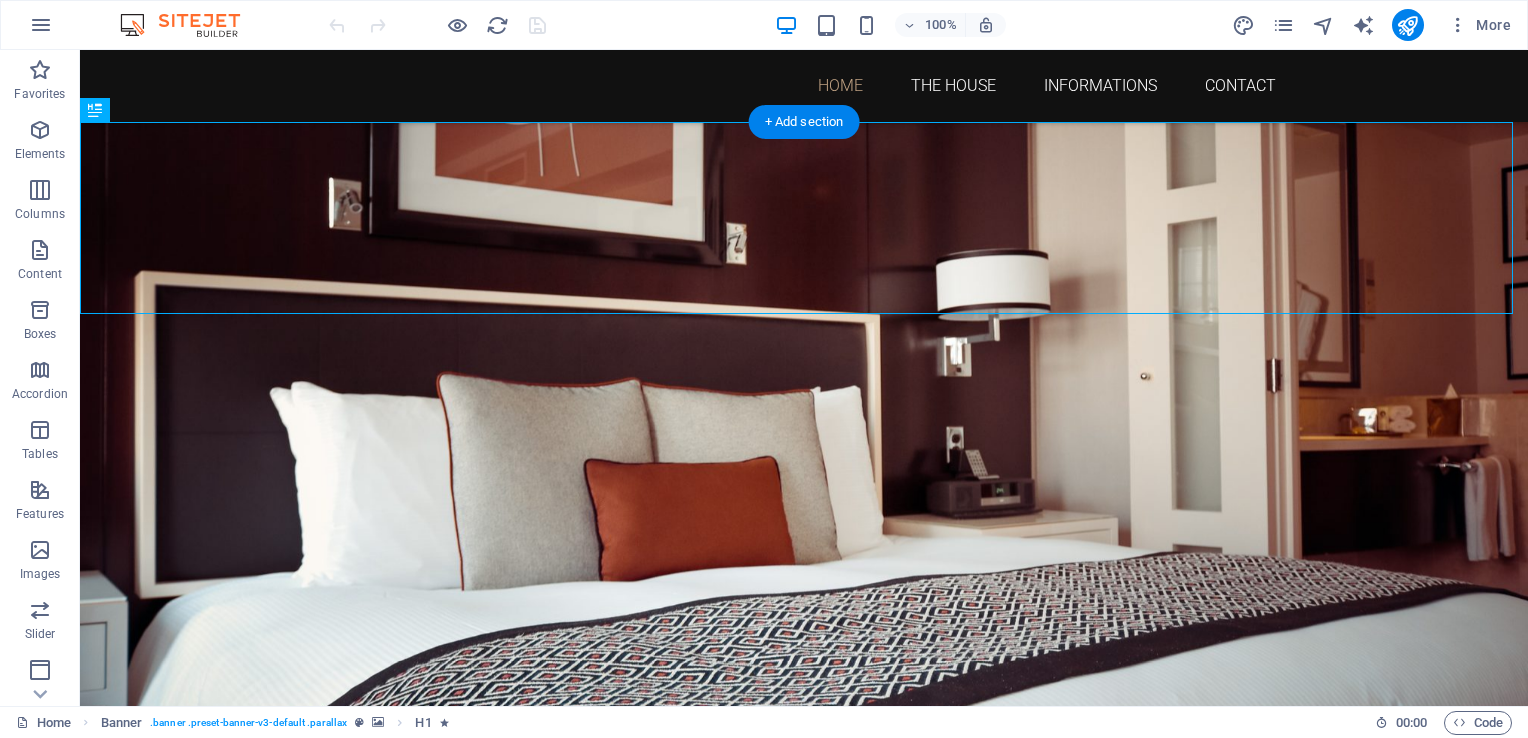 scroll, scrollTop: 0, scrollLeft: 0, axis: both 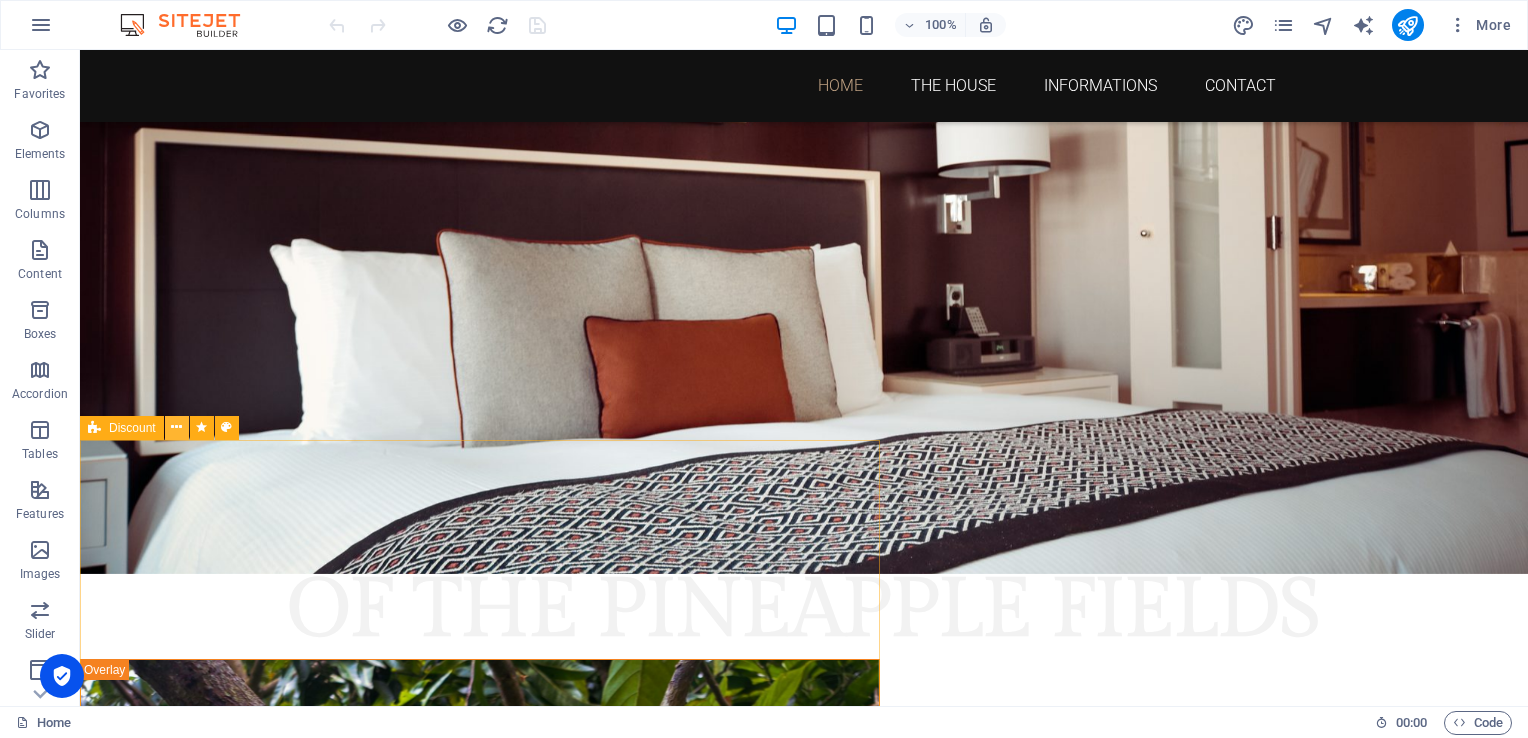 click at bounding box center [177, 428] 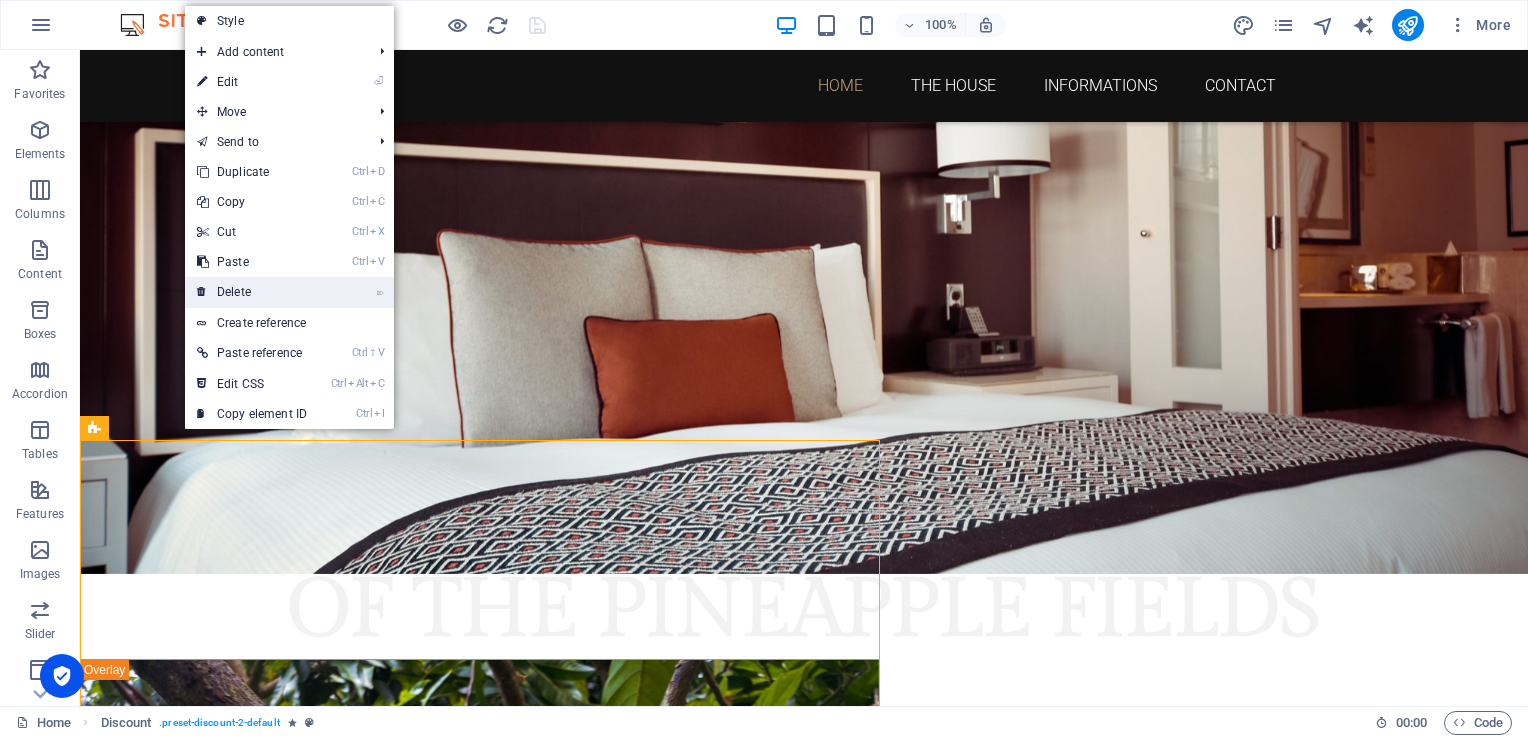 click on "⌦  Delete" at bounding box center (252, 292) 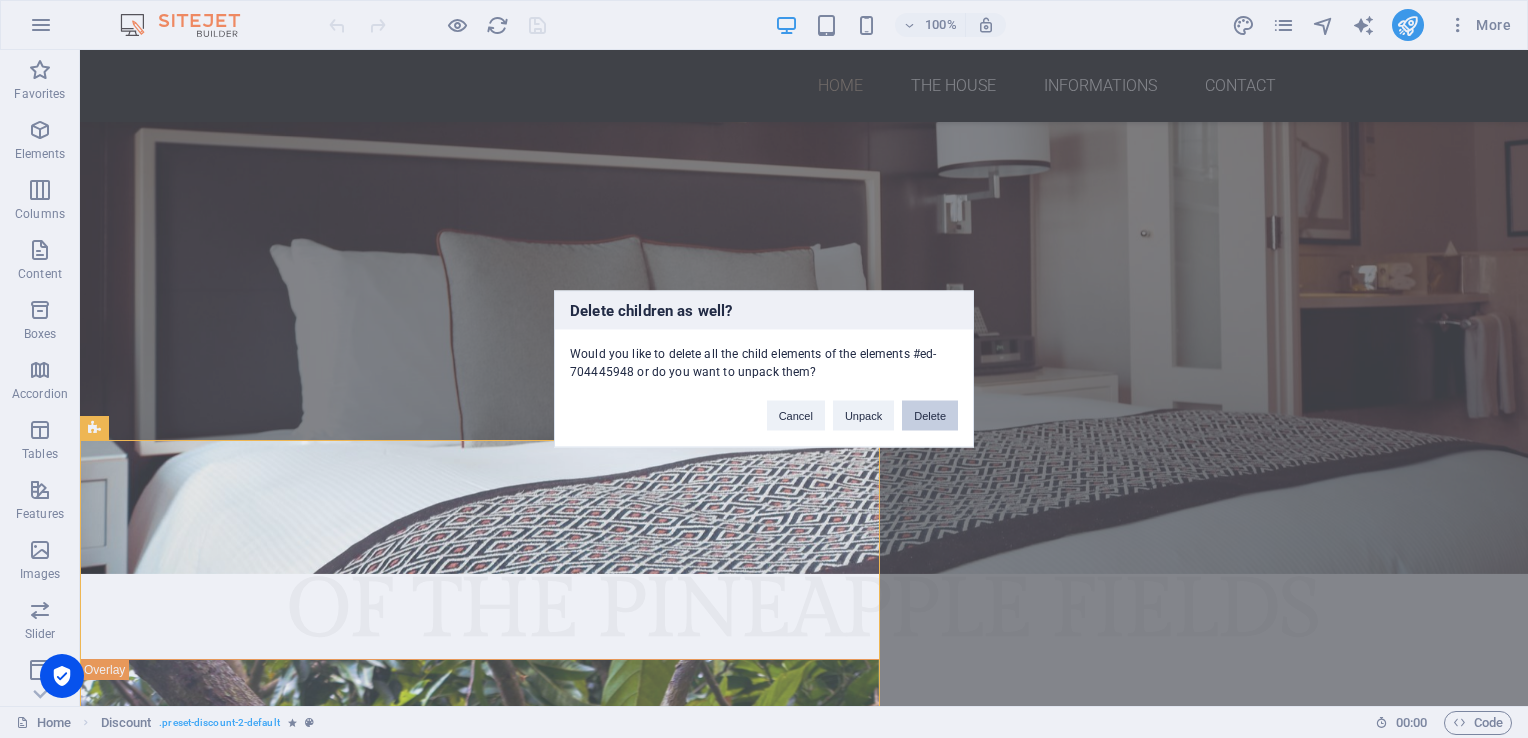 click on "Delete" at bounding box center (930, 416) 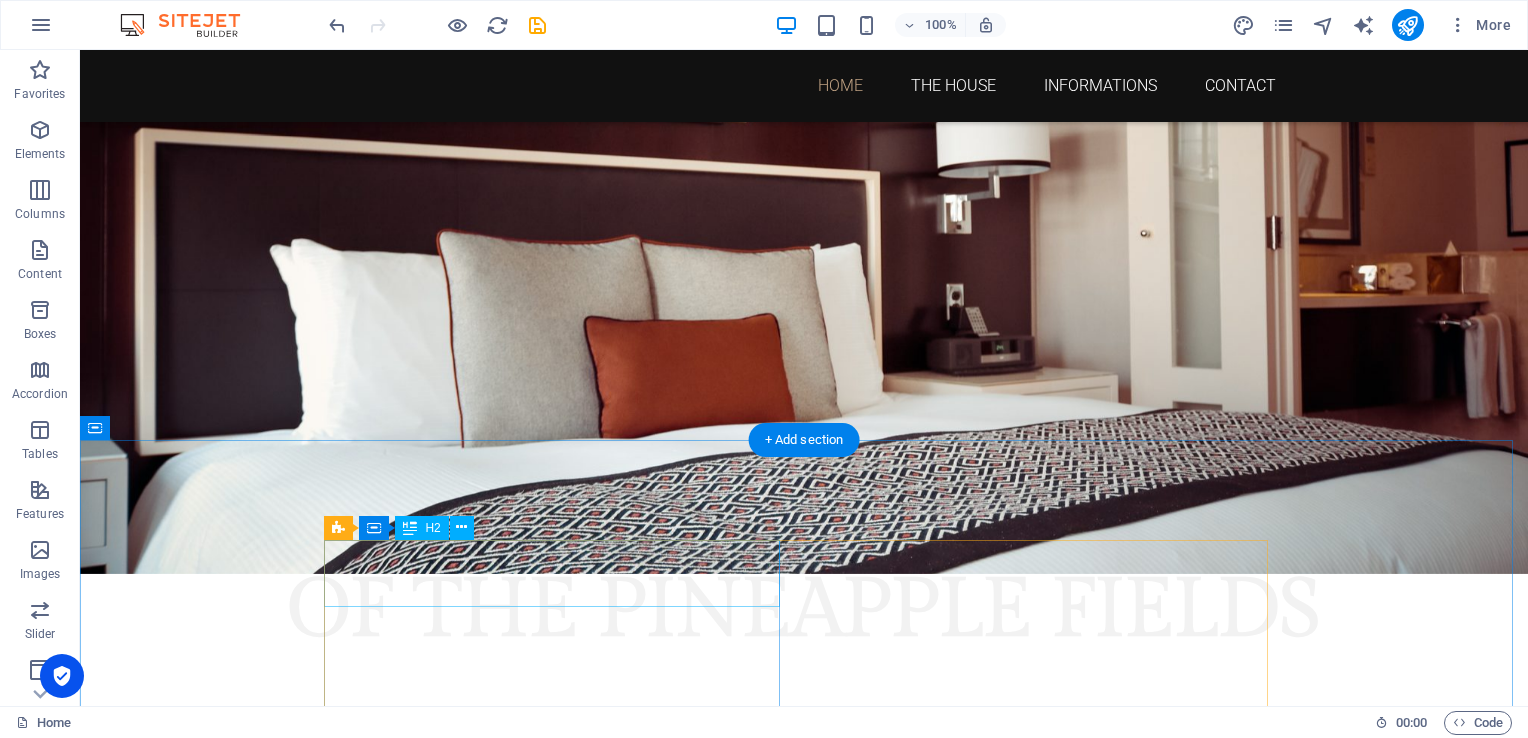 click on "Casa Cacao" at bounding box center [804, 792] 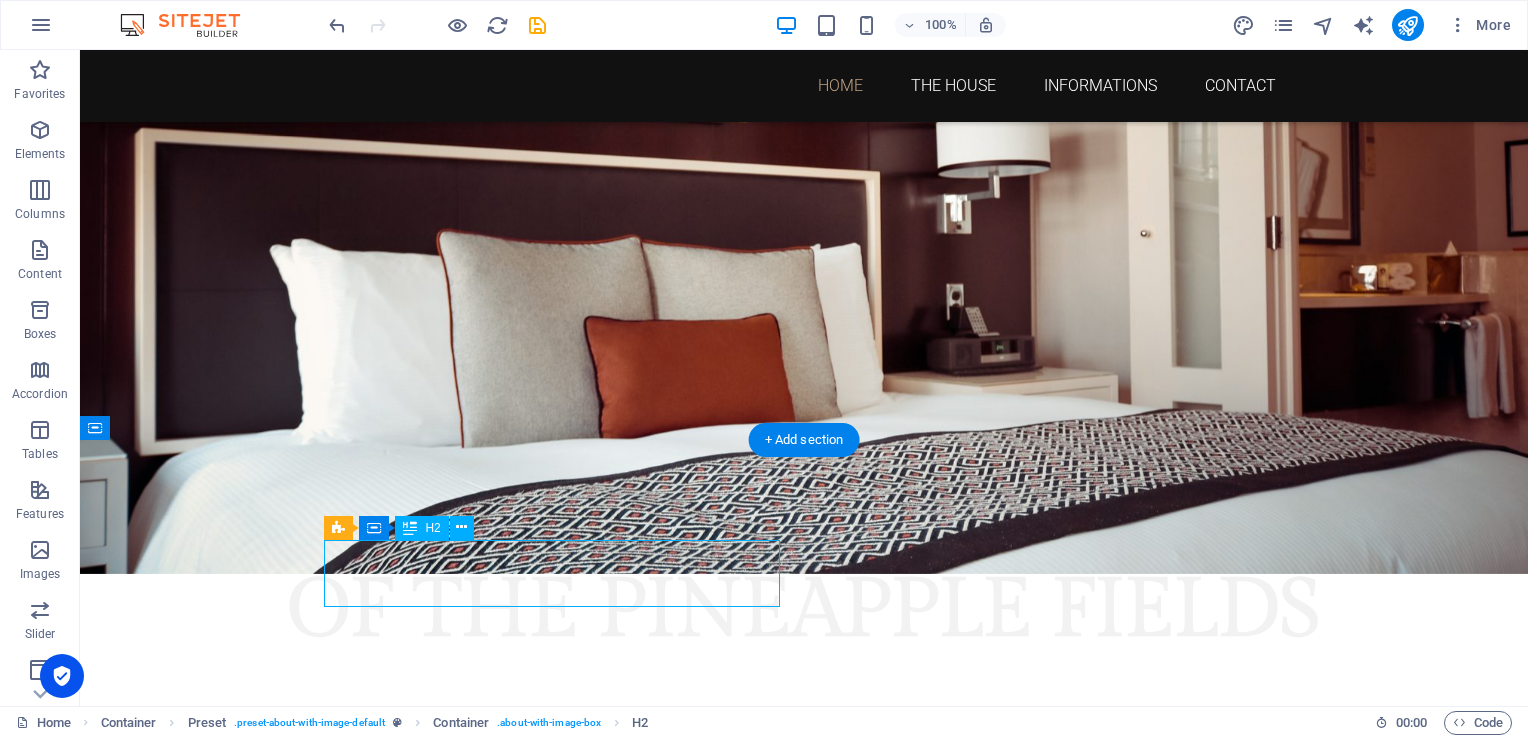 click on "Casa Cacao" at bounding box center (804, 792) 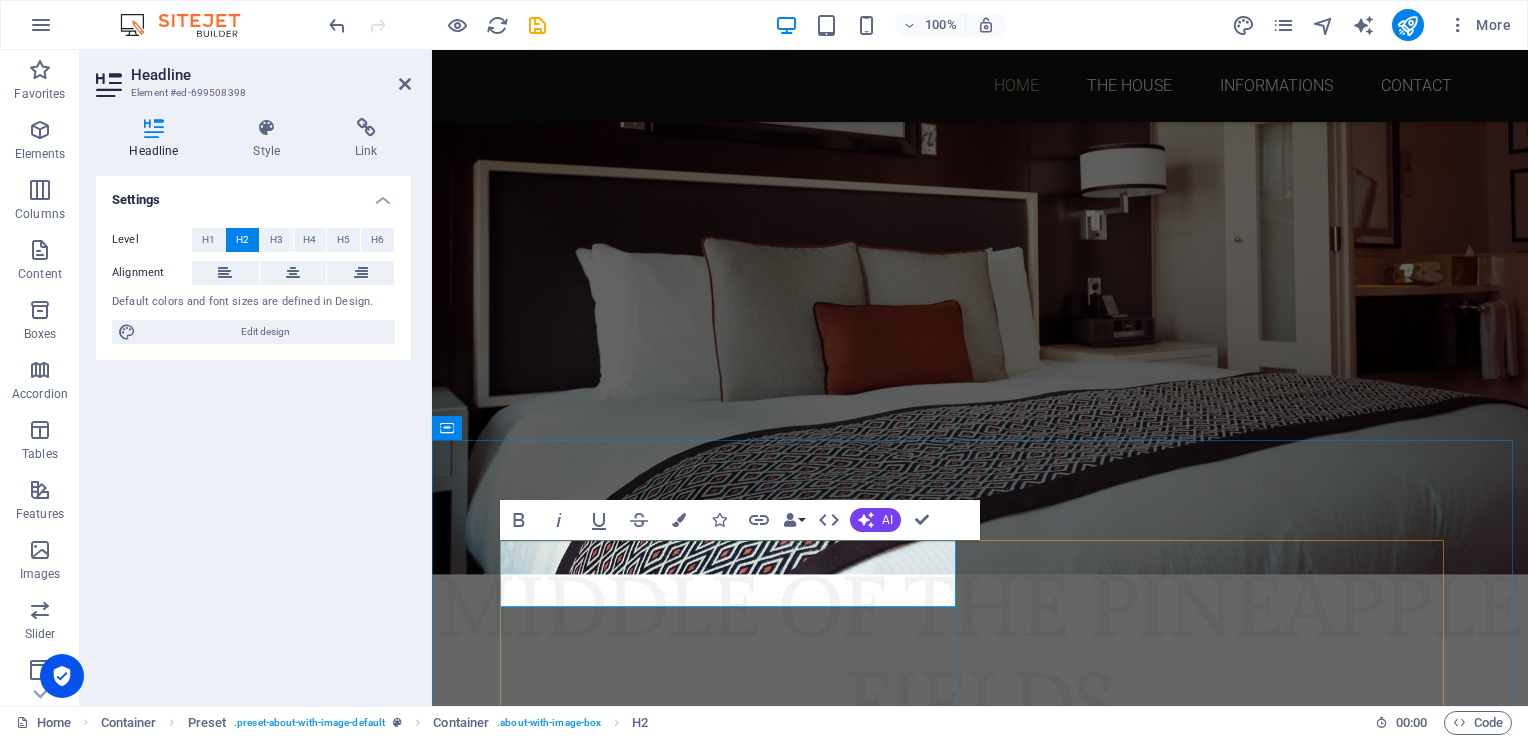 type 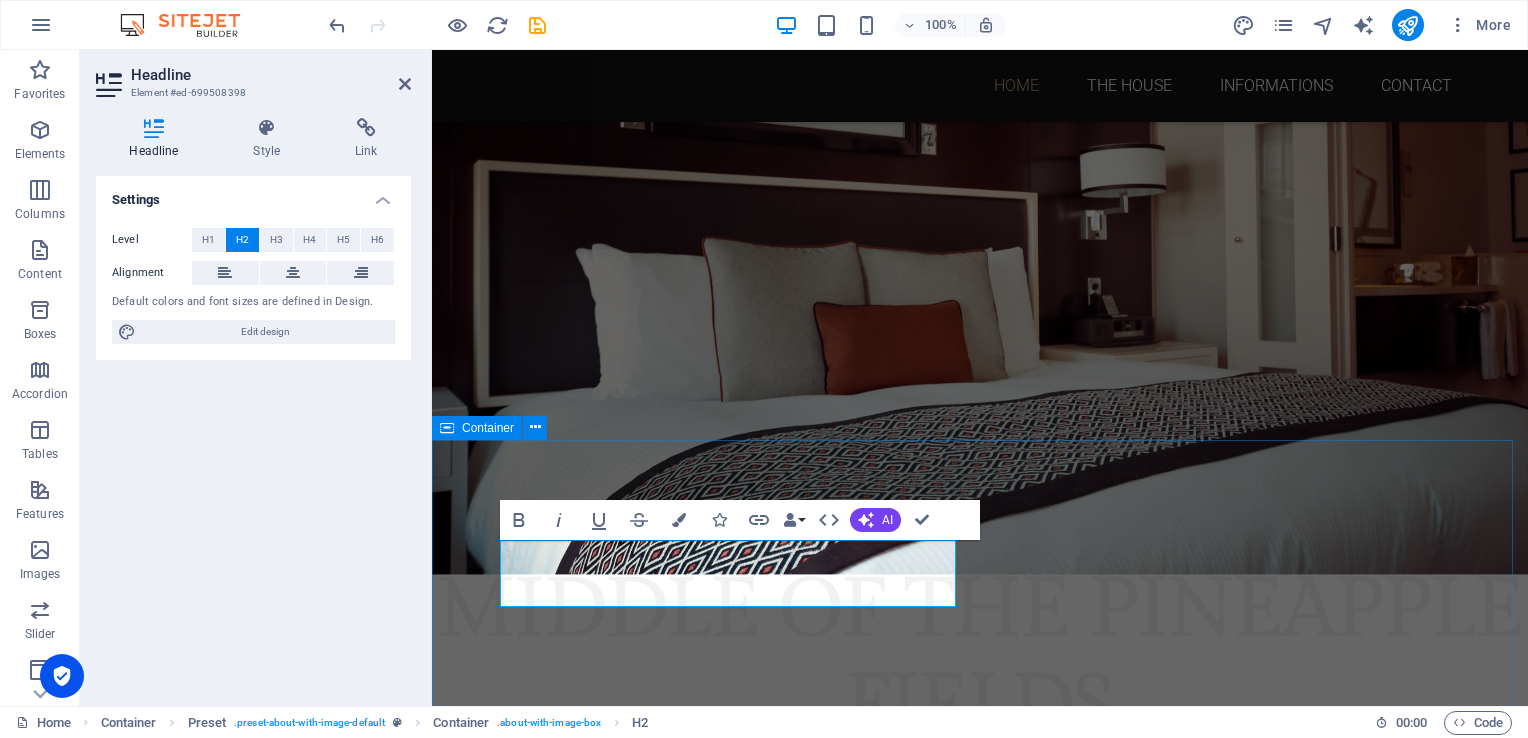 click on "Finca Chavela A Tranquil Hideaway in the Heart of Costa Rica’s Pineapple Fields   Escape the ordinary and immerse yourself in the lush beauty of southern Costa Rica, where this charming long-stay home sits nestled among endless pineapple fields. Designed for IT nomads and families seeking peace, privacy, and a touch of adventure, this retreat offers three spacious bedrooms and two well-appointed bathrooms, ensuring both comfort and functionality. Step outside and let the fresh tropical air invigorate you as you take in the sweeping views of vibrant pineapple plantations. Just beyond the house, a sparkling private pool awaits—perfect for unwinding under the sun or cooling off after a productive day. Far from mainstream tourism, this oasis offers the perfect balance of tranquility and inspiration, making it an ideal destination for remote work, relaxation, and exploration. have a peak" at bounding box center [980, 1091] 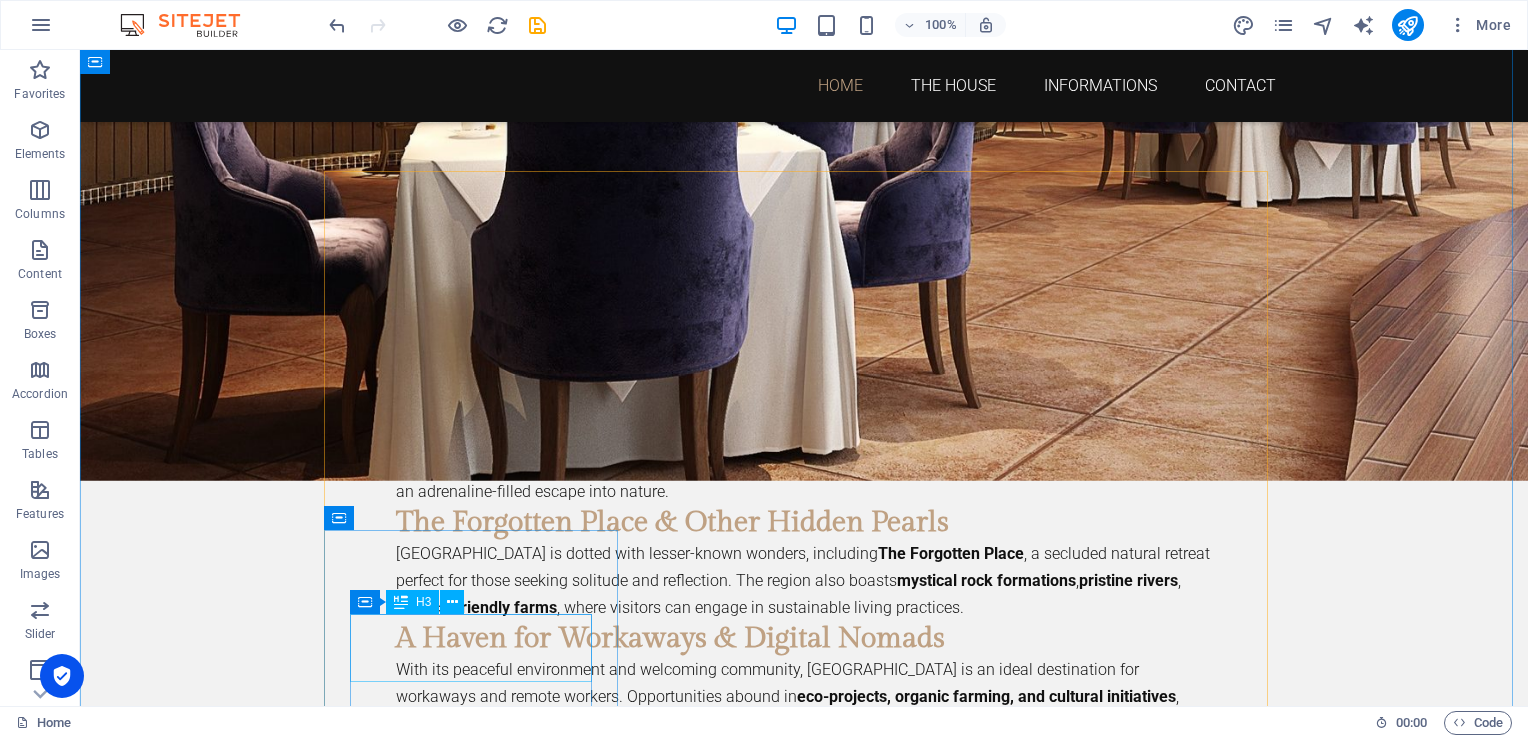 scroll, scrollTop: 2774, scrollLeft: 0, axis: vertical 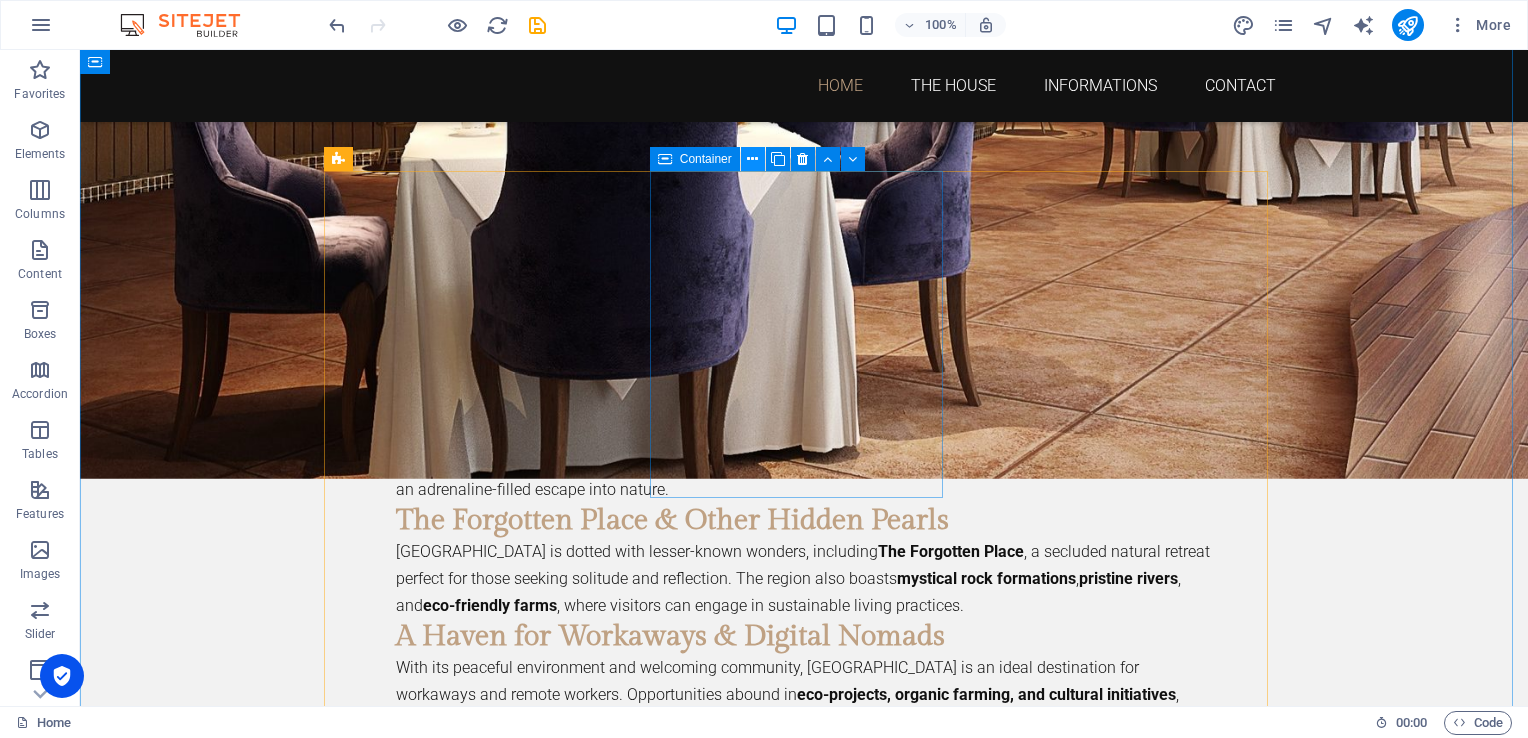 click at bounding box center (752, 159) 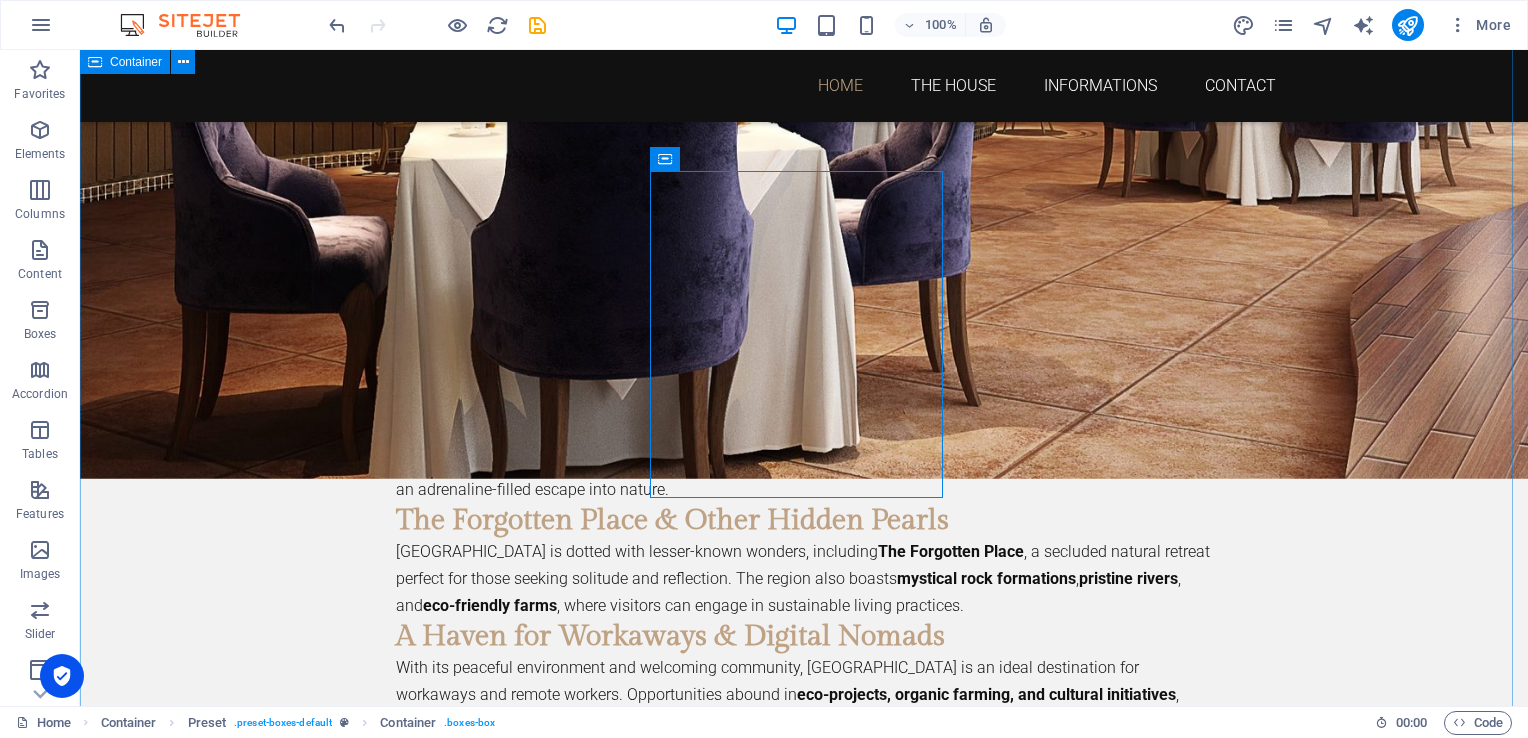 click on "What can we offer? Nature Open the door and you can sense, hear and experience the nature on our 3,5 hectares land. Pool Jump into the pool - morning and evening with the sounds of the birds singing in the trees. Sports Volcán offers thrilling mountain biking trails, scenic hiking routes , and peaceful running paths through lush landscapes, perfect for adventure seekers and nature lovers. Local dining Cozy sodas and dining spots near Volcán offer authentic Costa Rican flavors, fresh ingredients, and warm hospitality in scenic surroundings Free Wifi Enjoy high-speed internet, smart home automation, HD TV entertainment, and a top-tier security system, ensuring convenience, connectivity, and peace of mind in paradise. Shopping Local markets, artisan shops, and fresh produce stands offer authentic Costa Rican goods, souvenirs, and daily essentials in Volcán, Puntarenas" at bounding box center [804, 1739] 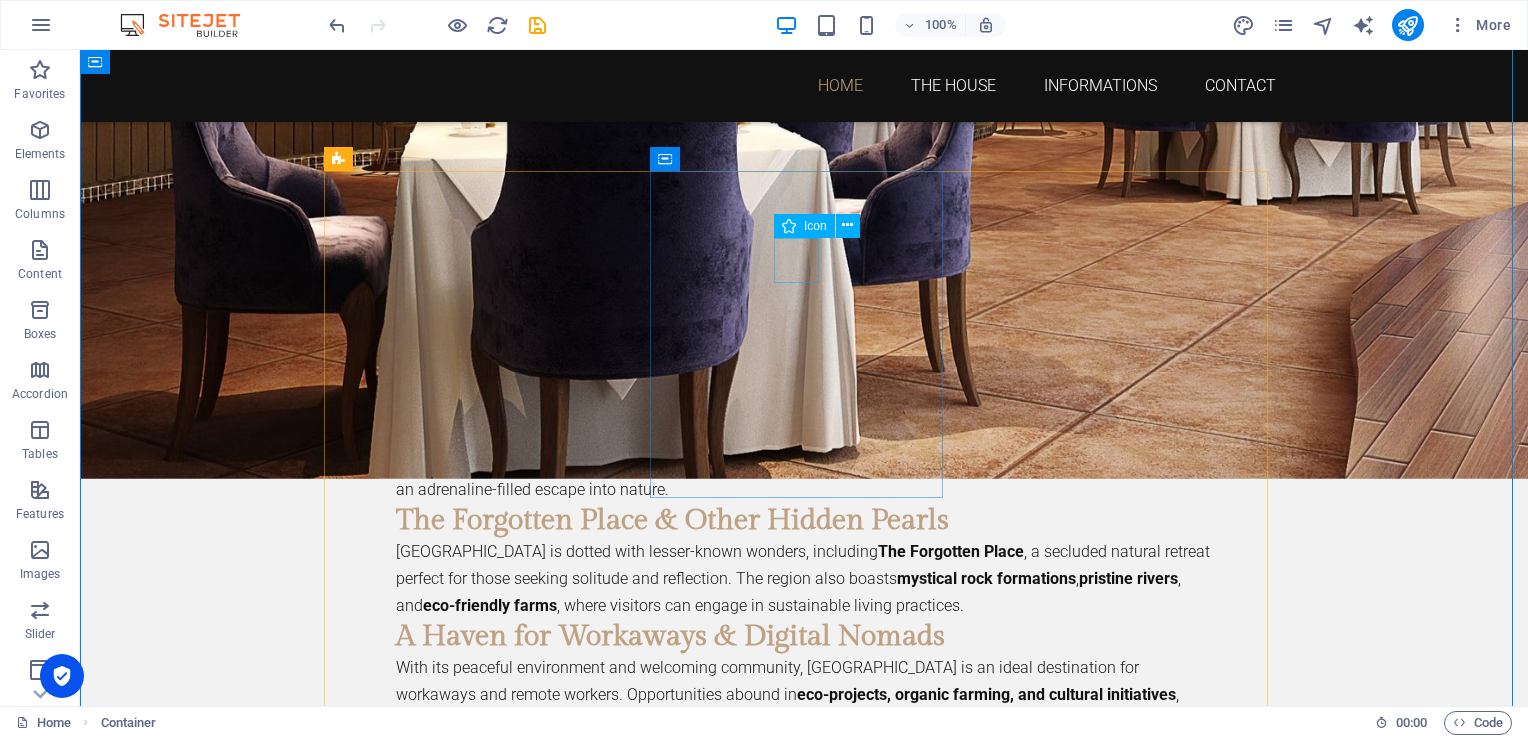 click at bounding box center (804, 1369) 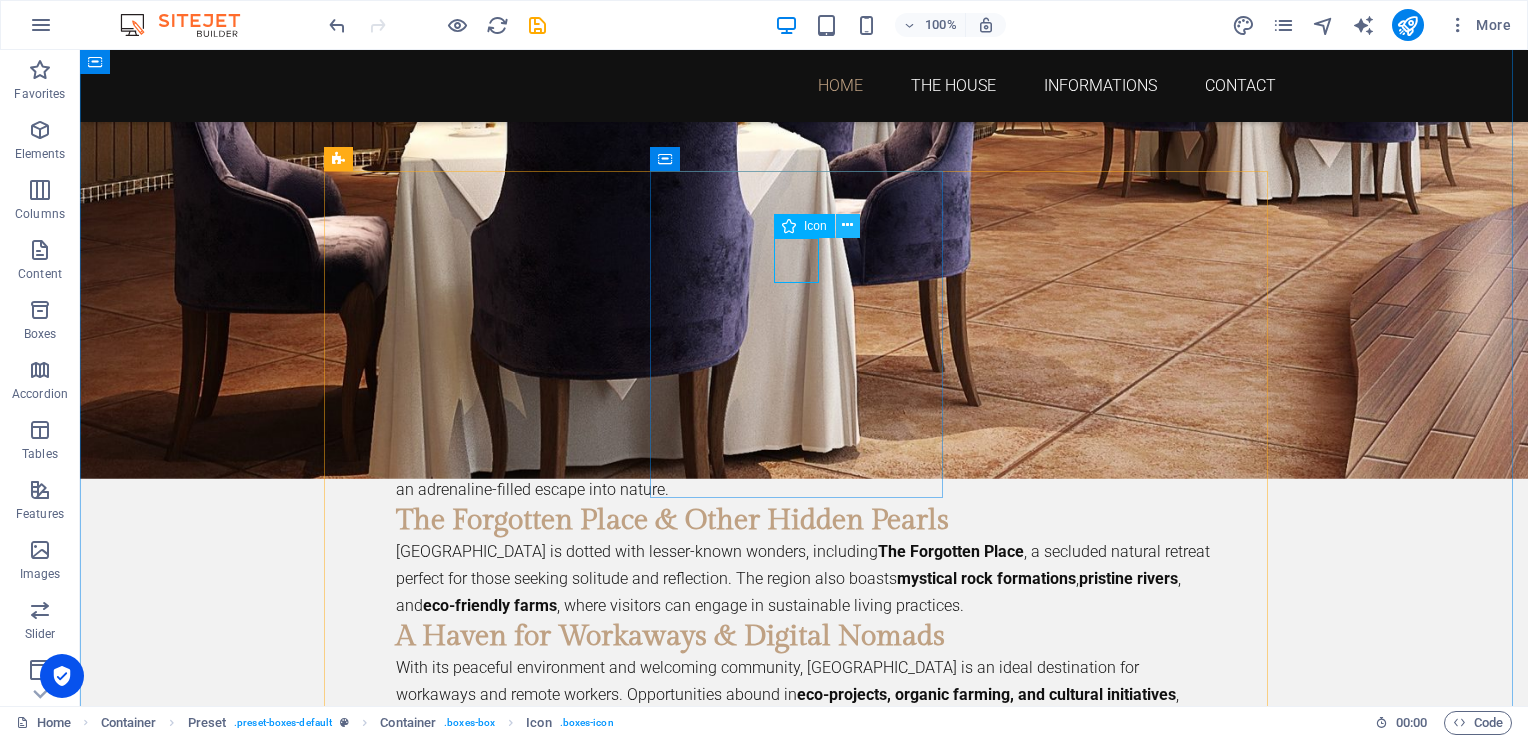 click at bounding box center [847, 225] 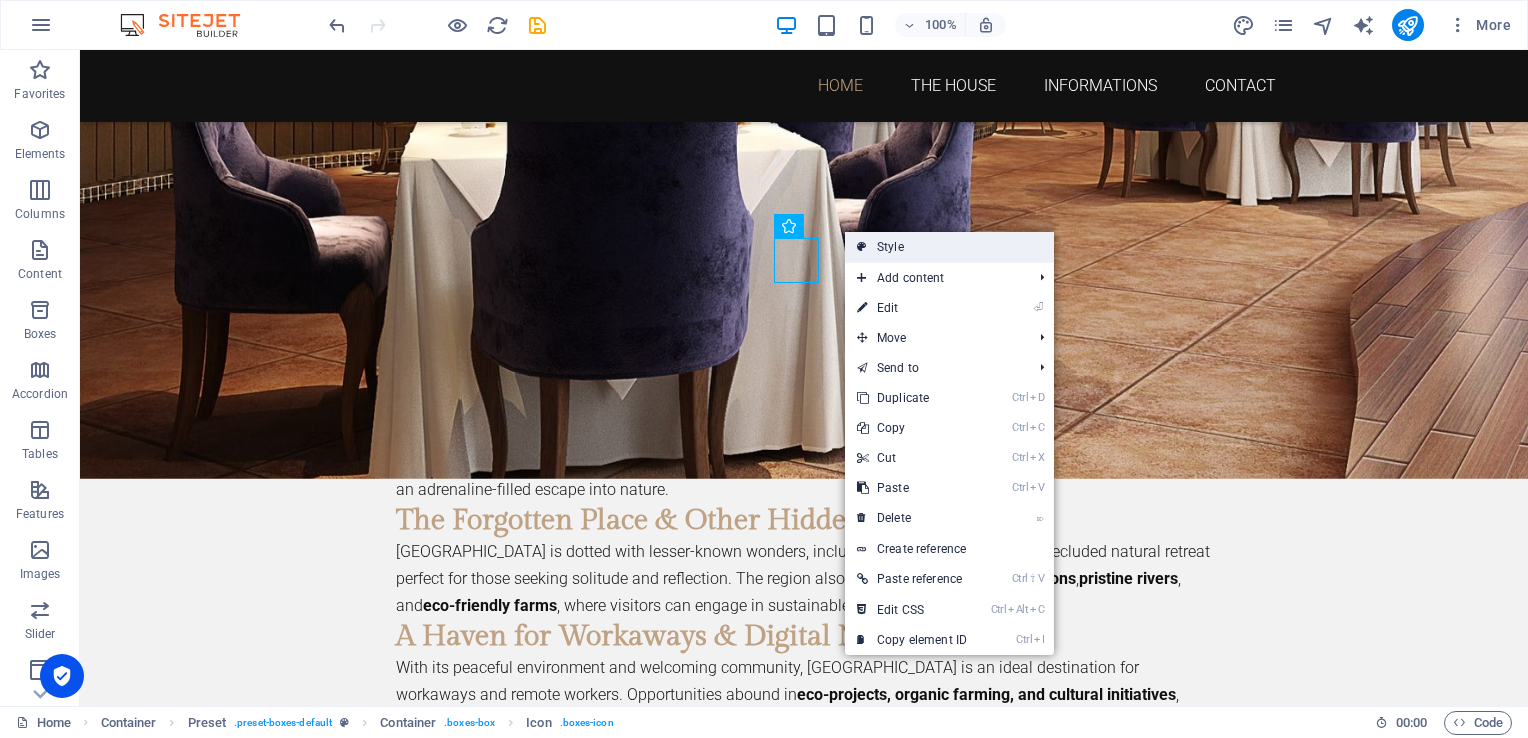 click on "Style" at bounding box center (949, 247) 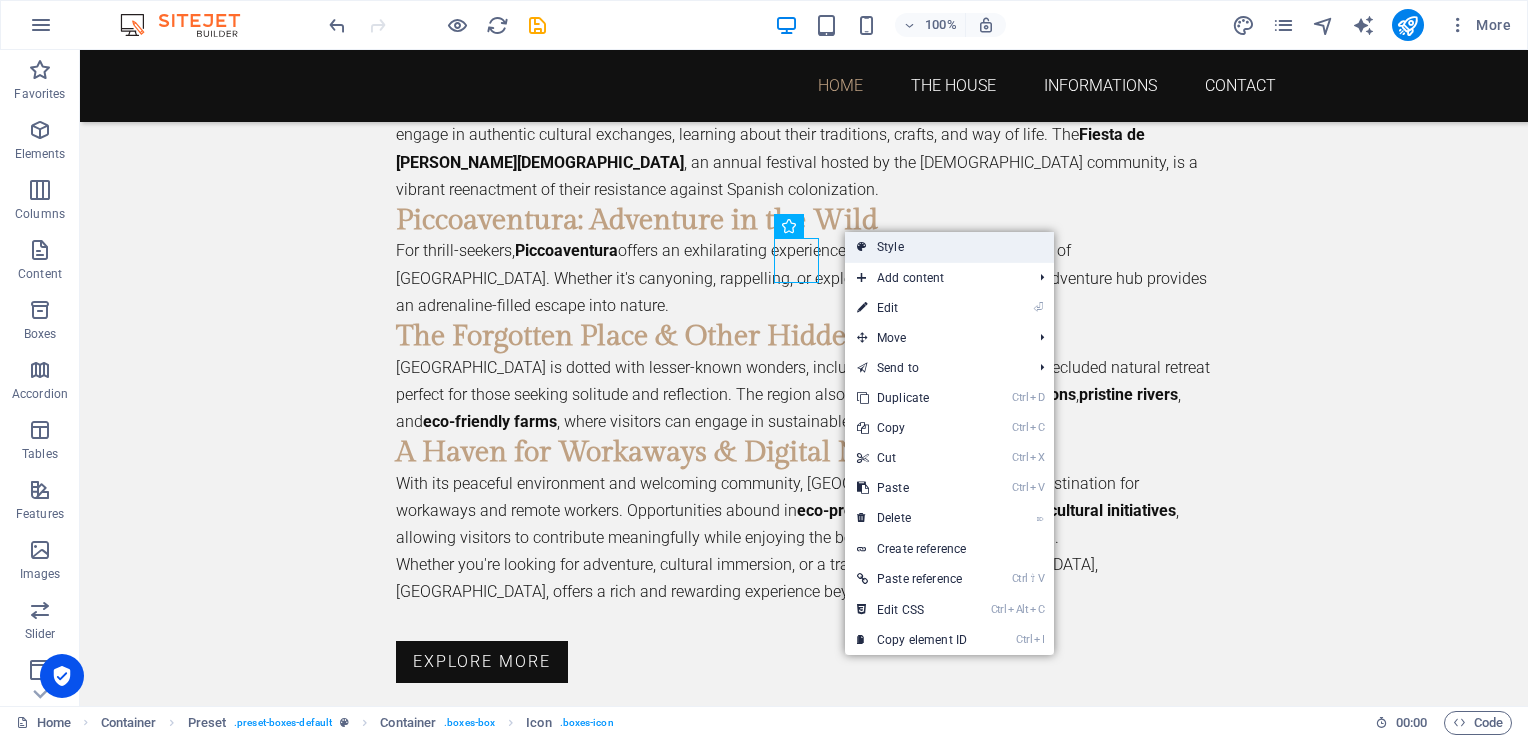 select on "px" 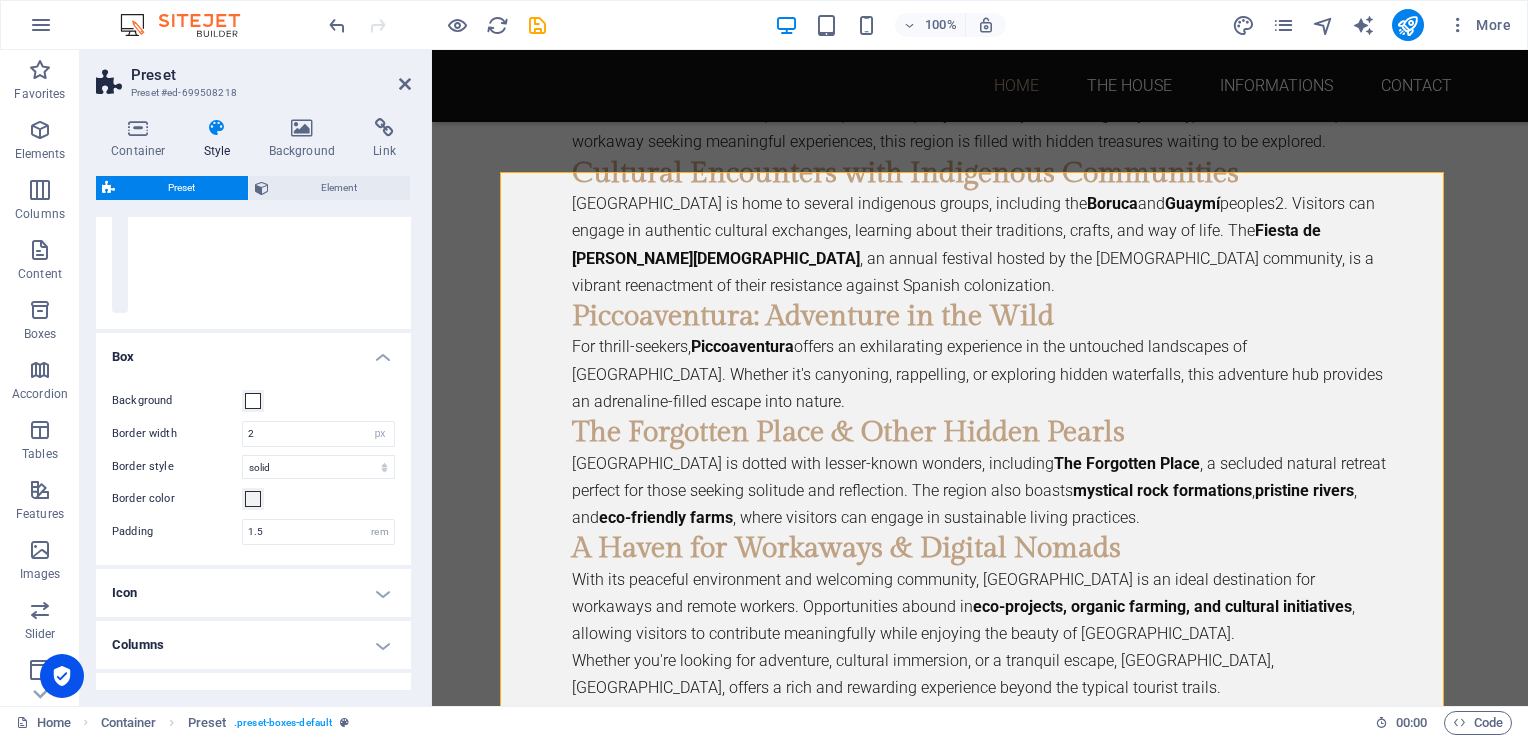 scroll, scrollTop: 337, scrollLeft: 0, axis: vertical 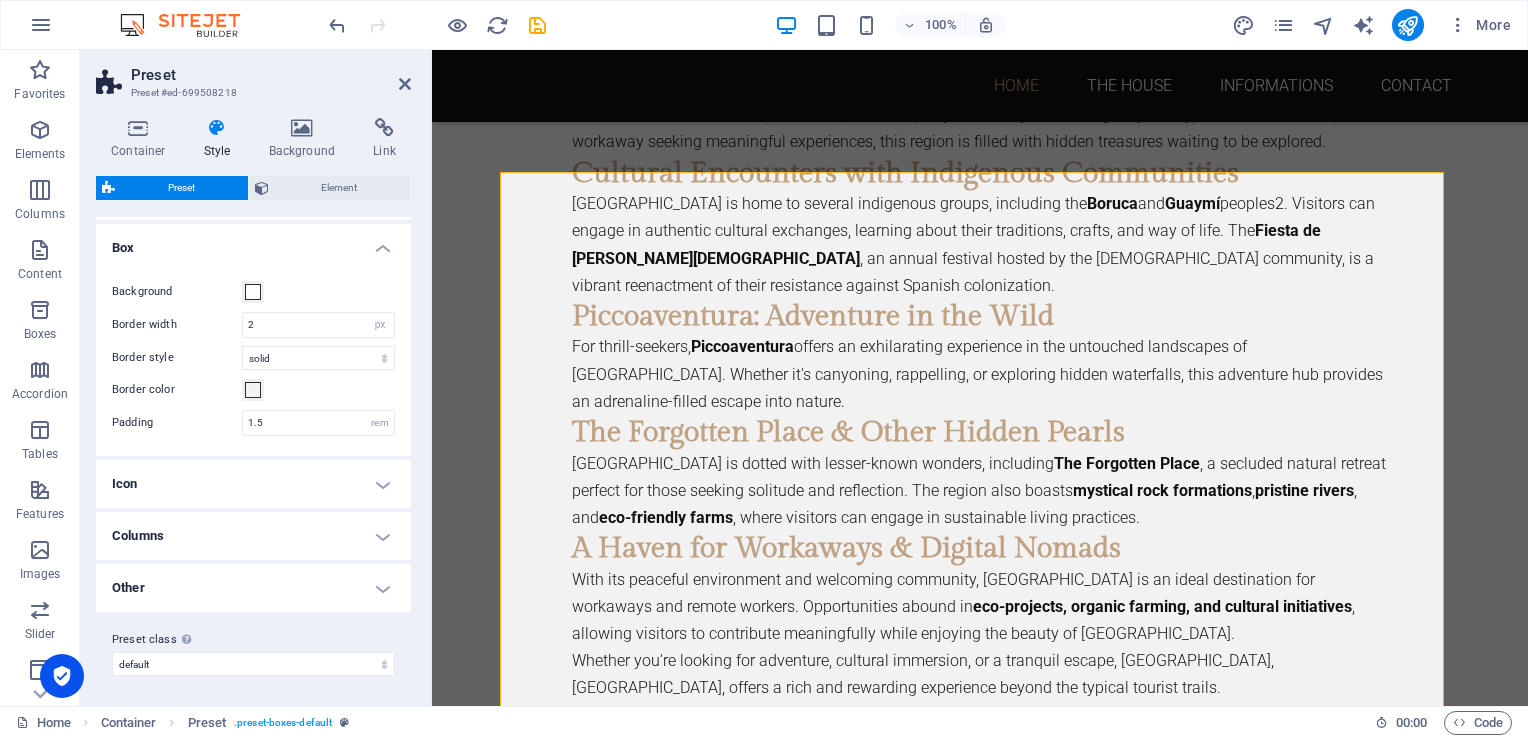 click on "Icon" at bounding box center (253, 484) 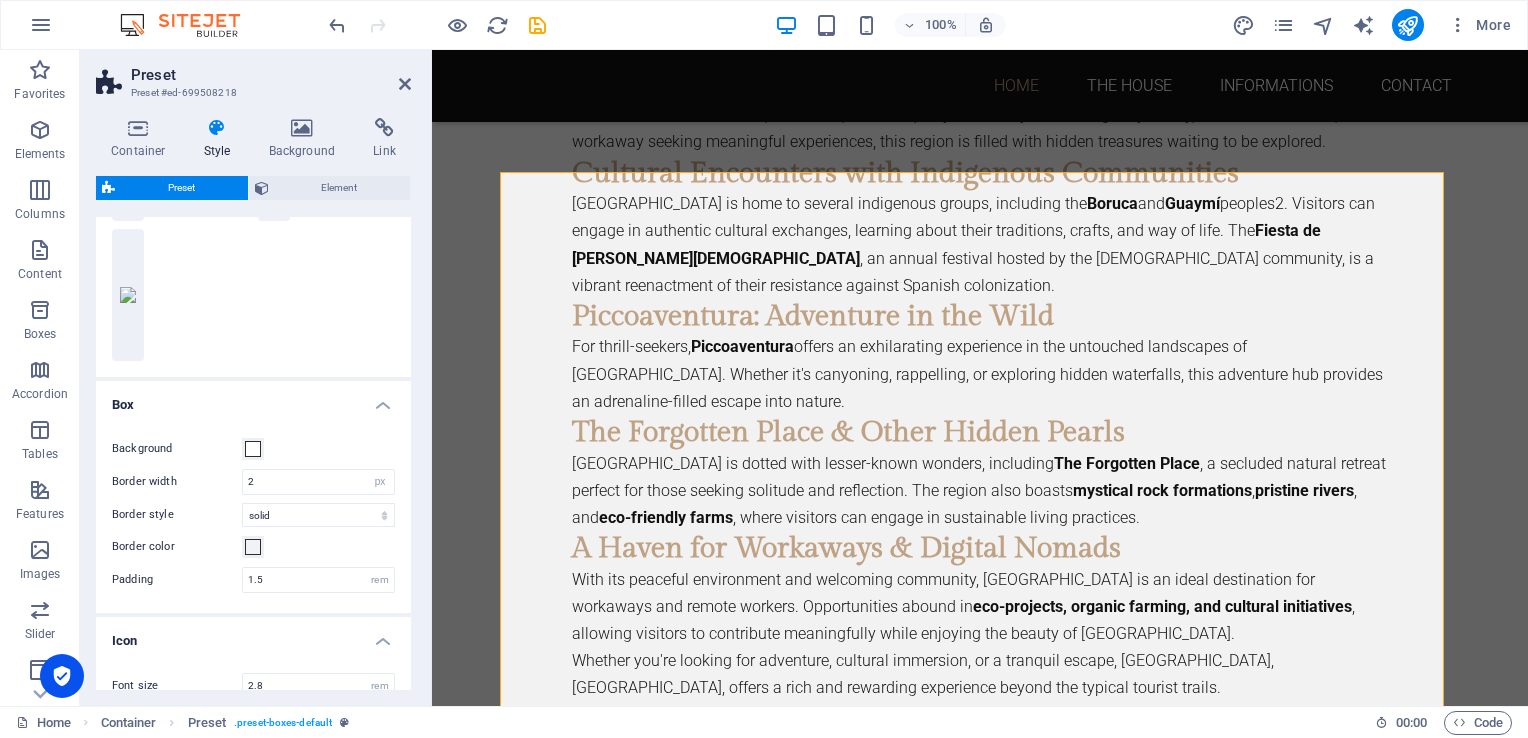 scroll, scrollTop: 0, scrollLeft: 0, axis: both 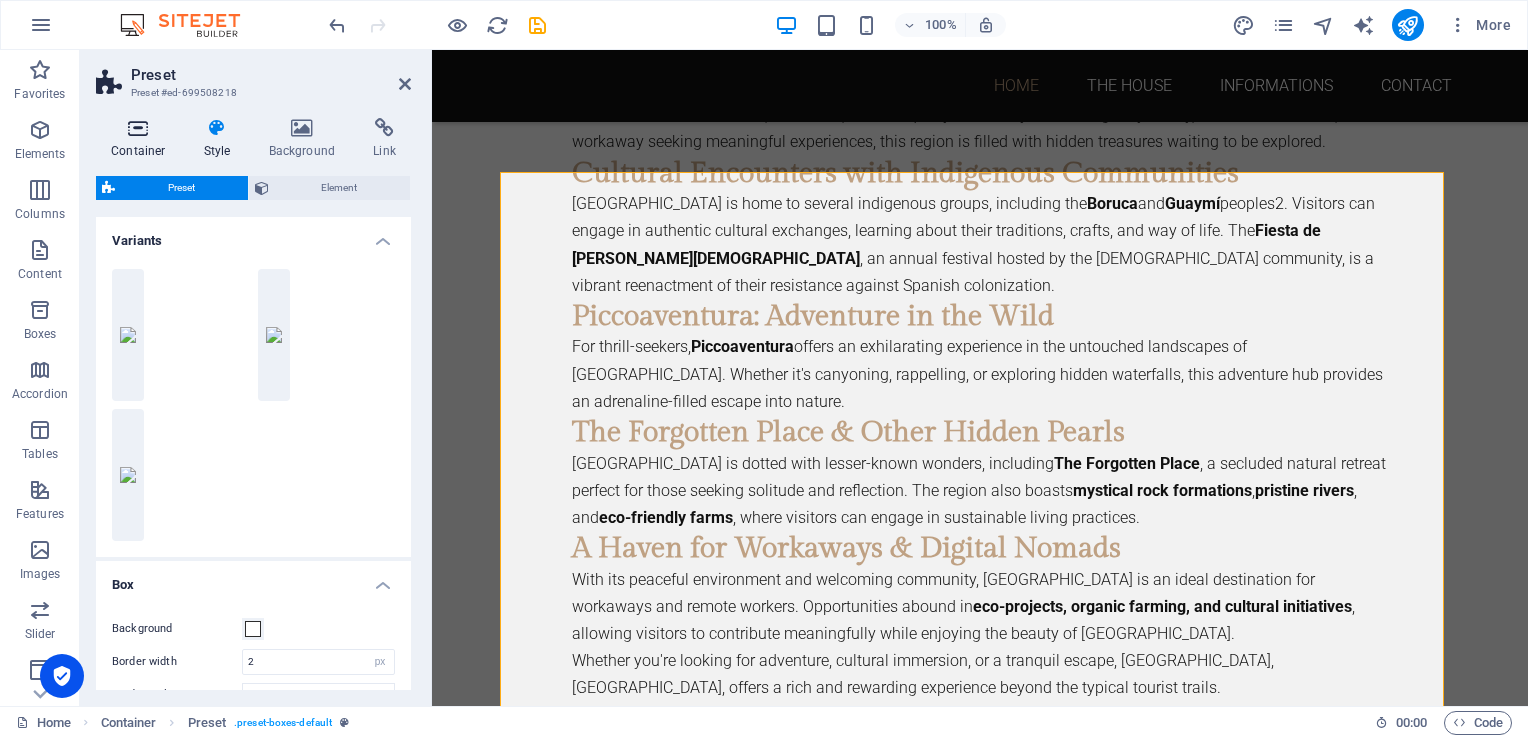 click at bounding box center (138, 128) 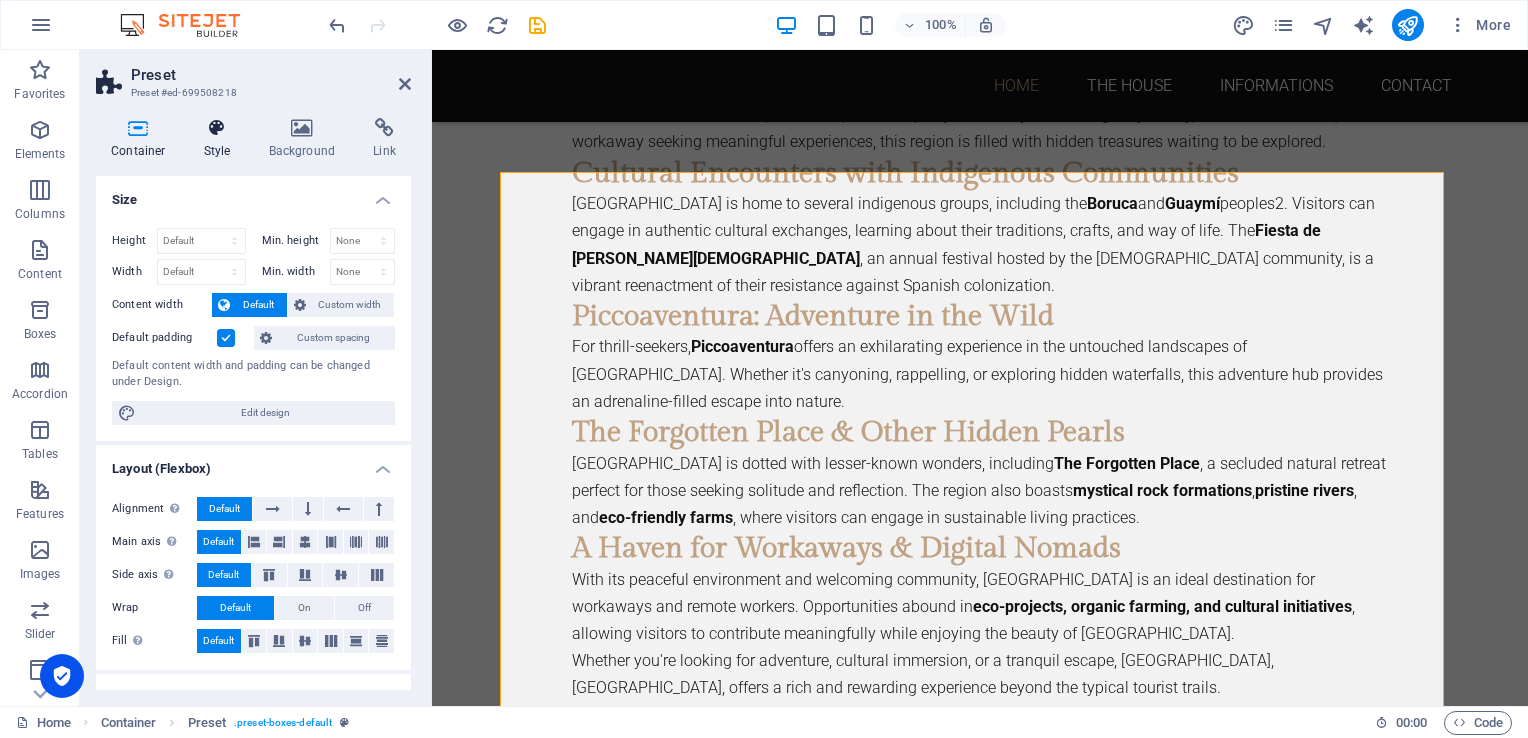 click at bounding box center [217, 128] 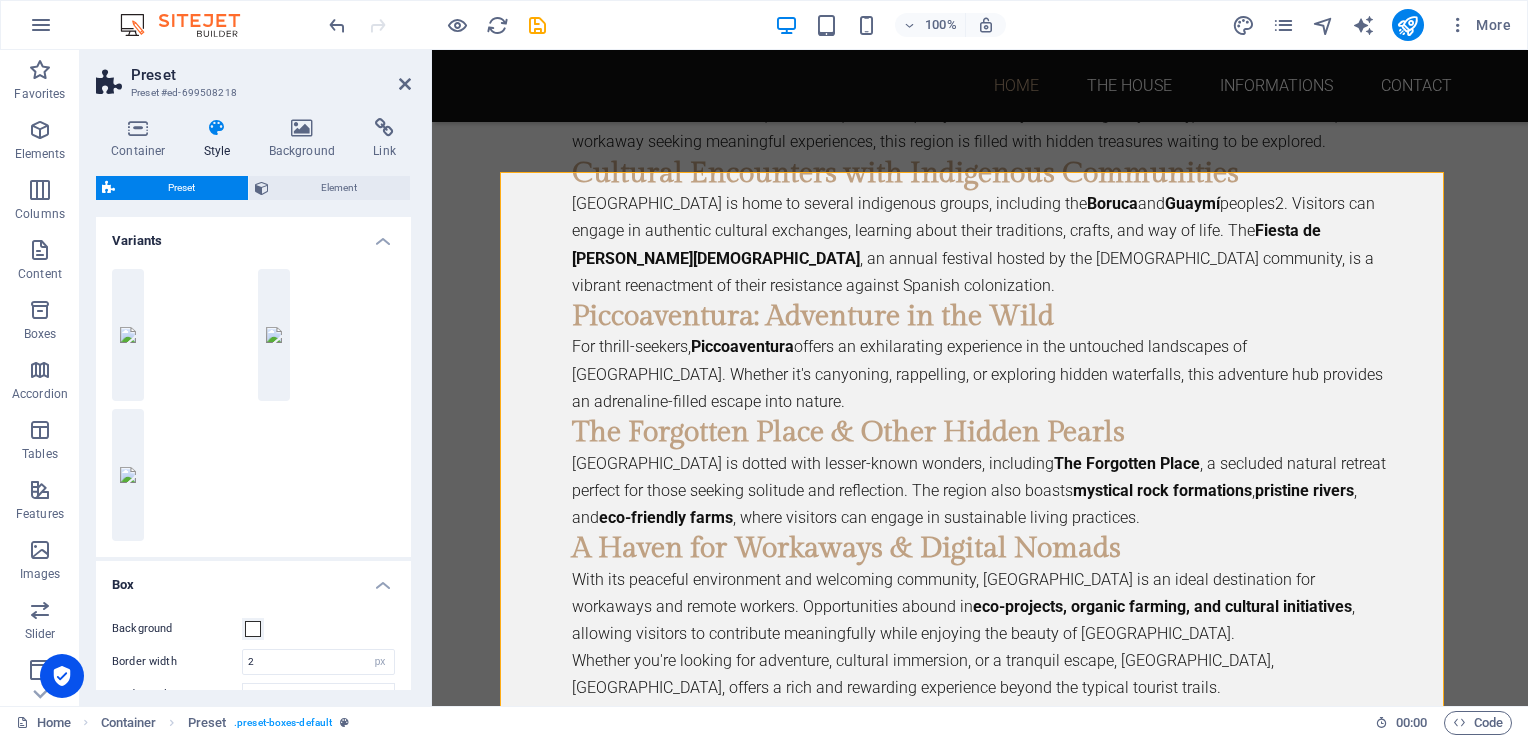 click on "Icons left Icons outside icons-right" at bounding box center [253, 405] 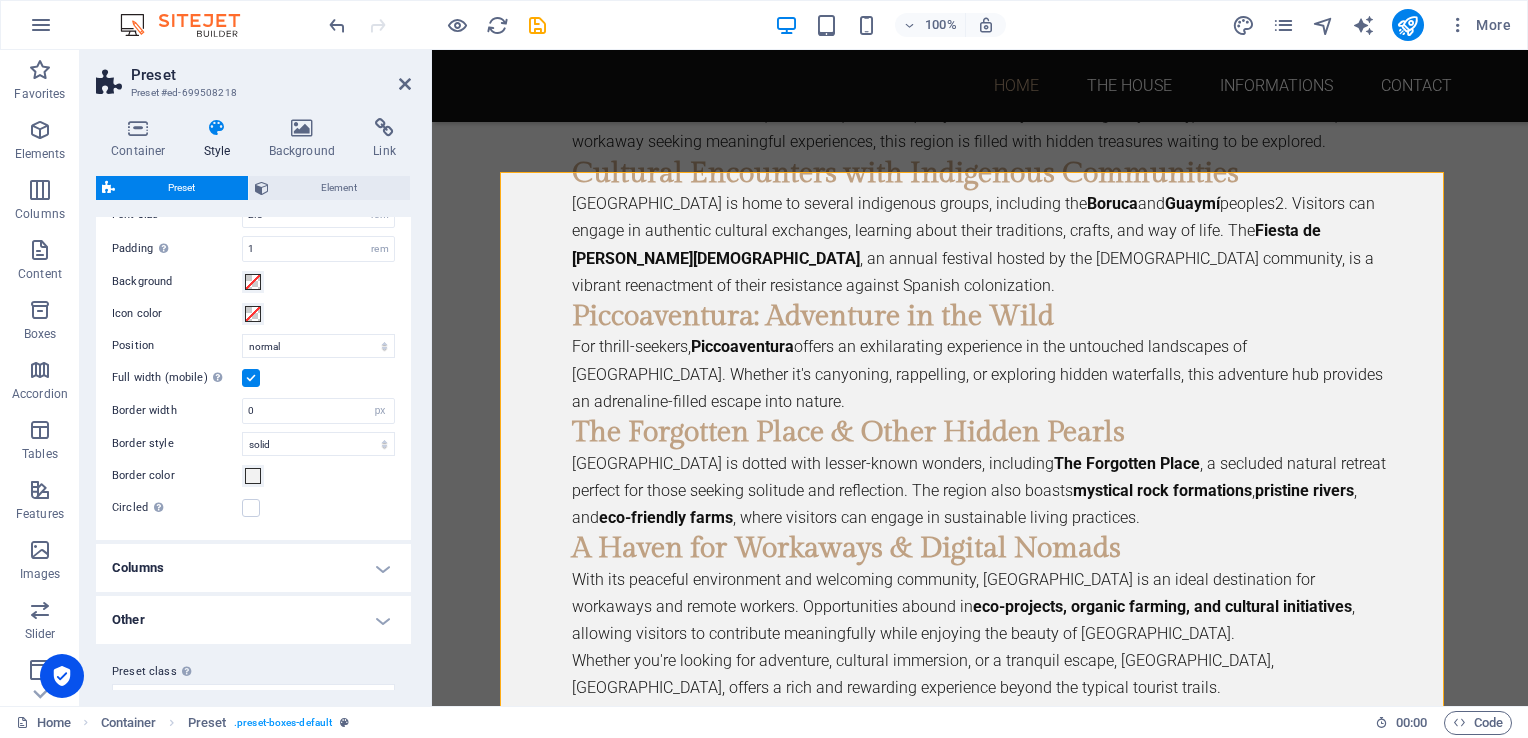 scroll, scrollTop: 682, scrollLeft: 0, axis: vertical 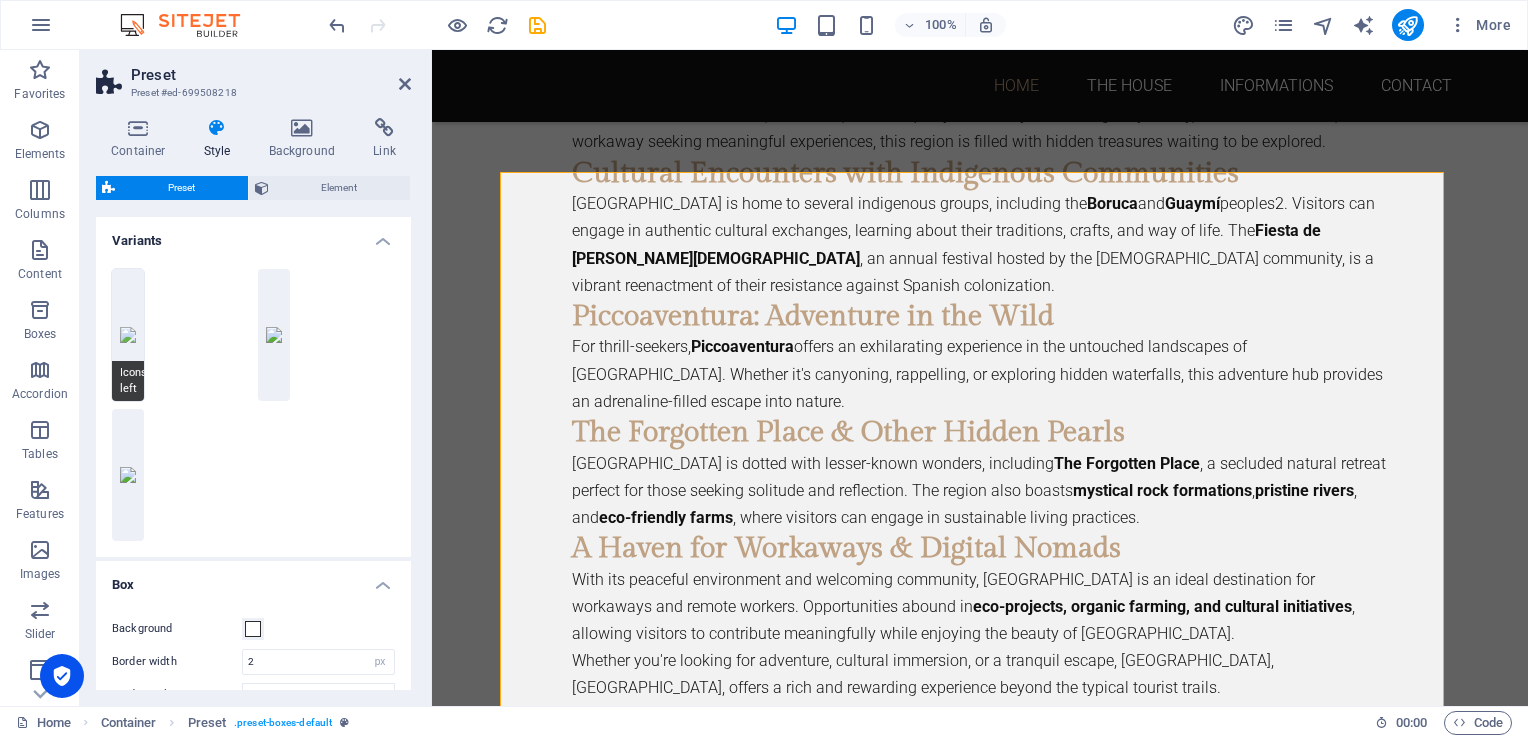 click on "Icons left" at bounding box center [128, 335] 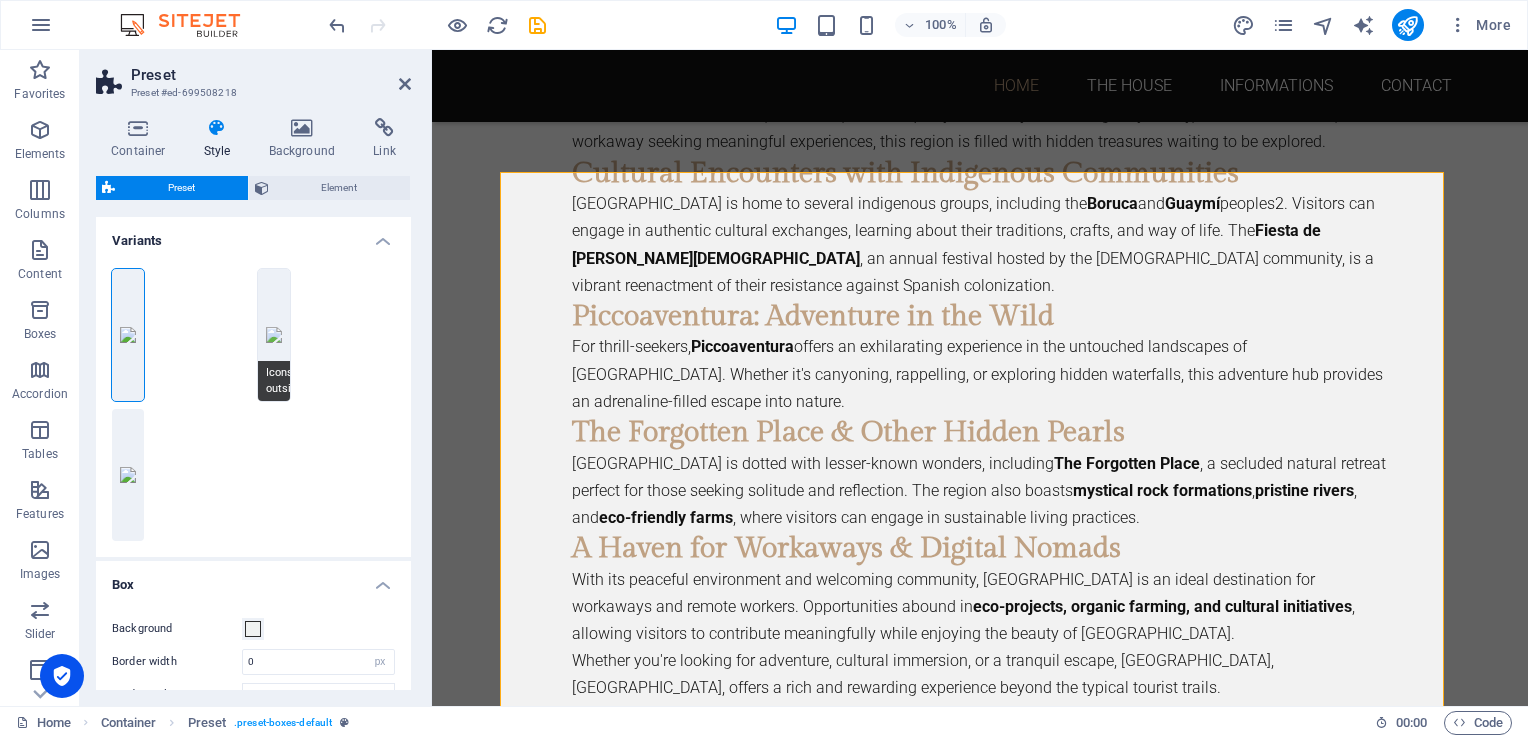 click on "Icons outside" at bounding box center (274, 335) 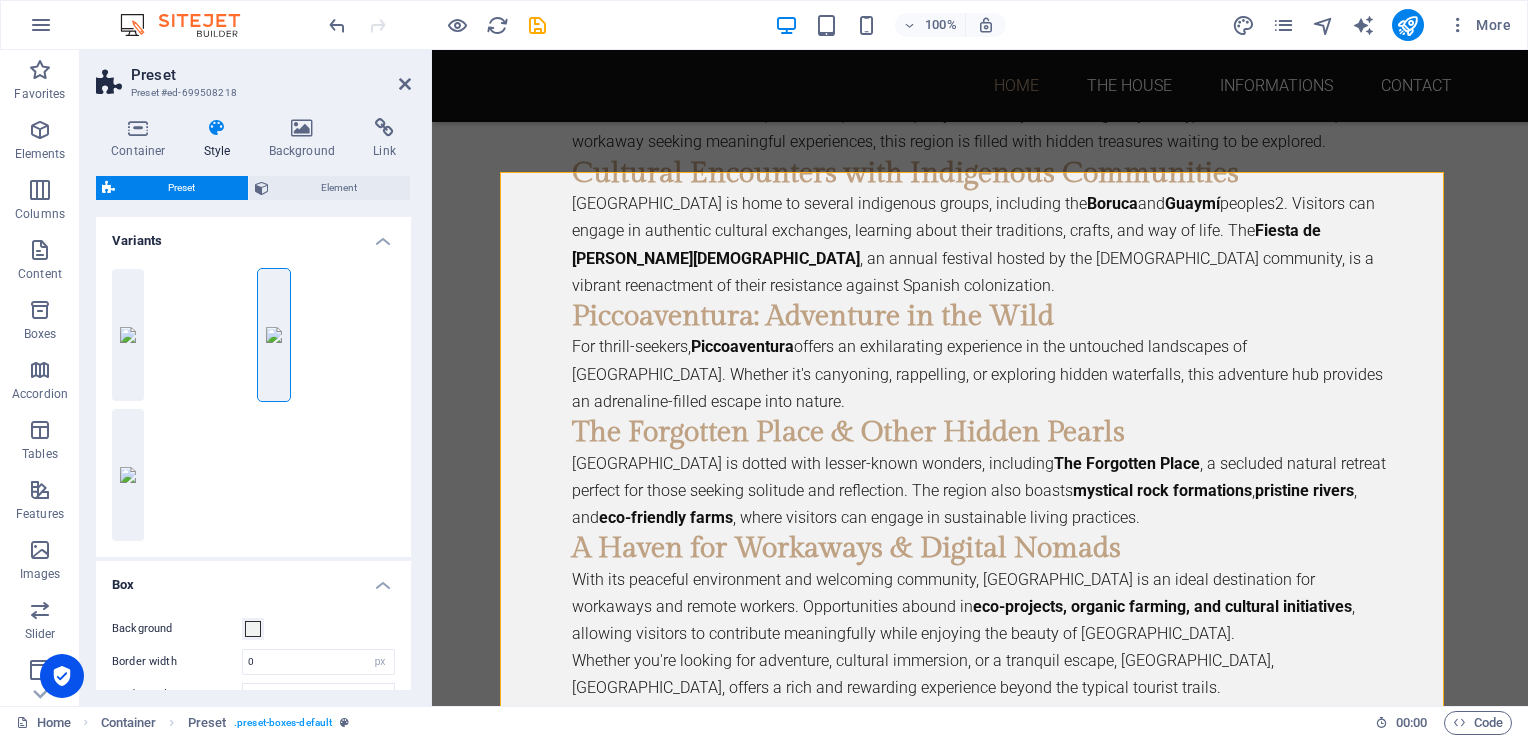 click on "Icons outside" at bounding box center [327, 335] 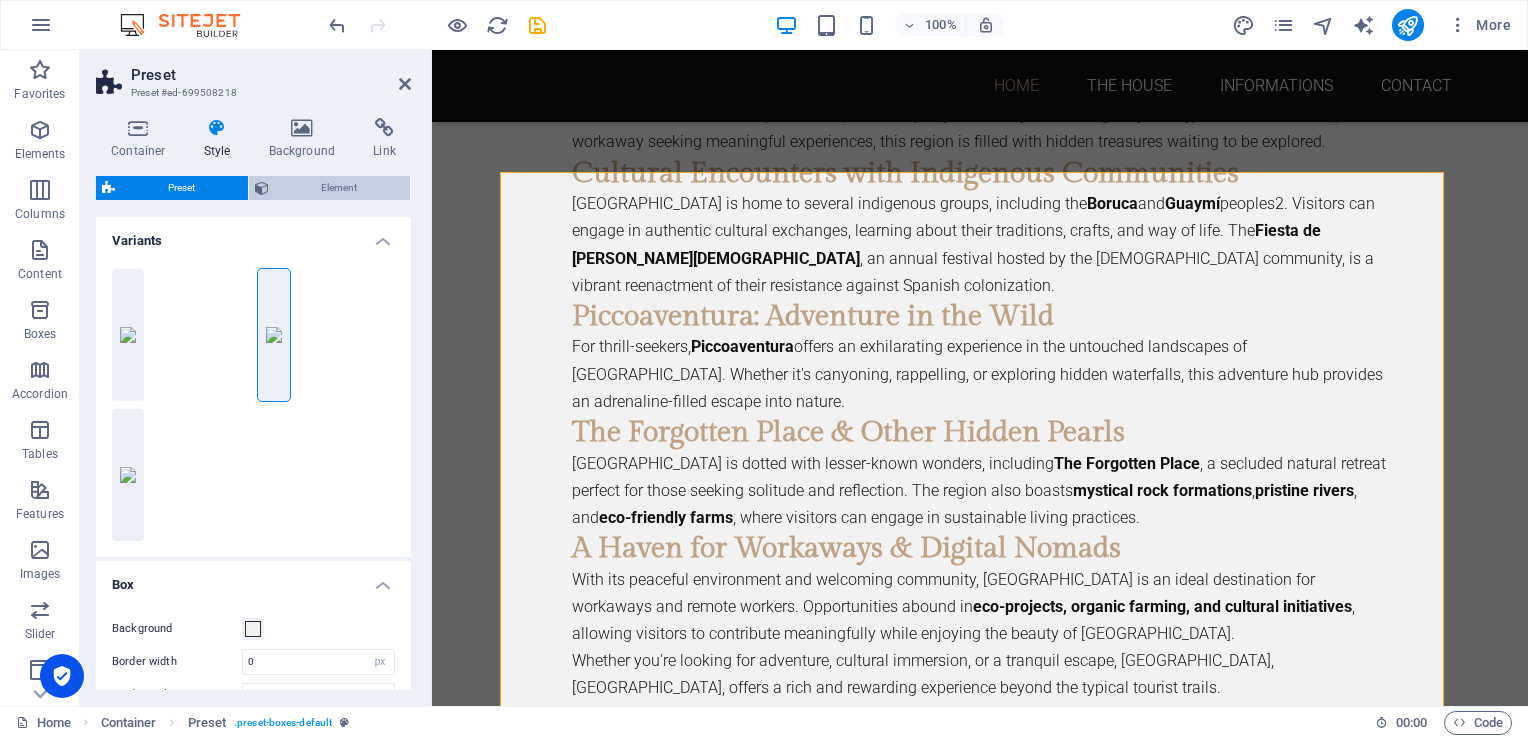 click on "Element" at bounding box center (340, 188) 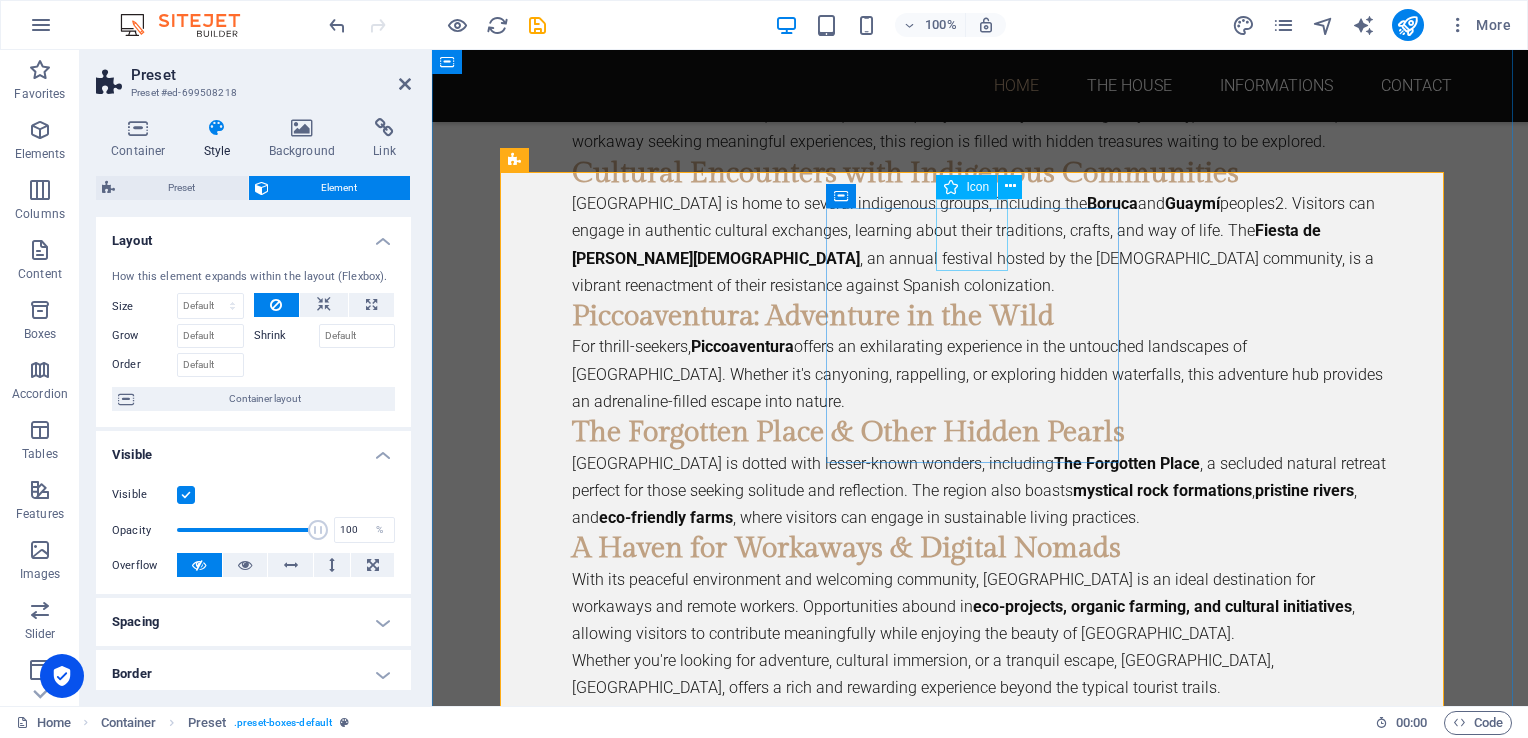 click at bounding box center (654, 1315) 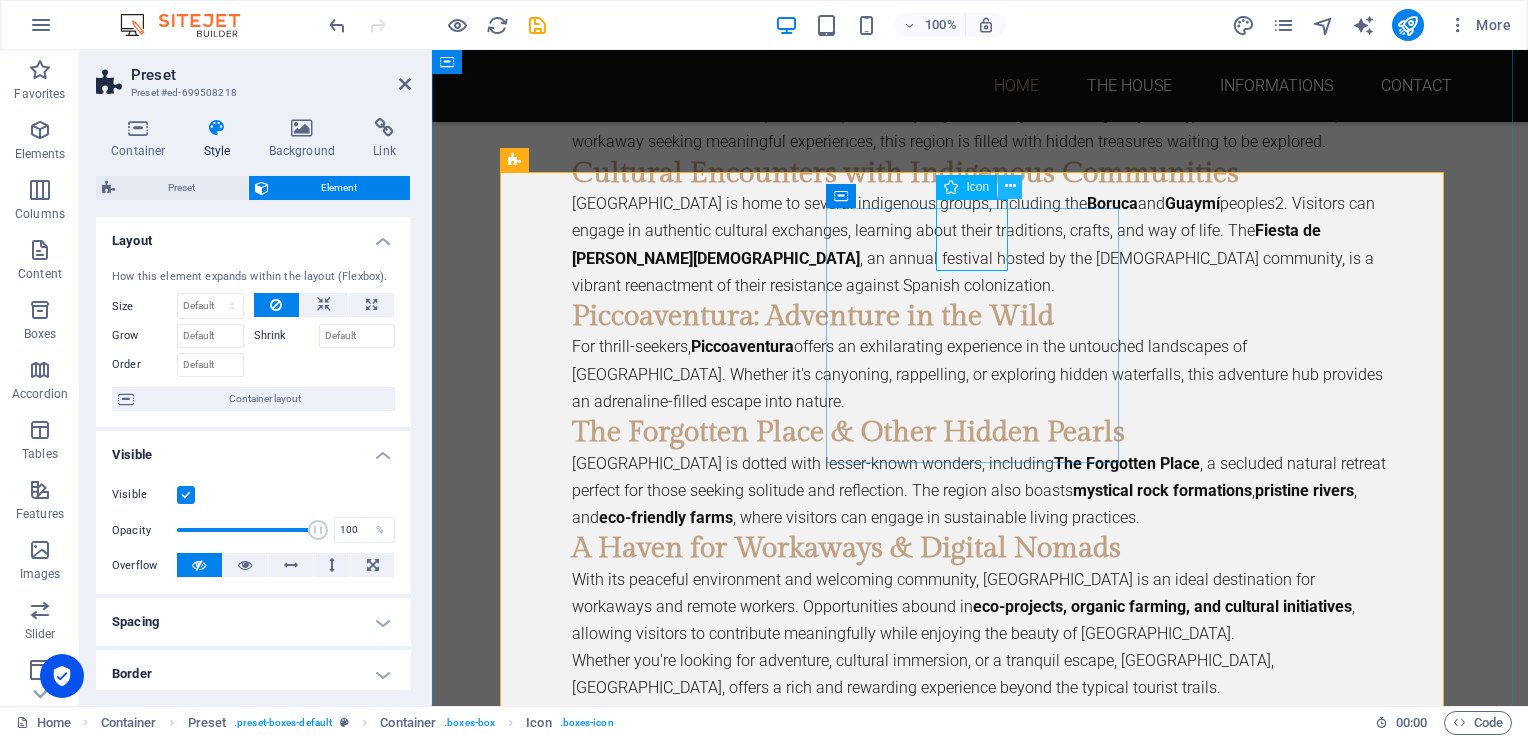click at bounding box center (1010, 186) 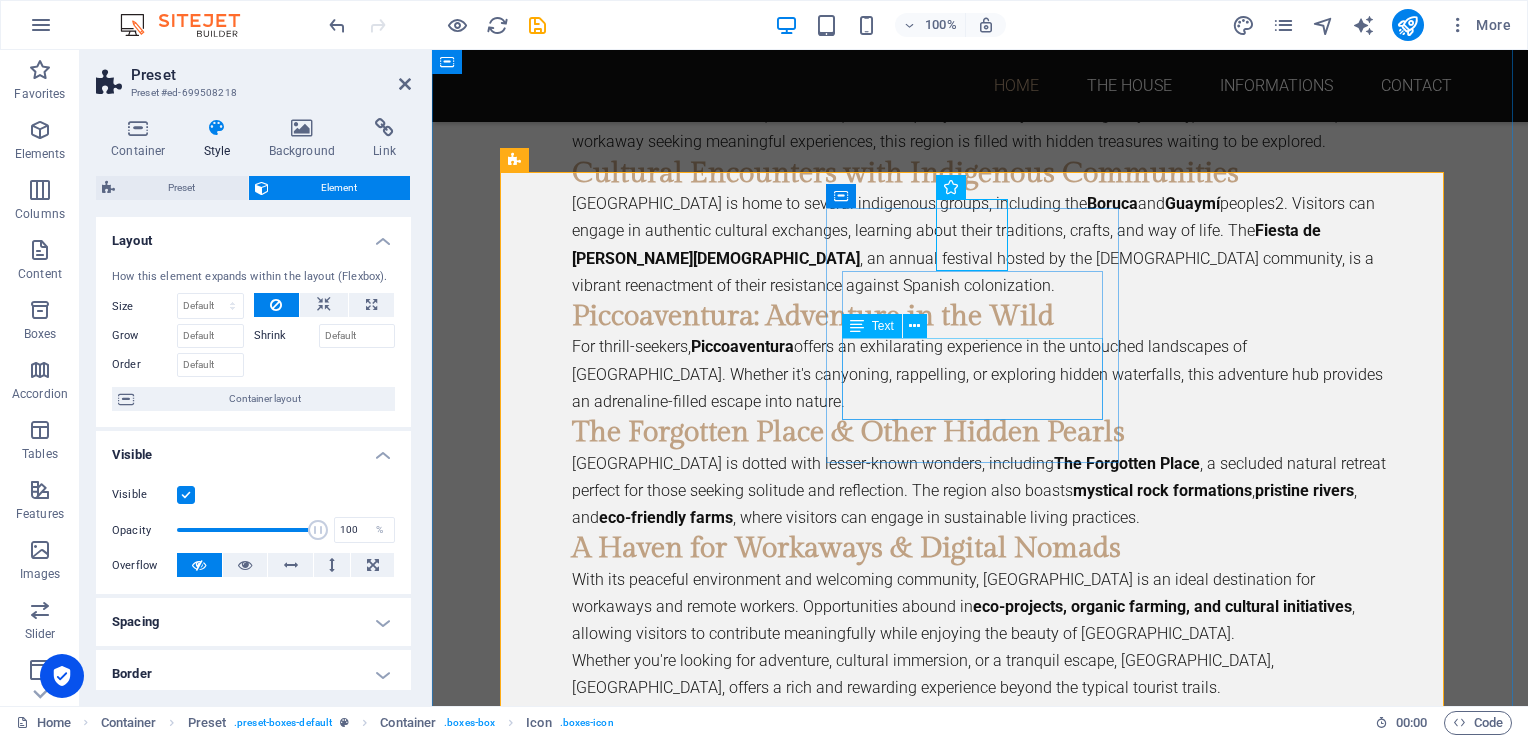 click on "Jump into the pool - morning and evening with the sounds of the birds singing in the trees." at bounding box center (654, 1459) 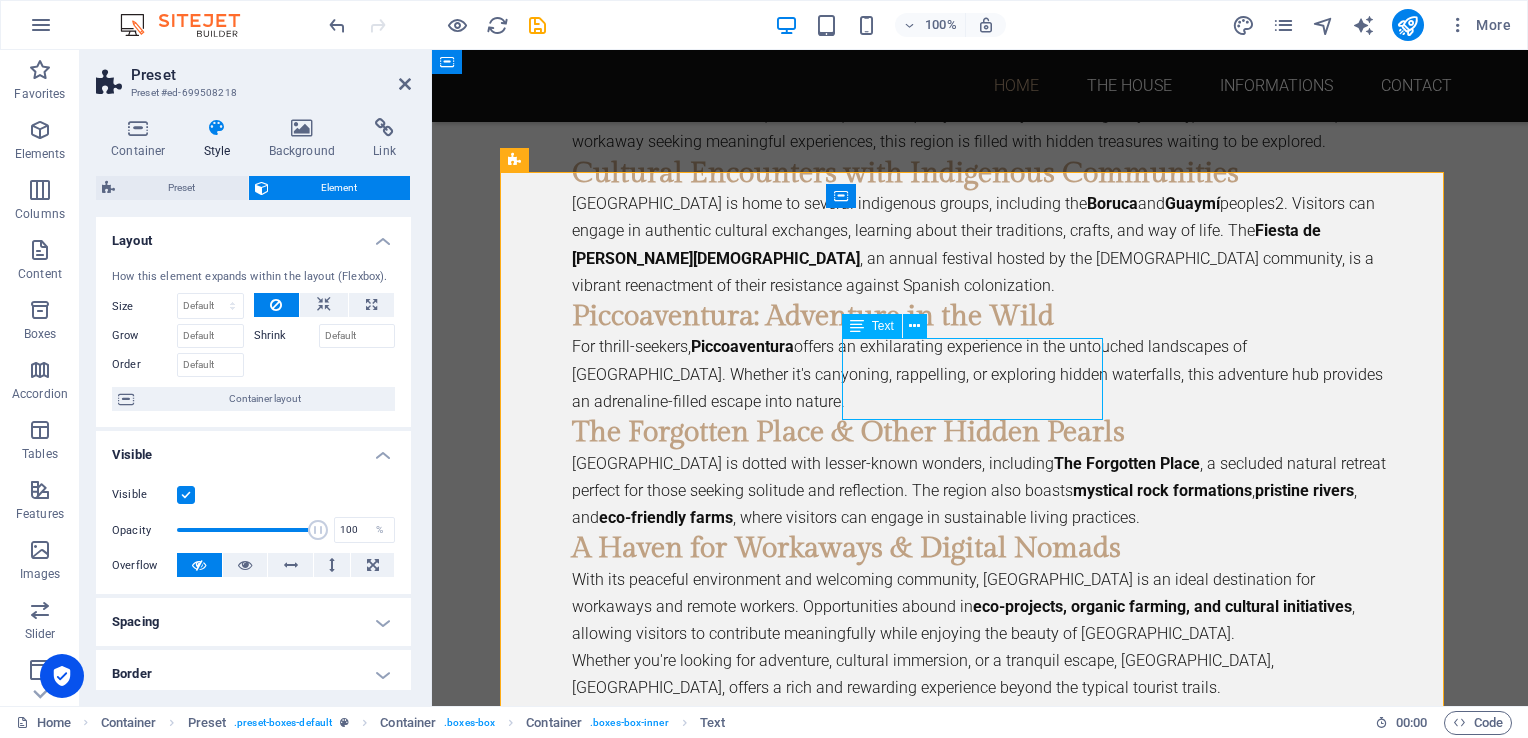 click on "Jump into the pool - morning and evening with the sounds of the birds singing in the trees." at bounding box center (654, 1459) 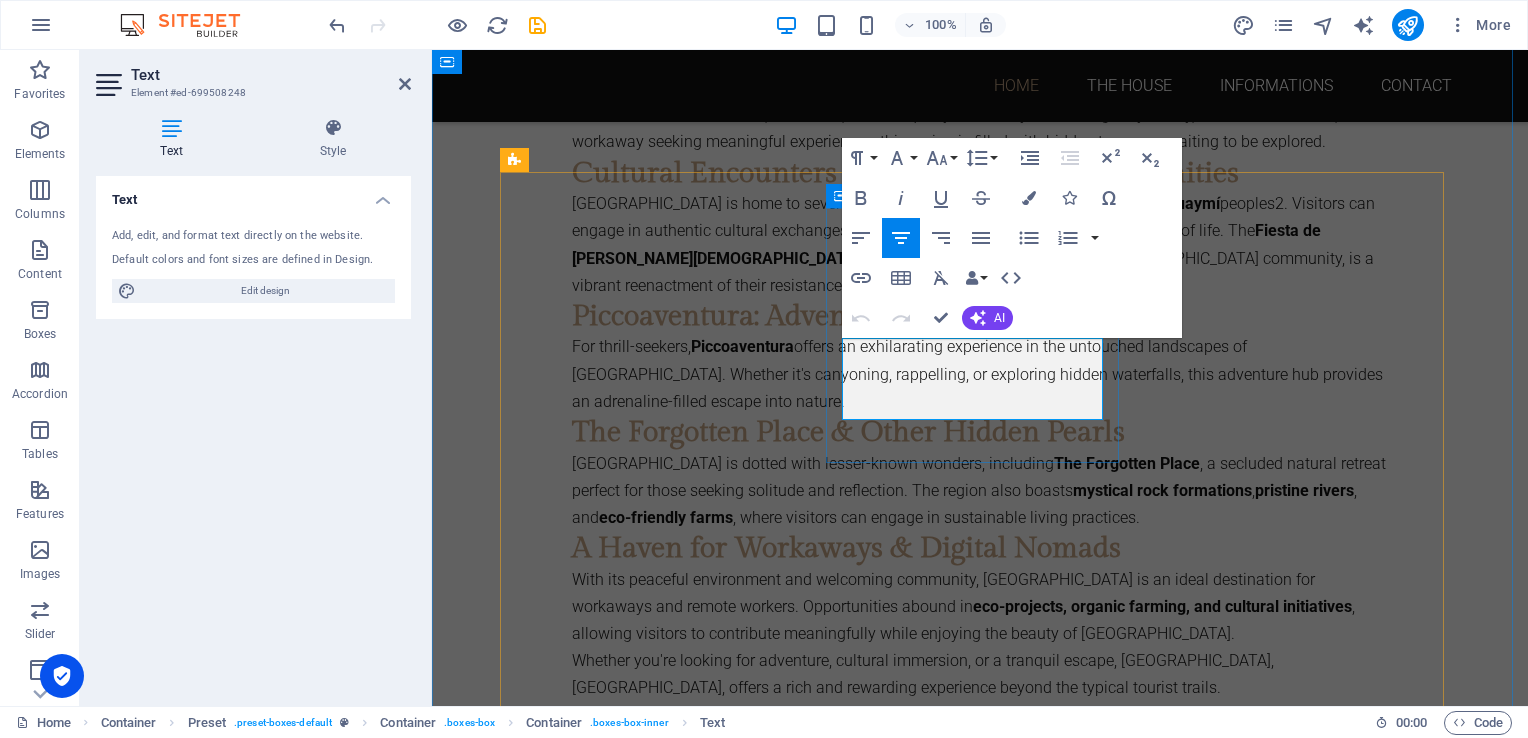 drag, startPoint x: 1000, startPoint y: 354, endPoint x: 1016, endPoint y: 386, distance: 35.77709 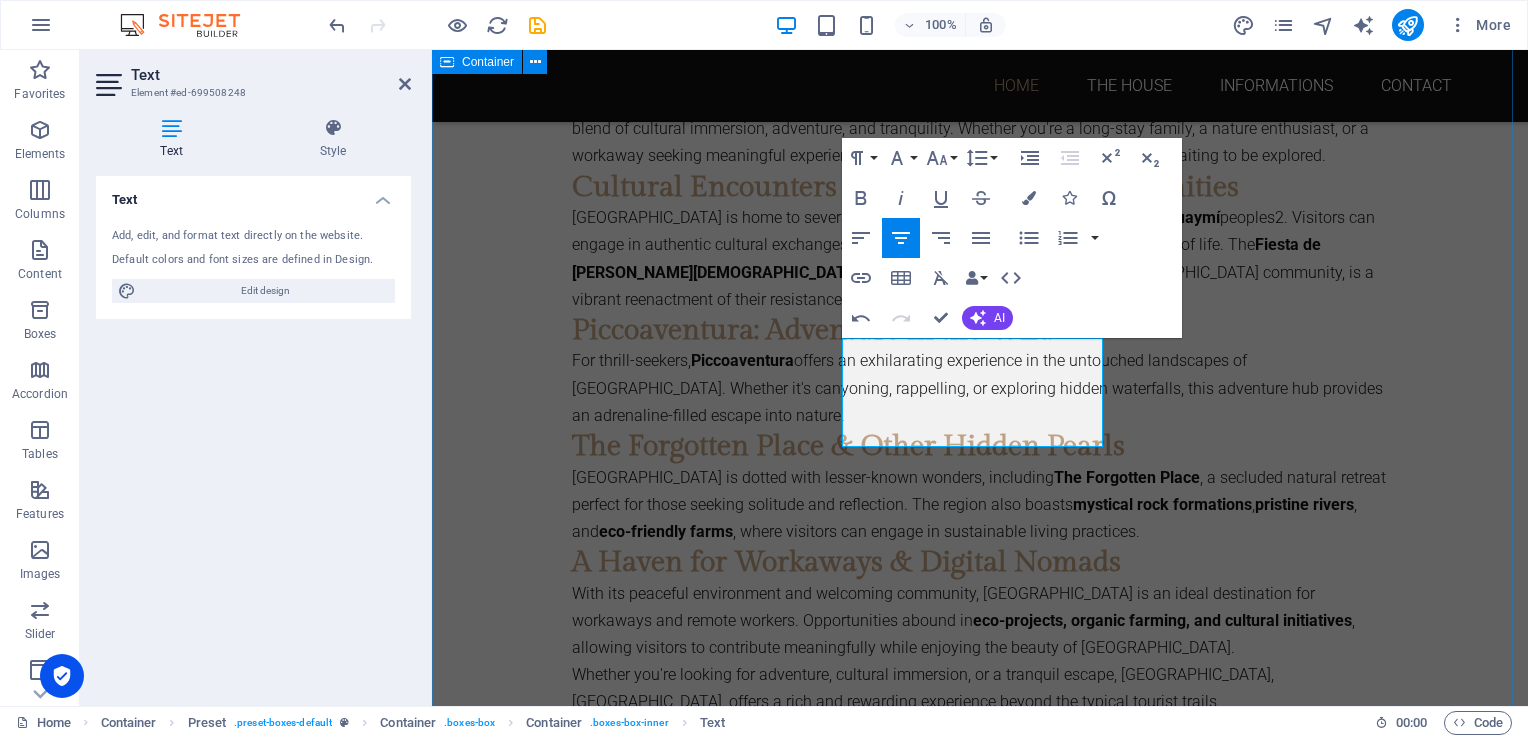 click on "What can we offer? Nature Open the door and you can sense, hear and experience the nature on our 3,5 hectares land. Pool (Under construction)  Jump into the pool - morning and evening with the sounds of the birds singing in the trees. Sports Volcán offers thrilling mountain biking trails, scenic hiking routes , and peaceful running paths through lush landscapes, perfect for adventure seekers and nature lovers. Local dining Cozy sodas and dining spots near Volcán offer authentic Costa Rican flavors, fresh ingredients, and warm hospitality in scenic surroundings Free Wifi Enjoy high-speed internet, smart home automation, HD TV entertainment, and a top-tier security system, ensuring convenience, connectivity, and peace of mind in paradise. Shopping Local markets, artisan shops, and fresh produce stands offer authentic Costa Rican goods, souvenirs, and daily essentials in Volcán, Puntarenas" at bounding box center [980, 1897] 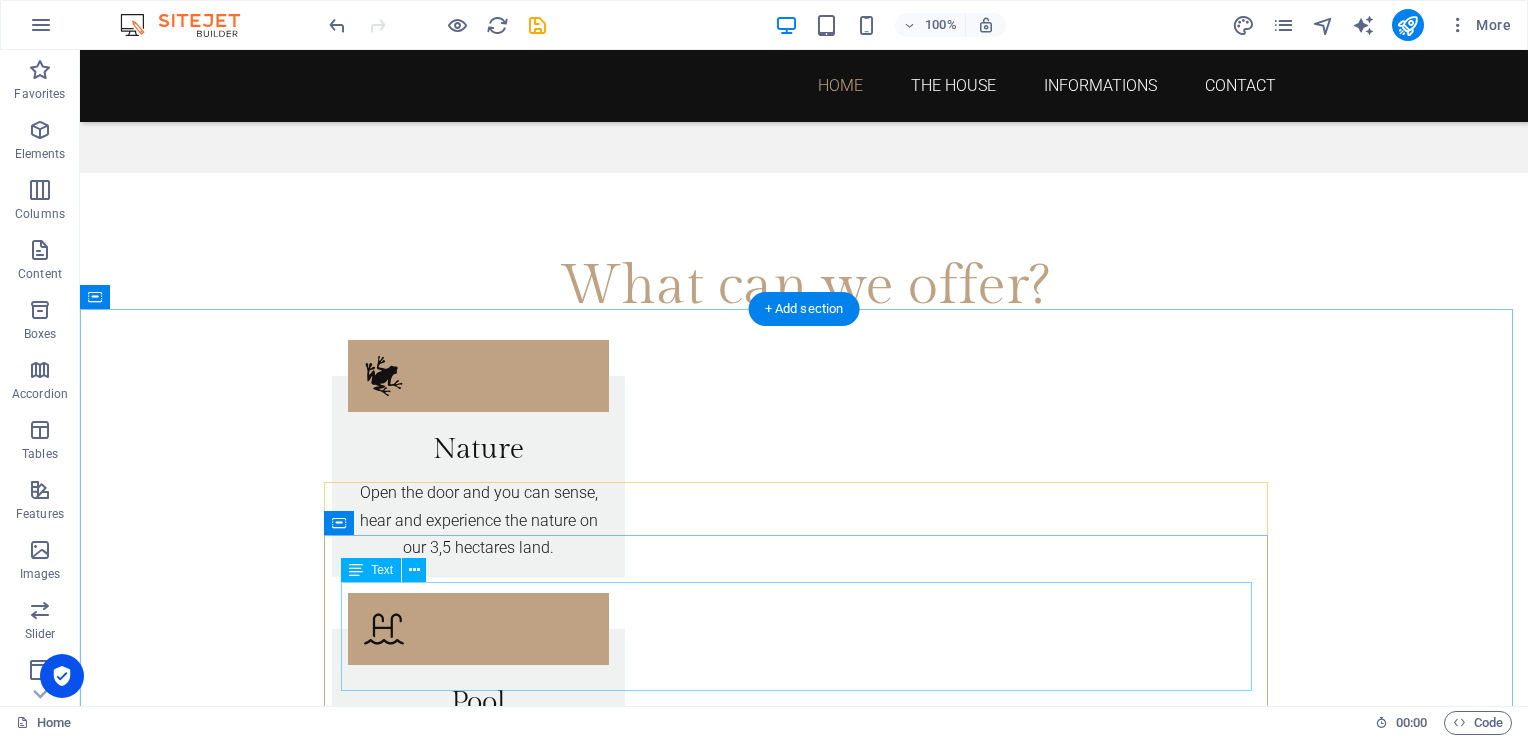 scroll, scrollTop: 4013, scrollLeft: 0, axis: vertical 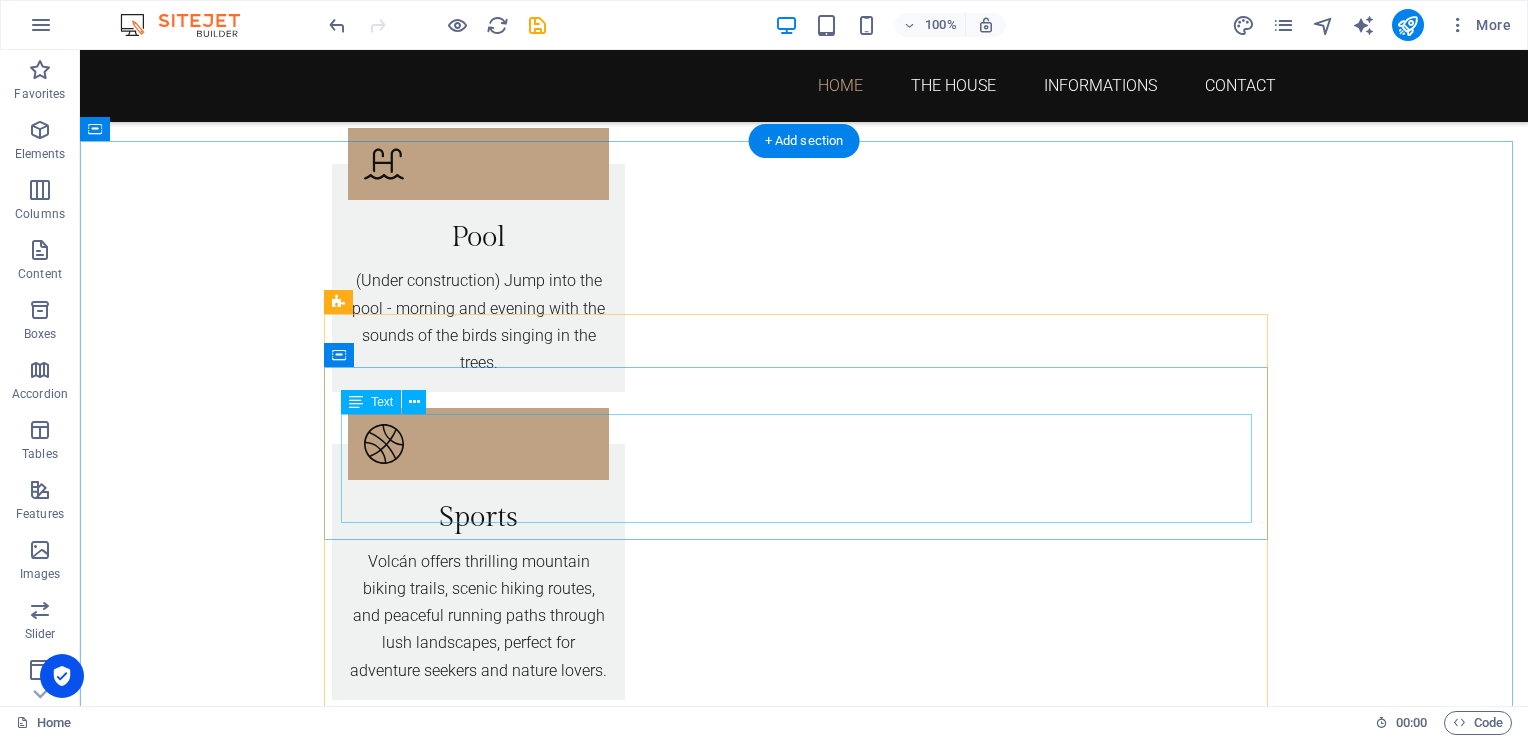click on "Staying at Casa Cacao was a delightful experience! The warm hospitality made me feel right at home. The ambiance is serene, with beautifully designed spaces that blend comfort and style. I loved the lush surroundings and the delicious, locally-inspired meals. Whether relaxing on the terrace or exploring nearby attractions, each moment was memorable. I highly recommend Casa Cacao for anyone seeking a charming getaway!" at bounding box center [804, 3231] 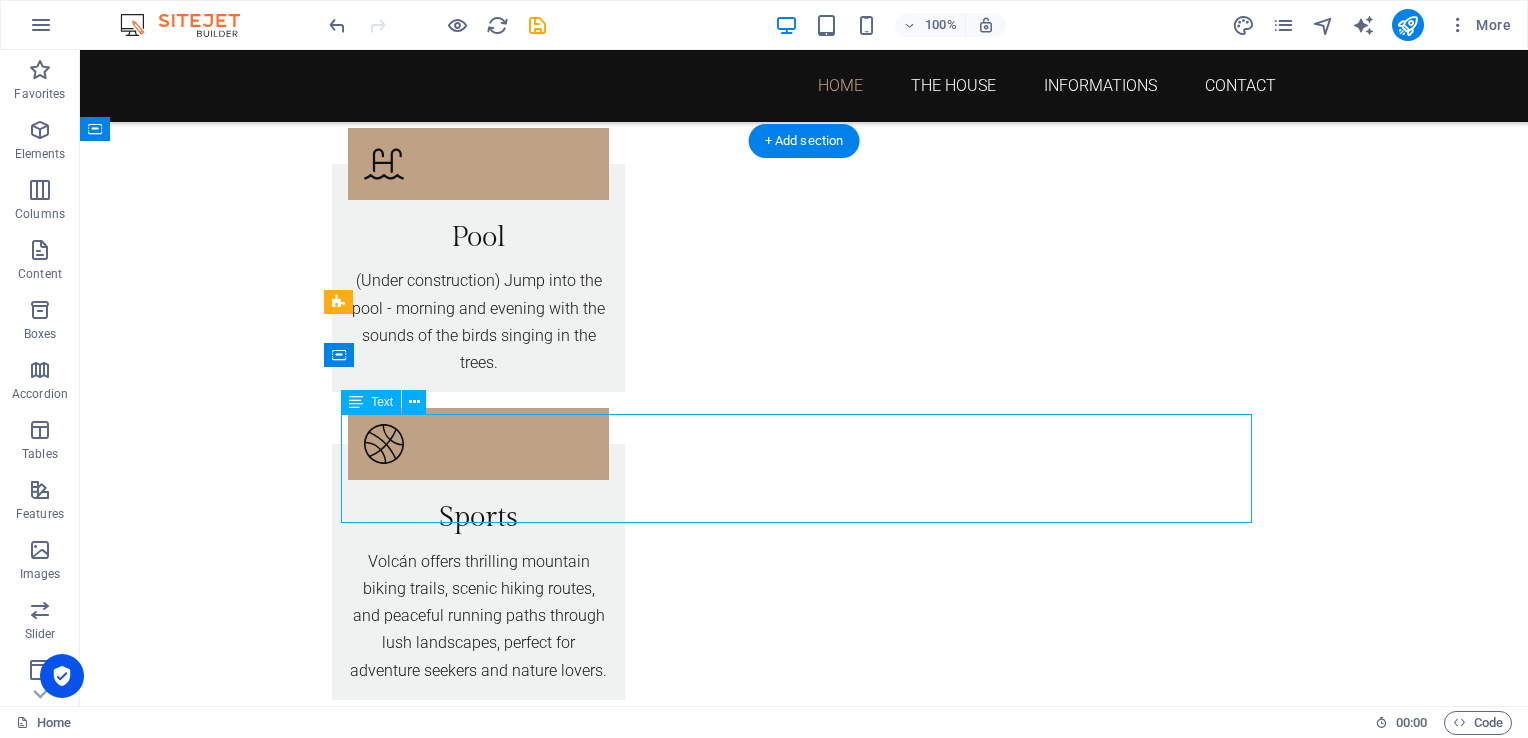 click on "Staying at Casa Cacao was a delightful experience! The warm hospitality made me feel right at home. The ambiance is serene, with beautifully designed spaces that blend comfort and style. I loved the lush surroundings and the delicious, locally-inspired meals. Whether relaxing on the terrace or exploring nearby attractions, each moment was memorable. I highly recommend Casa Cacao for anyone seeking a charming getaway!" at bounding box center (804, 3231) 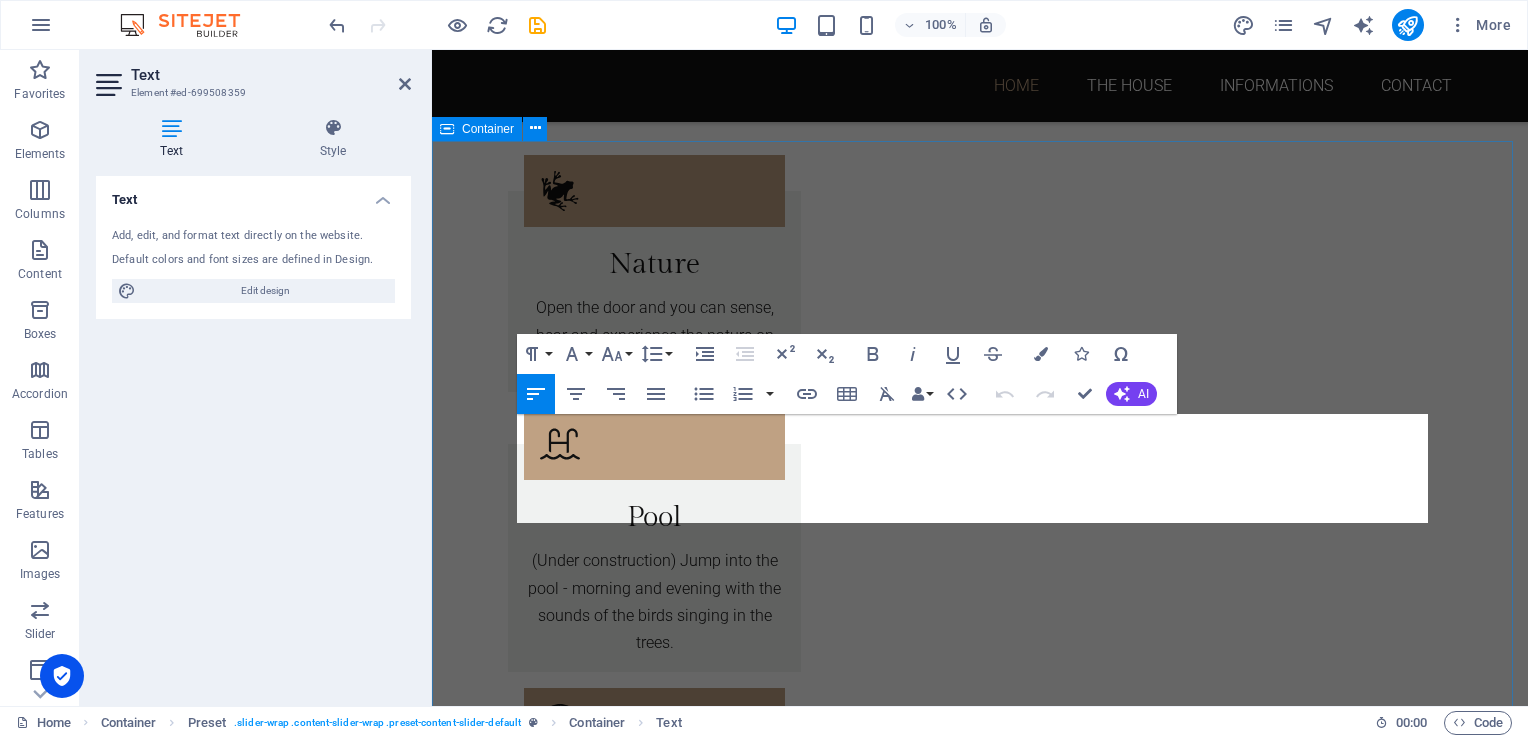 scroll, scrollTop: 4504, scrollLeft: 0, axis: vertical 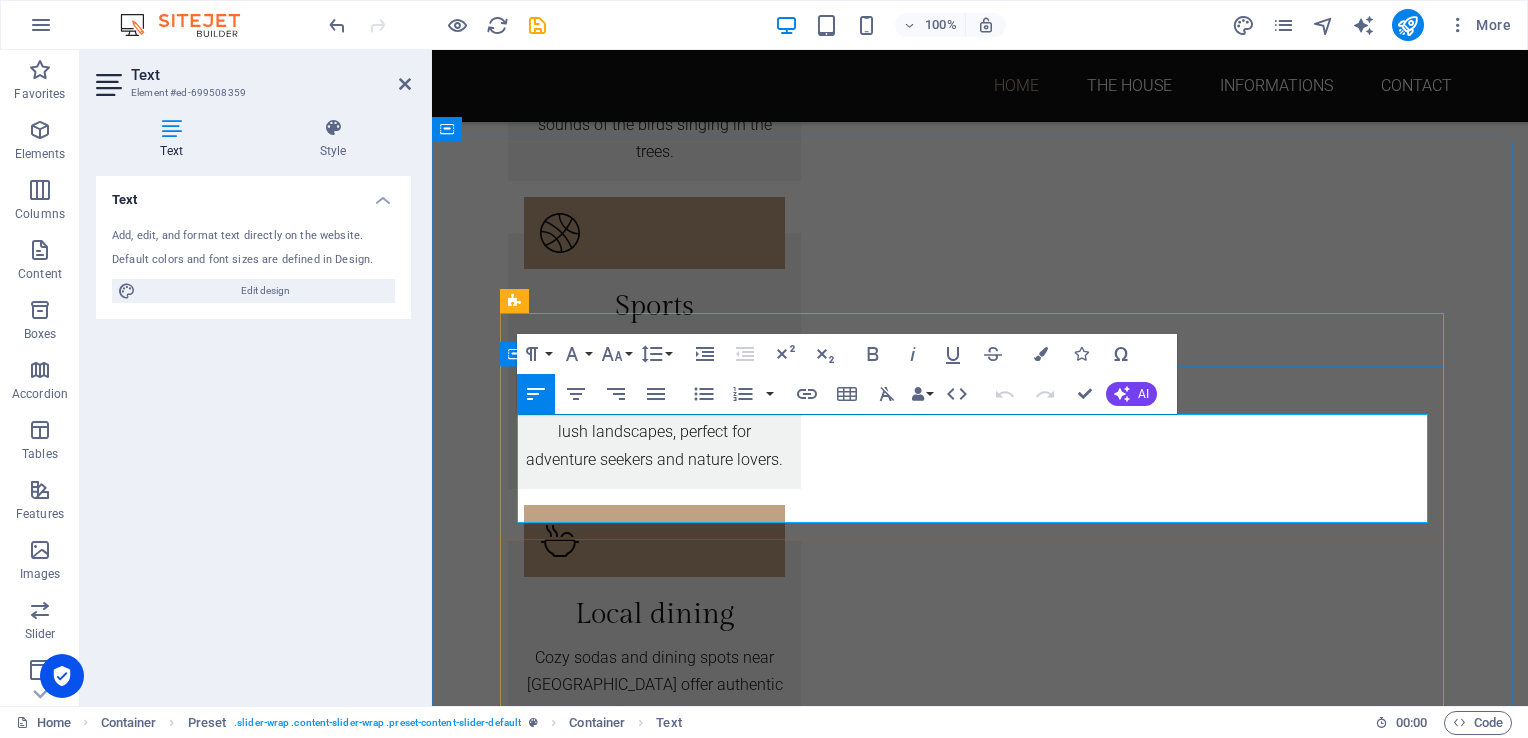 click on "Staying at Casa Cacao was a delightful experience! The warm hospitality made me feel right at home. The ambiance is serene, with beautifully designed spaces that blend comfort and style. I loved the lush surroundings and the delicious, locally-inspired meals. Whether relaxing on the terrace or exploring nearby attractions, each moment was memorable. I highly recommend Casa Cacao for anyone seeking a charming getaway!" at bounding box center [980, 3081] 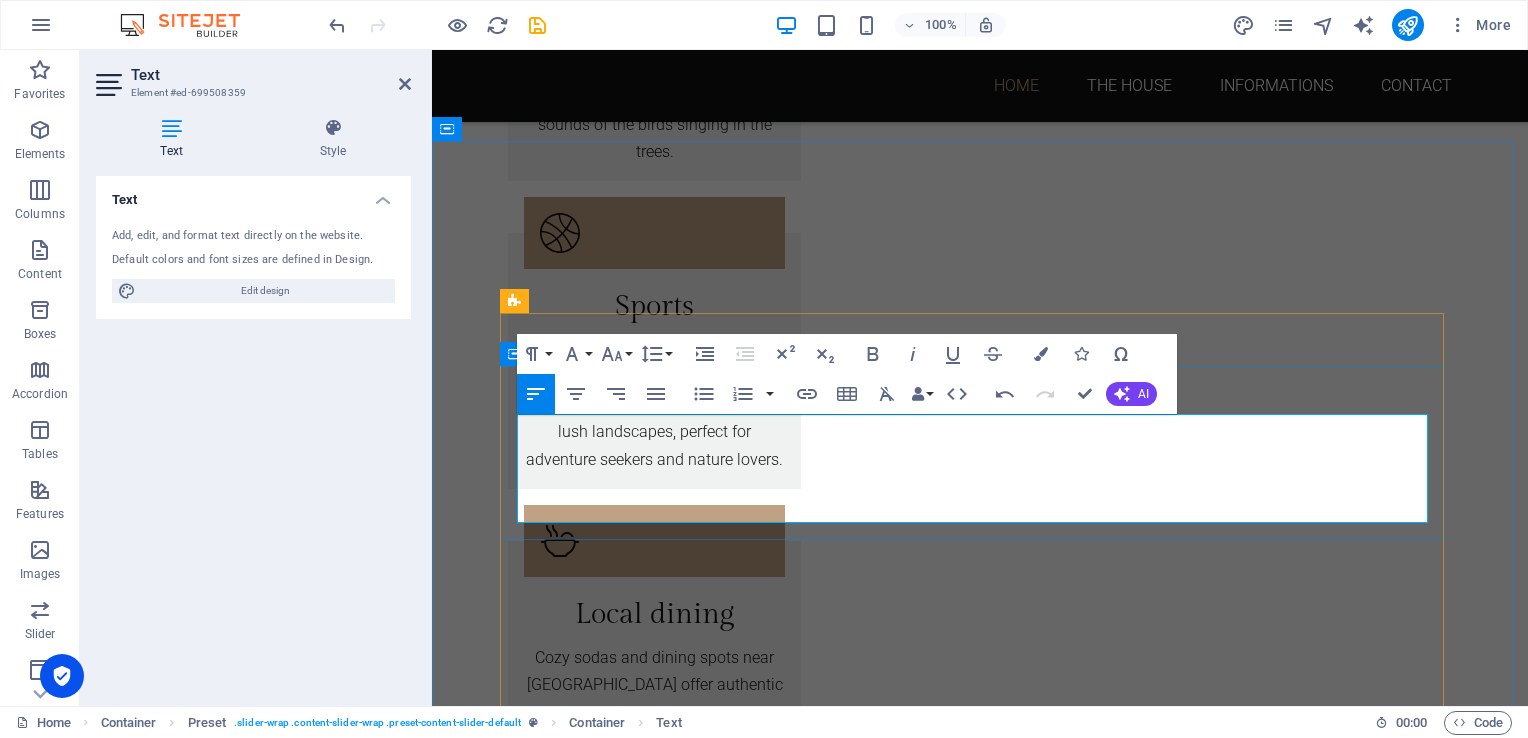 type 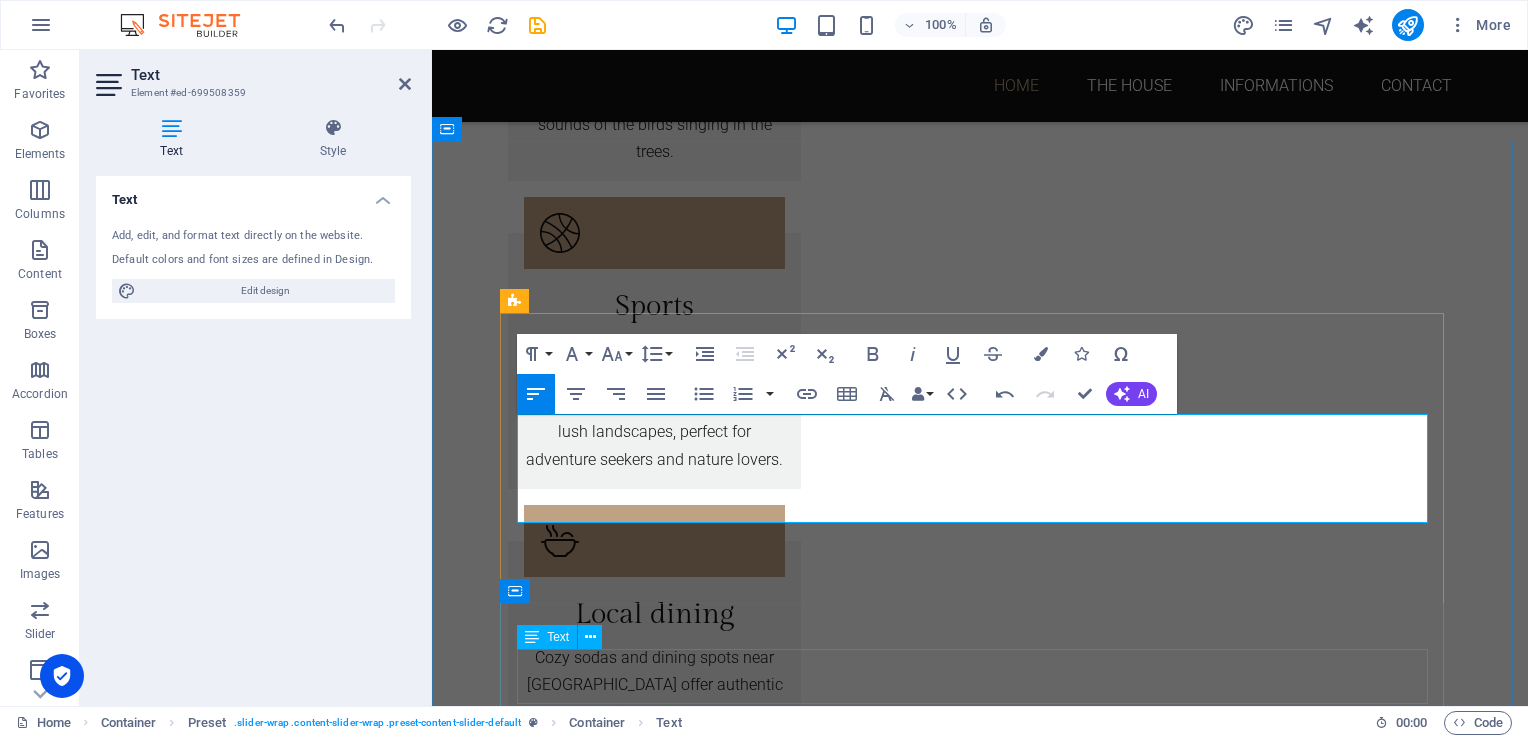 click on "Mi estancia en Casa Cacao fue maravillosa. El ambiente acogedor, la atención cordial y las vistas impresionantes hicieron que me sintiera como en casa. ¡Recomiendo este lugar para una experiencia única y relajante! Regresaré pronto." at bounding box center (980, 3279) 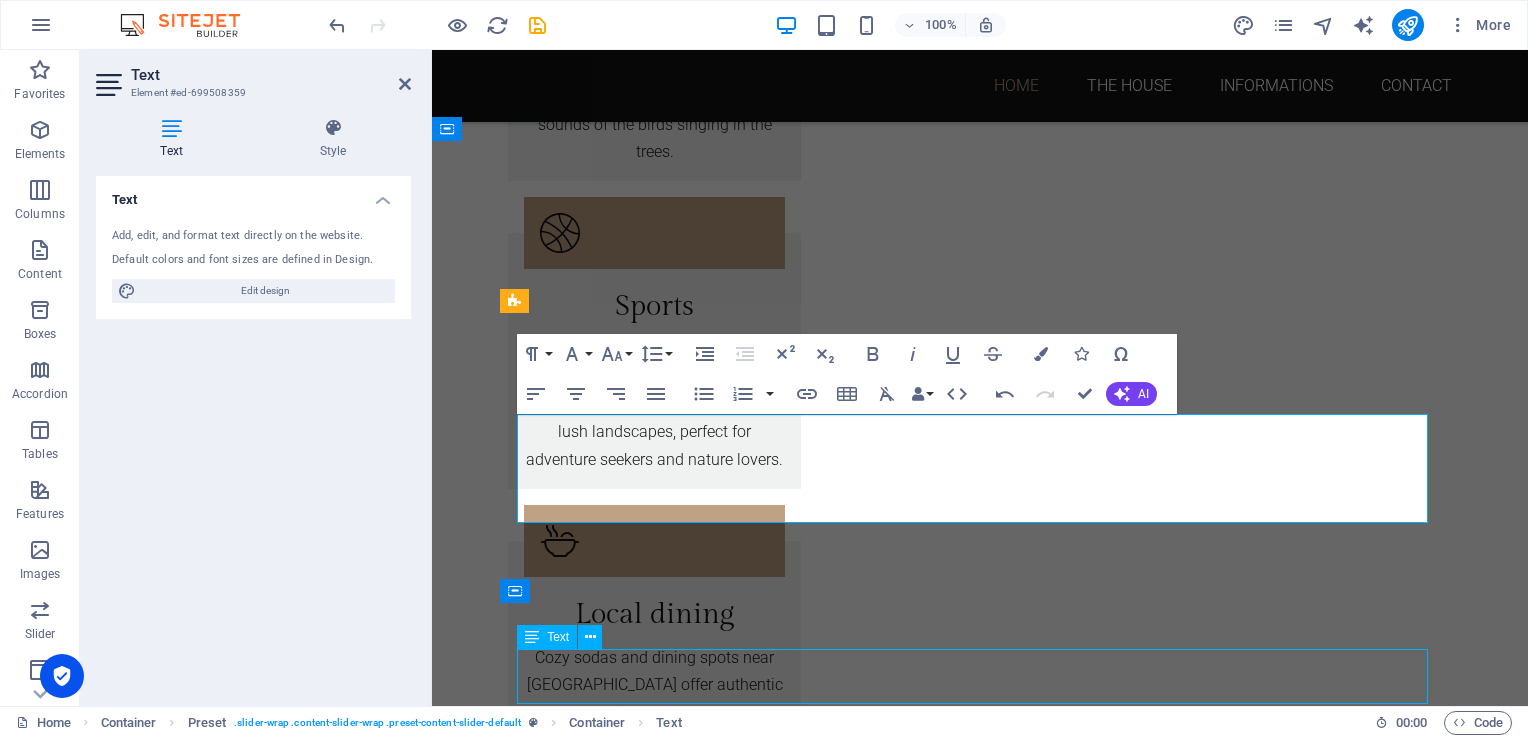 scroll, scrollTop: 4013, scrollLeft: 0, axis: vertical 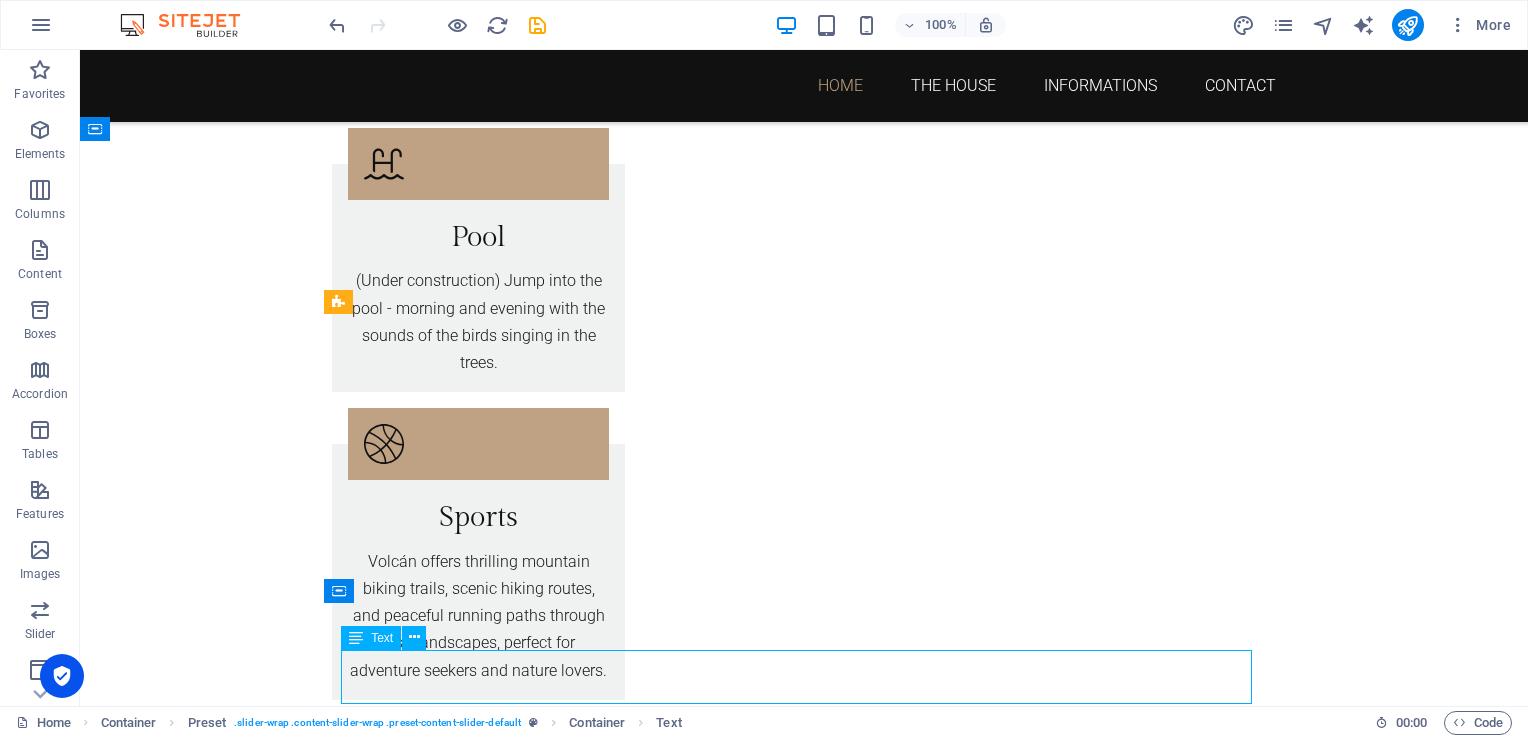 click on "Mi estancia en Casa Cacao fue maravillosa. El ambiente acogedor, la atención cordial y las vistas impresionantes hicieron que me sintiera como en casa. ¡Recomiendo este lugar para una experiencia única y relajante! Regresaré pronto." at bounding box center [804, 3429] 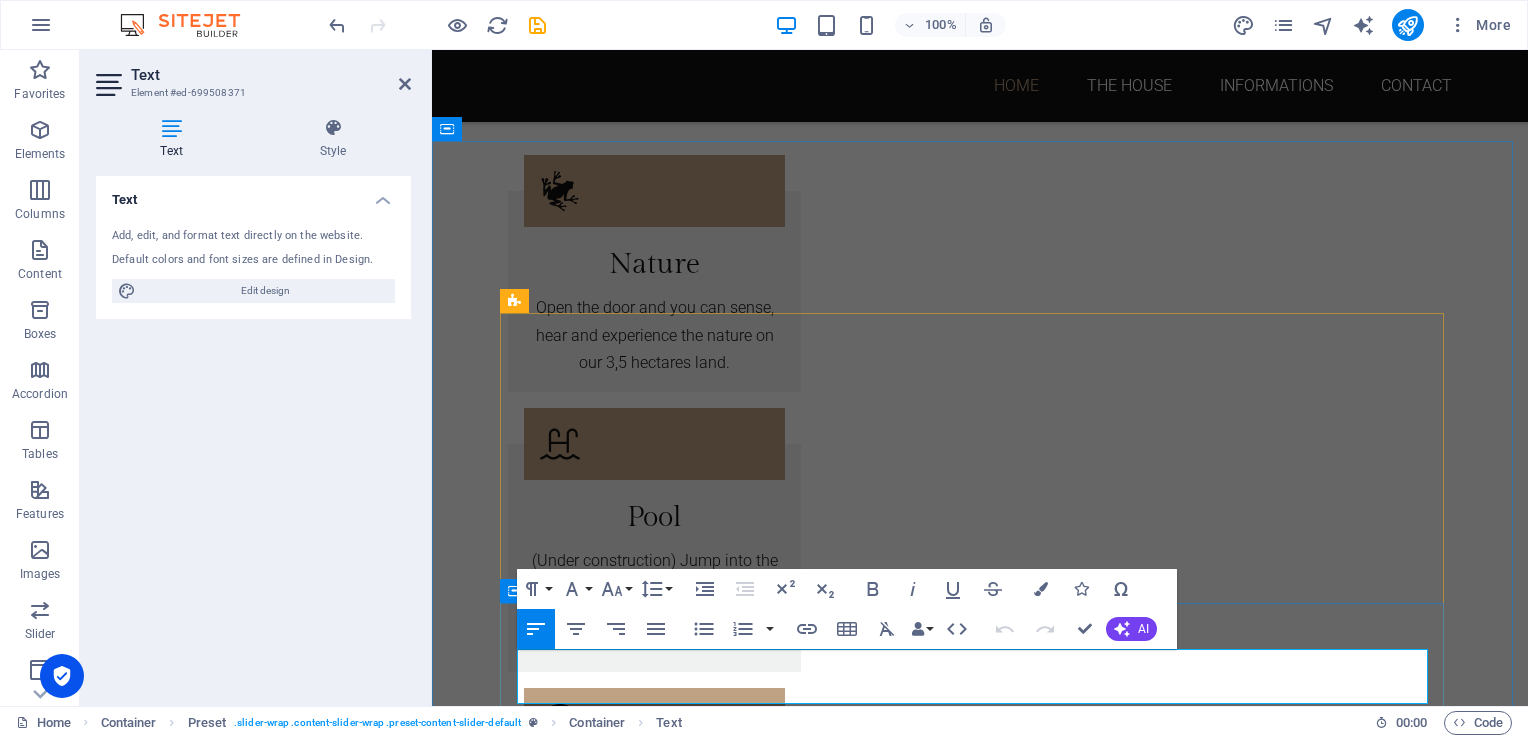 scroll, scrollTop: 4504, scrollLeft: 0, axis: vertical 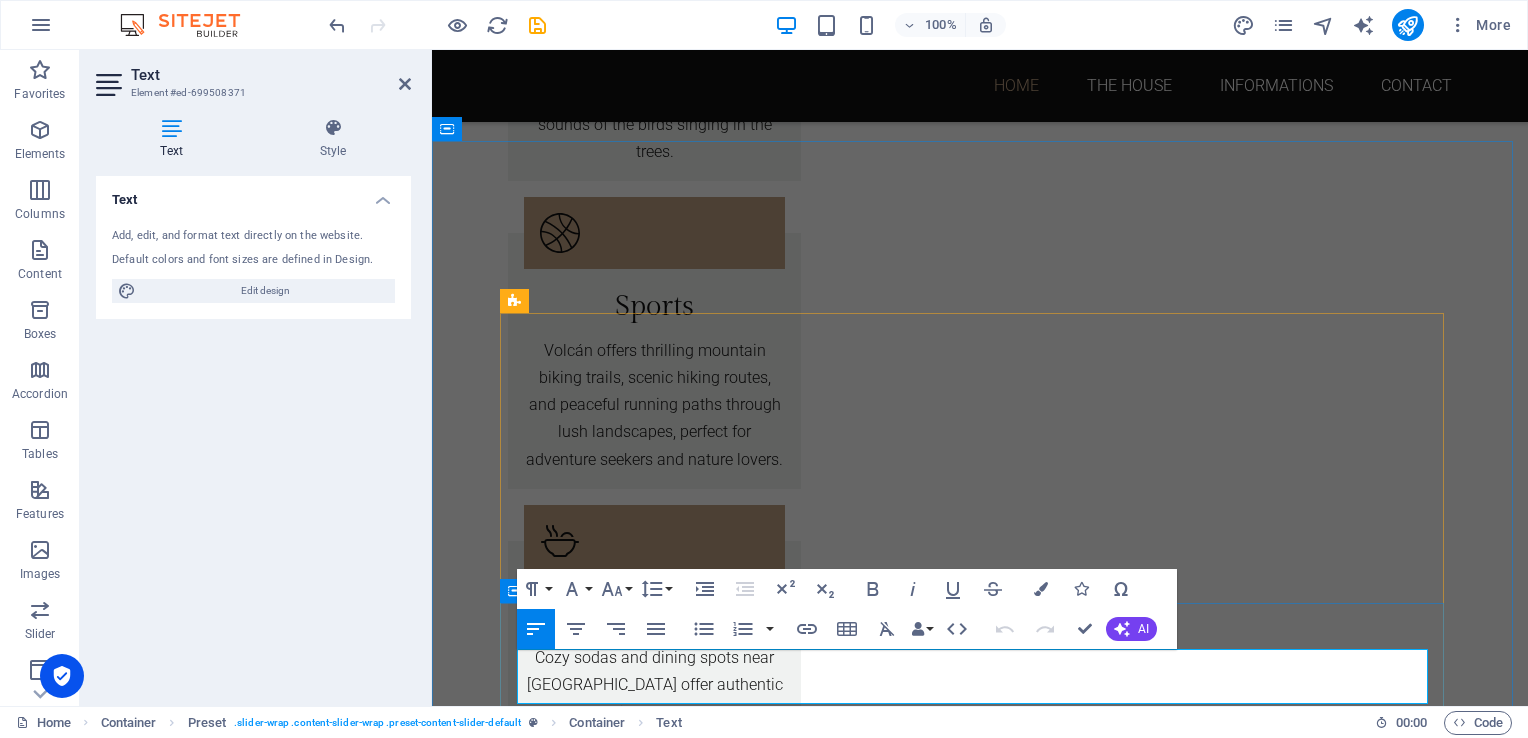 click on "Mi estancia en Casa Cacao fue maravillosa. El ambiente acogedor, la atención cordial y las vistas impresionantes hicieron que me sintiera como en casa. ¡Recomiendo este lugar para una experiencia única y relajante! Regresaré pronto." at bounding box center [980, 3279] 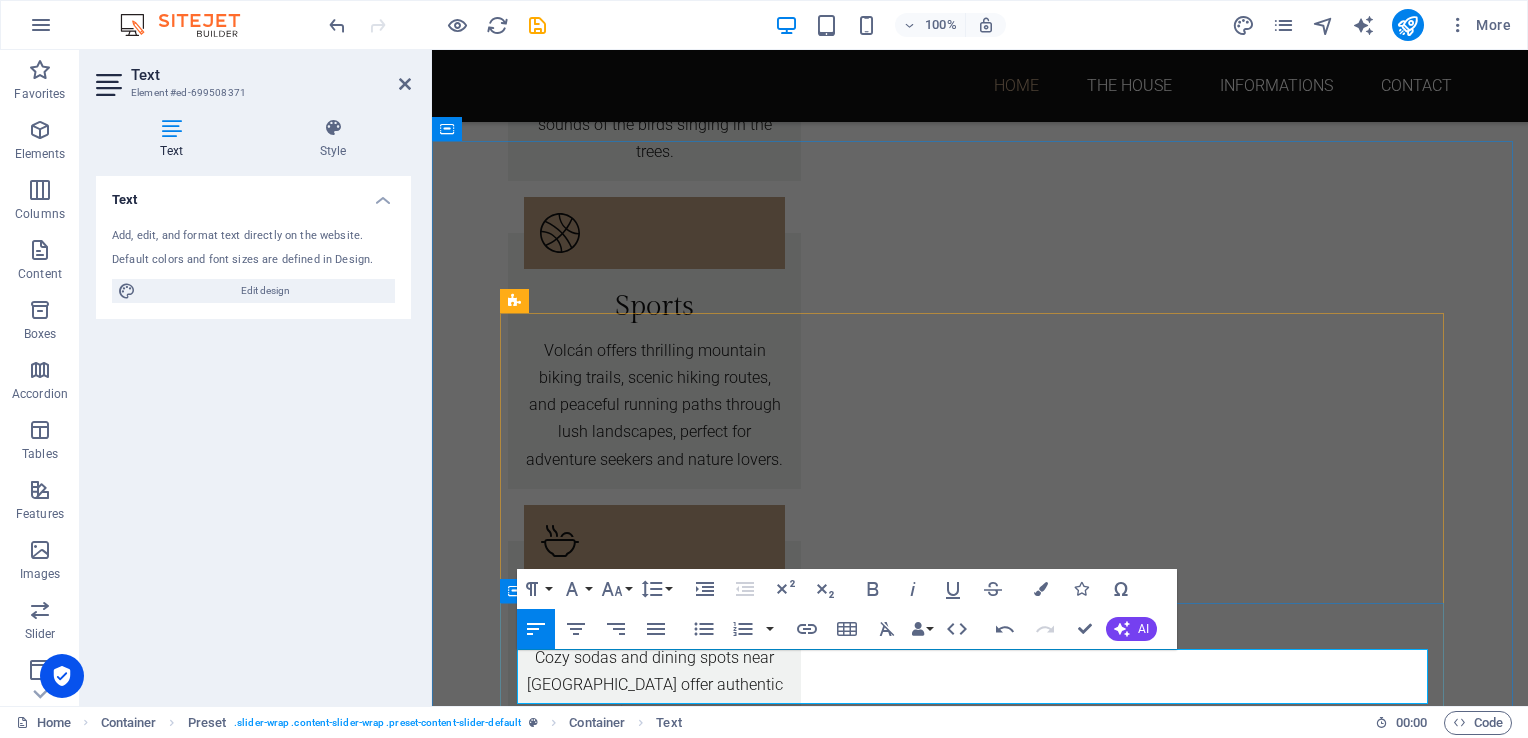 type 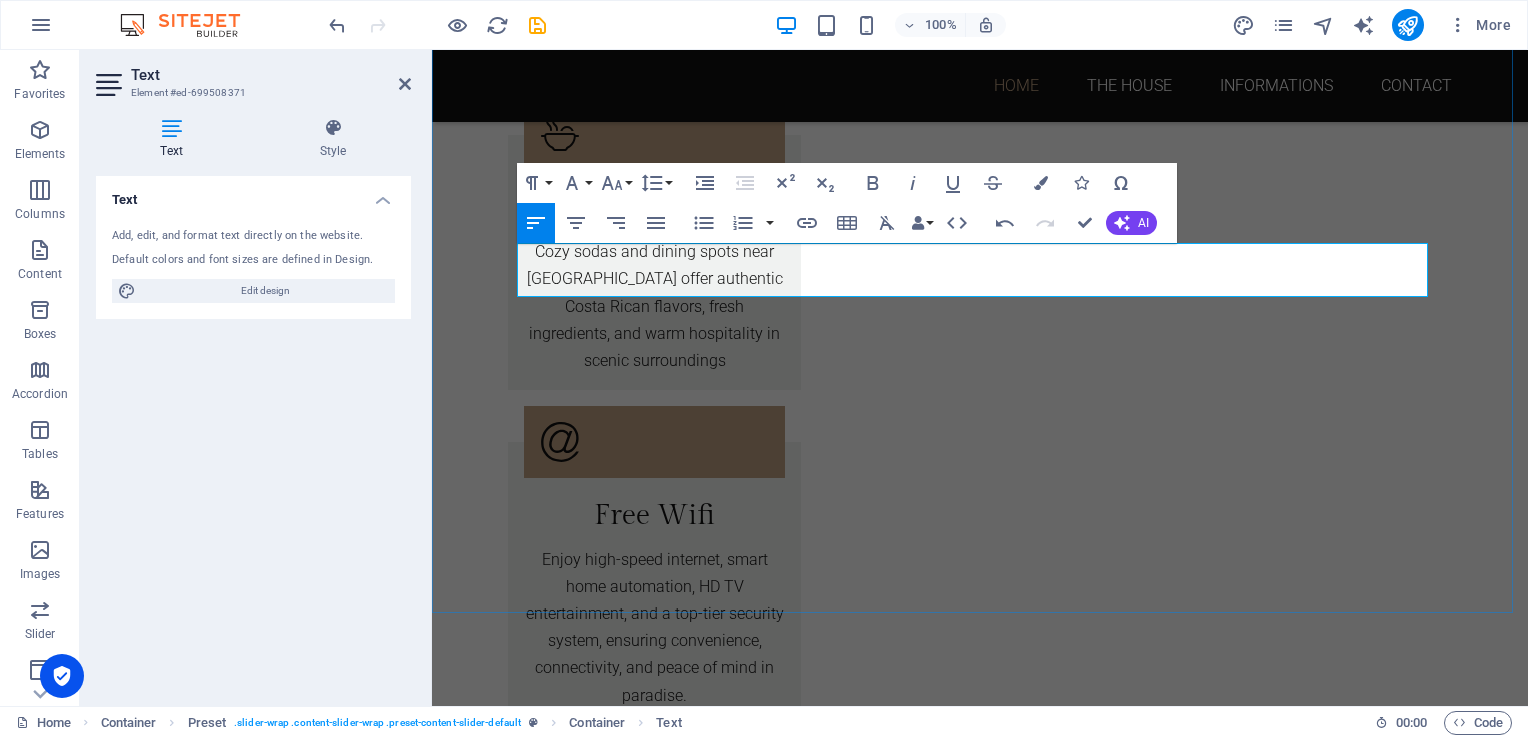 scroll, scrollTop: 4911, scrollLeft: 0, axis: vertical 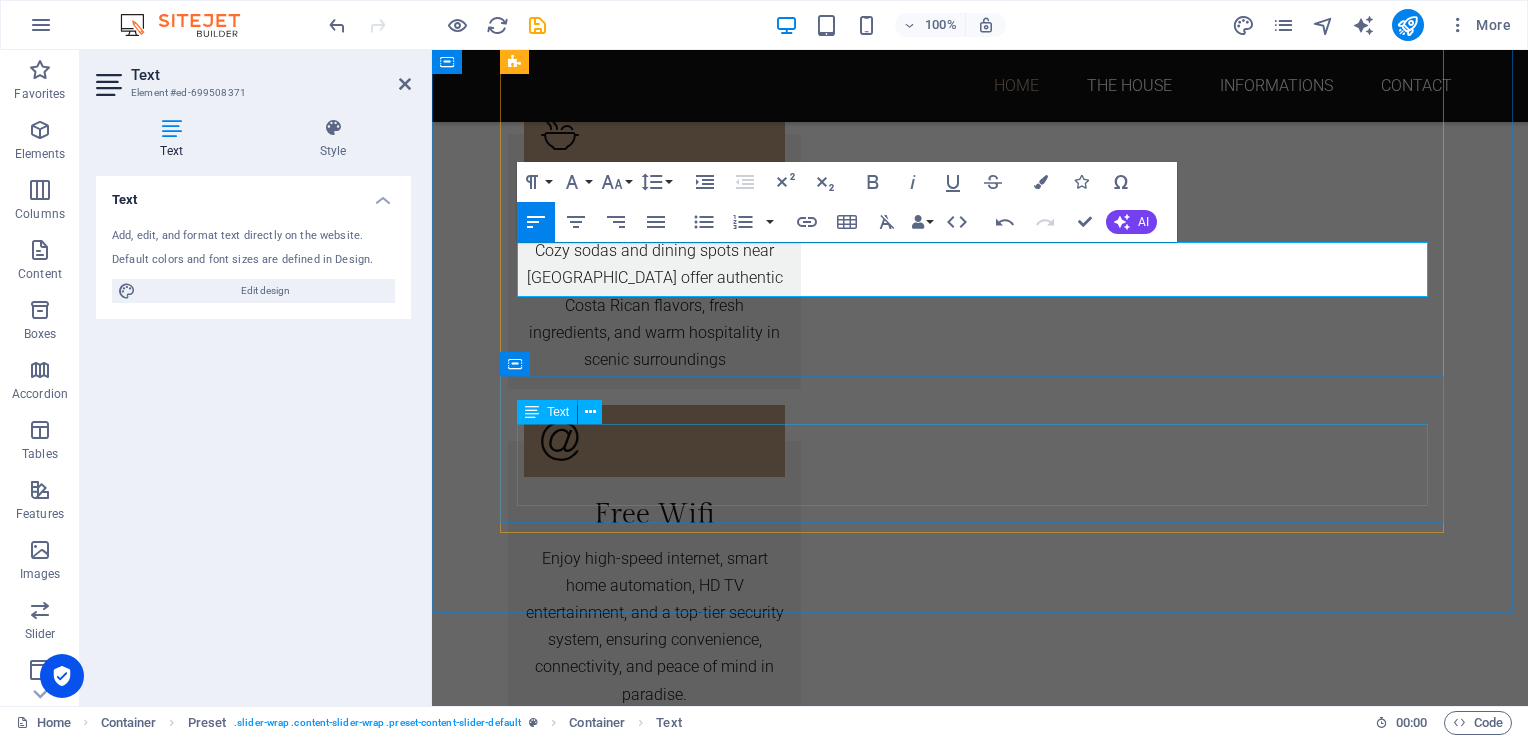 click on "My stay at Casa Cacao was truly wonderful! The cozy atmosphere, stunning decor, and friendly staff made me feel right at home. I particularly enjoyed the delicious breakfast and the tranquil garden. It's the perfect getaway for relaxation. I highly recommend it to anyone seeking a charming and peaceful escape! I can't wait to return!" at bounding box center (980, 3059) 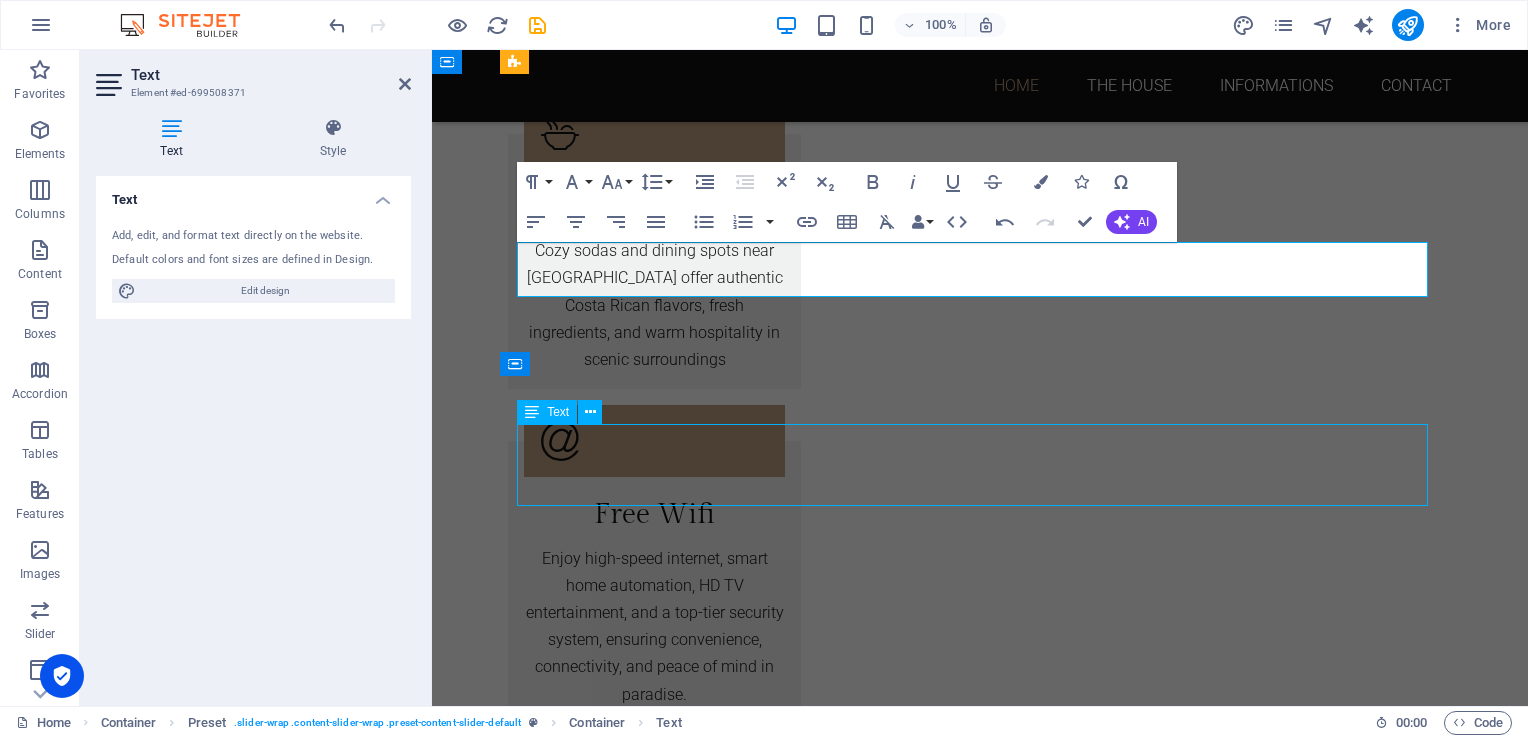 scroll, scrollTop: 4421, scrollLeft: 0, axis: vertical 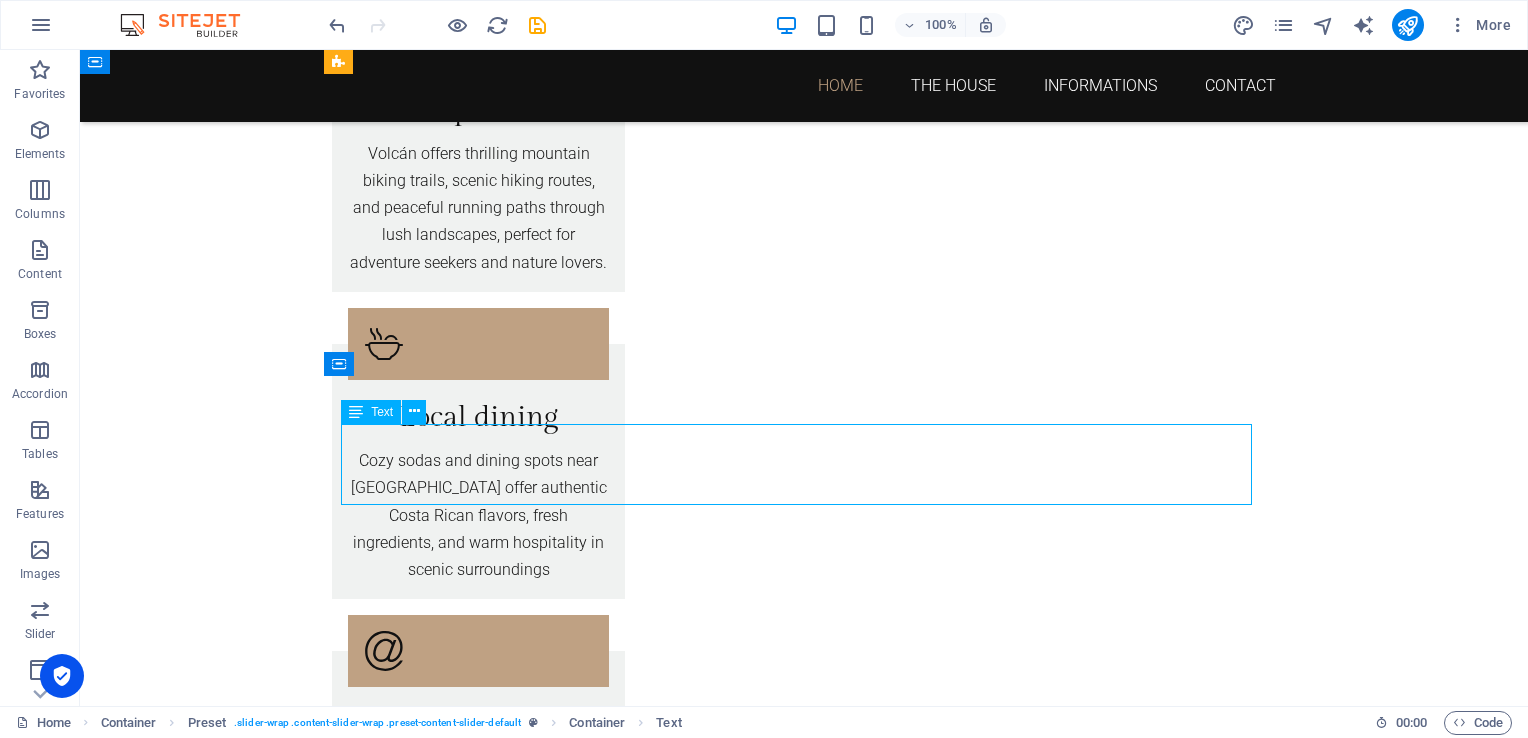 click on "My stay at Casa Cacao was truly wonderful! The cozy atmosphere, stunning decor, and friendly staff made me feel right at home. I particularly enjoyed the delicious breakfast and the tranquil garden. It's the perfect getaway for relaxation. I highly recommend it to anyone seeking a charming and peaceful escape! I can't wait to return!" at bounding box center (804, 3208) 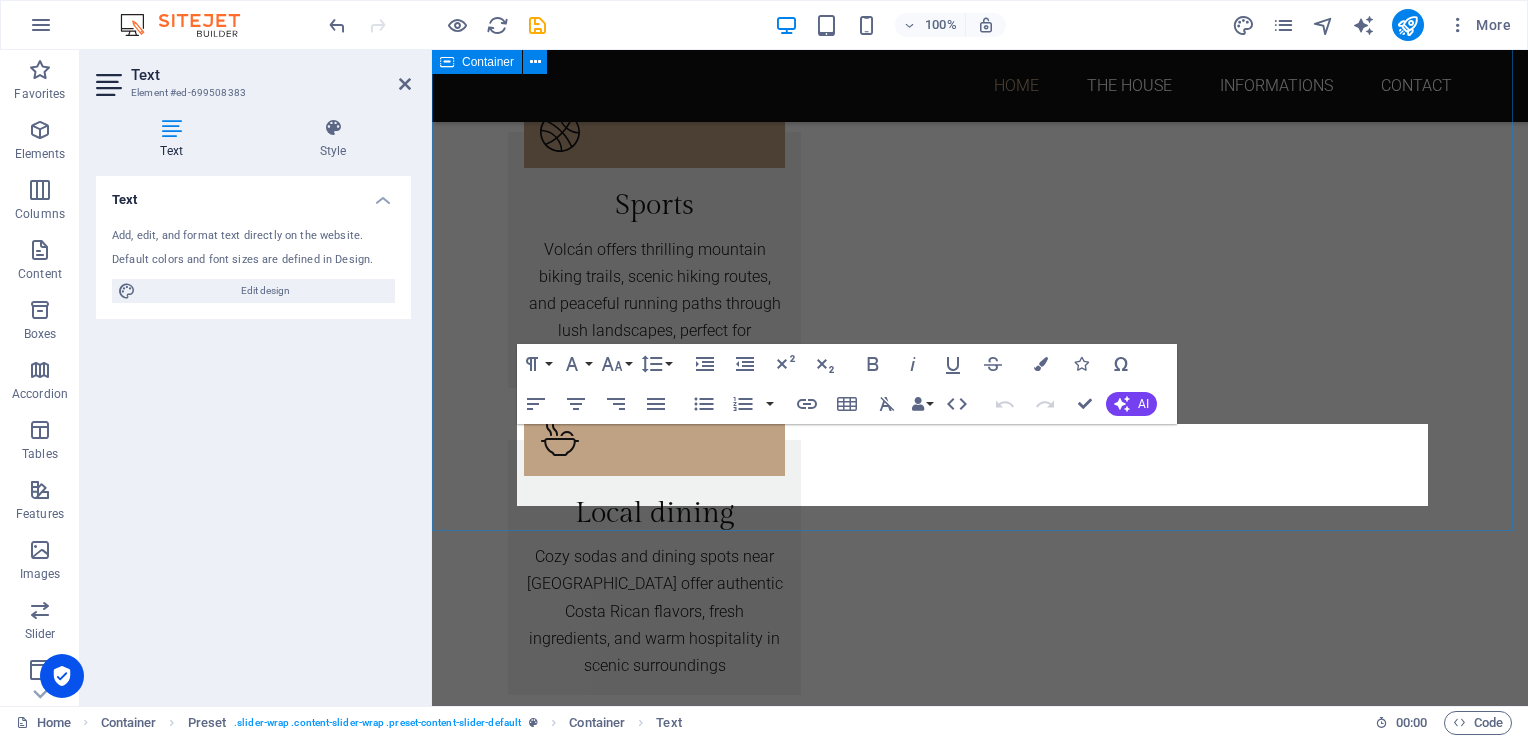 scroll, scrollTop: 4911, scrollLeft: 0, axis: vertical 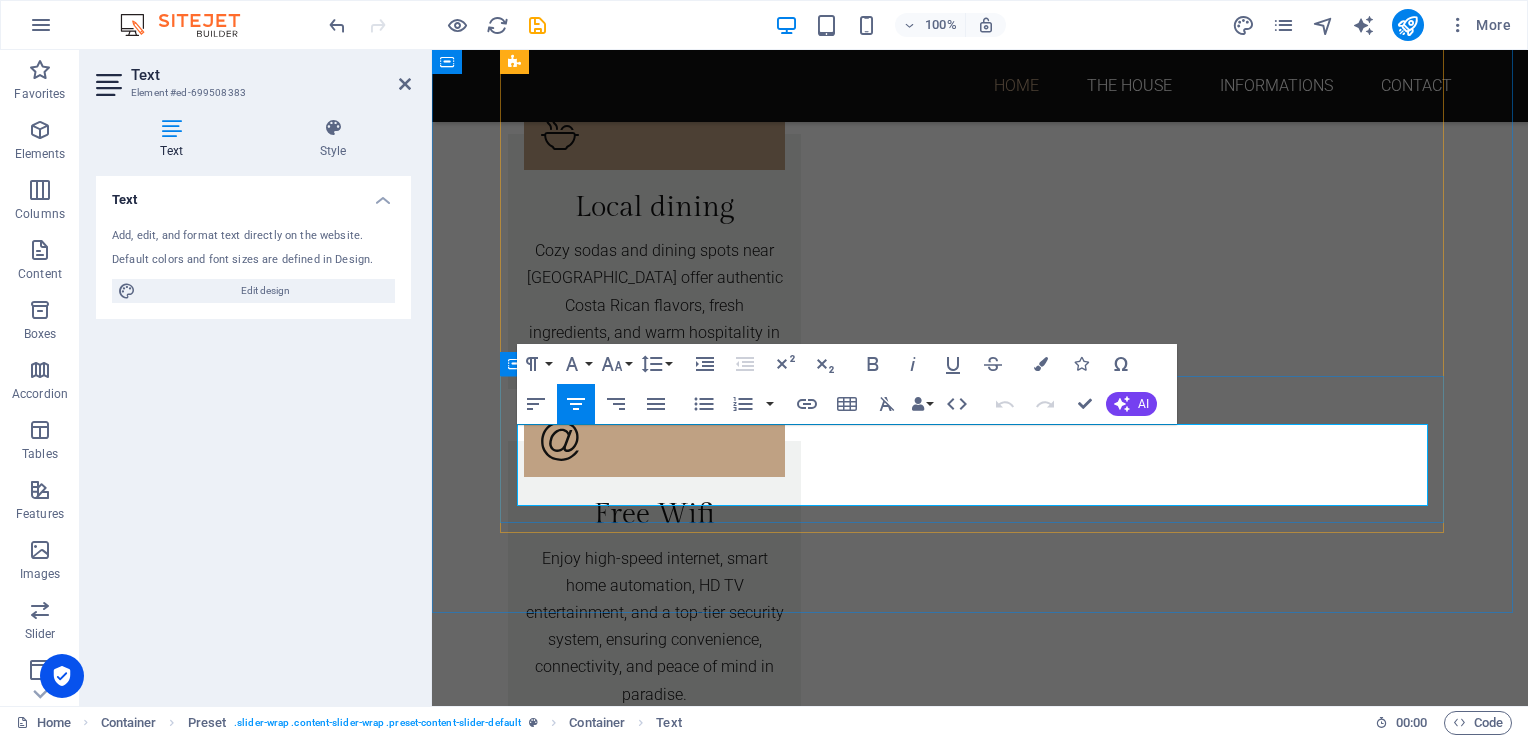 click on "My stay at Casa Cacao was truly wonderful! The cozy atmosphere, stunning decor, and friendly staff made me feel right at home. I particularly enjoyed the delicious breakfast and the tranquil garden. It's the perfect getaway for relaxation. I highly recommend it to anyone seeking a charming and peaceful escape! I can't wait to return!" at bounding box center (980, 3059) 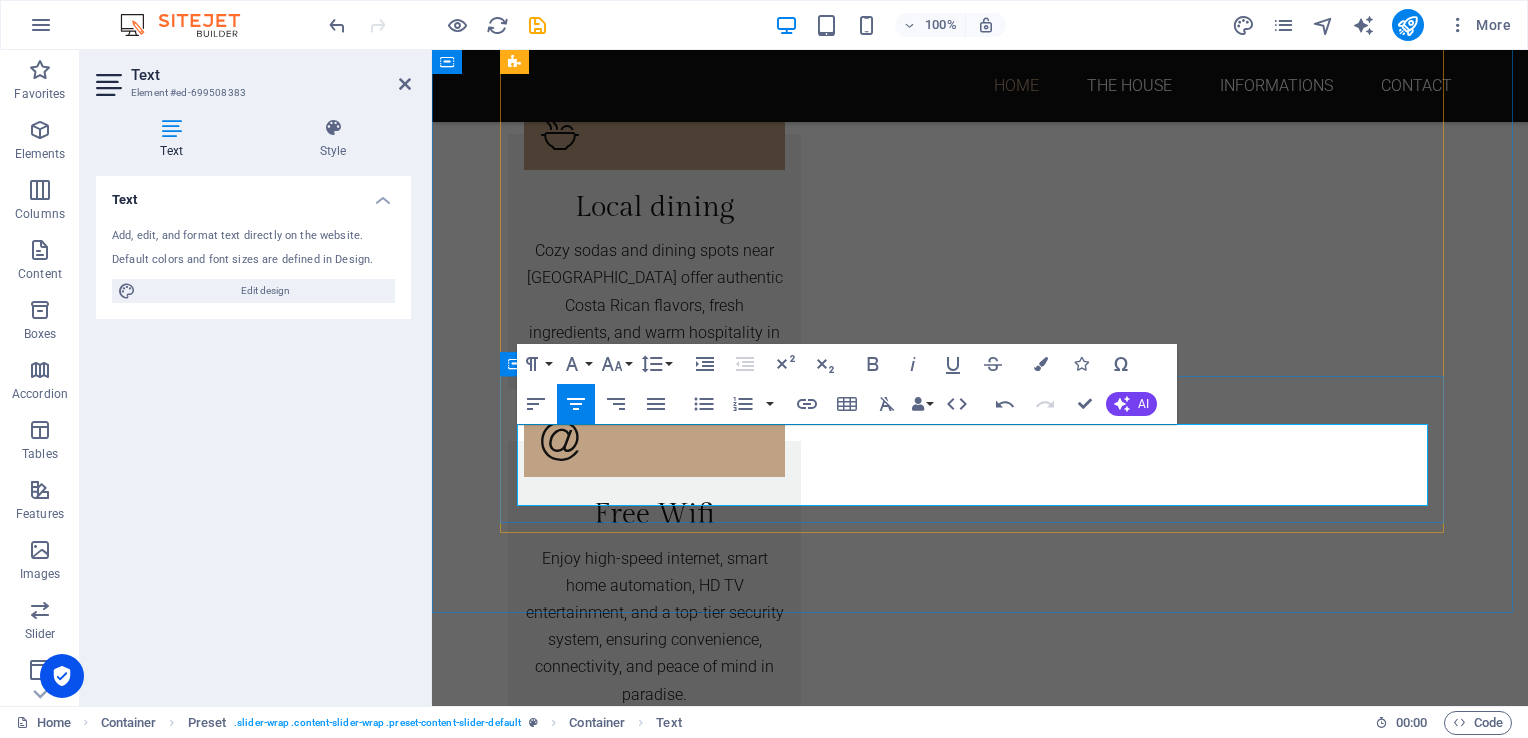 type 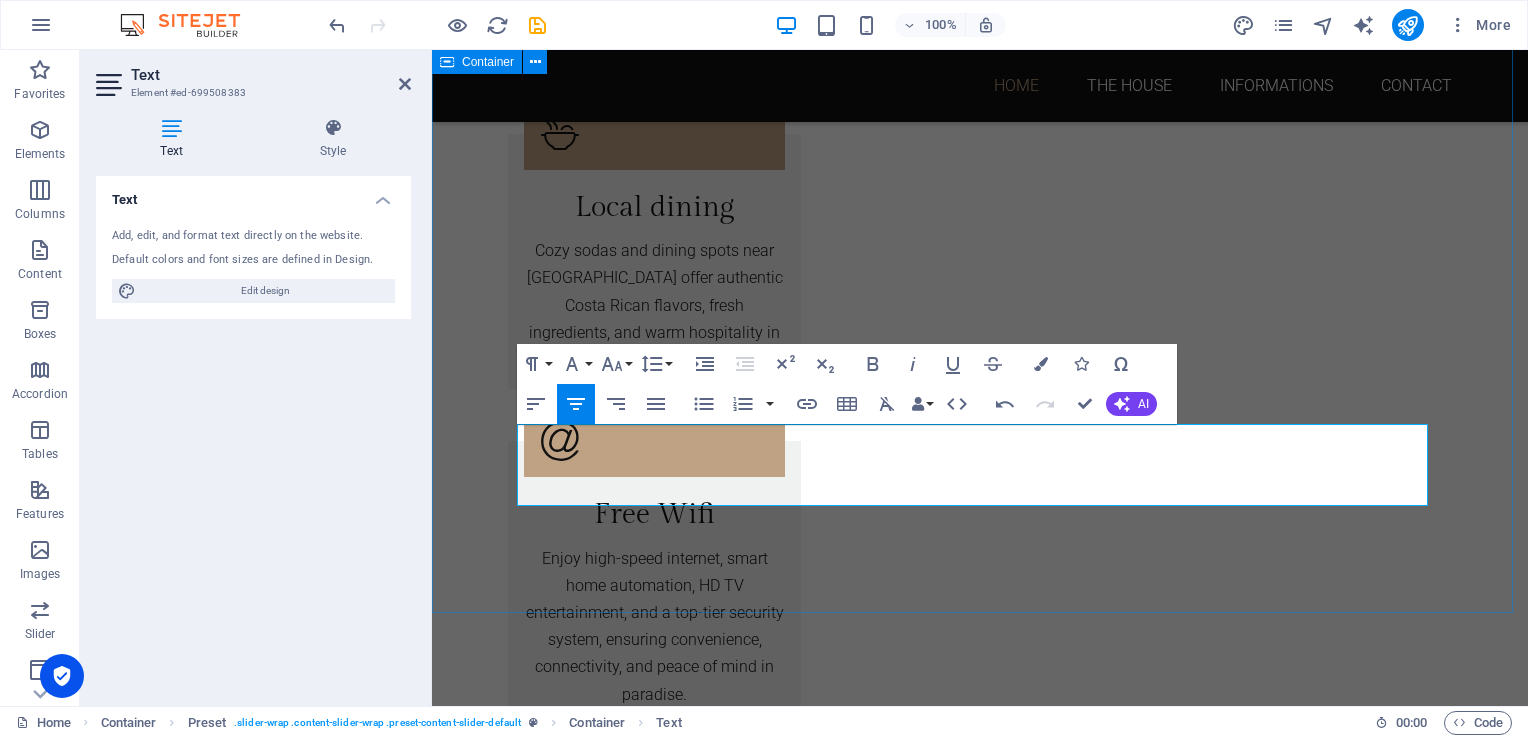 click on "What others say Staying at Finca Chavela was a delightful experience! The warm hospitality made me feel right at home. The ambiance is serene, with beautifully designed spaces that blend comfort and style. I loved the lush surroundings and the delicious, locally-inspired meals. Whether relaxing on the terrace or exploring nearby attractions, each moment was memorable. I highly recommend Casa Cacao for anyone seeking a charming getaway! Mi estancia en Finca Chavela fue maravillosa. El ambiente acogedor, la atención cordial y las vistas impresionantes hicieron que me sintiera como en casa. ¡Recomiendo este lugar para una experiencia única y relajante! Regresaré pronto. My stay at Finca Chavela was truly wonderful! The cozy atmosphere, stunning decor made me feel right at home. I particularly enjoyed the spacious house and the tranquil soroundings. It's the perfect getaway for relaxation. I highly recommend it to anyone seeking a charming and peaceful escape! I can't wait to return!" at bounding box center [980, 2776] 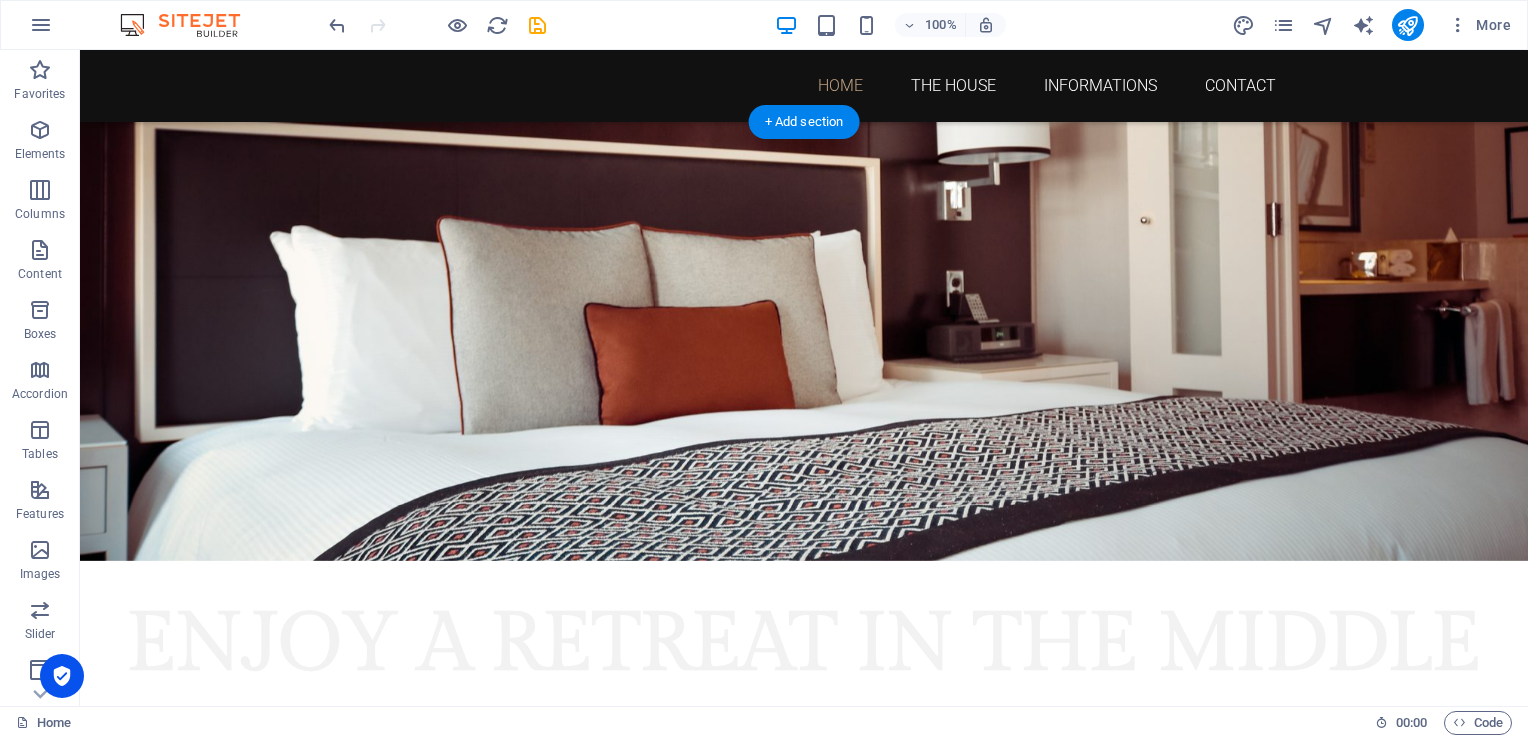 scroll, scrollTop: 0, scrollLeft: 0, axis: both 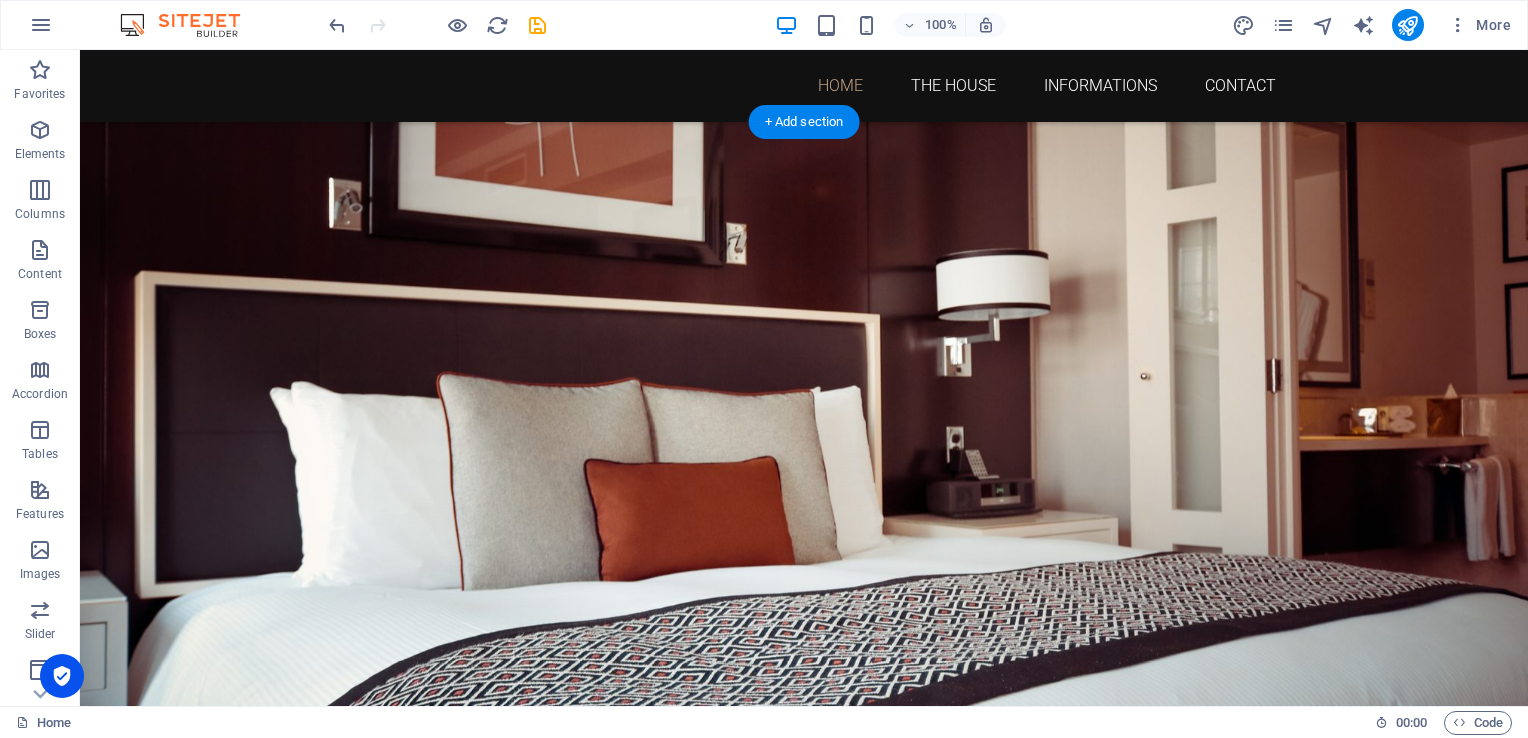 click at bounding box center [804, 401] 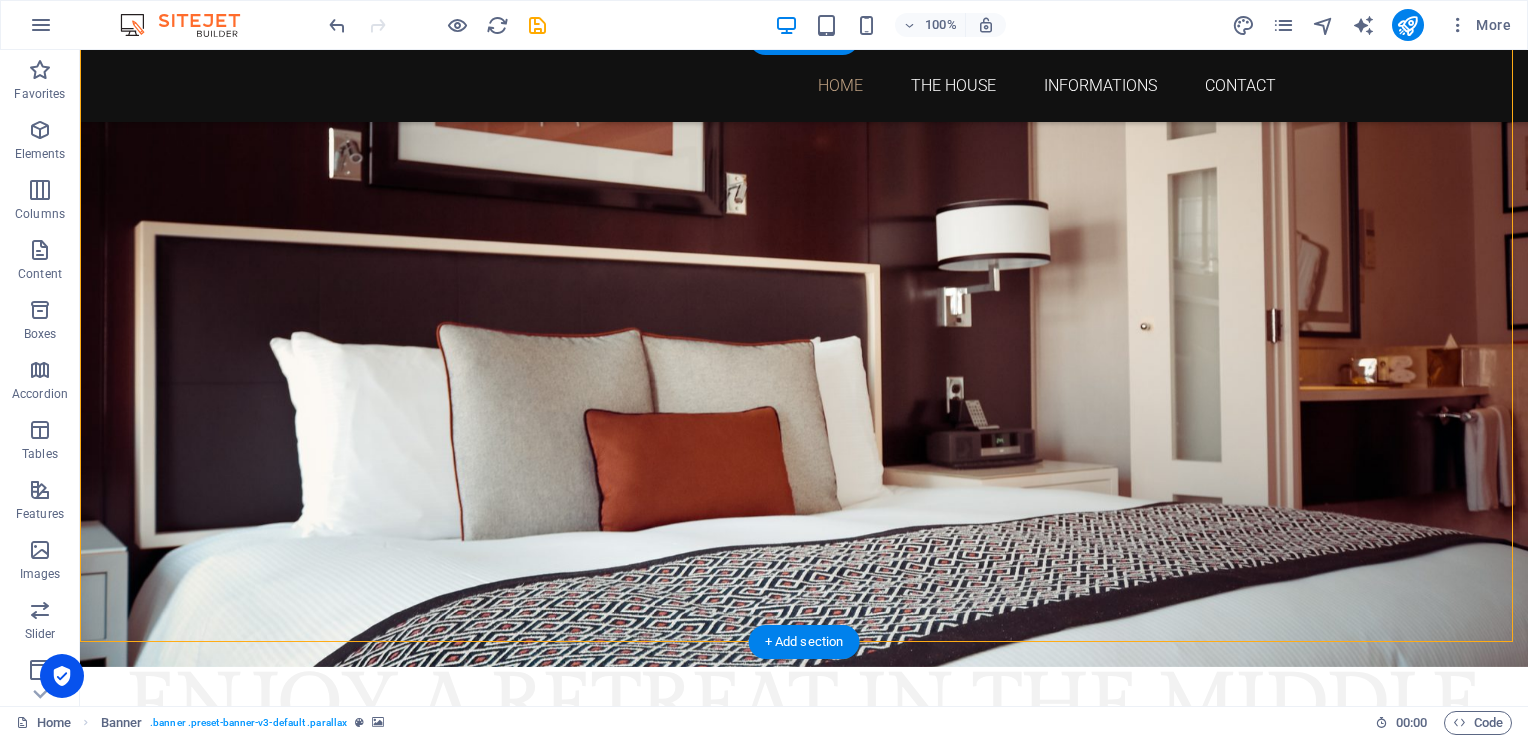 scroll, scrollTop: 0, scrollLeft: 0, axis: both 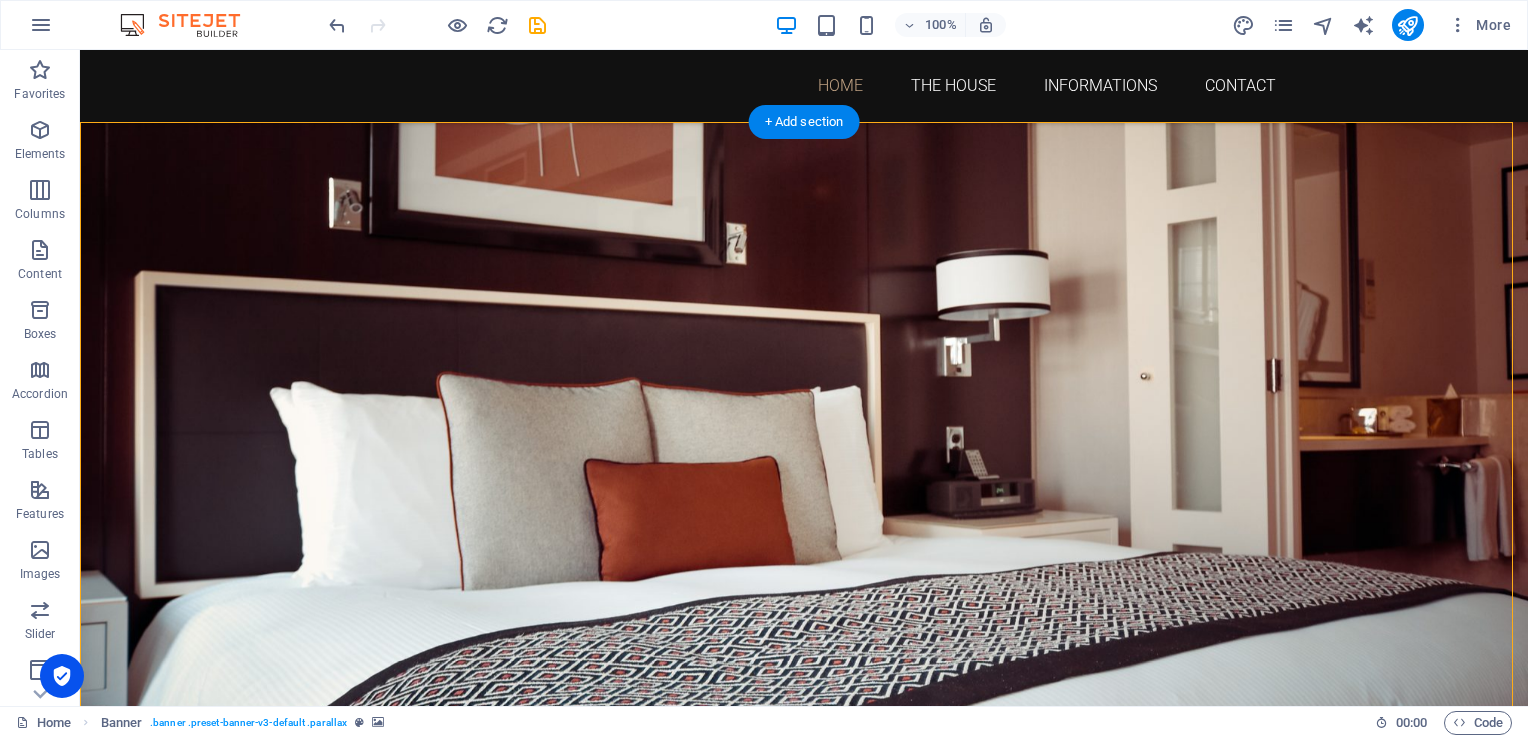 click at bounding box center (804, 401) 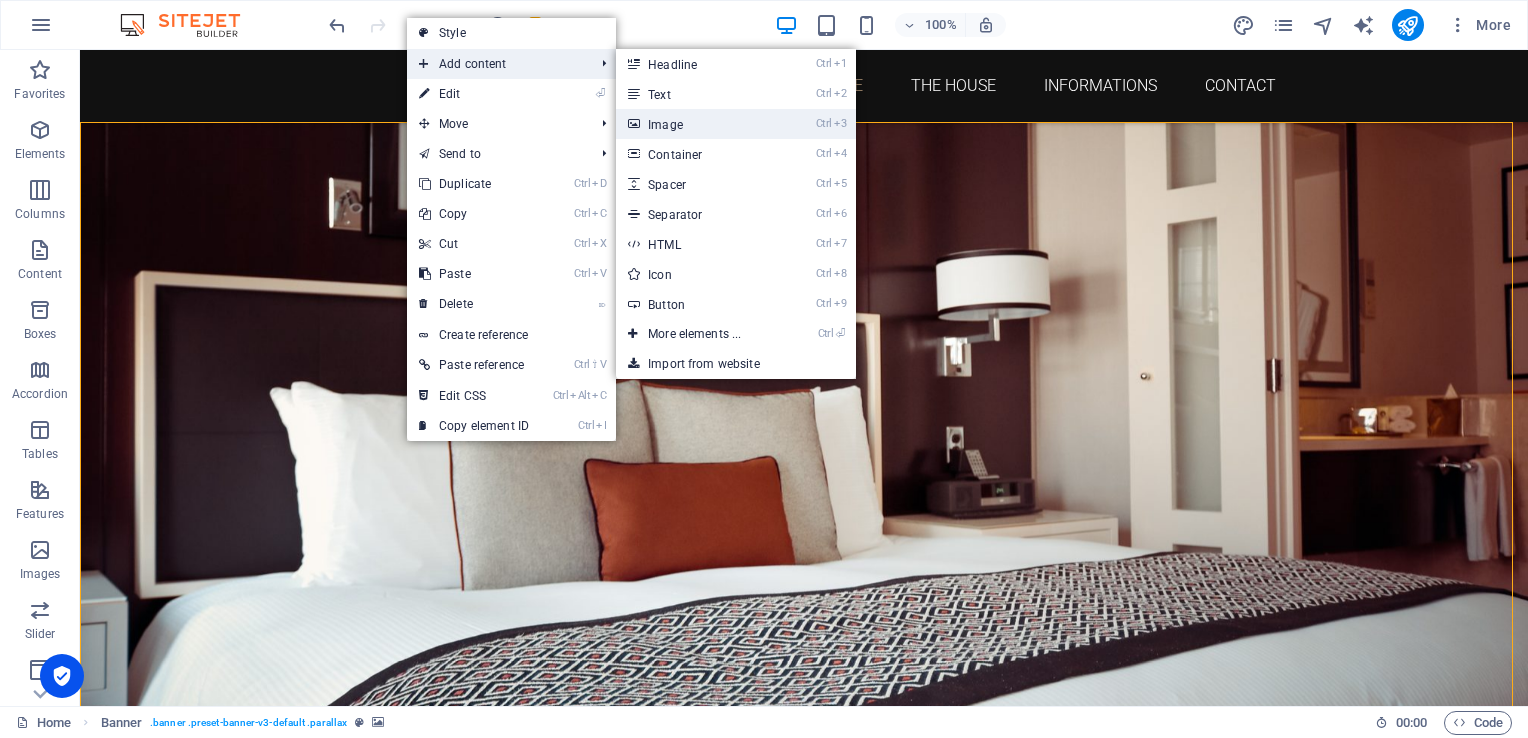 click on "Ctrl 3  Image" at bounding box center (698, 124) 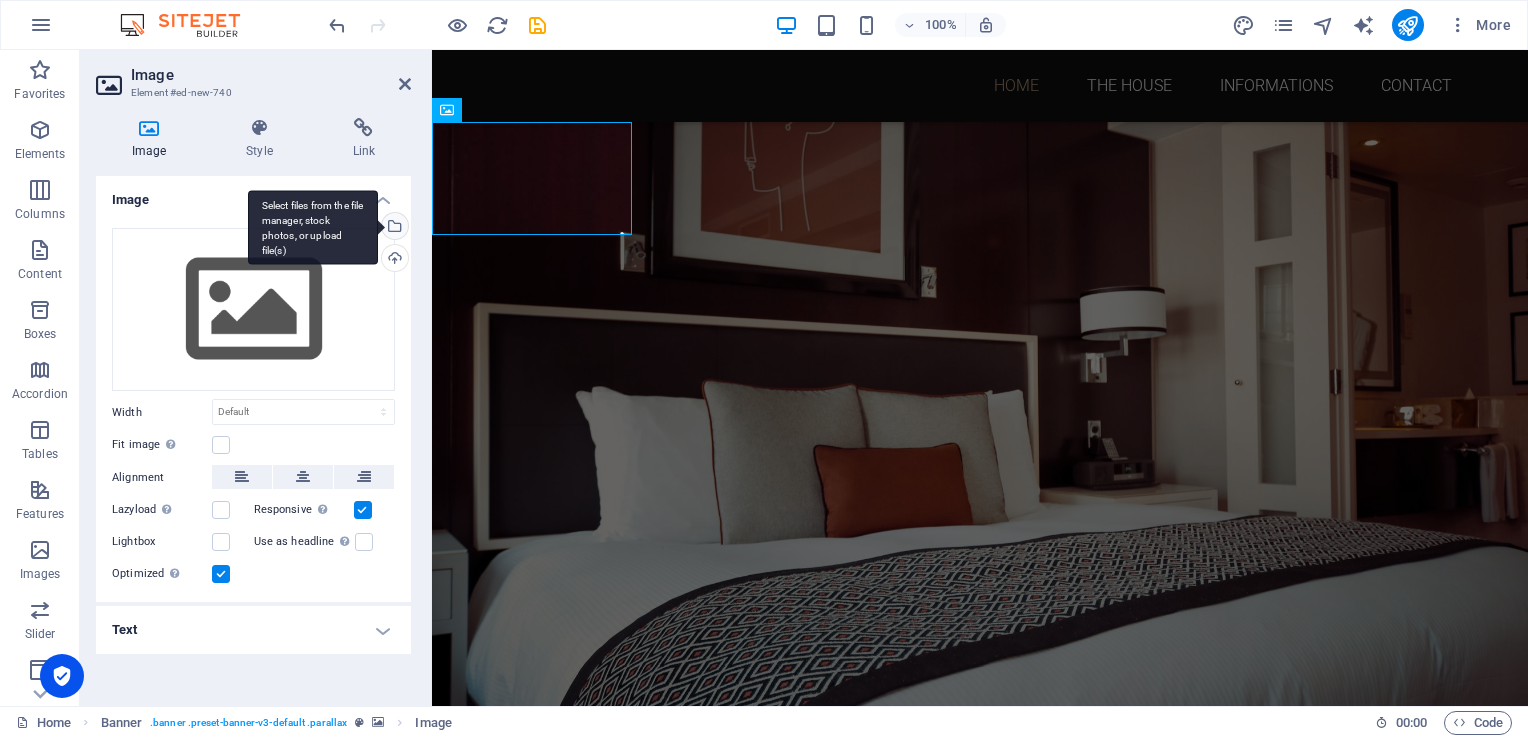click on "Select files from the file manager, stock photos, or upload file(s)" at bounding box center (393, 228) 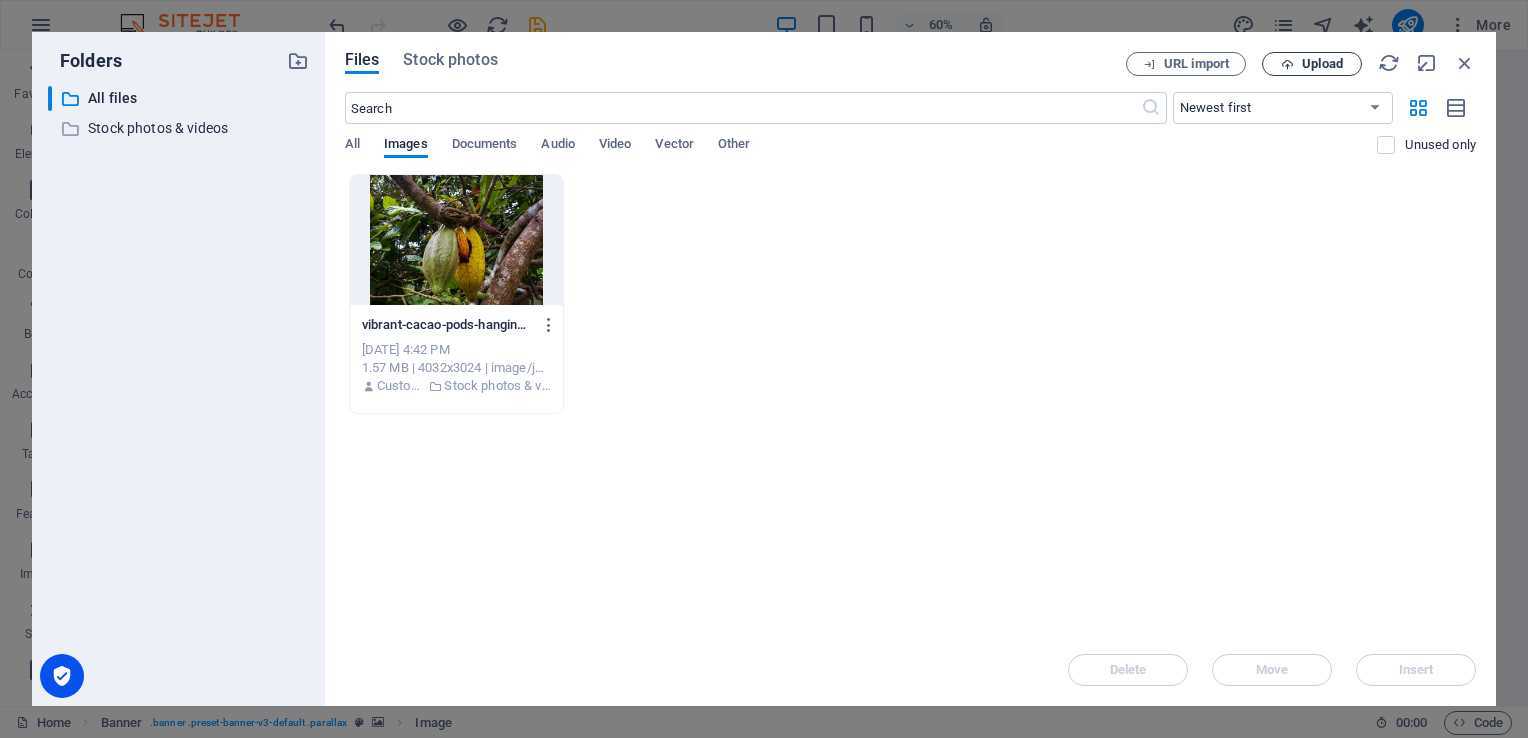 click on "Upload" at bounding box center (1322, 64) 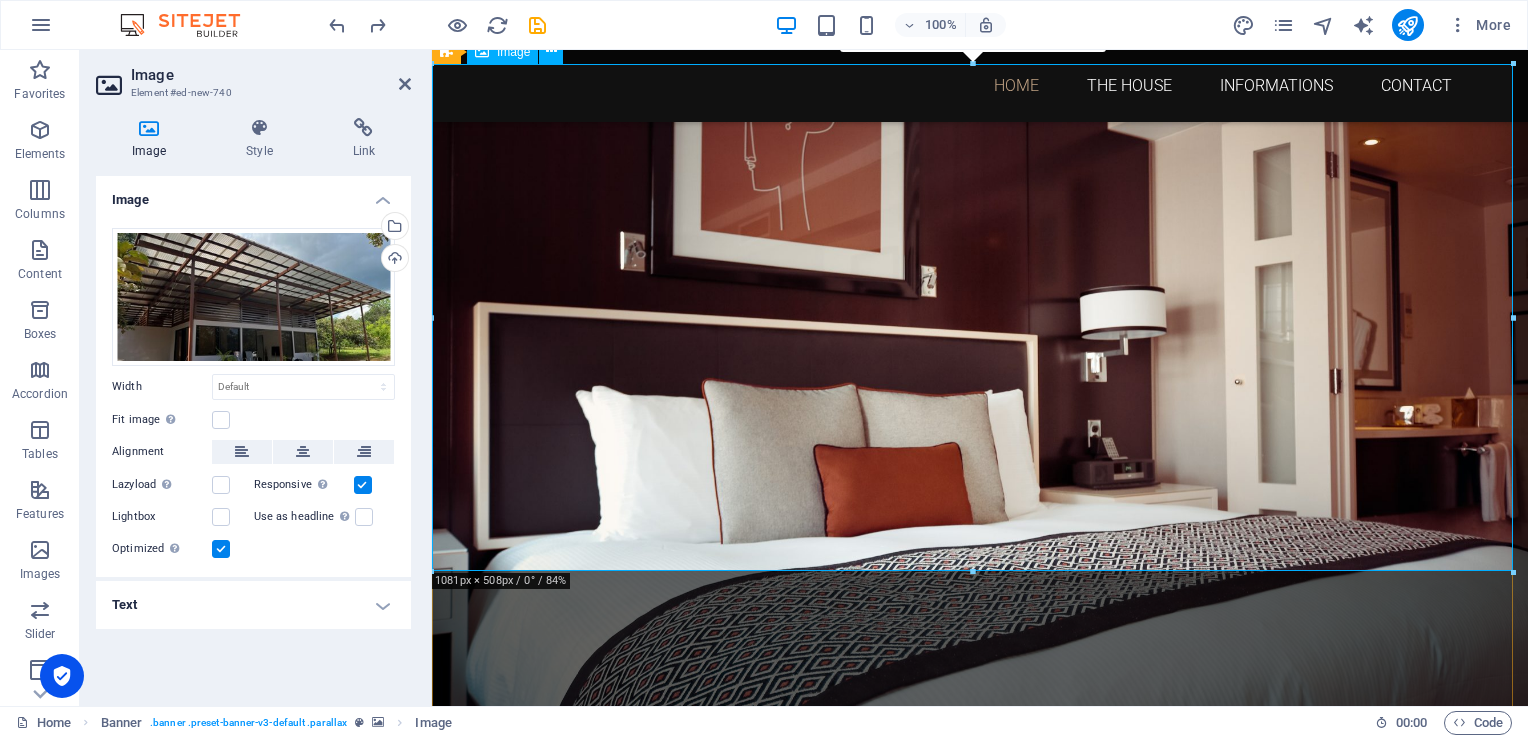 scroll, scrollTop: 56, scrollLeft: 0, axis: vertical 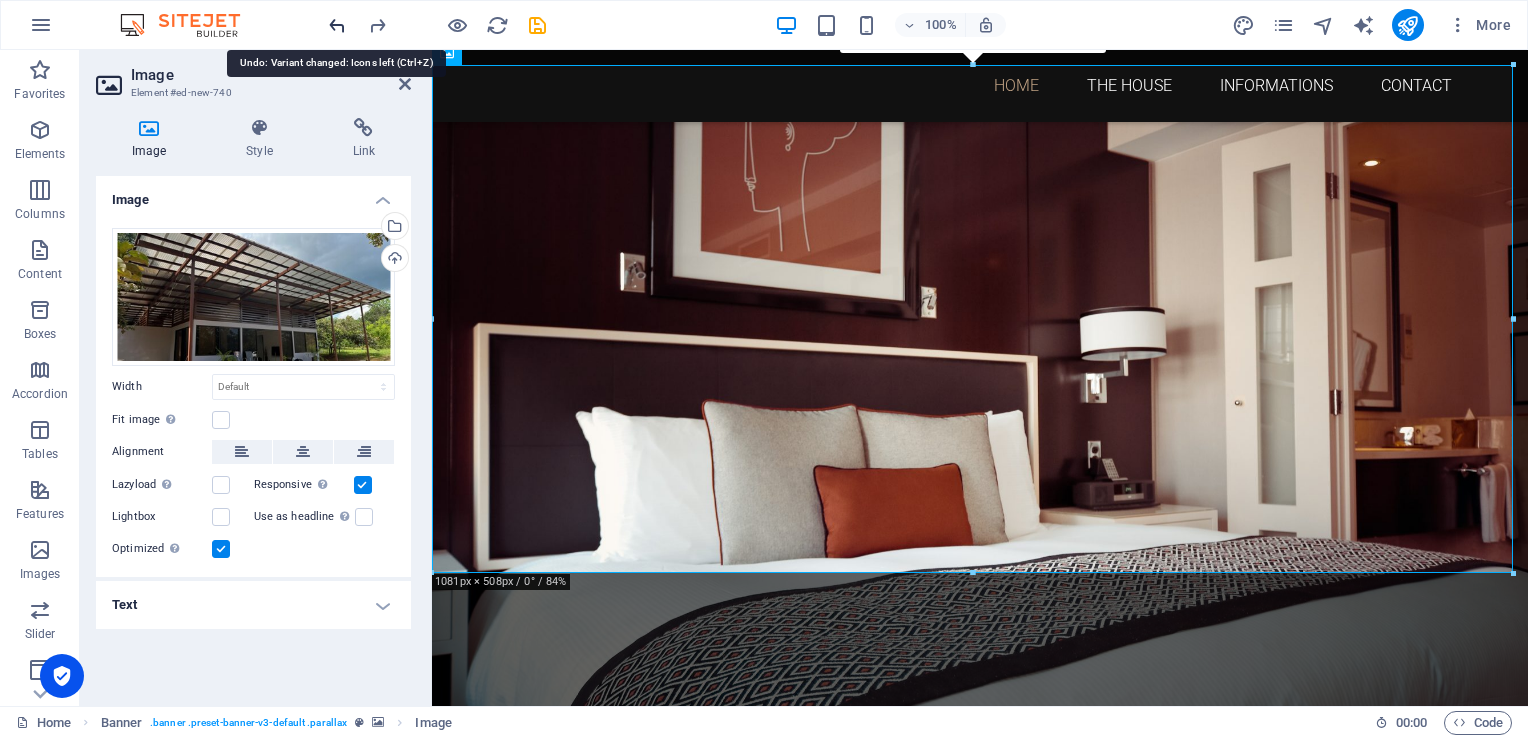 click at bounding box center [337, 25] 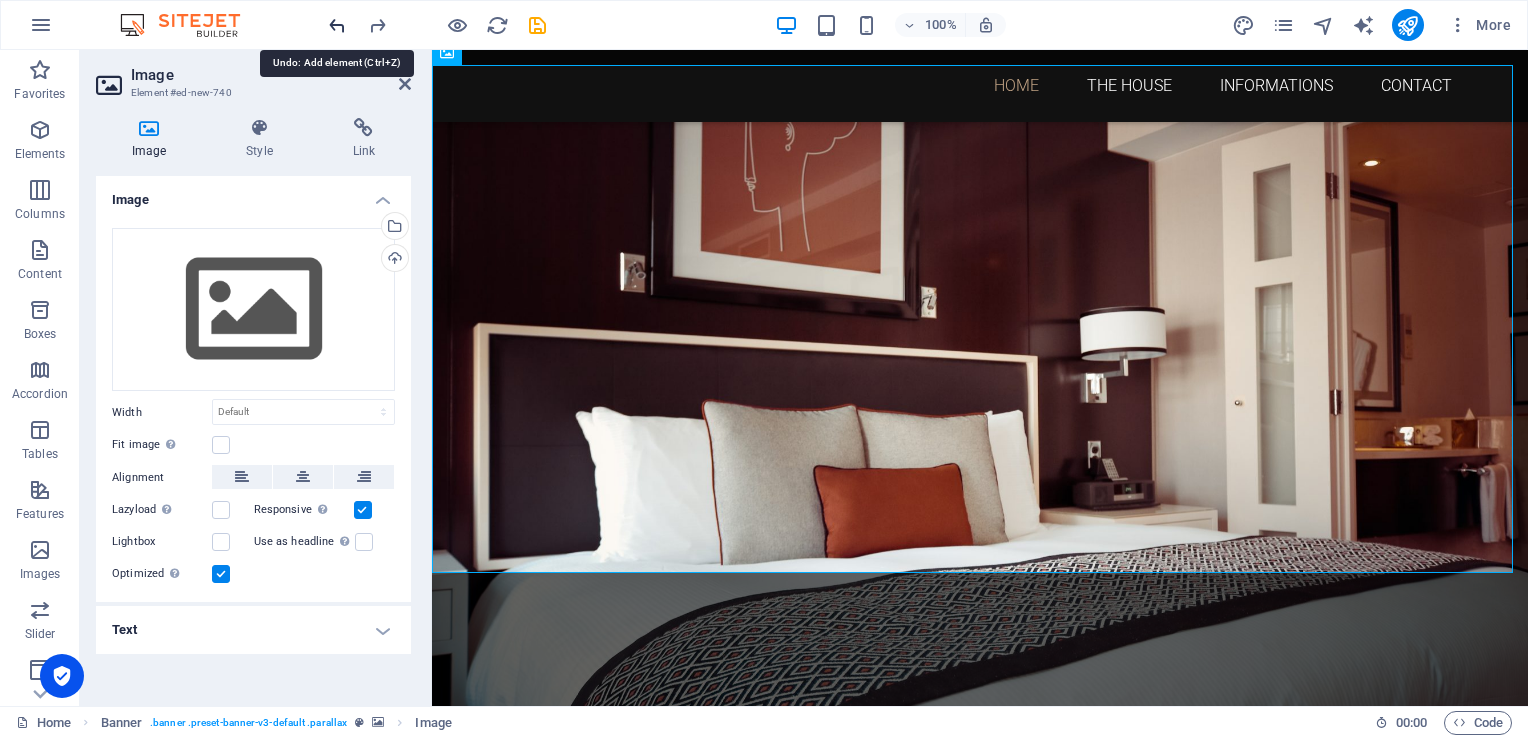 click at bounding box center [337, 25] 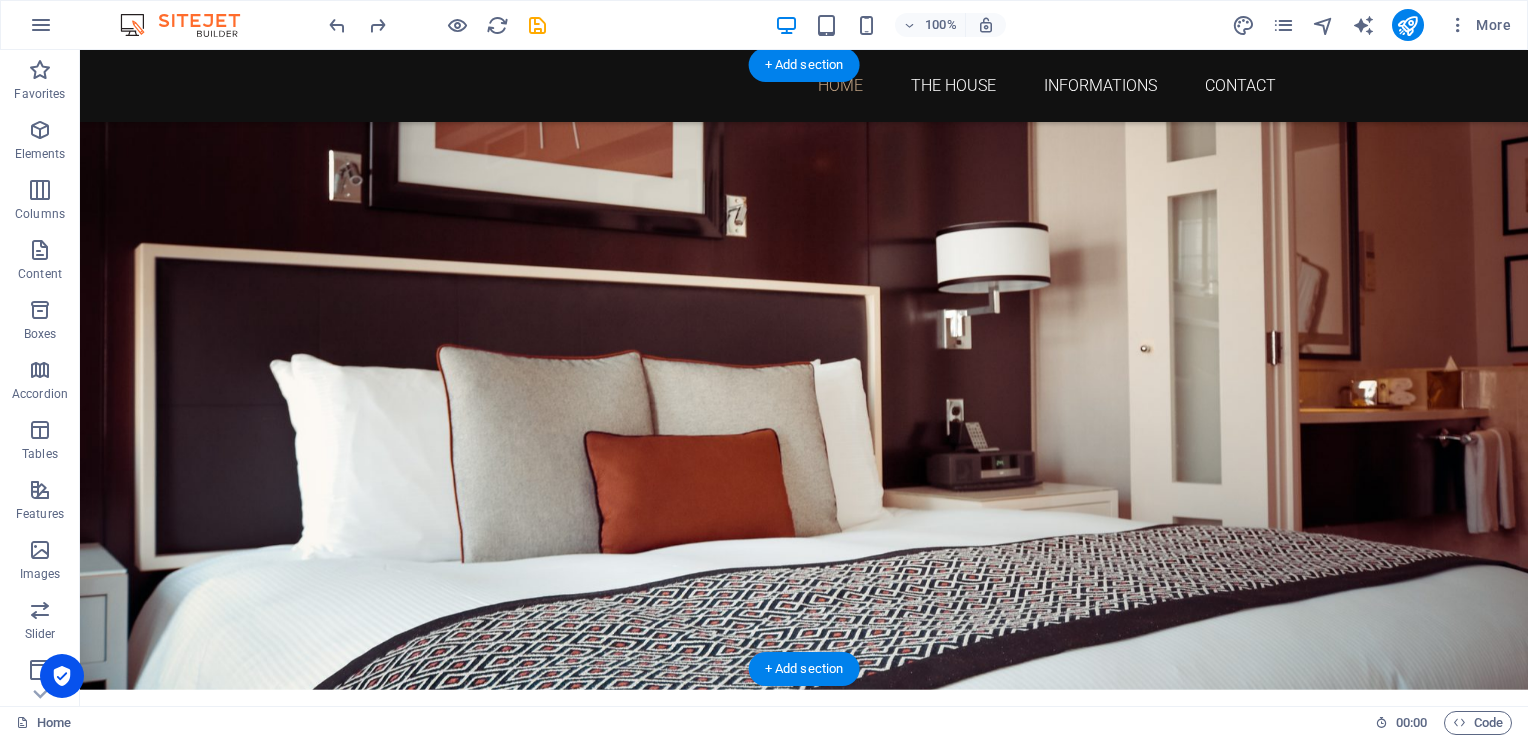 click at bounding box center (804, 373) 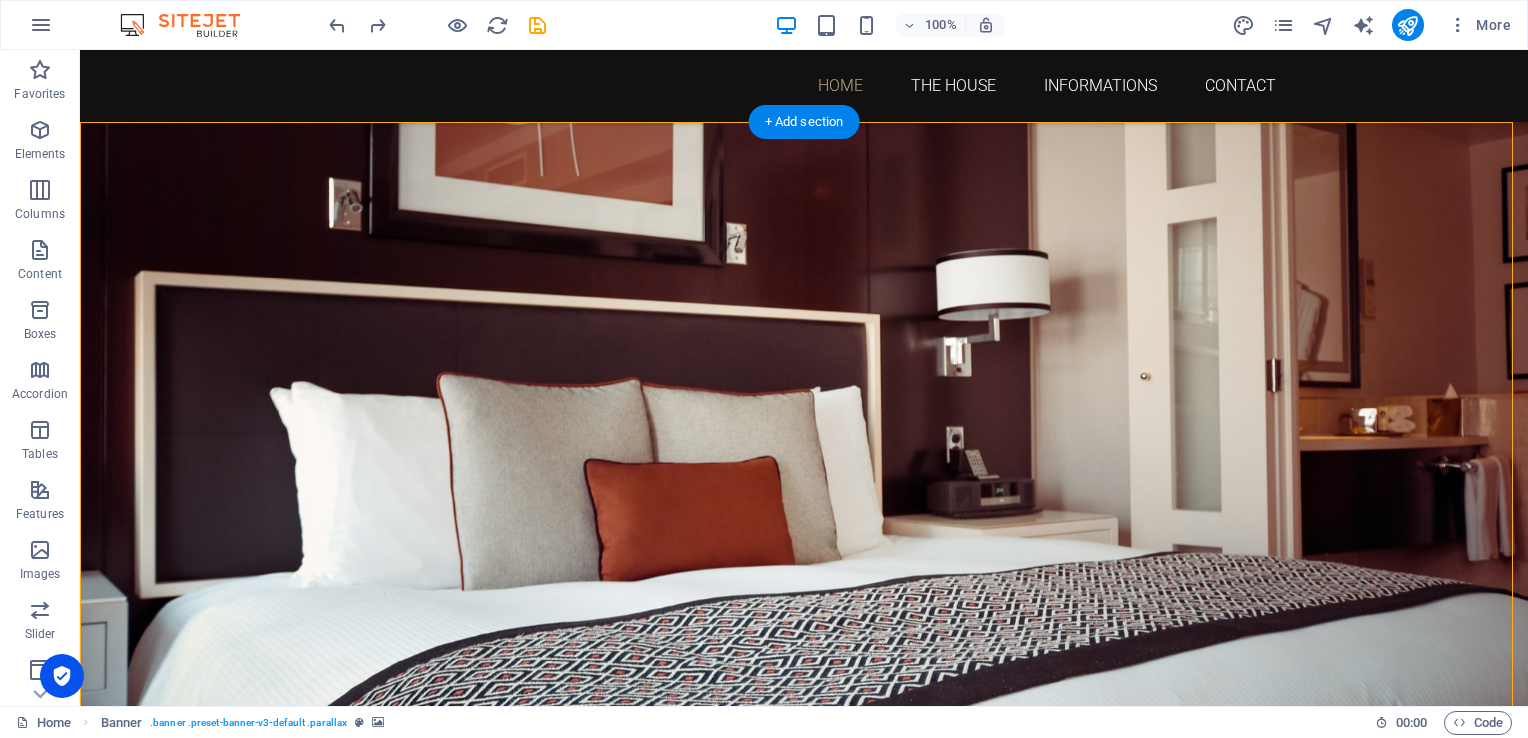 scroll, scrollTop: 0, scrollLeft: 0, axis: both 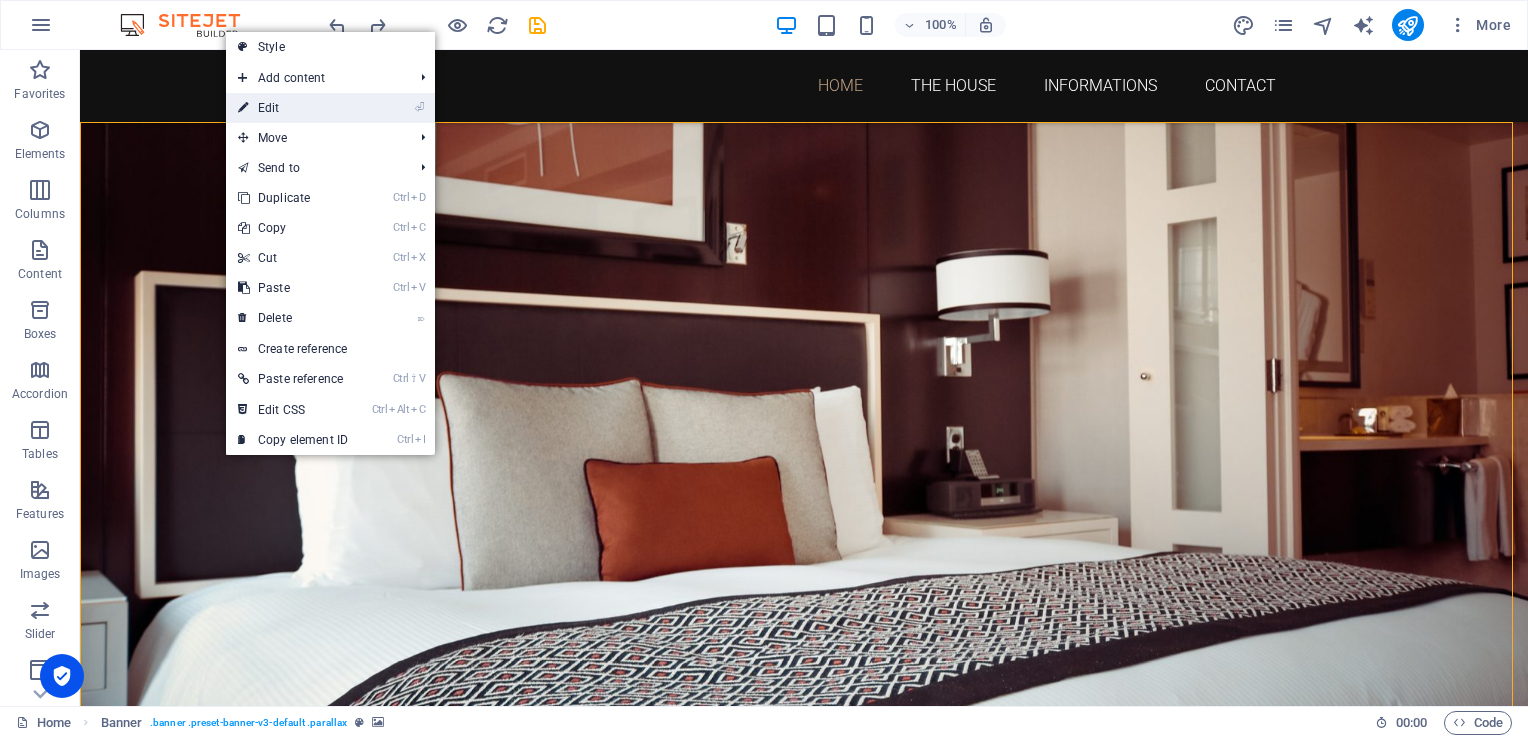 click on "⏎  Edit" at bounding box center (293, 108) 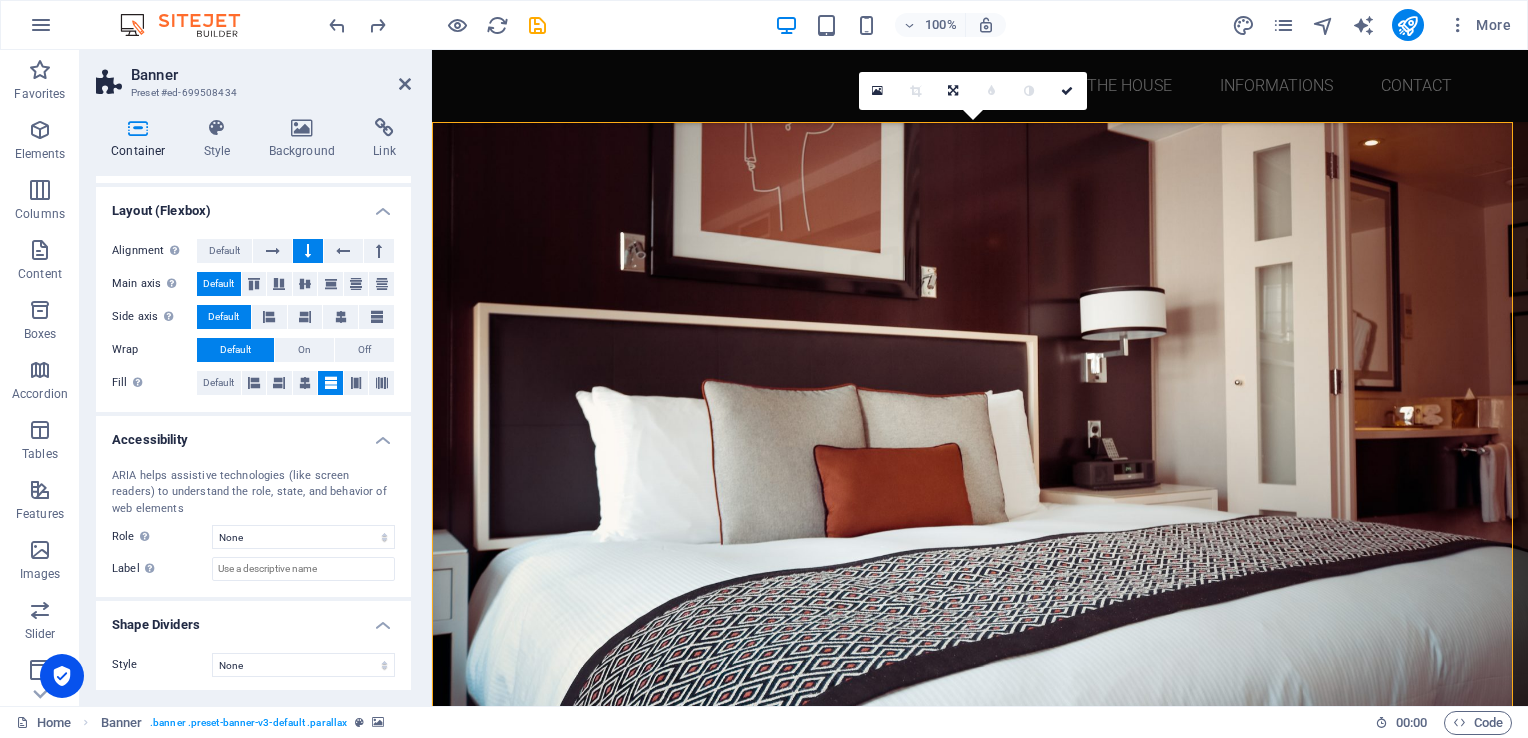 scroll, scrollTop: 0, scrollLeft: 0, axis: both 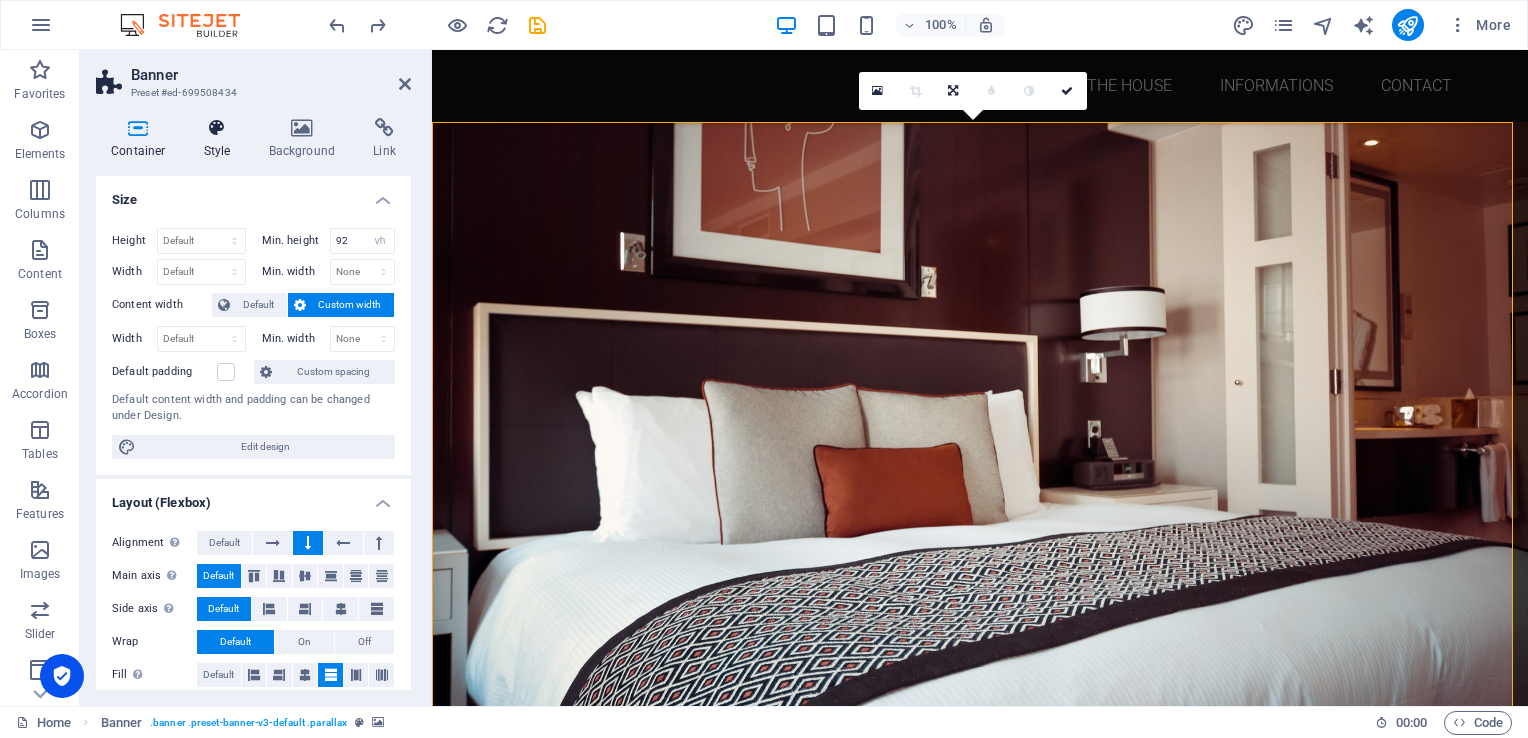 click at bounding box center [217, 128] 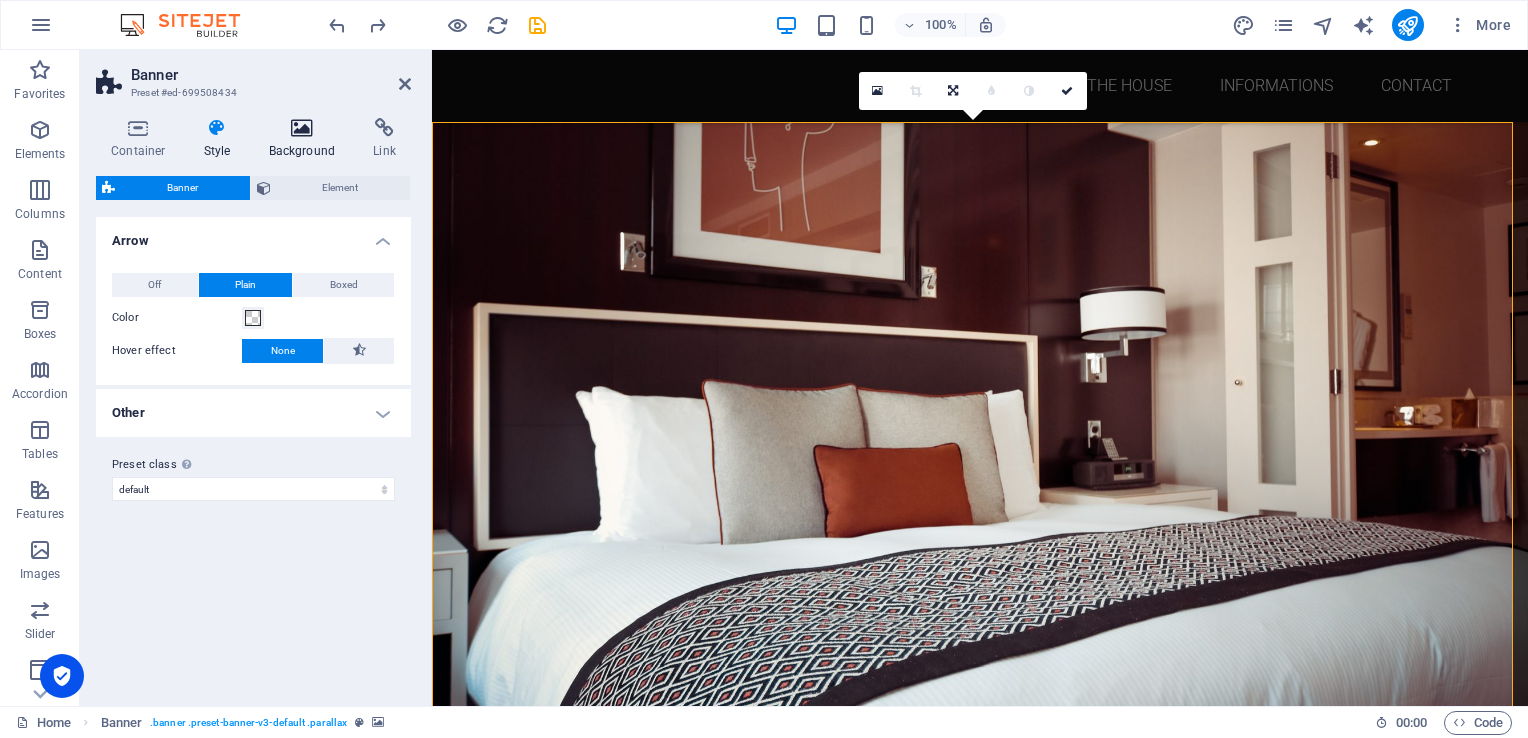 click at bounding box center [302, 128] 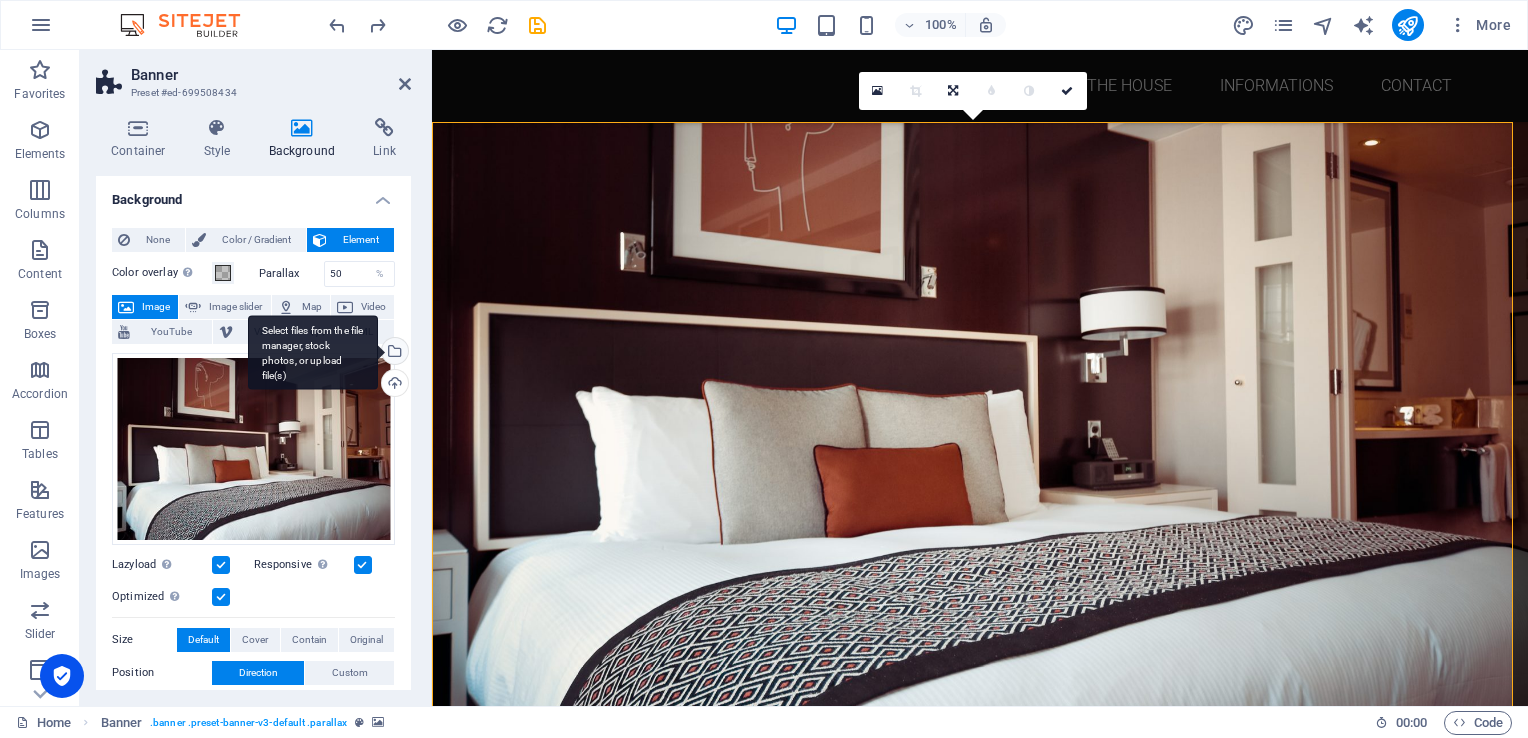 click on "Select files from the file manager, stock photos, or upload file(s)" at bounding box center (393, 353) 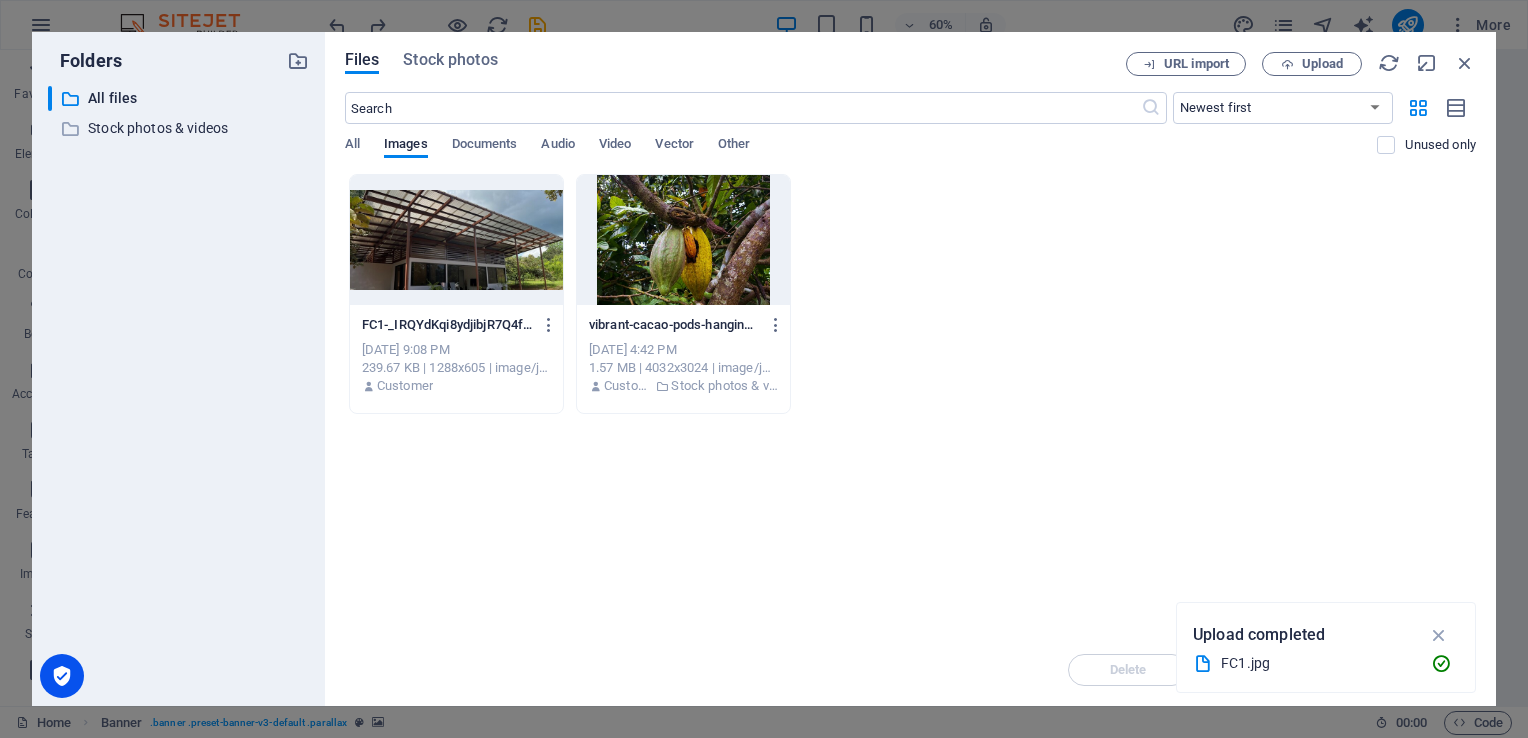 click at bounding box center [456, 240] 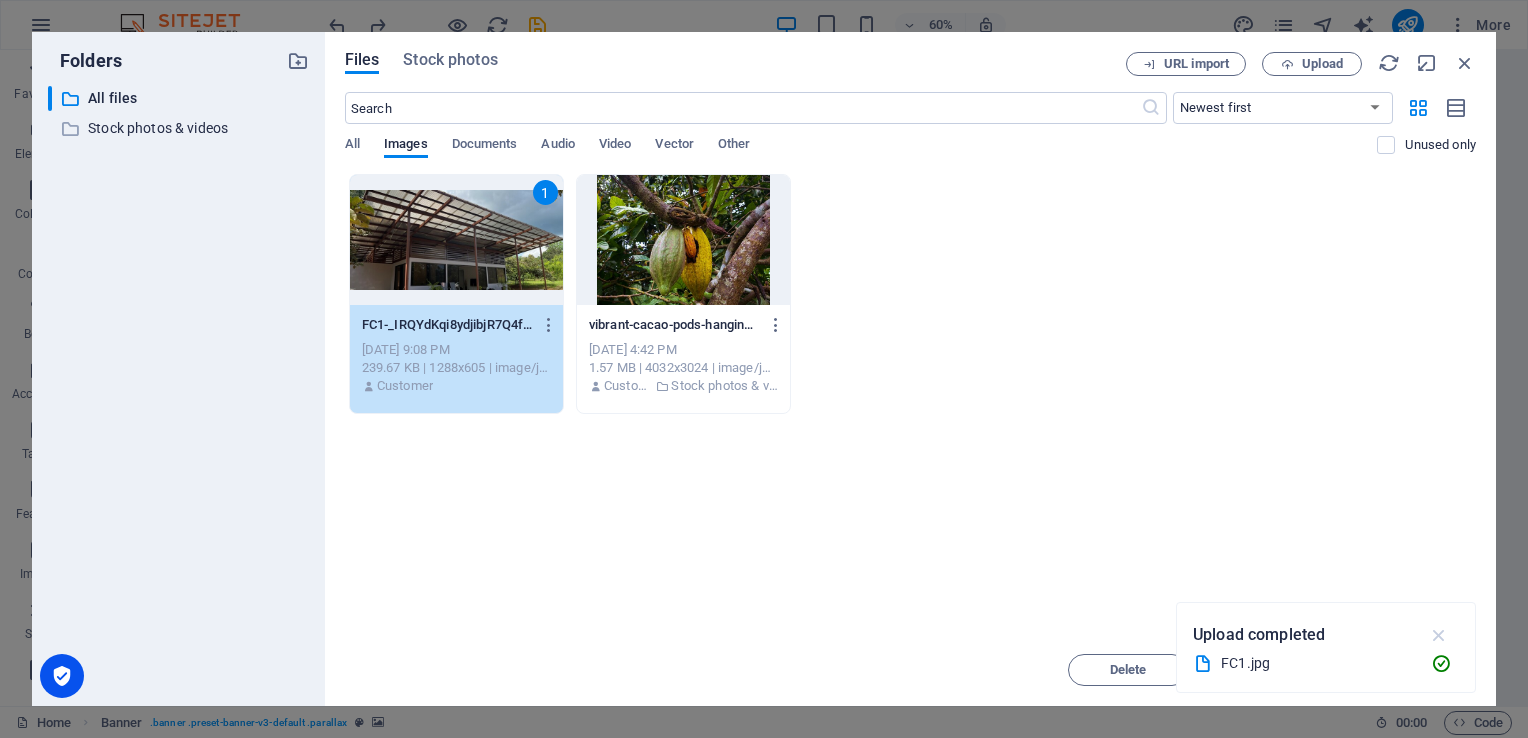 click at bounding box center [1439, 635] 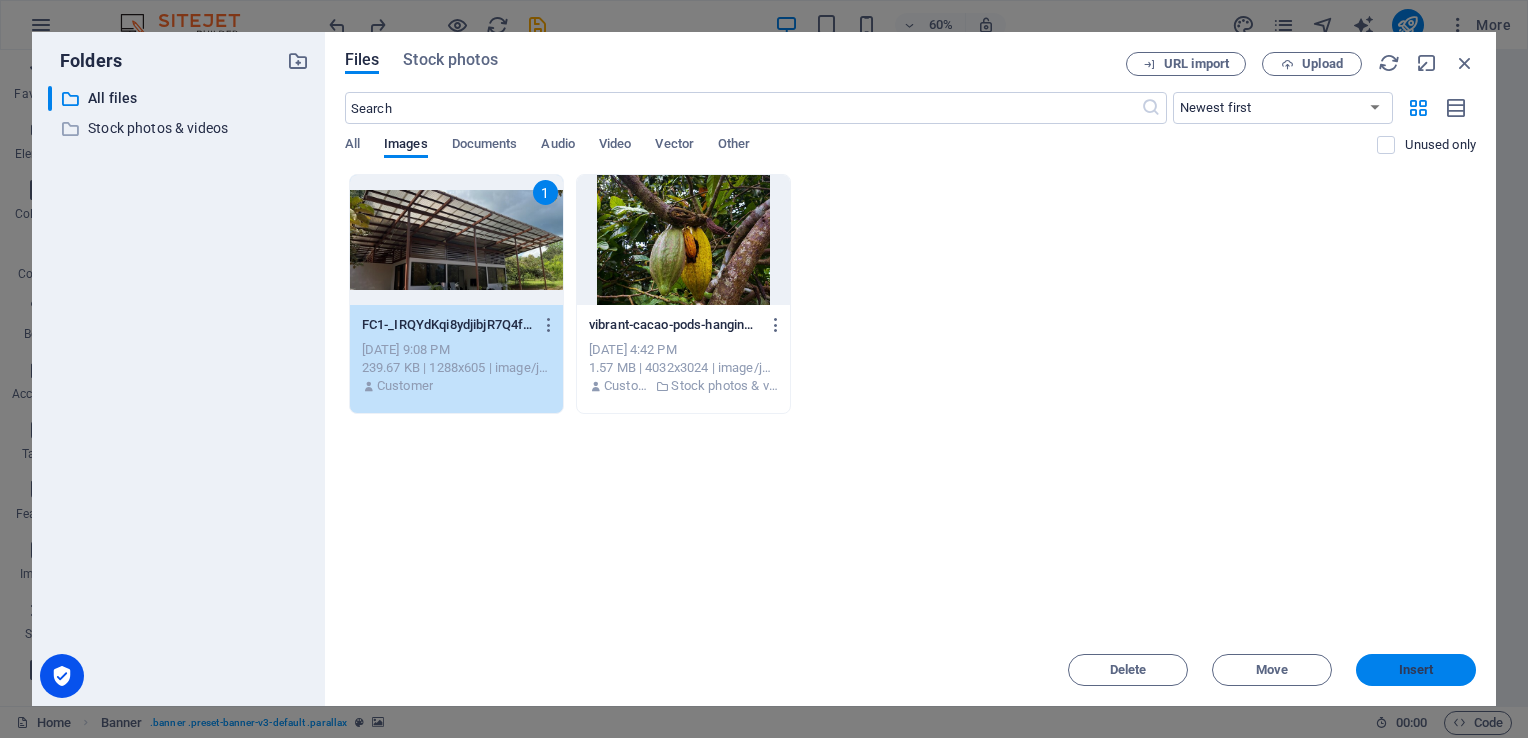 click on "Insert" at bounding box center [1416, 670] 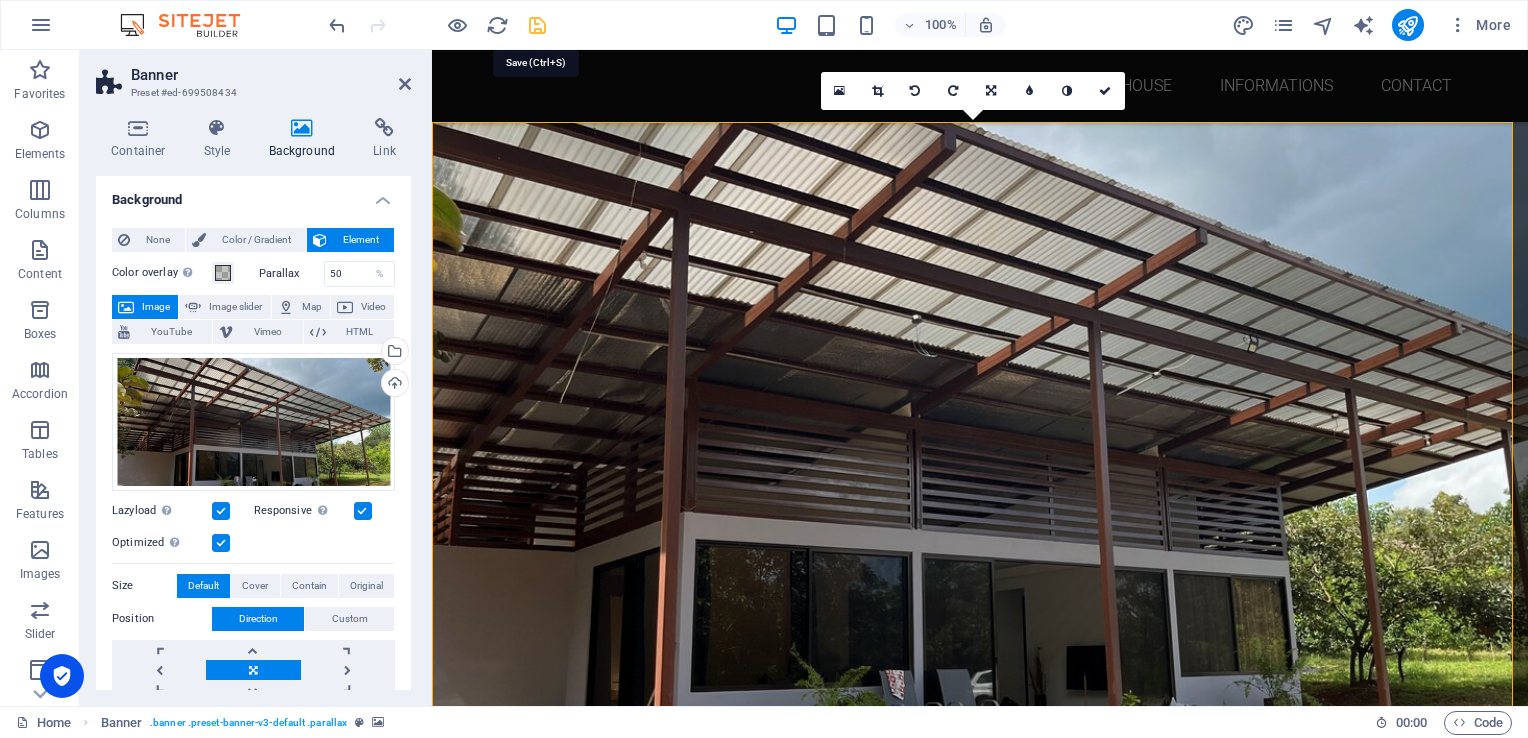 click at bounding box center [537, 25] 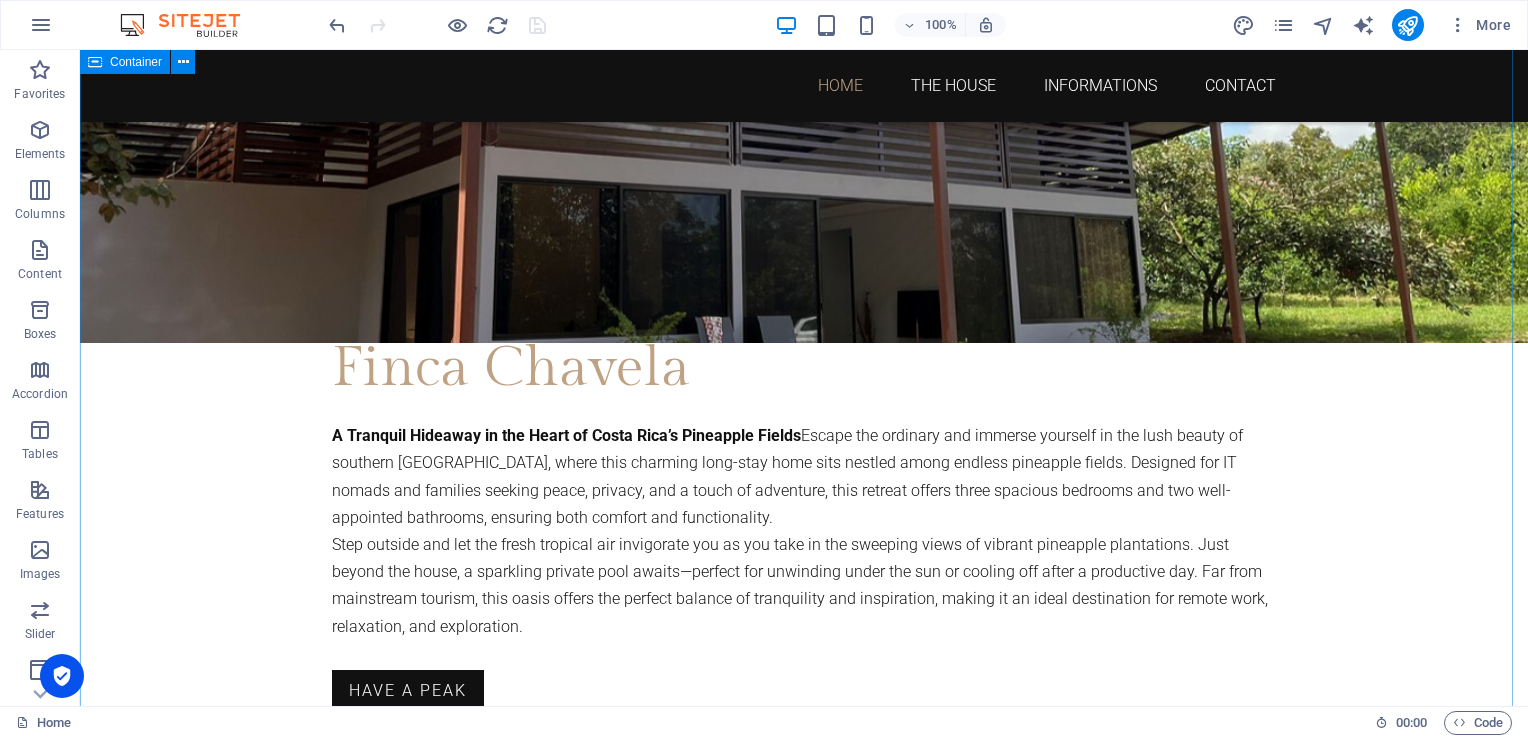 scroll, scrollTop: 708, scrollLeft: 0, axis: vertical 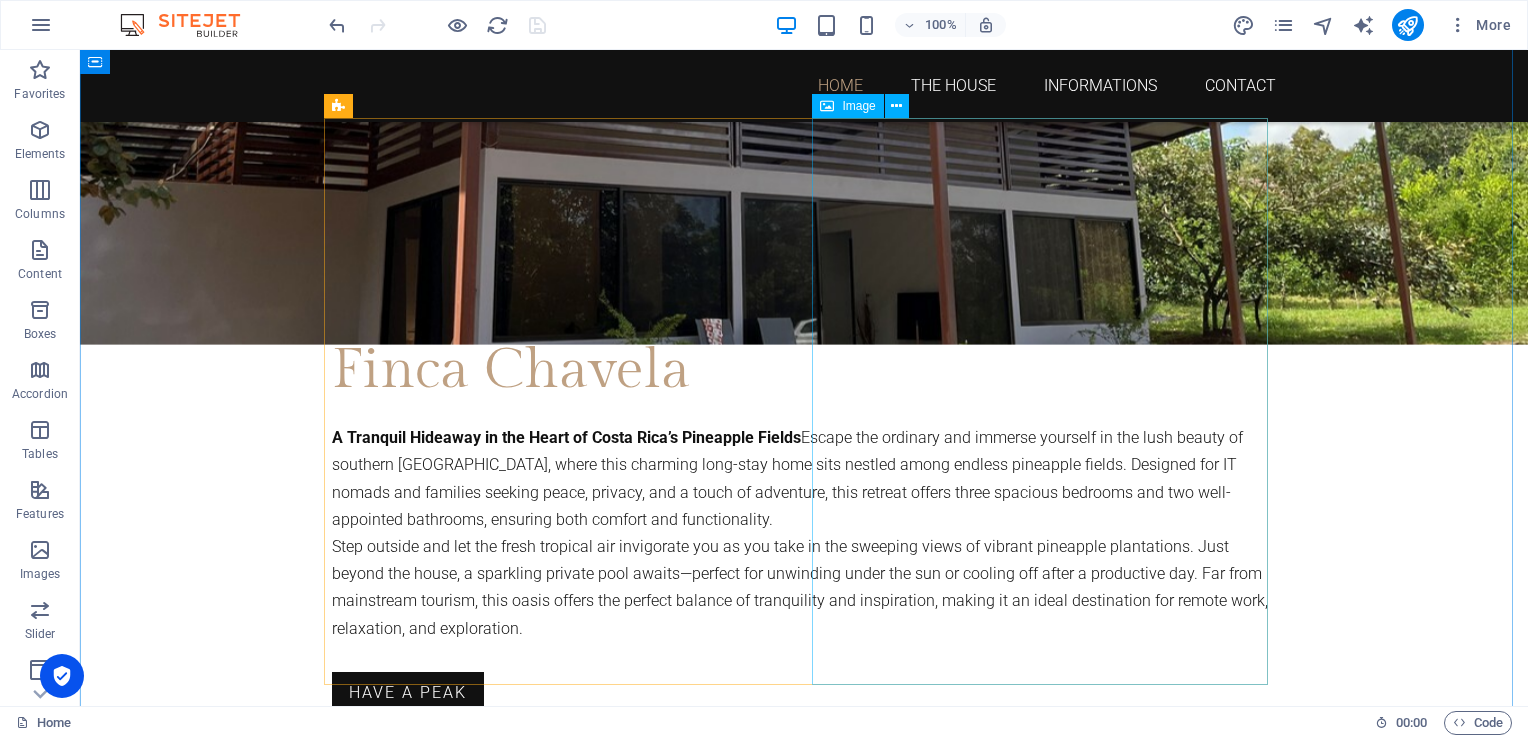 click at bounding box center (478, 780) 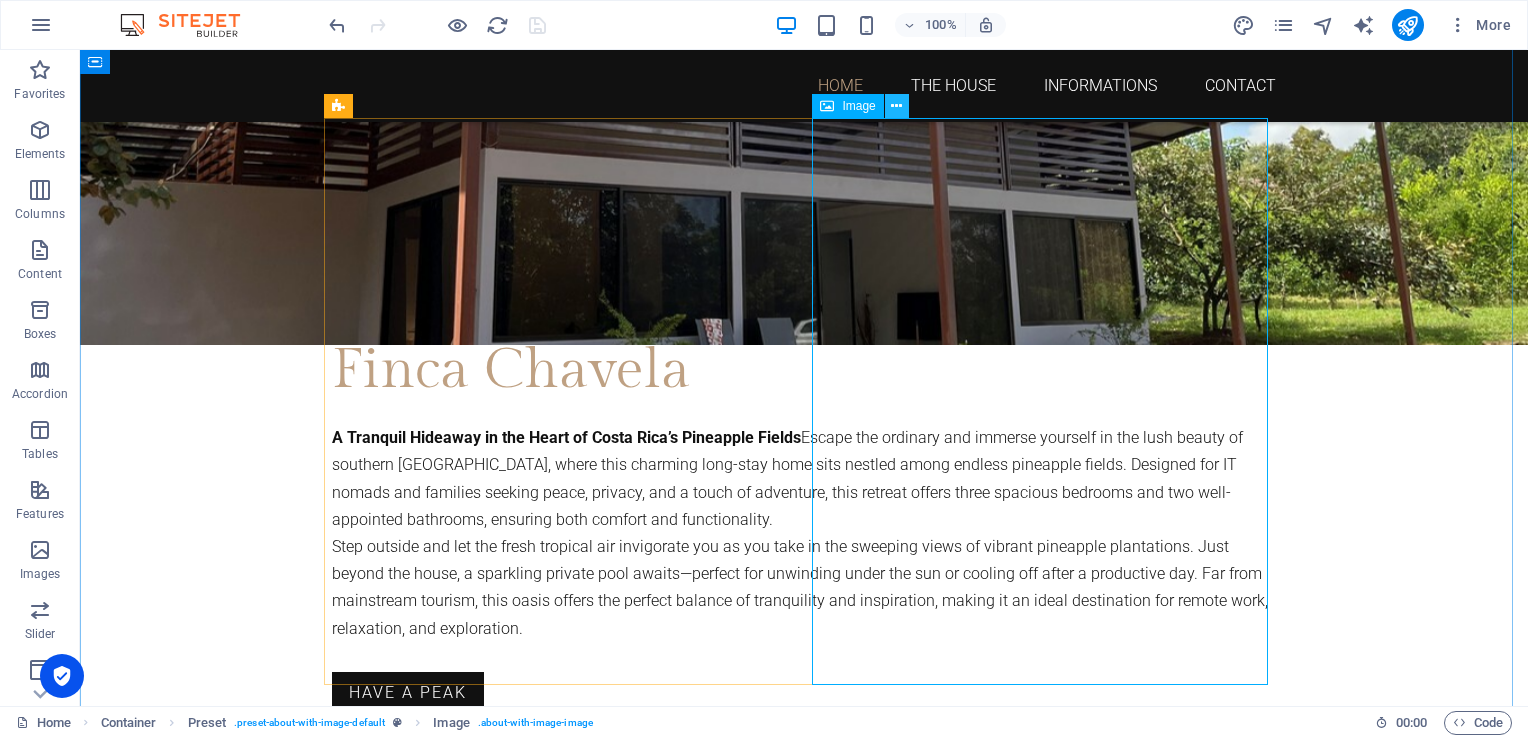 click at bounding box center [896, 106] 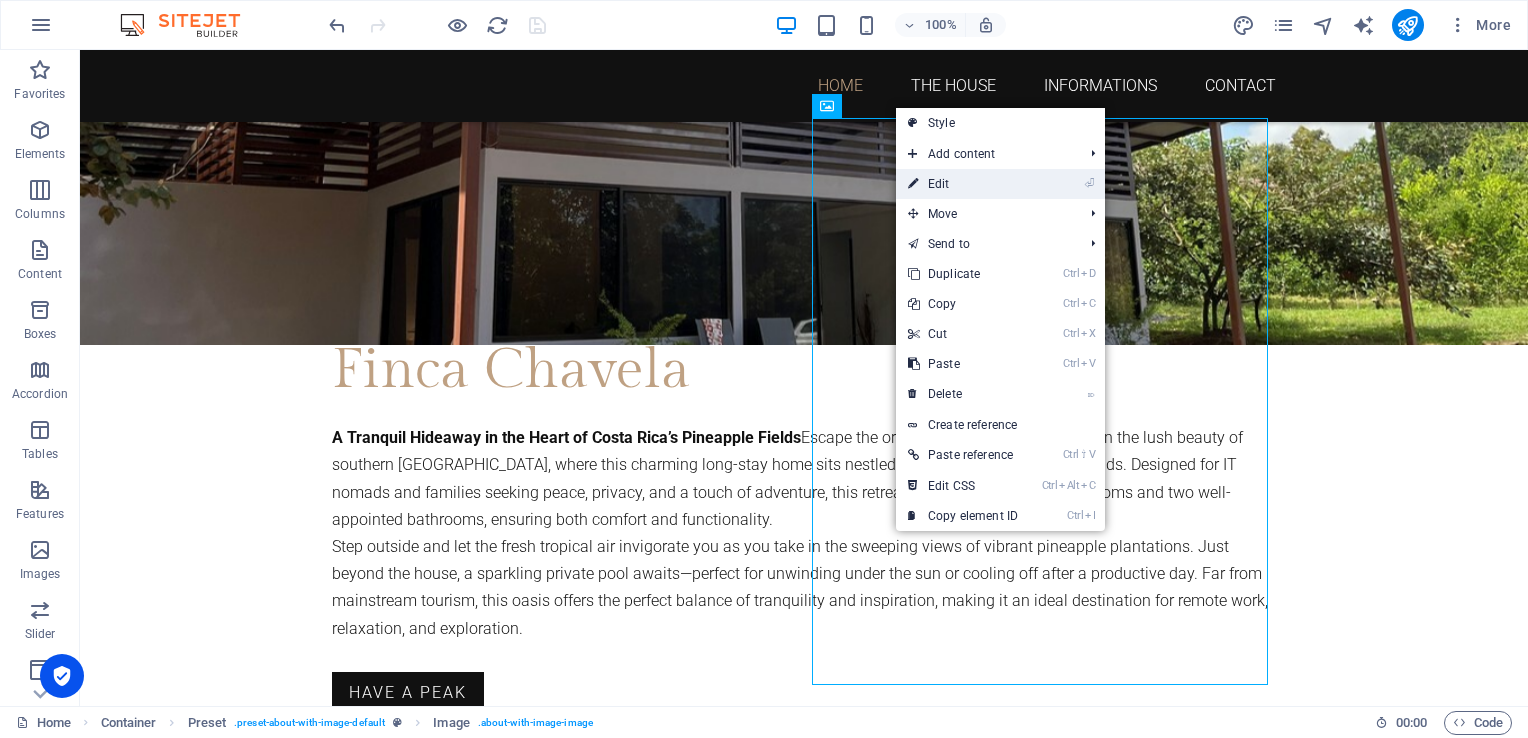 click on "⏎  Edit" at bounding box center (963, 184) 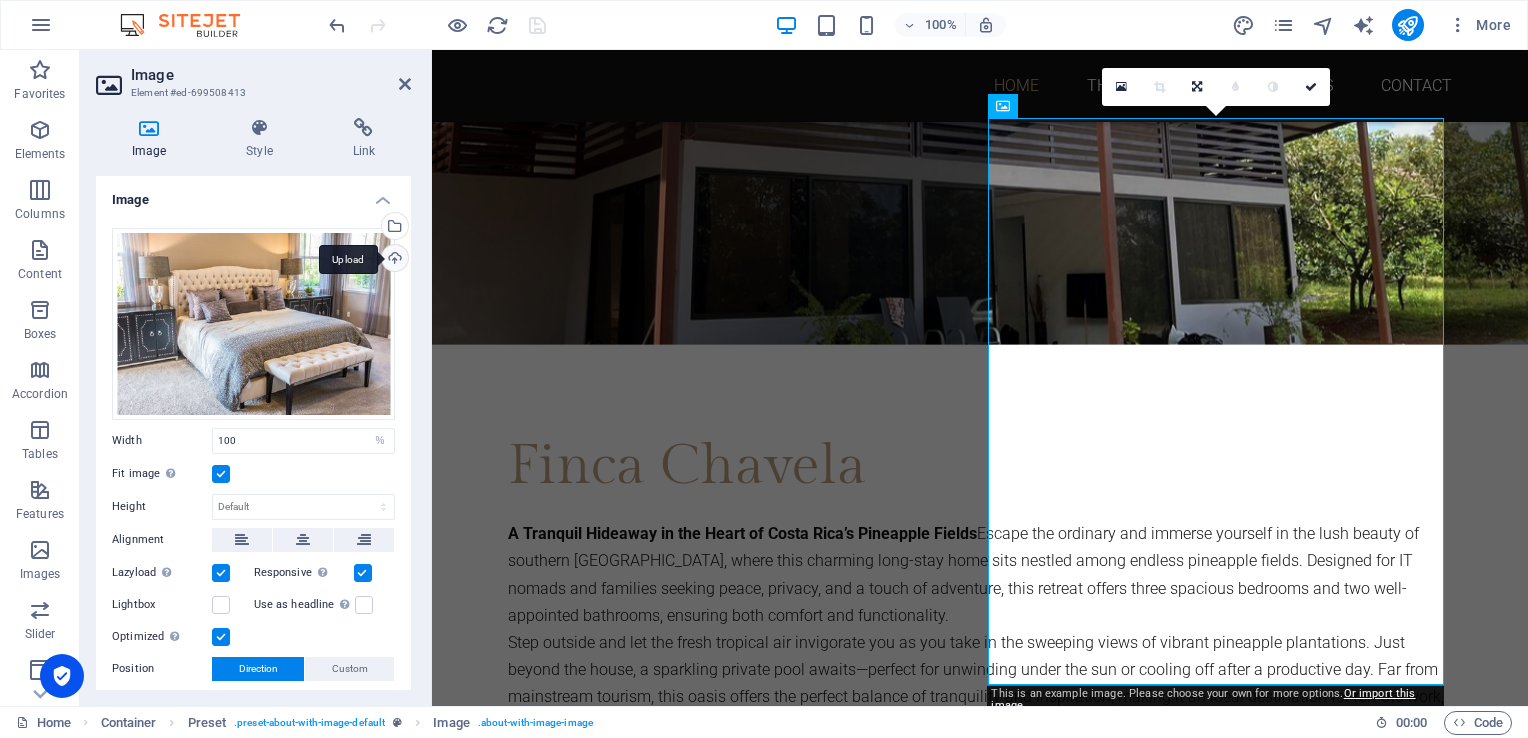 click on "Upload" at bounding box center [393, 260] 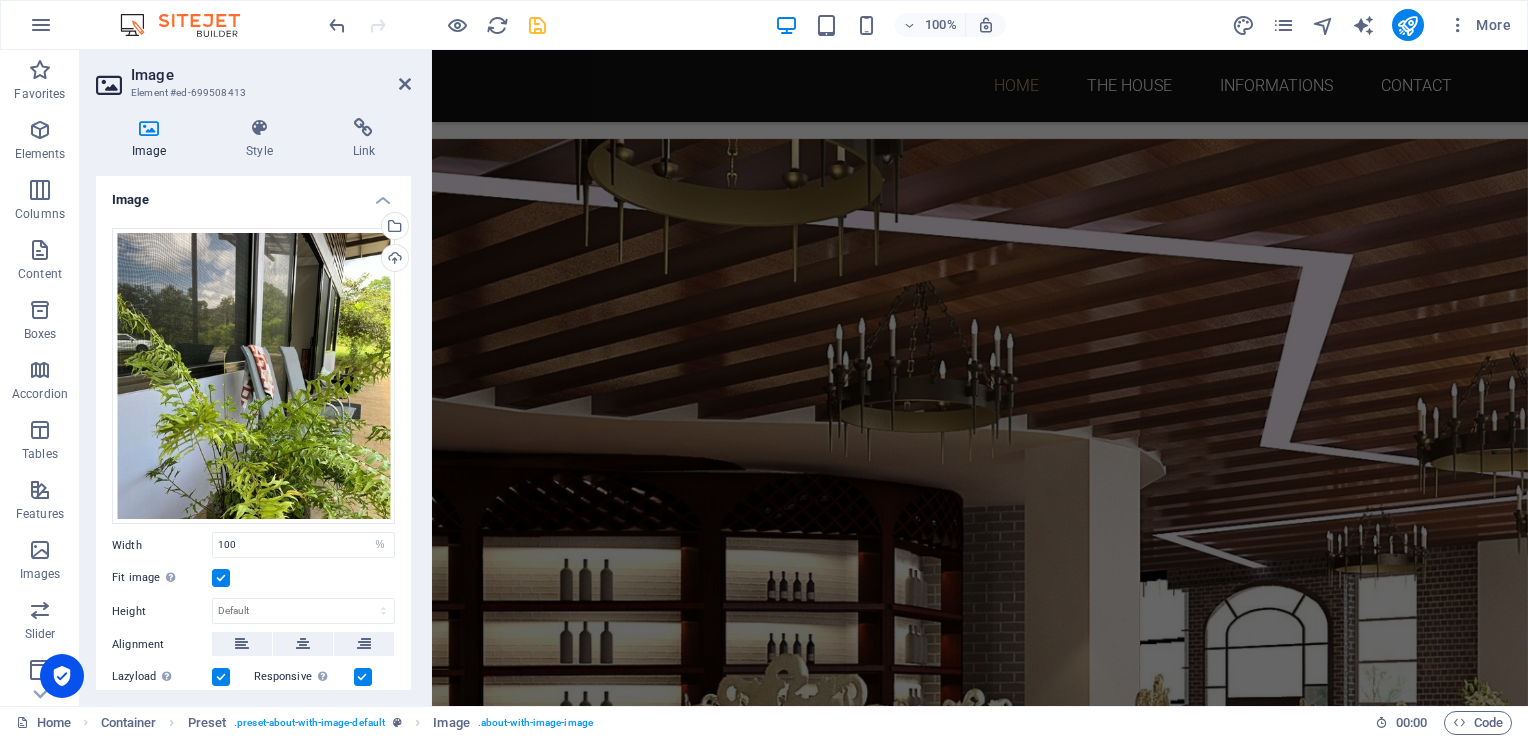 scroll, scrollTop: 1736, scrollLeft: 0, axis: vertical 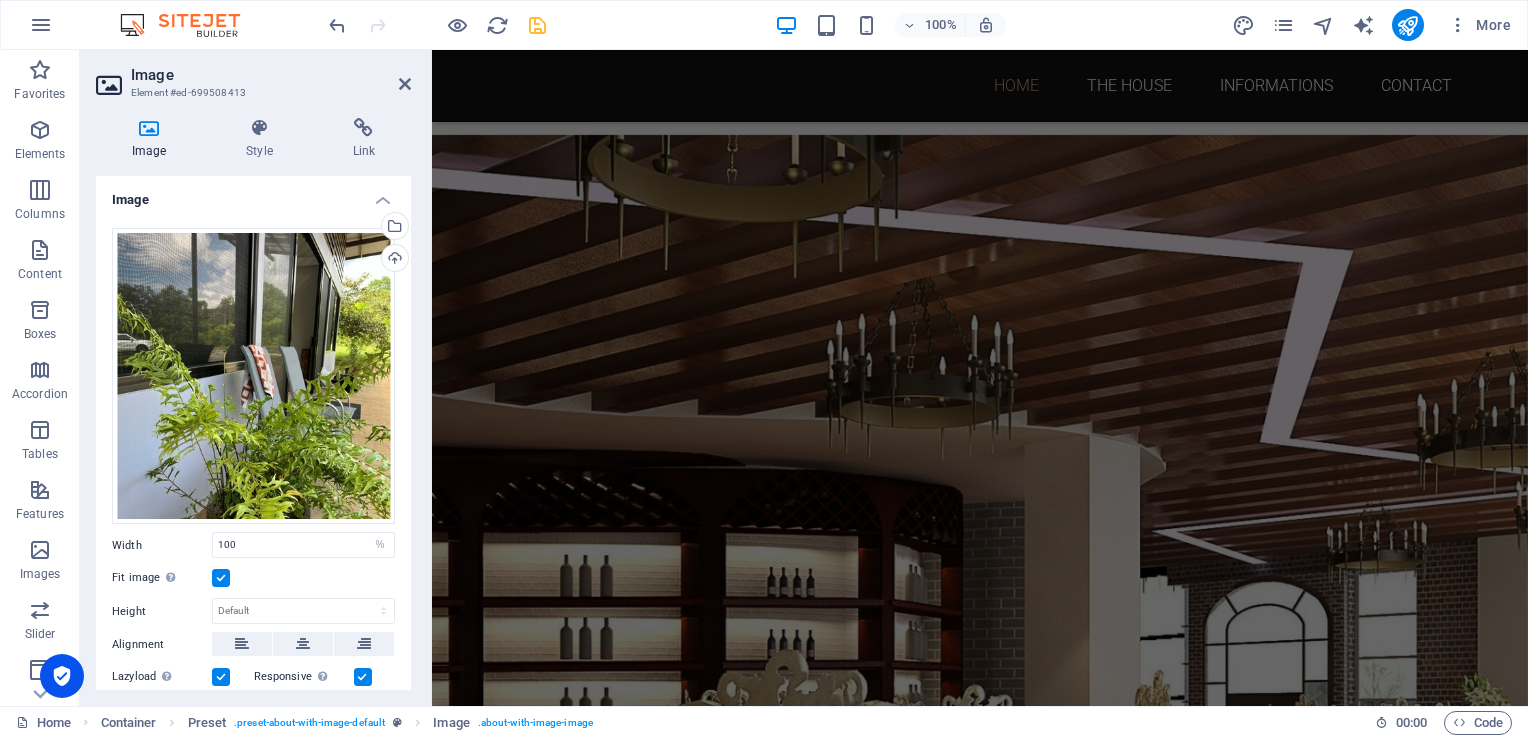 click at bounding box center [980, 718] 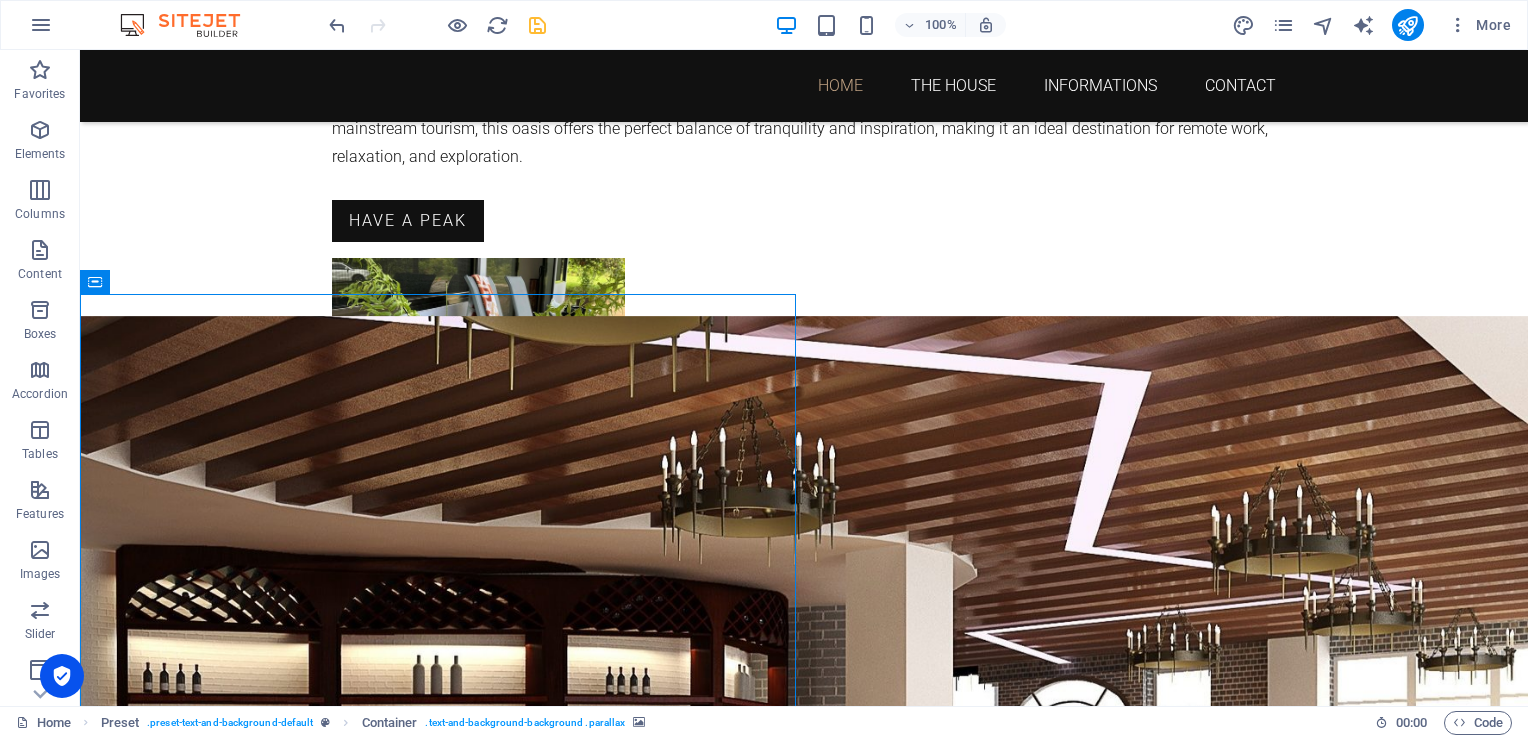 scroll, scrollTop: 1179, scrollLeft: 0, axis: vertical 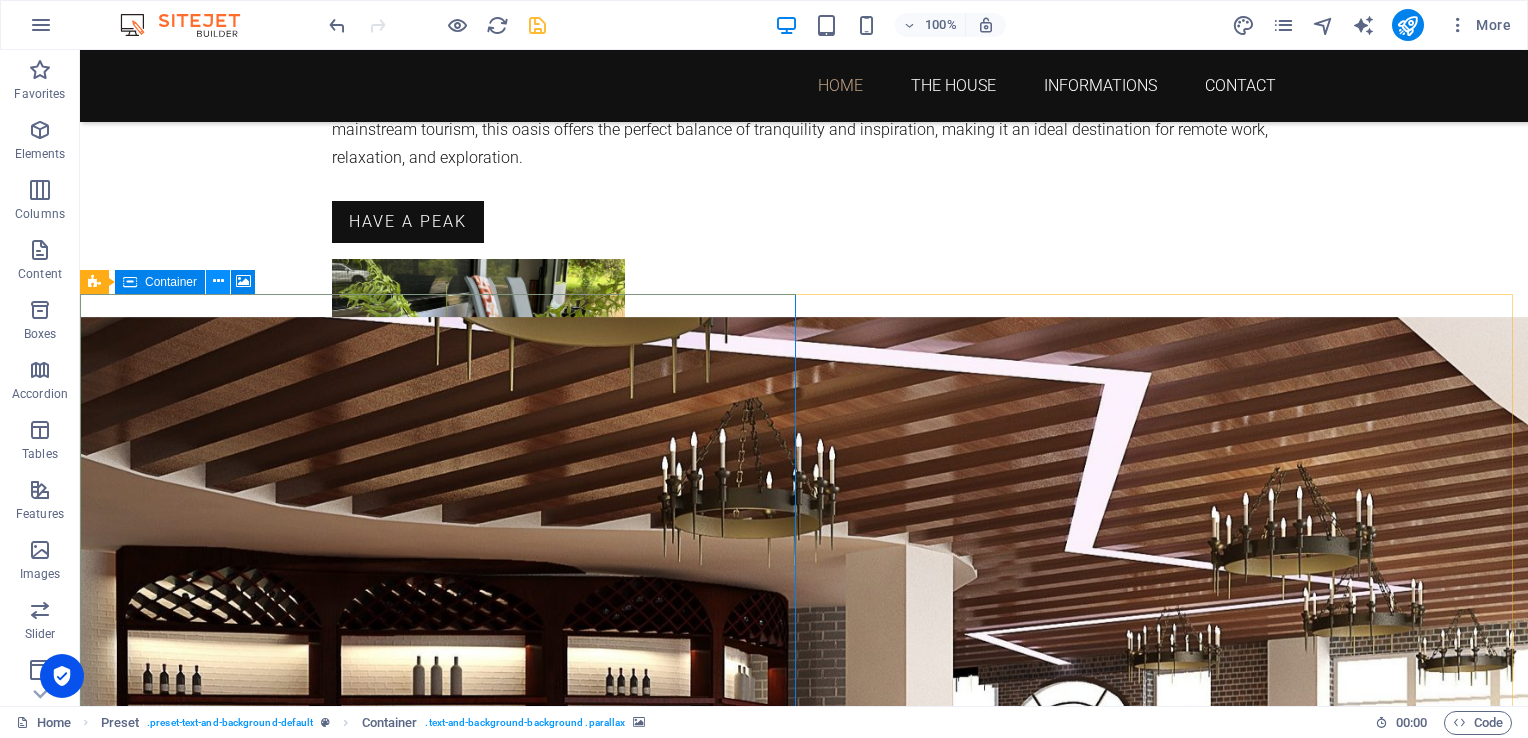 click at bounding box center [218, 281] 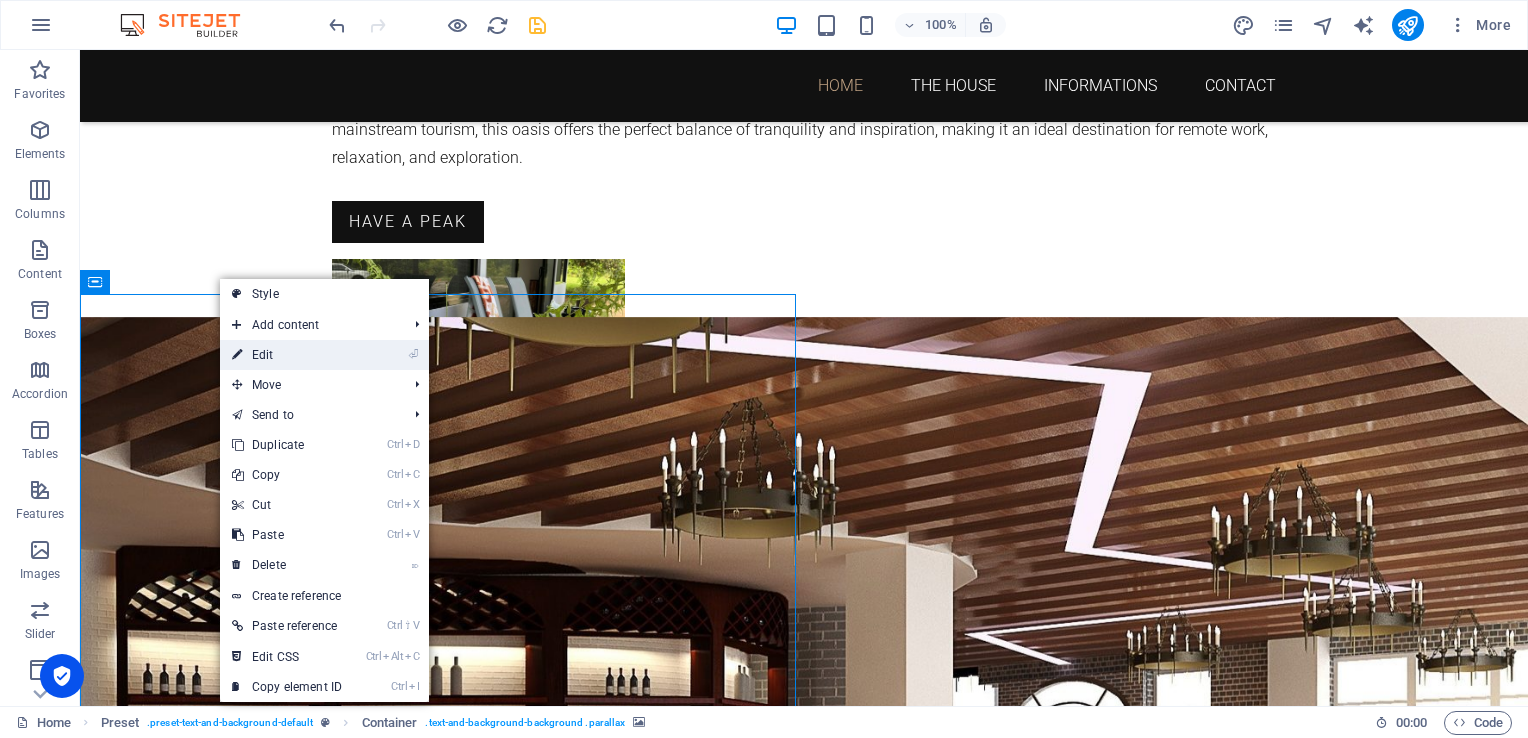 click on "⏎  Edit" at bounding box center [287, 355] 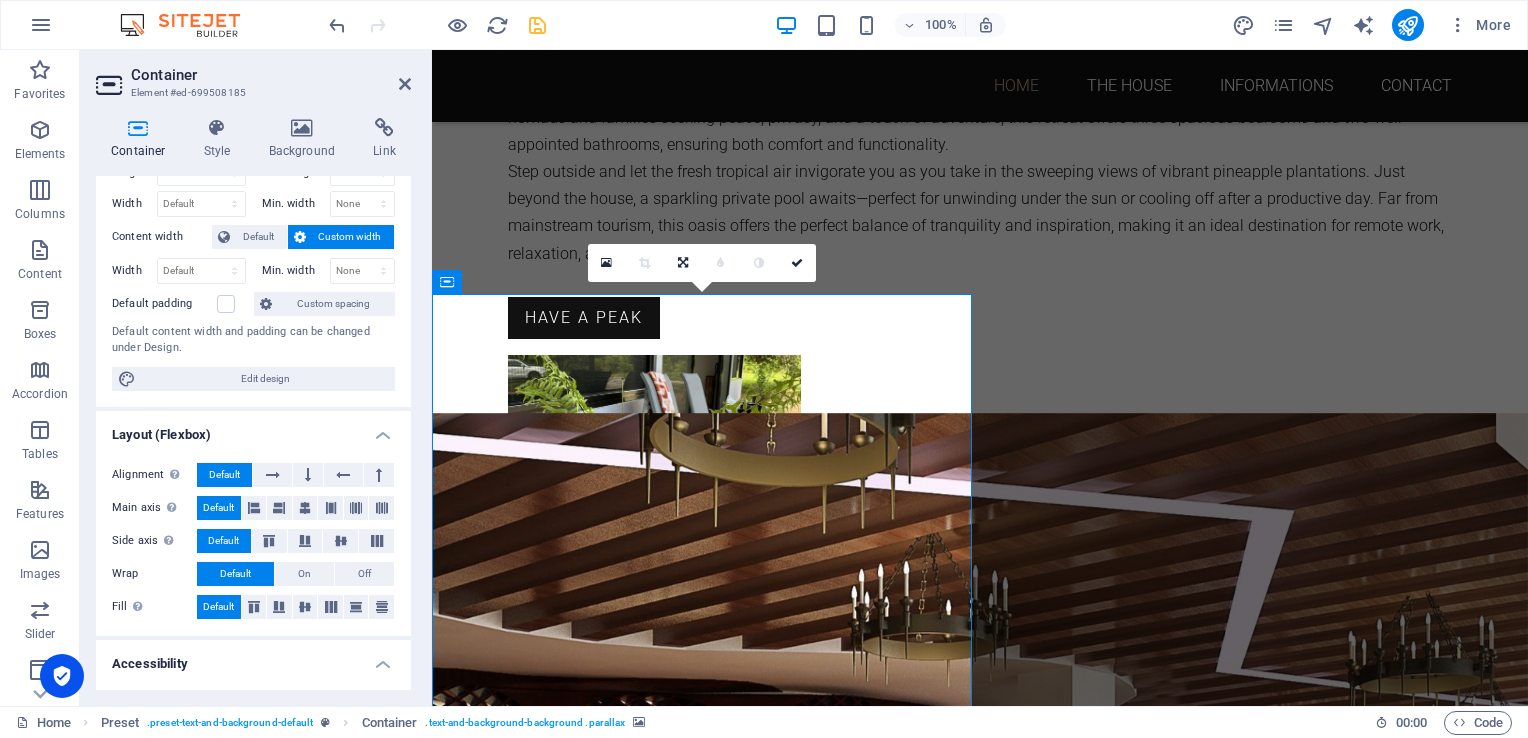 scroll, scrollTop: 0, scrollLeft: 0, axis: both 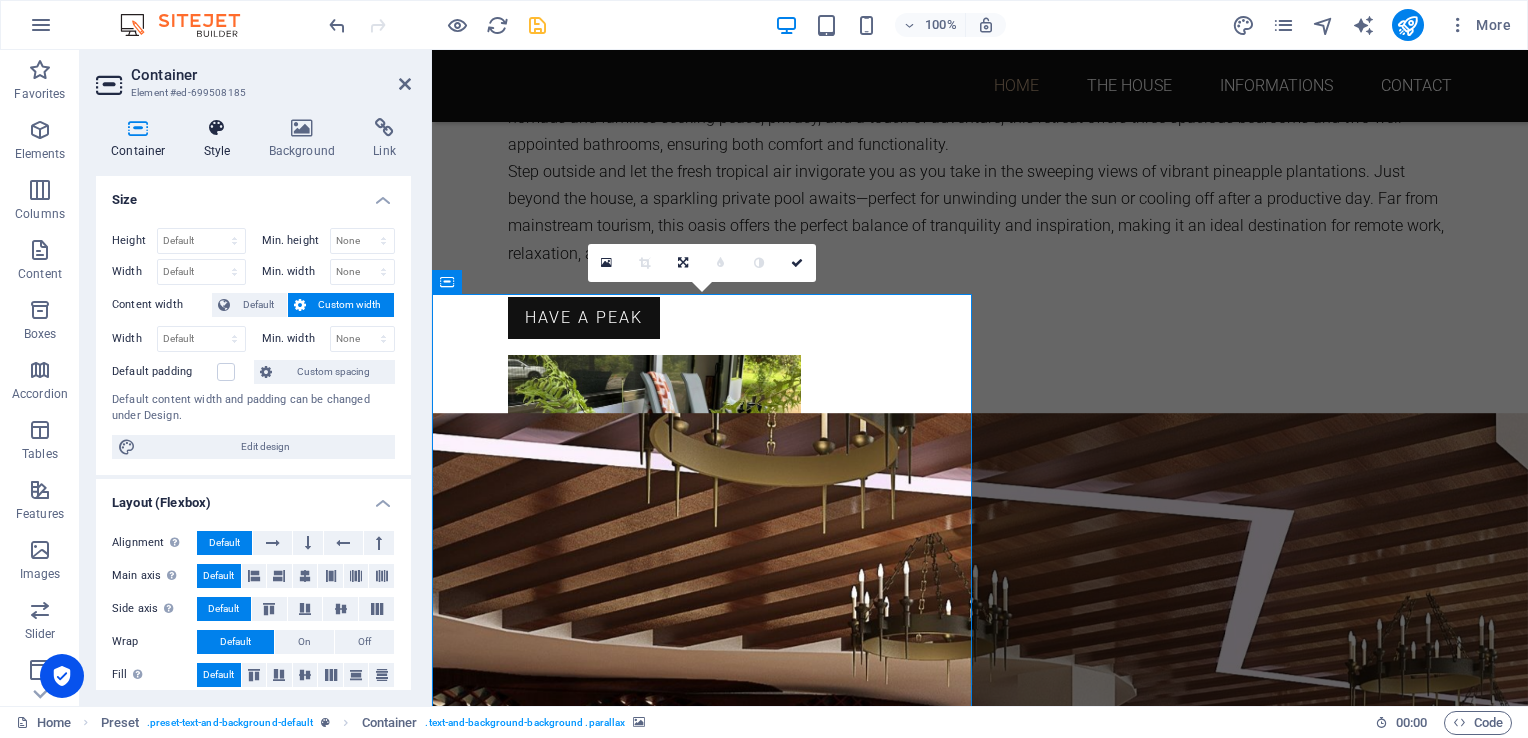 click on "Style" at bounding box center [221, 139] 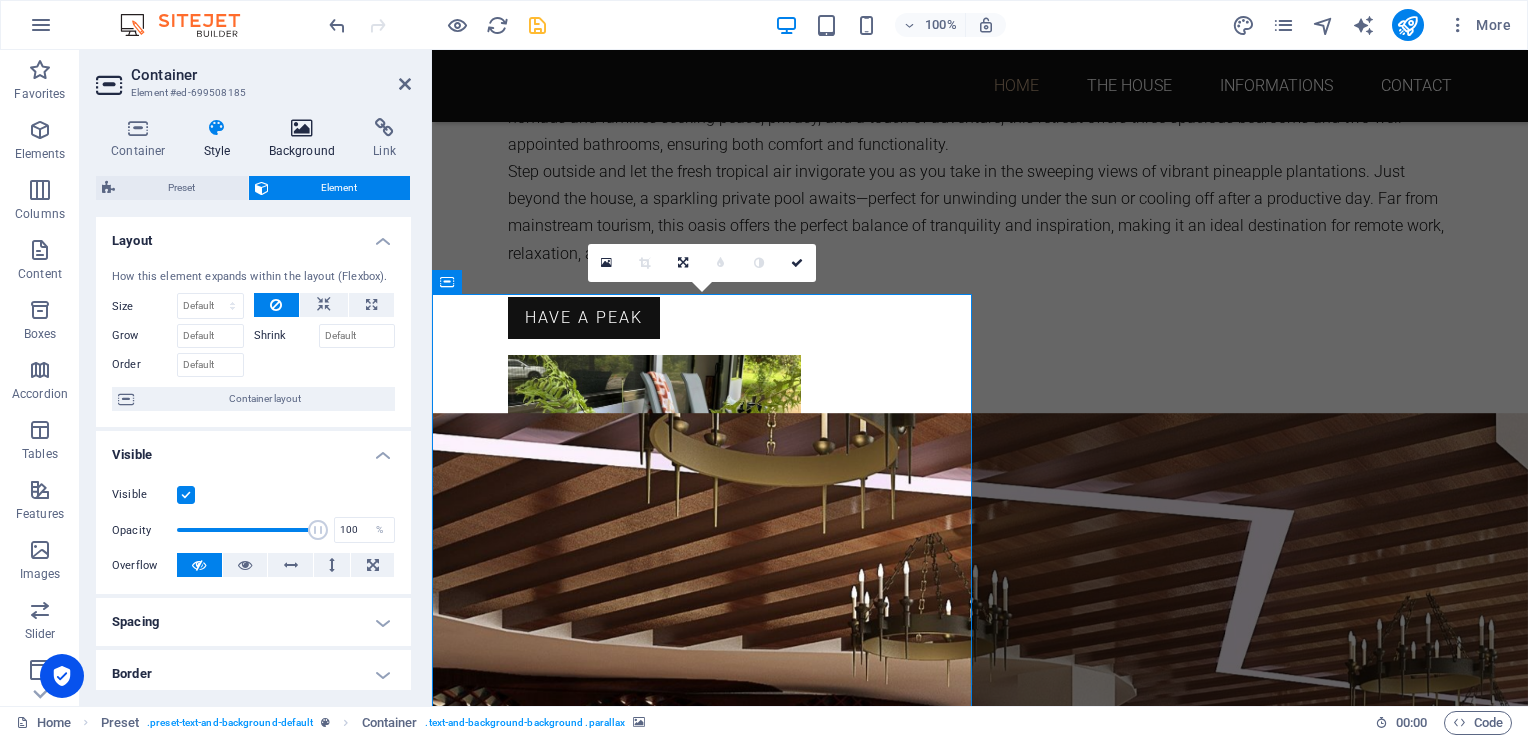 click on "Background" at bounding box center [306, 139] 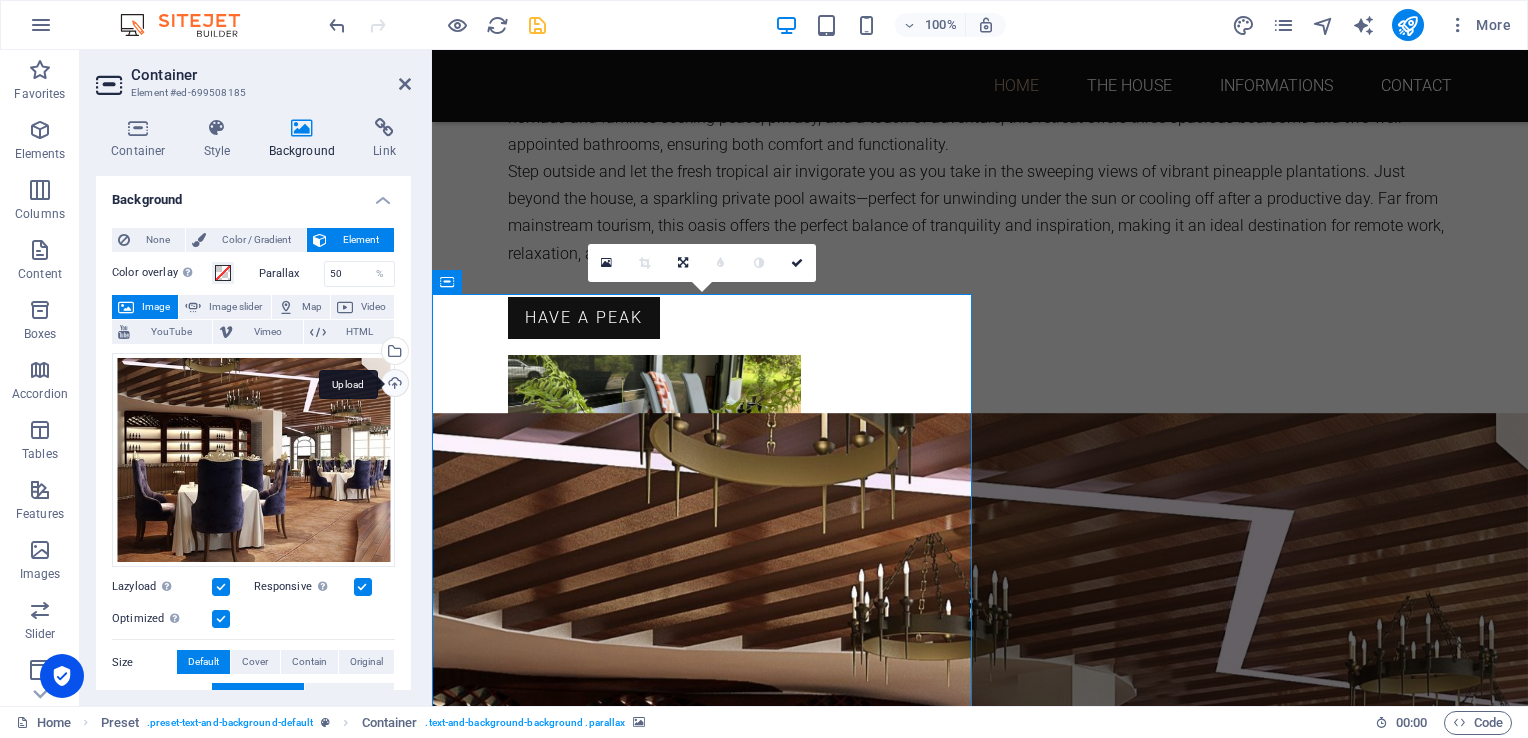 click on "Upload" at bounding box center [393, 385] 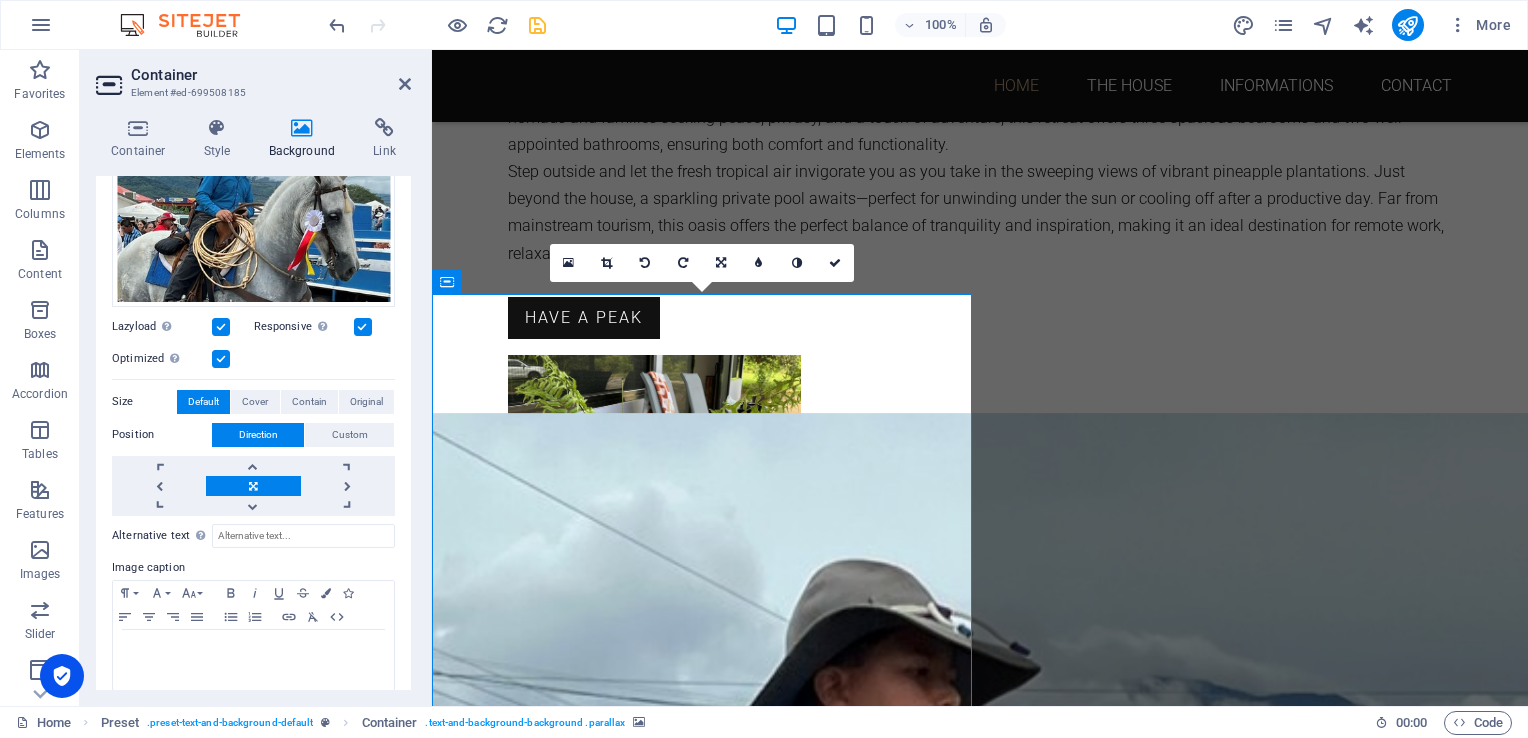 scroll, scrollTop: 253, scrollLeft: 0, axis: vertical 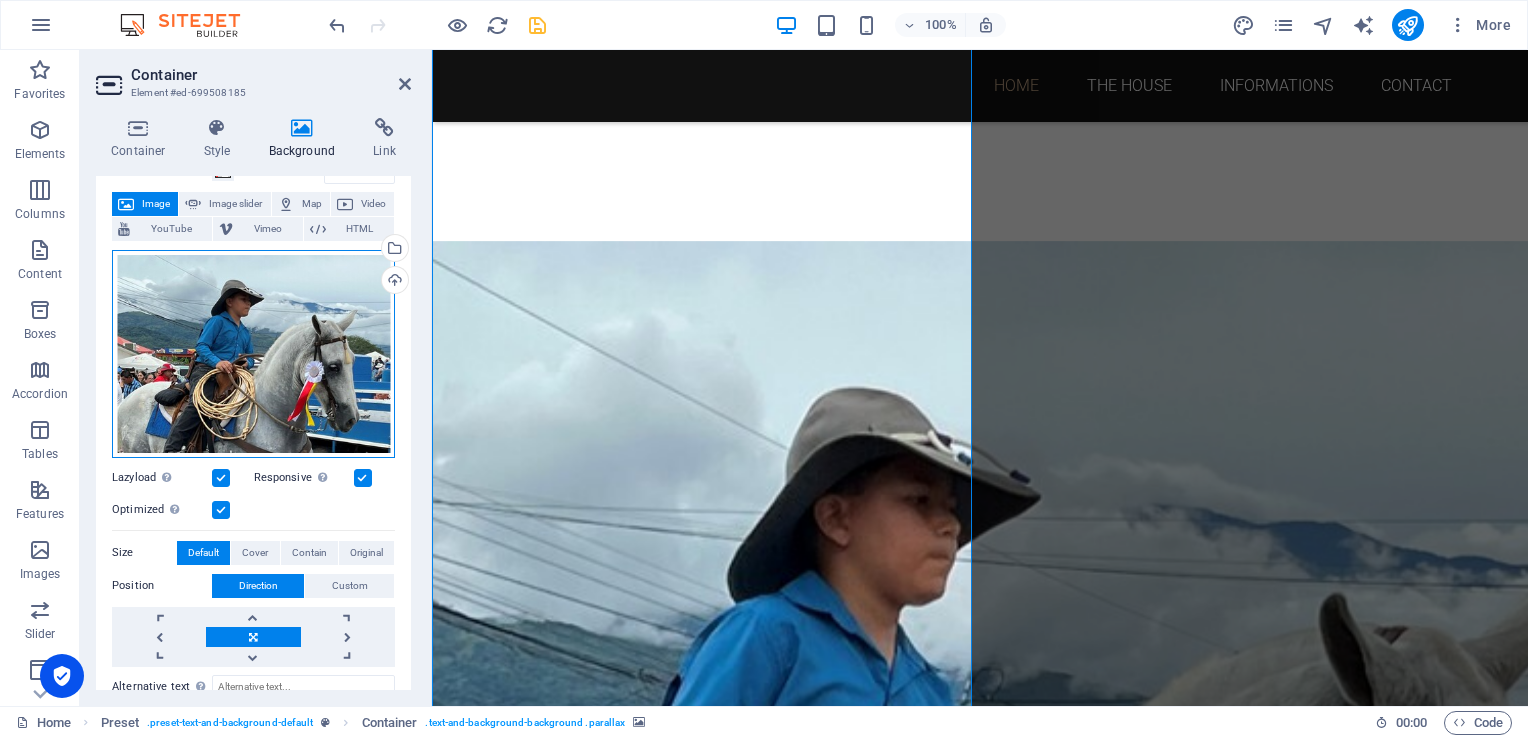 click on "Drag files here, click to choose files or select files from Files or our free stock photos & videos" at bounding box center (253, 354) 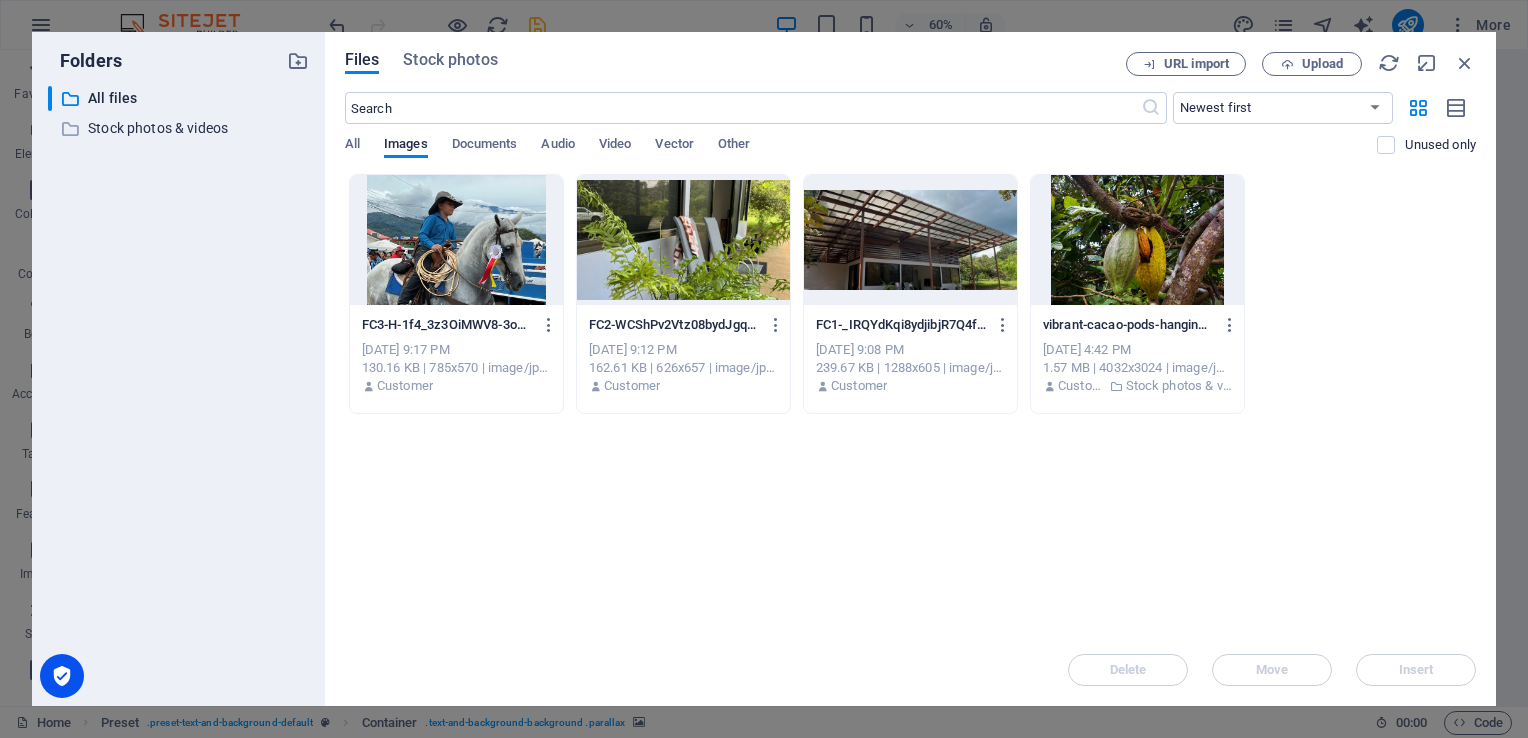 click at bounding box center [456, 240] 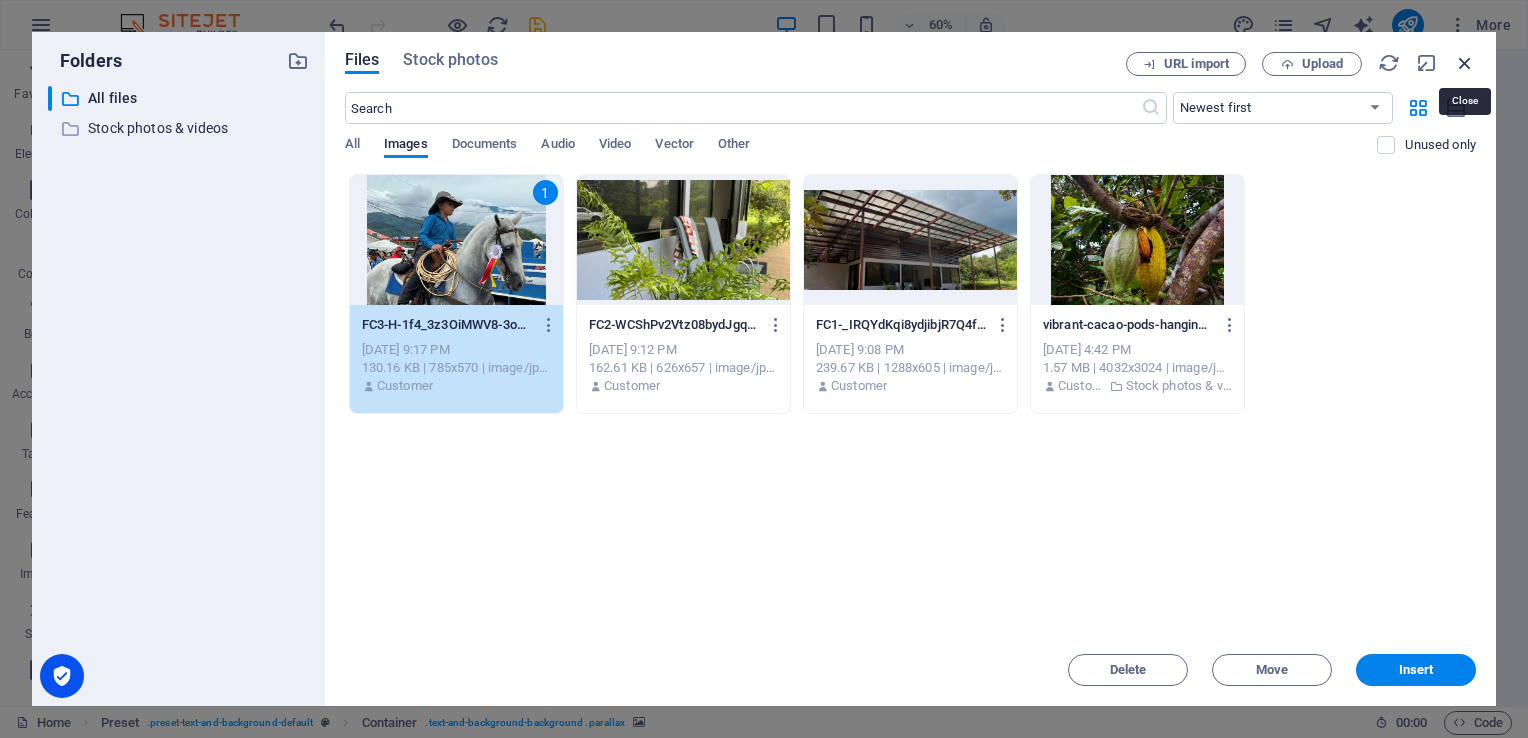 click at bounding box center [1465, 63] 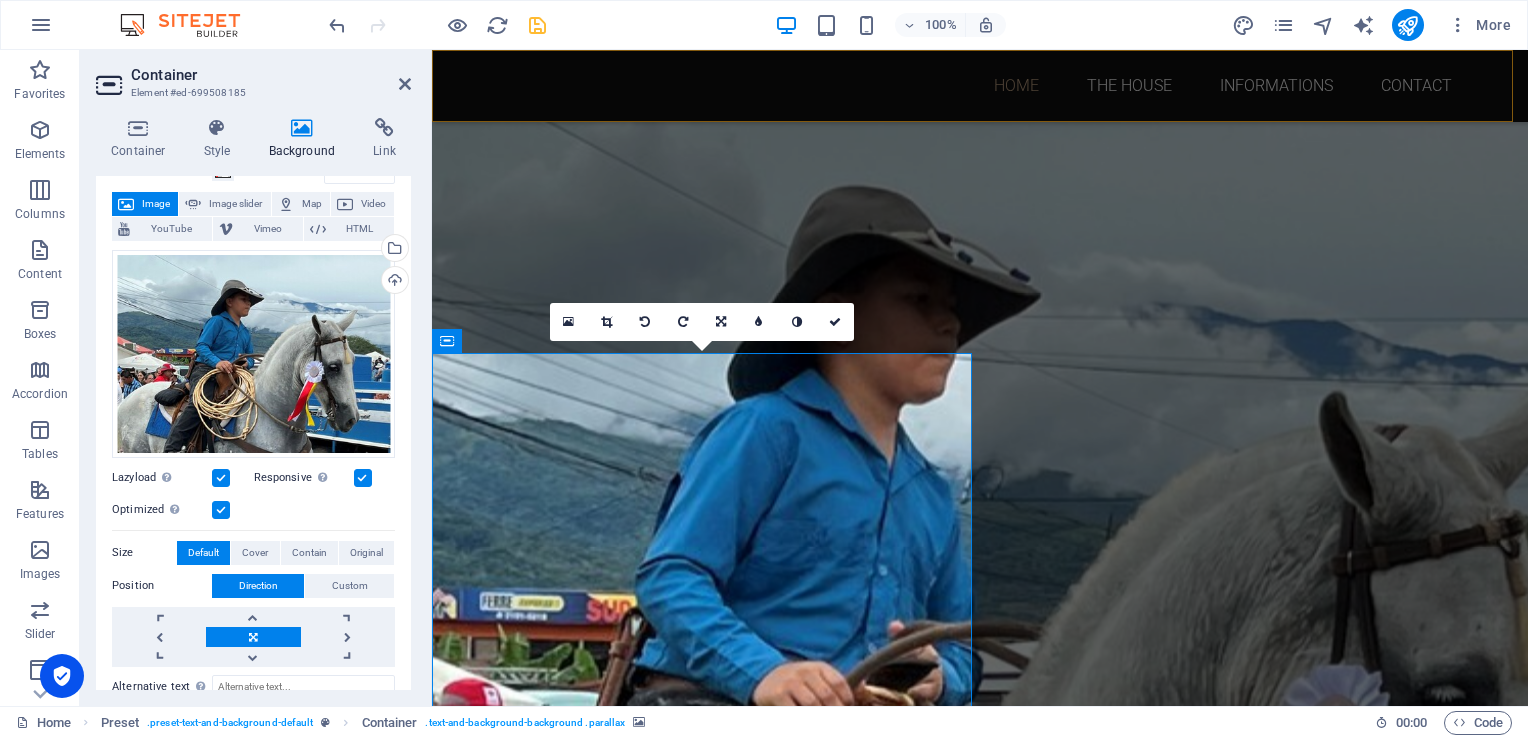 scroll, scrollTop: 1120, scrollLeft: 0, axis: vertical 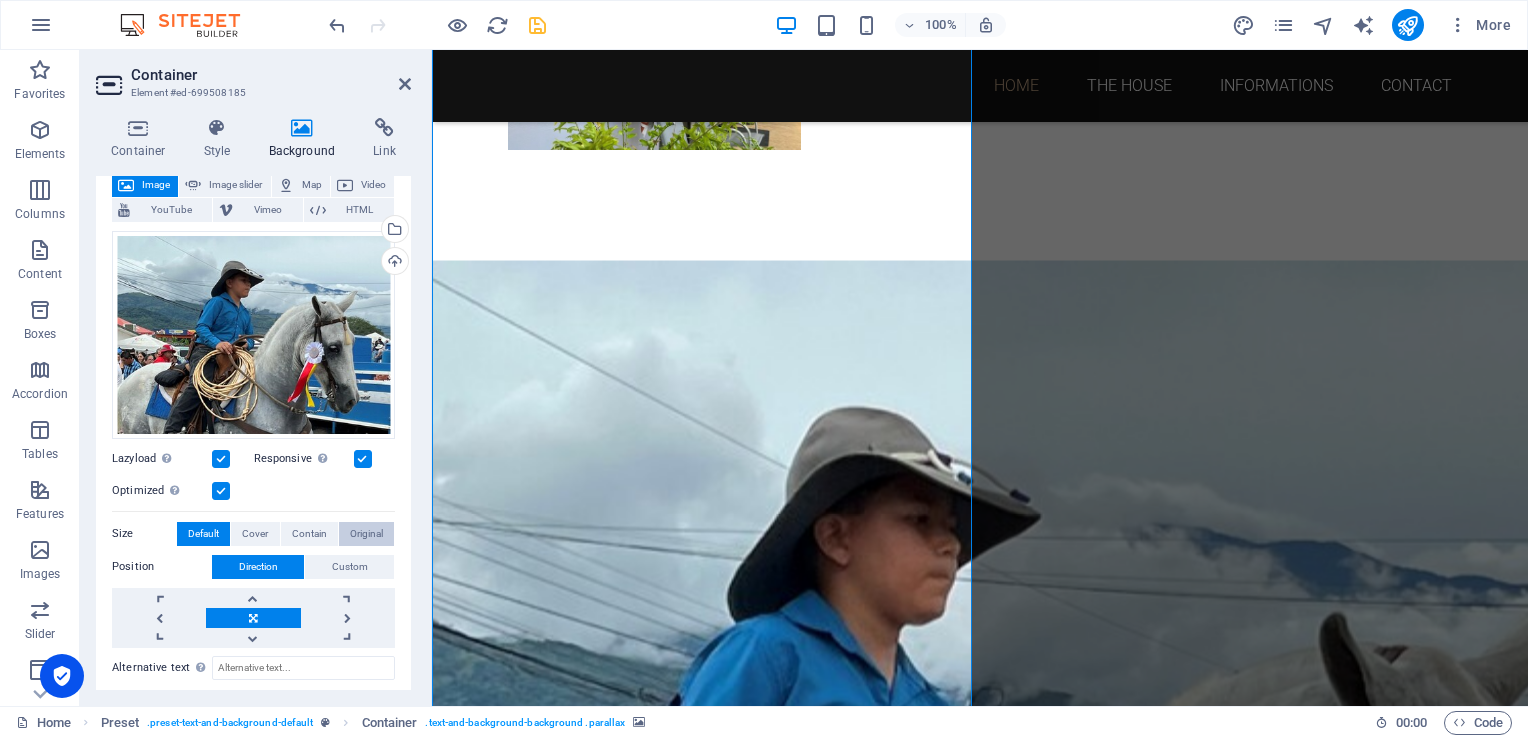 click on "Original" at bounding box center [366, 534] 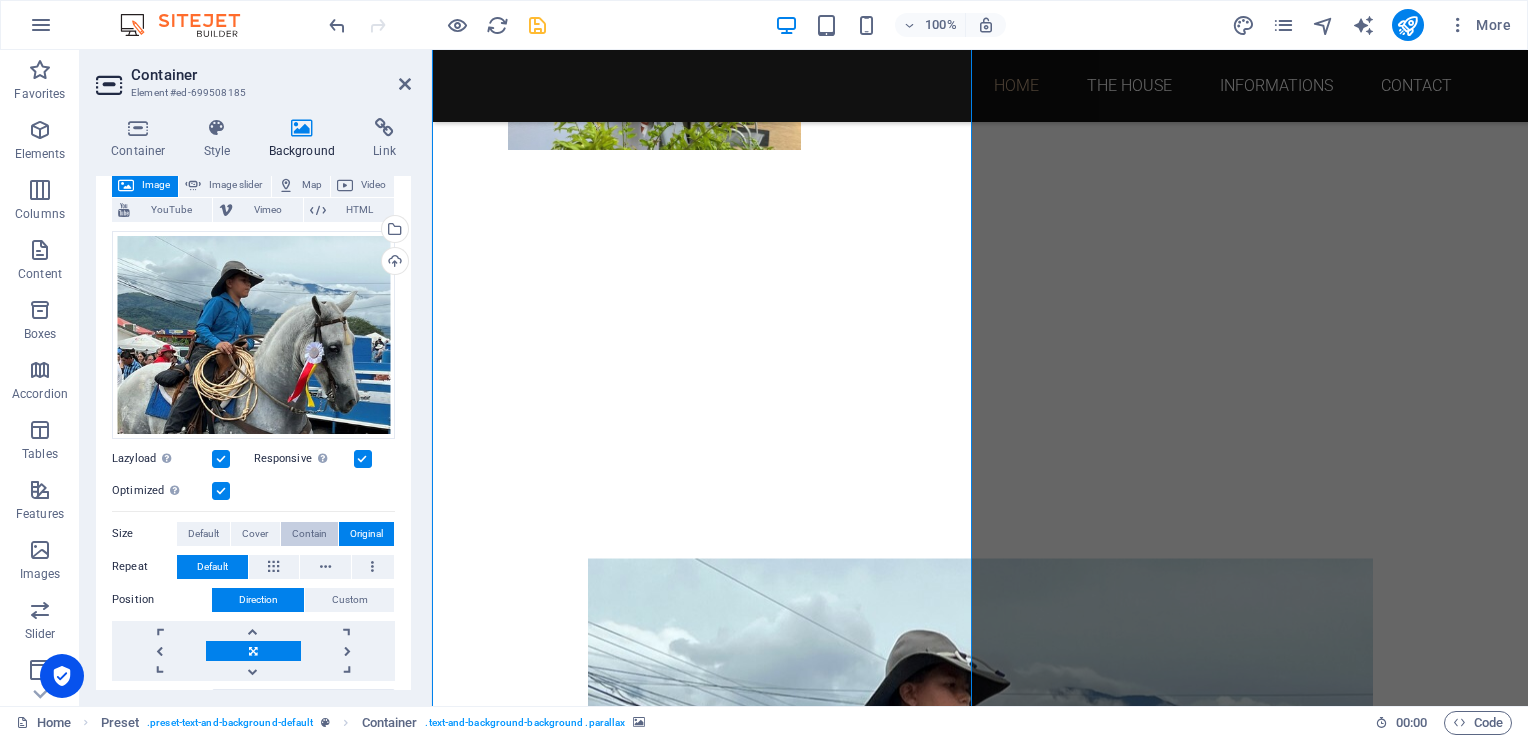 click on "Contain" at bounding box center (309, 534) 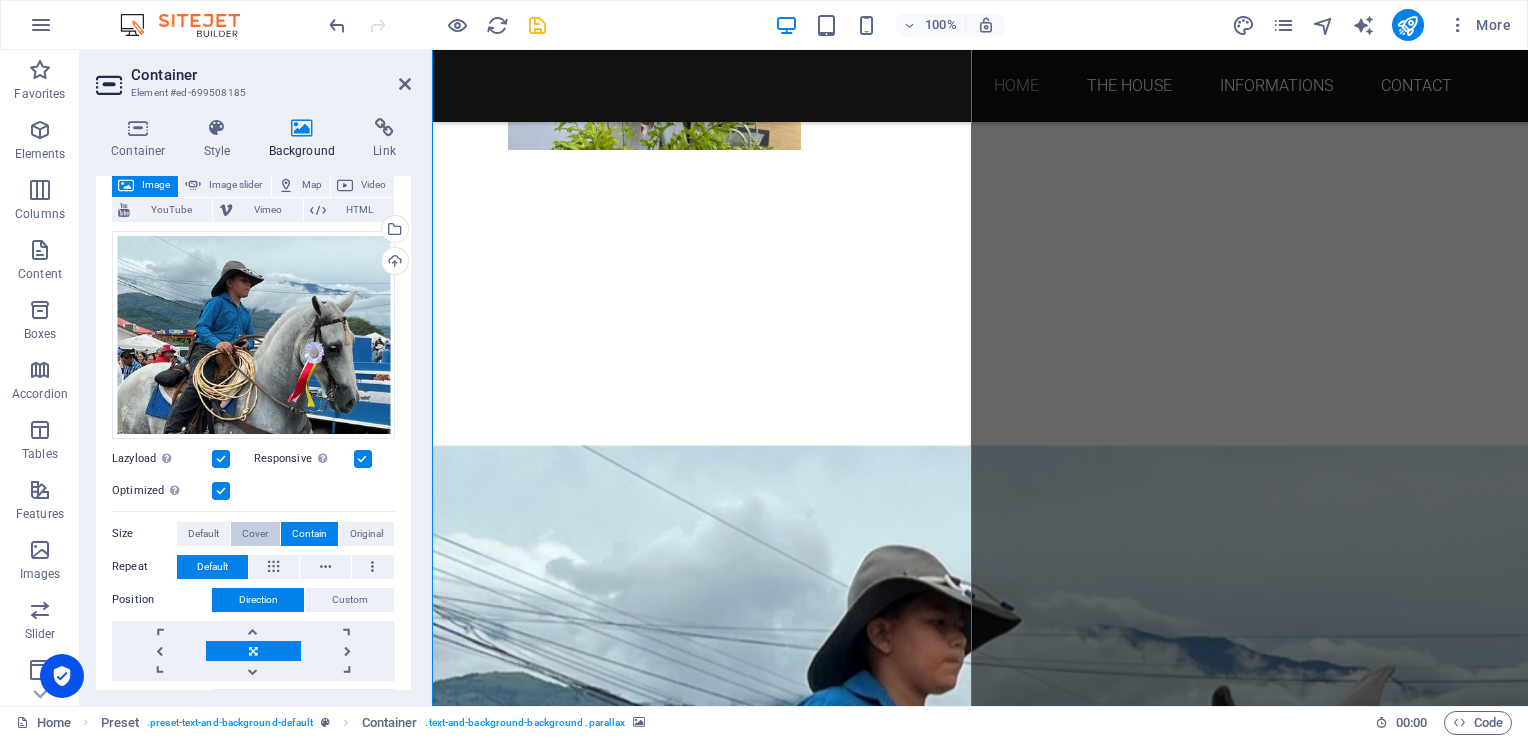 click on "Cover" at bounding box center [255, 534] 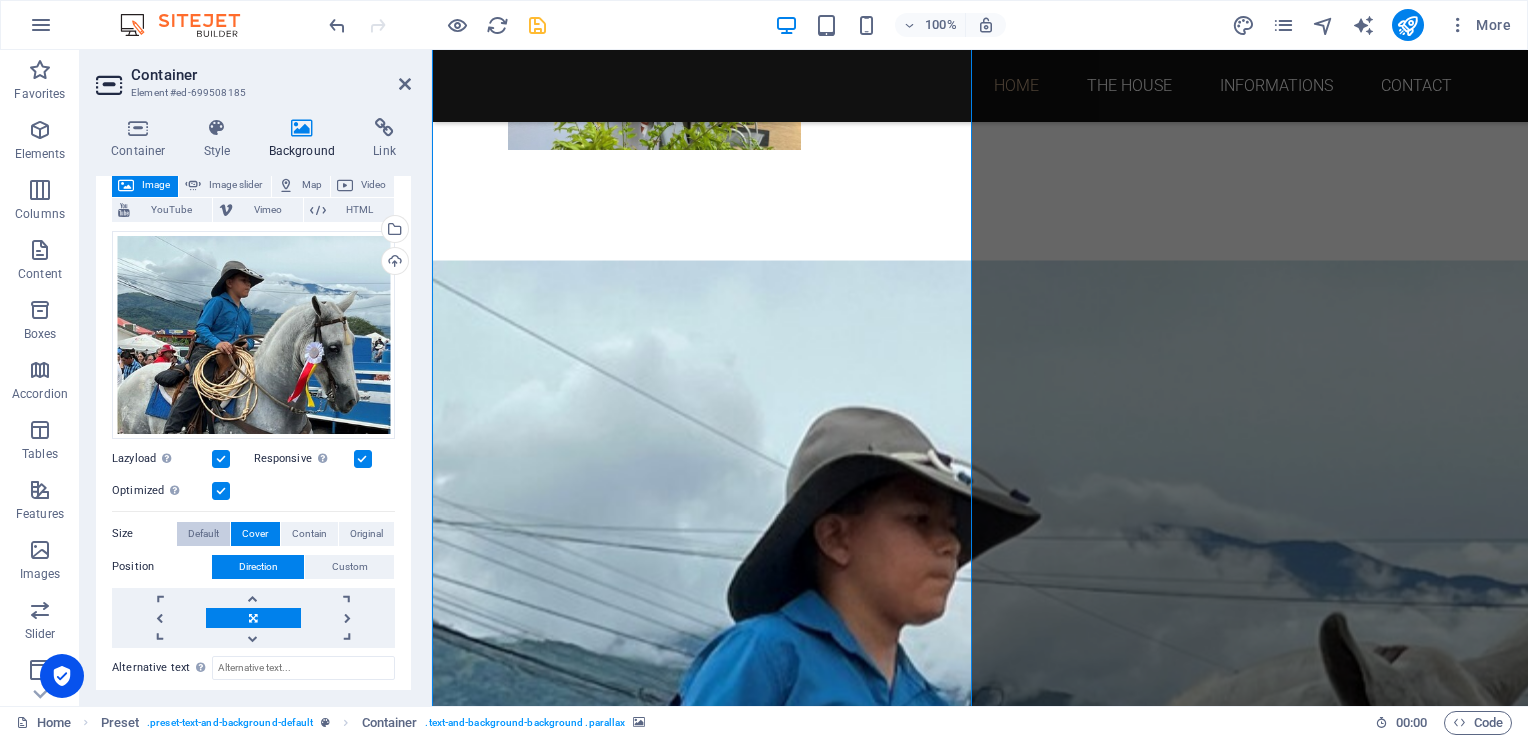 click on "Default" at bounding box center (203, 534) 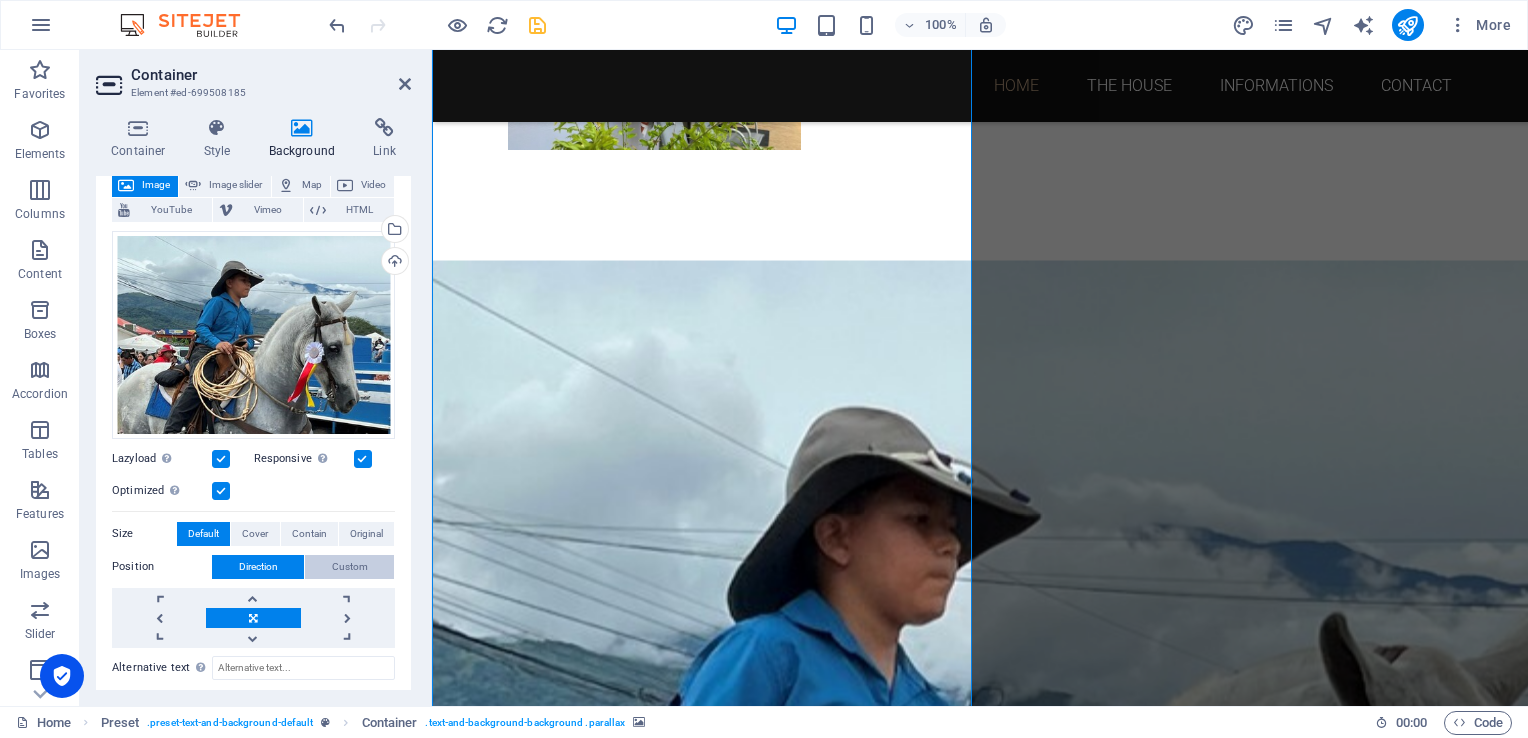 click on "Custom" at bounding box center (350, 567) 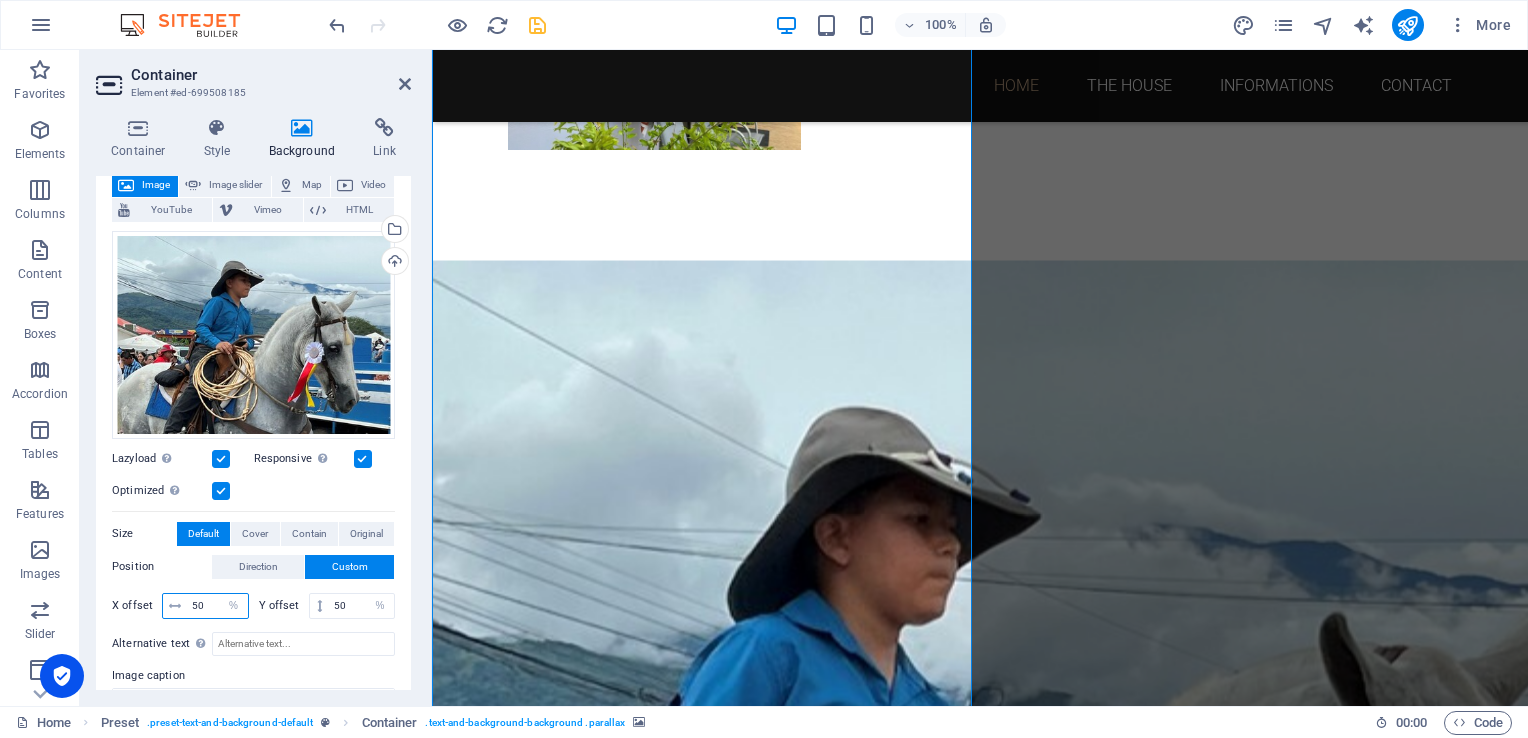 click on "50" at bounding box center (217, 606) 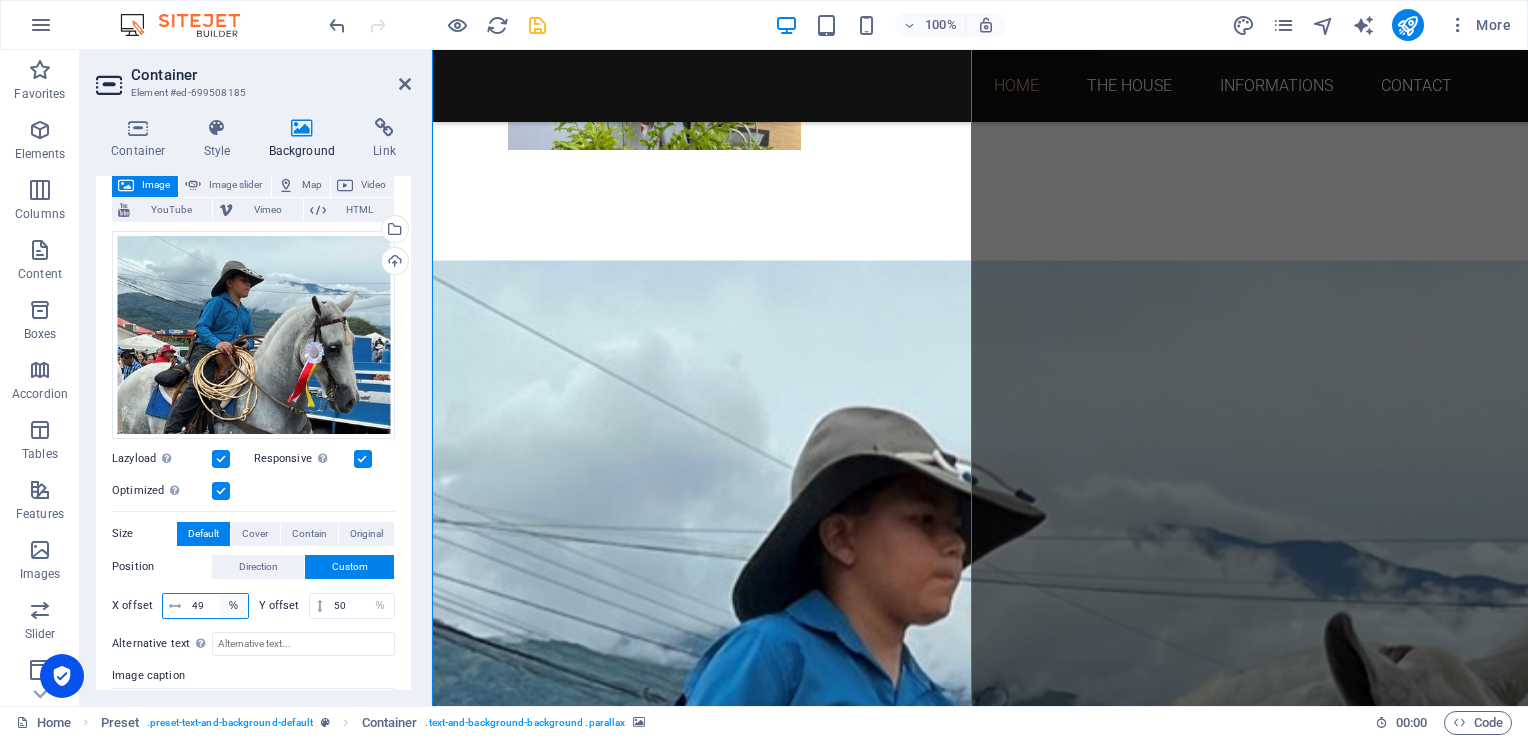 type on "4" 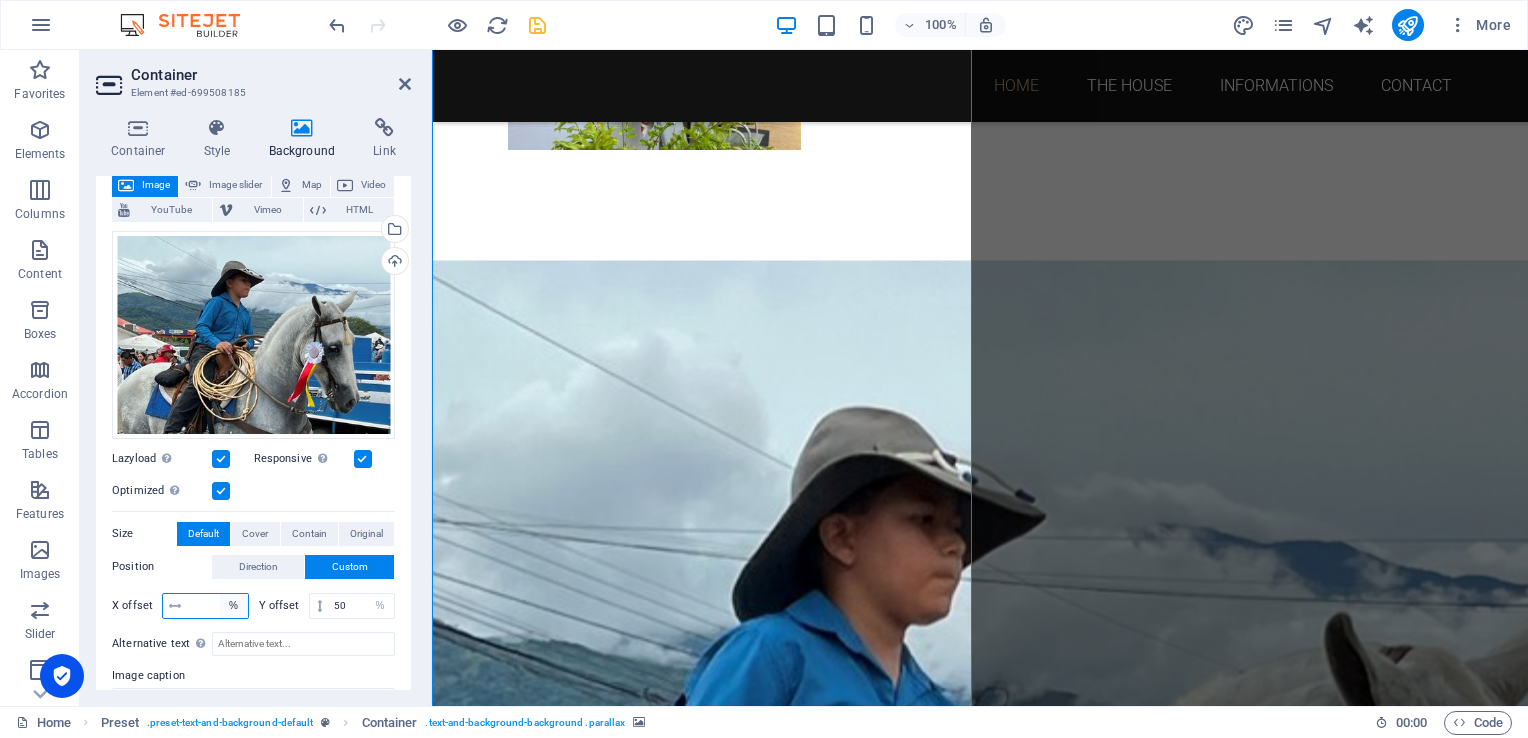type on "0" 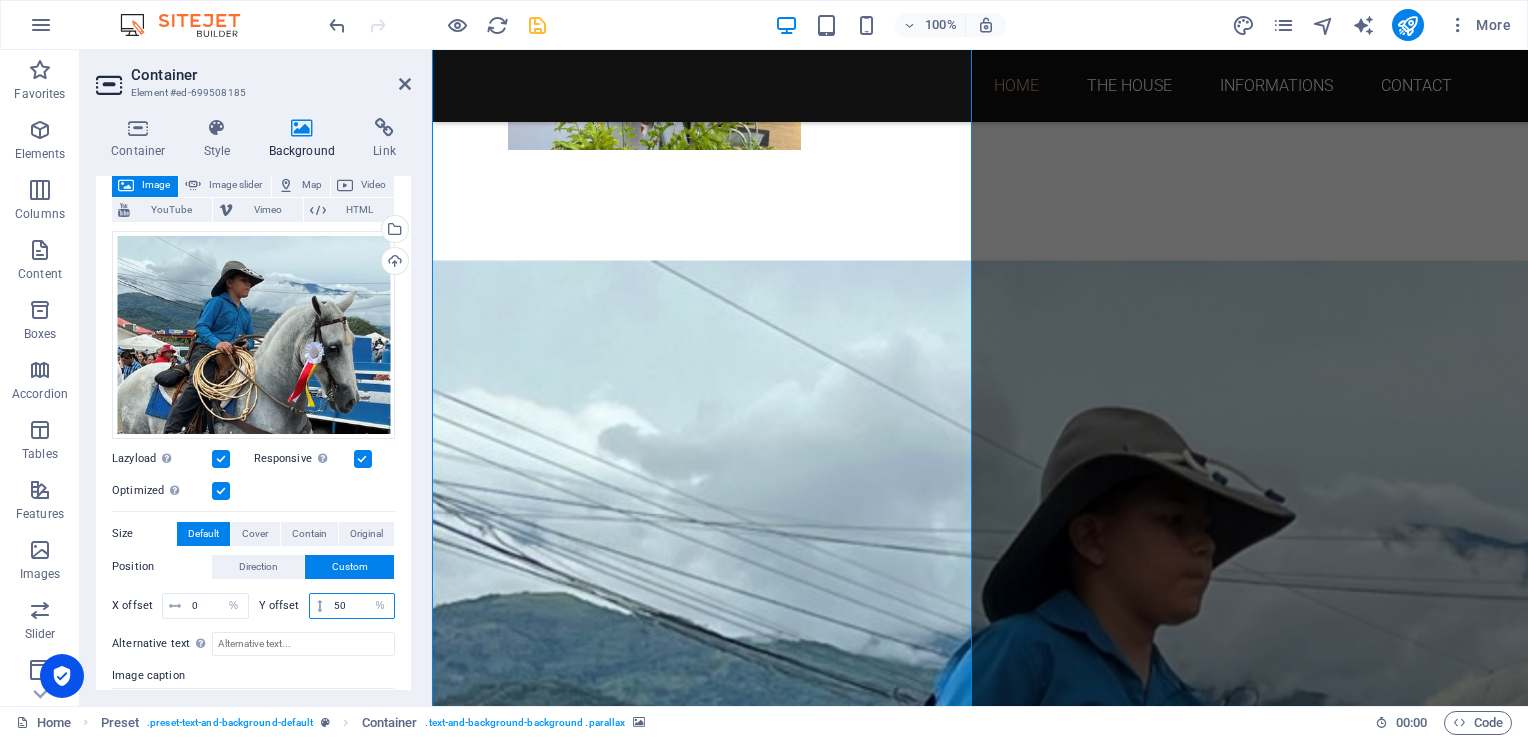 click on "50" at bounding box center [361, 606] 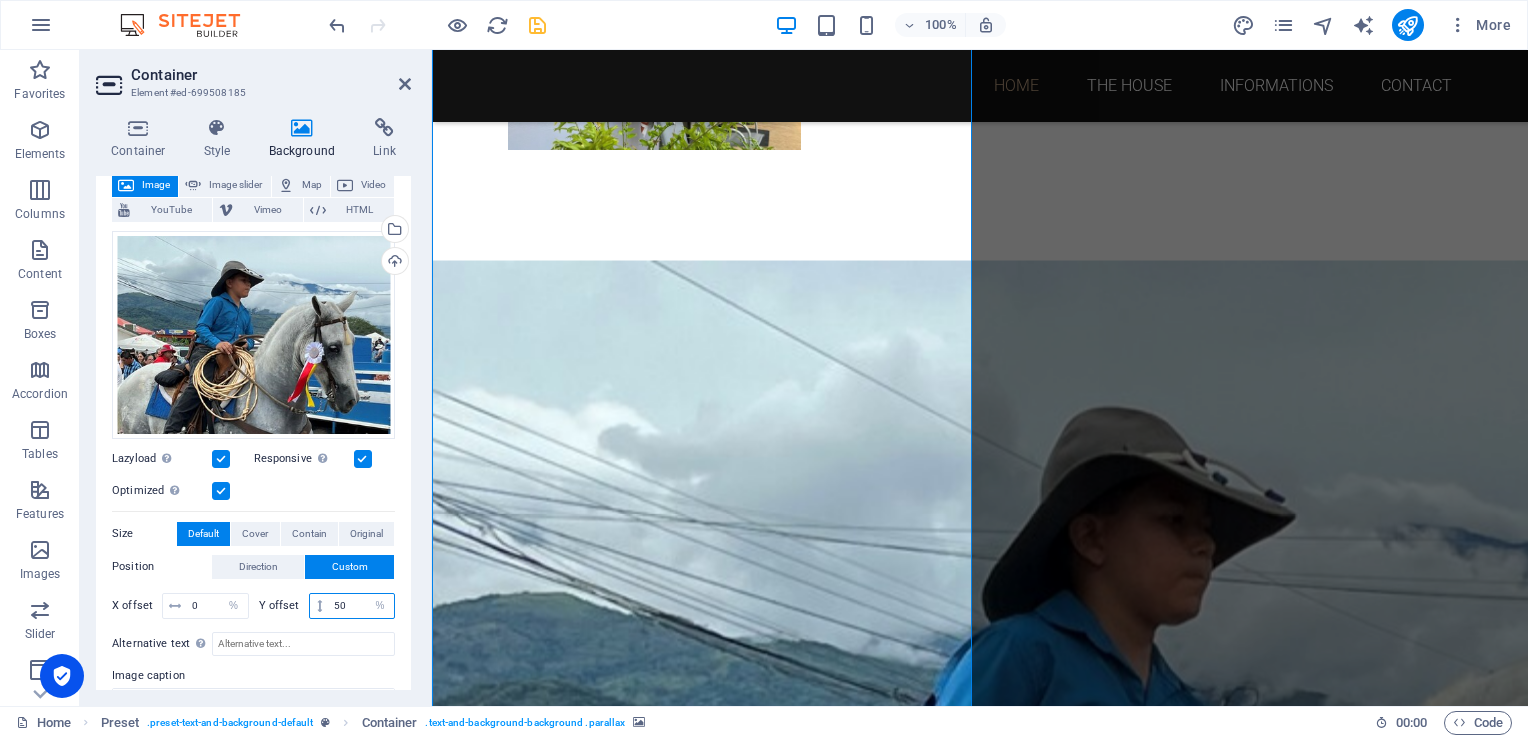 type on "5" 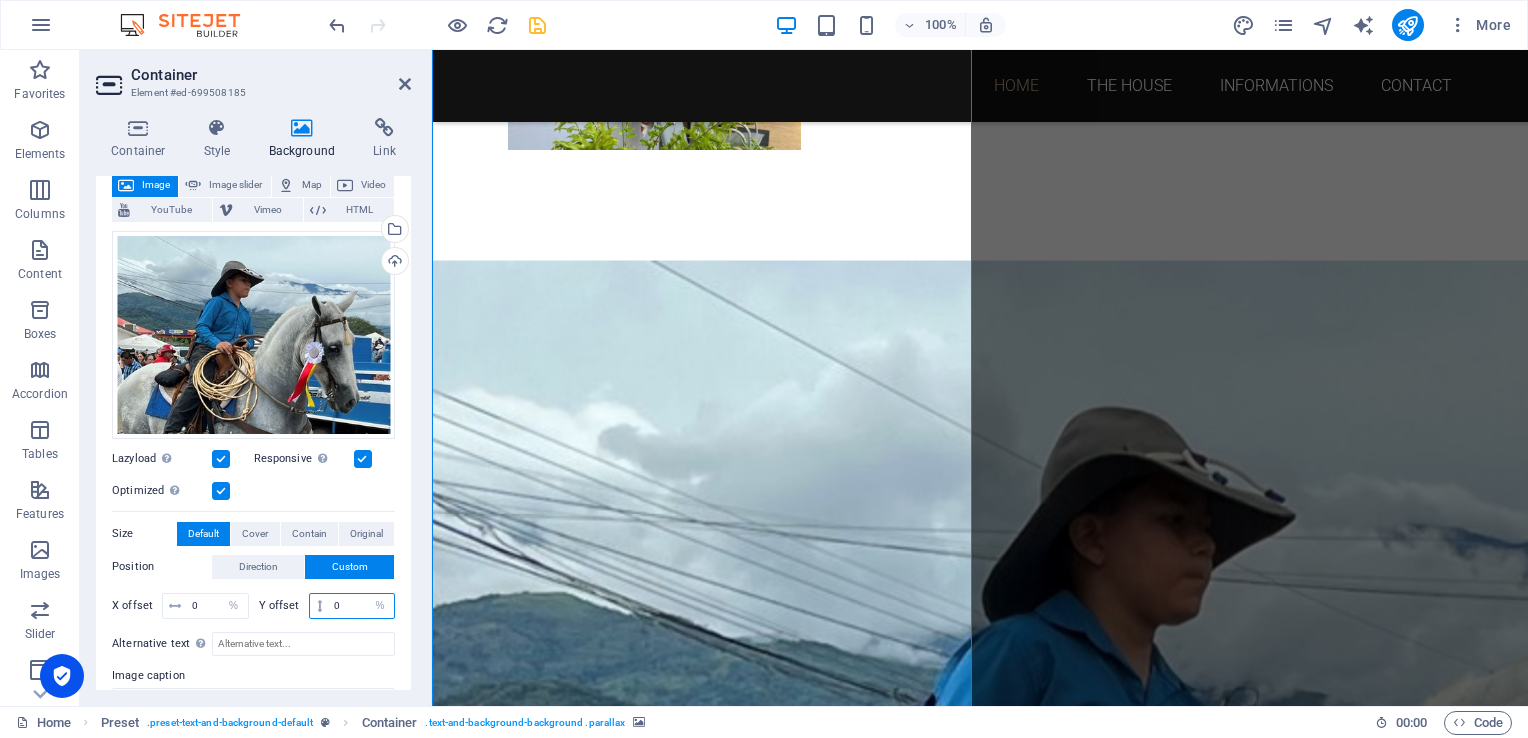 type on "0" 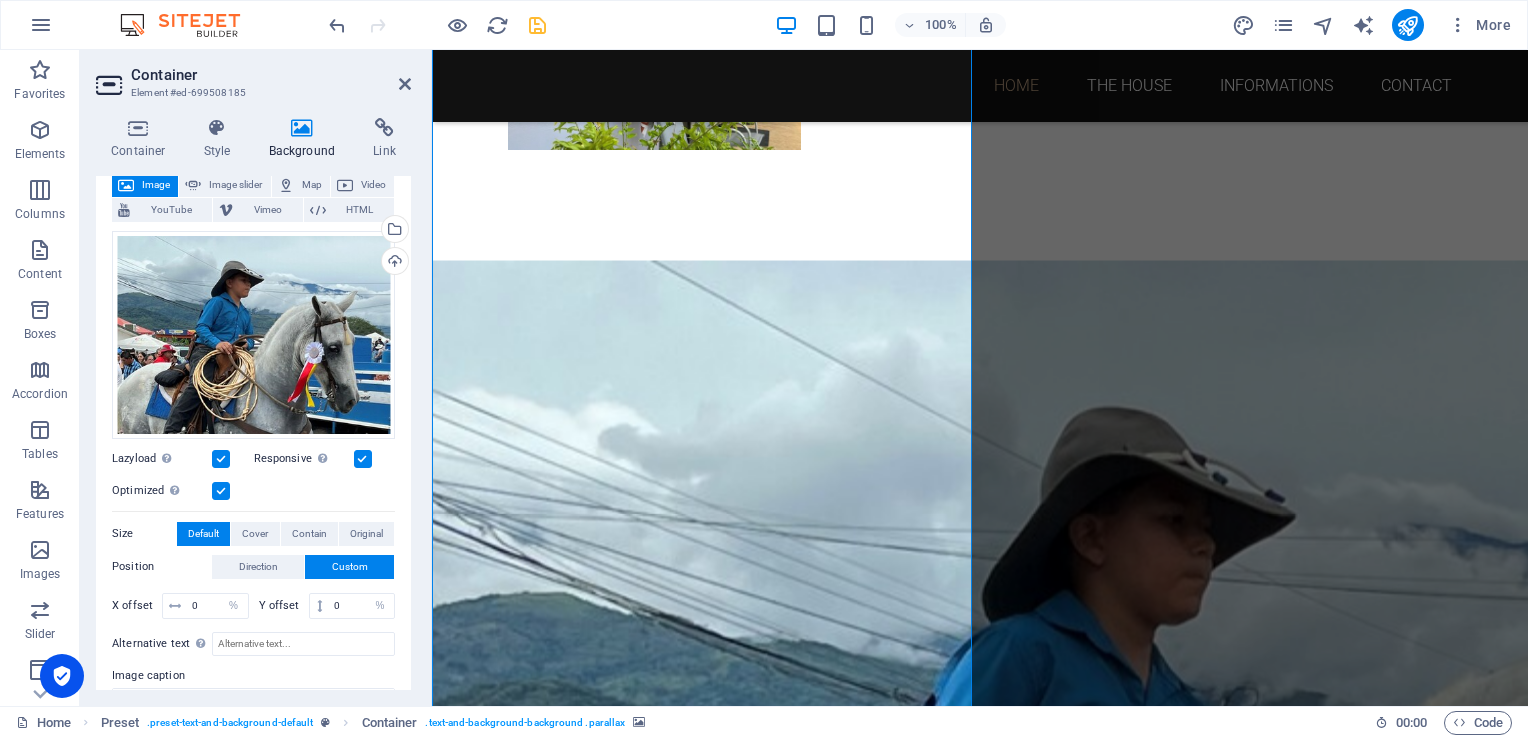 click on "Position" at bounding box center (162, 567) 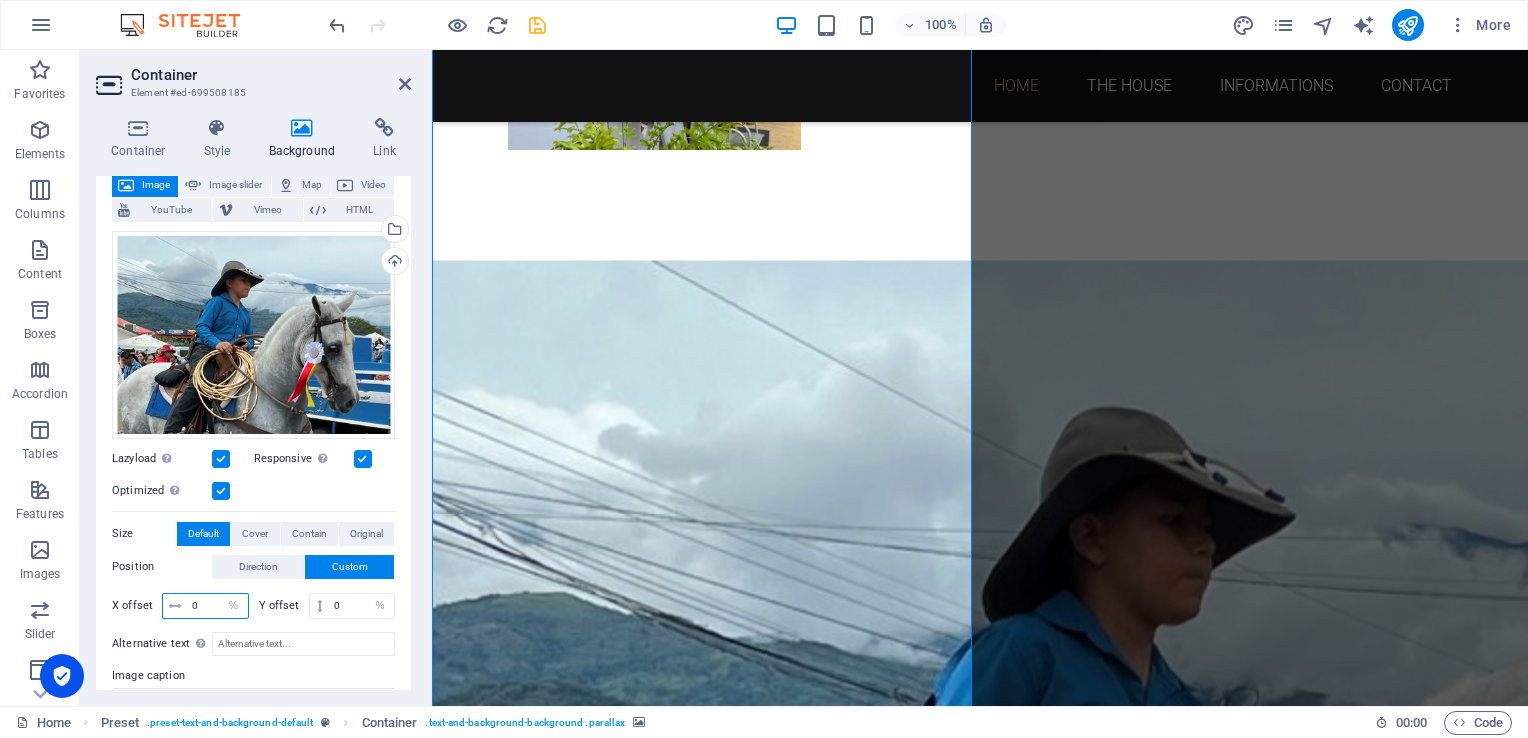 click on "0" at bounding box center (217, 606) 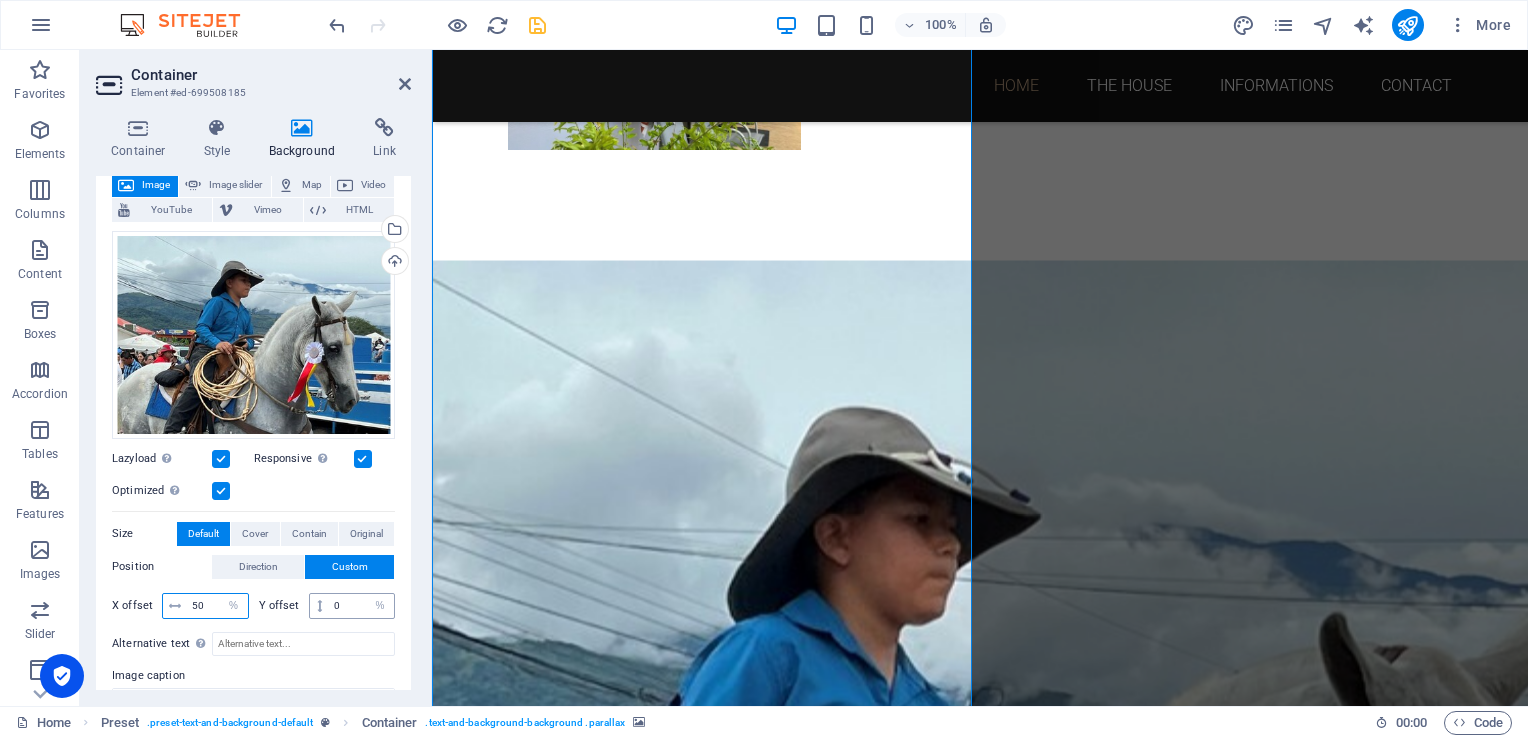 type on "50" 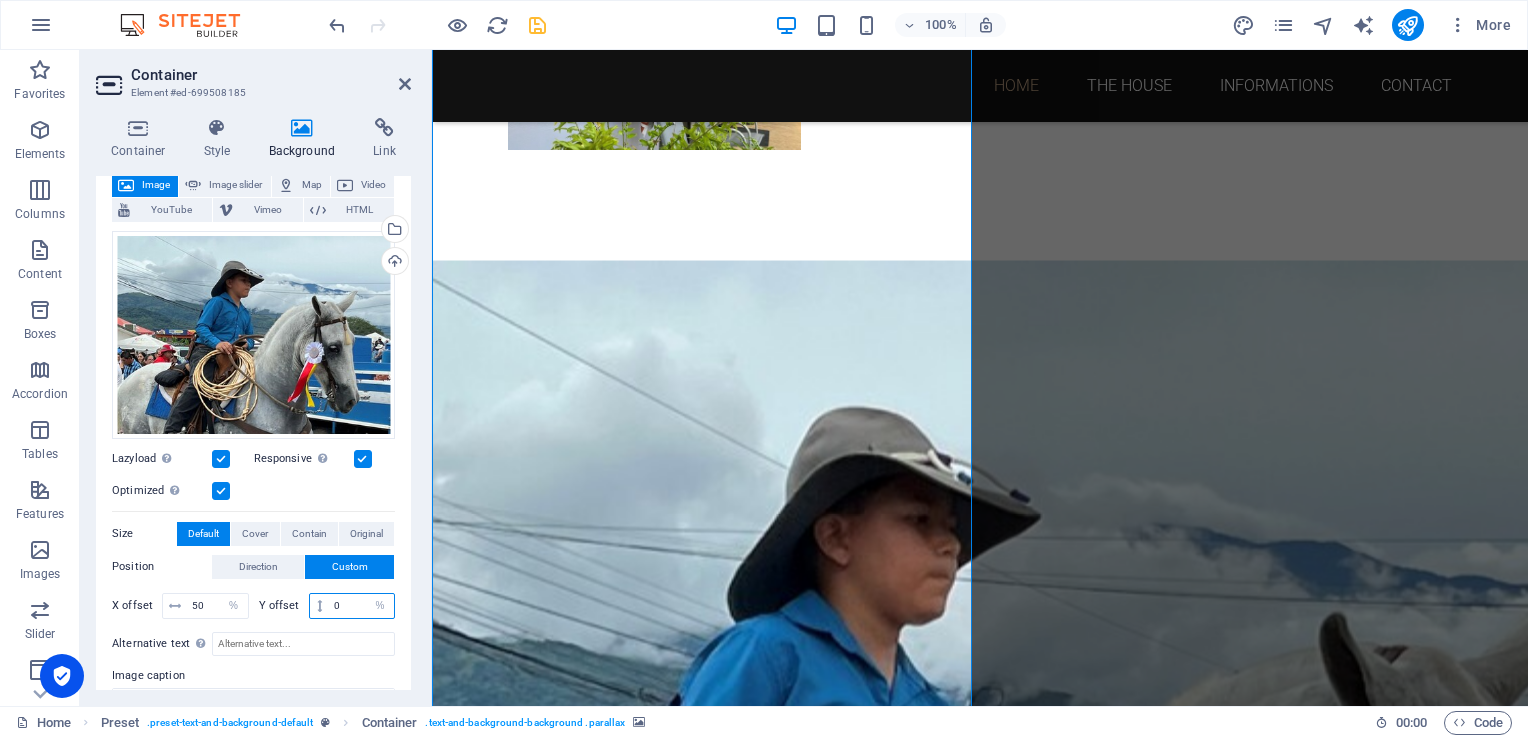 click on "0" at bounding box center (361, 606) 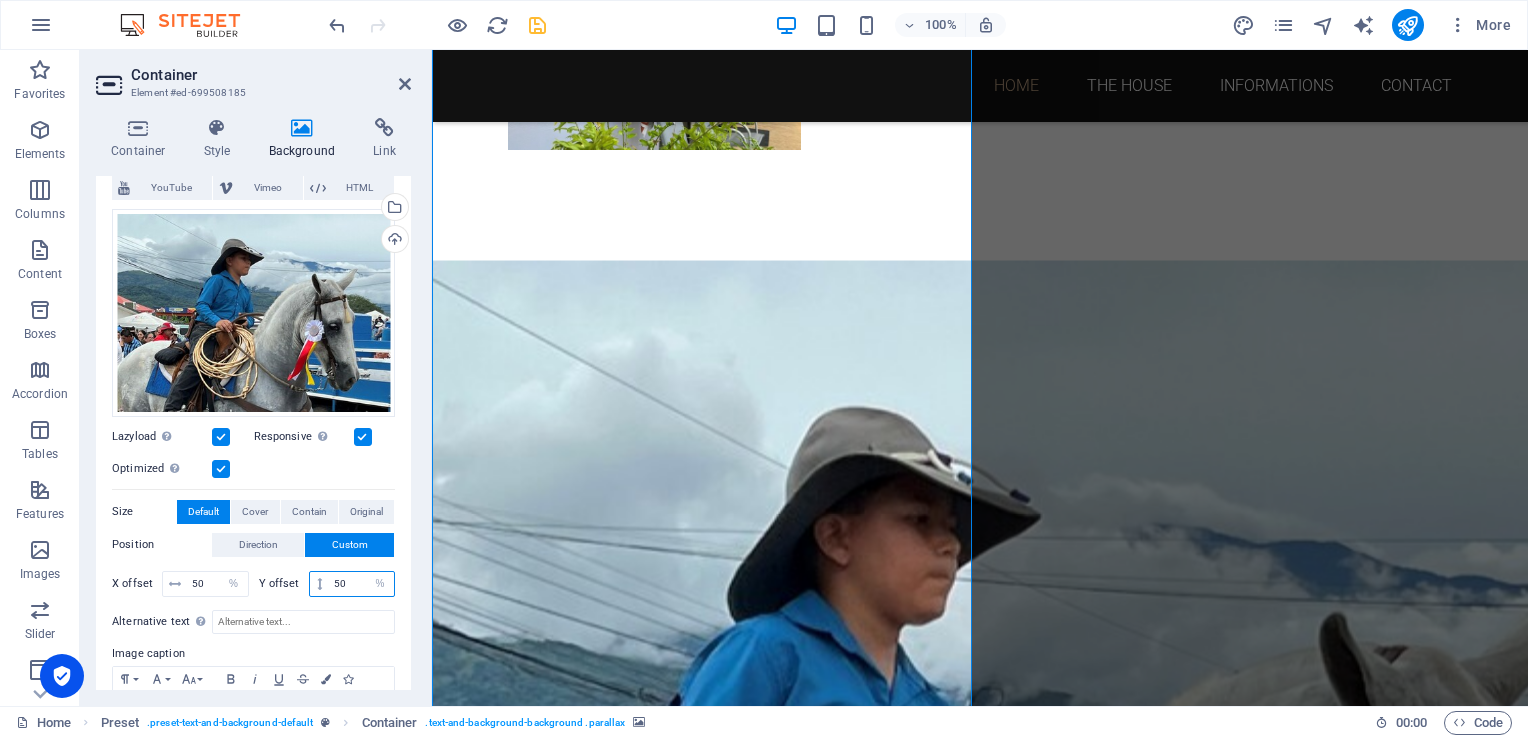 scroll, scrollTop: 192, scrollLeft: 0, axis: vertical 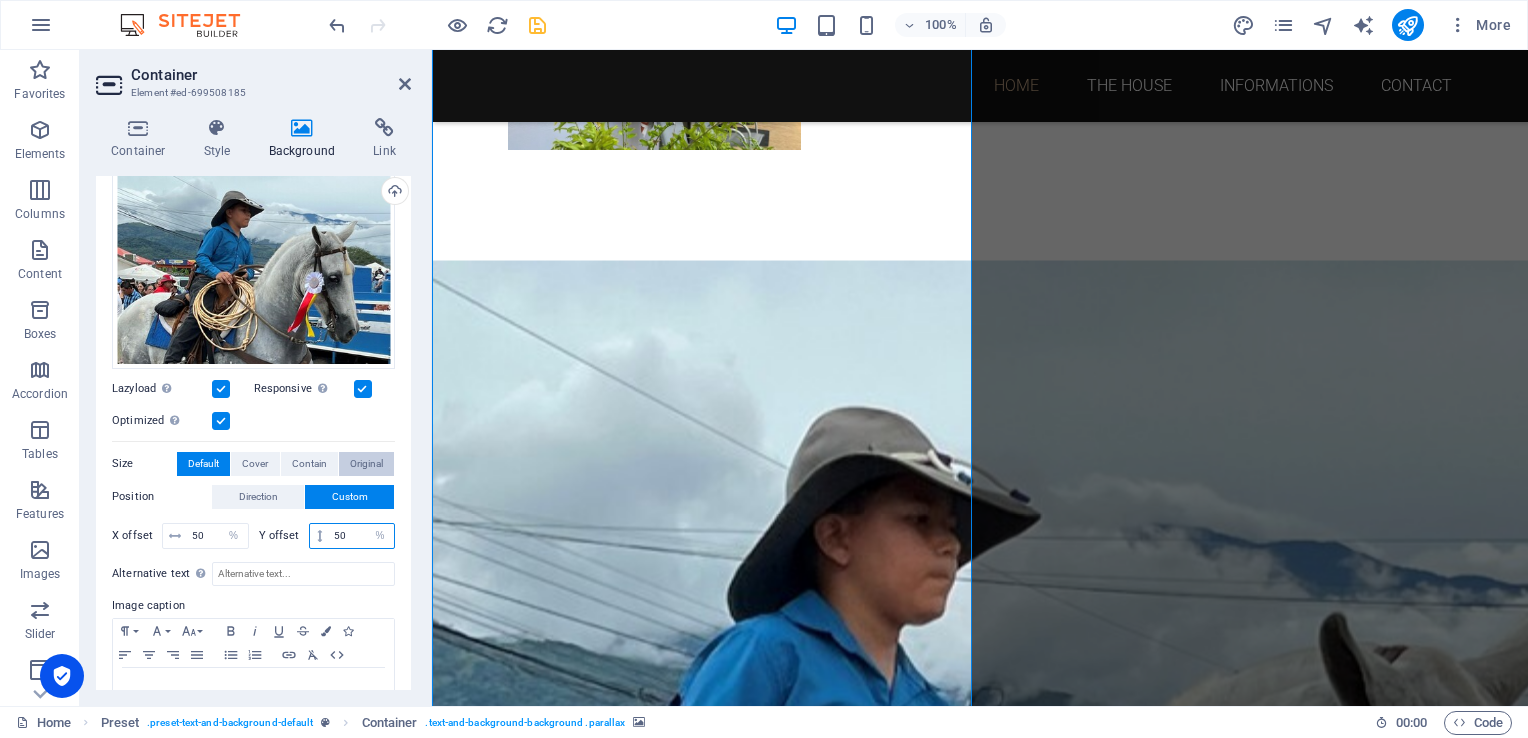 type on "50" 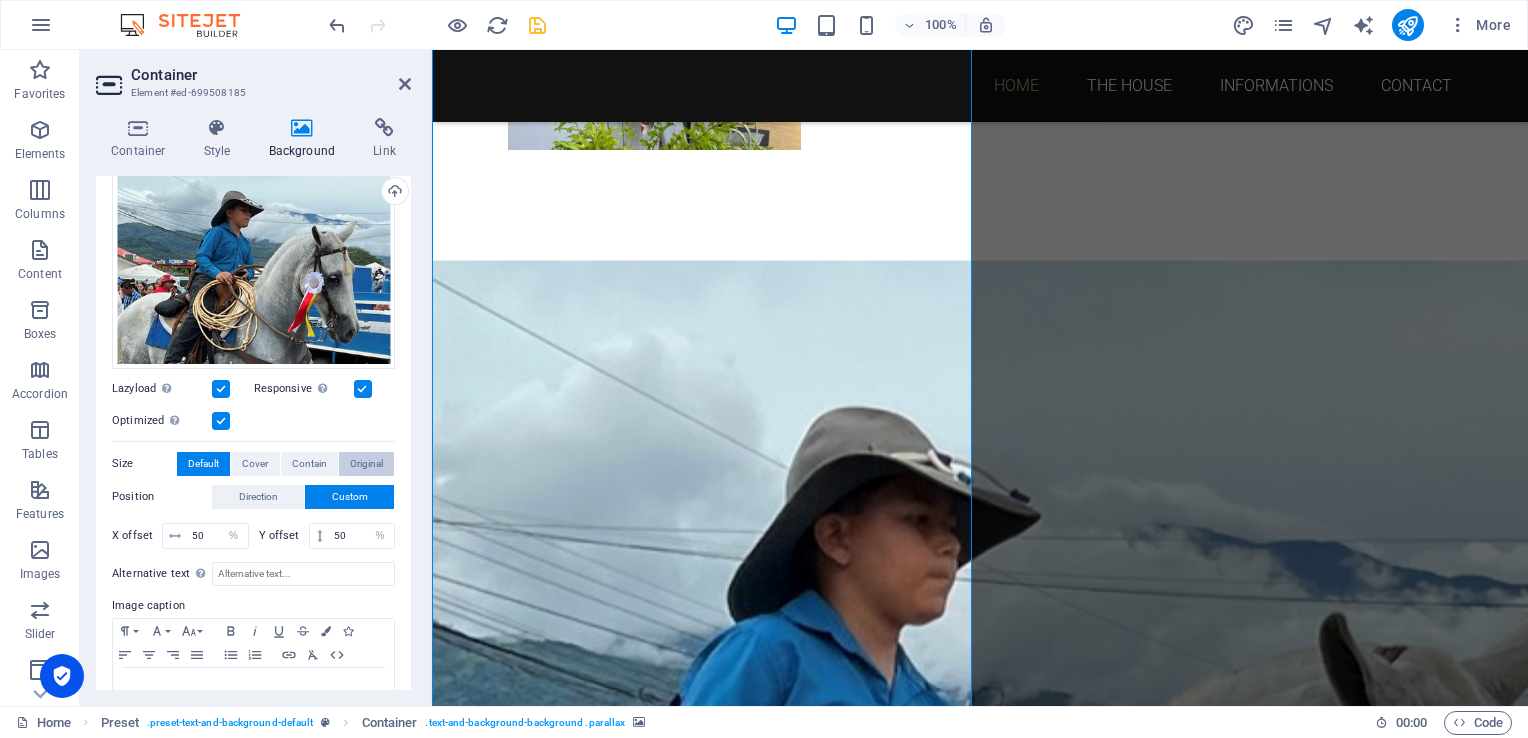 click on "Original" at bounding box center (366, 464) 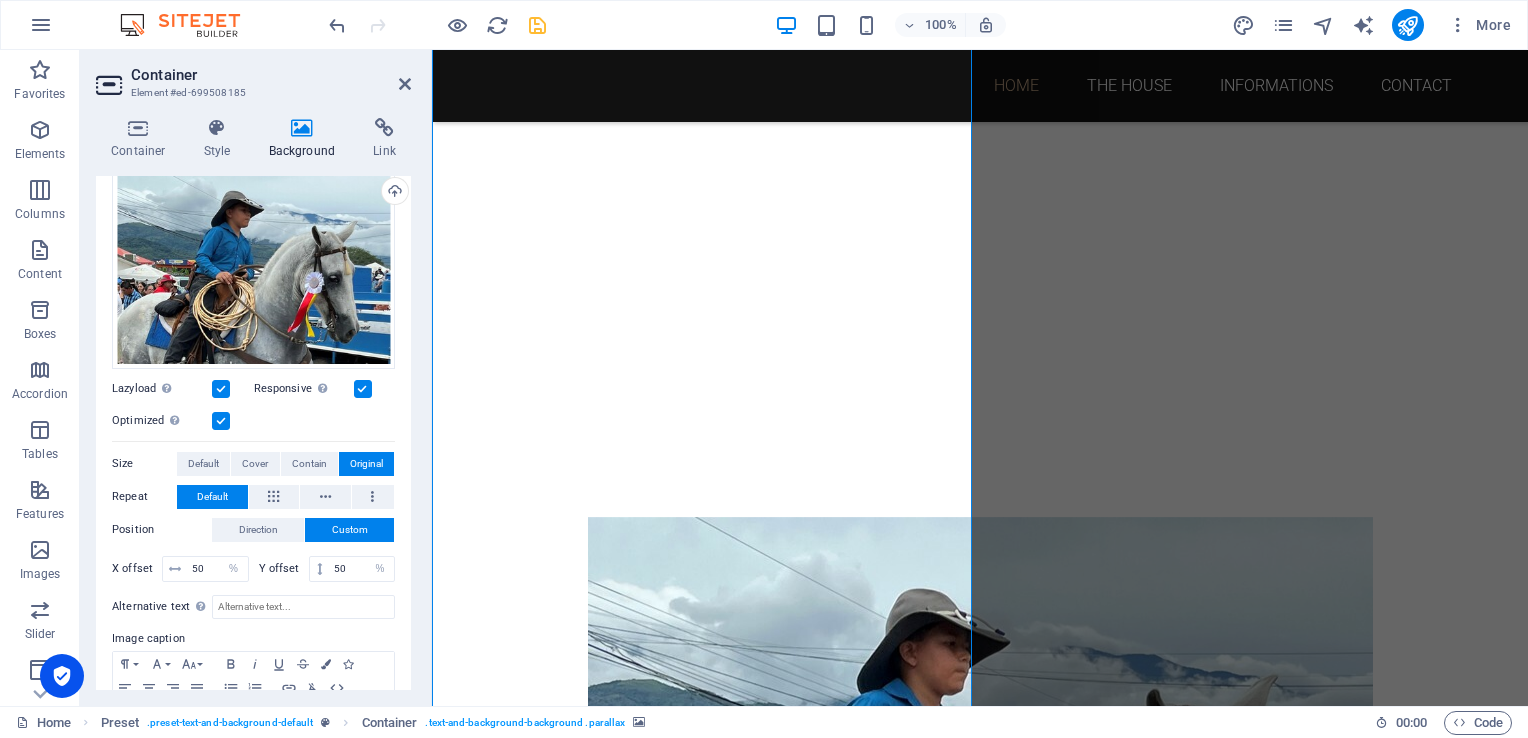 scroll, scrollTop: 1636, scrollLeft: 0, axis: vertical 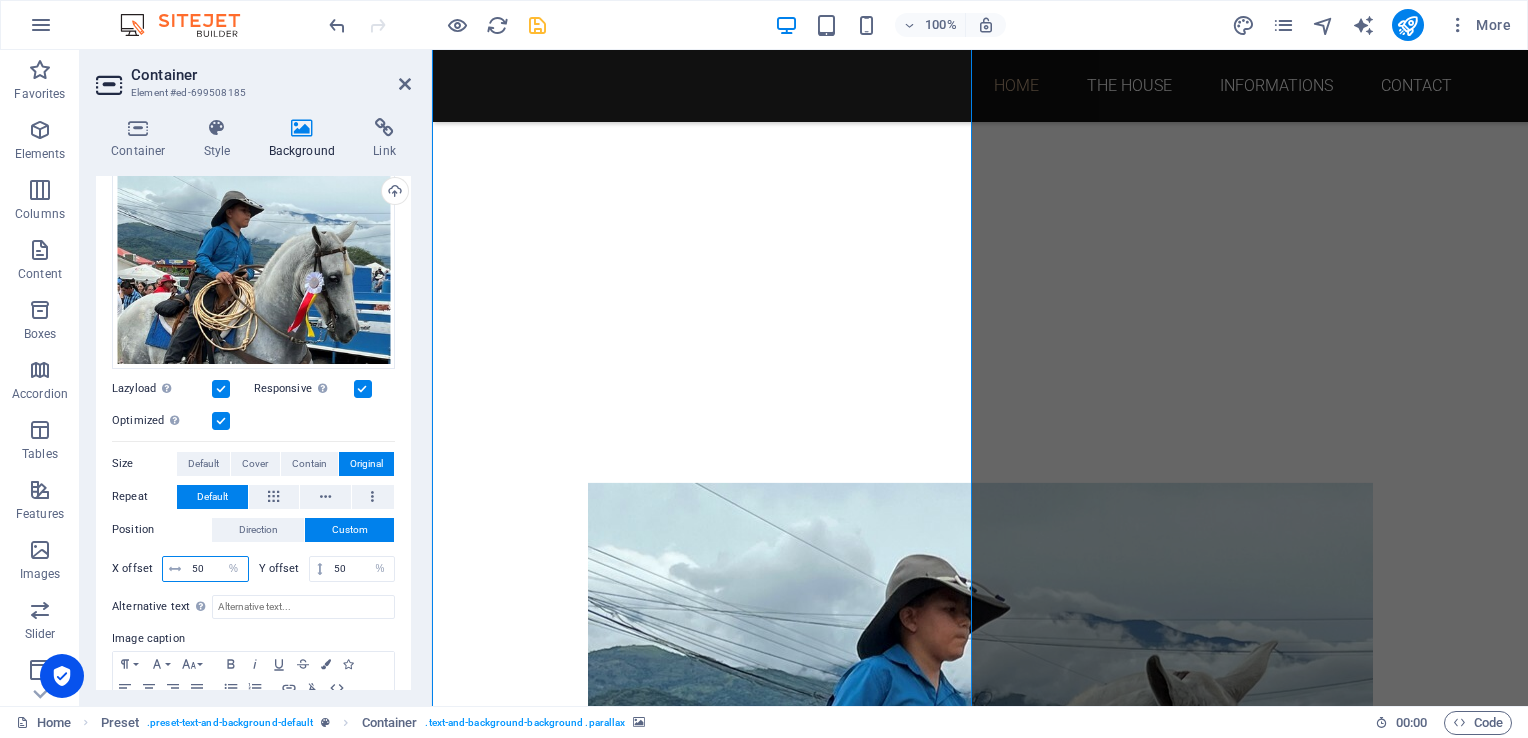 click on "50" at bounding box center (217, 569) 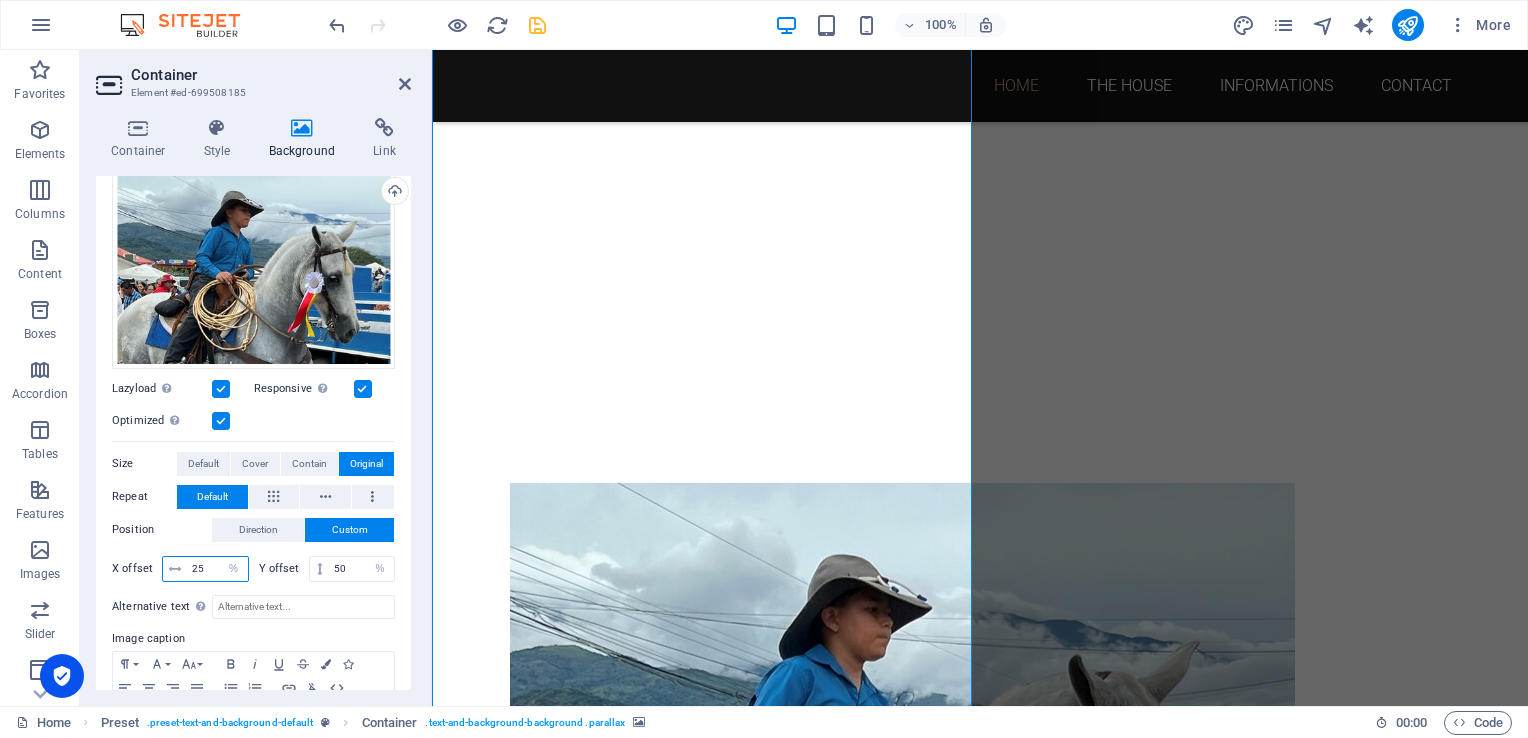 click on "25" at bounding box center [217, 569] 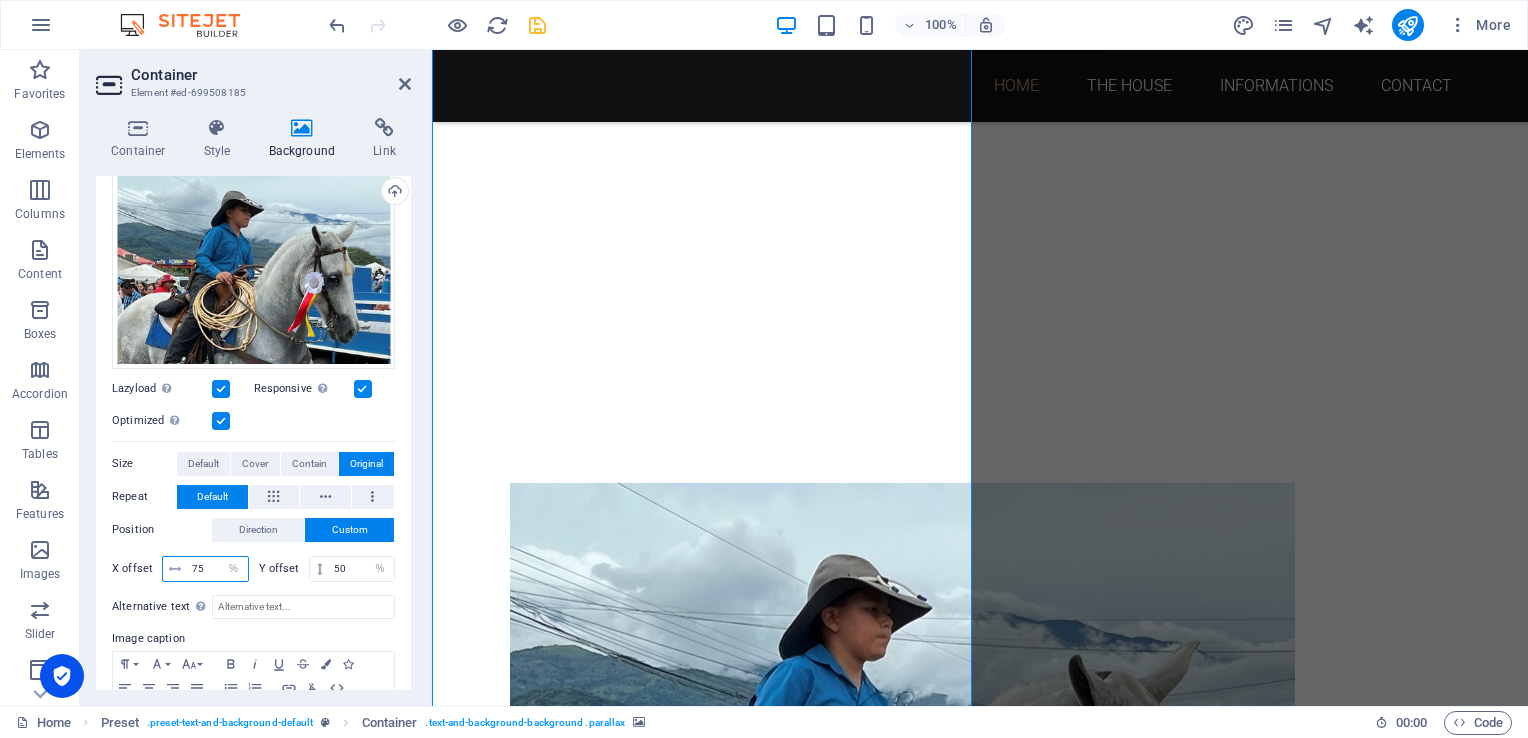 type on "75" 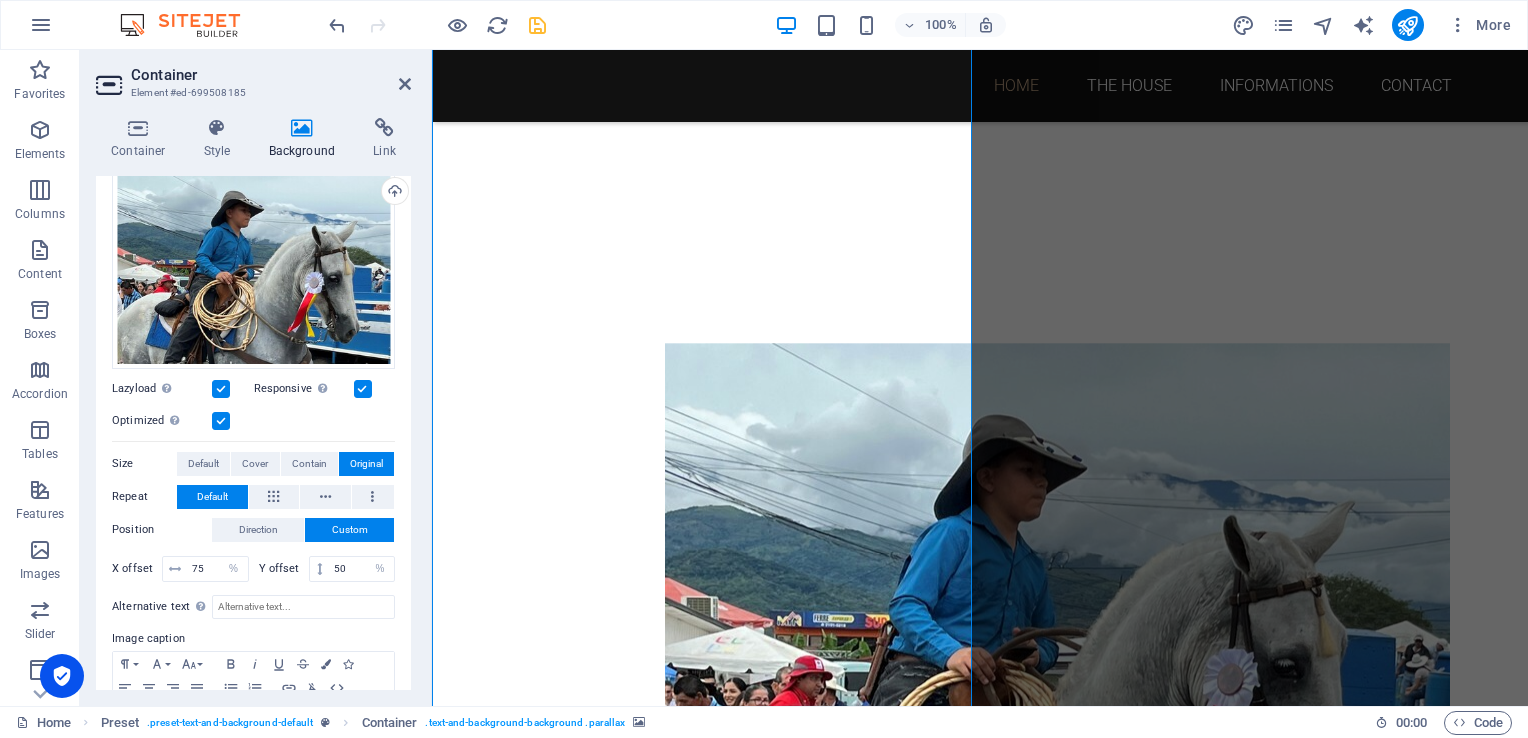 scroll, scrollTop: 1912, scrollLeft: 0, axis: vertical 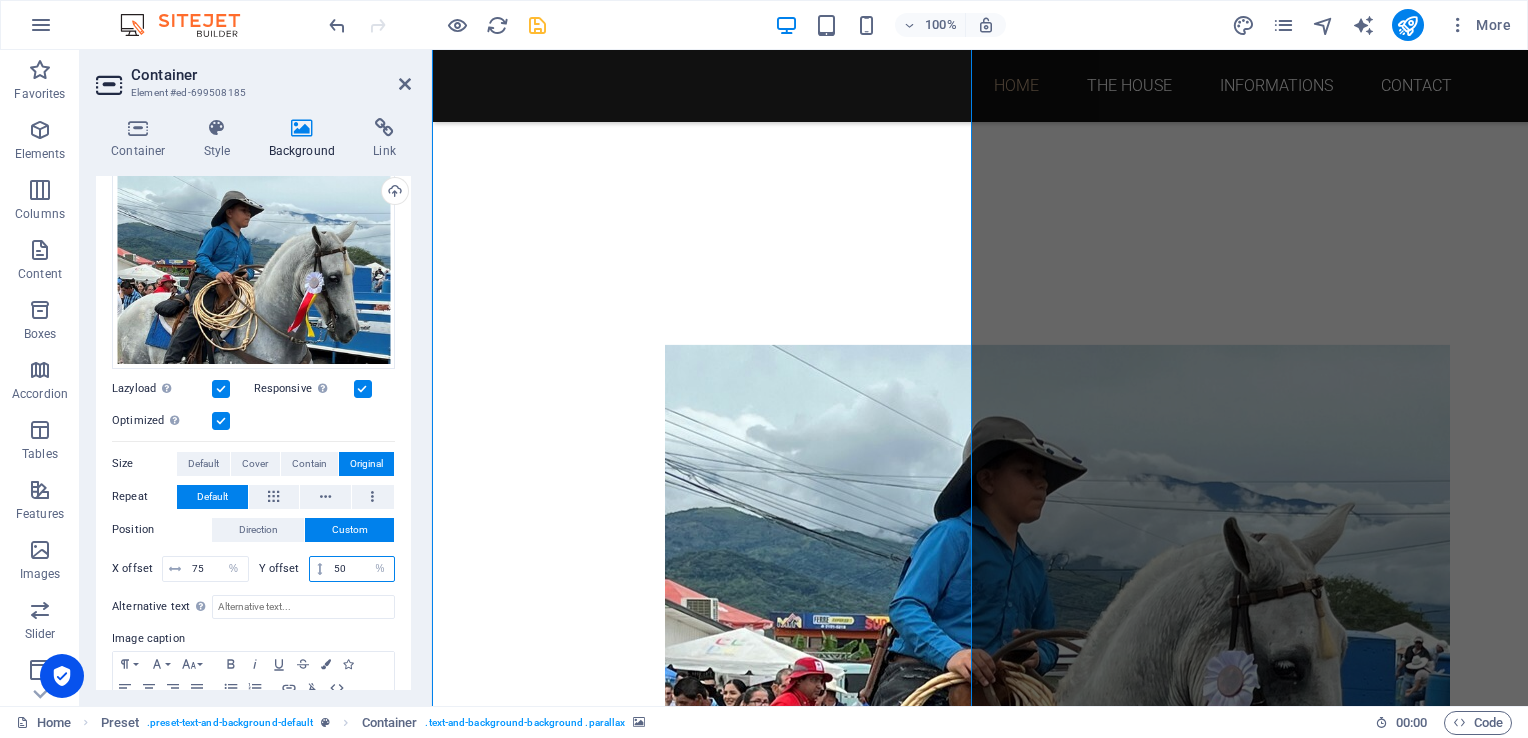 click on "50" at bounding box center [361, 569] 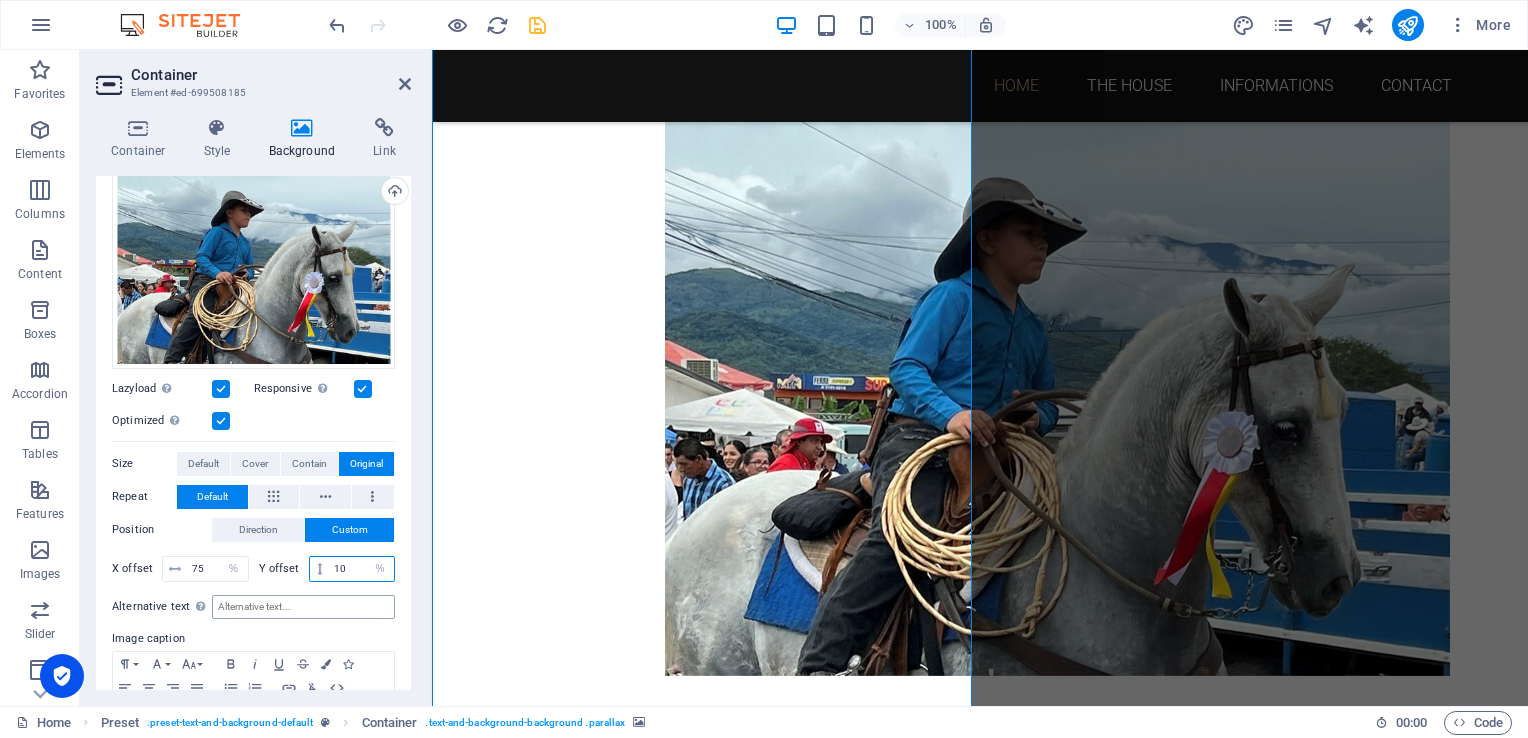 type on "1" 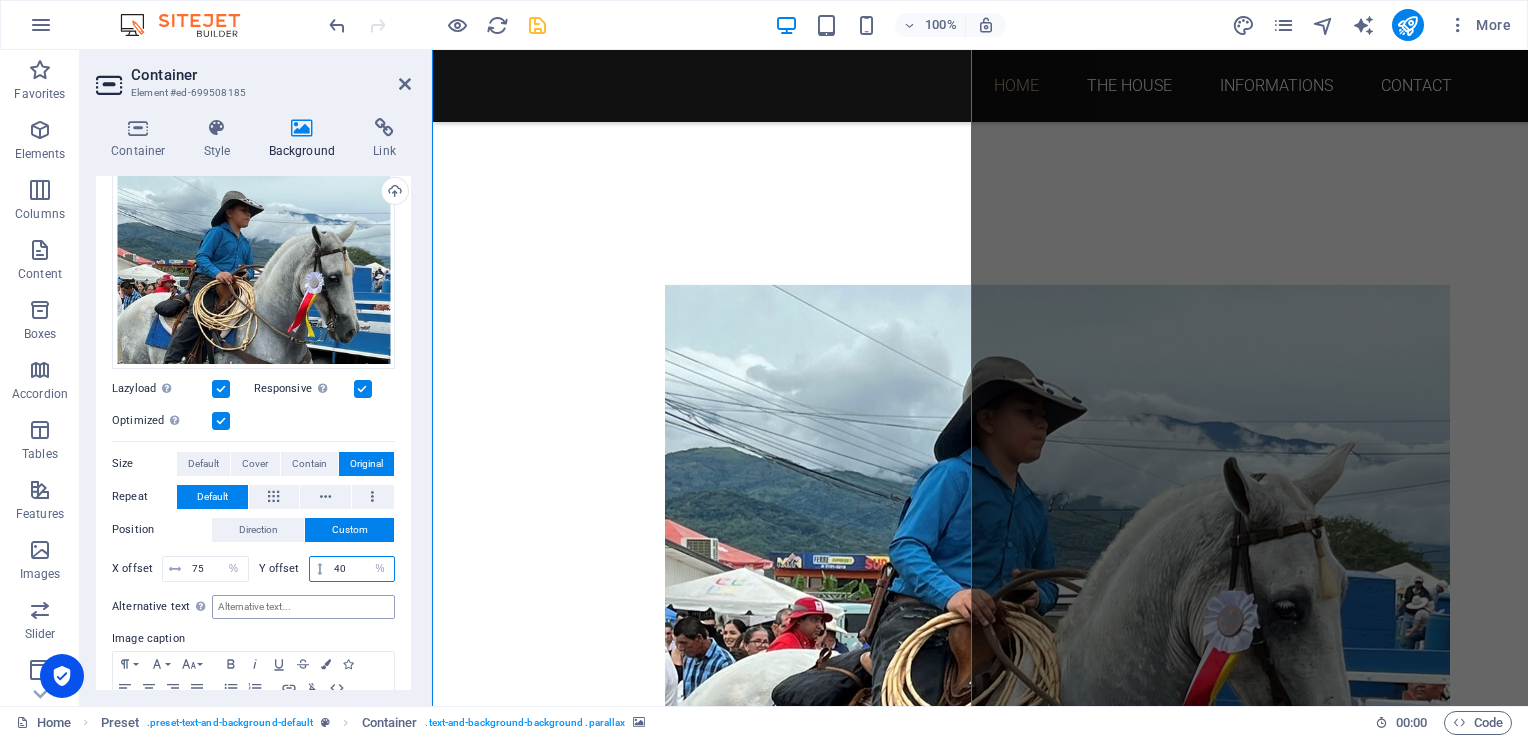 type on "4" 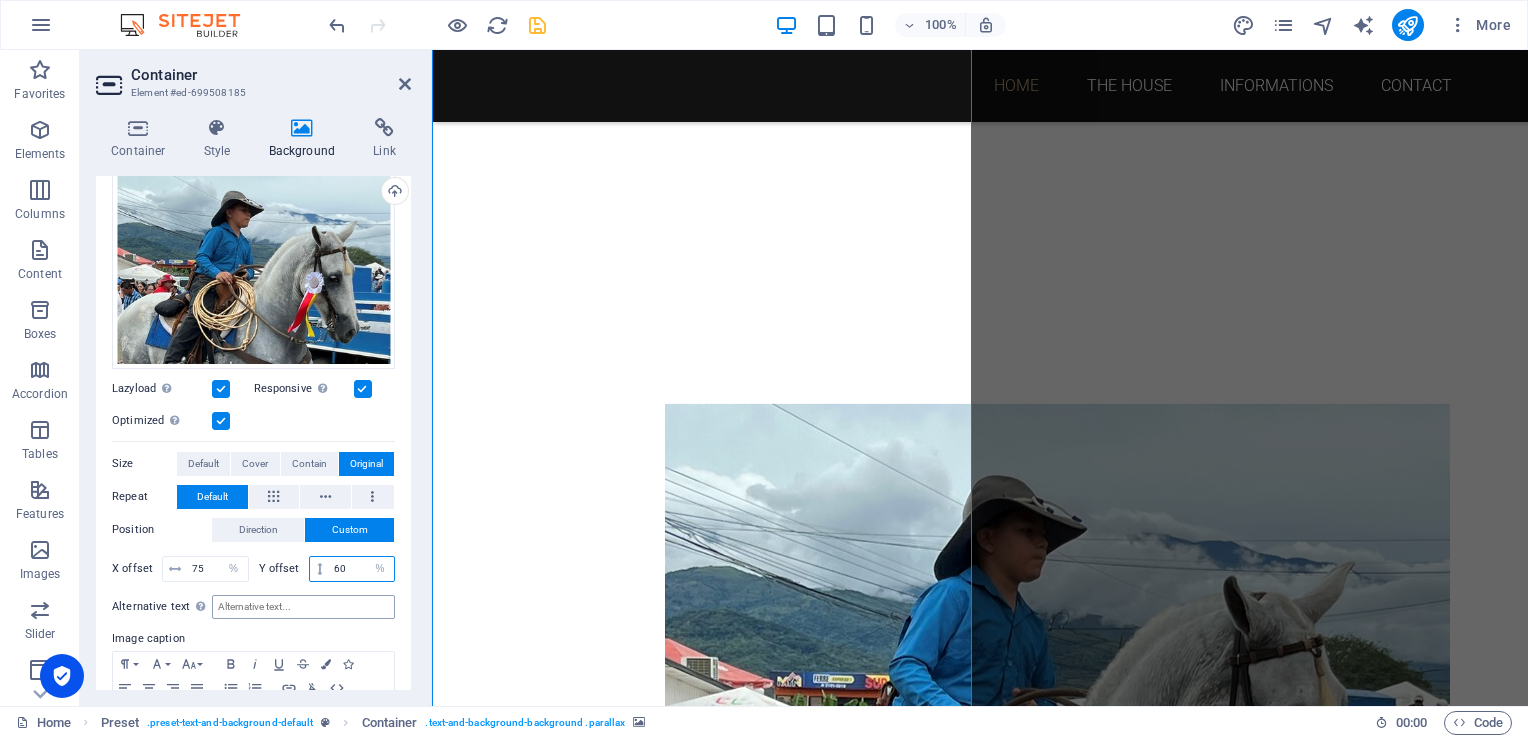 type on "6" 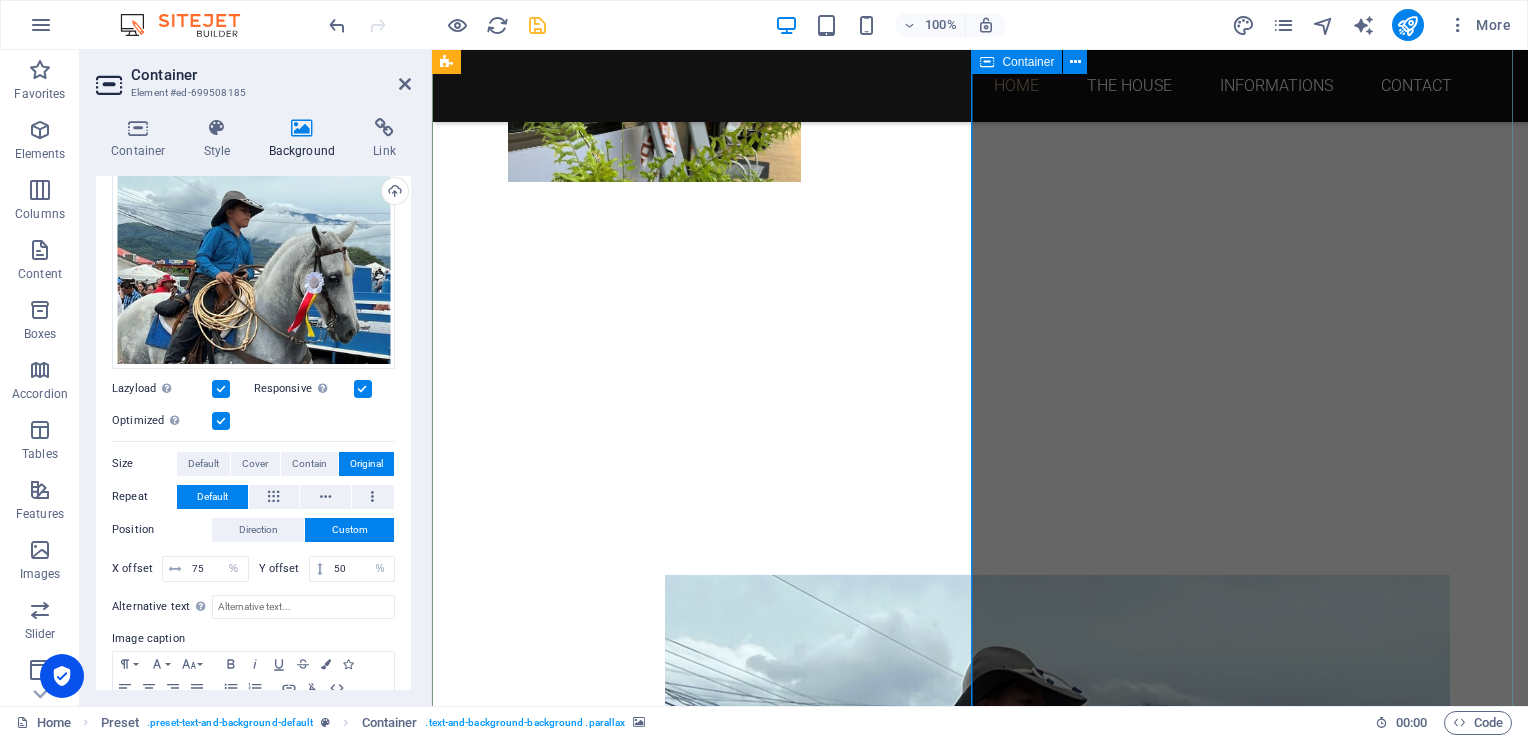 scroll, scrollTop: 1452, scrollLeft: 0, axis: vertical 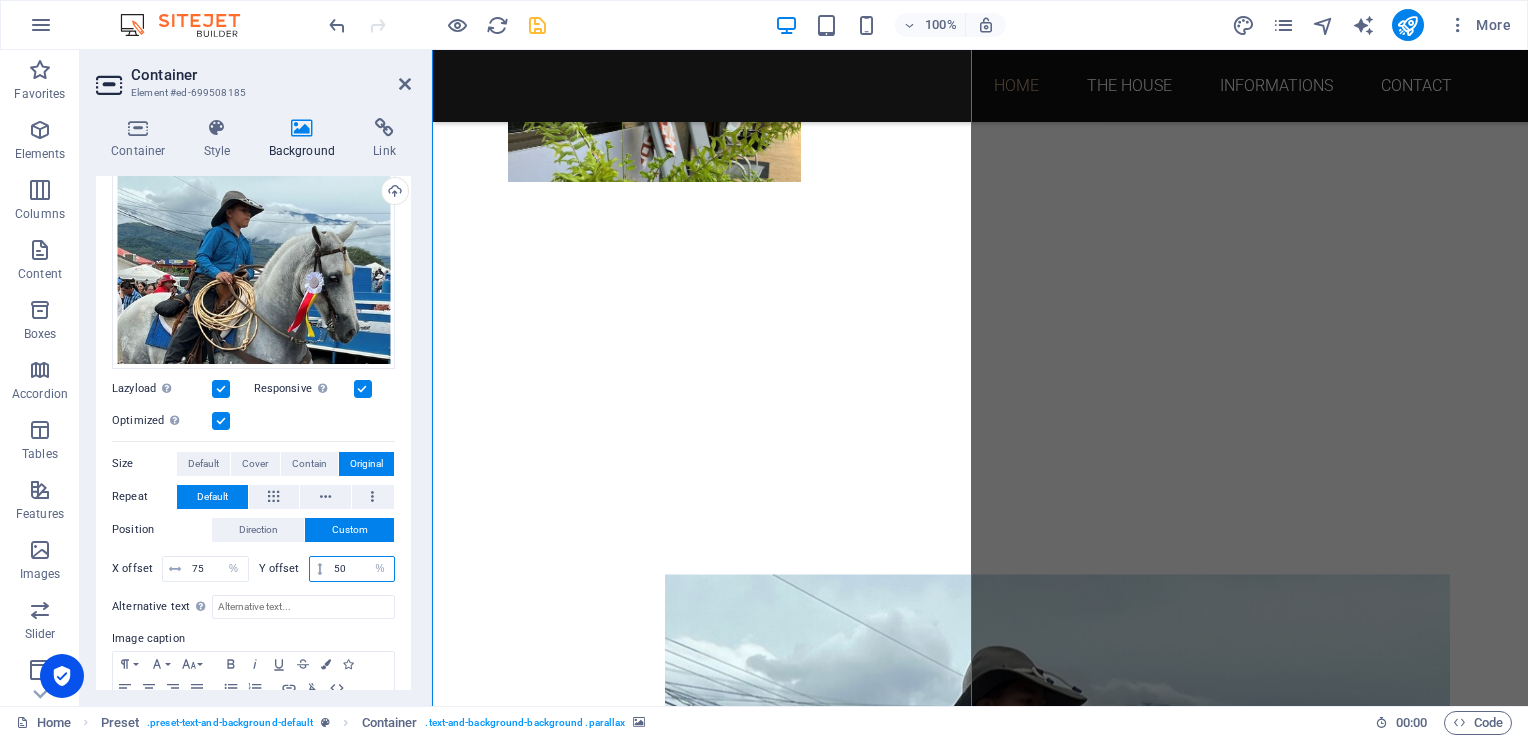 click on "50" at bounding box center [361, 569] 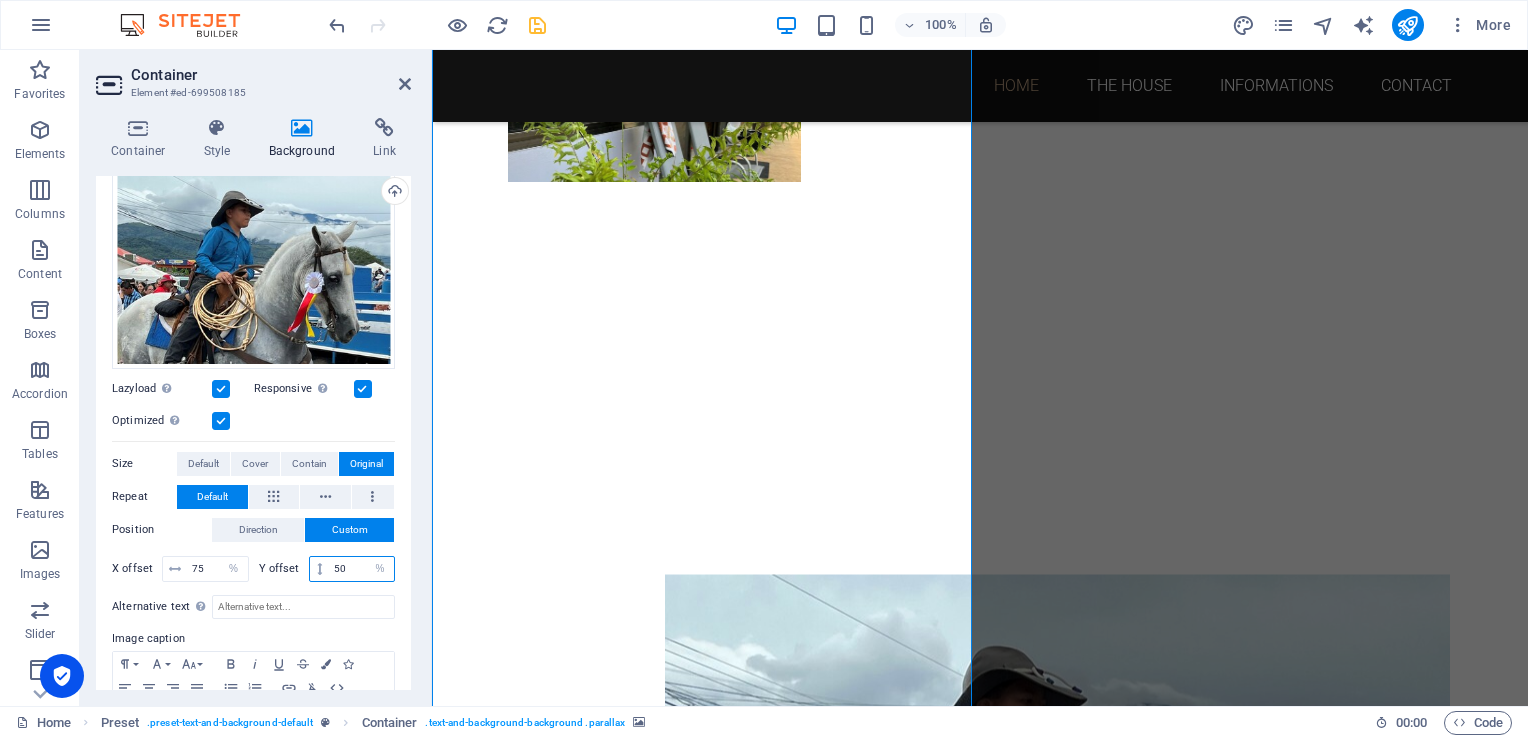 type on "5" 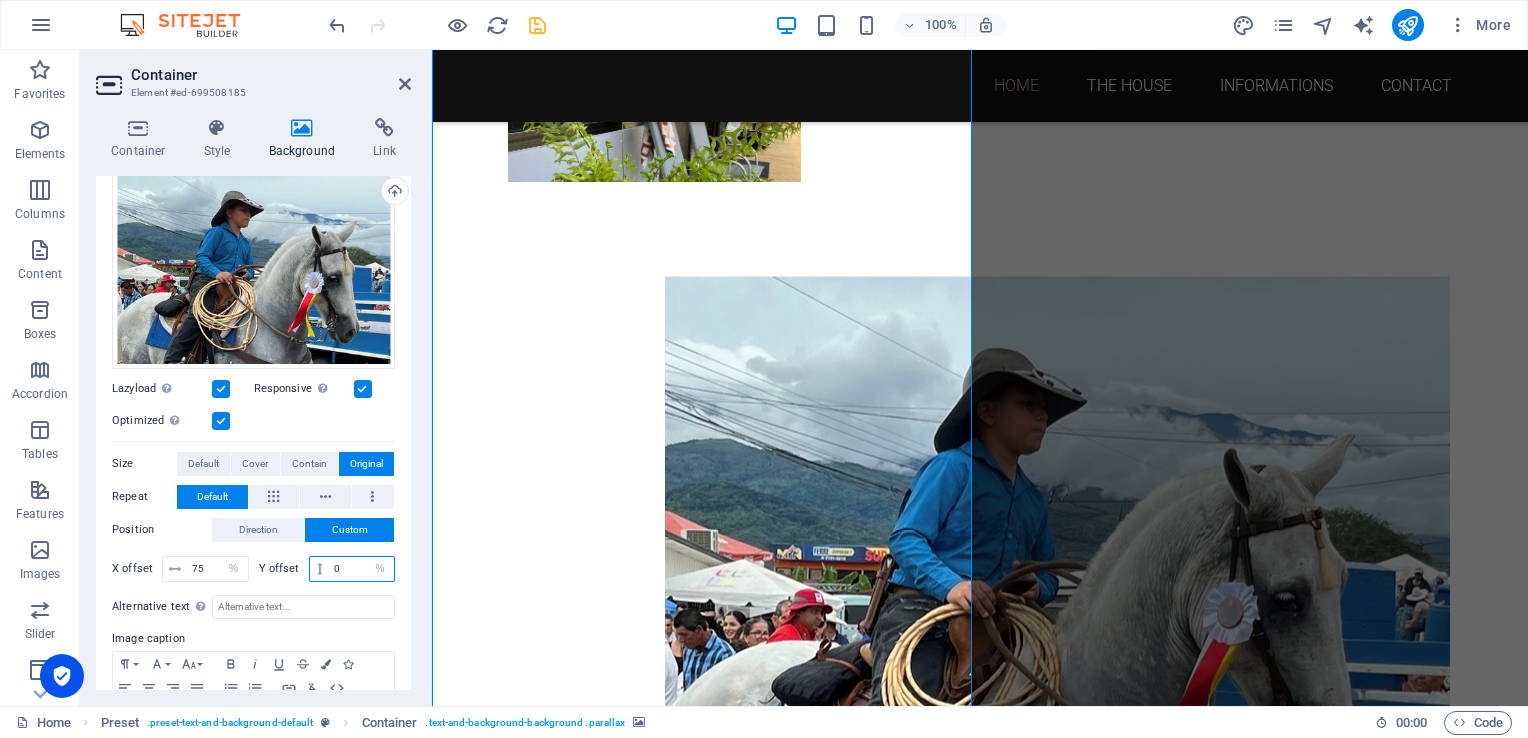 type on "0" 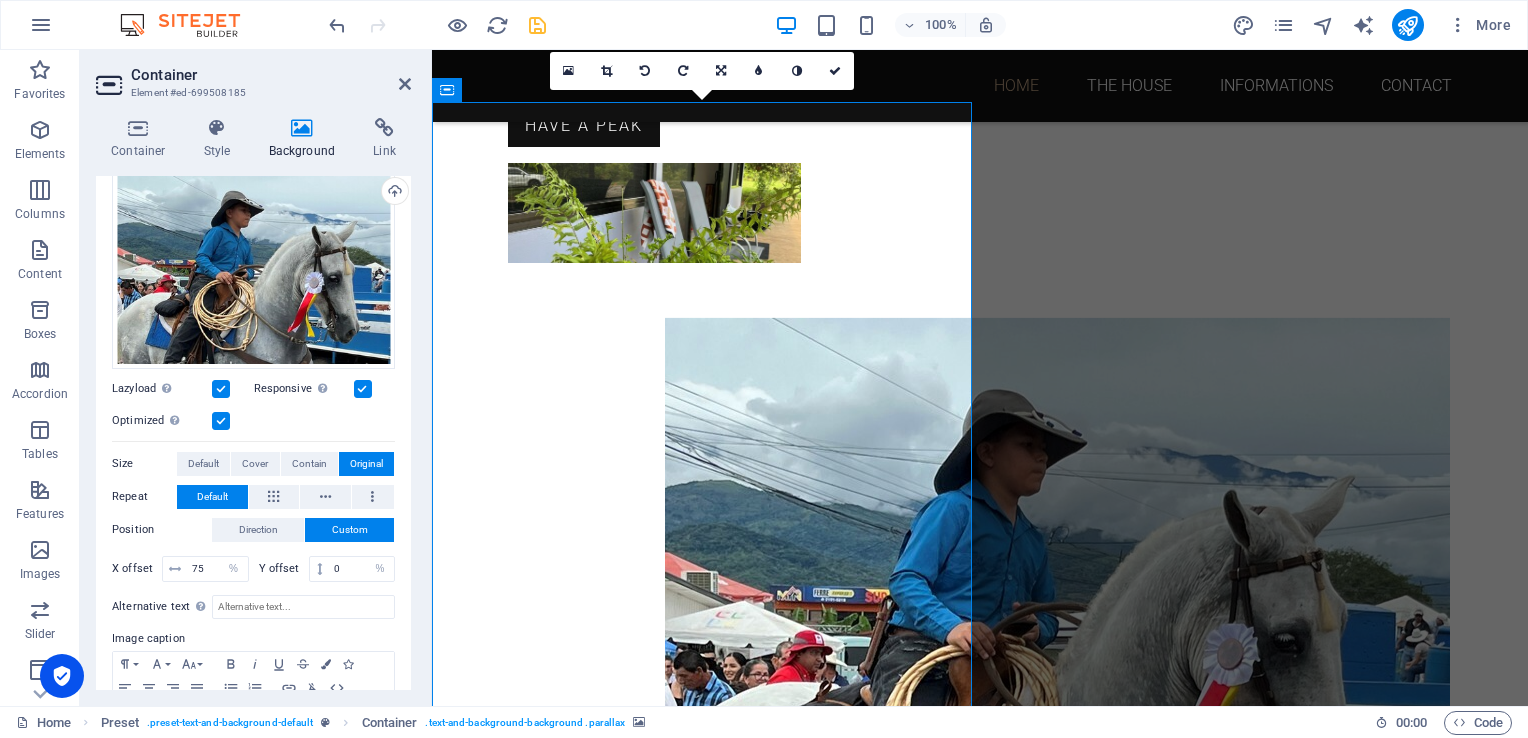 scroll, scrollTop: 1369, scrollLeft: 0, axis: vertical 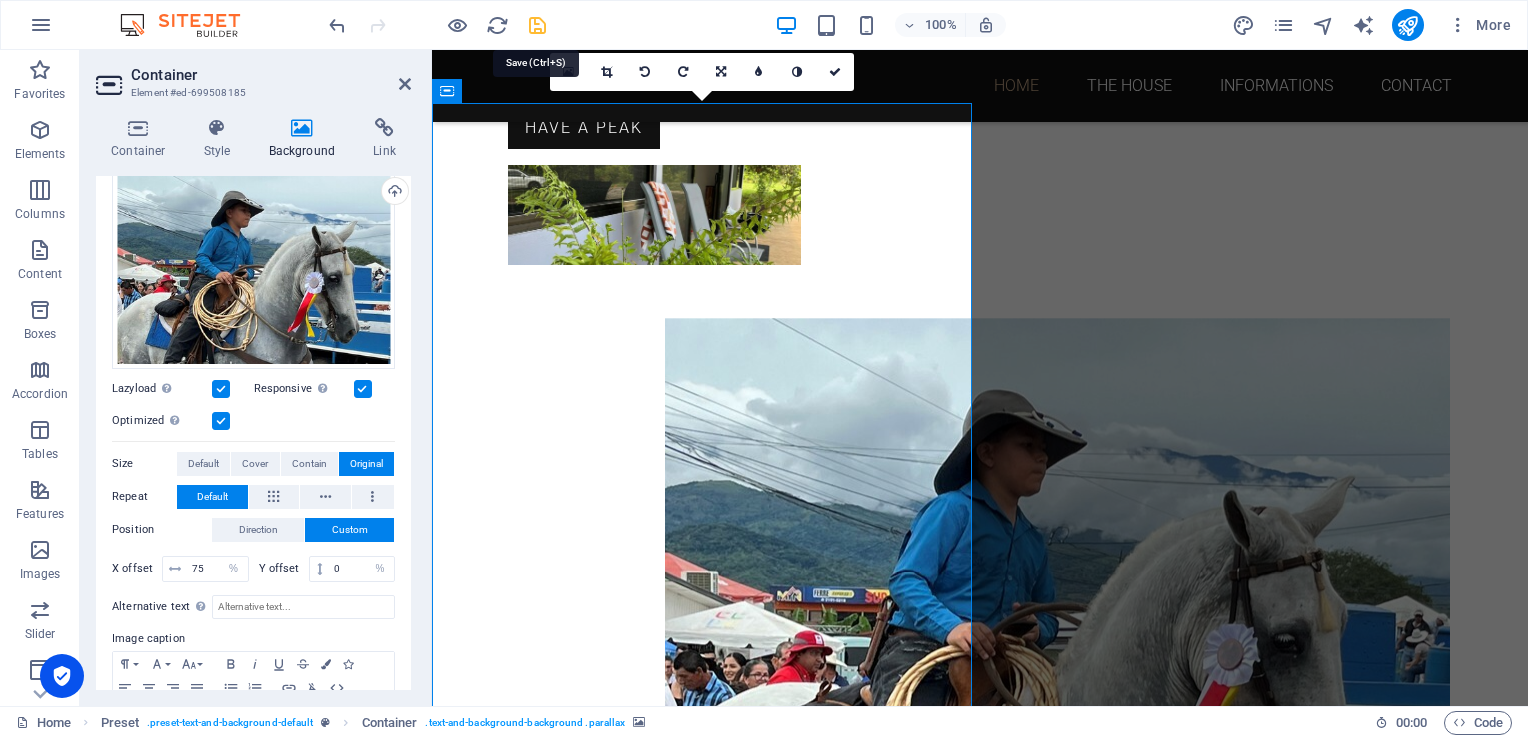 click at bounding box center (537, 25) 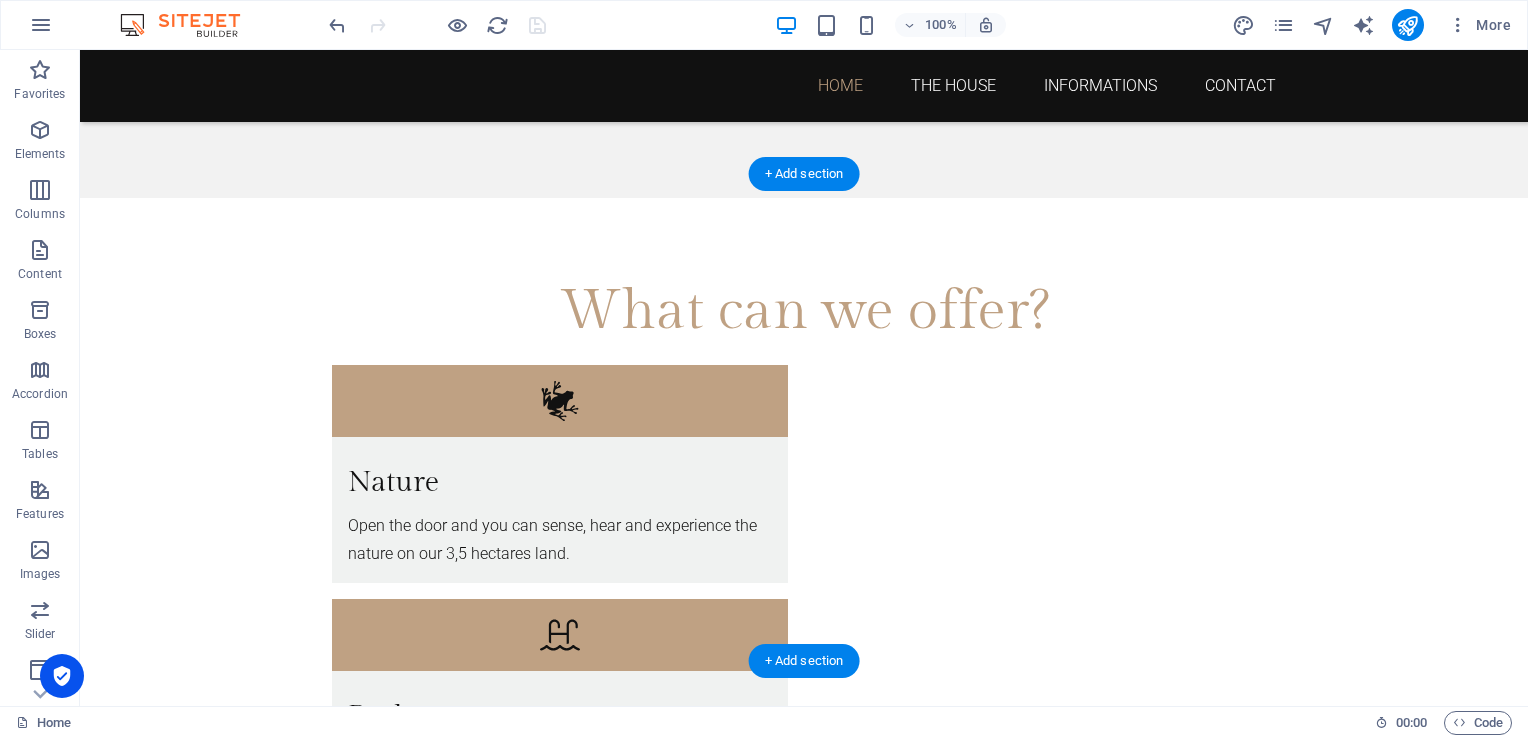 scroll, scrollTop: 3484, scrollLeft: 0, axis: vertical 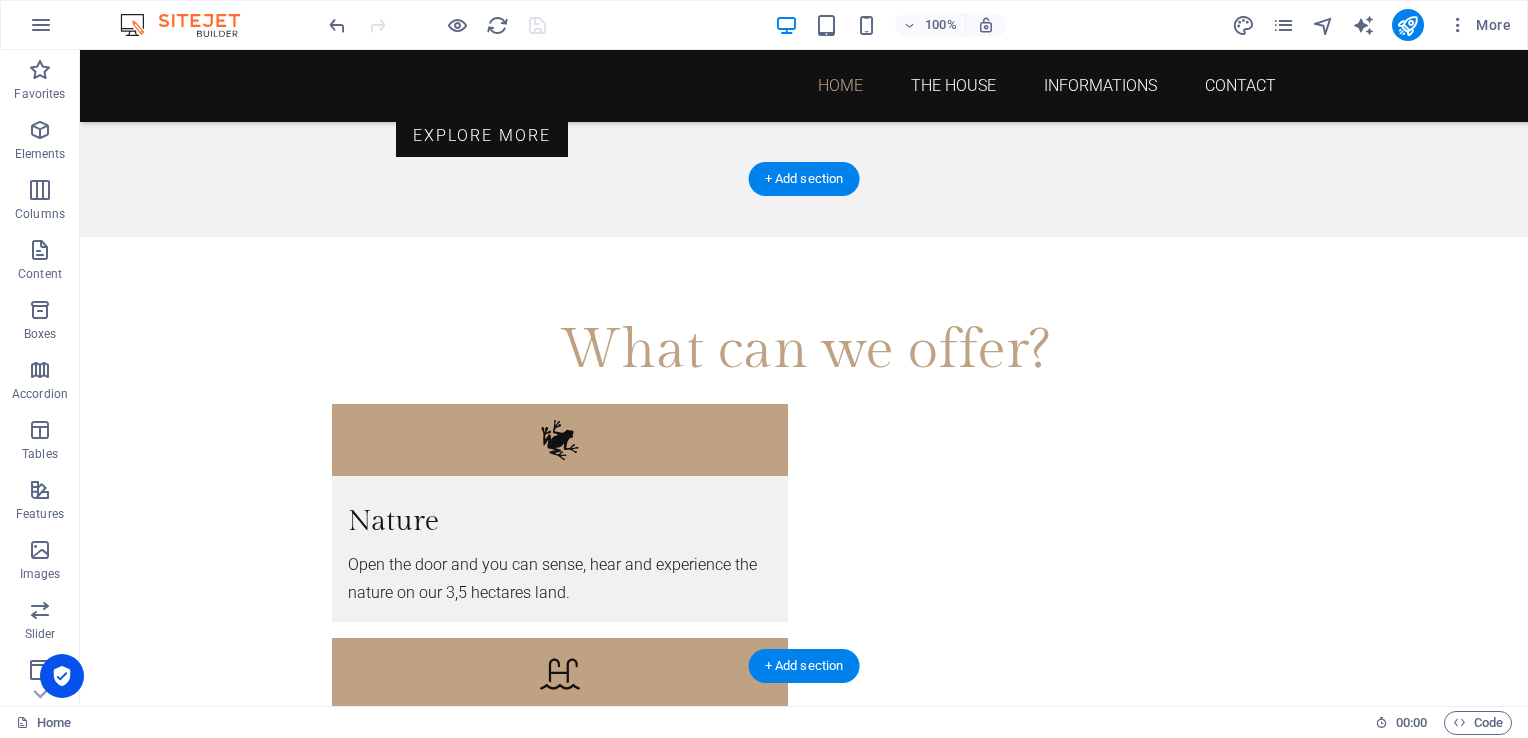 click at bounding box center [804, 2635] 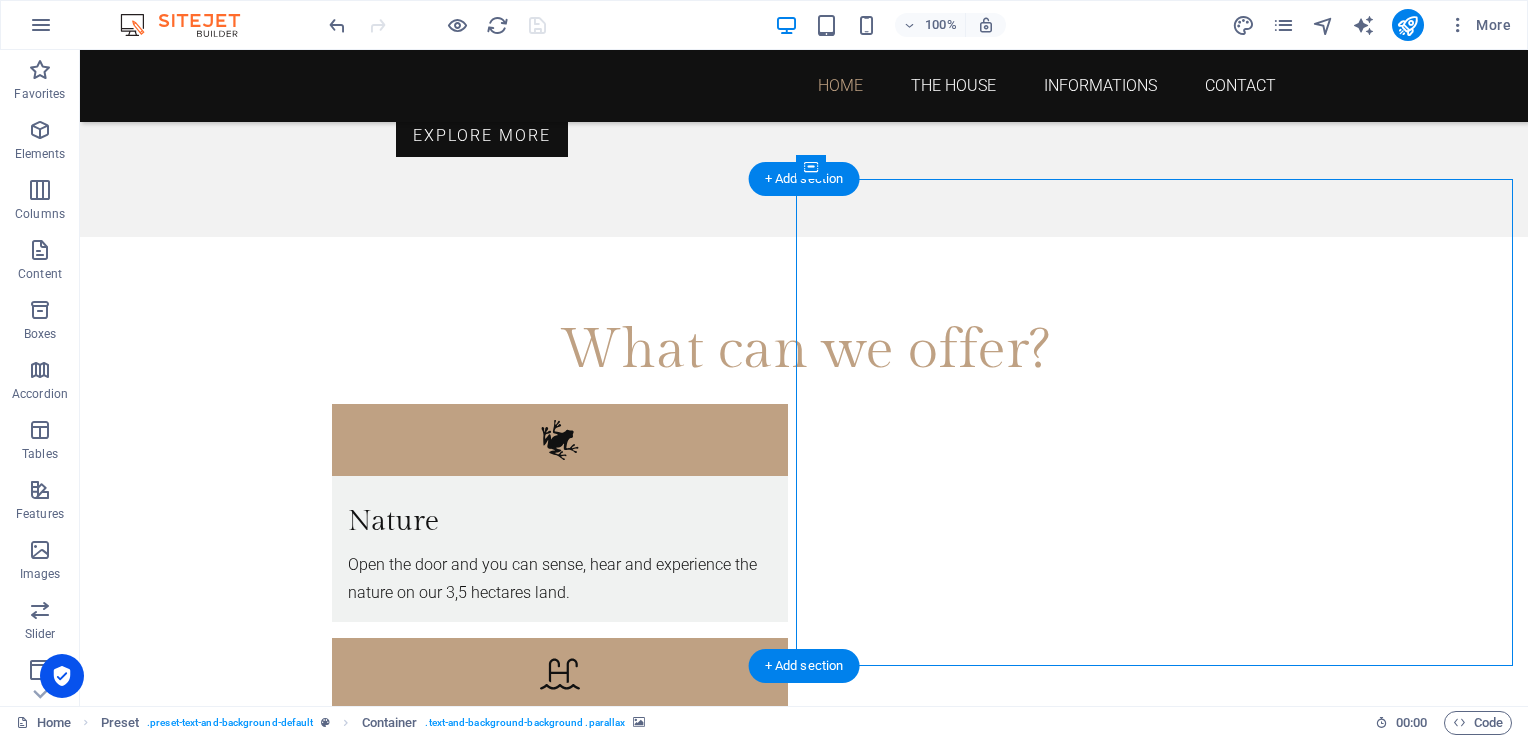 click at bounding box center [804, 2635] 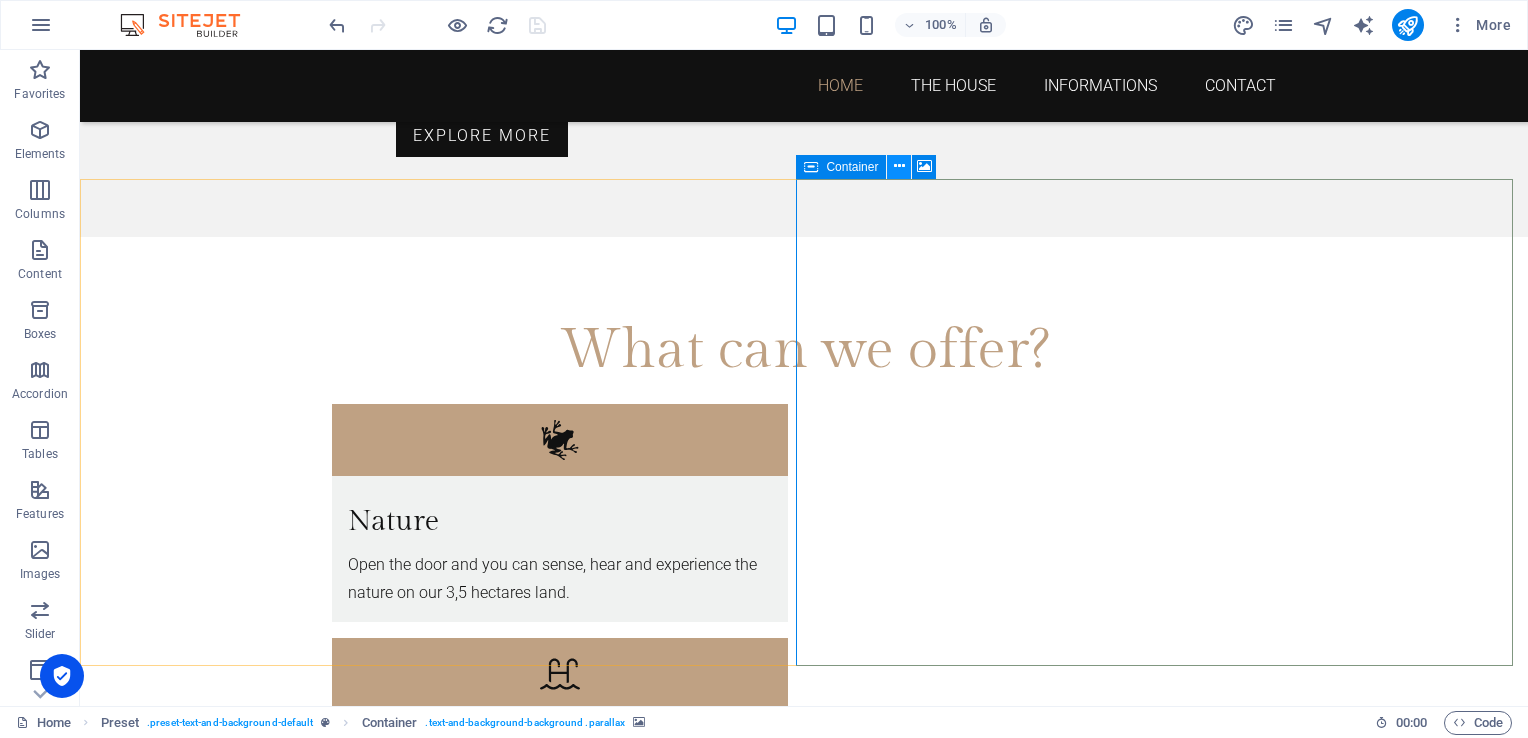 click at bounding box center (899, 166) 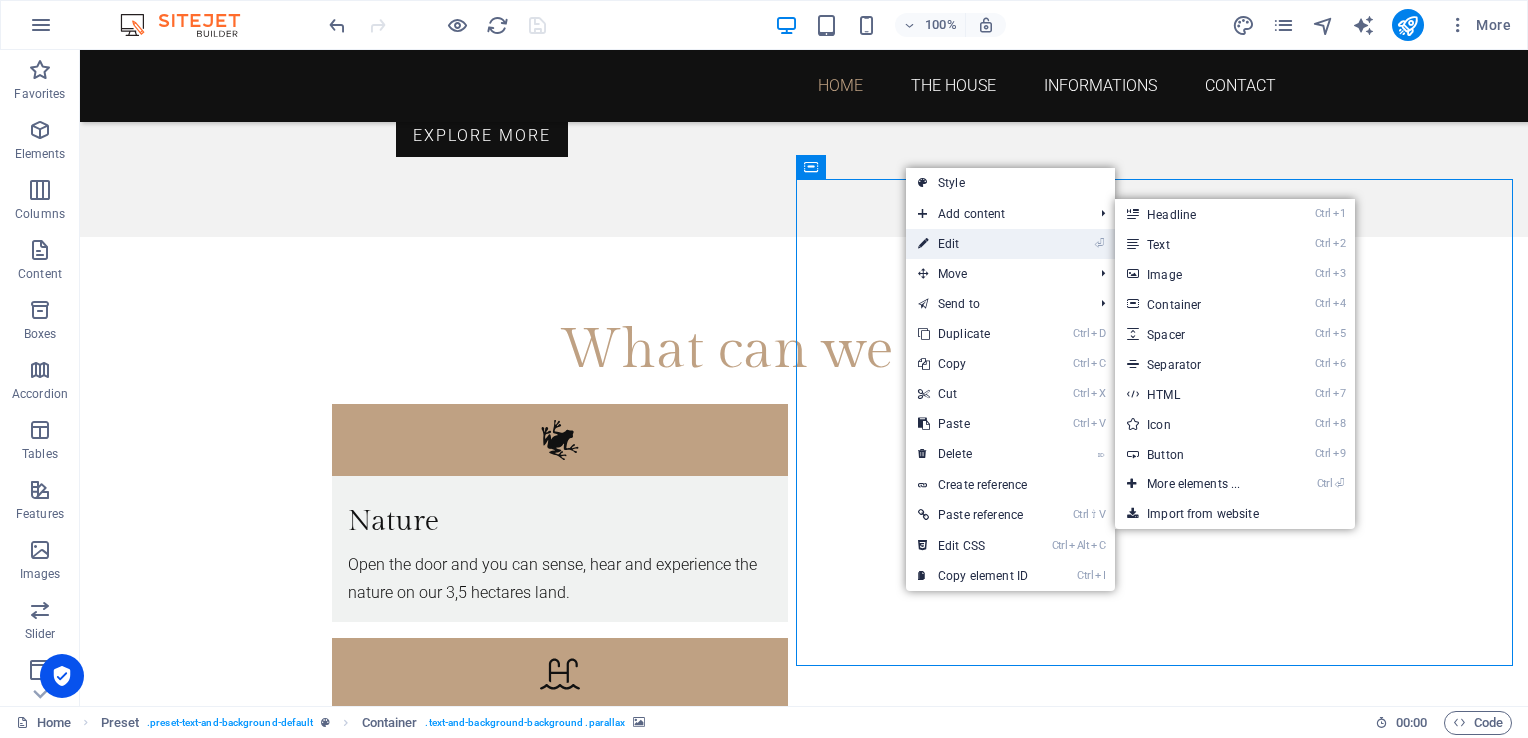 click on "⏎  Edit" at bounding box center (973, 244) 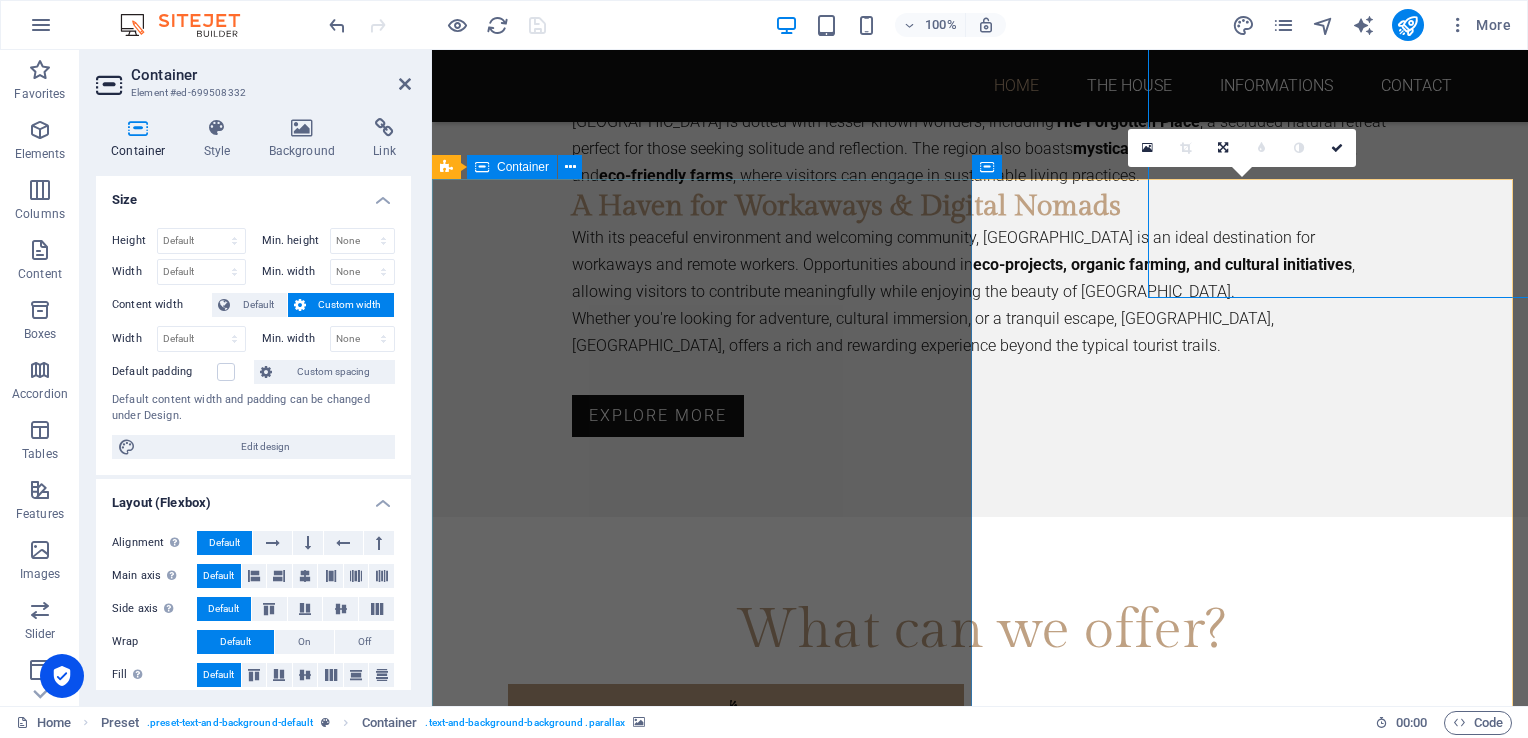 scroll, scrollTop: 3852, scrollLeft: 0, axis: vertical 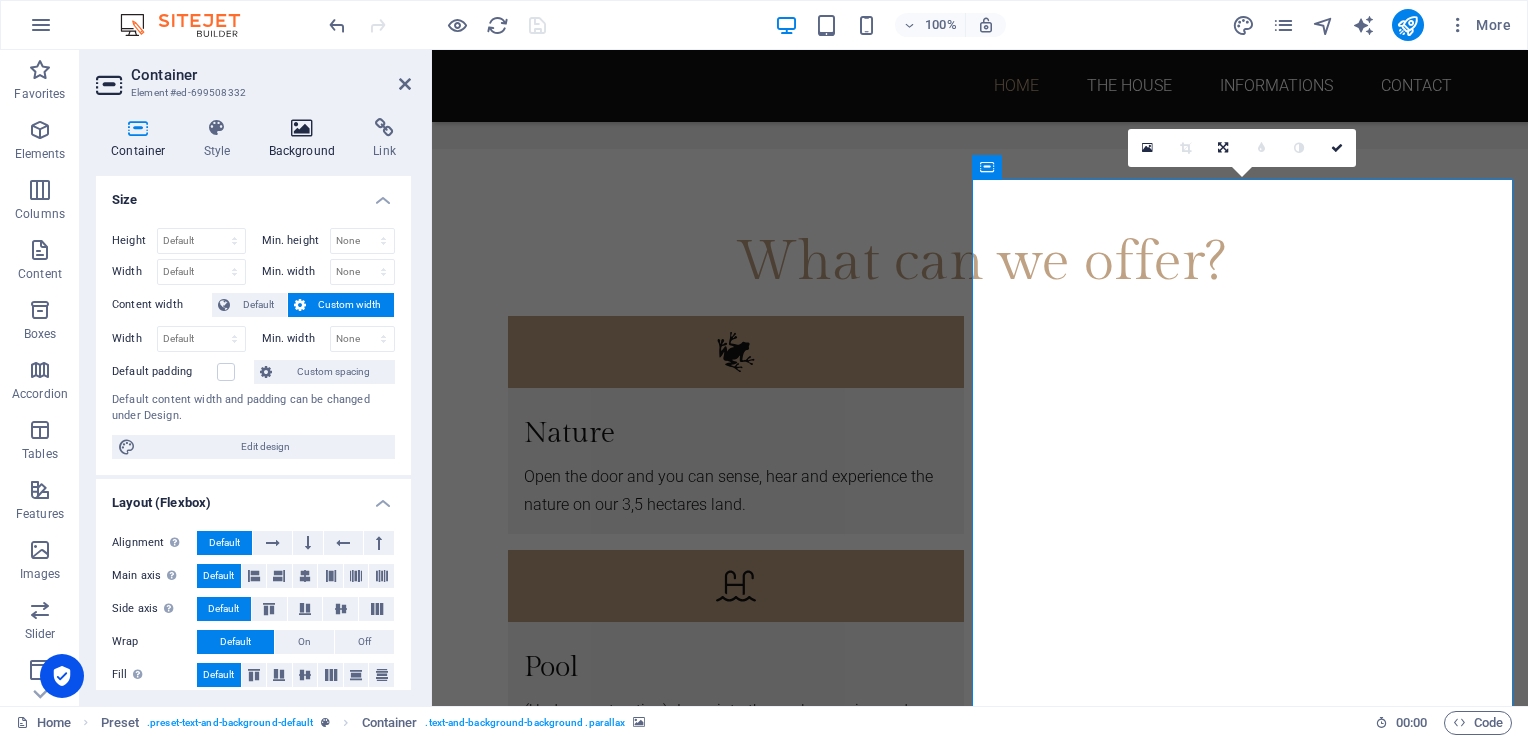 click on "Background" at bounding box center (306, 139) 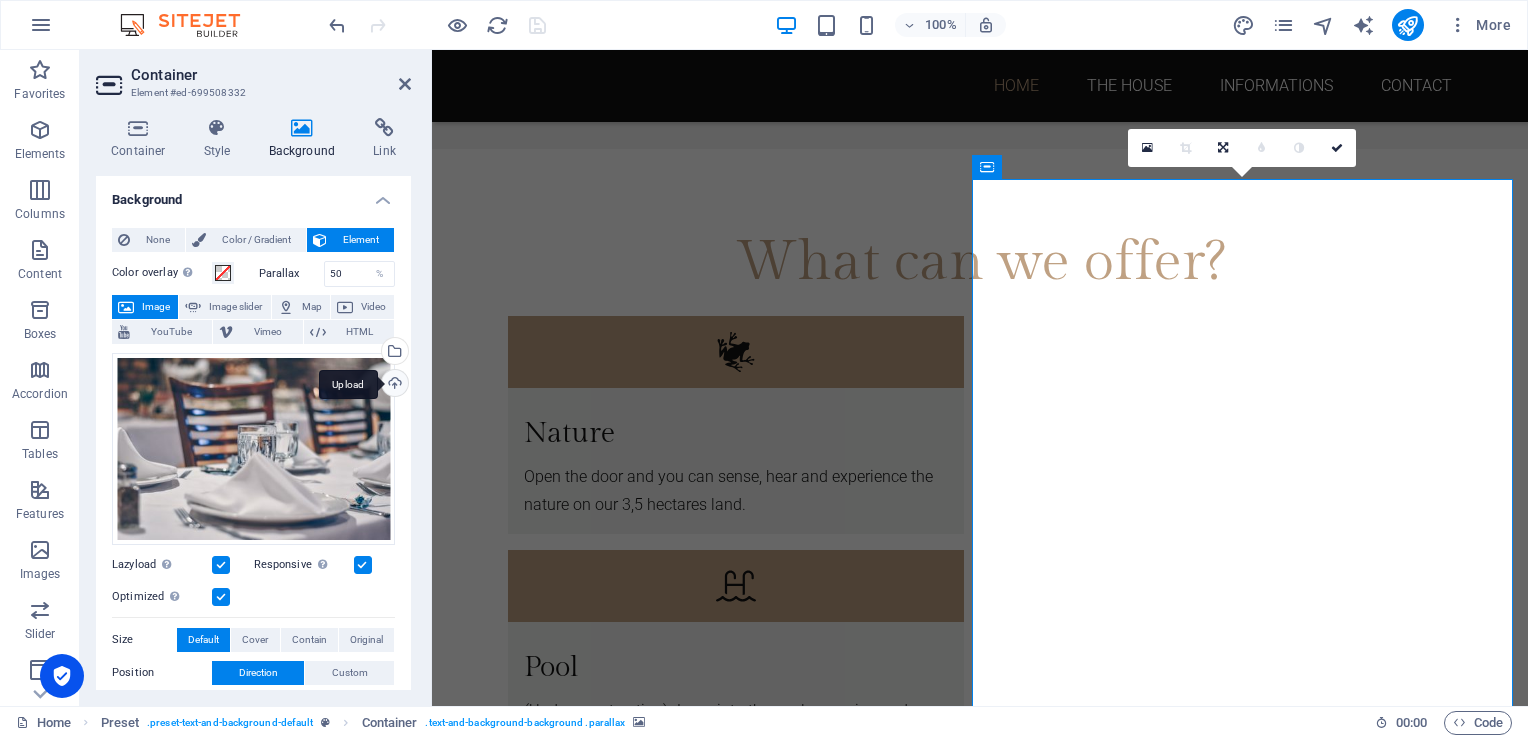 click on "Upload" at bounding box center [393, 385] 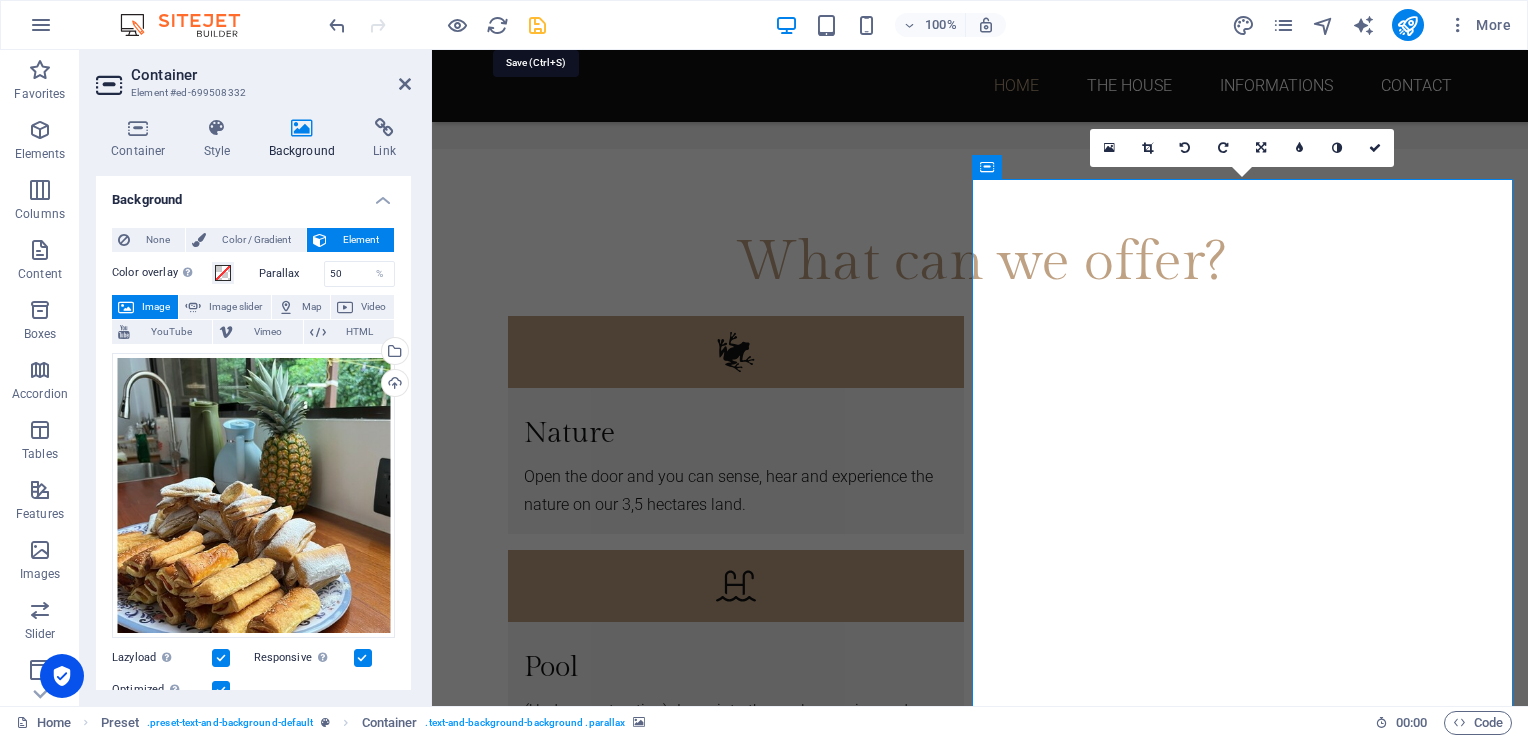 click at bounding box center (537, 25) 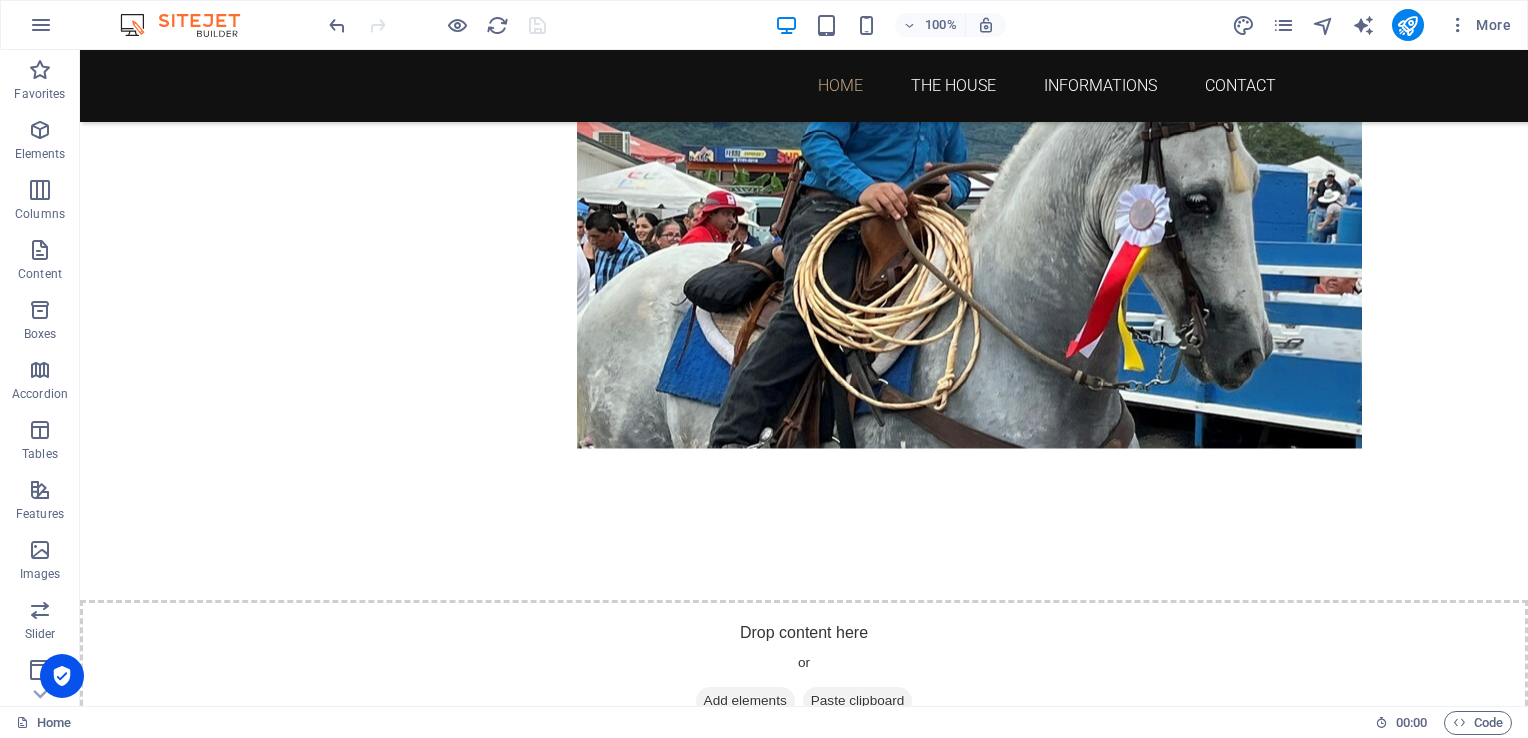 scroll, scrollTop: 1823, scrollLeft: 0, axis: vertical 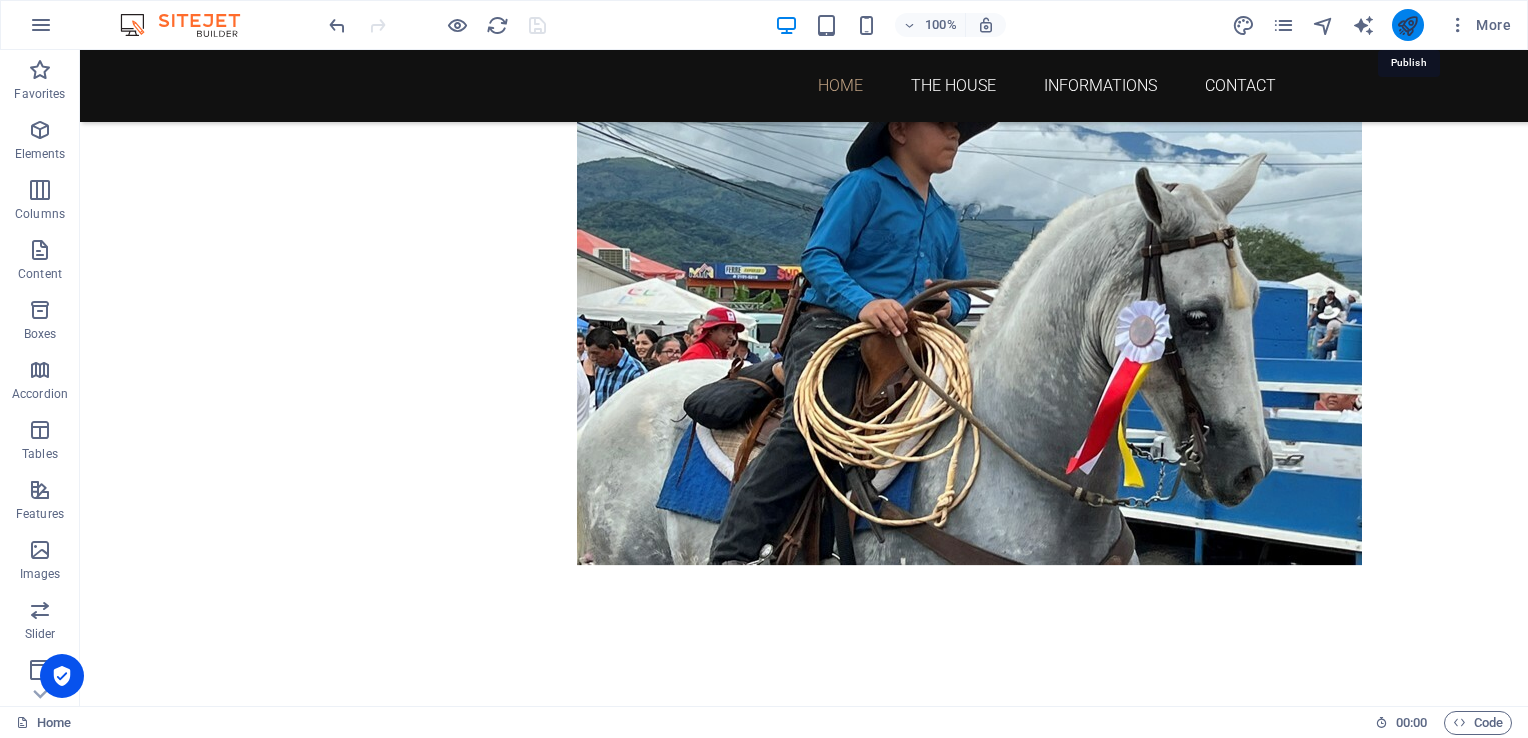 click at bounding box center [1407, 25] 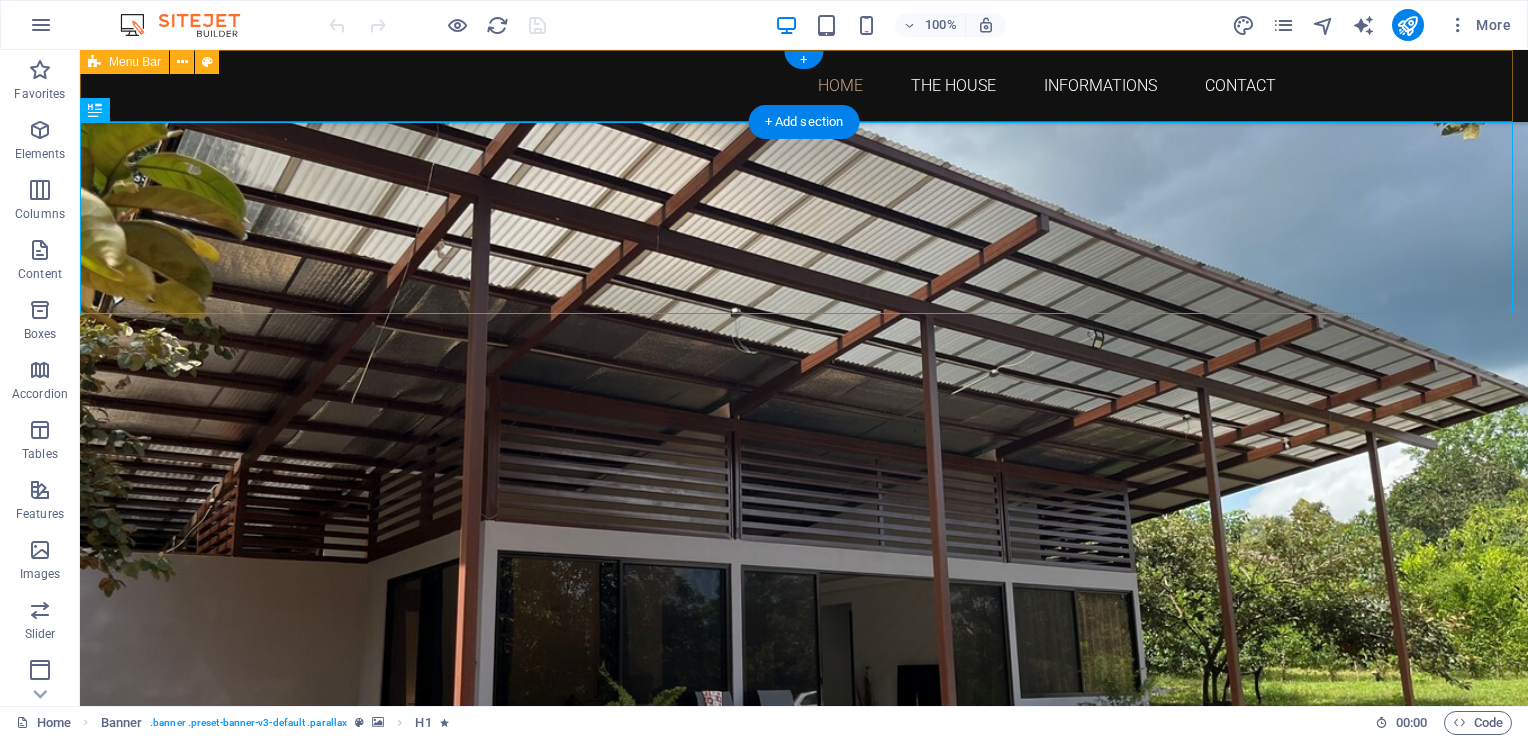 scroll, scrollTop: 0, scrollLeft: 0, axis: both 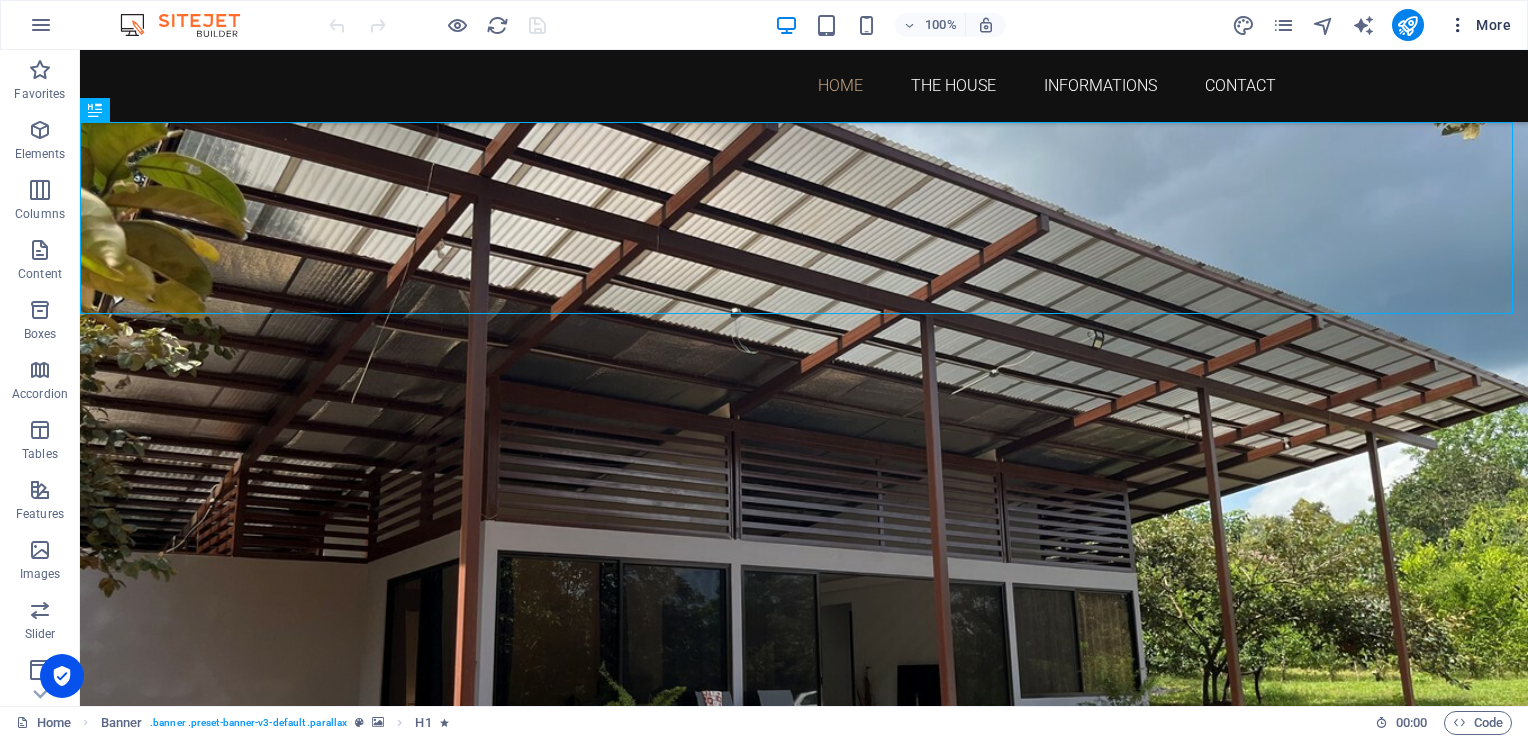click on "More" at bounding box center (1479, 25) 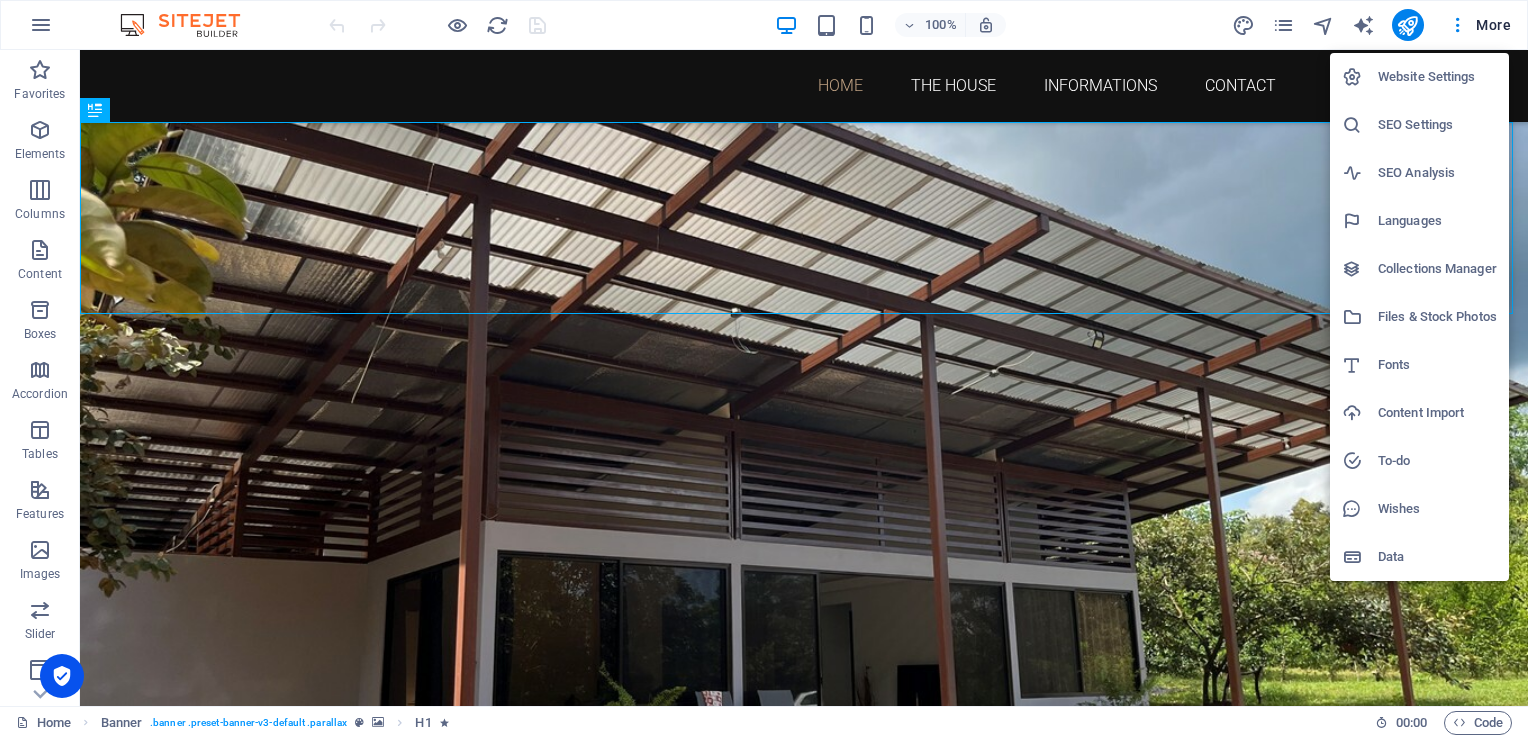 click on "Website Settings" at bounding box center [1437, 77] 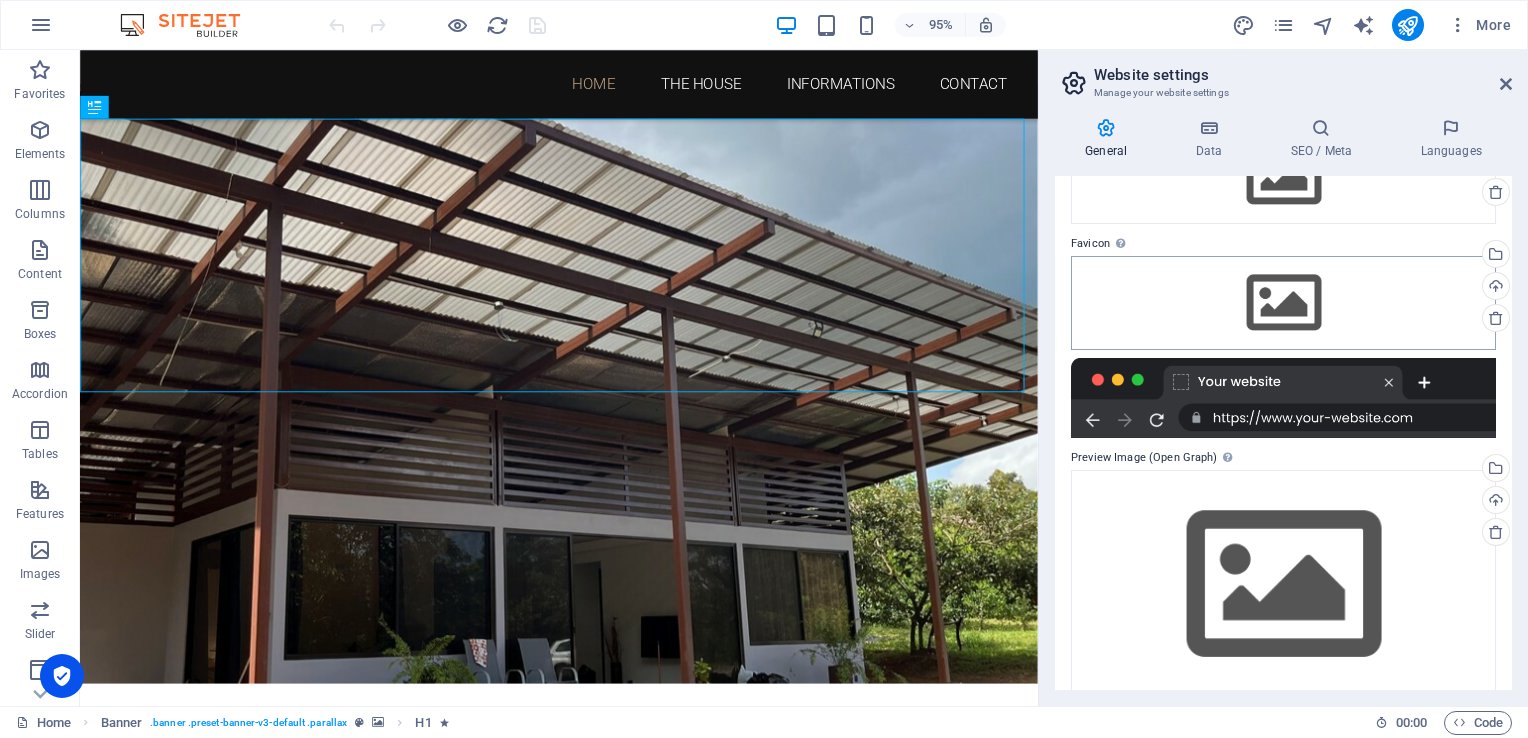 scroll, scrollTop: 167, scrollLeft: 0, axis: vertical 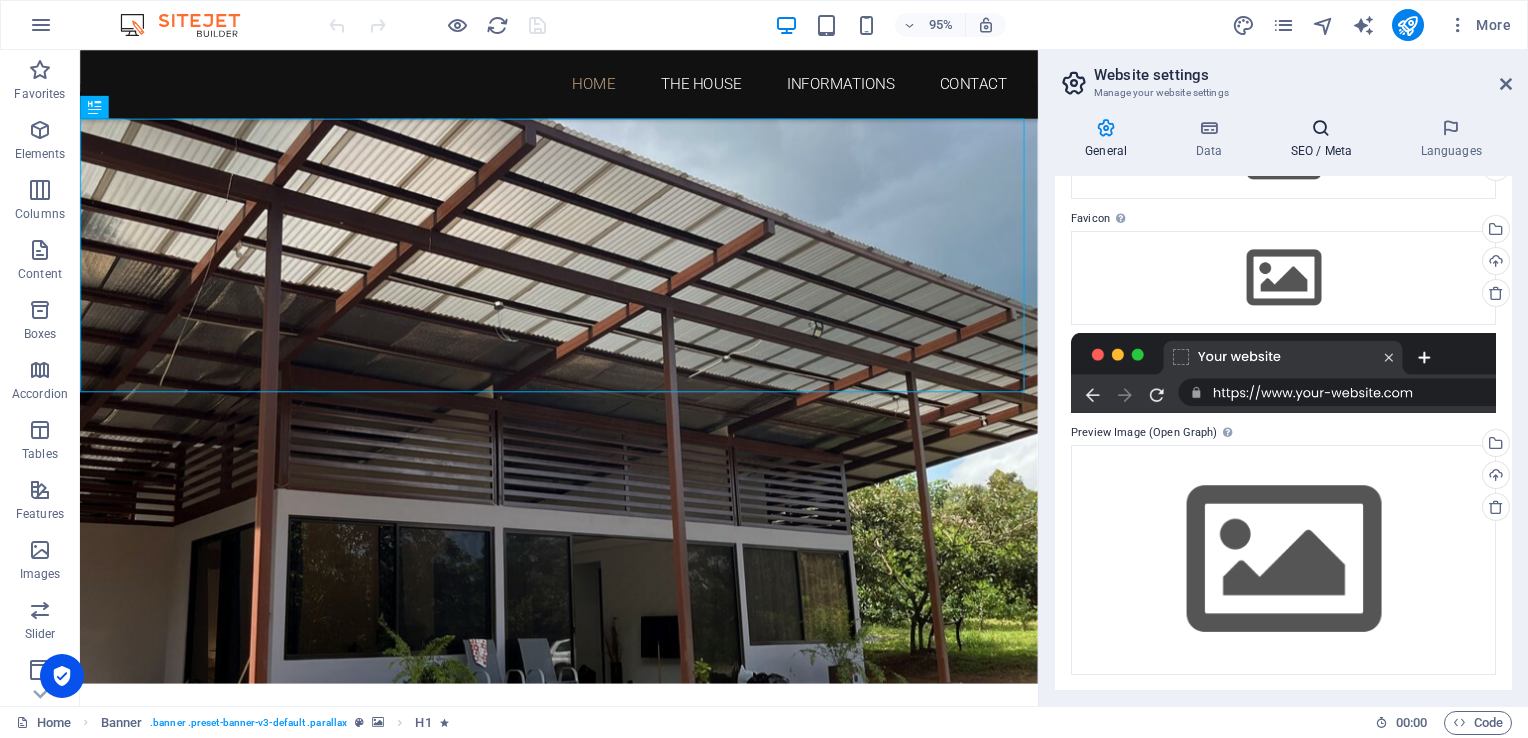 click on "SEO / Meta" at bounding box center (1325, 139) 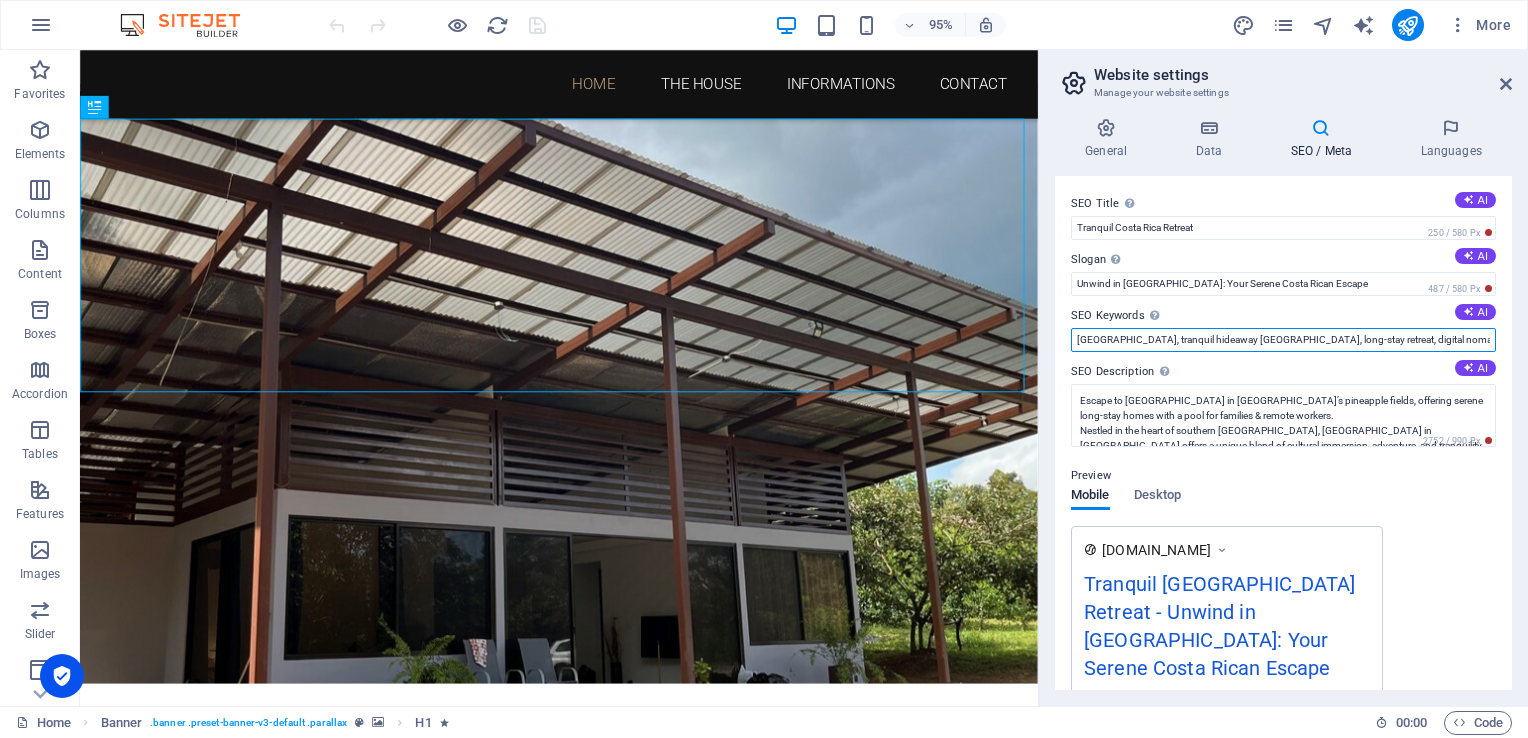 click on "Casa Cacao, tranquil hideaway Costa Rica, long-stay retreat, digital nomad accommodation, nature adventure Puntarenas, cultural immersion Buenos Aires" at bounding box center (1283, 340) 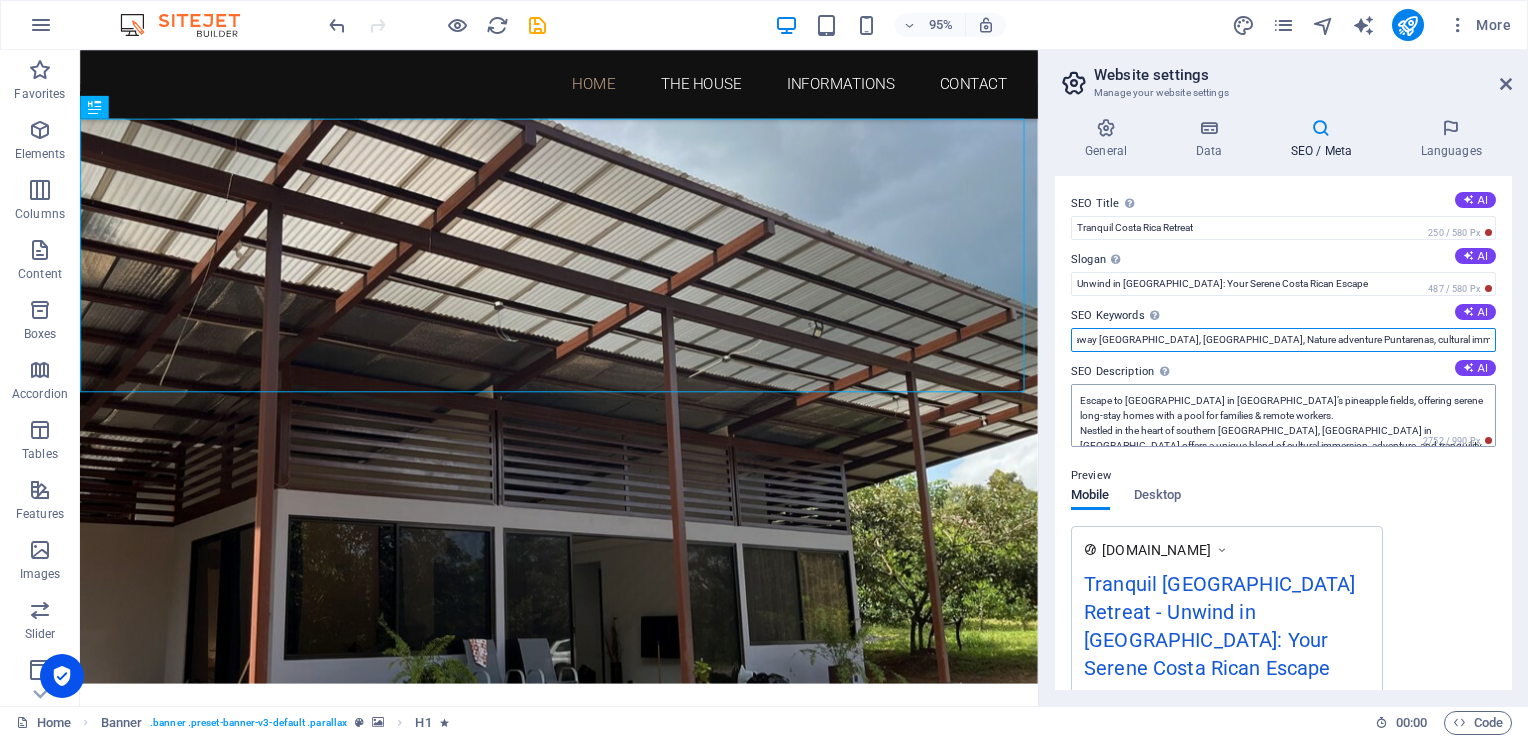 scroll, scrollTop: 0, scrollLeft: 0, axis: both 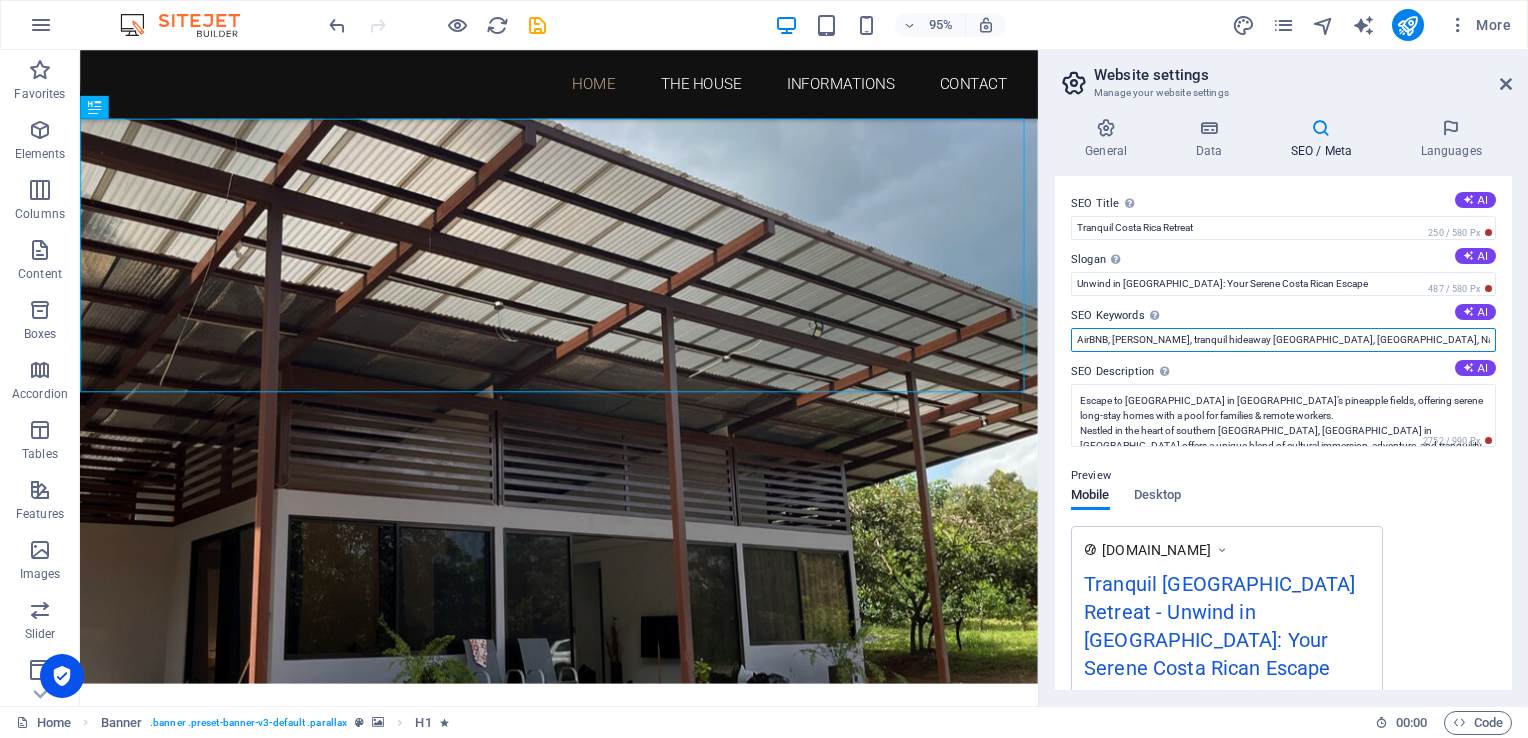 click on "AirBNB, Finca Chavela, tranquil hideaway Costa Rica, Puntarenas, Nature adventure Puntarenas, cultural immersion Buenos Aires" at bounding box center (1283, 340) 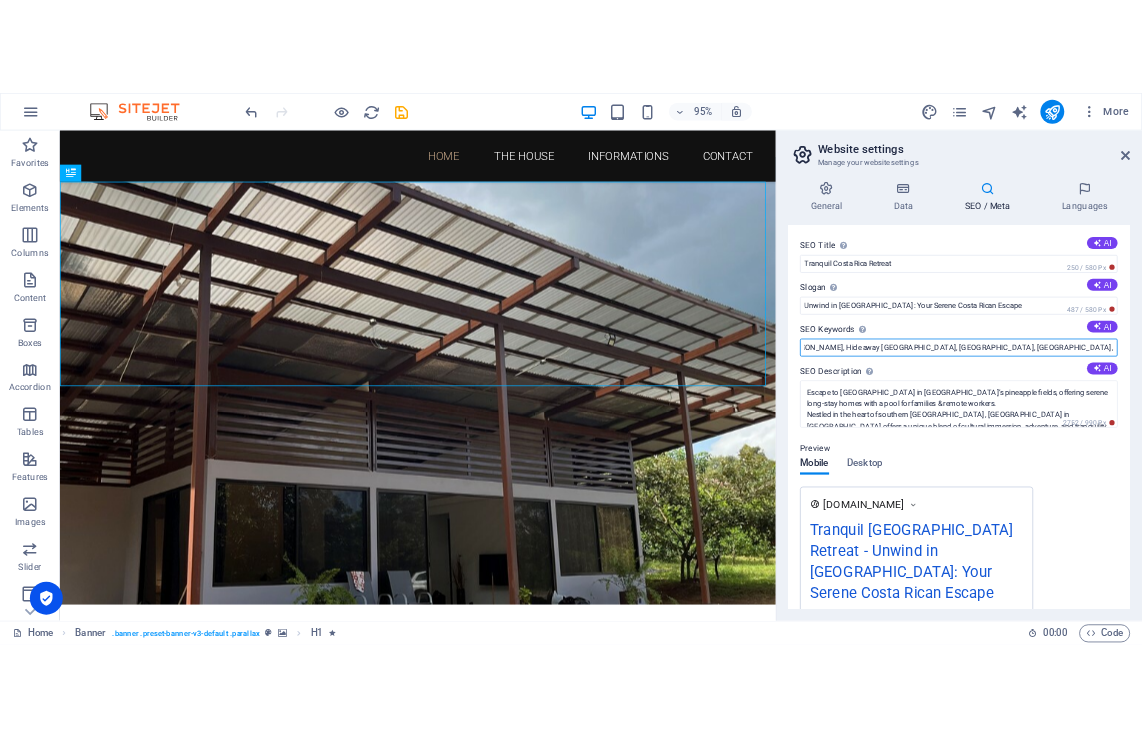 scroll, scrollTop: 0, scrollLeft: 0, axis: both 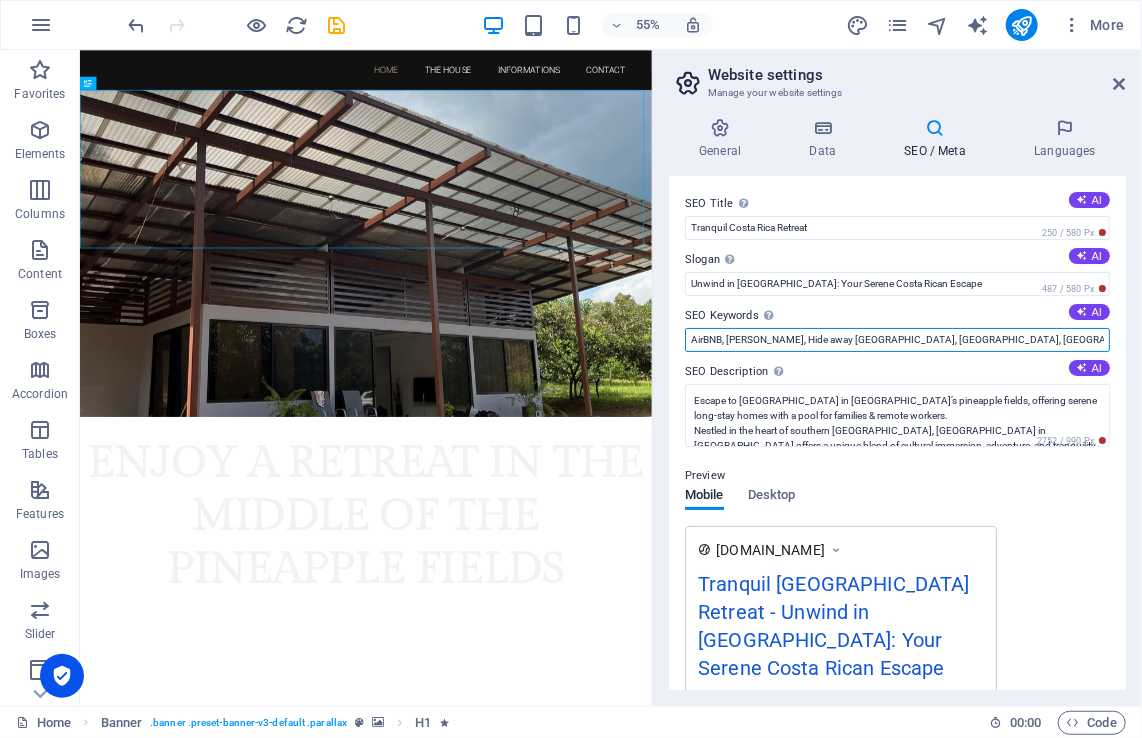 click on "AirBNB, Finca Chavela, Hide away Costa Rica, Puntarenas, Hollidayhouse," at bounding box center (897, 340) 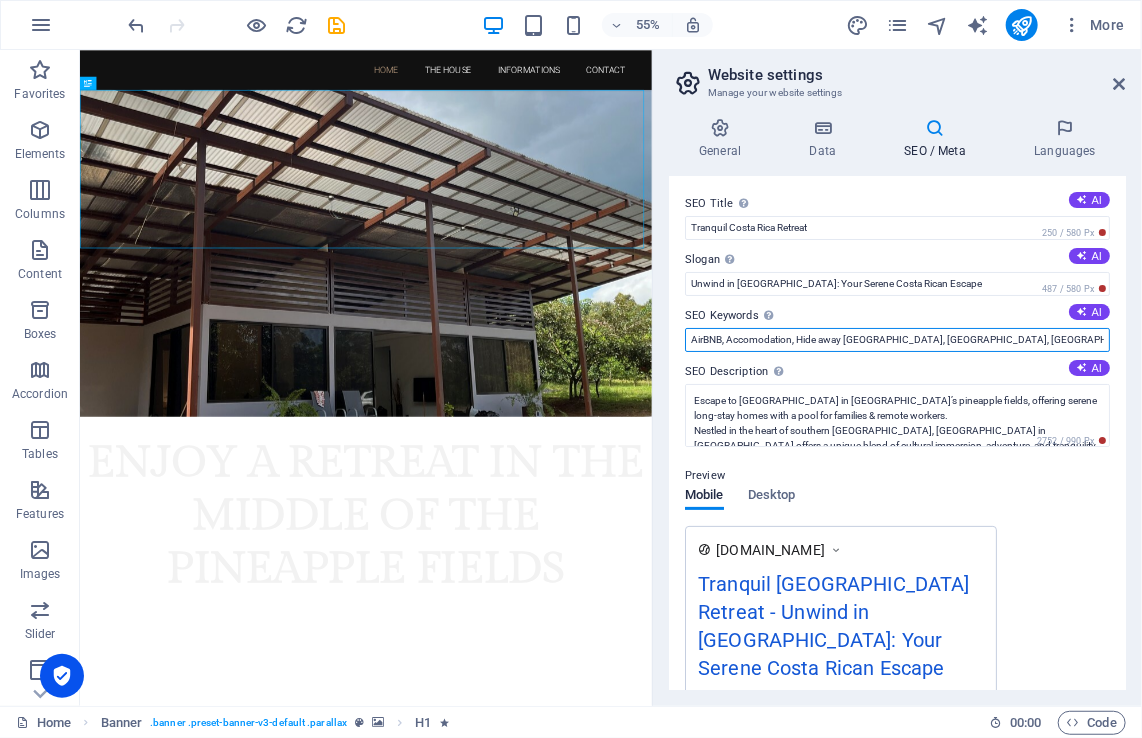 click on "AirBNB, Accomodation, Hide away Costa Rica, Puntarenas, Hollidayhouse," at bounding box center (897, 340) 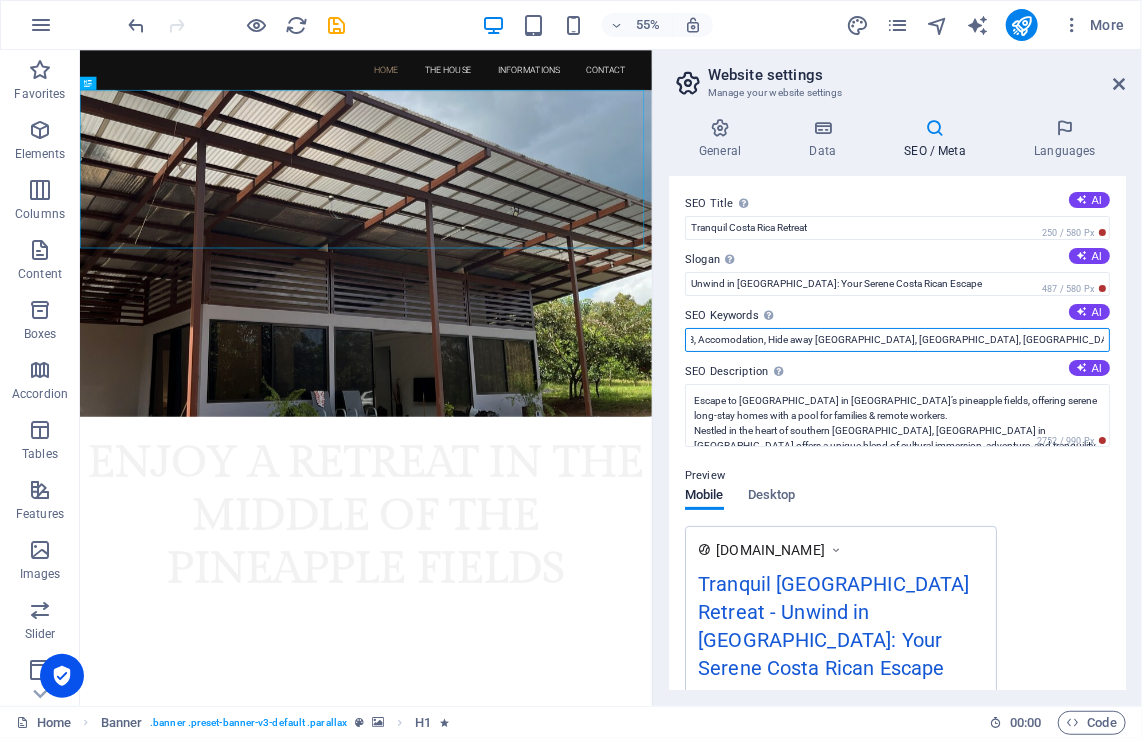 scroll, scrollTop: 0, scrollLeft: 32, axis: horizontal 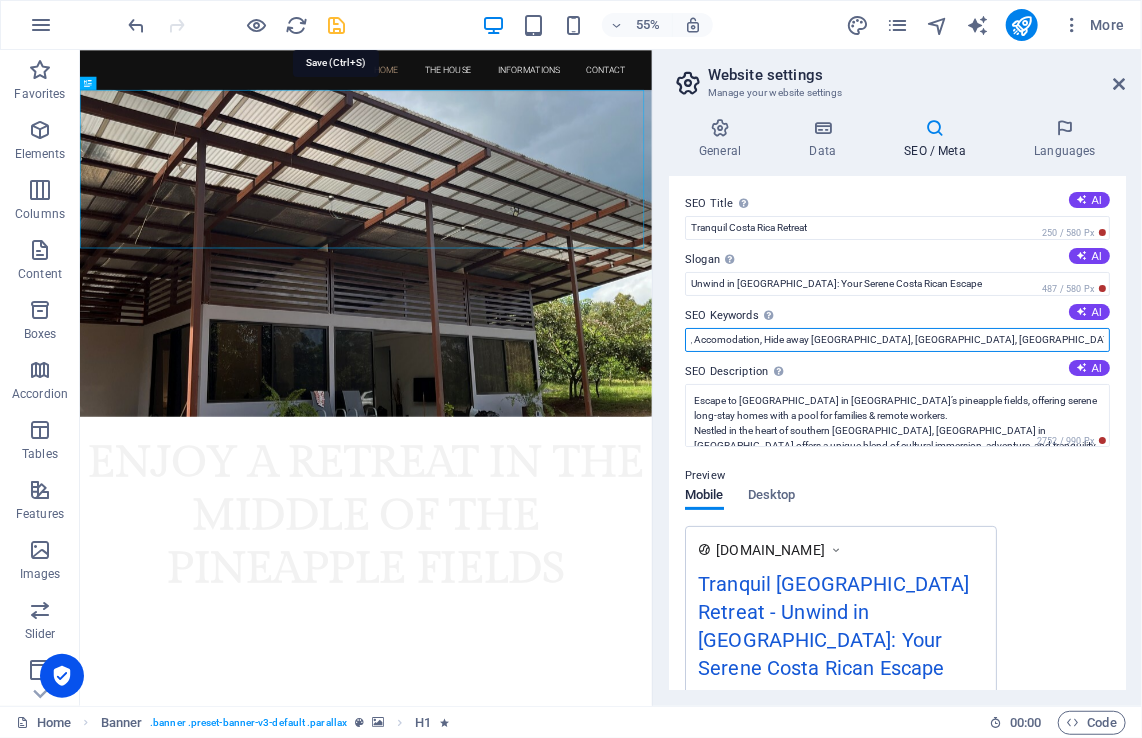 type on "AirBNB, Accomodation, Hide away [GEOGRAPHIC_DATA], [GEOGRAPHIC_DATA], [GEOGRAPHIC_DATA], [GEOGRAPHIC_DATA], [GEOGRAPHIC_DATA]" 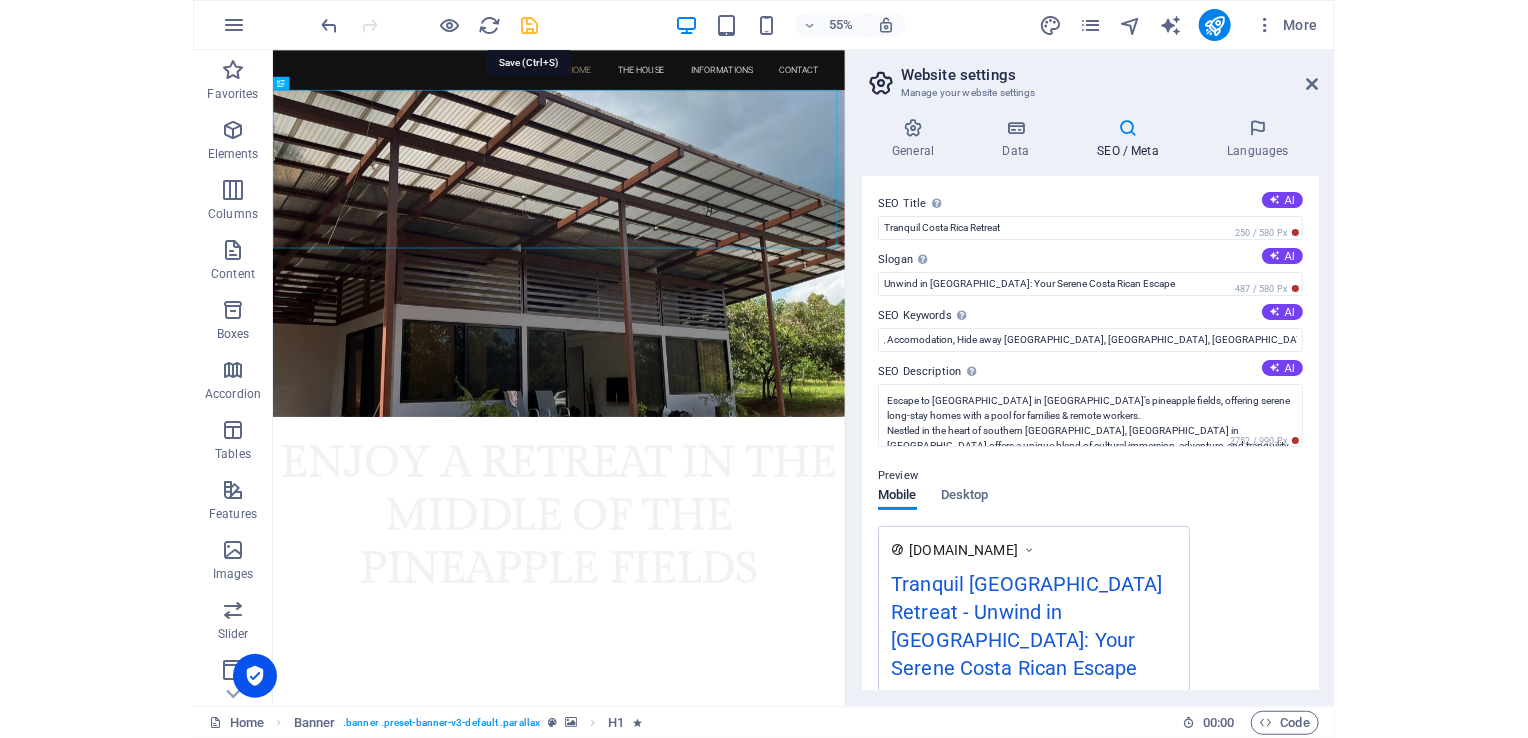scroll, scrollTop: 0, scrollLeft: 0, axis: both 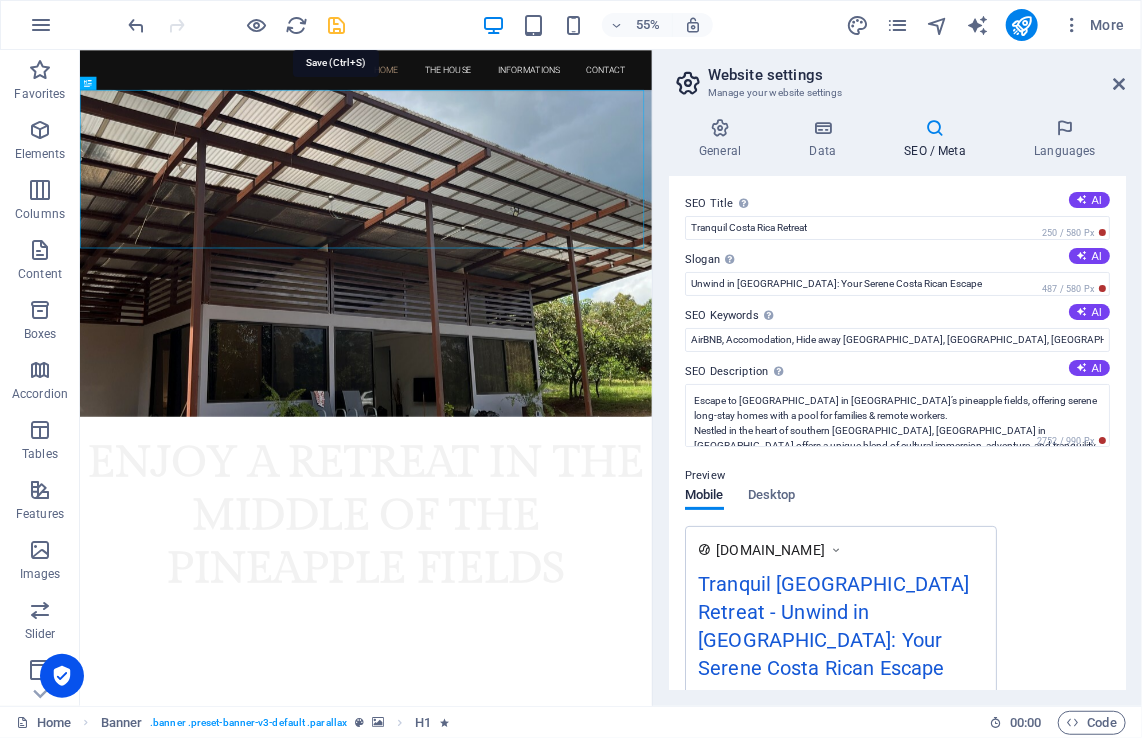 click at bounding box center [337, 25] 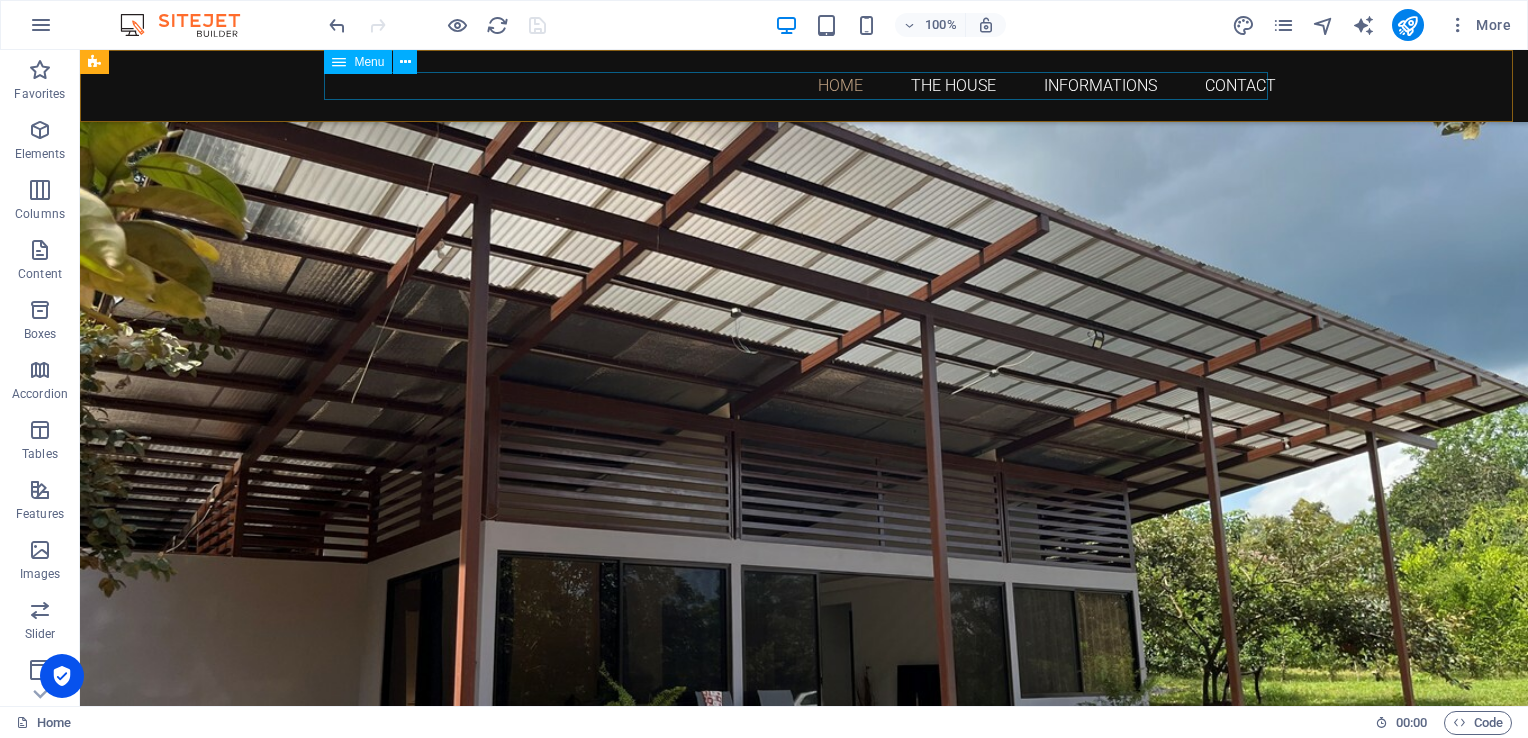 click on "Home The House Informations Contact" at bounding box center [804, 85] 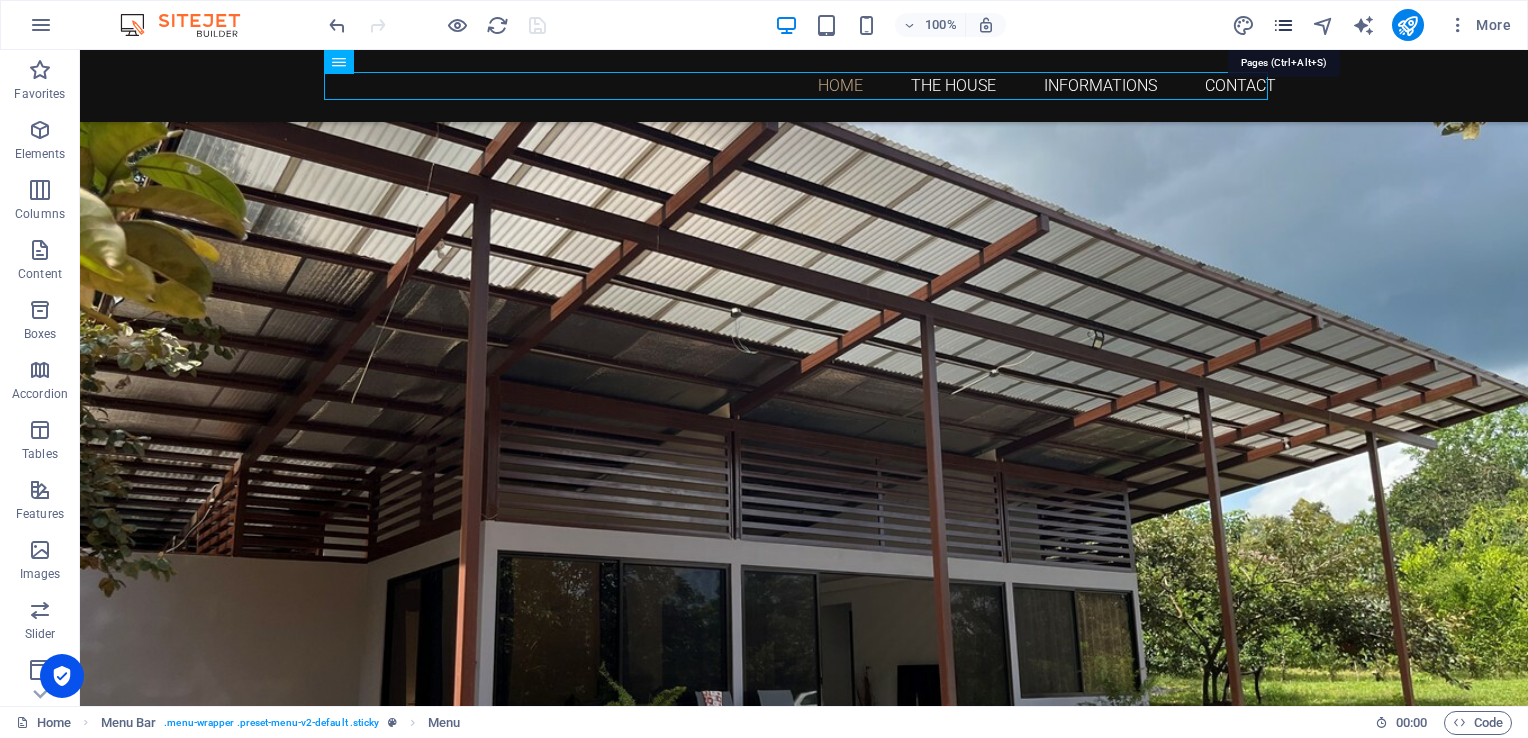 click at bounding box center [1283, 25] 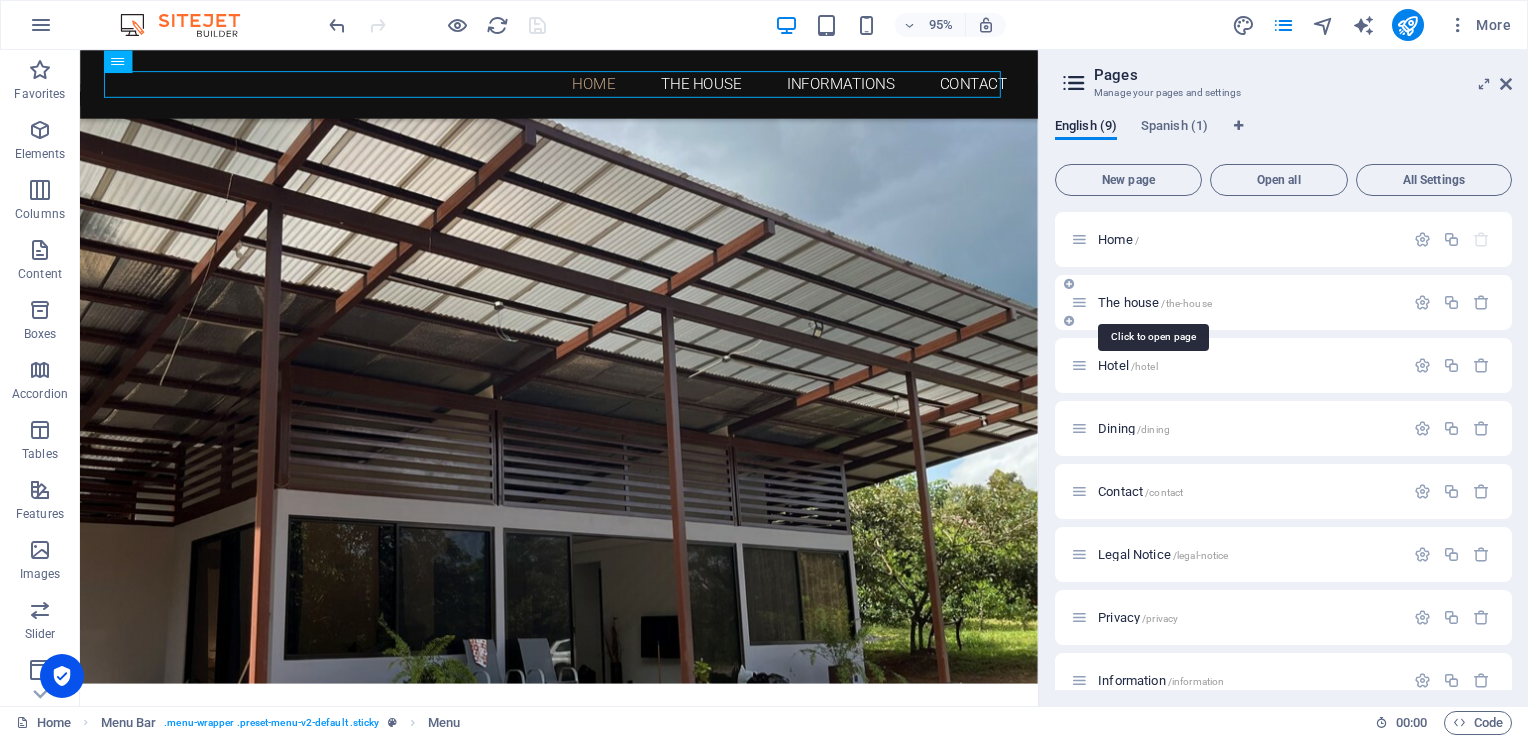 click on "The house /the-house" at bounding box center [1155, 302] 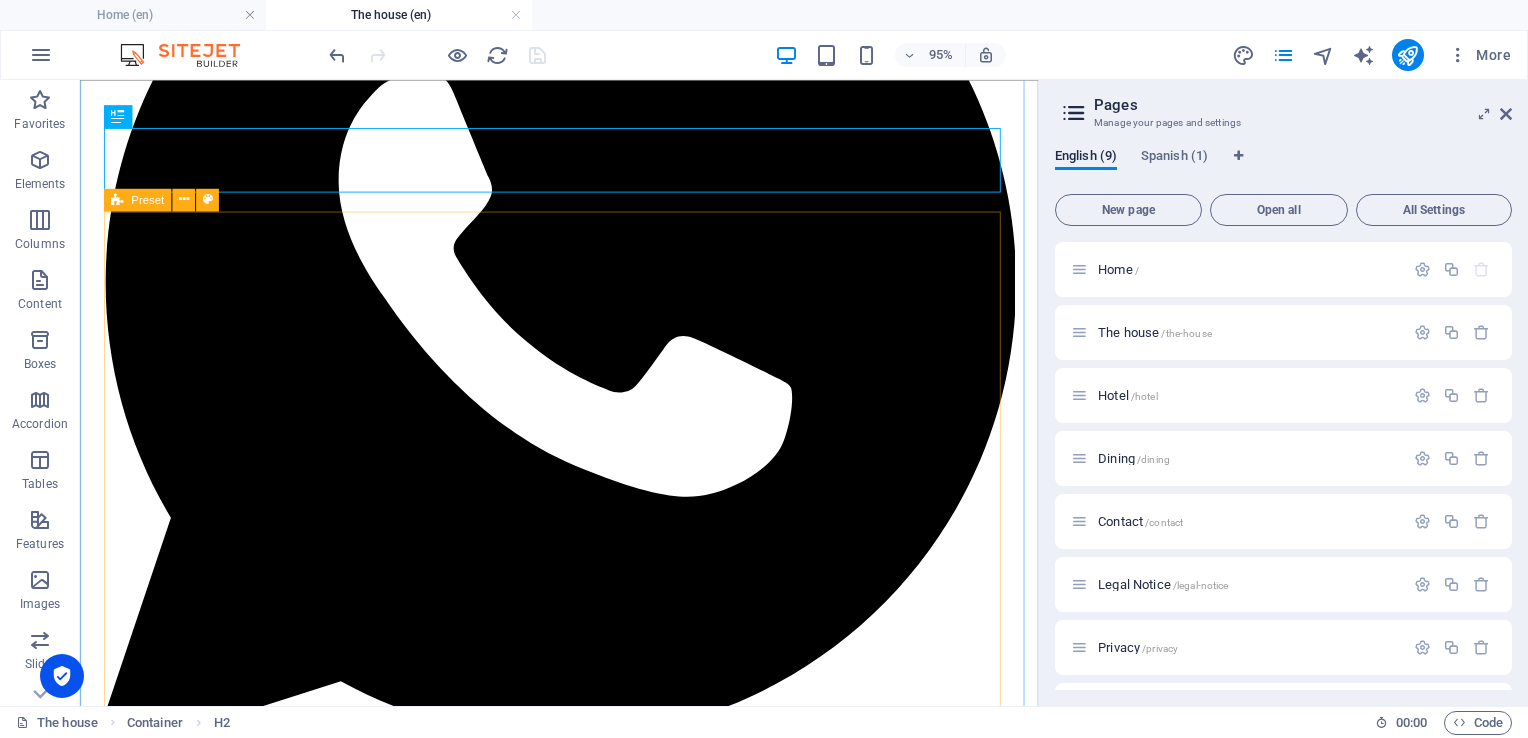 scroll, scrollTop: 404, scrollLeft: 0, axis: vertical 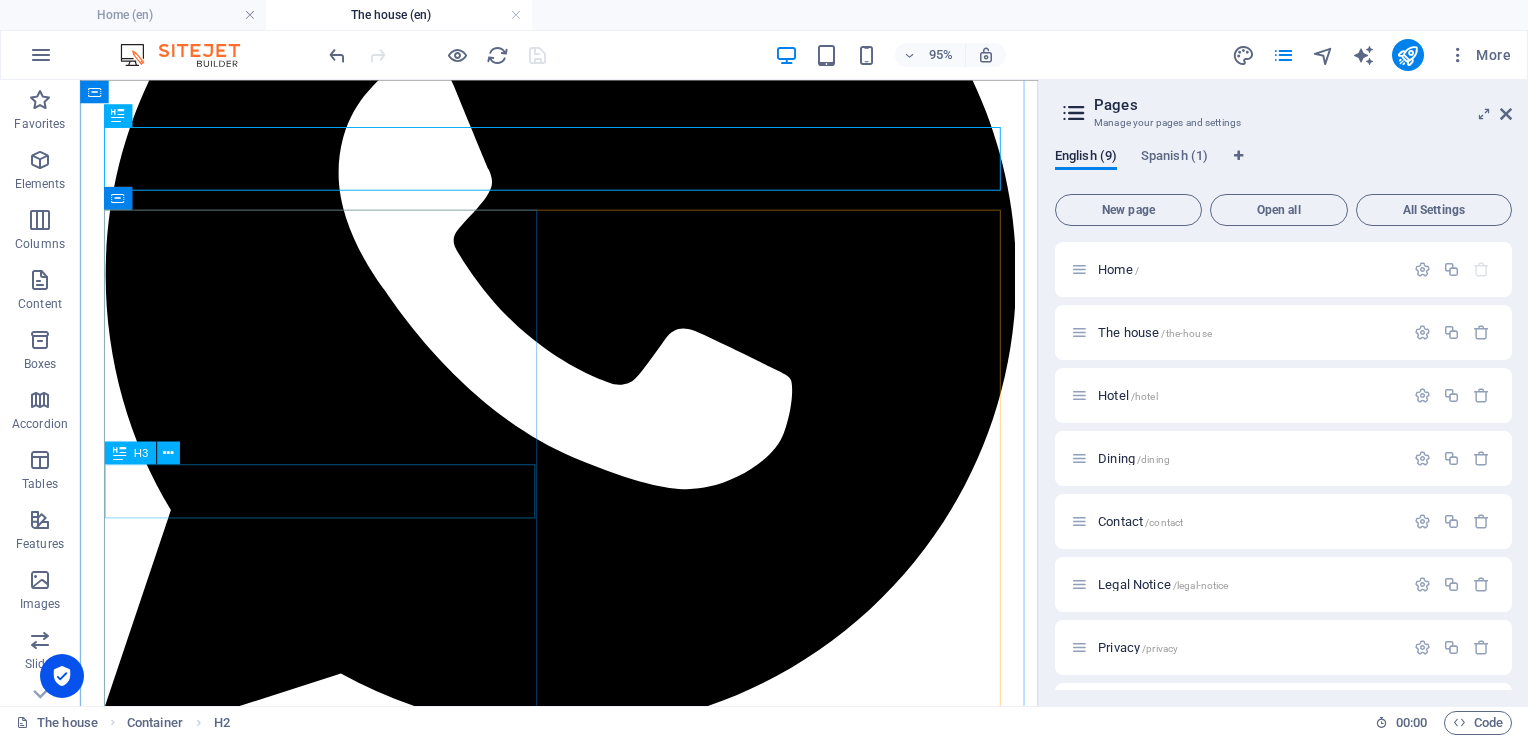 click on "Yellow room" at bounding box center (584, 2121) 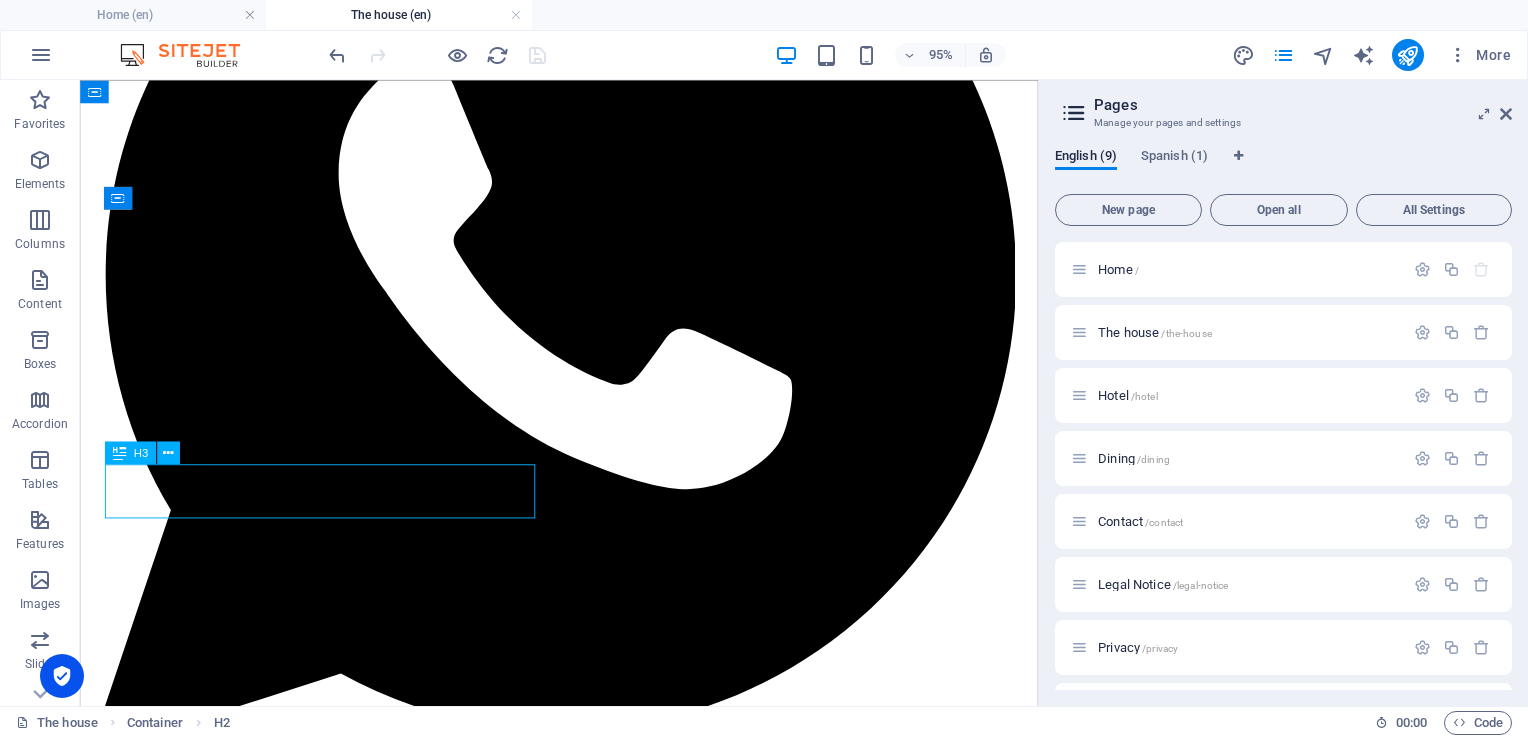click on "Yellow room" at bounding box center (584, 2121) 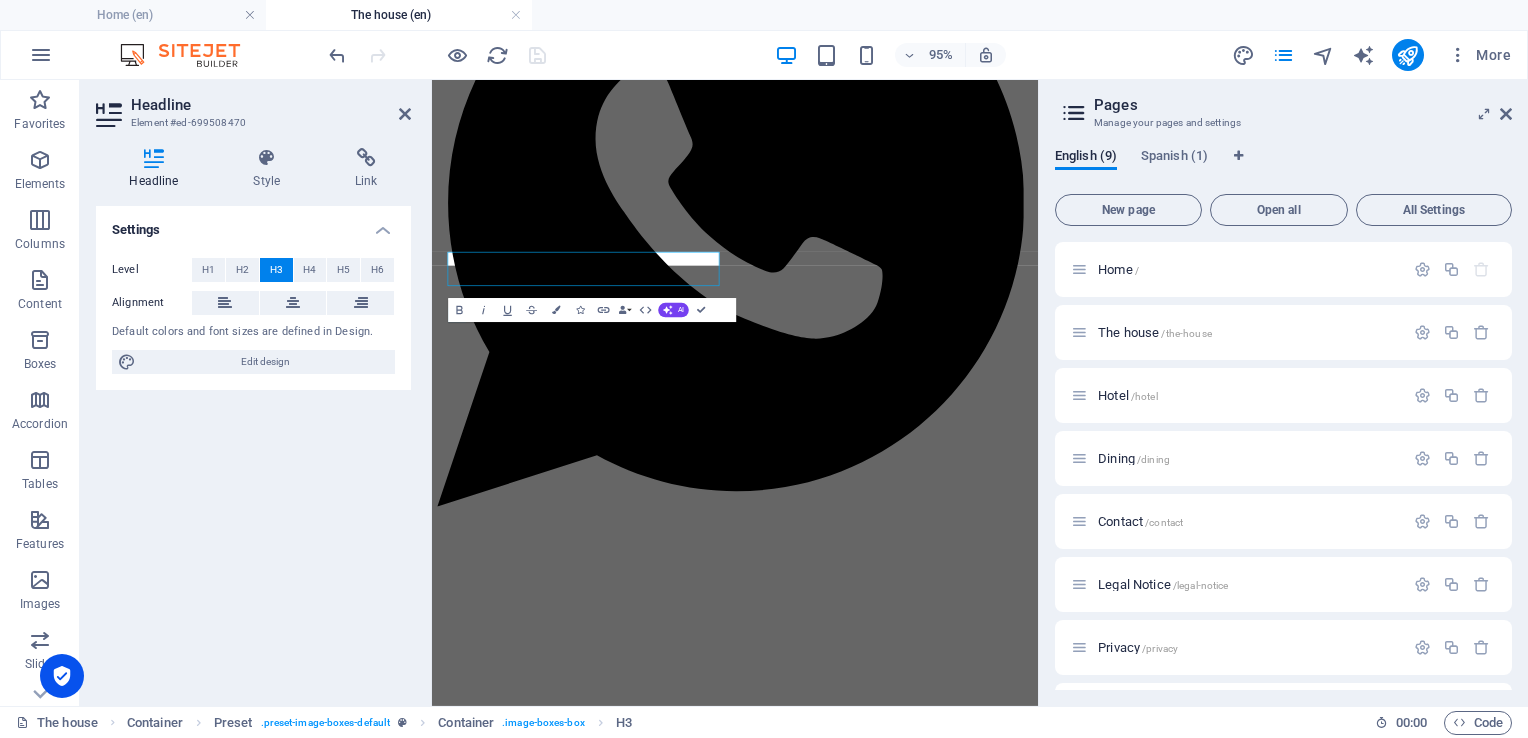 scroll, scrollTop: 520, scrollLeft: 0, axis: vertical 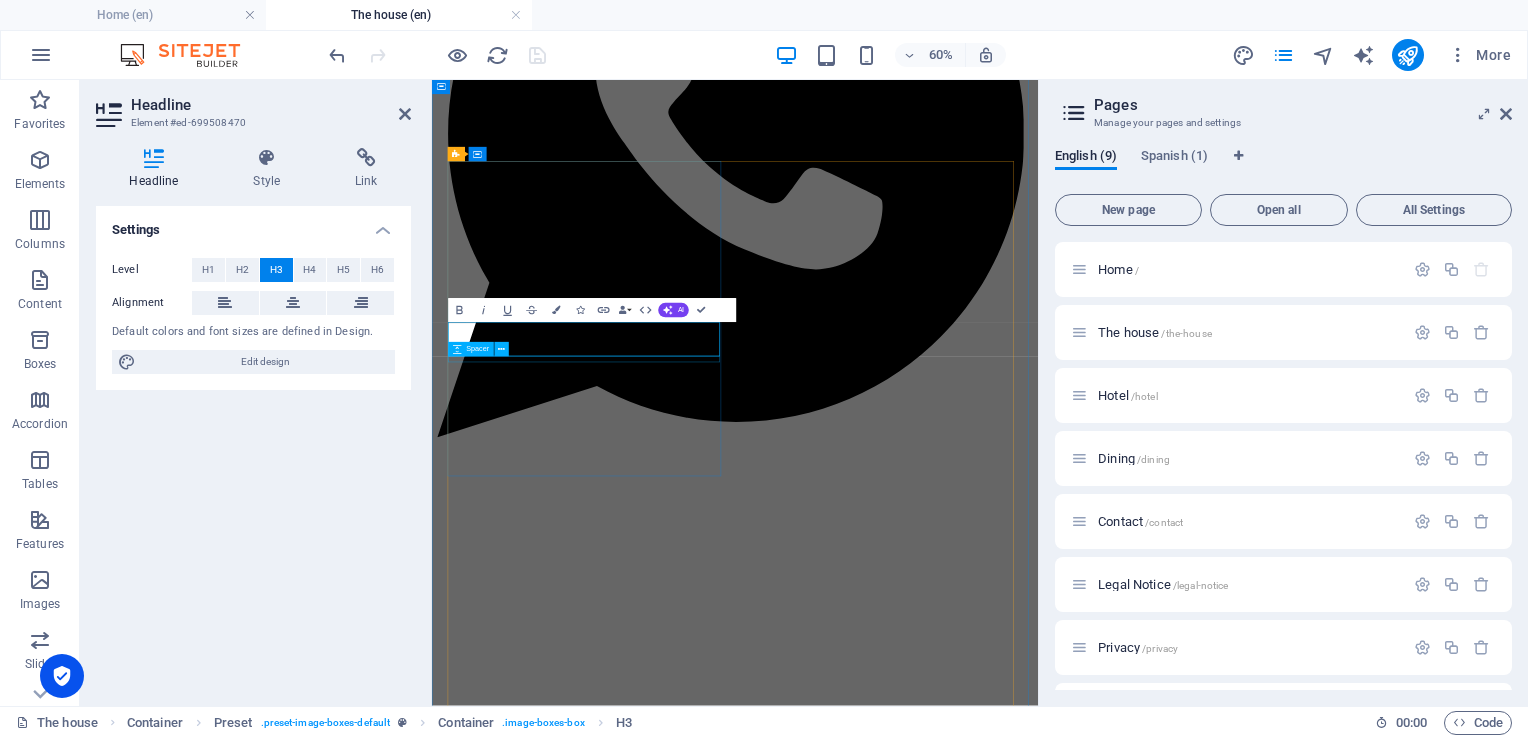 type 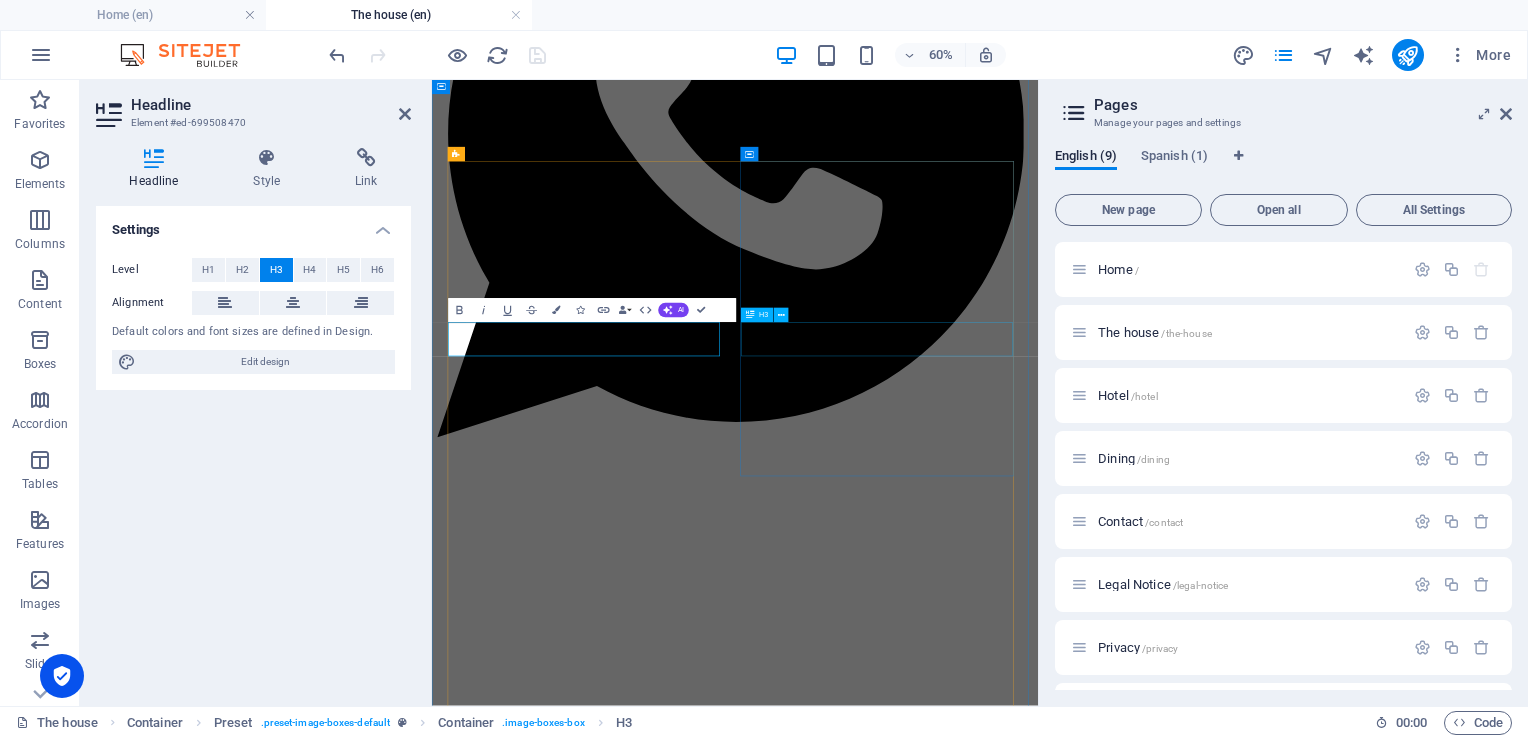 click on "Green room" at bounding box center (937, 3149) 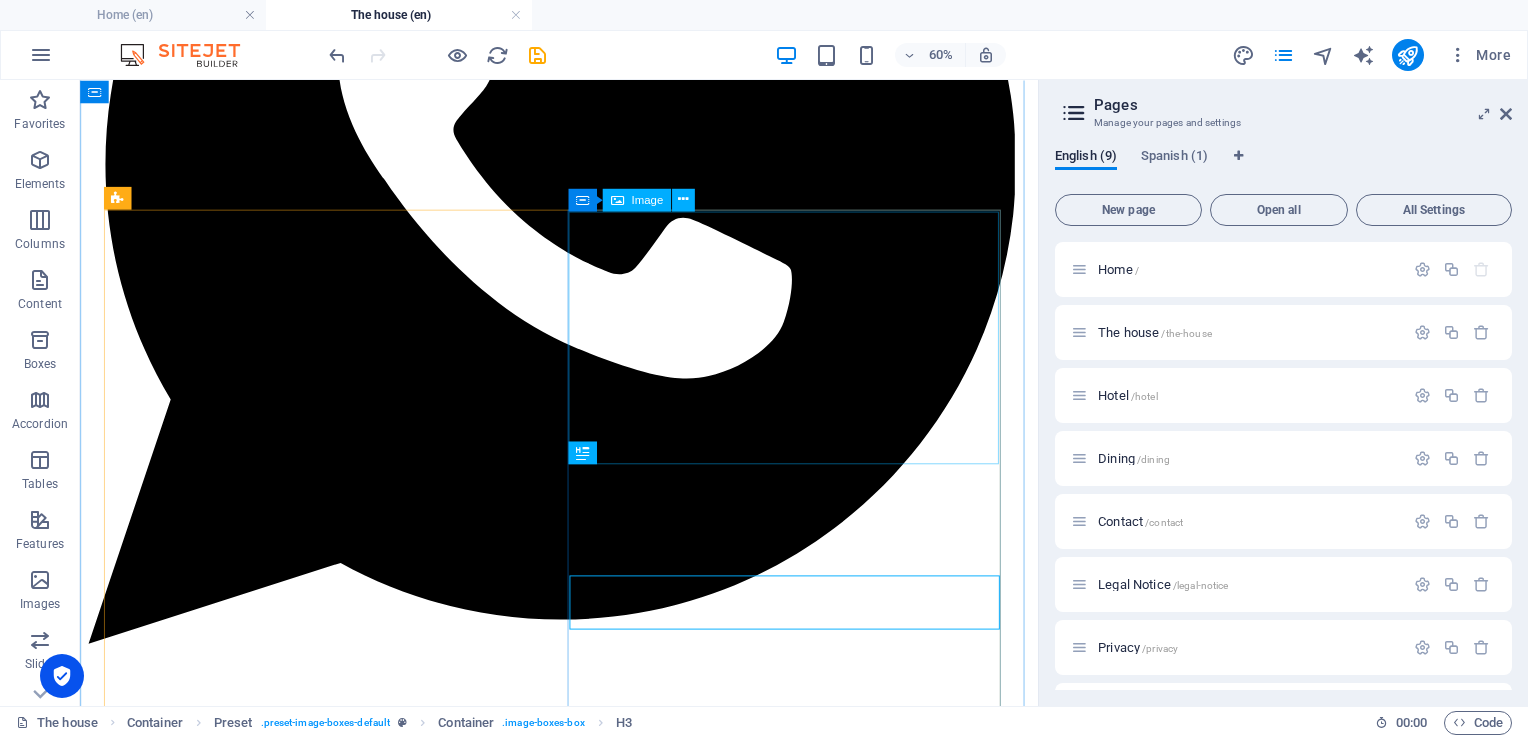 scroll, scrollTop: 404, scrollLeft: 0, axis: vertical 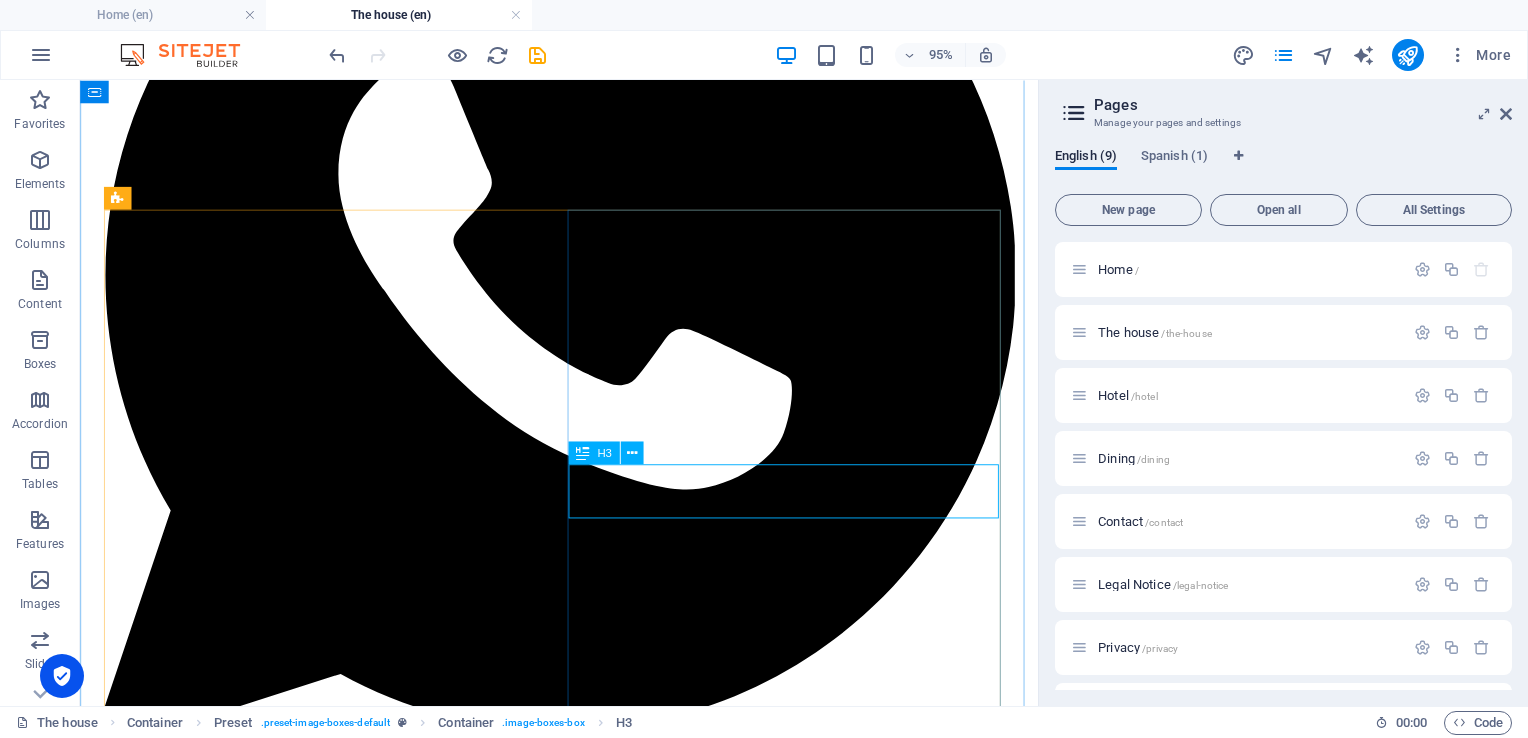 click on "Green room" at bounding box center [584, 2944] 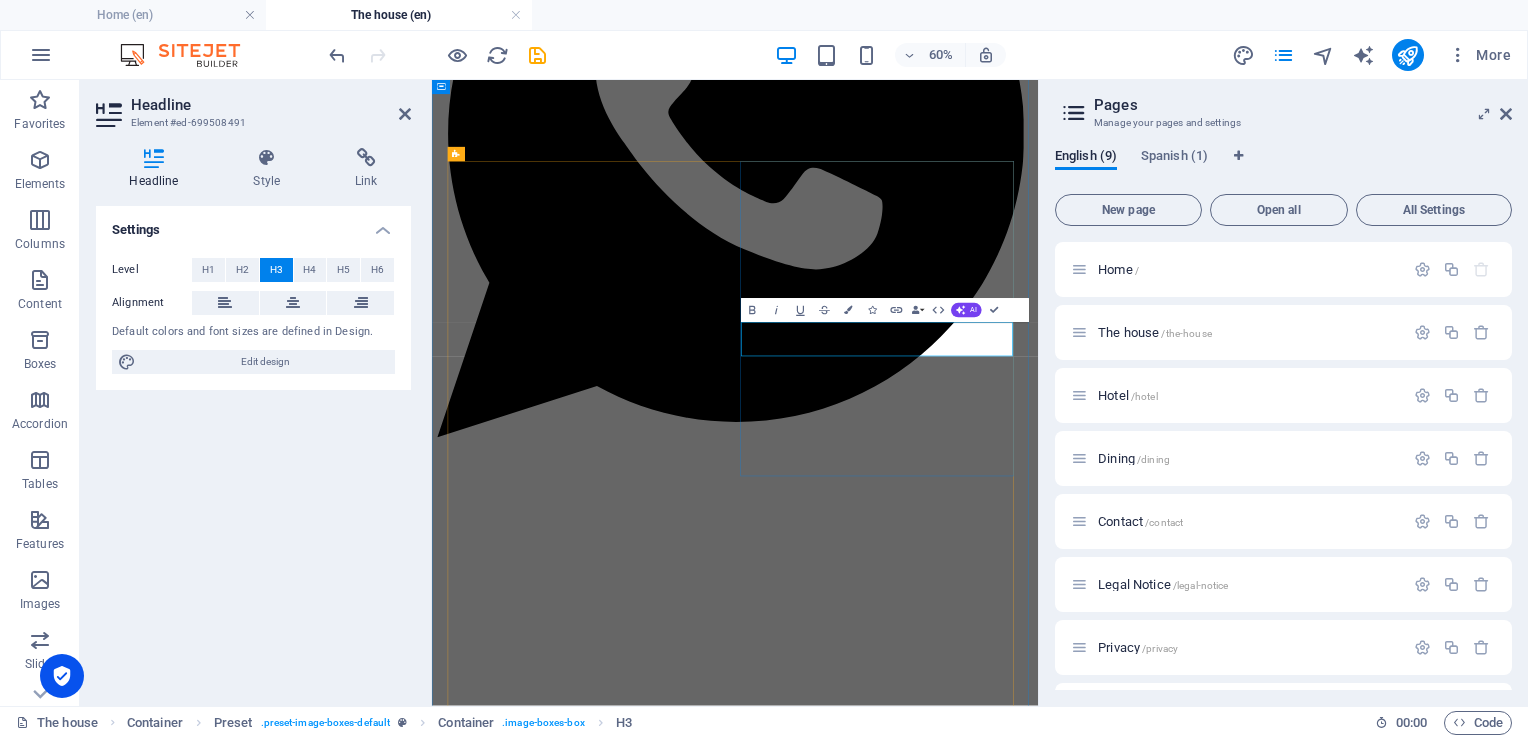 click on "Green room" at bounding box center [937, 3149] 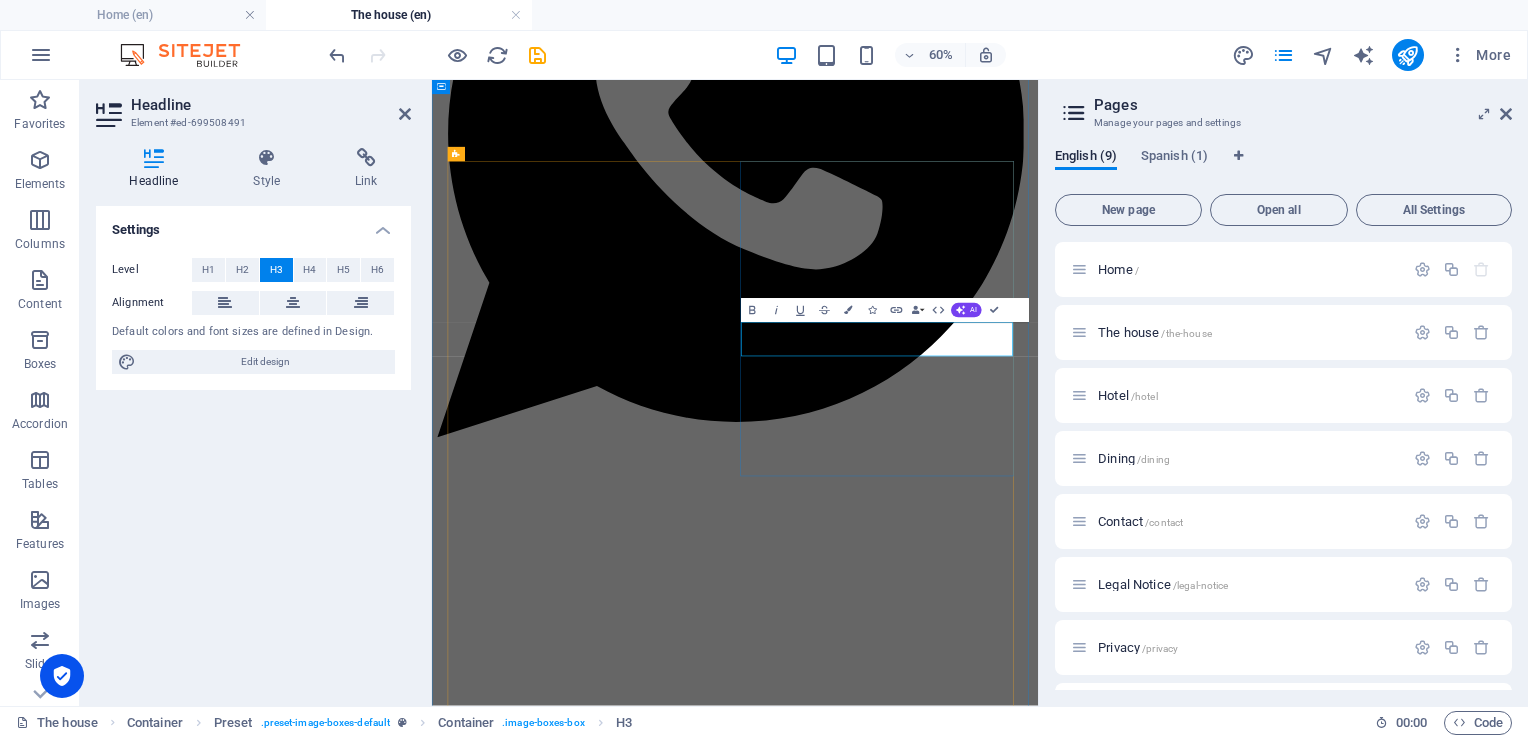 click on "Green room" at bounding box center [937, 3149] 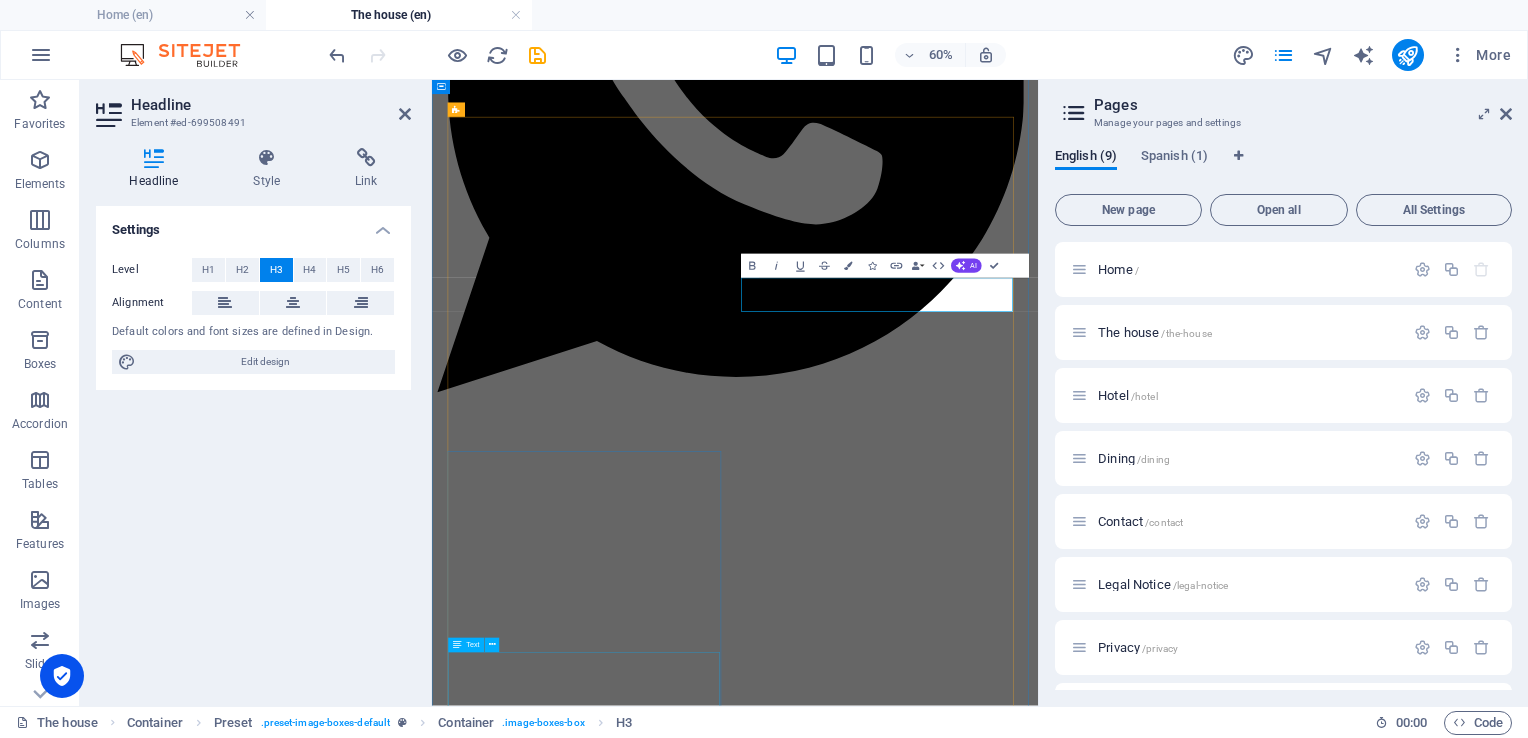 scroll, scrollTop: 596, scrollLeft: 0, axis: vertical 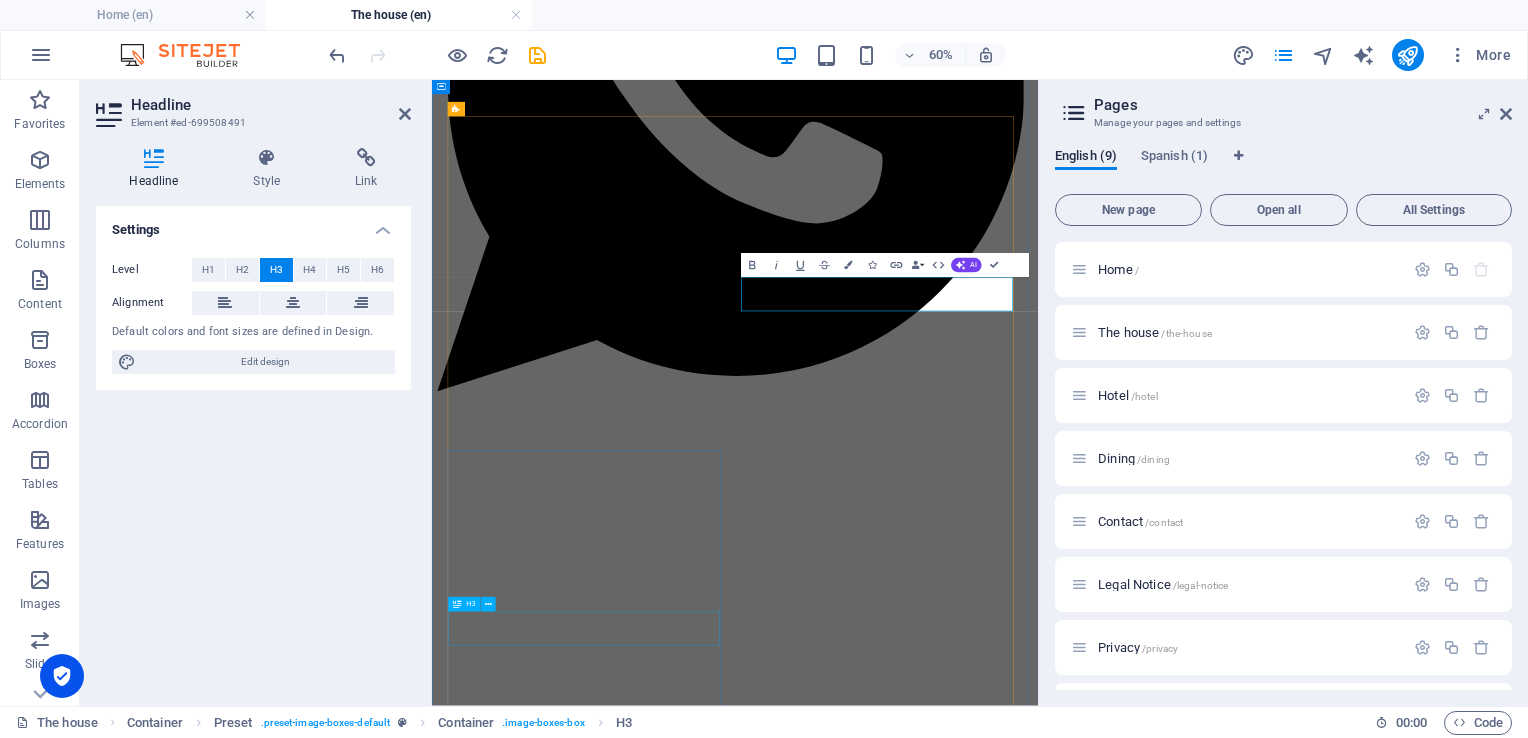 click on "Brown room" at bounding box center [937, 3897] 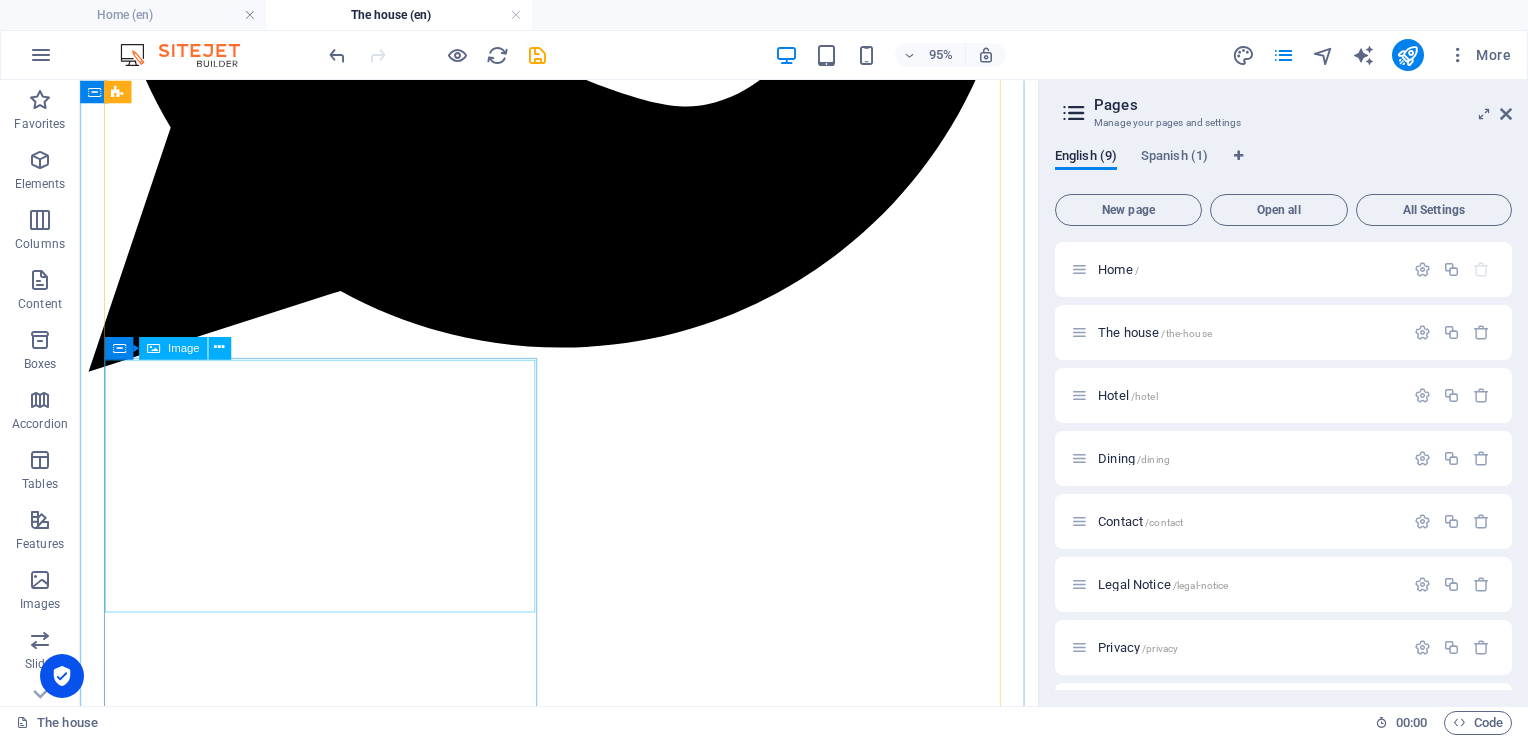 scroll, scrollTop: 810, scrollLeft: 0, axis: vertical 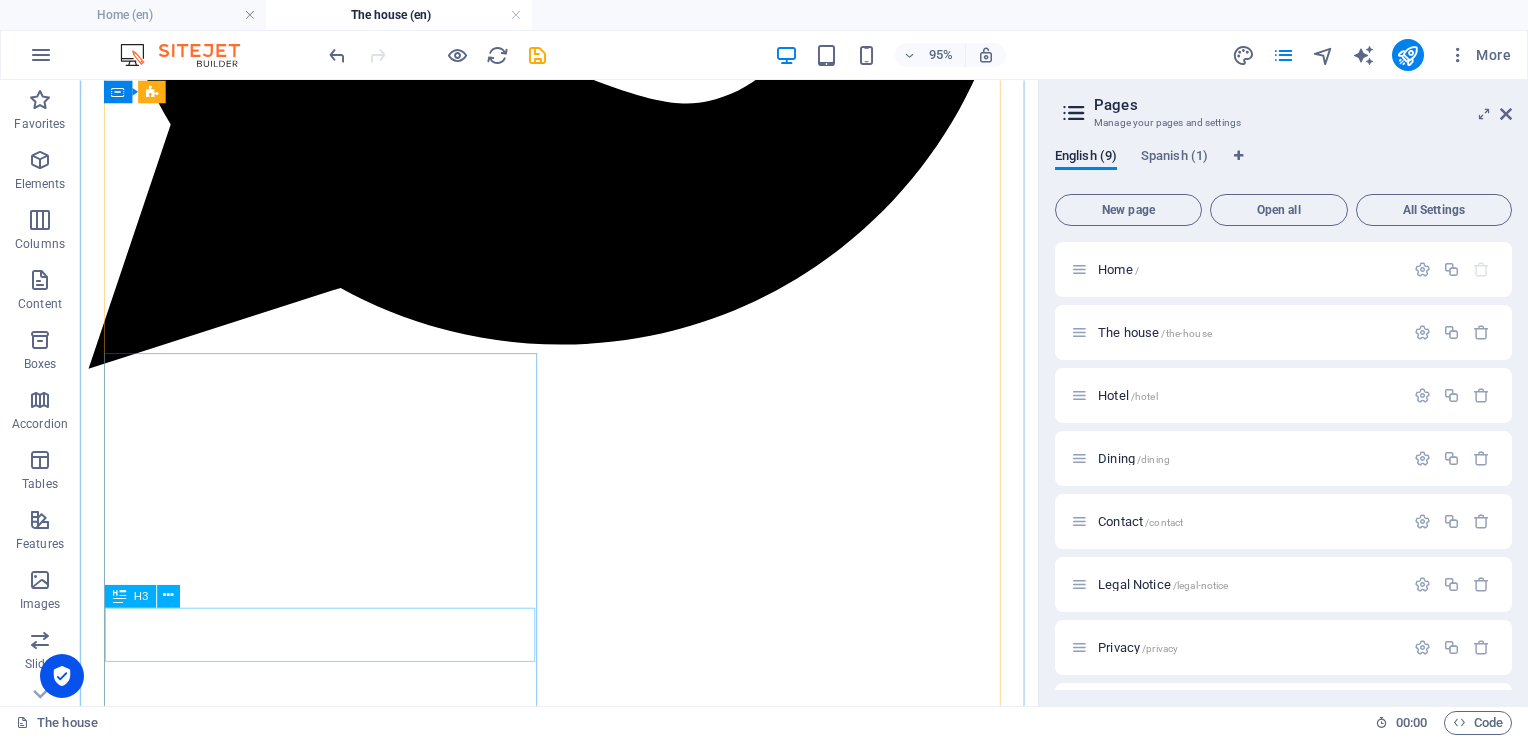 click on "Brown room" at bounding box center [584, 3361] 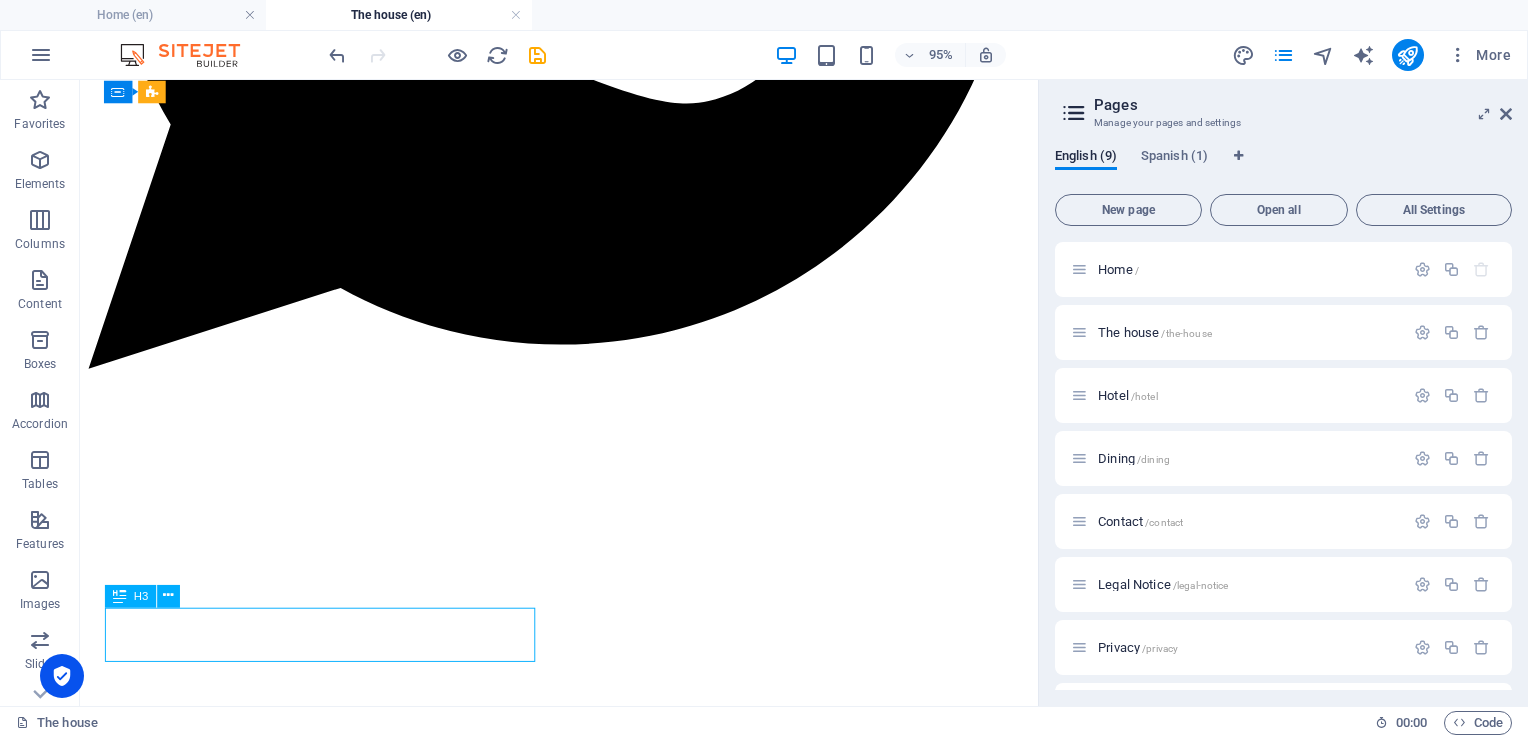 click on "Brown room" at bounding box center (584, 3361) 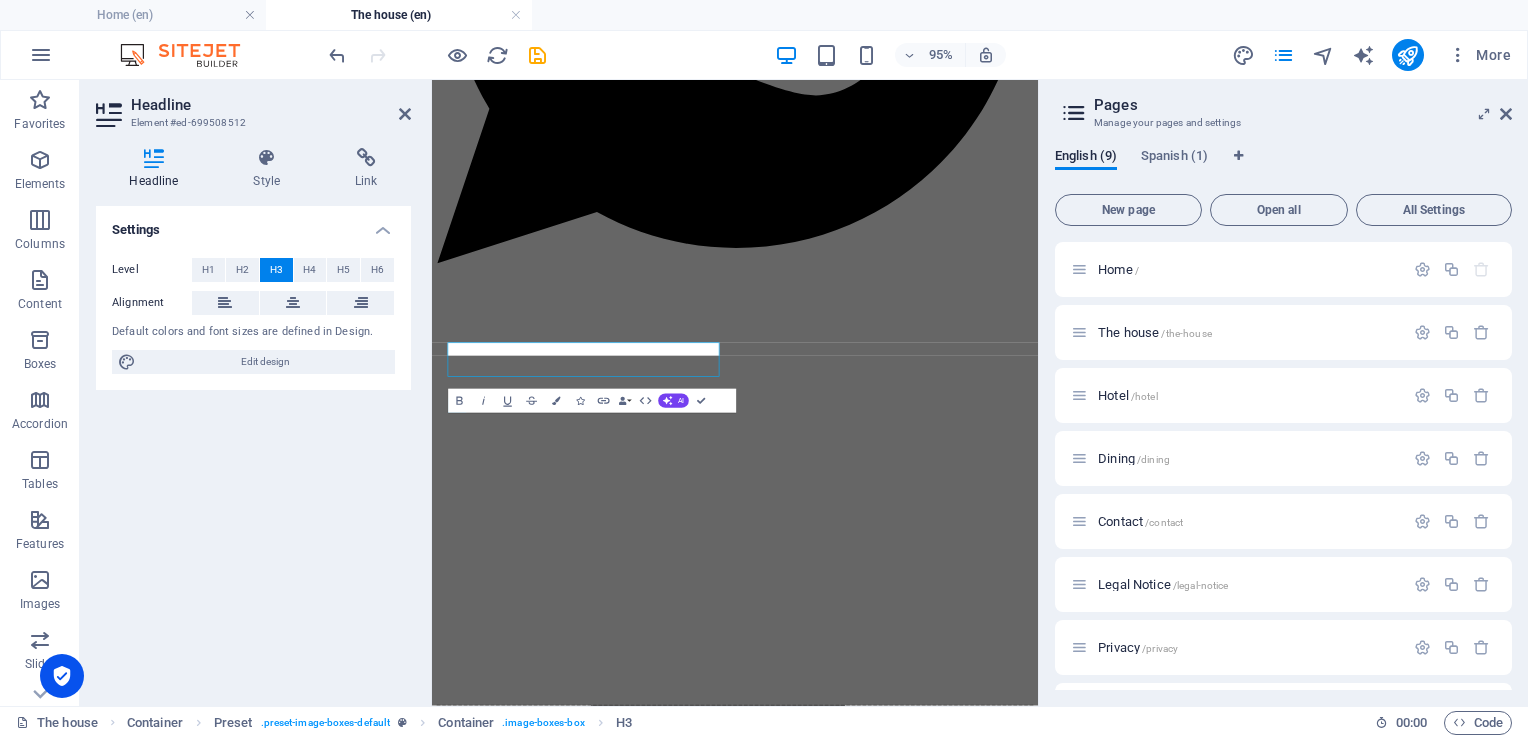 scroll, scrollTop: 927, scrollLeft: 0, axis: vertical 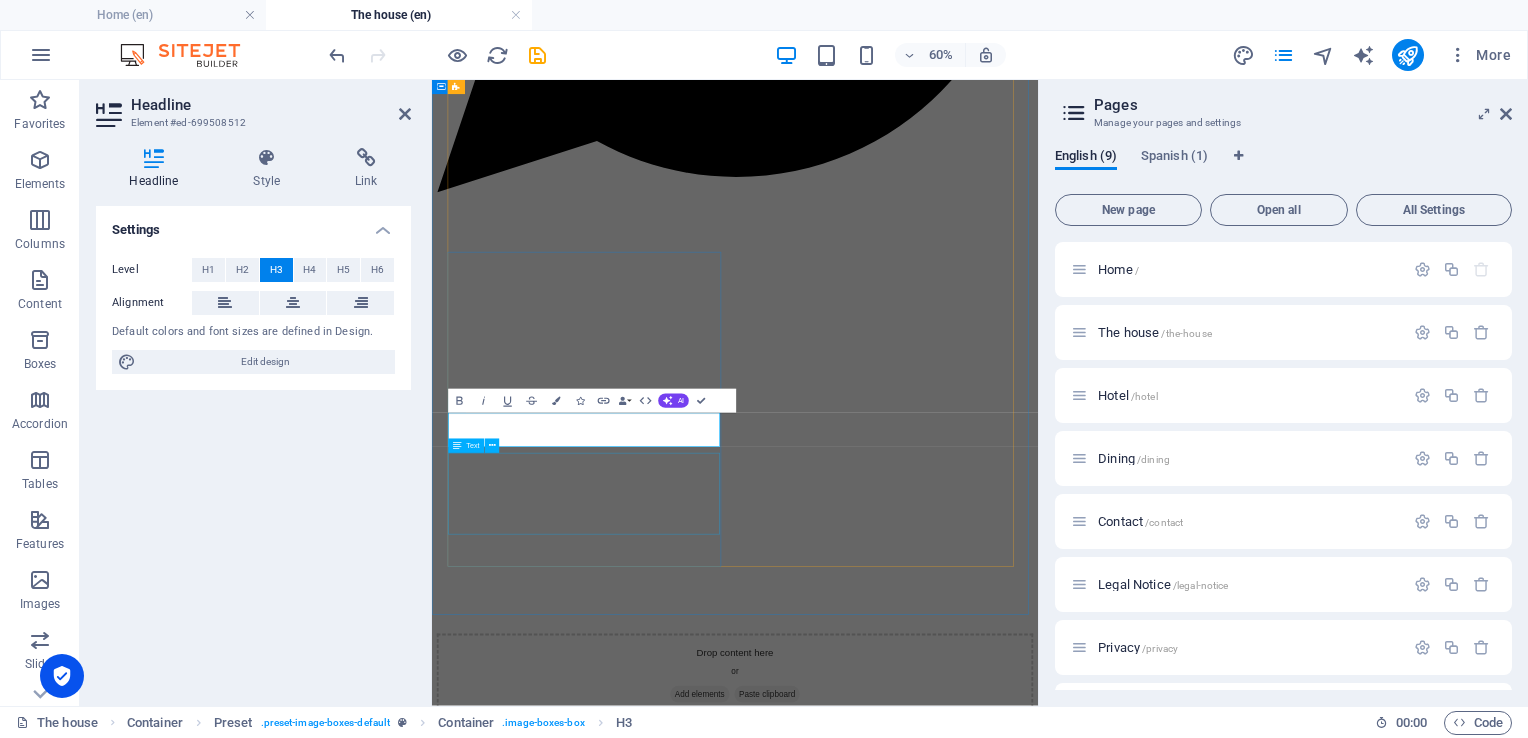 type 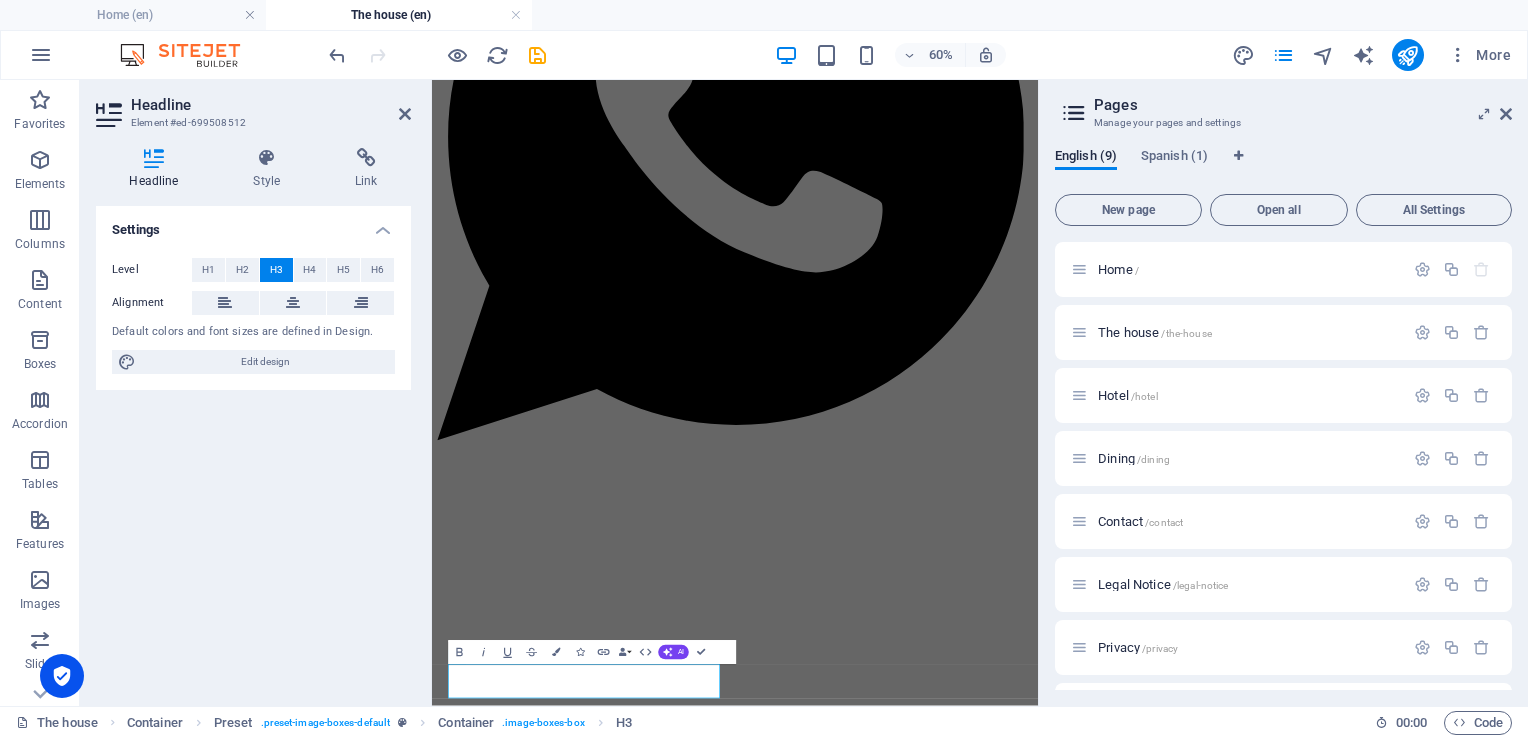 scroll, scrollTop: 493, scrollLeft: 0, axis: vertical 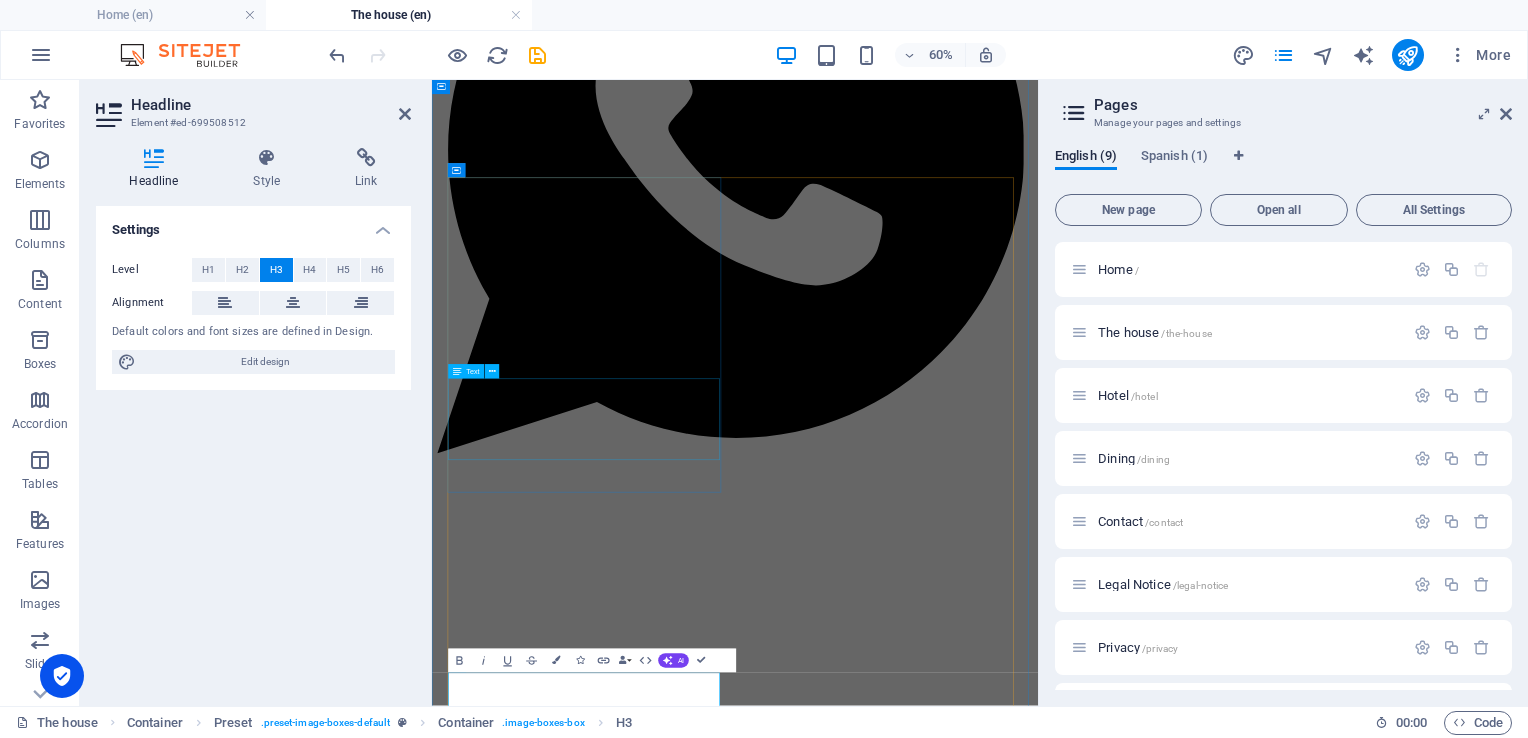 click on "2 Guests   1 Bathroom   Breakfast Lorem ipsum dolor sit amet, consetetur sadipscing elitr, sed diam nonumy eirmod tempor invidunt ut labore et dolore magna aliquyam erat, sed diam voluptua." at bounding box center (937, 2459) 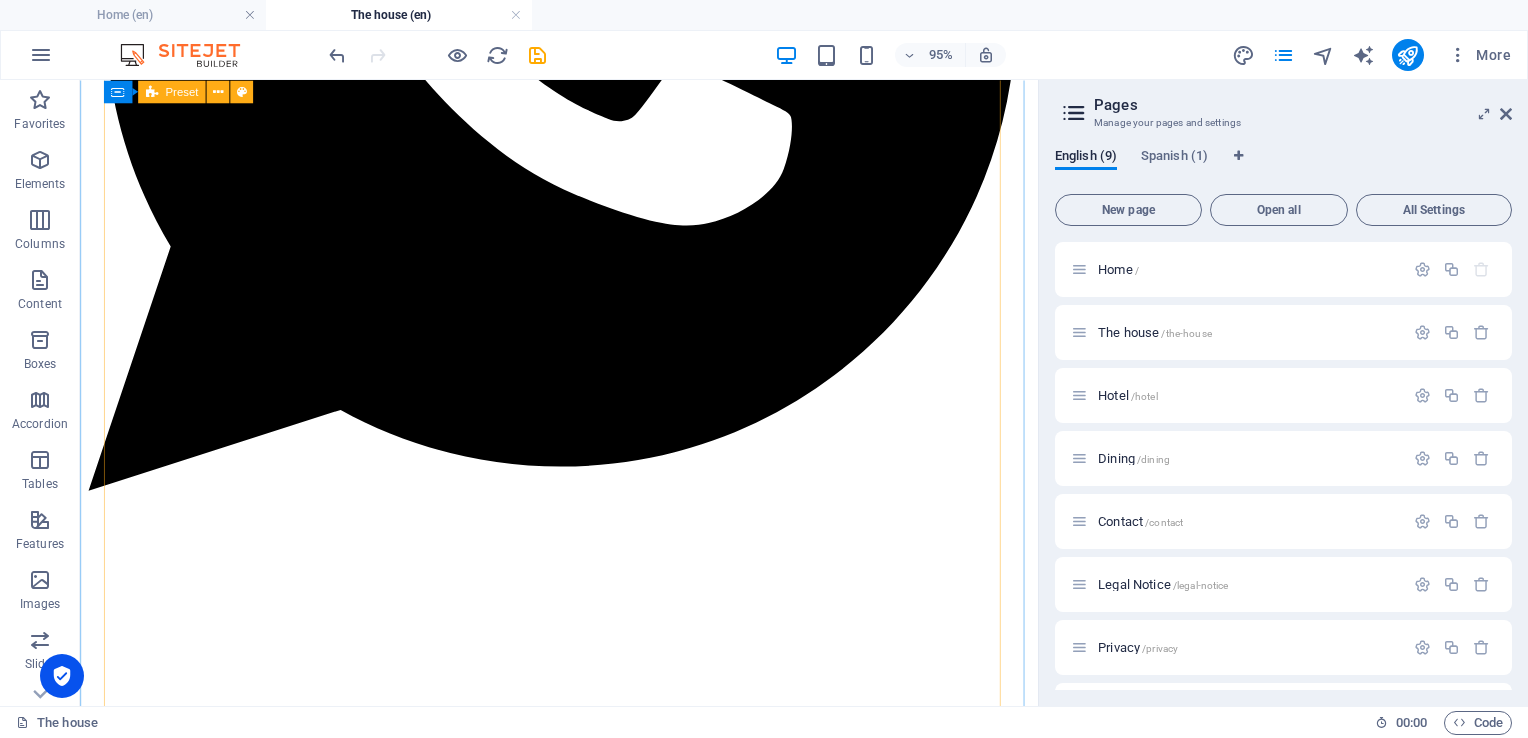 scroll, scrollTop: 681, scrollLeft: 0, axis: vertical 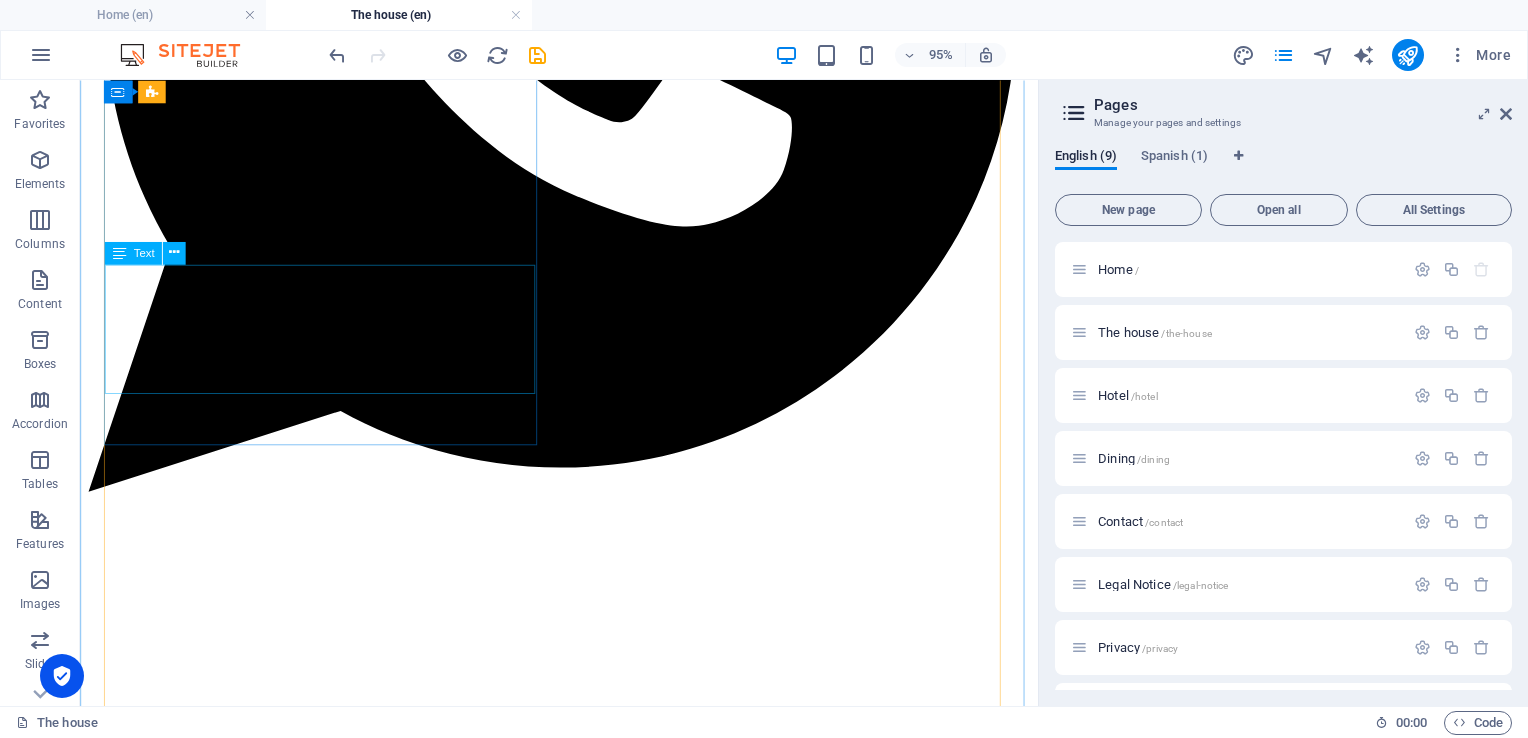click on "2 Guests   1 Bathroom   Breakfast Lorem ipsum dolor sit amet, consetetur sadipscing elitr, sed diam nonumy eirmod tempor invidunt ut labore et dolore magna aliquyam erat, sed diam voluptua." at bounding box center (584, 1951) 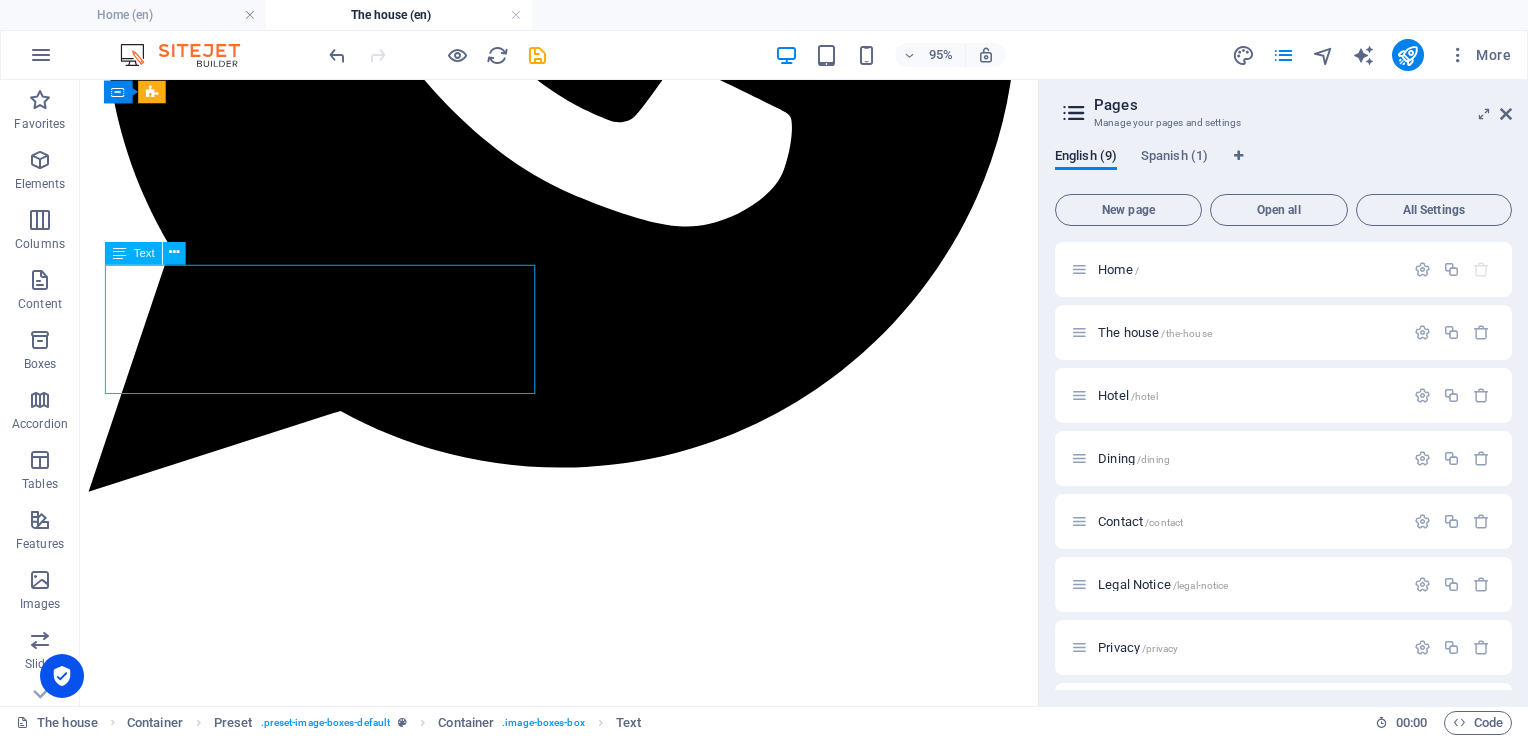 click on "2 Guests   1 Bathroom   Breakfast Lorem ipsum dolor sit amet, consetetur sadipscing elitr, sed diam nonumy eirmod tempor invidunt ut labore et dolore magna aliquyam erat, sed diam voluptua." at bounding box center (584, 1951) 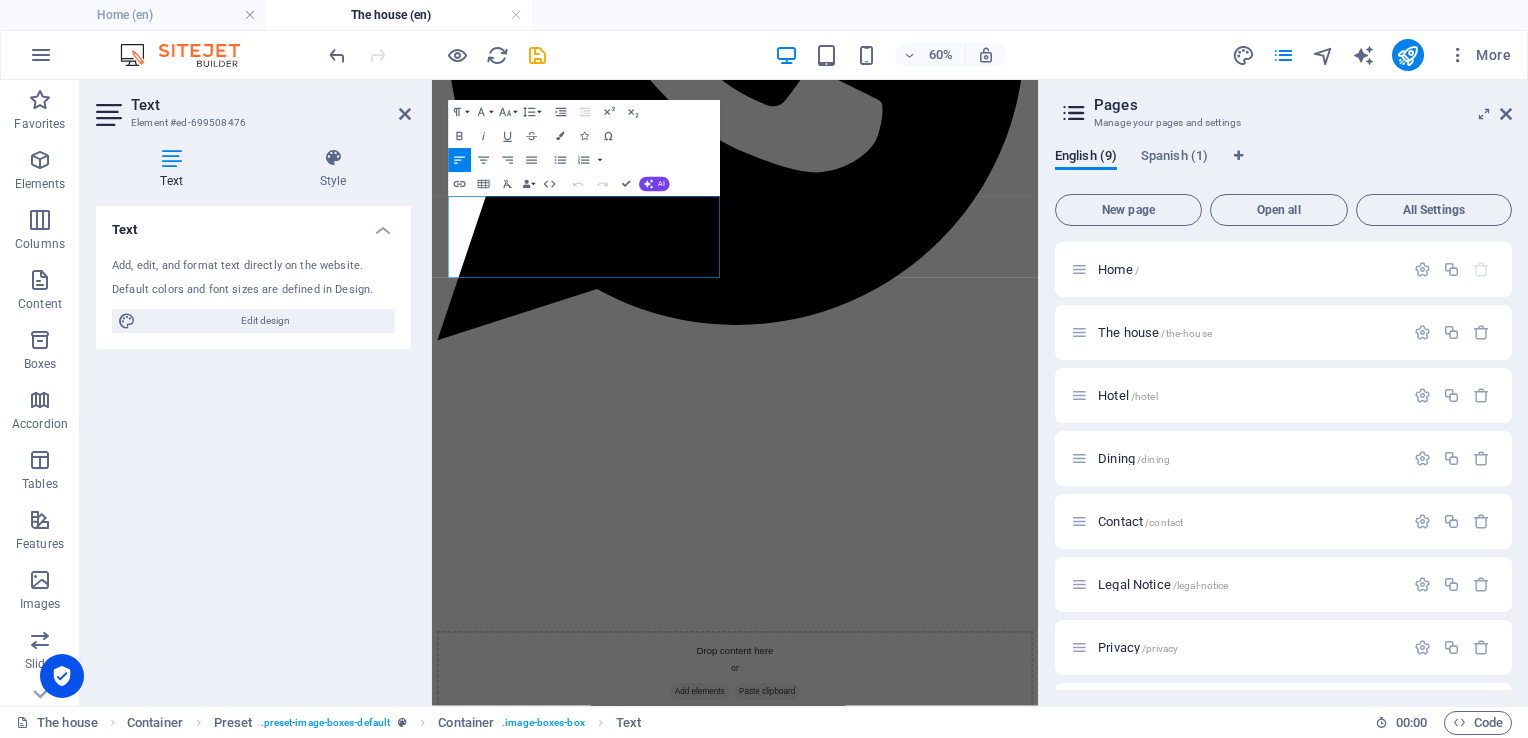 scroll, scrollTop: 798, scrollLeft: 0, axis: vertical 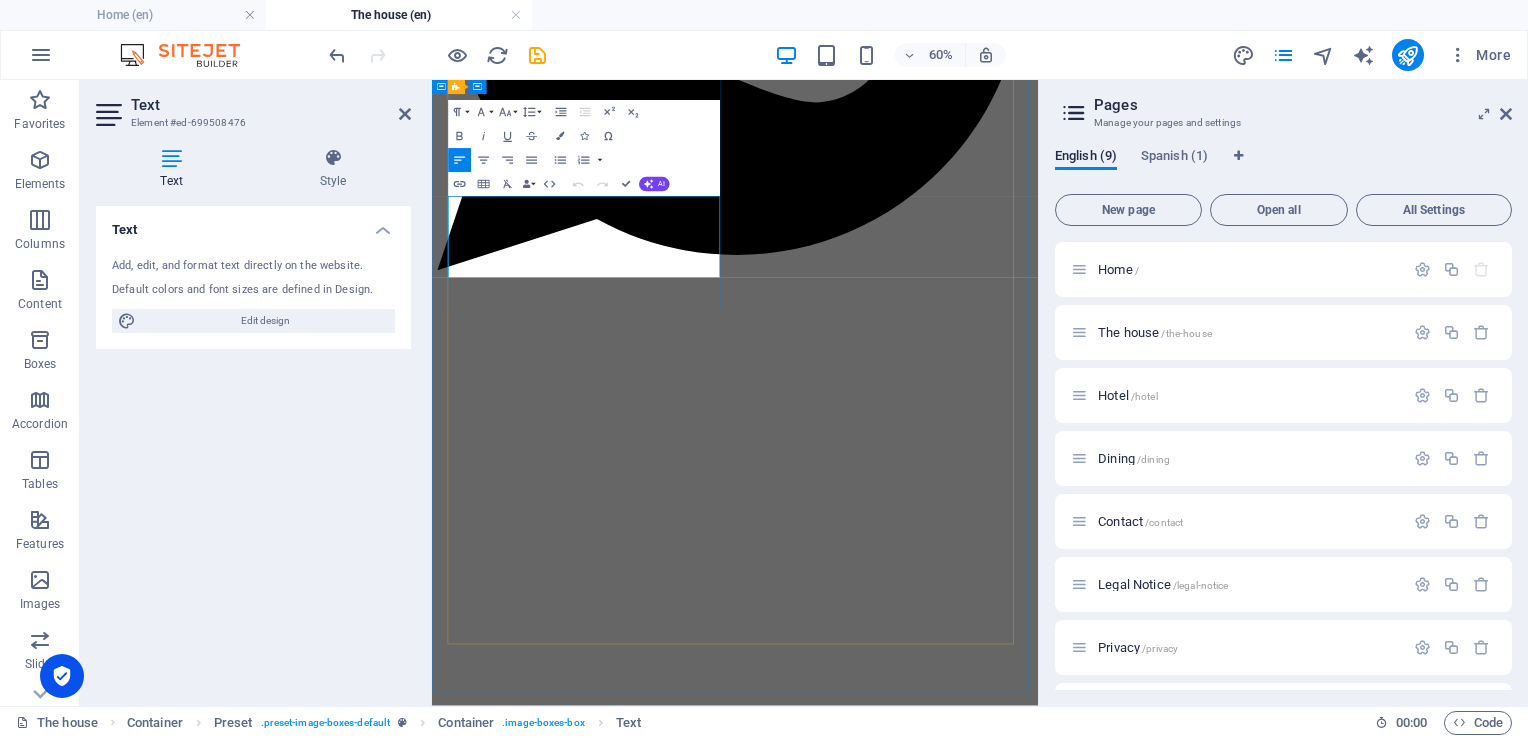 click on "2 Guests   1 Bathroom   Breakfast" at bounding box center [937, 2111] 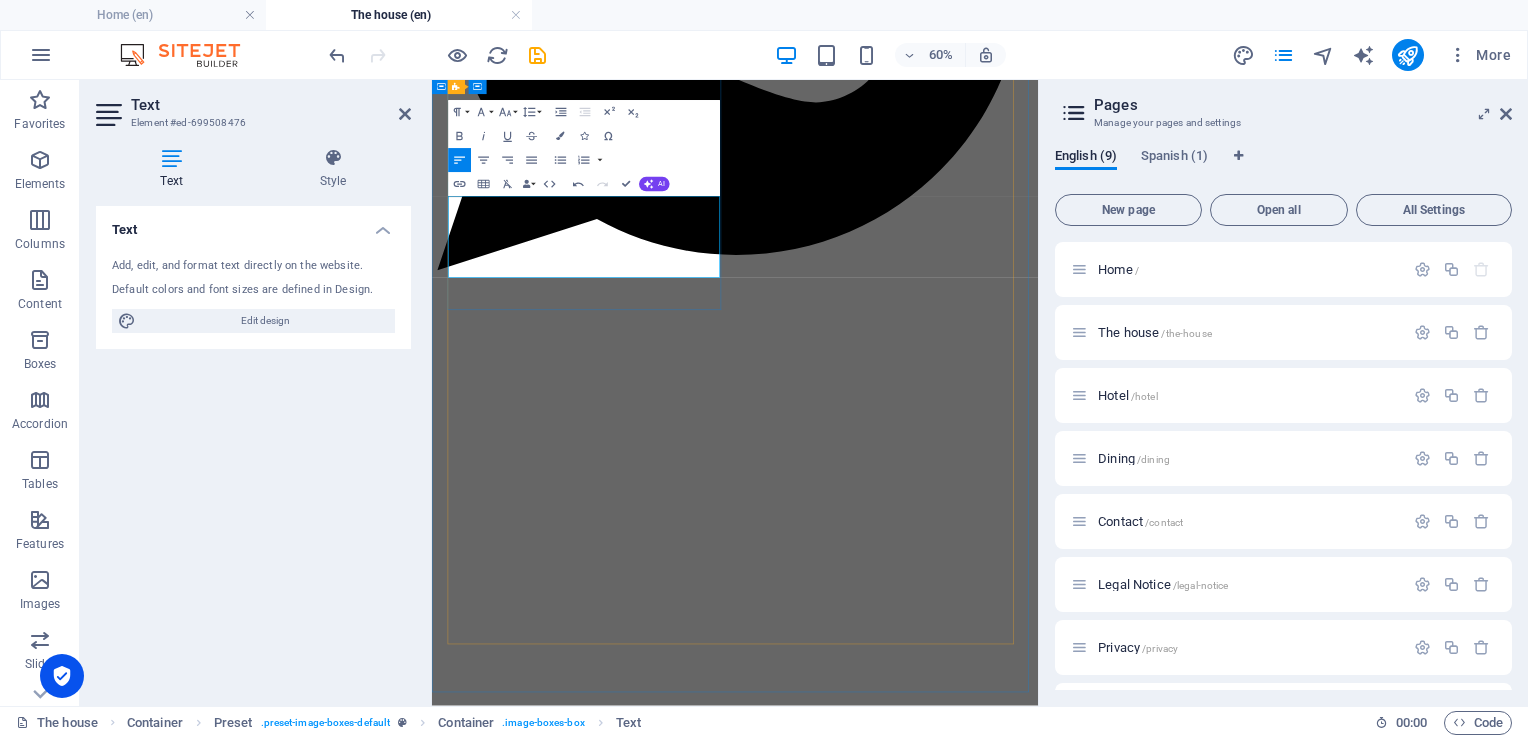 click on "2 Guests   1 shared  bathroom   Breakfast" at bounding box center [937, 2111] 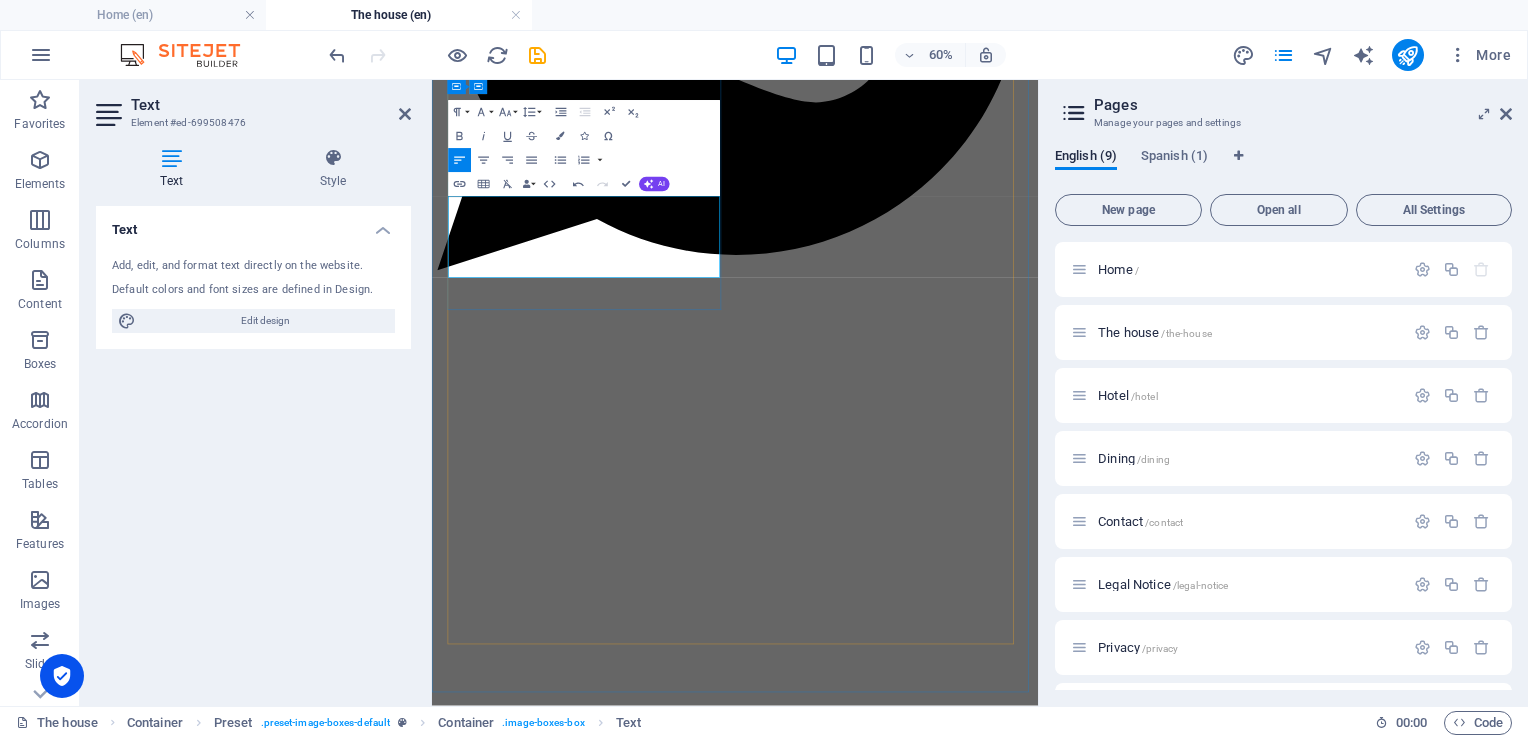 click on "2 Guests   1 shared bathroom" at bounding box center [937, 2111] 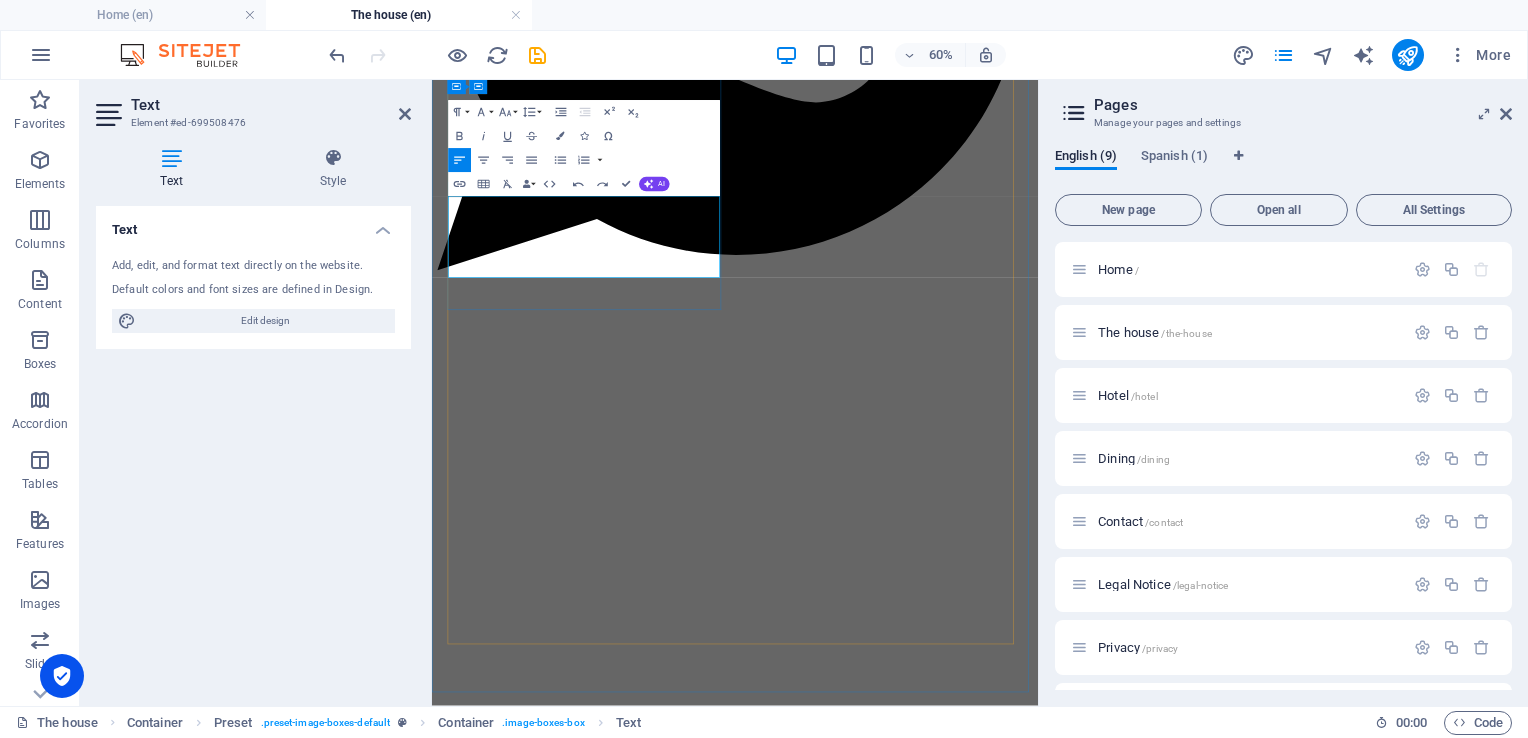 click on "2 Guests   1 shared bathroom" at bounding box center (937, 2111) 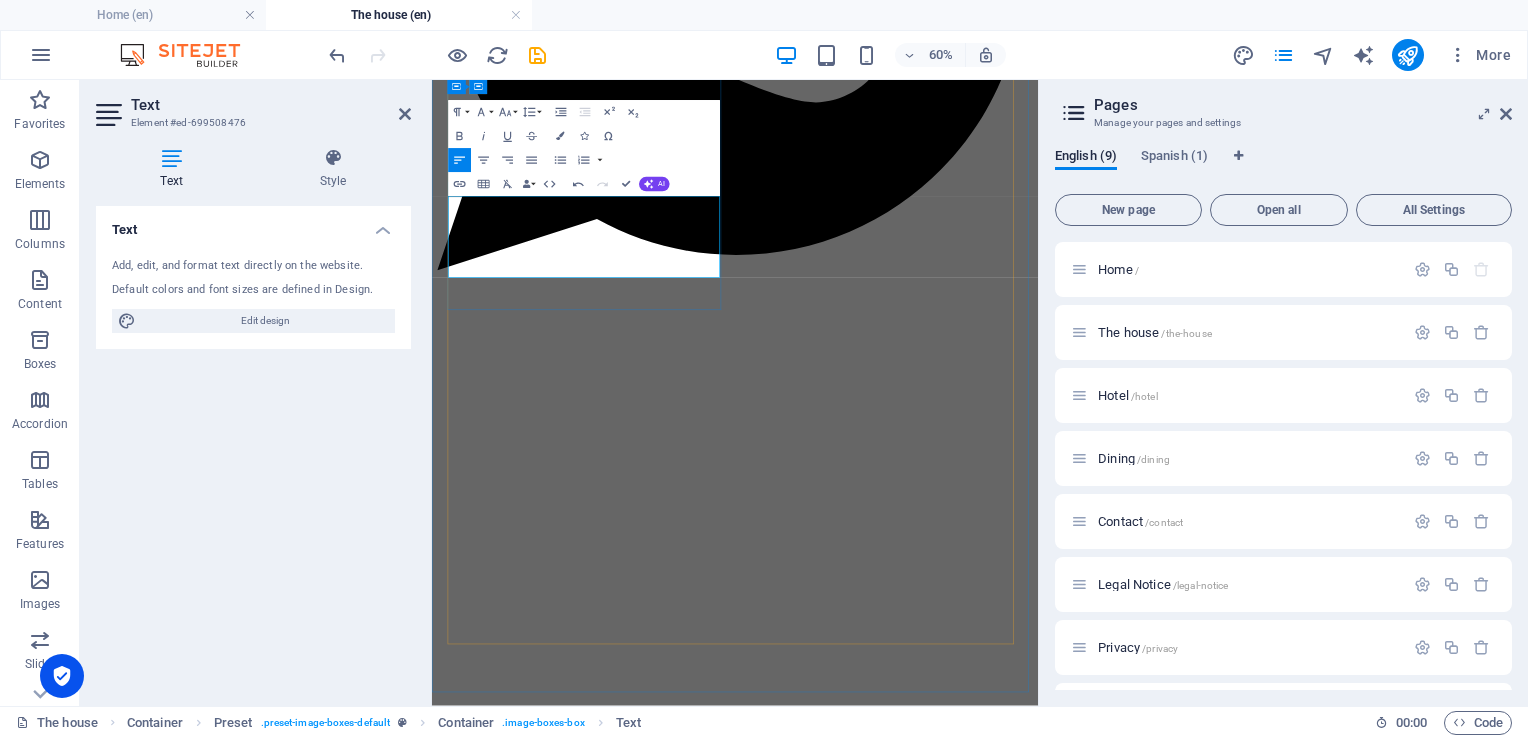 click on "Queen bed   1 shared bathroom" at bounding box center (937, 2111) 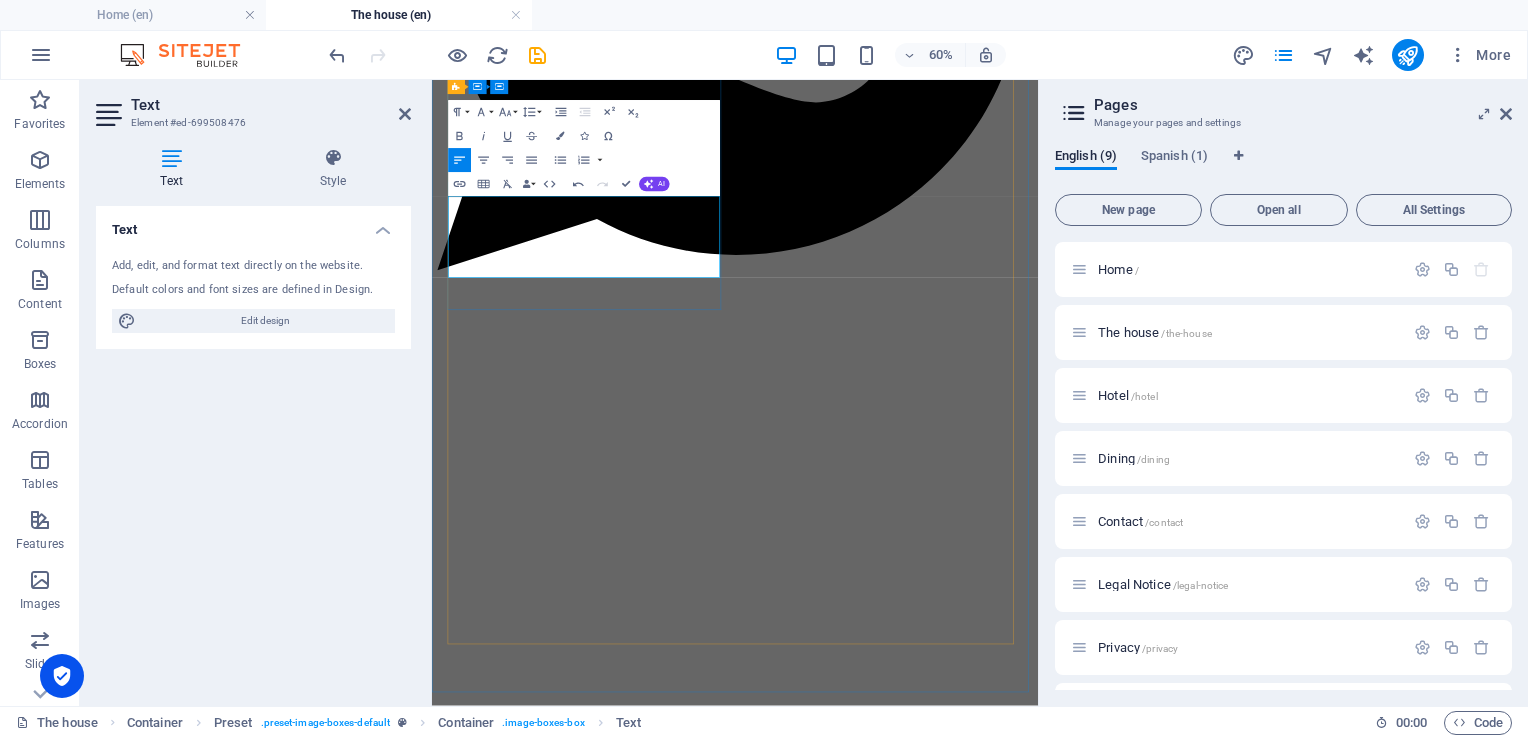 copy on "Queensize bed   1 shared bathroom" 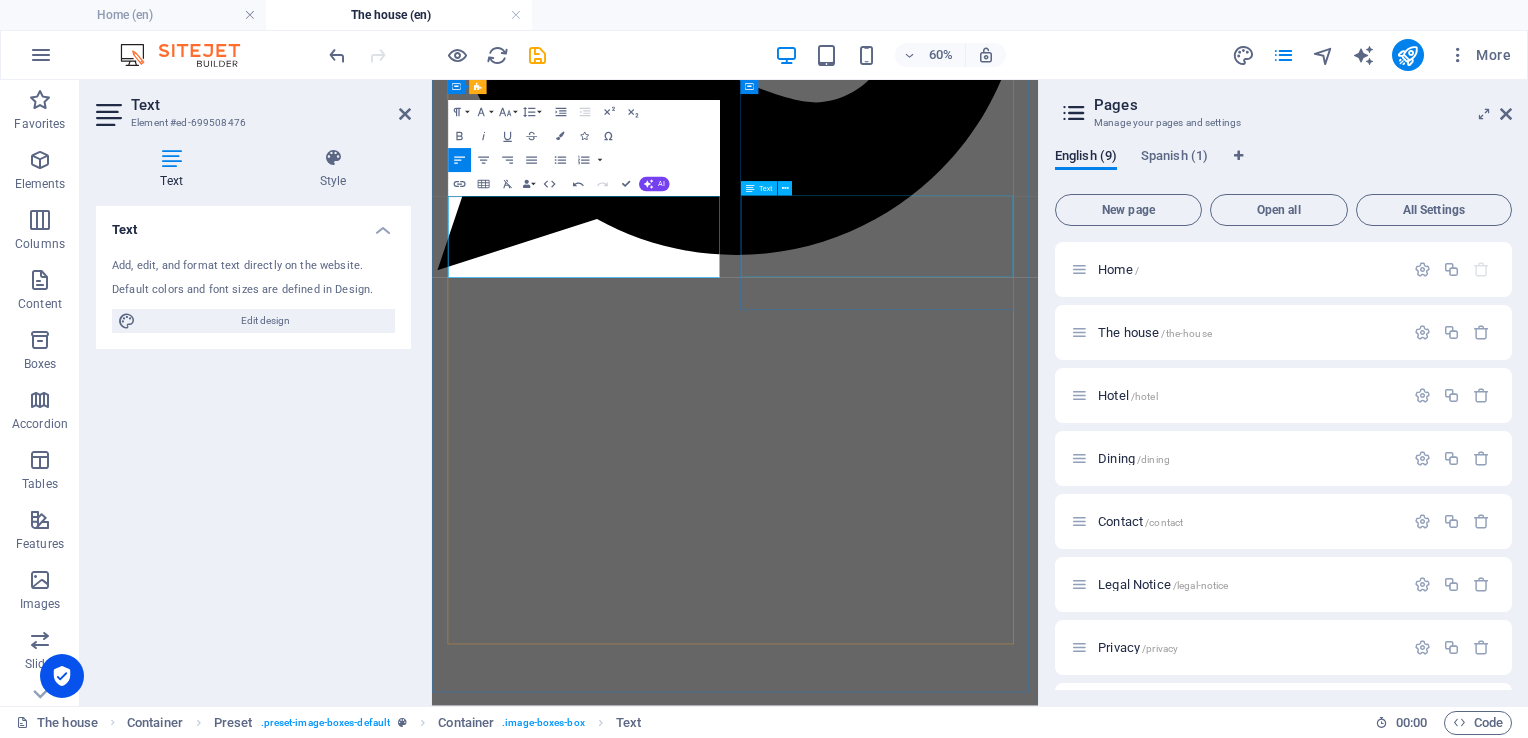click on "2 Guests   1 Bathroom   Breakfast Lorem ipsum dolor sit amet, consetetur sadipscing elitr, sed diam nonumy eirmod tempor invidunt ut labore et dolore magna aliquyam erat, sed diam voluptua." at bounding box center [937, 2979] 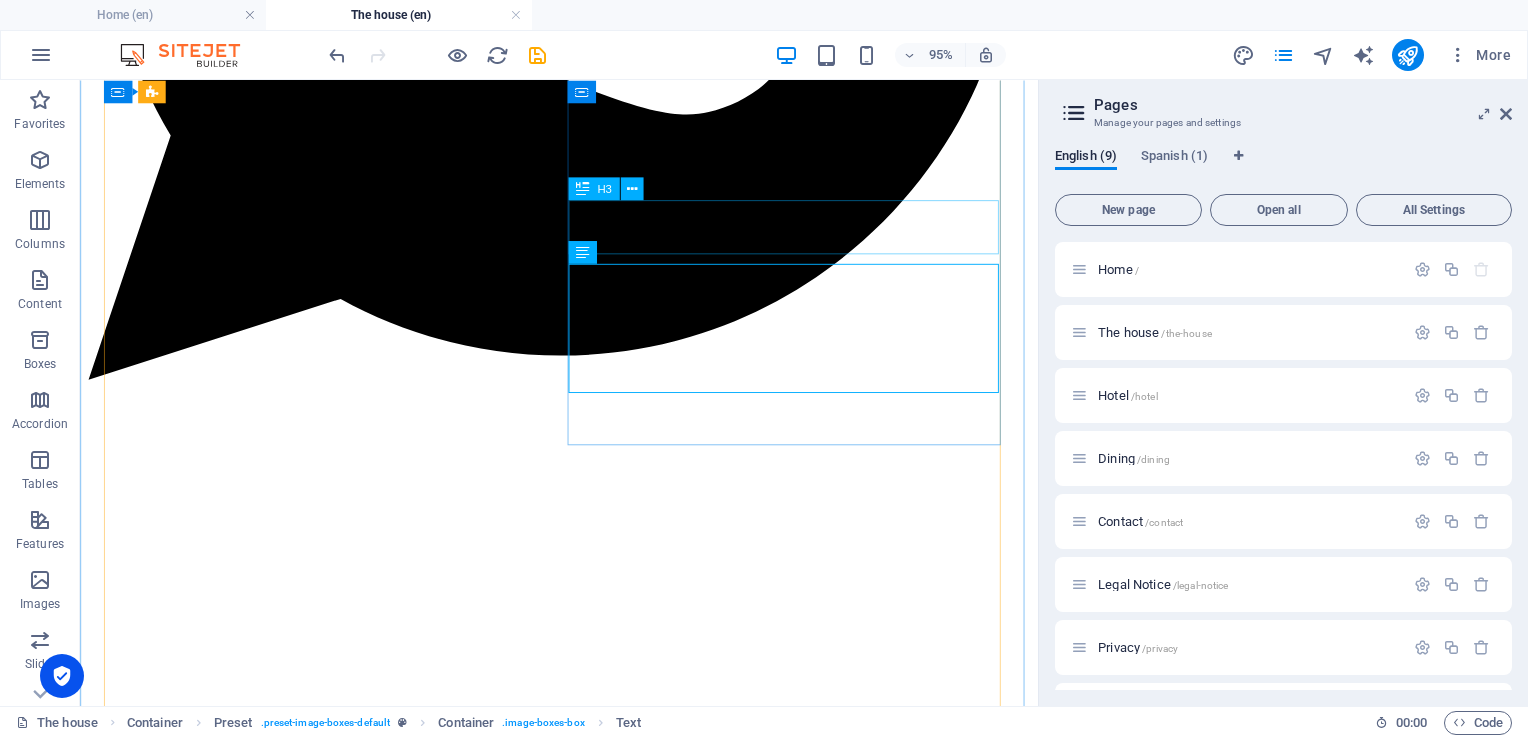 scroll, scrollTop: 681, scrollLeft: 0, axis: vertical 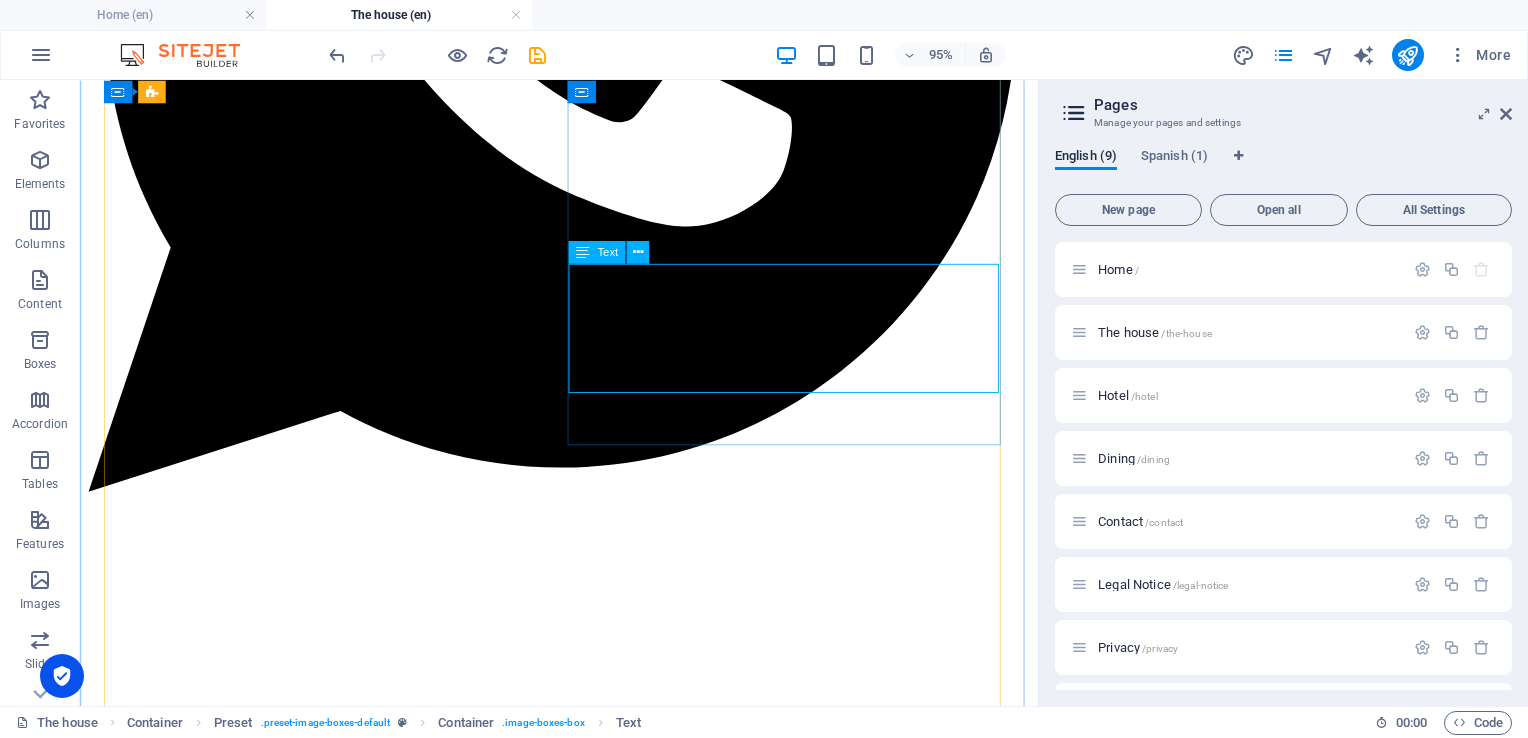 click on "2 Guests   1 Bathroom   Breakfast Lorem ipsum dolor sit amet, consetetur sadipscing elitr, sed diam nonumy eirmod tempor invidunt ut labore et dolore magna aliquyam erat, sed diam voluptua." at bounding box center [584, 2774] 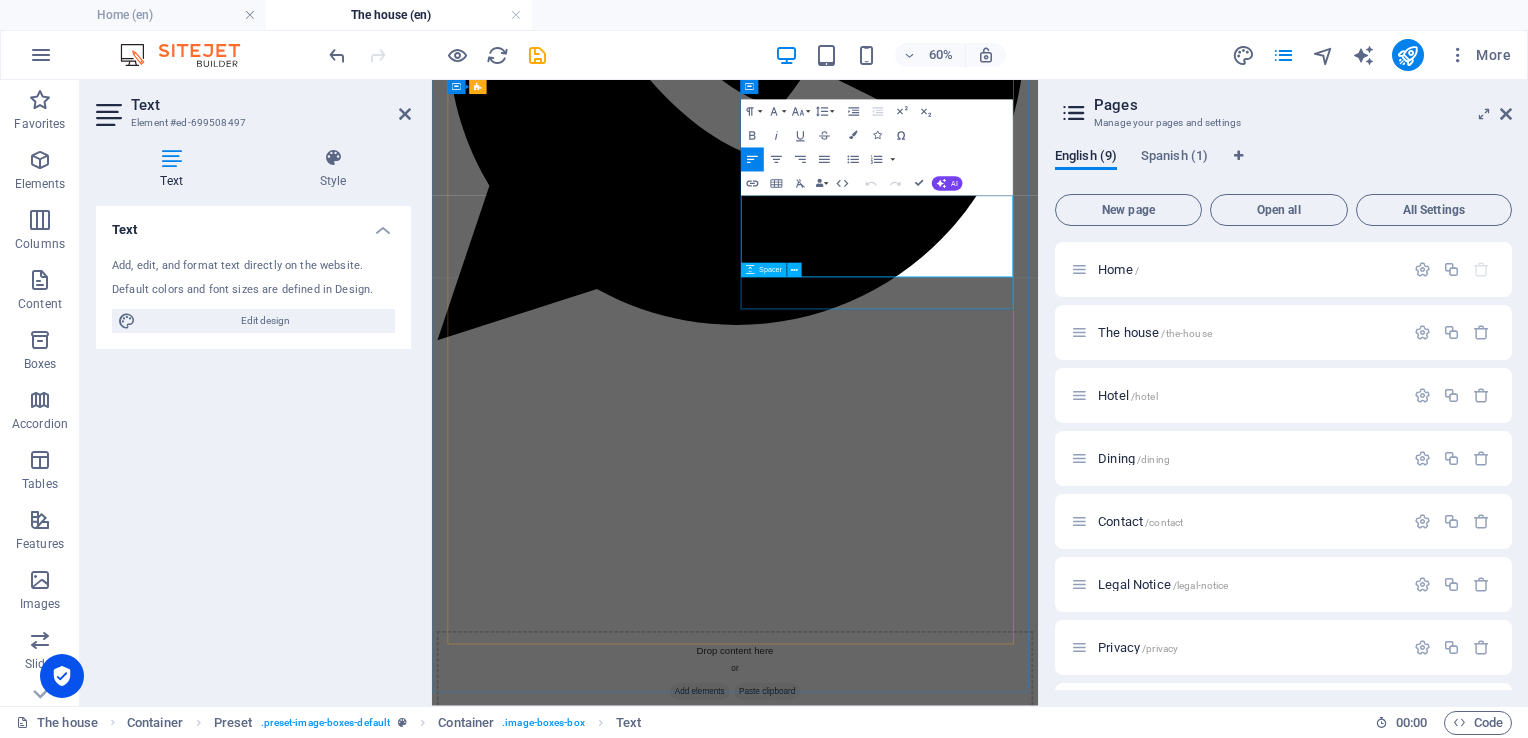 scroll, scrollTop: 798, scrollLeft: 0, axis: vertical 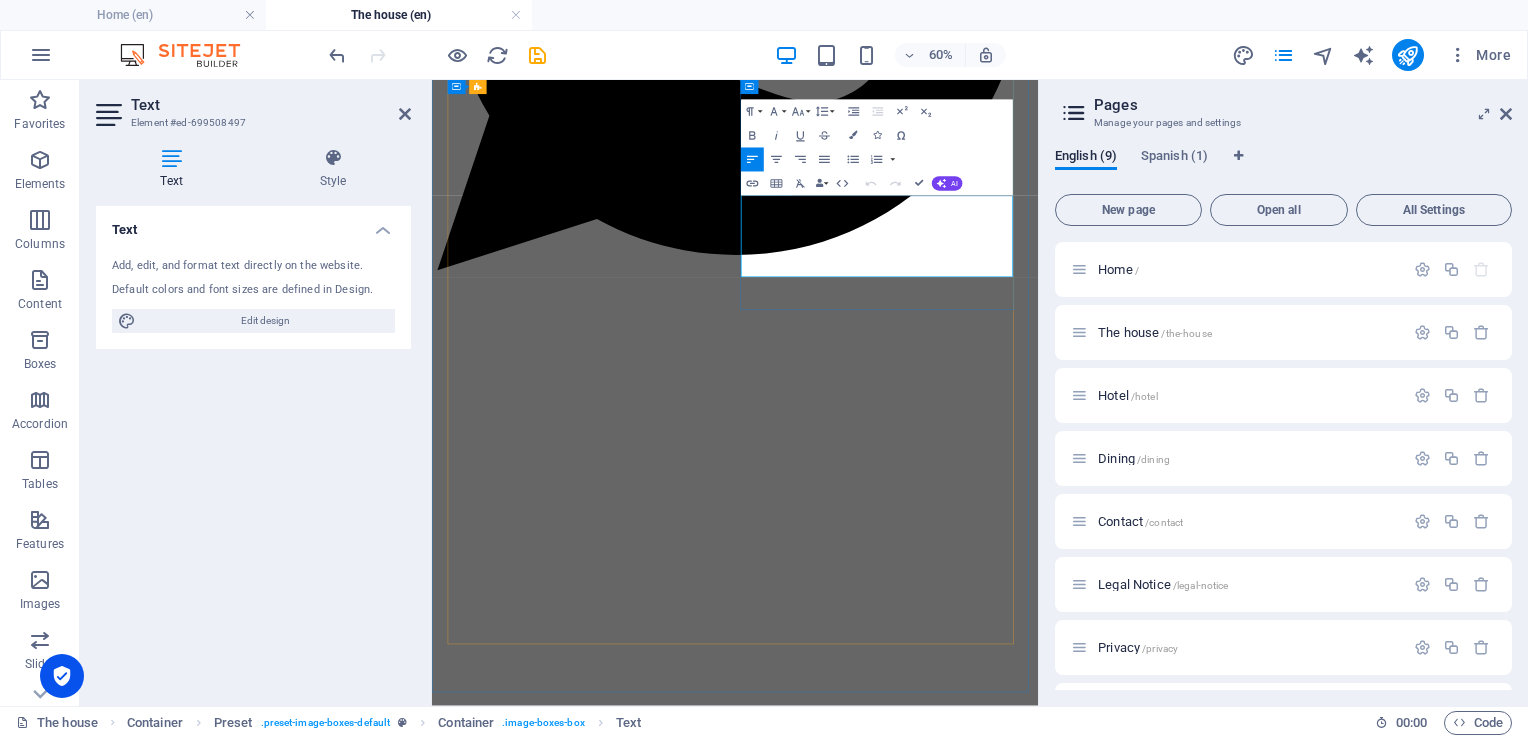 click on "2 Guests   1 Bathroom   Breakfast" at bounding box center [937, 2936] 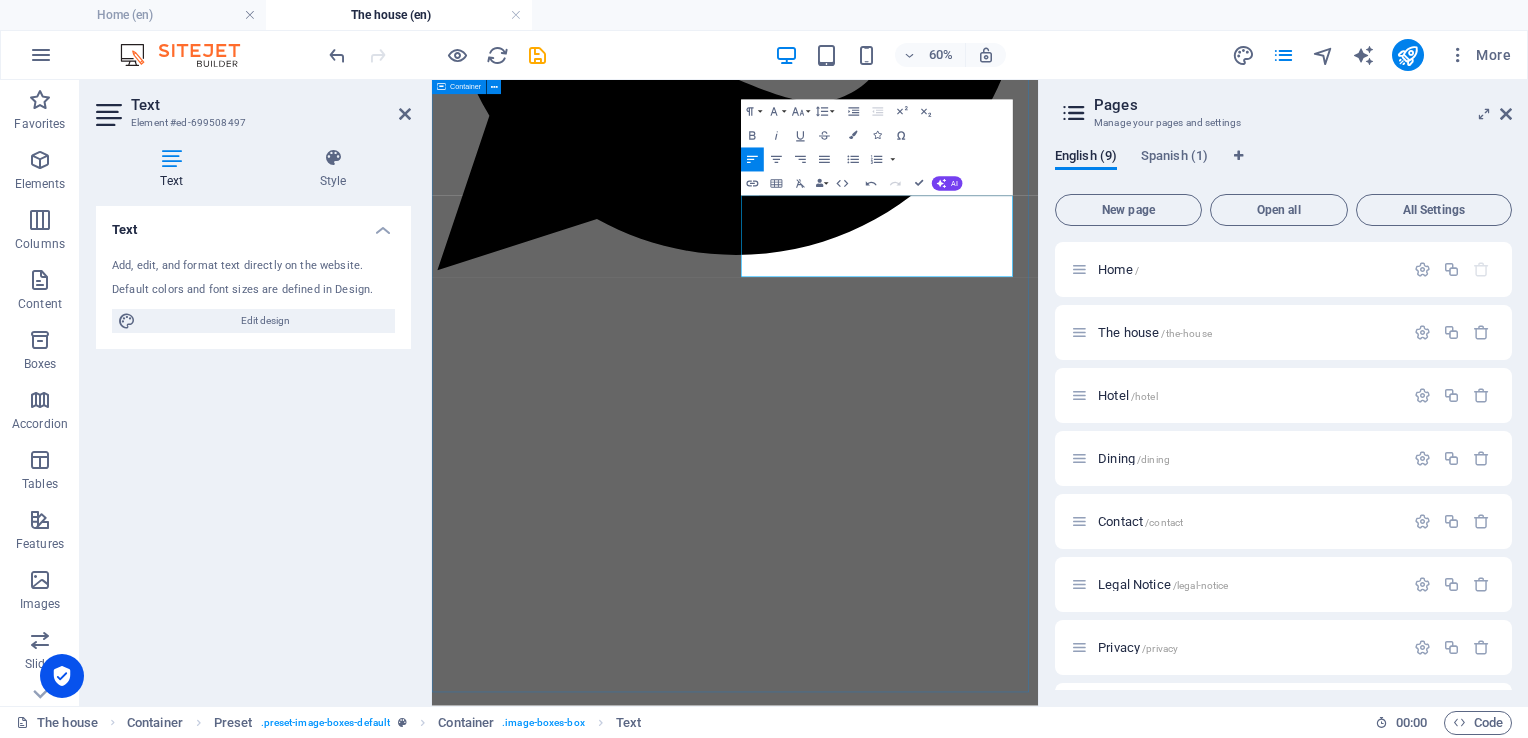 click on "Rooms & livingroom Guest room to the pool  Queensize bed   1 shared bathroom  Lorem ipsum dolor sit amet, consetetur sadipscing elitr, sed diam nonumy eirmod tempor invidunt ut labore et dolore magna aliquyam erat, sed diam voluptua. Guest room to garden  Queensize bed   1 shared bathroom  Lorem ipsum dolor sit amet, consetetur sadipscing elitr, sed diam nonumy eirmod tempor invidunt ut labore et dolore magna aliquyam erat, sed diam voluptua. Main guestroom  4 Guests   2 Bathroom   Breakfast Lorem ipsum dolor sit amet, consetetur sadipscing elitr, sed diam nonumy eirmod tempor invidunt ut labore et dolore magna aliquyam erat, sed diam voluptua. Living room  6 Guests   3 Bathroom   Breakfast Lorem ipsum dolor sit amet, consetetur sadipscing elitr, sed diam nonumy eirmod tempor invidunt ut labore et dolore magna aliquyam erat, sed diam voluptua." at bounding box center (937, 3042) 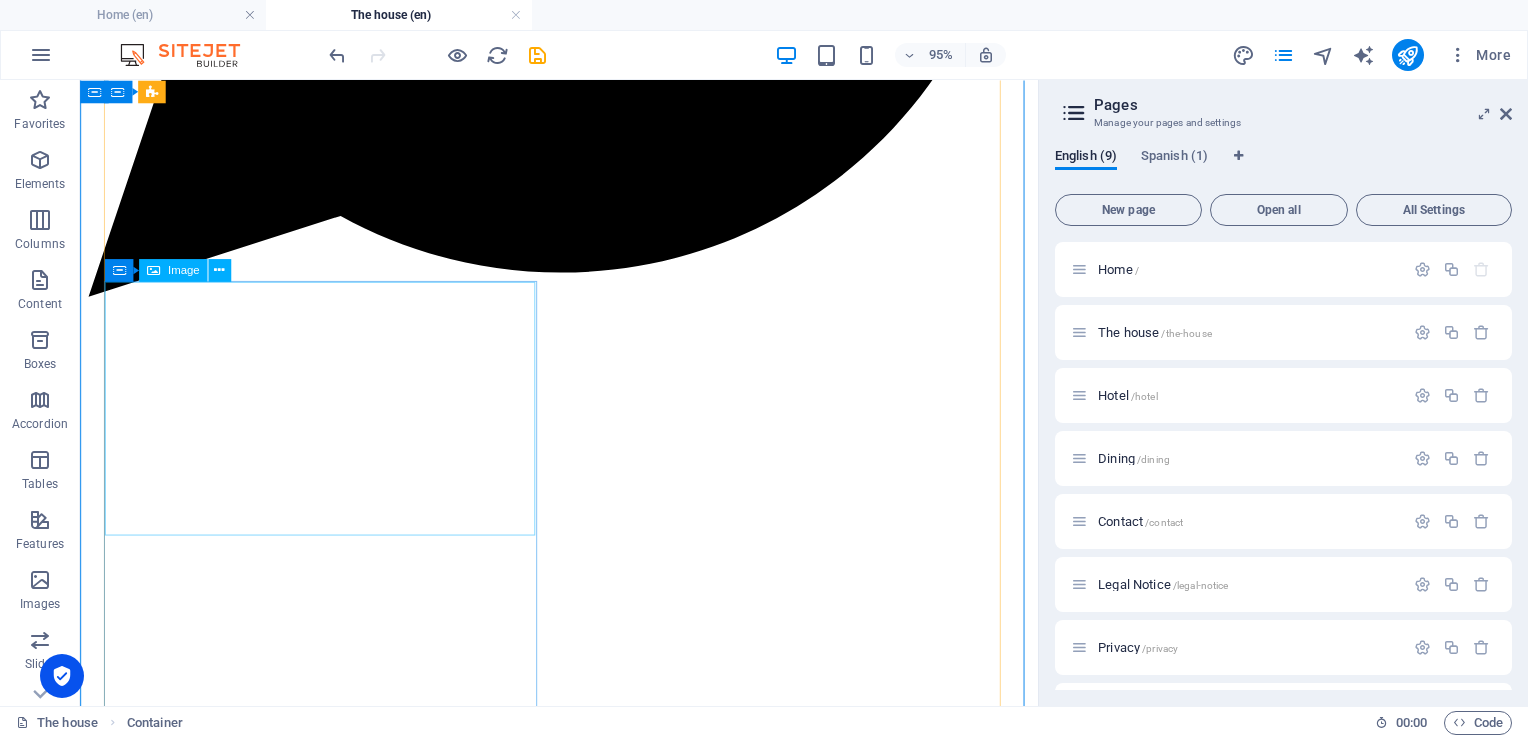scroll, scrollTop: 887, scrollLeft: 0, axis: vertical 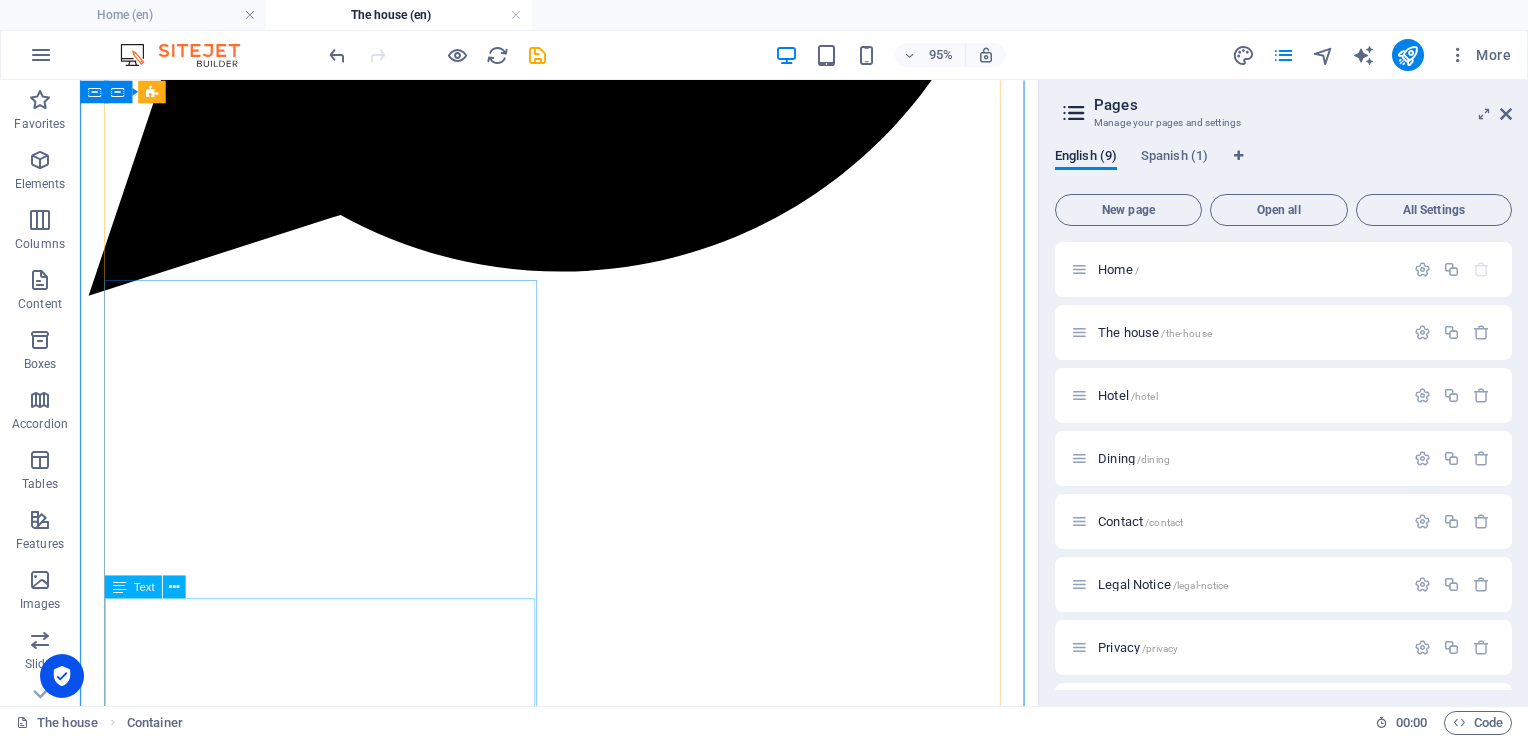 click on "4 Guests   2 Bathroom   Breakfast Lorem ipsum dolor sit amet, consetetur sadipscing elitr, sed diam nonumy eirmod tempor invidunt ut labore et dolore magna aliquyam erat, sed diam voluptua." at bounding box center (584, 3392) 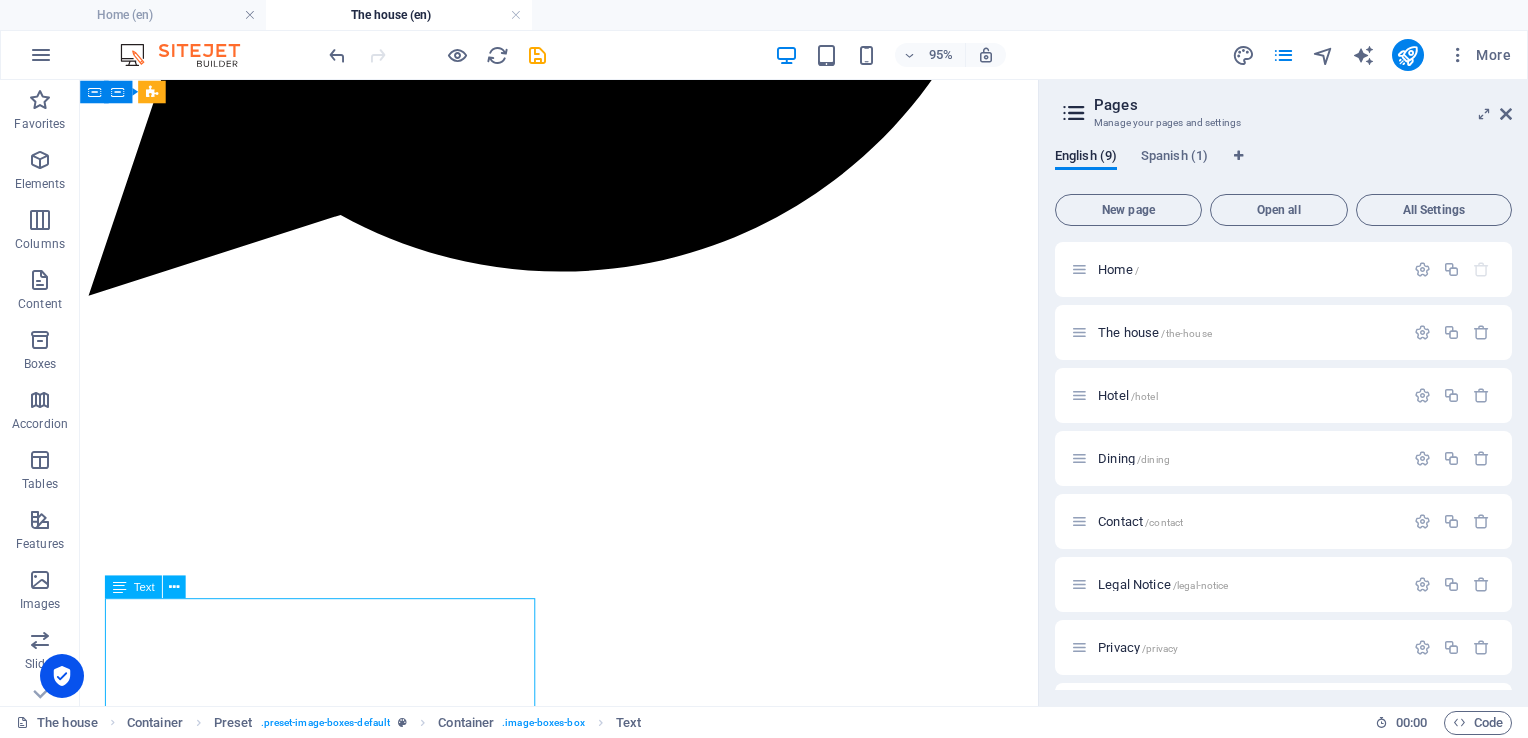 click on "4 Guests   2 Bathroom   Breakfast Lorem ipsum dolor sit amet, consetetur sadipscing elitr, sed diam nonumy eirmod tempor invidunt ut labore et dolore magna aliquyam erat, sed diam voluptua." at bounding box center (584, 3392) 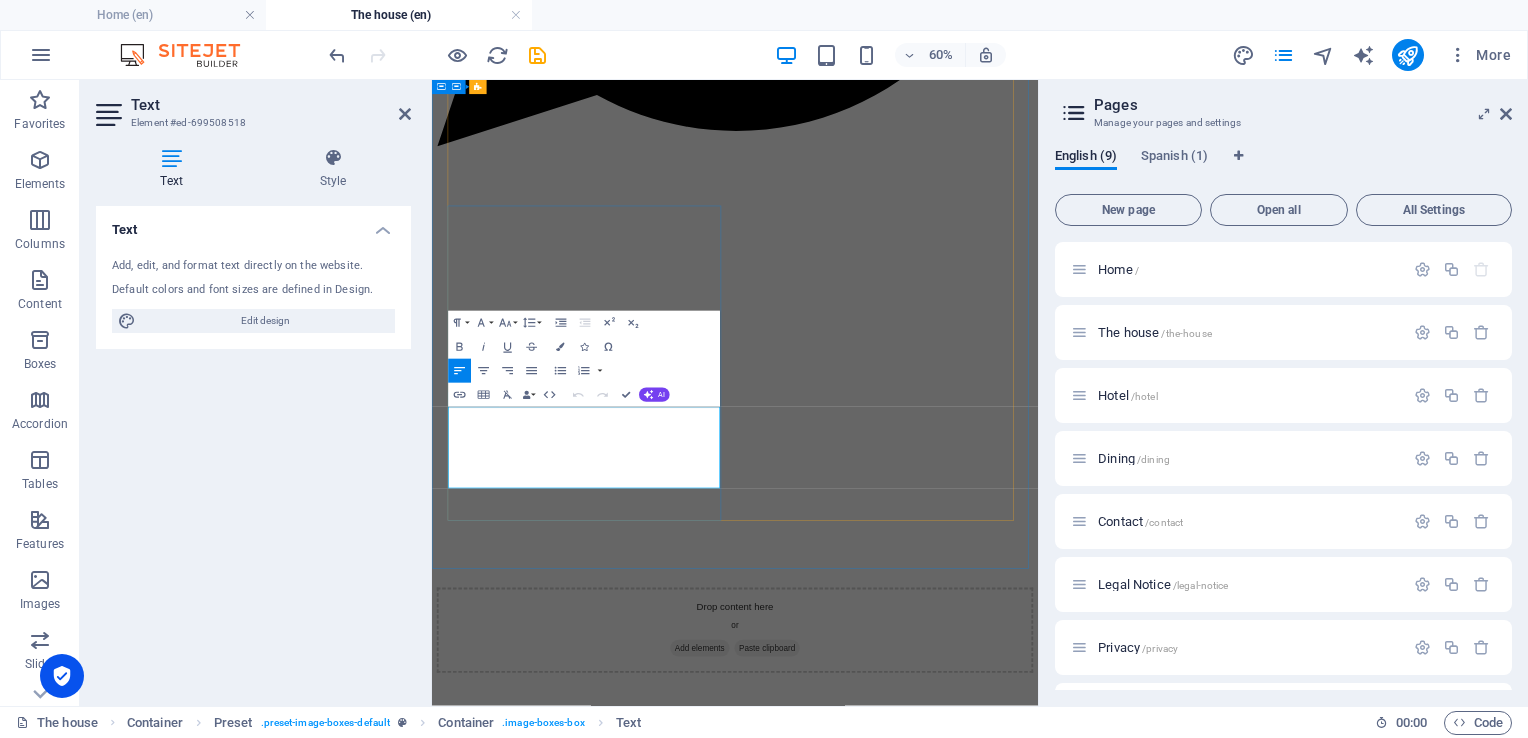 click on "4 Guests   2 Bathroom   Breakfast" at bounding box center (937, 3554) 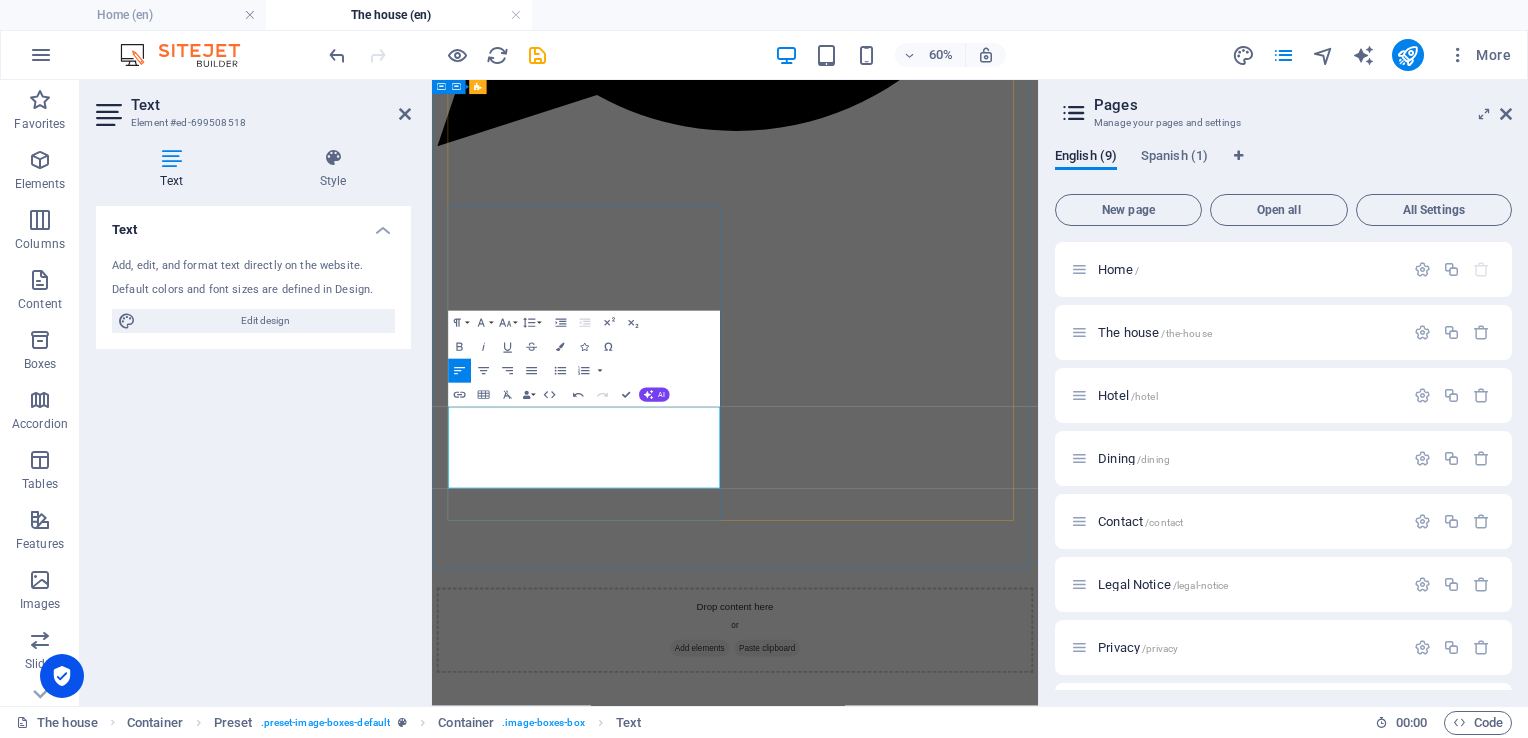 type 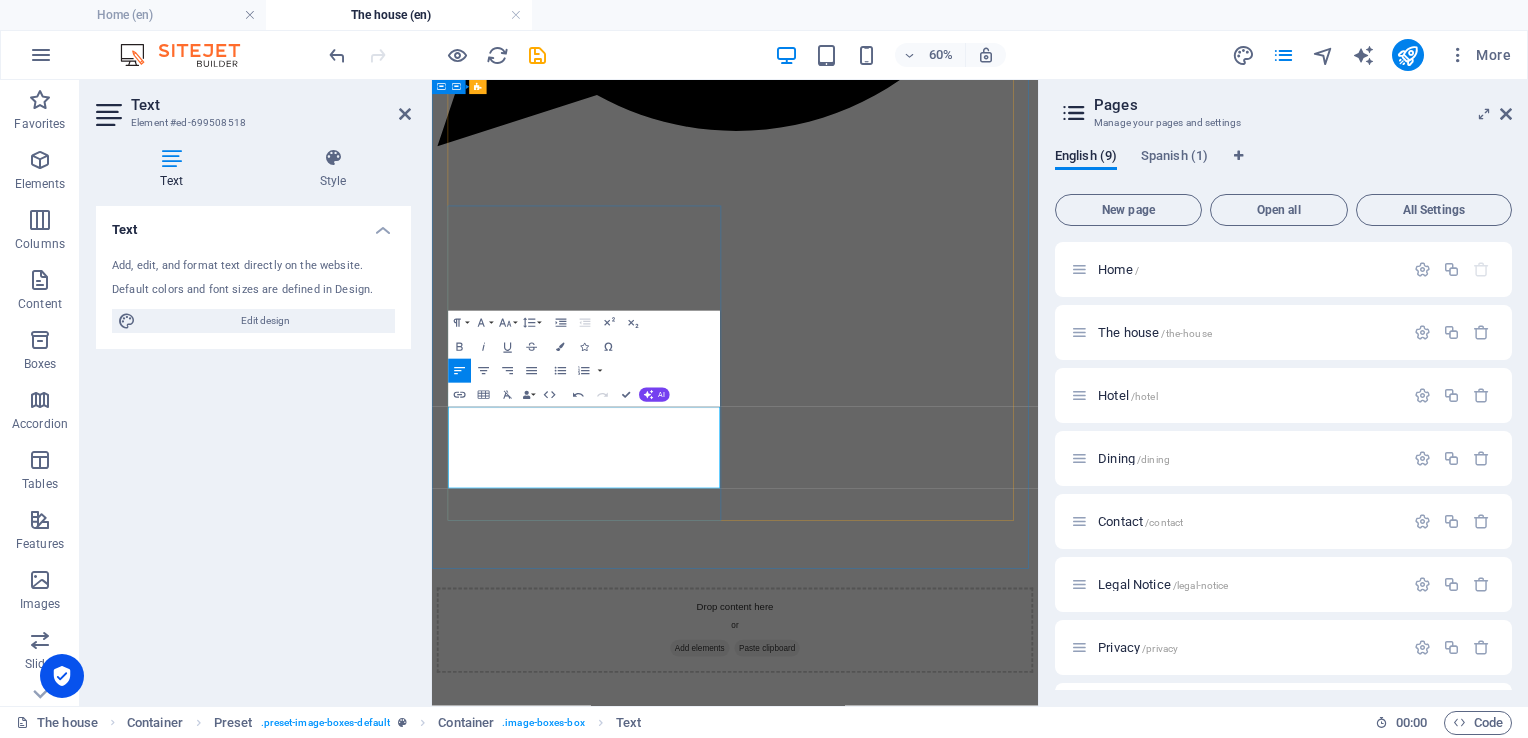 click on "4 Guests   1 Bathroom   Breakfast" at bounding box center (937, 3554) 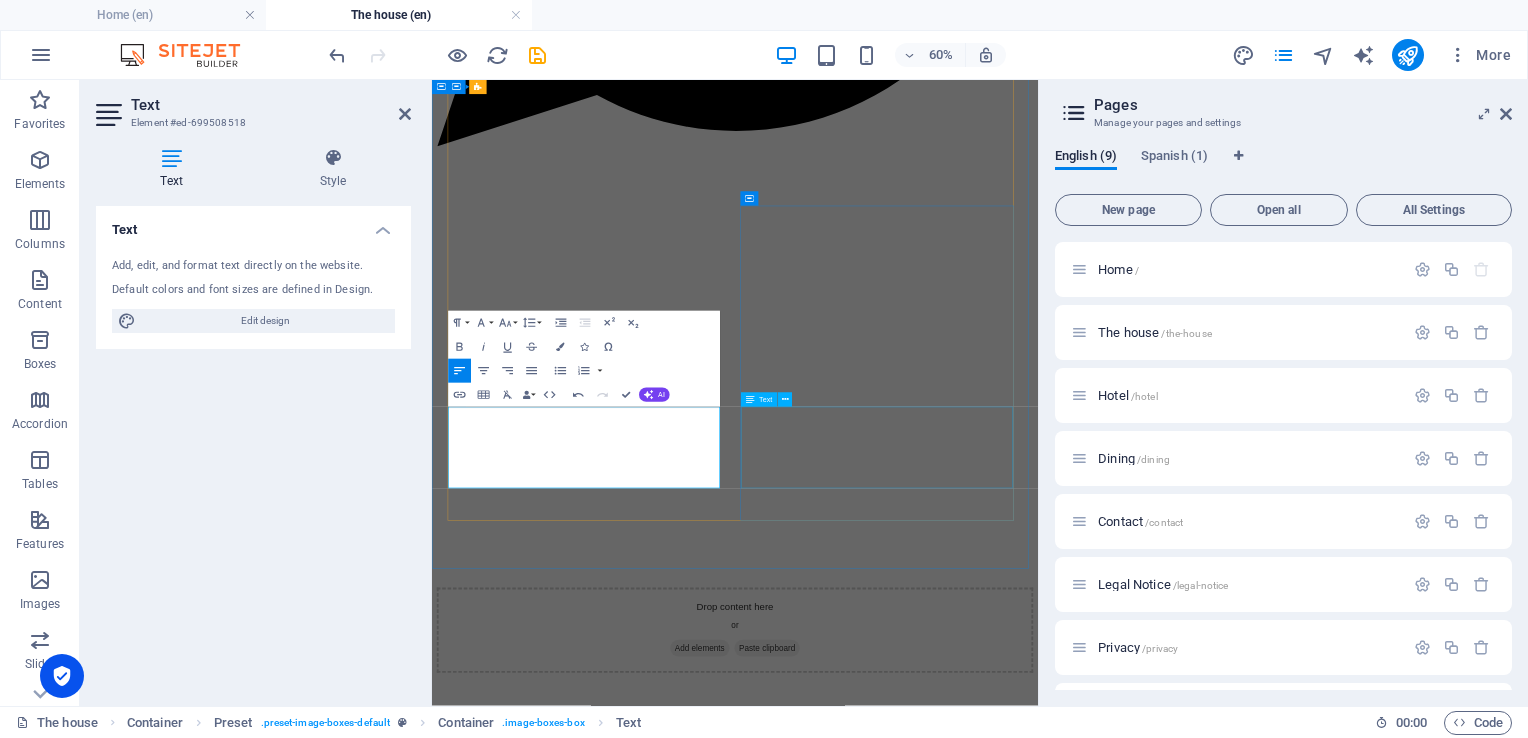click on "6 Guests   3 Bathroom   Breakfast Lorem ipsum dolor sit amet, consetetur sadipscing elitr, sed diam nonumy eirmod tempor invidunt ut labore et dolore magna aliquyam erat, sed diam voluptua." at bounding box center [937, 4421] 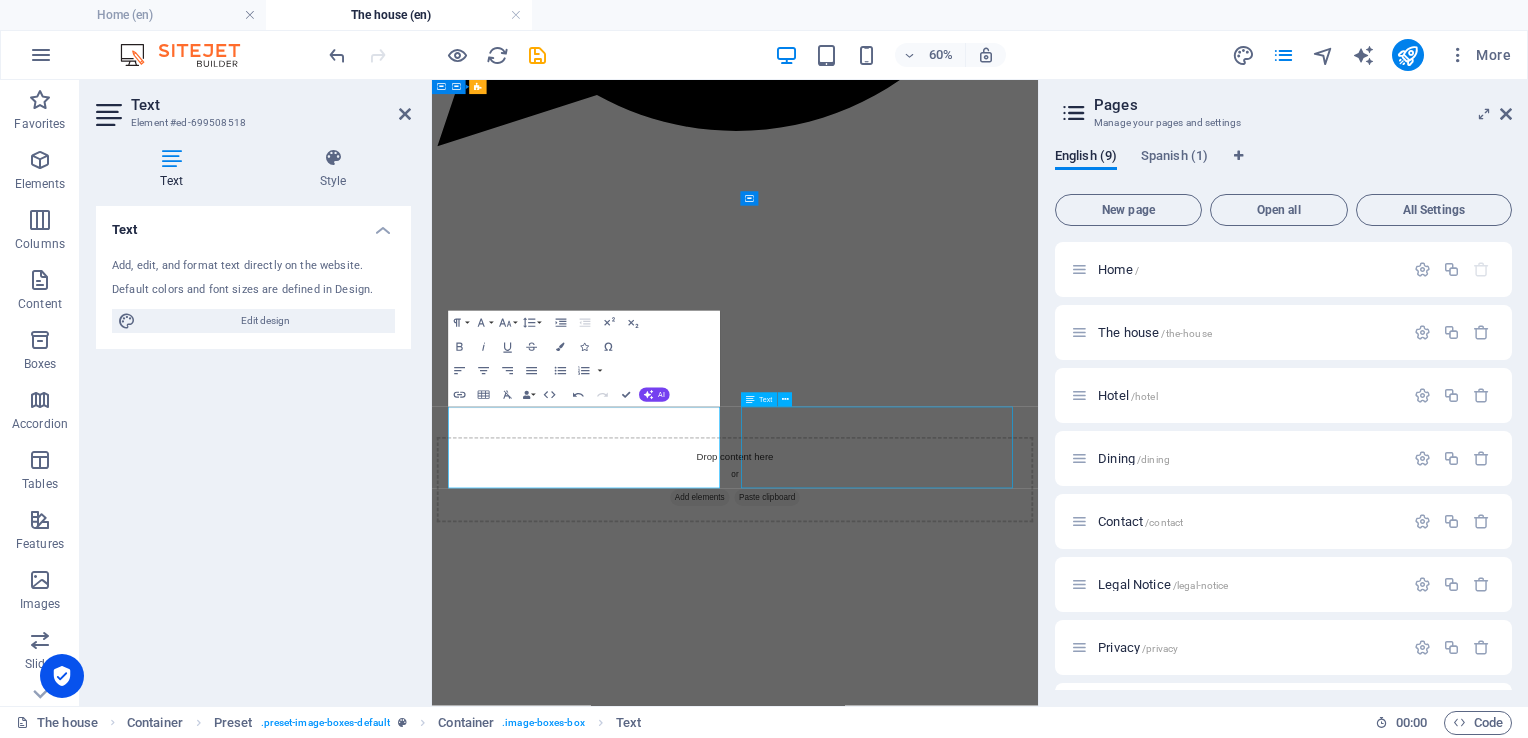 scroll, scrollTop: 887, scrollLeft: 0, axis: vertical 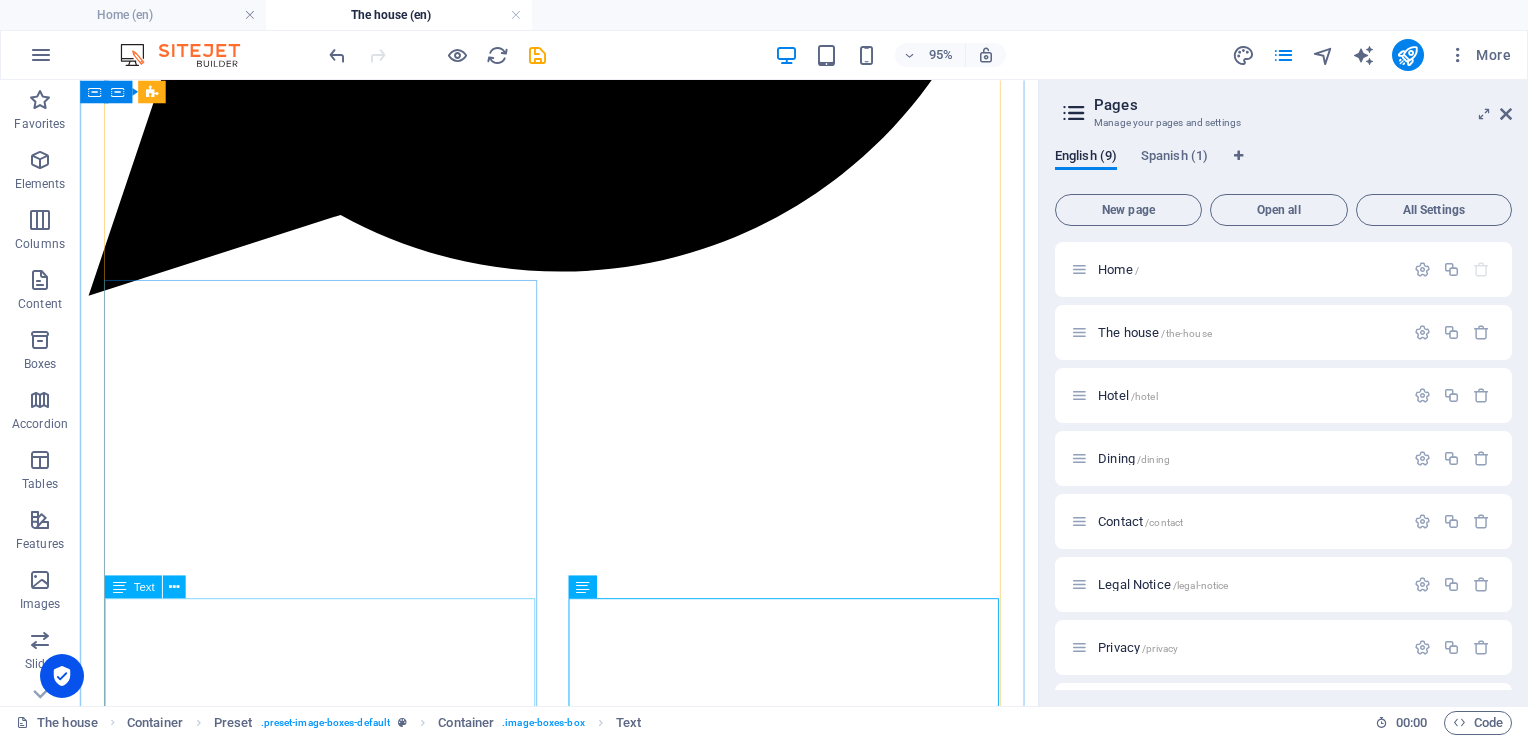 click on "Queensize bed   1 Bathroom  Own entry to terass Lorem ipsum dolor sit amet, consetetur sadipscing elitr, sed diam nonumy eirmod tempor invidunt ut labore et dolore magna aliquyam erat, sed diam voluptua." at bounding box center [584, 3392] 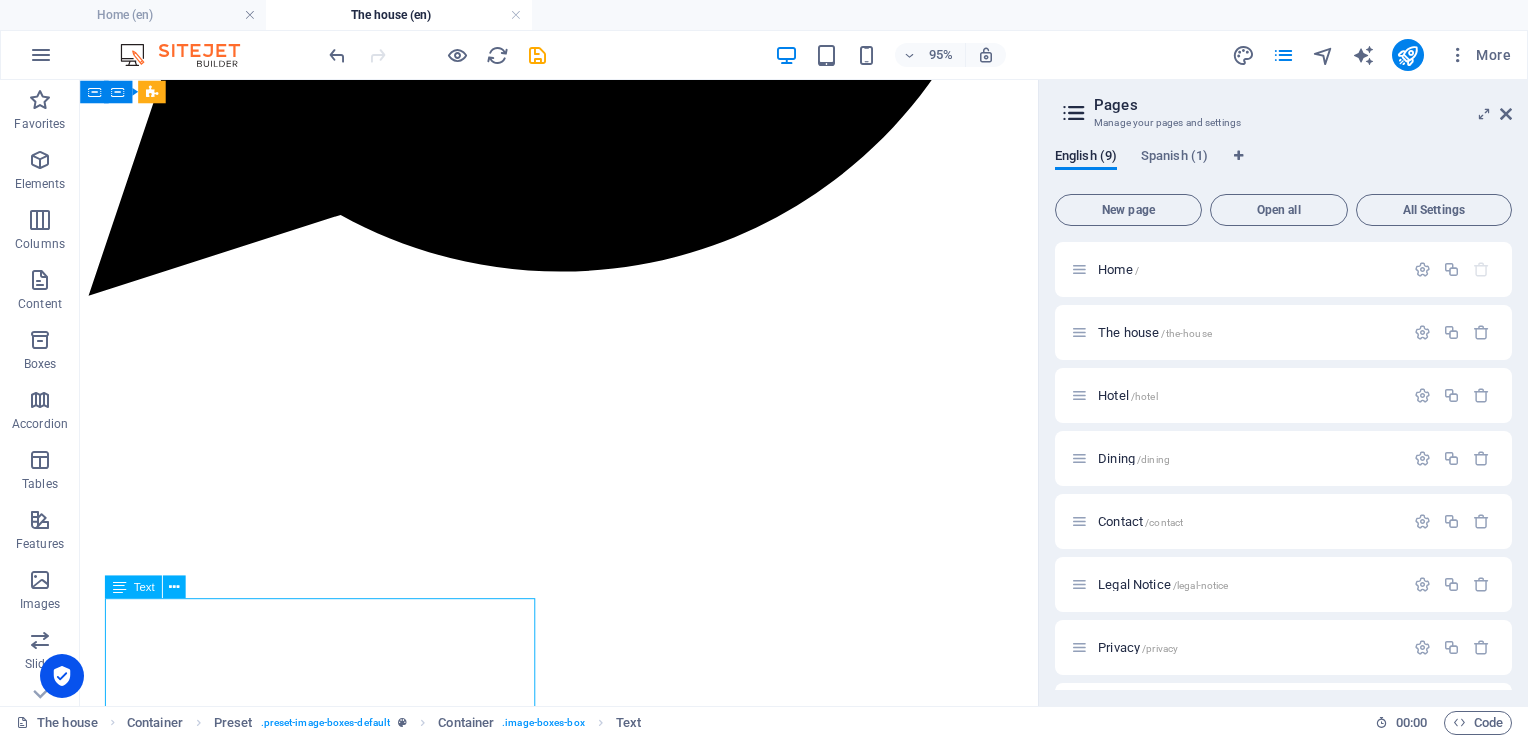 click on "Queensize bed   1 Bathroom  Own entry to terass Lorem ipsum dolor sit amet, consetetur sadipscing elitr, sed diam nonumy eirmod tempor invidunt ut labore et dolore magna aliquyam erat, sed diam voluptua." at bounding box center [584, 3392] 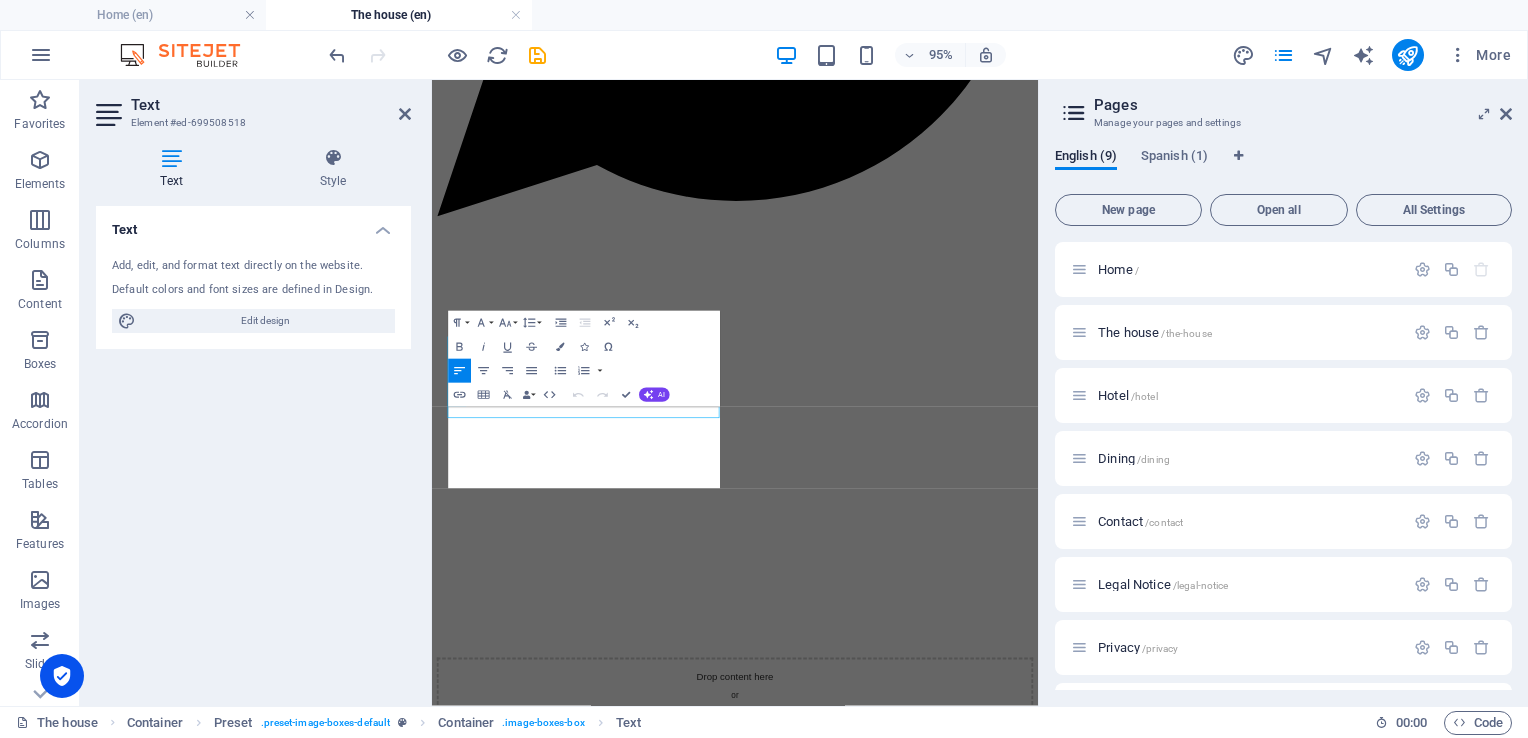 scroll, scrollTop: 1004, scrollLeft: 0, axis: vertical 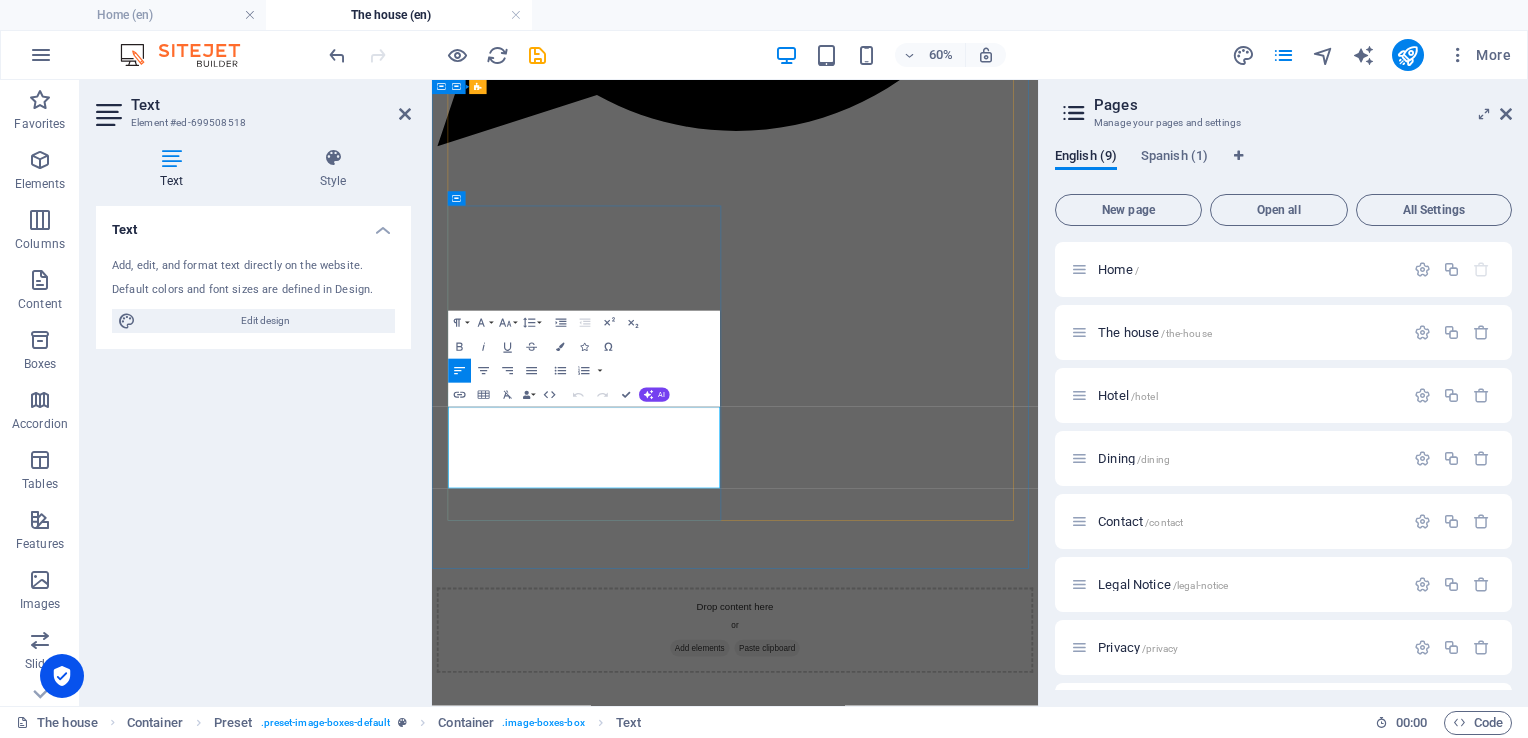 click on "Queensize bed   1 Bathroom  Own entry to terass" at bounding box center [937, 3554] 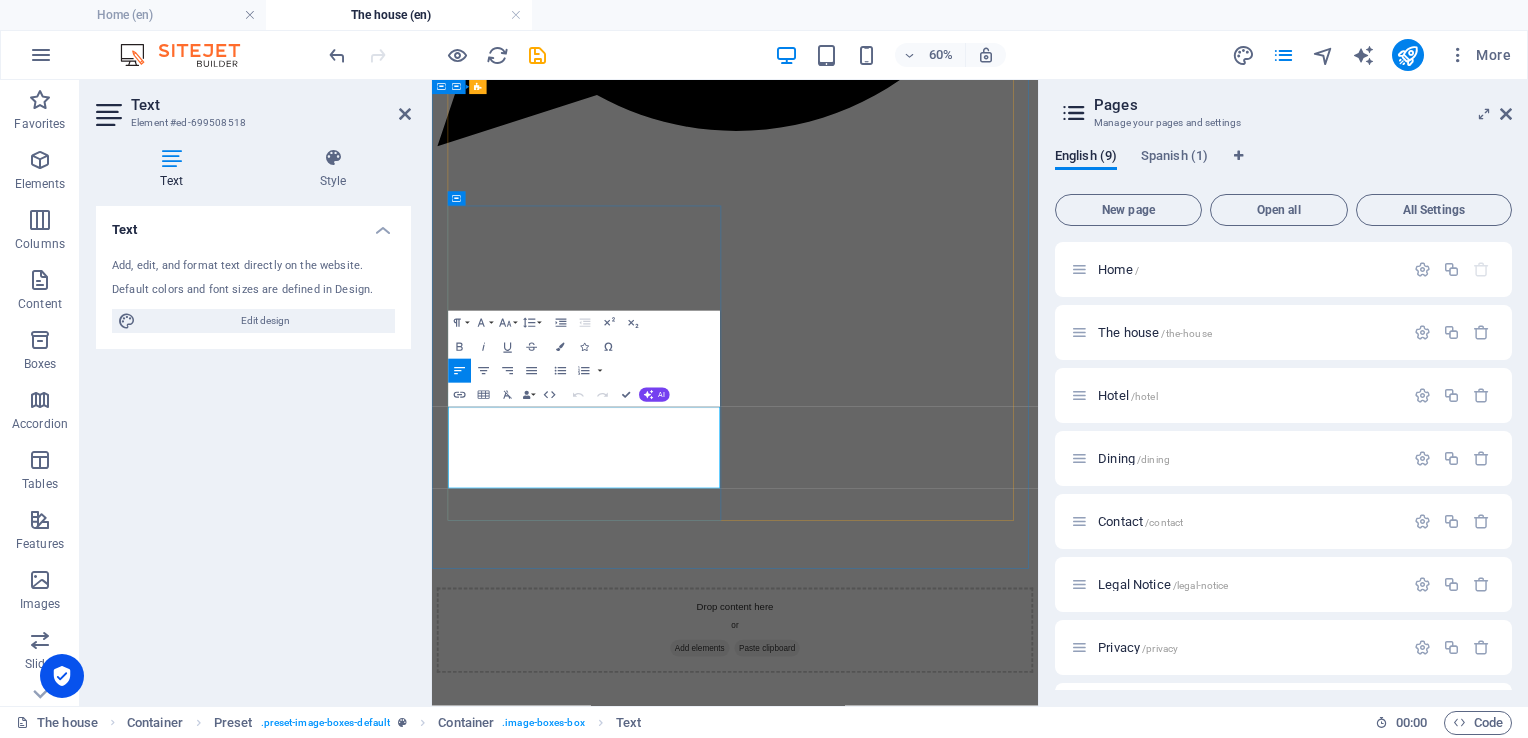 click on "Own entry to terass" at bounding box center (673, 3553) 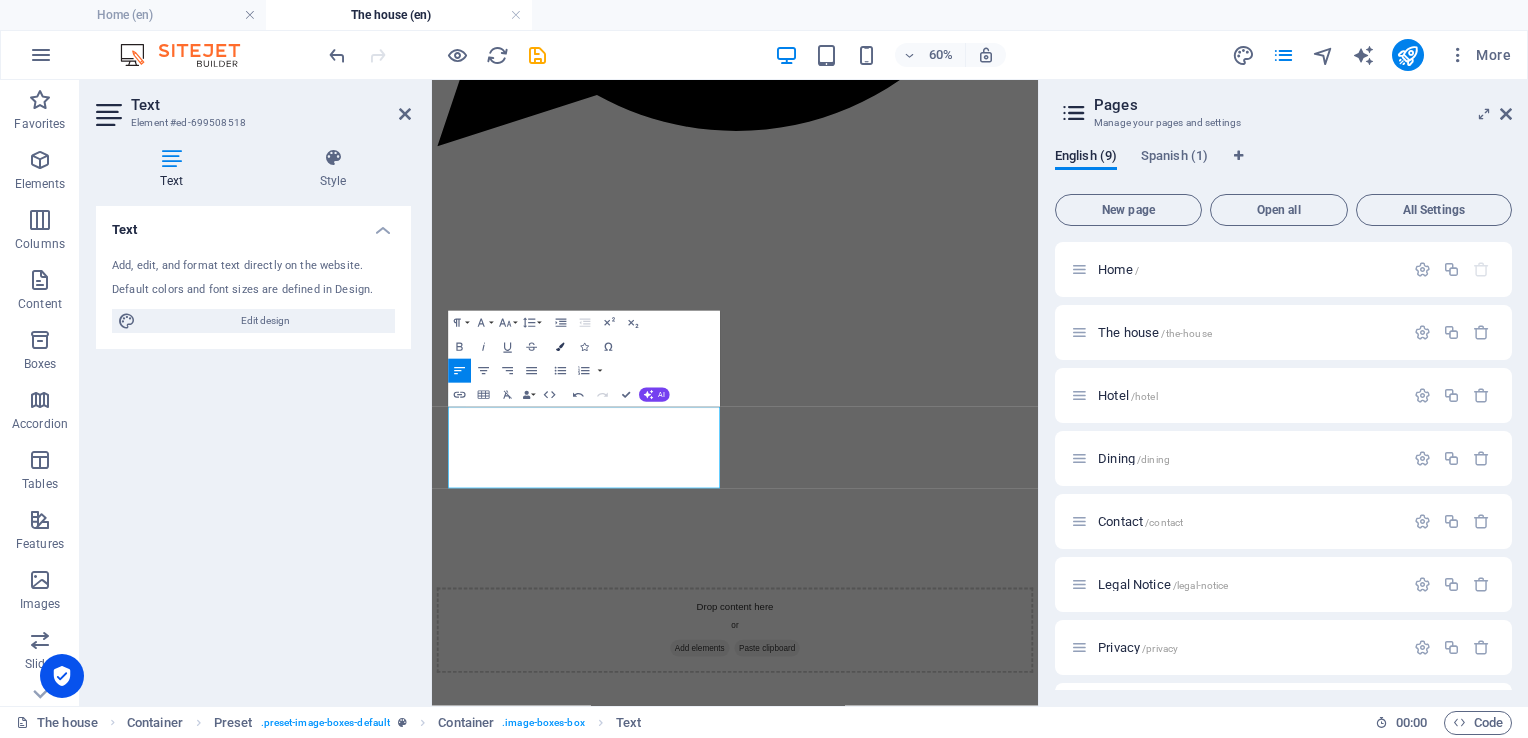 click at bounding box center [560, 347] 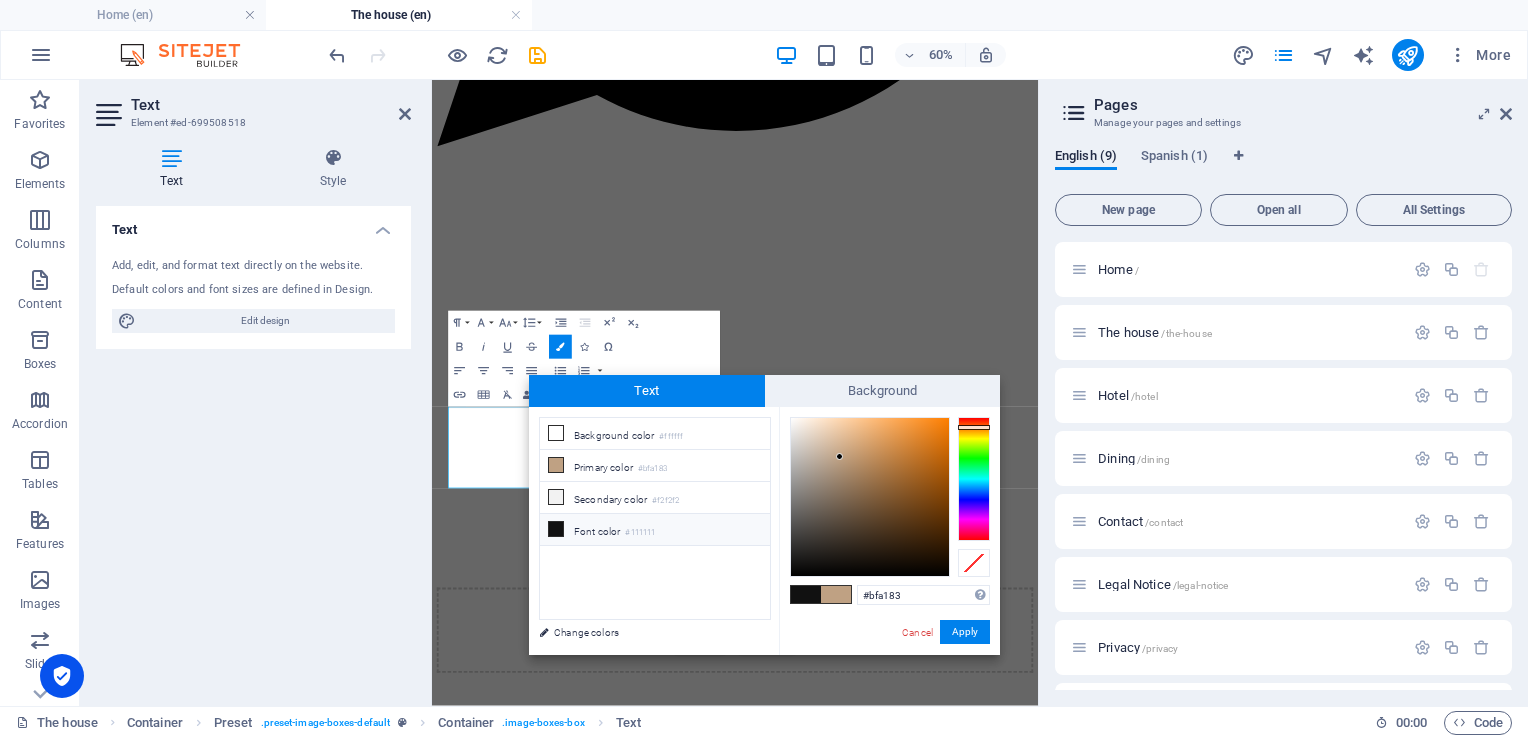 click at bounding box center [556, 529] 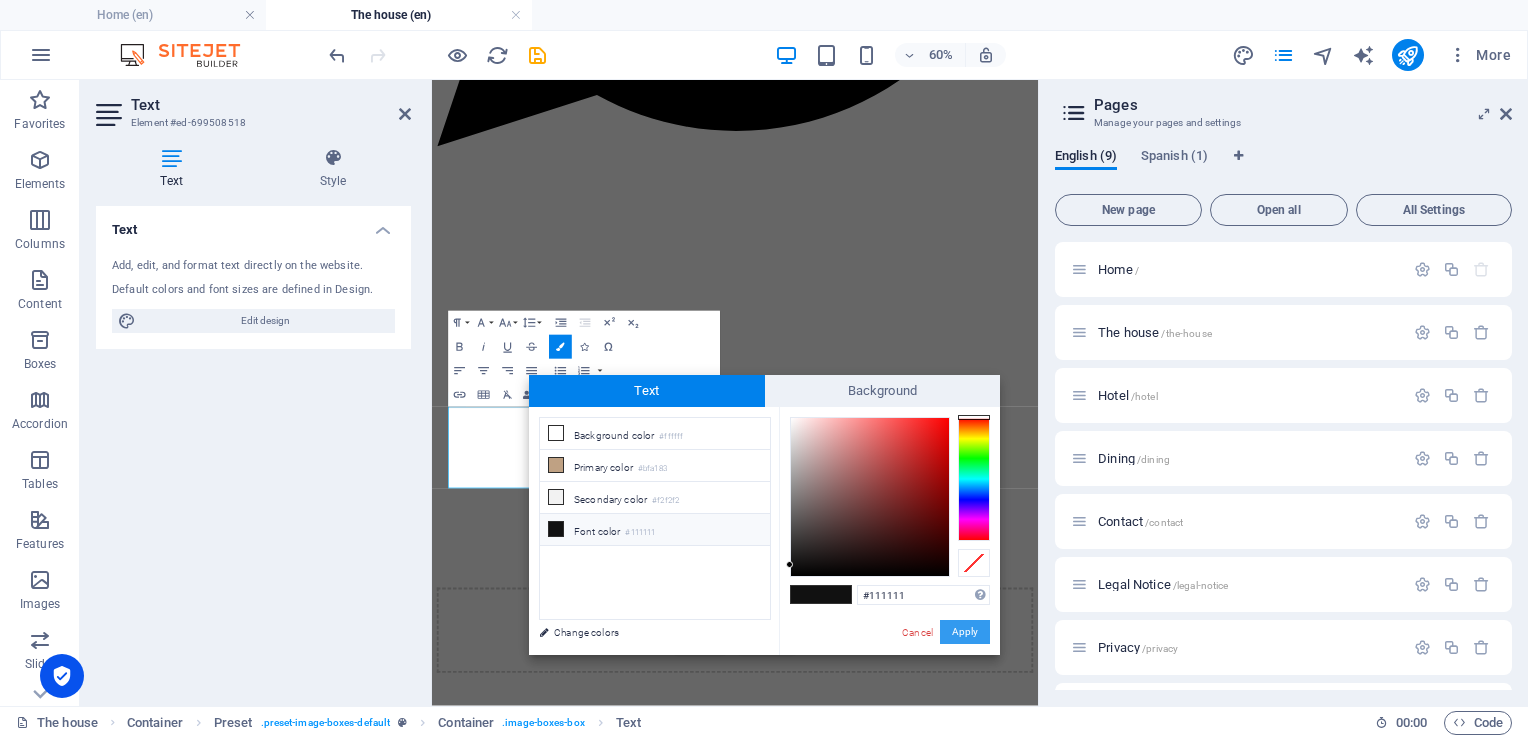 click on "Apply" at bounding box center (965, 632) 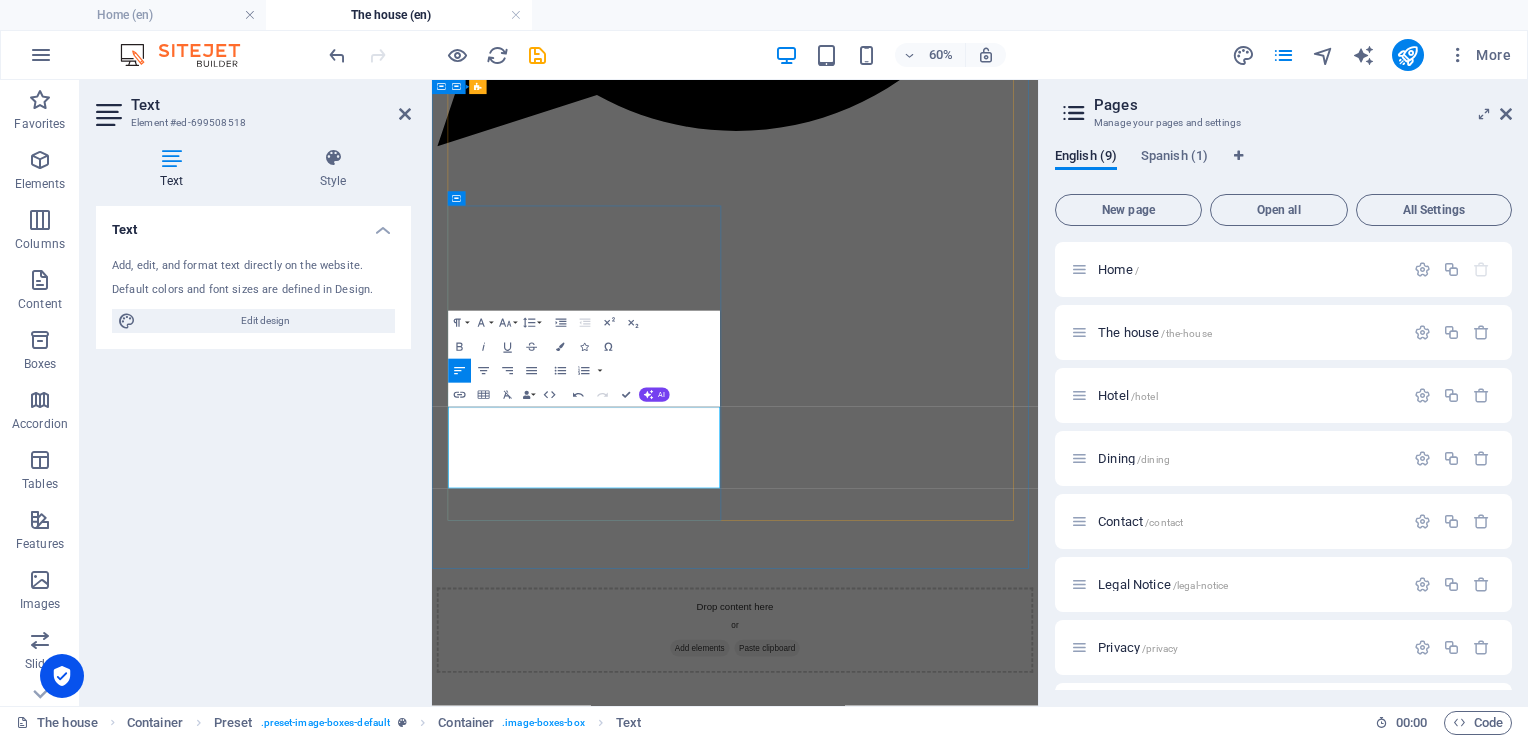 click on "Lorem ipsum dolor sit amet, consetetur sadipscing elitr, sed diam nonumy eirmod tempor invidunt ut labore et dolore magna aliquyam erat, sed diam voluptua." at bounding box center [937, 3631] 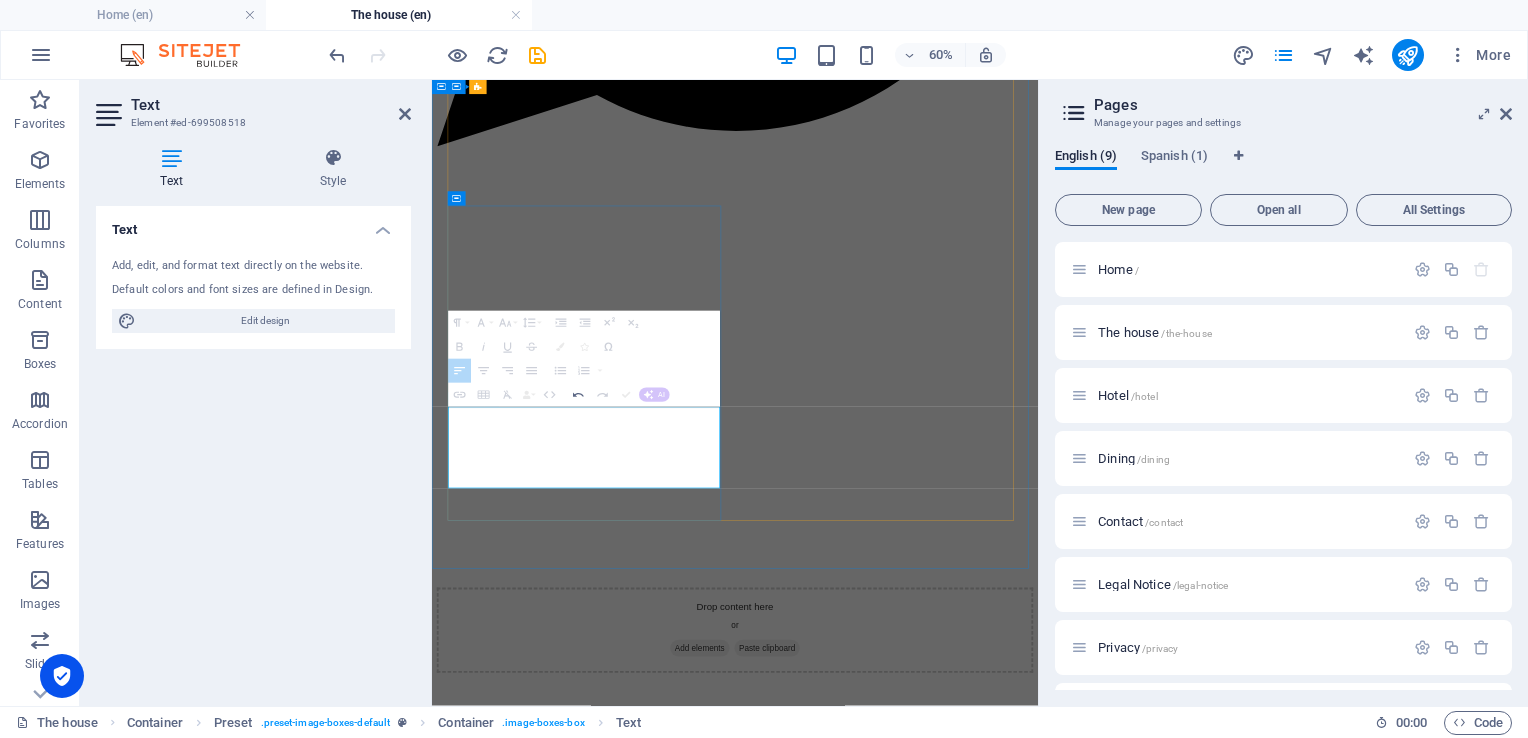click on "Own entry to terass" at bounding box center [673, 3553] 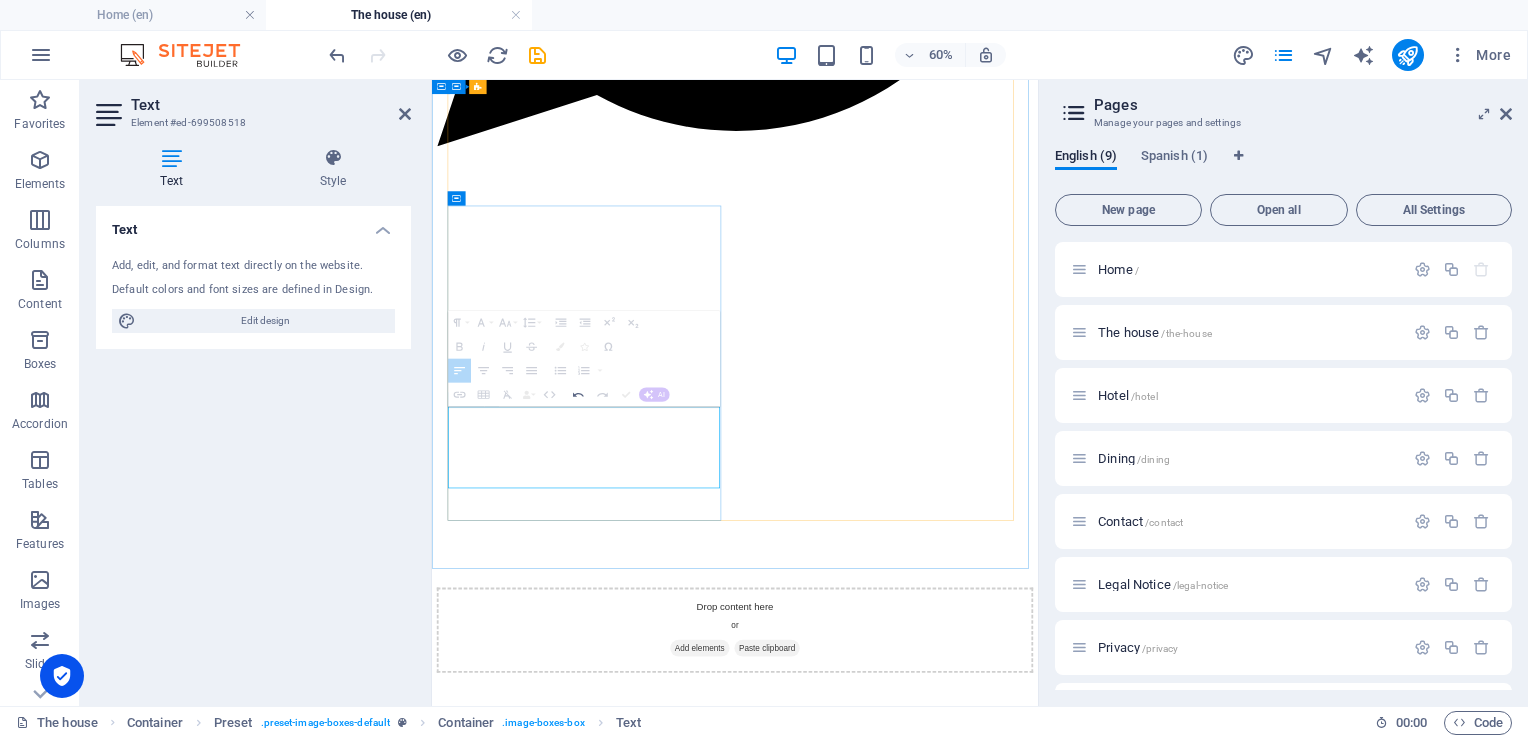click on "Own entry to terass" at bounding box center (673, 3553) 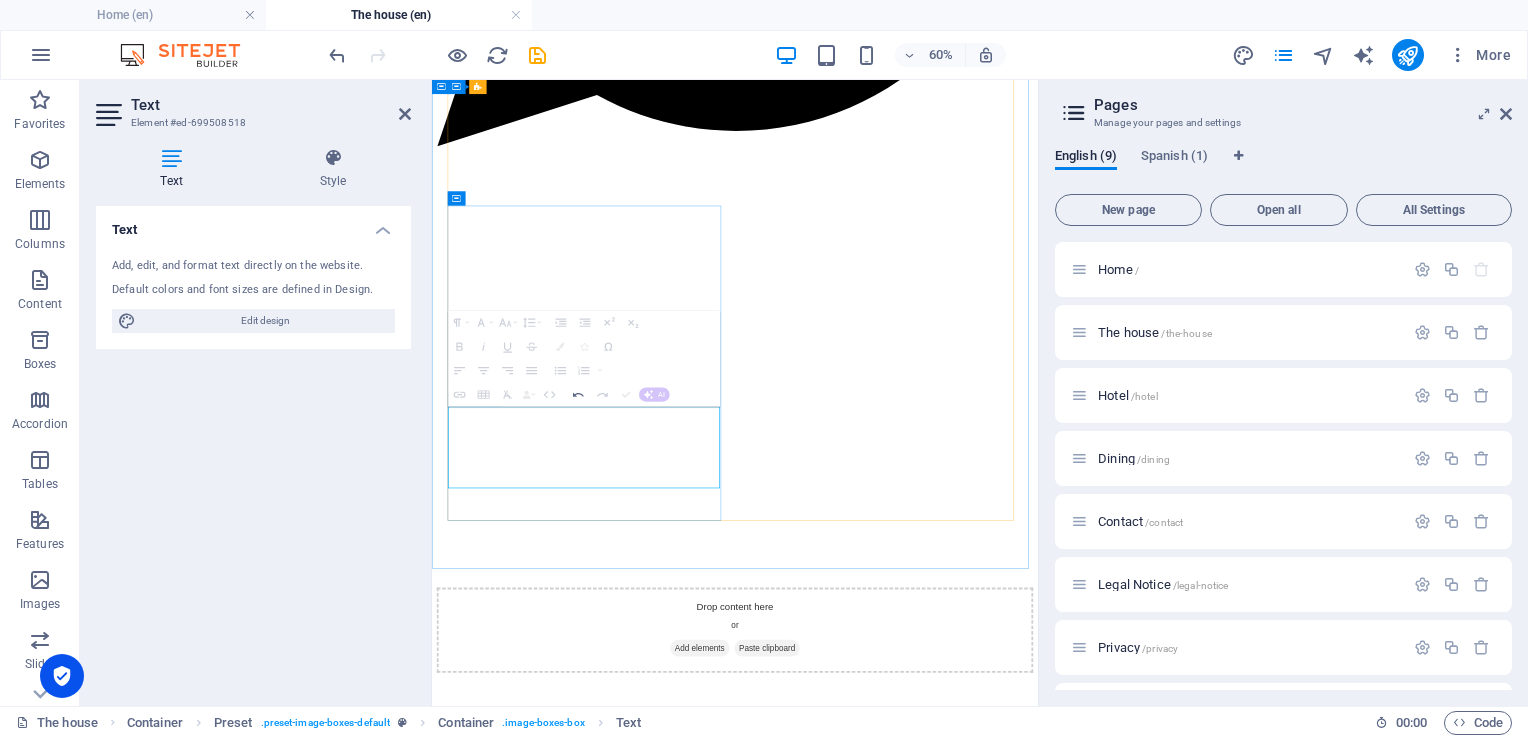 click on "Own entry to terass" at bounding box center (673, 3553) 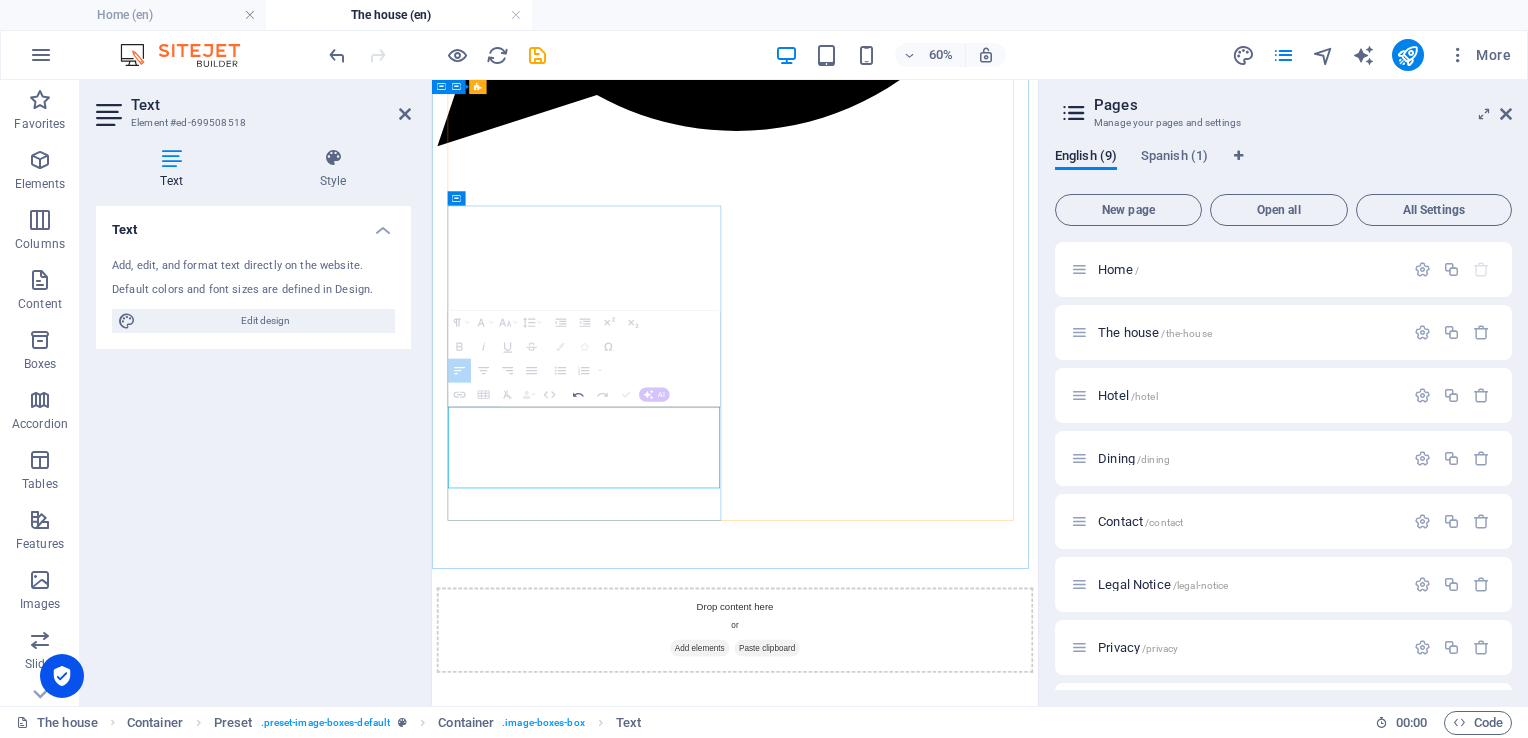 click on "Own entry to terass" at bounding box center [673, 3553] 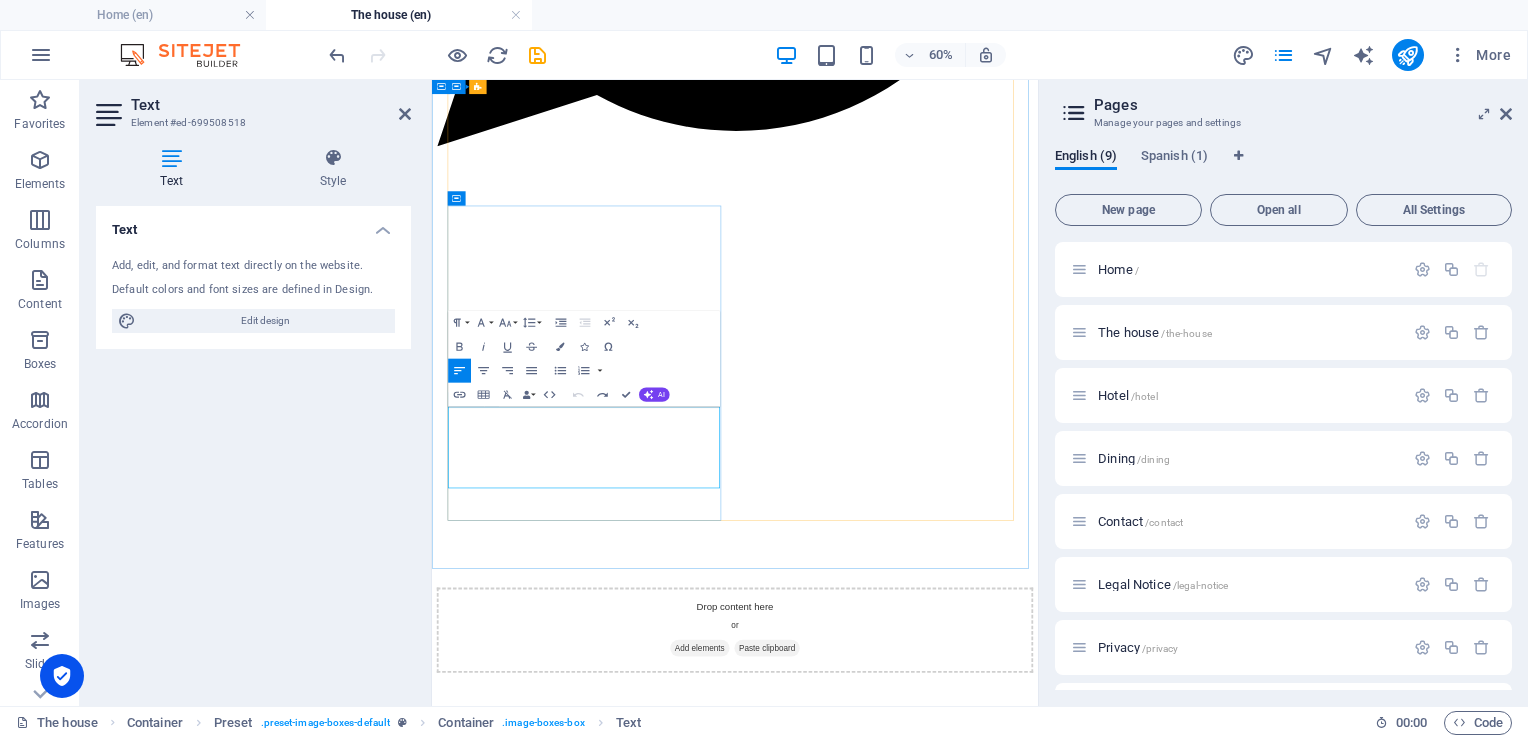click on "Own entry to terass" at bounding box center (673, 3553) 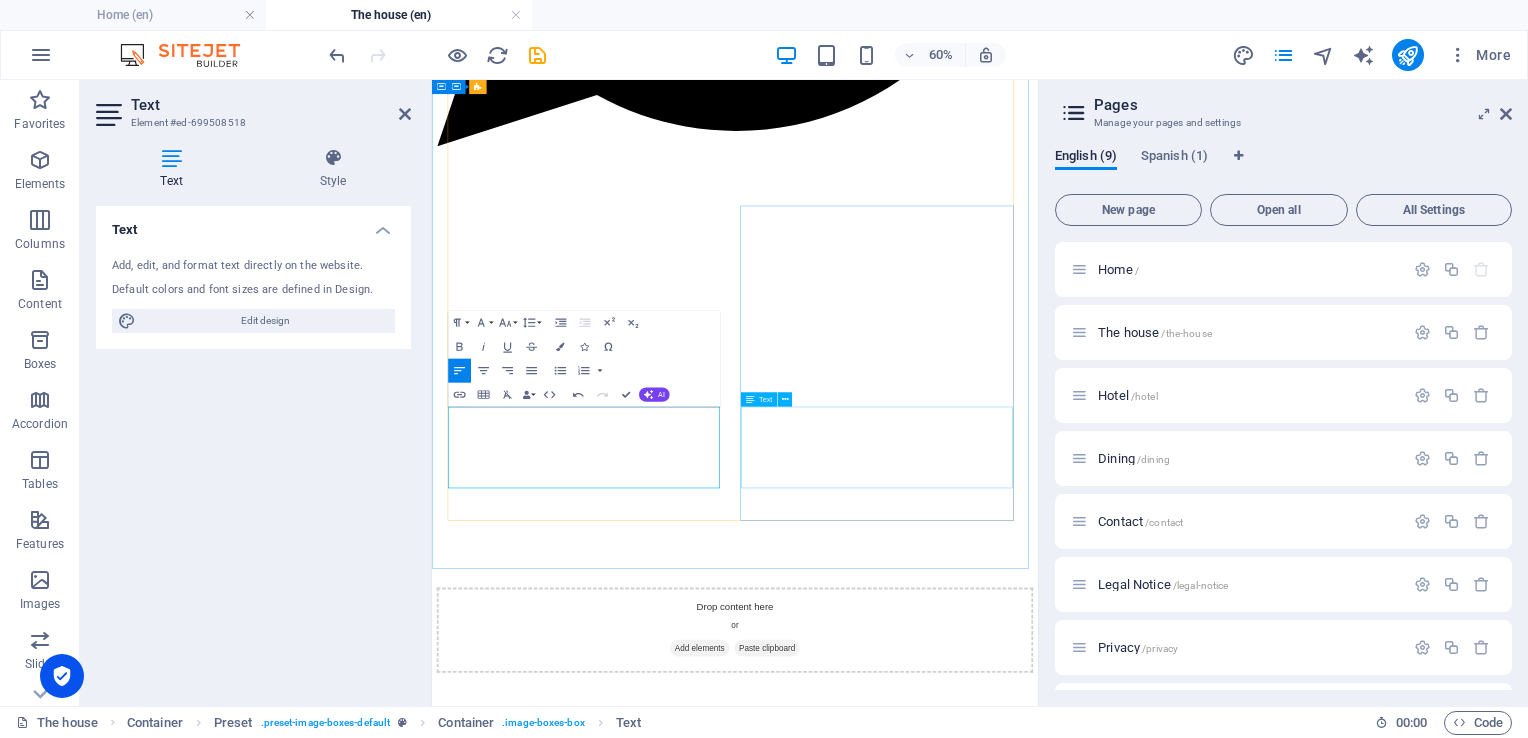 click on "6 Guests   3 Bathroom   Breakfast Lorem ipsum dolor sit amet, consetetur sadipscing elitr, sed diam nonumy eirmod tempor invidunt ut labore et dolore magna aliquyam erat, sed diam voluptua." at bounding box center (937, 4421) 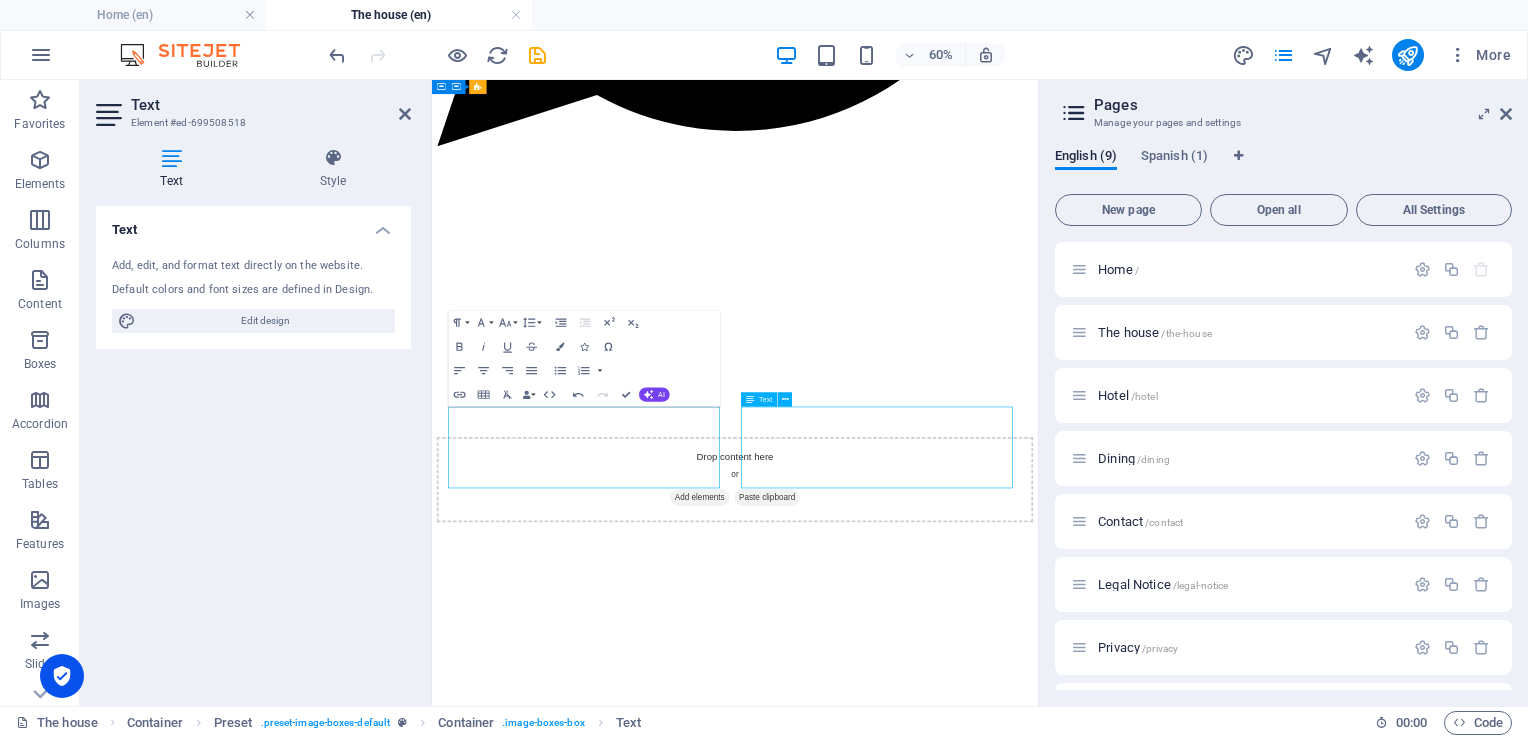 scroll, scrollTop: 887, scrollLeft: 0, axis: vertical 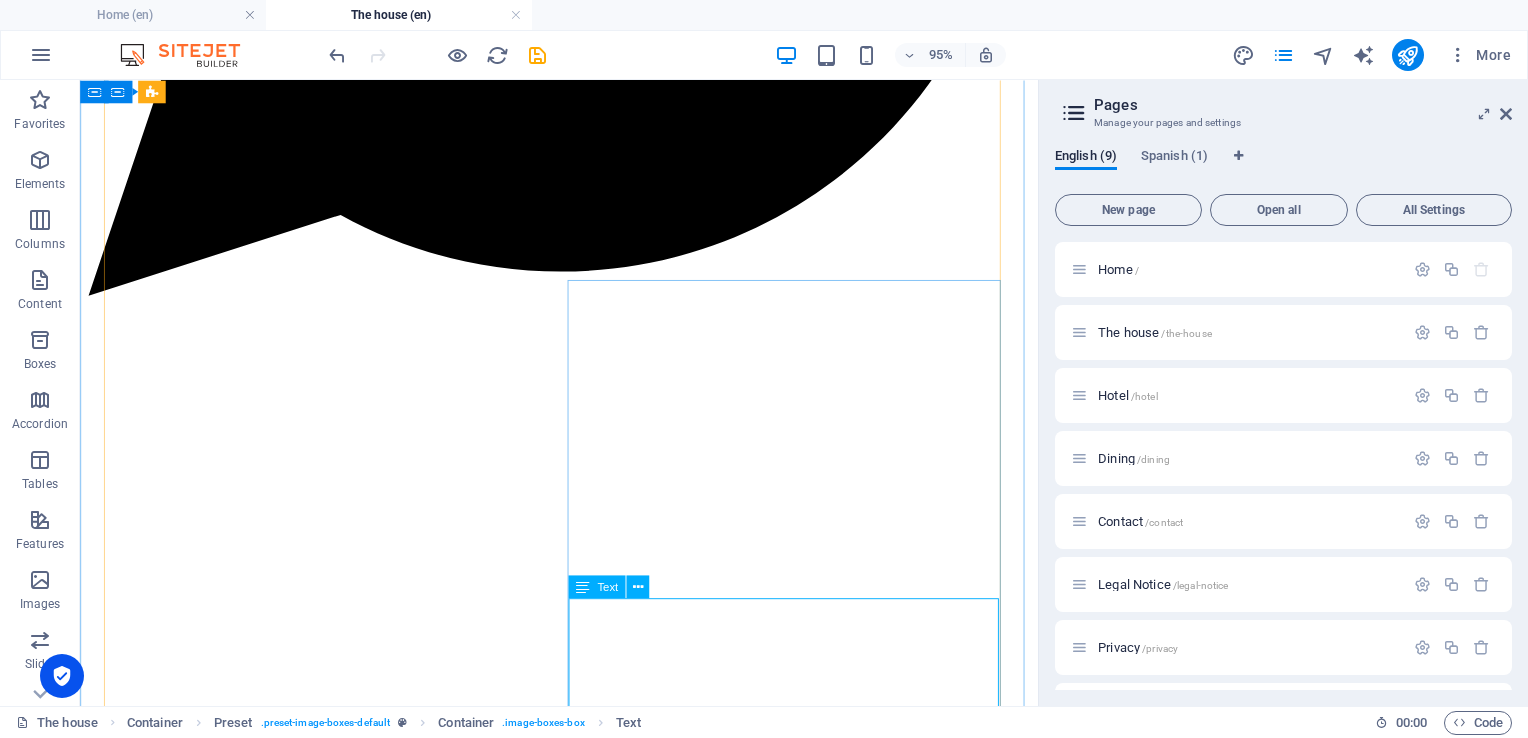 click on "6 Guests   3 Bathroom   Breakfast Lorem ipsum dolor sit amet, consetetur sadipscing elitr, sed diam nonumy eirmod tempor invidunt ut labore et dolore magna aliquyam erat, sed diam voluptua." at bounding box center [584, 4215] 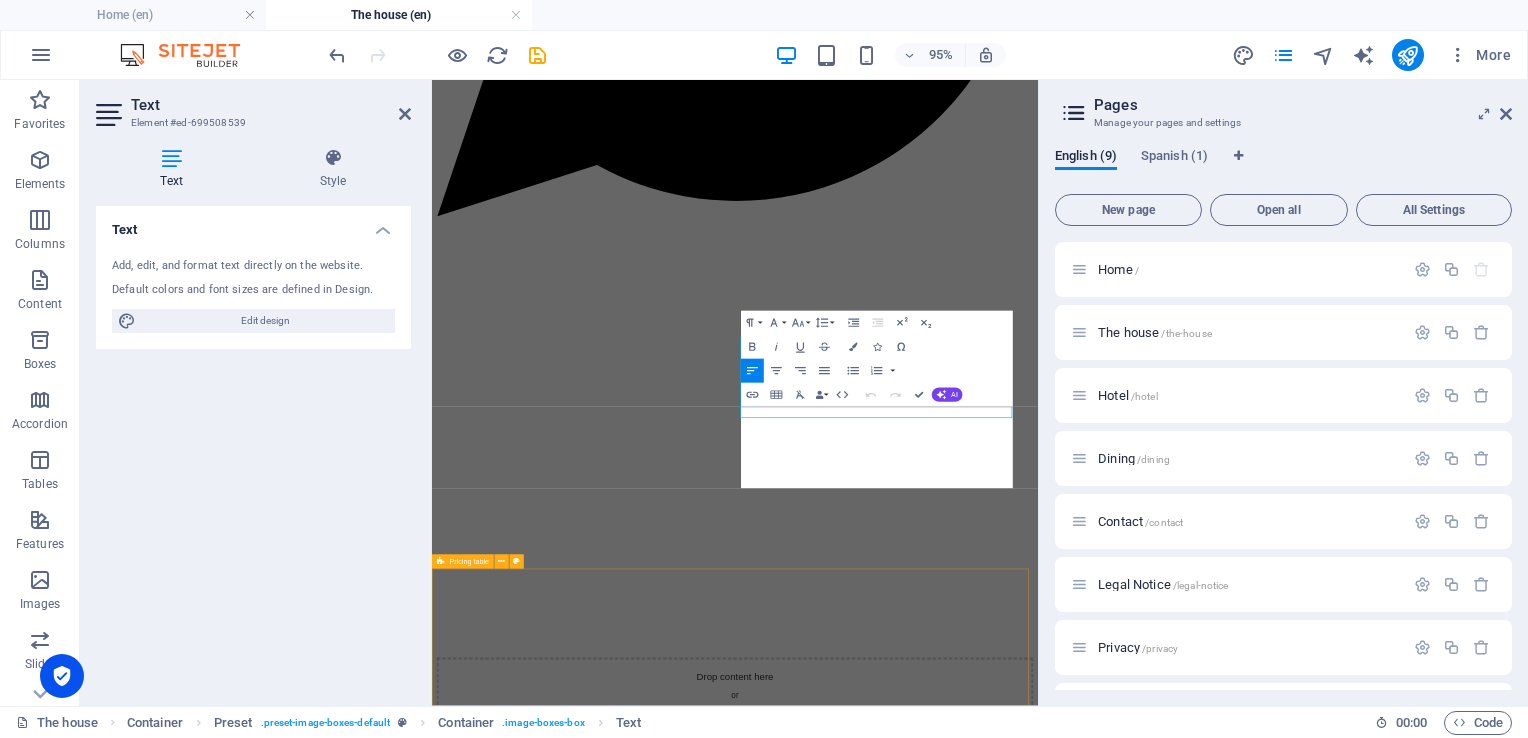scroll, scrollTop: 1004, scrollLeft: 0, axis: vertical 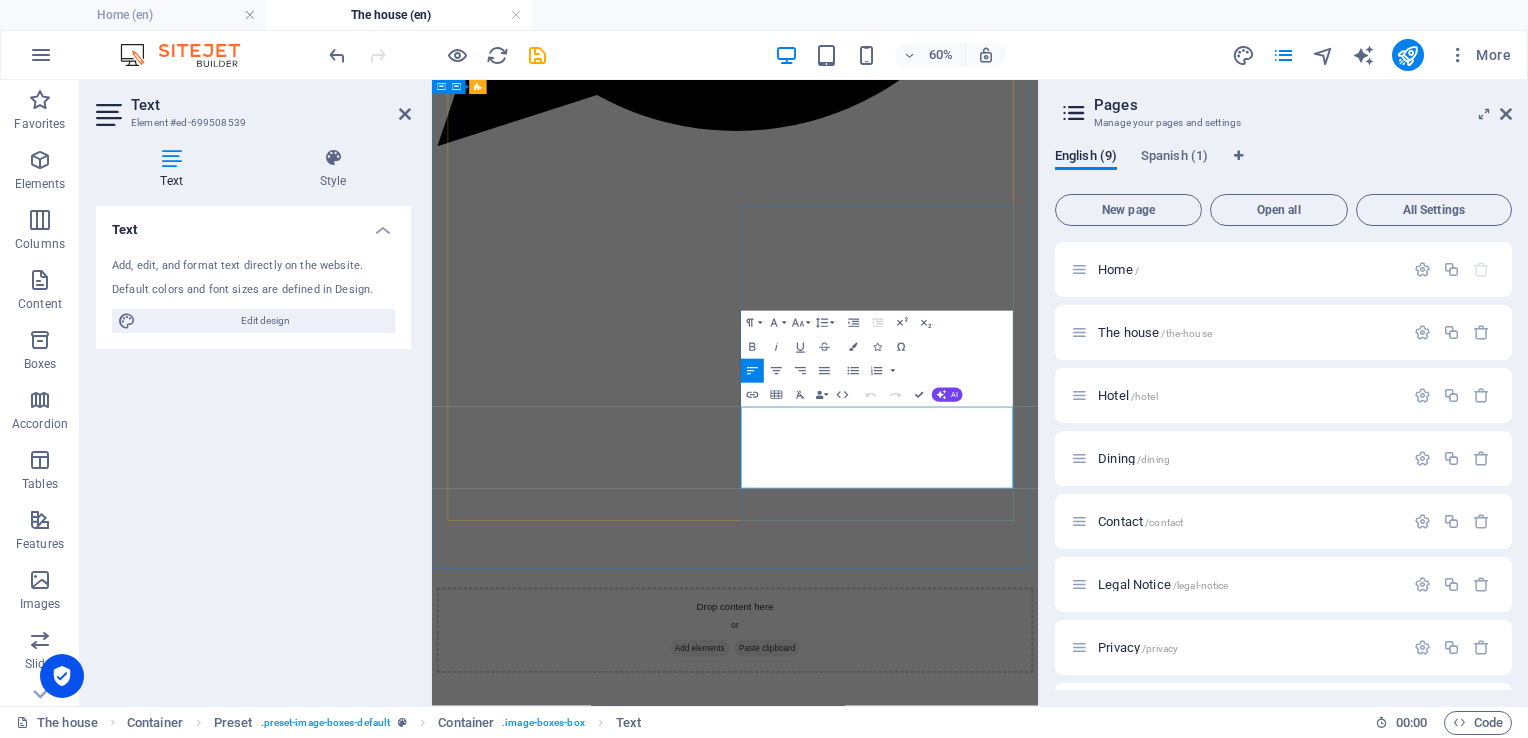 click on "6 Guests   3 Bathroom   Breakfast" at bounding box center (937, 4378) 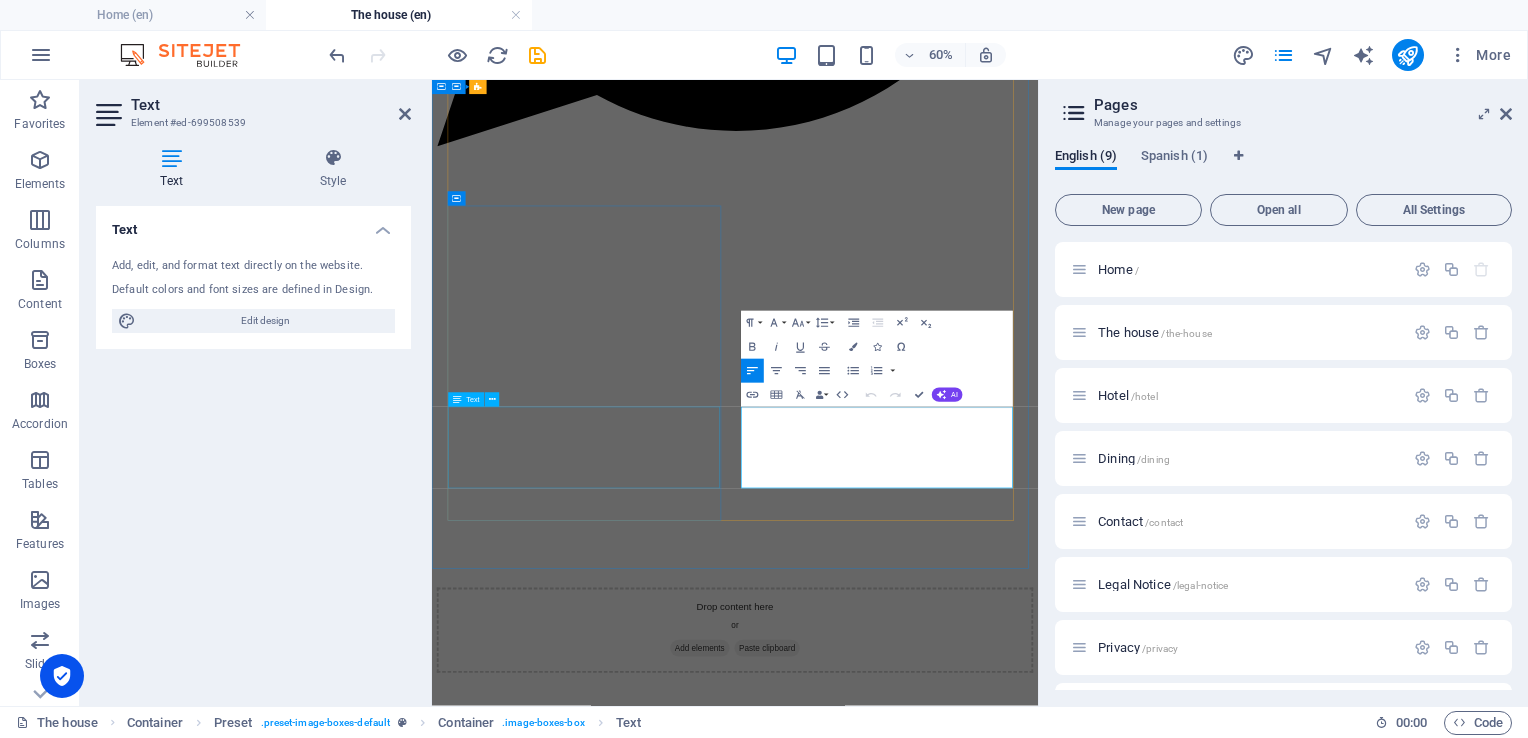 click on "Queensize bed   1 Bathroom  Lorem ipsum dolor sit amet, consetetur sadipscing elitr, sed diam nonumy eirmod tempor invidunt ut labore et dolore magna aliquyam erat, sed diam voluptua." at bounding box center [937, 3597] 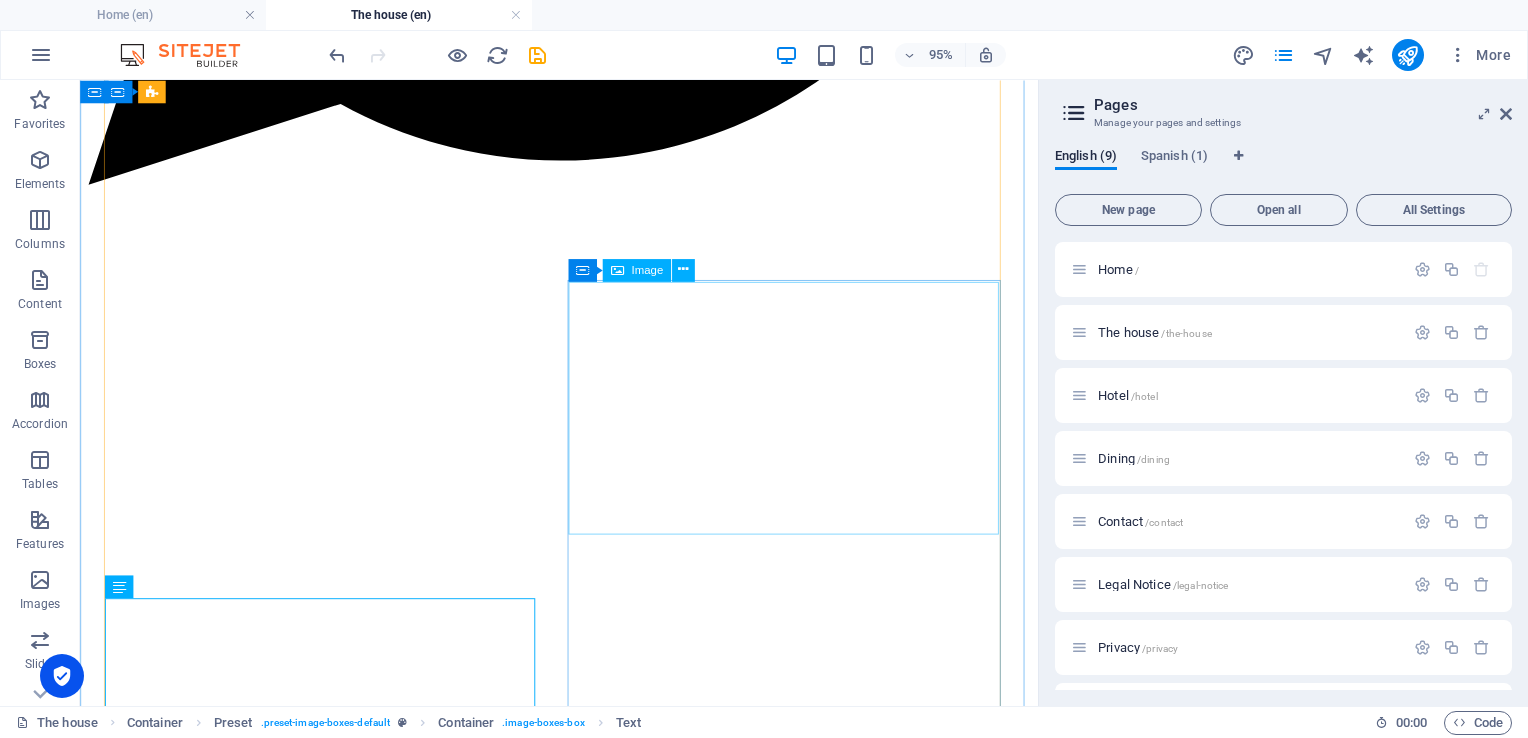 scroll, scrollTop: 887, scrollLeft: 0, axis: vertical 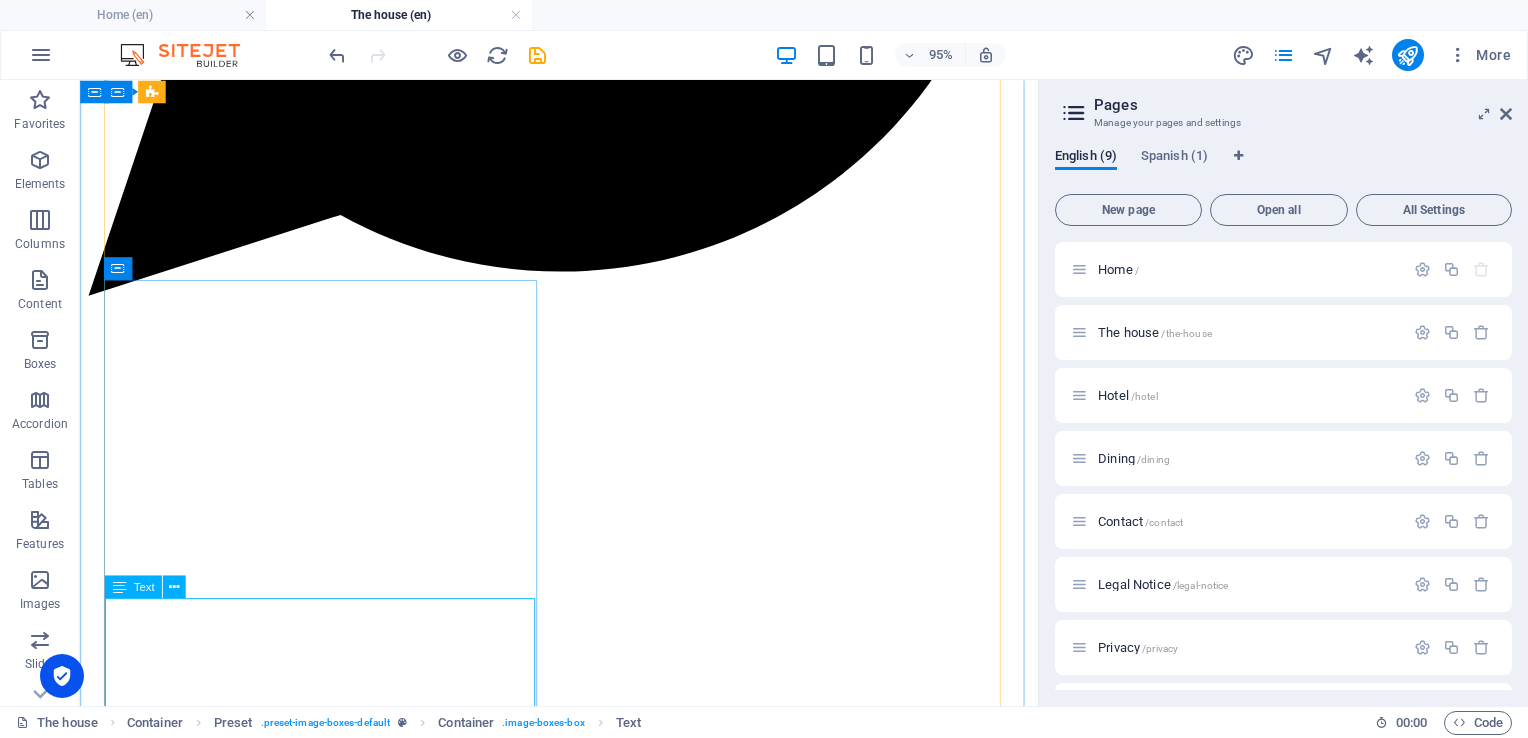 click on "Queensize bed   1 Bathroom  Lorem ipsum dolor sit amet, consetetur sadipscing elitr, sed diam nonumy eirmod tempor invidunt ut labore et dolore magna aliquyam erat, sed diam voluptua." at bounding box center [584, 3392] 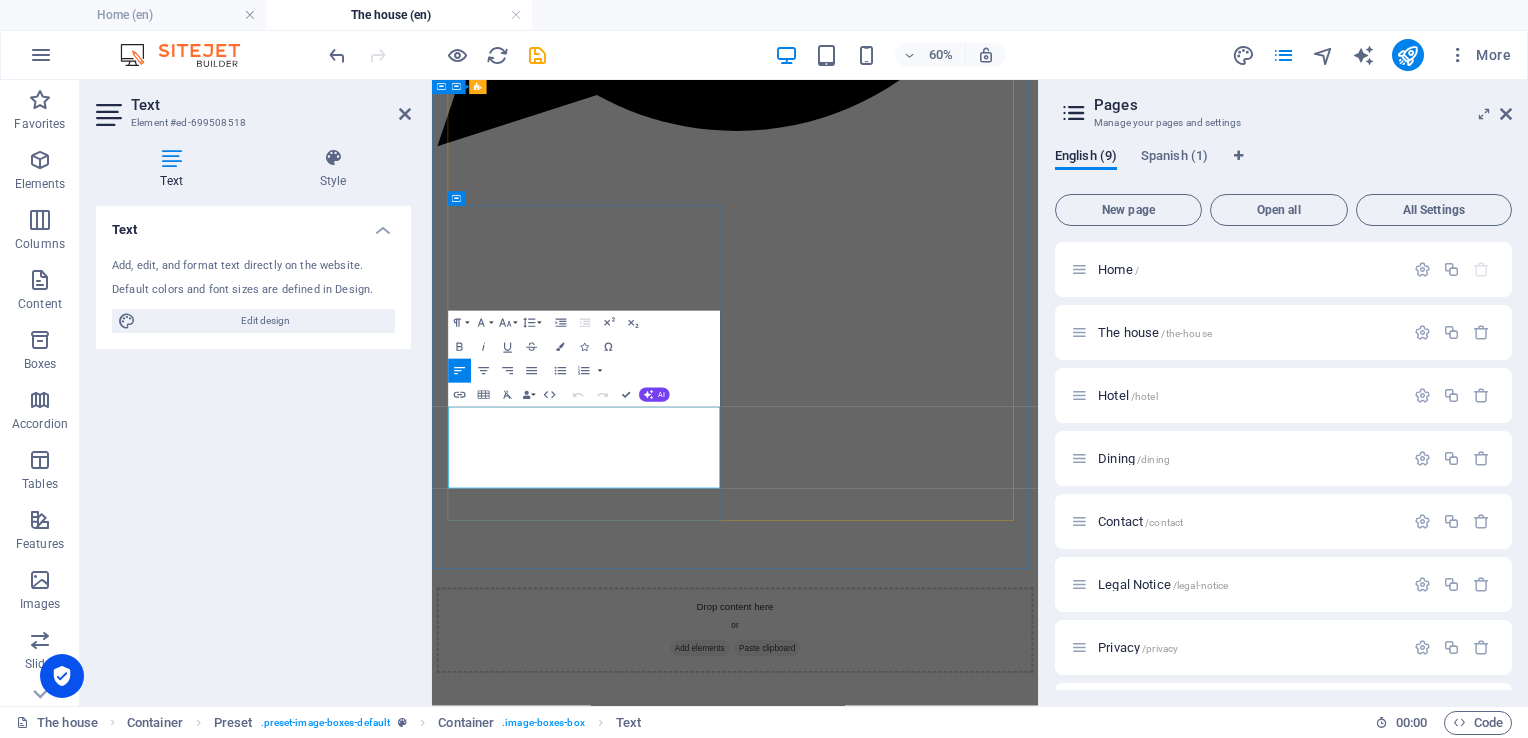 click on "Queensize bed   1 Bathroom" at bounding box center [937, 3554] 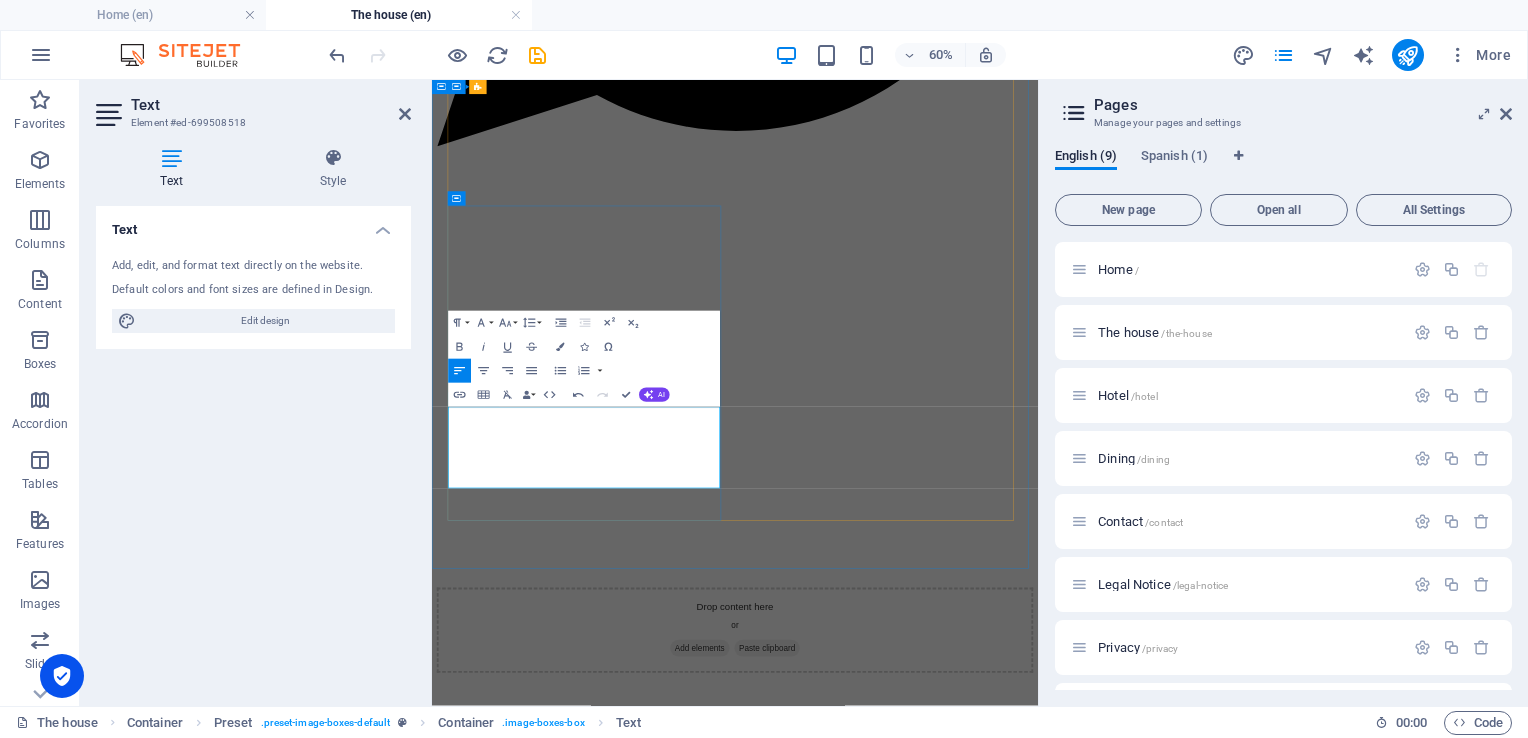 click on "Breakfast" at bounding box center (642, 3553) 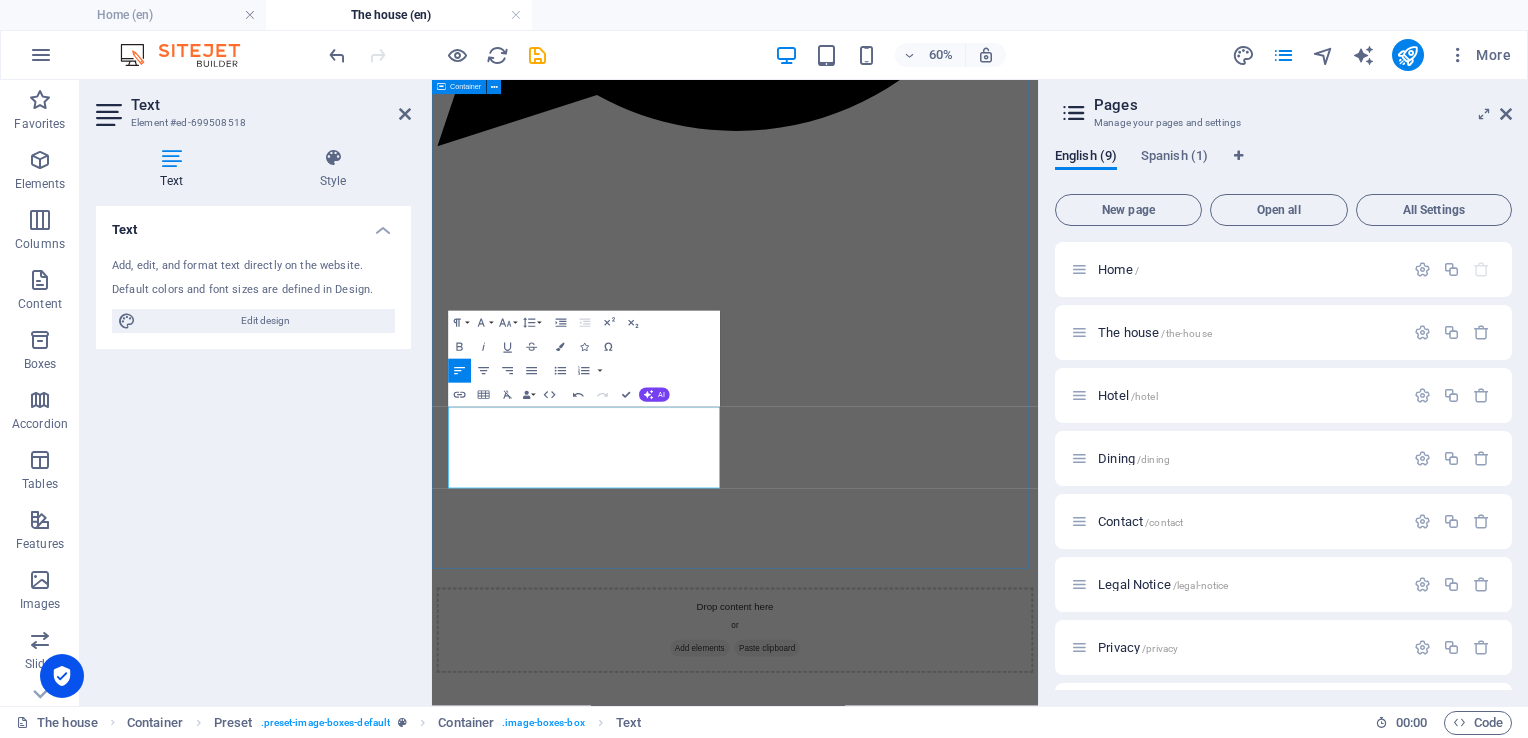 click on "Rooms & livingroom Guest room to the pool  Queensize bed   1 shared bathroom  Lorem ipsum dolor sit amet, consetetur sadipscing elitr, sed diam nonumy eirmod tempor invidunt ut labore et dolore magna aliquyam erat, sed diam voluptua. Guest room to garden  Queensize bed   1 shared bathroom  Lorem ipsum dolor sit amet, consetetur sadipscing elitr, sed diam nonumy eirmod tempor invidunt ut labore et dolore magna aliquyam erat, sed diam voluptua. Main guestroom  Queensize bed   1 Bathroom     Own entry to terass Lorem ipsum dolor sit amet, consetetur sadipscing elitr, sed diam nonumy eirmod tempor invidunt ut labore et dolore magna aliquyam erat, sed diam voluptua. Living room  6 Guests   3 Bathroom   Breakfast Lorem ipsum dolor sit amet, consetetur sadipscing elitr, sed diam nonumy eirmod tempor invidunt ut labore et dolore magna aliquyam erat, sed diam voluptua." at bounding box center [937, 2836] 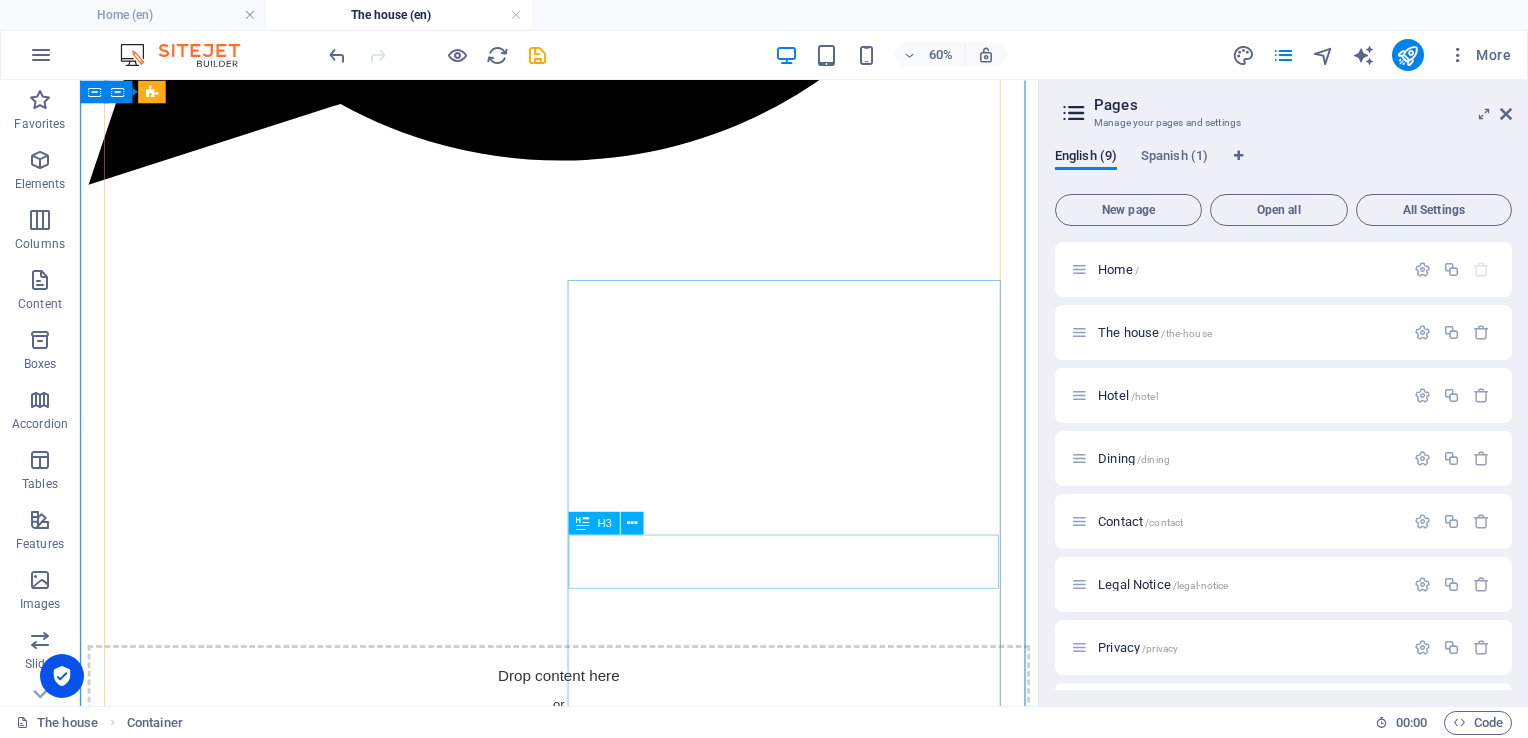 scroll, scrollTop: 887, scrollLeft: 0, axis: vertical 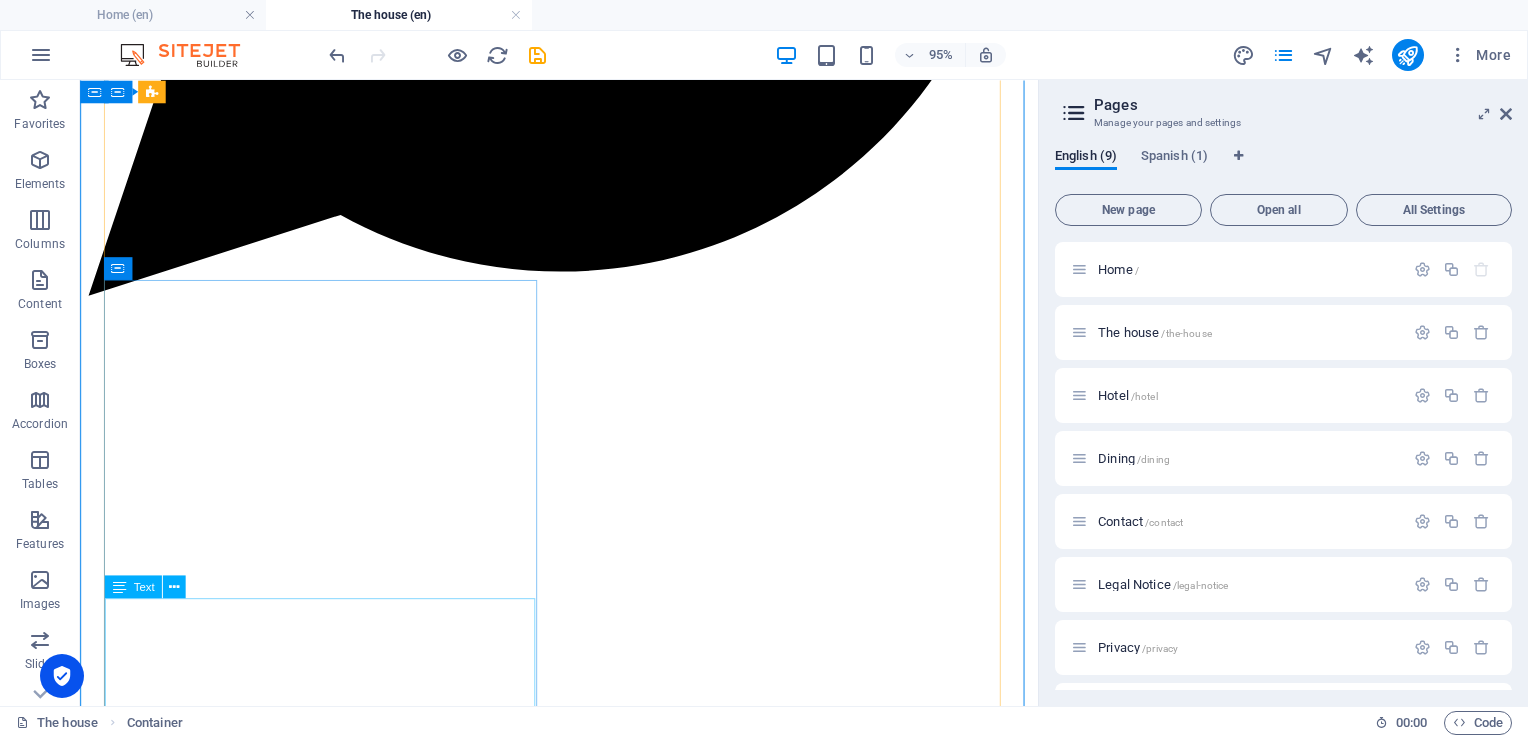click on "Queensize bed   1 Bathroom     Own entry to terass Lorem ipsum dolor sit amet, consetetur sadipscing elitr, sed diam nonumy eirmod tempor invidunt ut labore et dolore magna aliquyam erat, sed diam voluptua." at bounding box center [584, 3392] 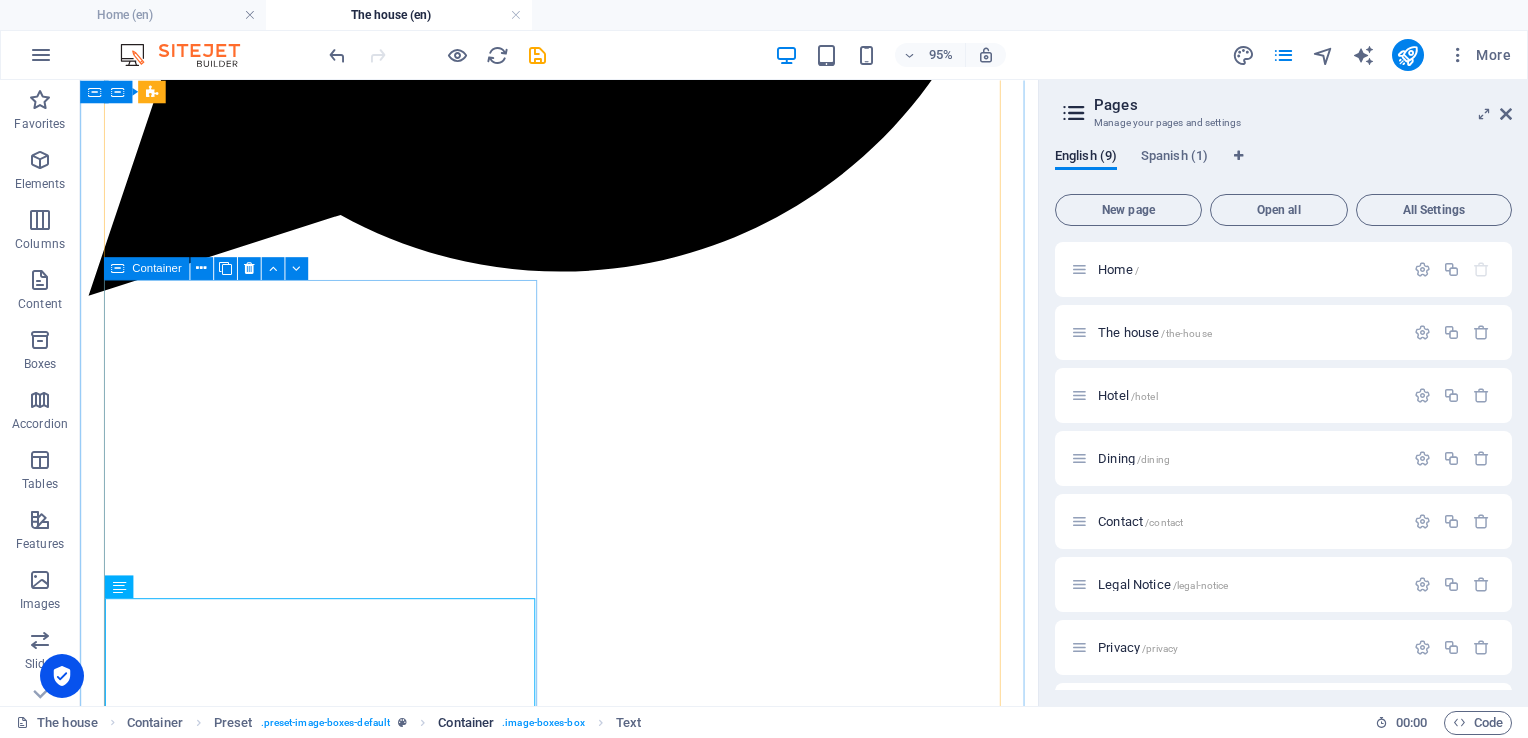 click on ". image-boxes-box" at bounding box center [543, 723] 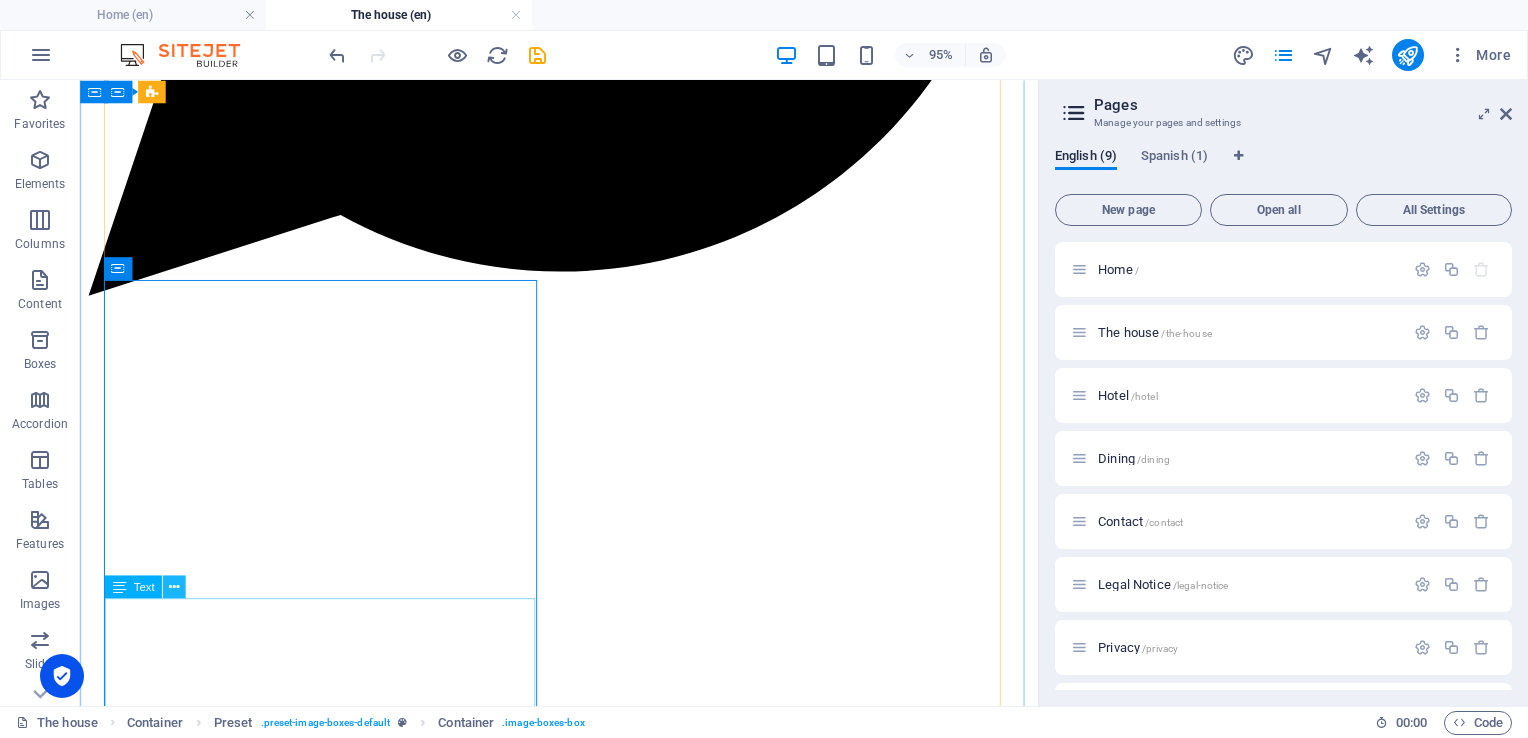 click at bounding box center [174, 586] 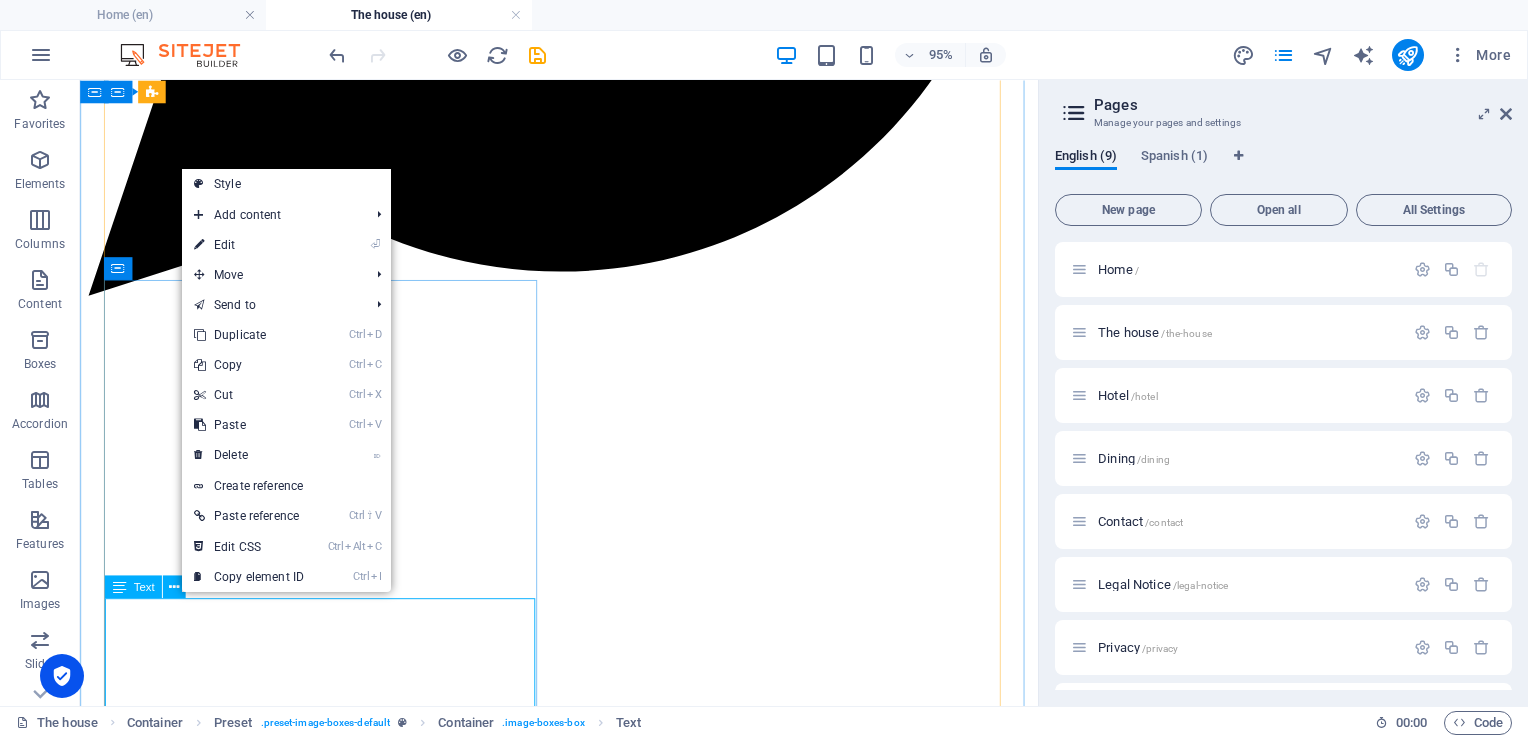 click on "Queensize bed   1 Bathroom     Own entry to terass Lorem ipsum dolor sit amet, consetetur sadipscing elitr, sed diam nonumy eirmod tempor invidunt ut labore et dolore magna aliquyam erat, sed diam voluptua." at bounding box center [584, 3392] 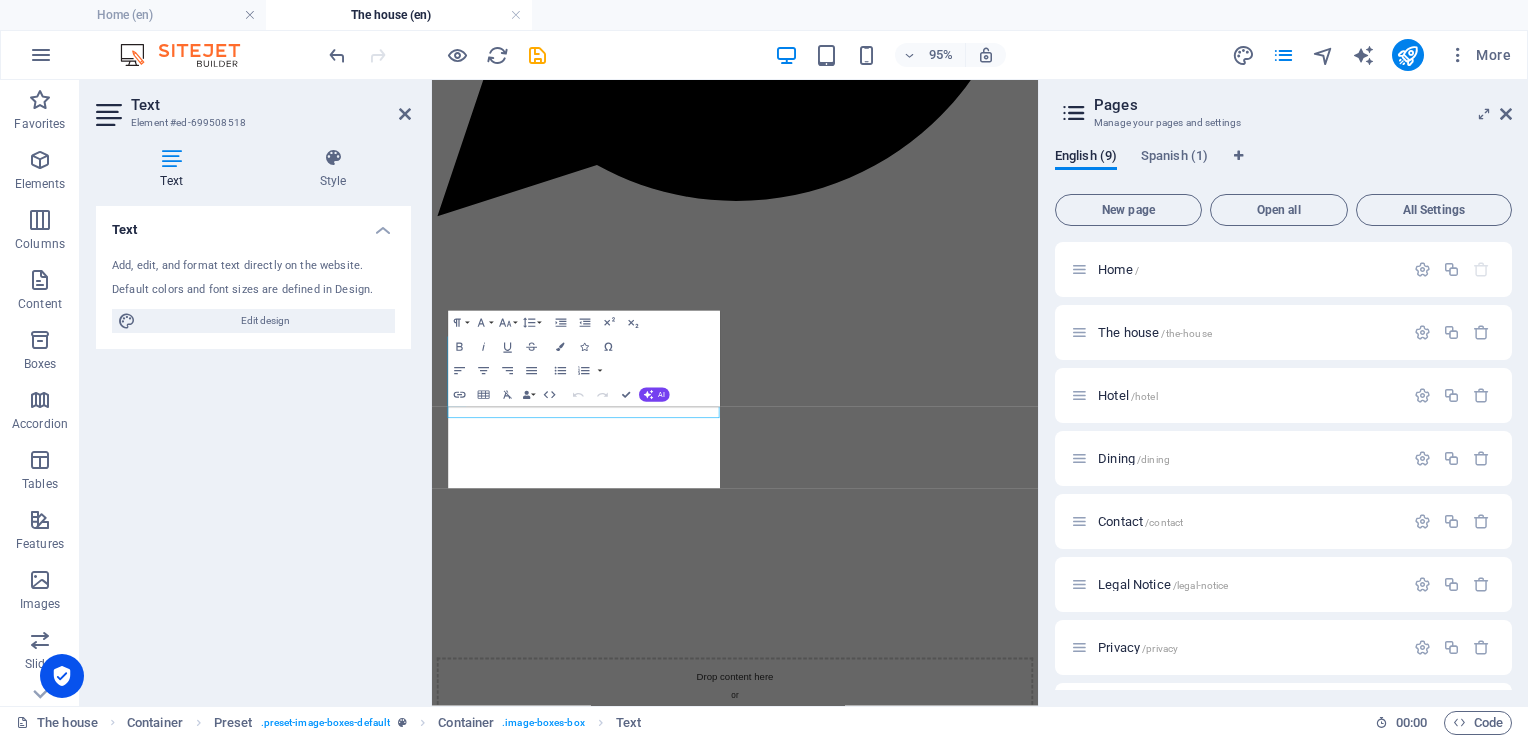 scroll, scrollTop: 1004, scrollLeft: 0, axis: vertical 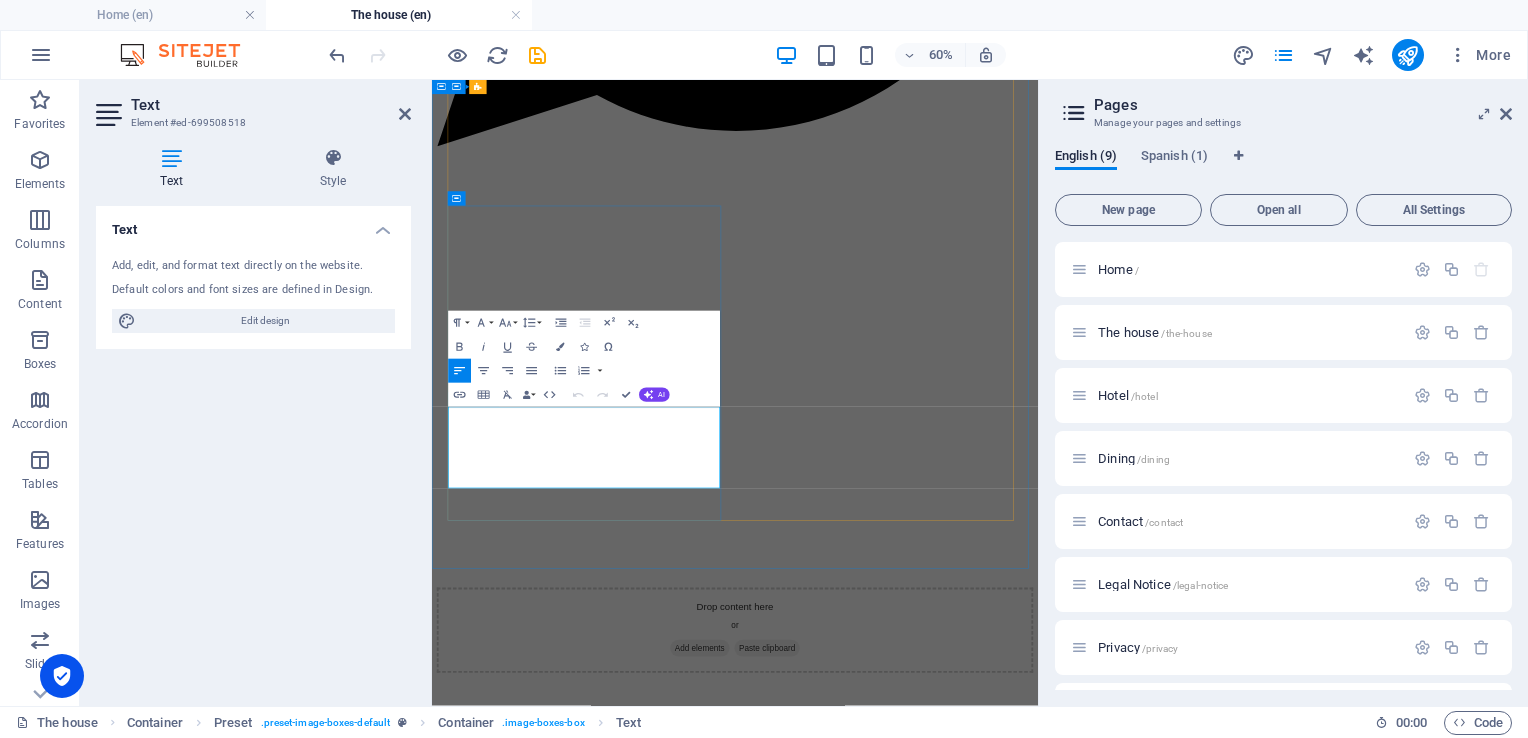 click on "Queensize bed   1 Bathroom     Own entry to terass" at bounding box center (937, 3554) 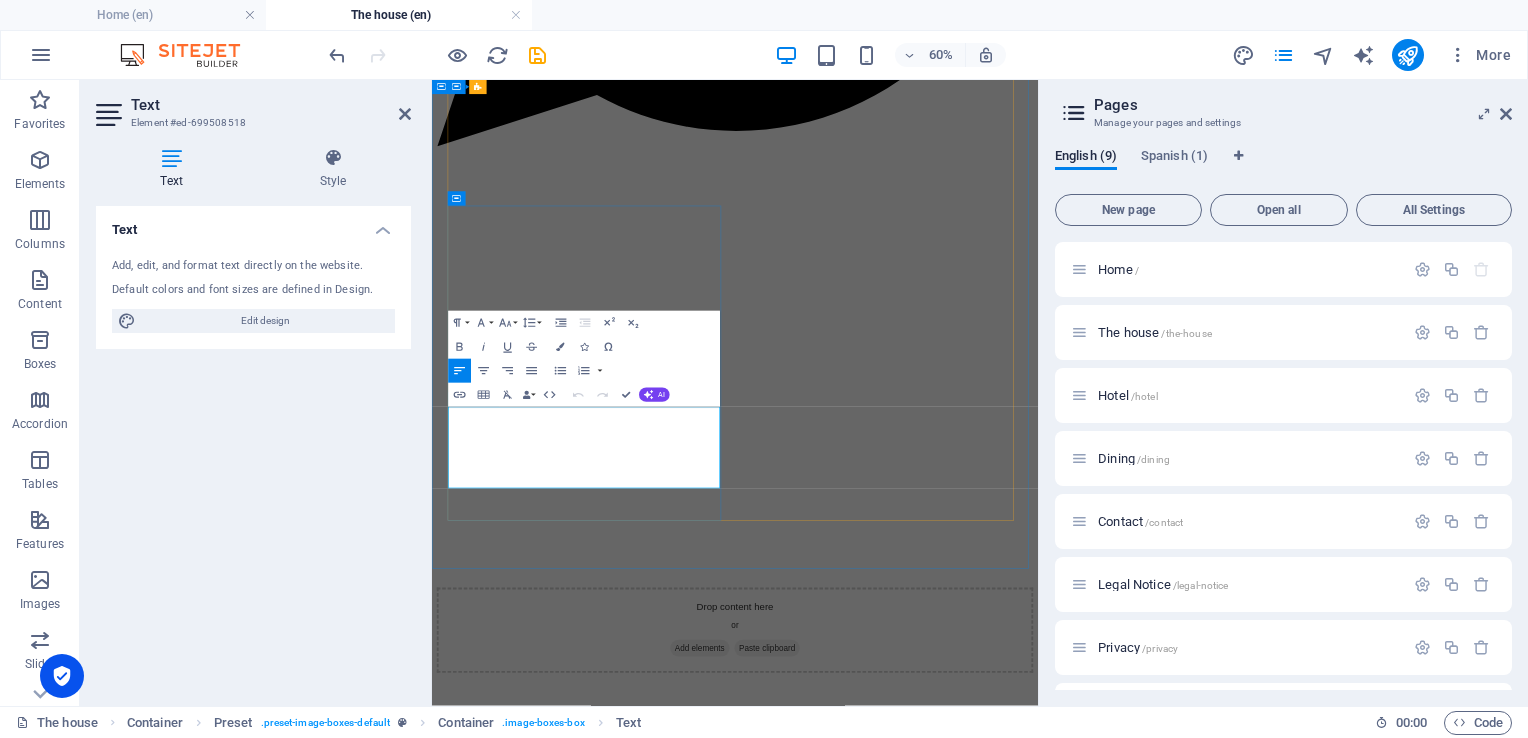 click on "Own entry to terass" at bounding box center [674, 3553] 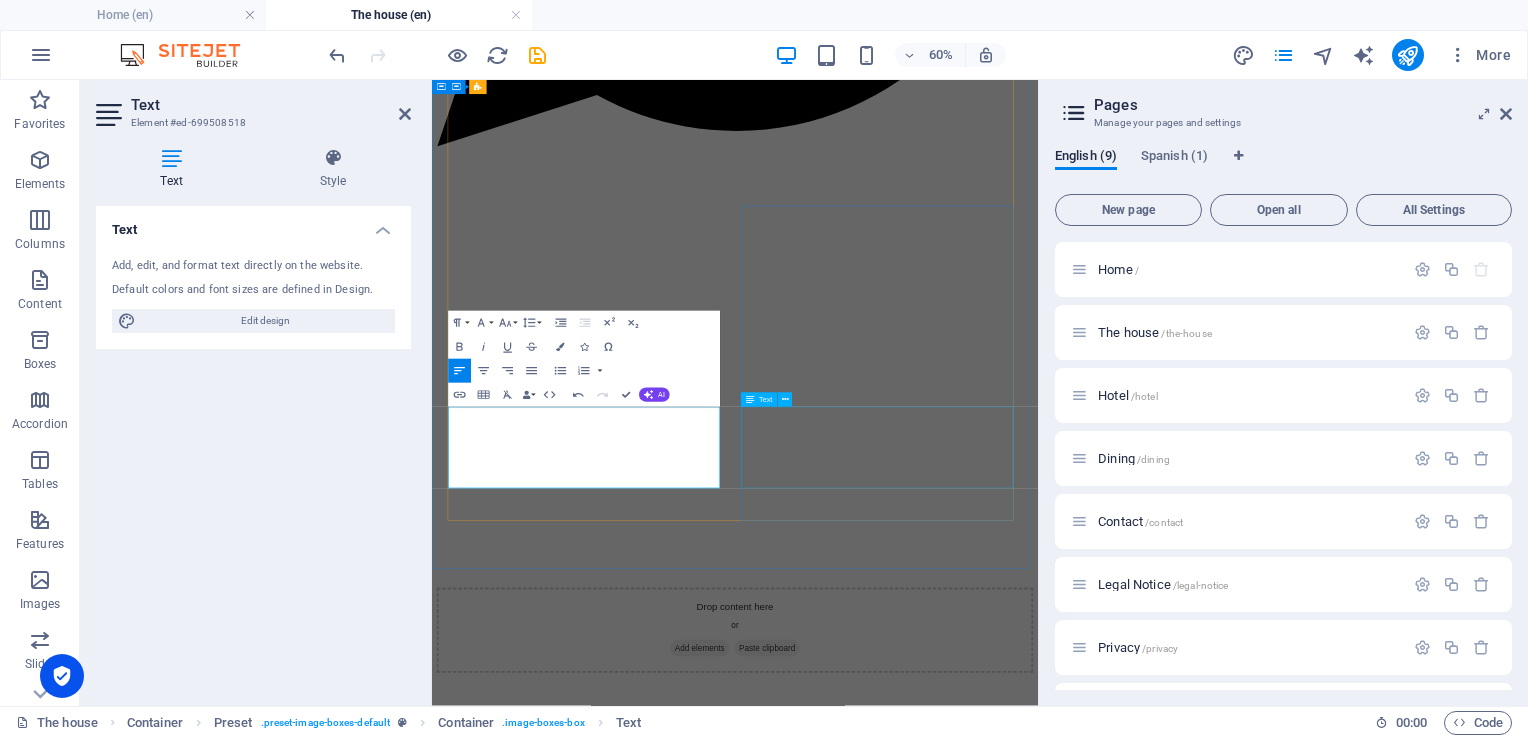 click on "6 Guests   3 Bathroom   Breakfast Lorem ipsum dolor sit amet, consetetur sadipscing elitr, sed diam nonumy eirmod tempor invidunt ut labore et dolore magna aliquyam erat, sed diam voluptua." at bounding box center (937, 4421) 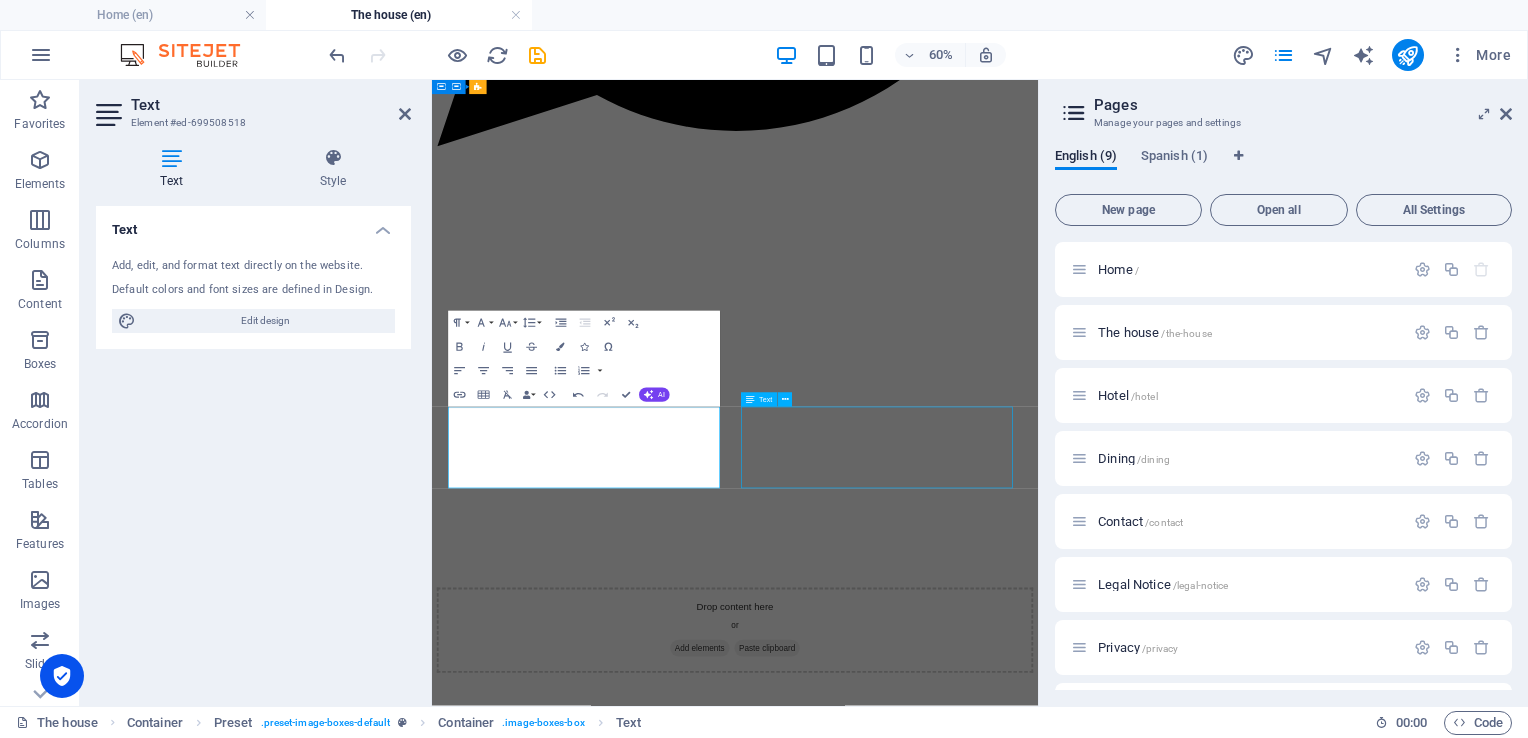 scroll, scrollTop: 887, scrollLeft: 0, axis: vertical 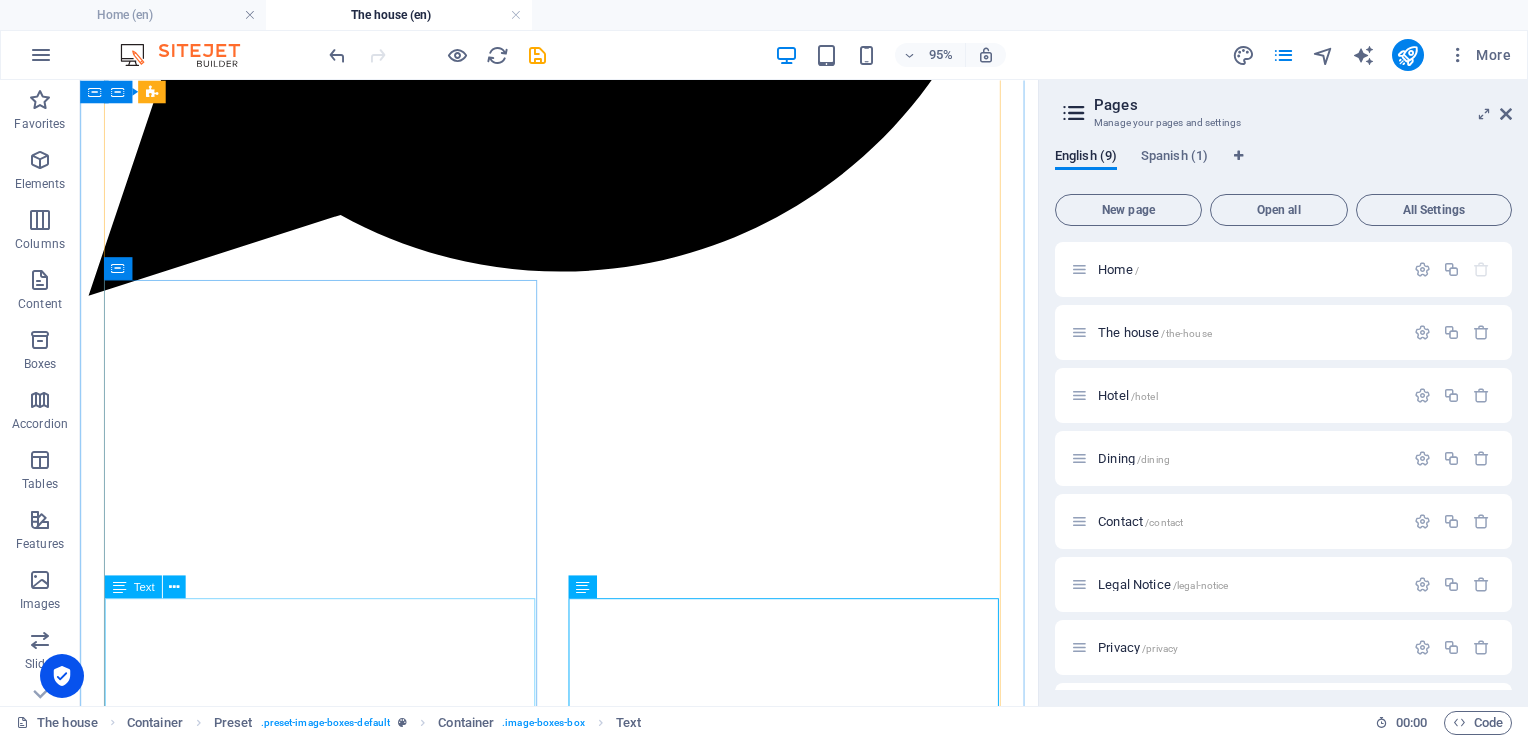 click on "Queensize bed   1 Bathroom     Own entry to terrass Lorem ipsum dolor sit amet, consetetur sadipscing elitr, sed diam nonumy eirmod tempor invidunt ut labore et dolore magna aliquyam erat, sed diam voluptua." at bounding box center [584, 3392] 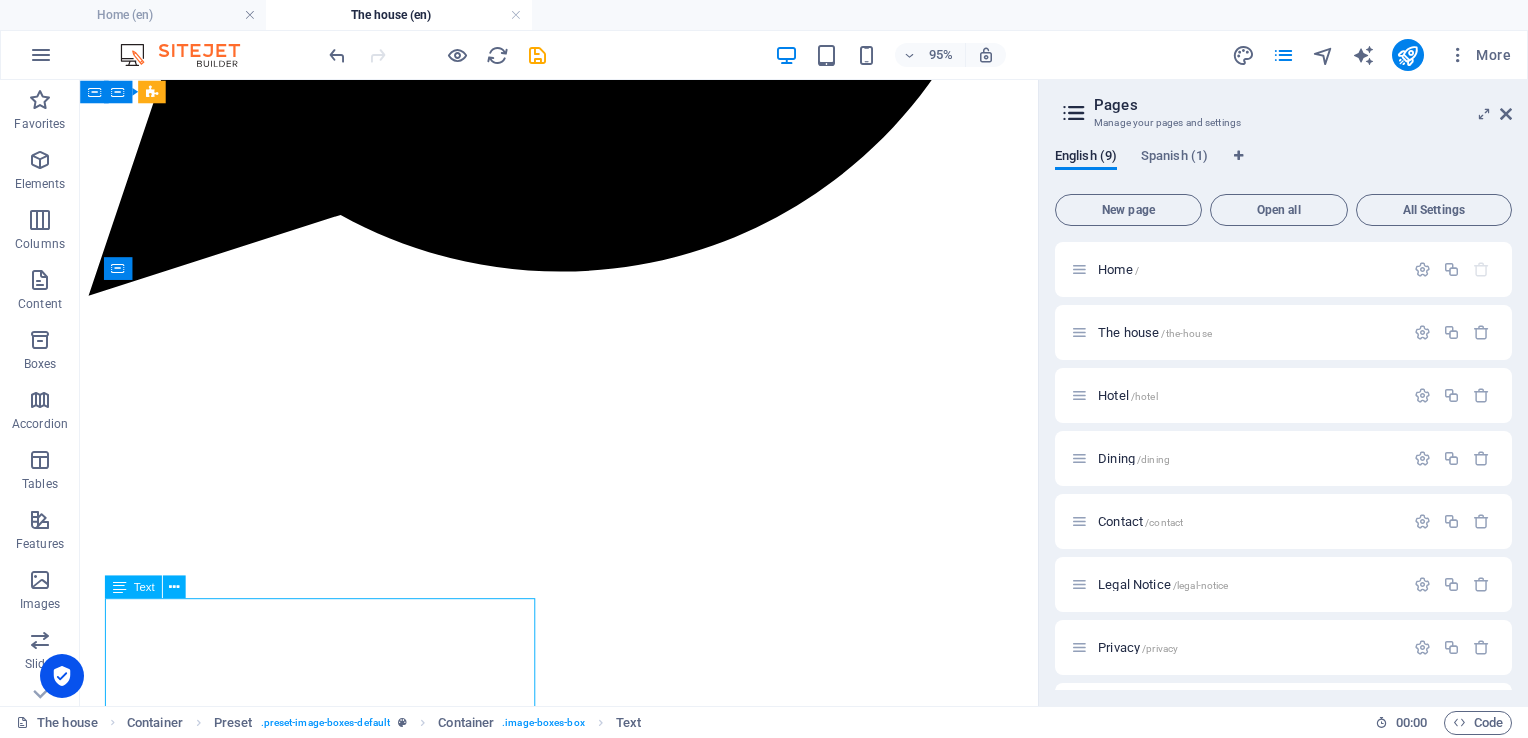click on "Queensize bed   1 Bathroom     Own entry to terrass Lorem ipsum dolor sit amet, consetetur sadipscing elitr, sed diam nonumy eirmod tempor invidunt ut labore et dolore magna aliquyam erat, sed diam voluptua." at bounding box center [584, 3392] 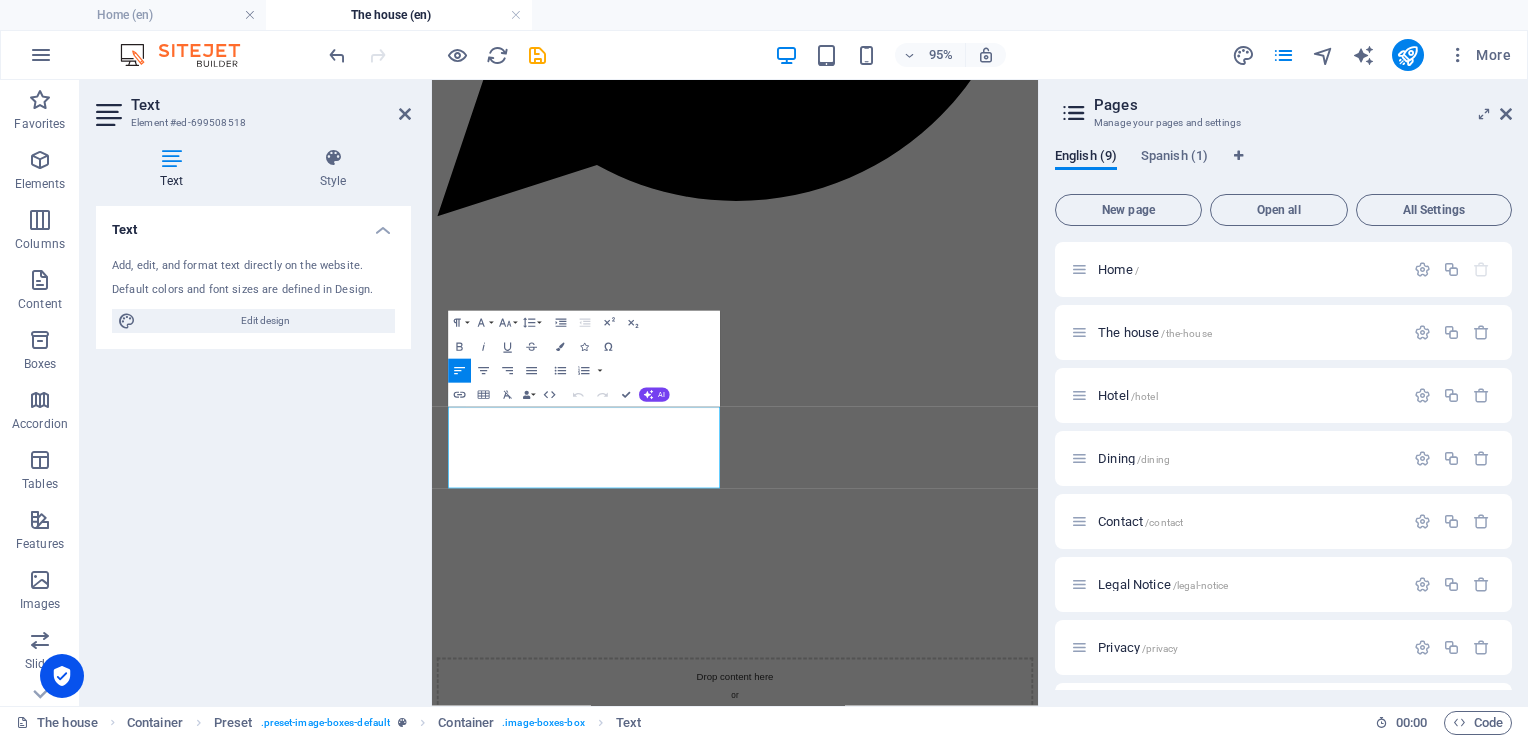 scroll, scrollTop: 1004, scrollLeft: 0, axis: vertical 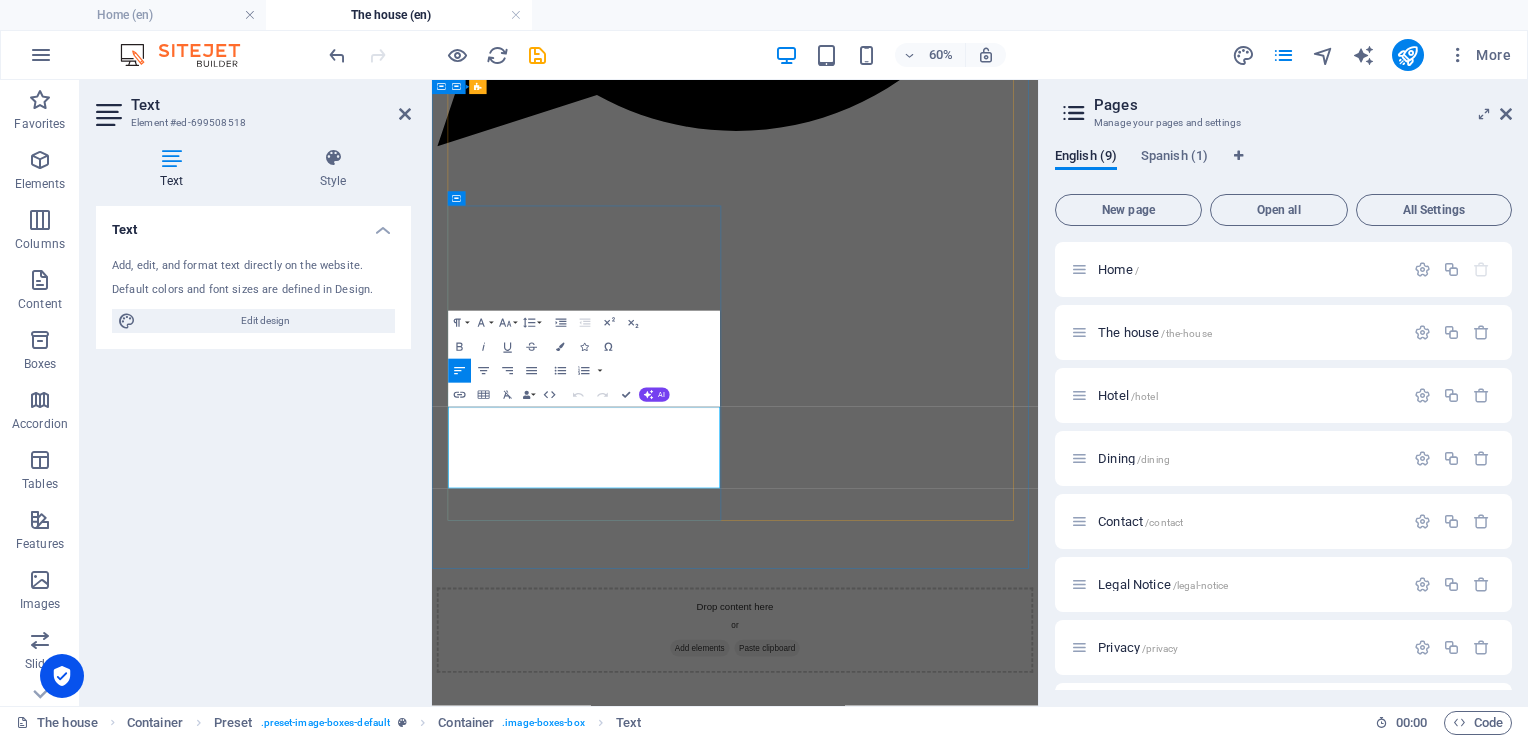 click on "Own entry to terrass" at bounding box center [677, 3553] 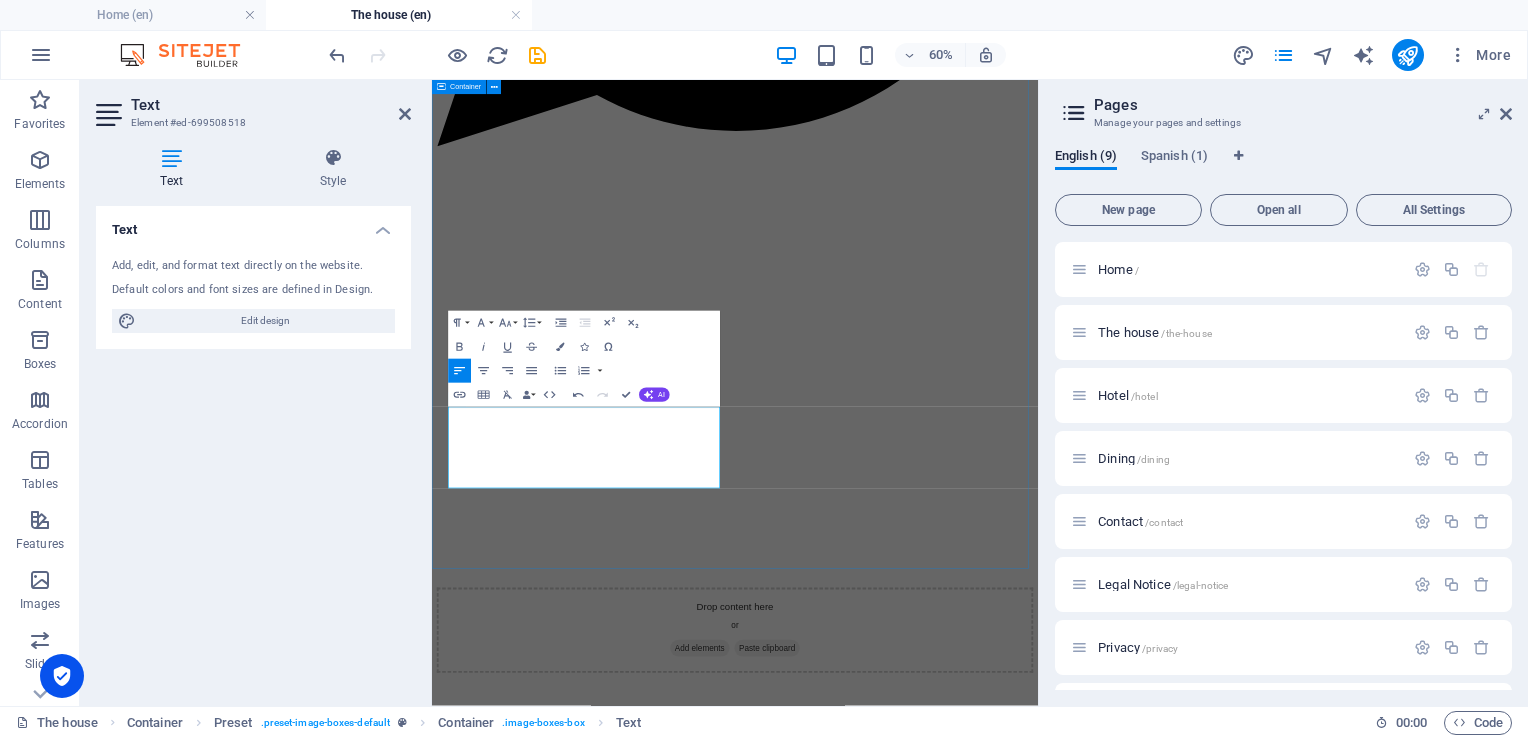 click on "Rooms & livingroom Guest room to the pool  Queensize bed   1 shared bathroom  Lorem ipsum dolor sit amet, consetetur sadipscing elitr, sed diam nonumy eirmod tempor invidunt ut labore et dolore magna aliquyam erat, sed diam voluptua. Guest room to garden  Queensize bed   1 shared bathroom  Lorem ipsum dolor sit amet, consetetur sadipscing elitr, sed diam nonumy eirmod tempor invidunt ut labore et dolore magna aliquyam erat, sed diam voluptua. Main guestroom  Queensize bed   1 Bathroom     Own door  to terrass Lorem ipsum dolor sit amet, consetetur sadipscing elitr, sed diam nonumy eirmod tempor invidunt ut labore et dolore magna aliquyam erat, sed diam voluptua. Living room  6 Guests   3 Bathroom   Breakfast Lorem ipsum dolor sit amet, consetetur sadipscing elitr, sed diam nonumy eirmod tempor invidunt ut labore et dolore magna aliquyam erat, sed diam voluptua." at bounding box center (937, 2836) 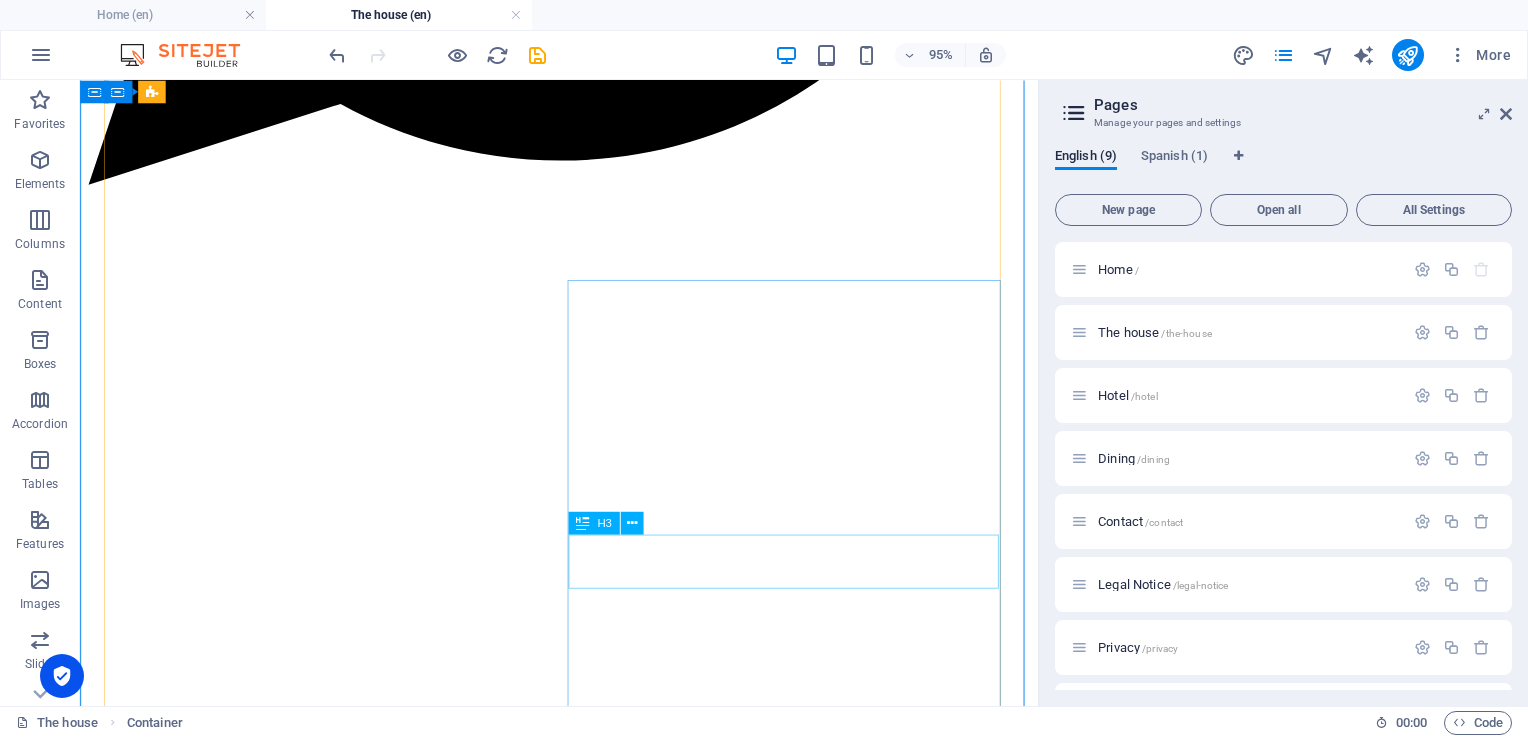 scroll, scrollTop: 887, scrollLeft: 0, axis: vertical 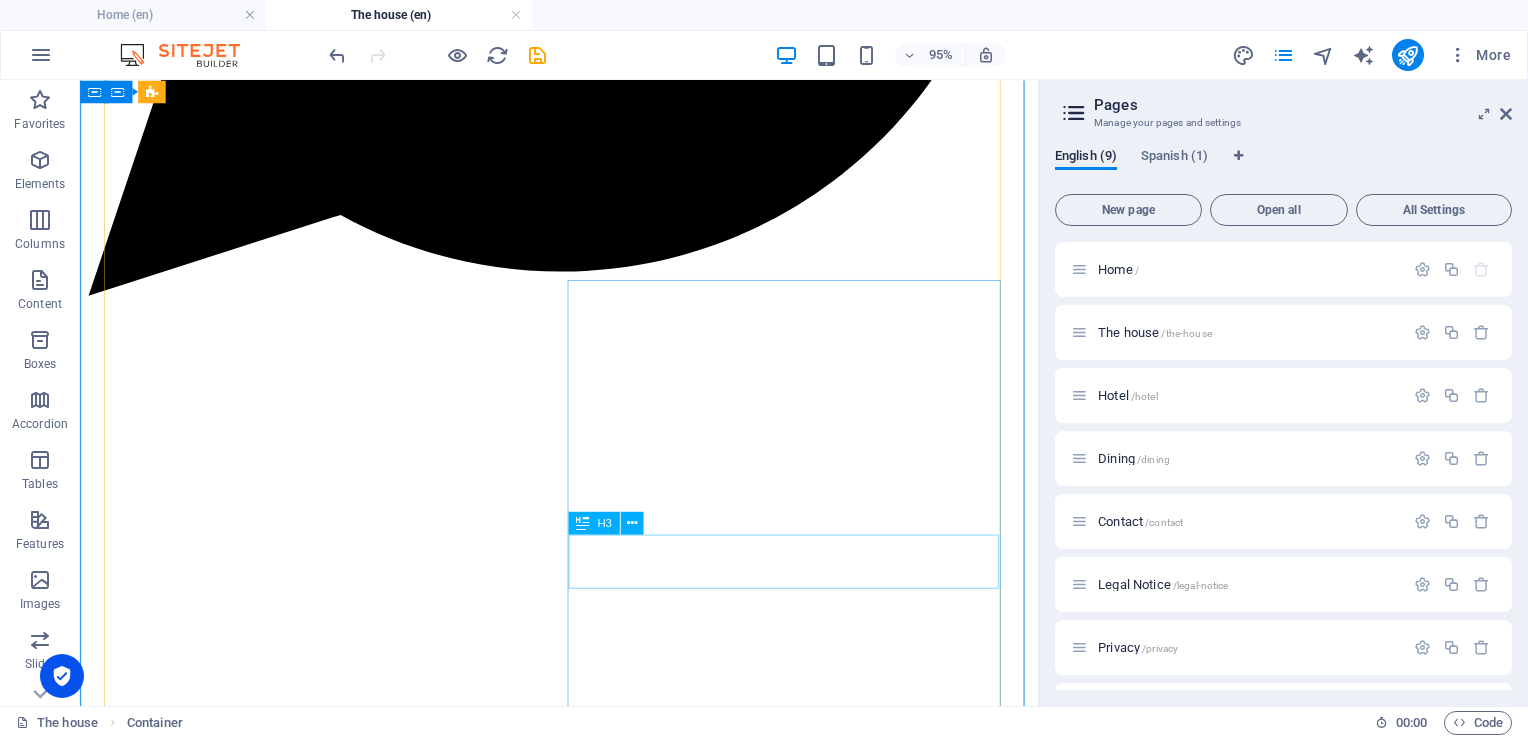 click on "Living room" at bounding box center (584, 4107) 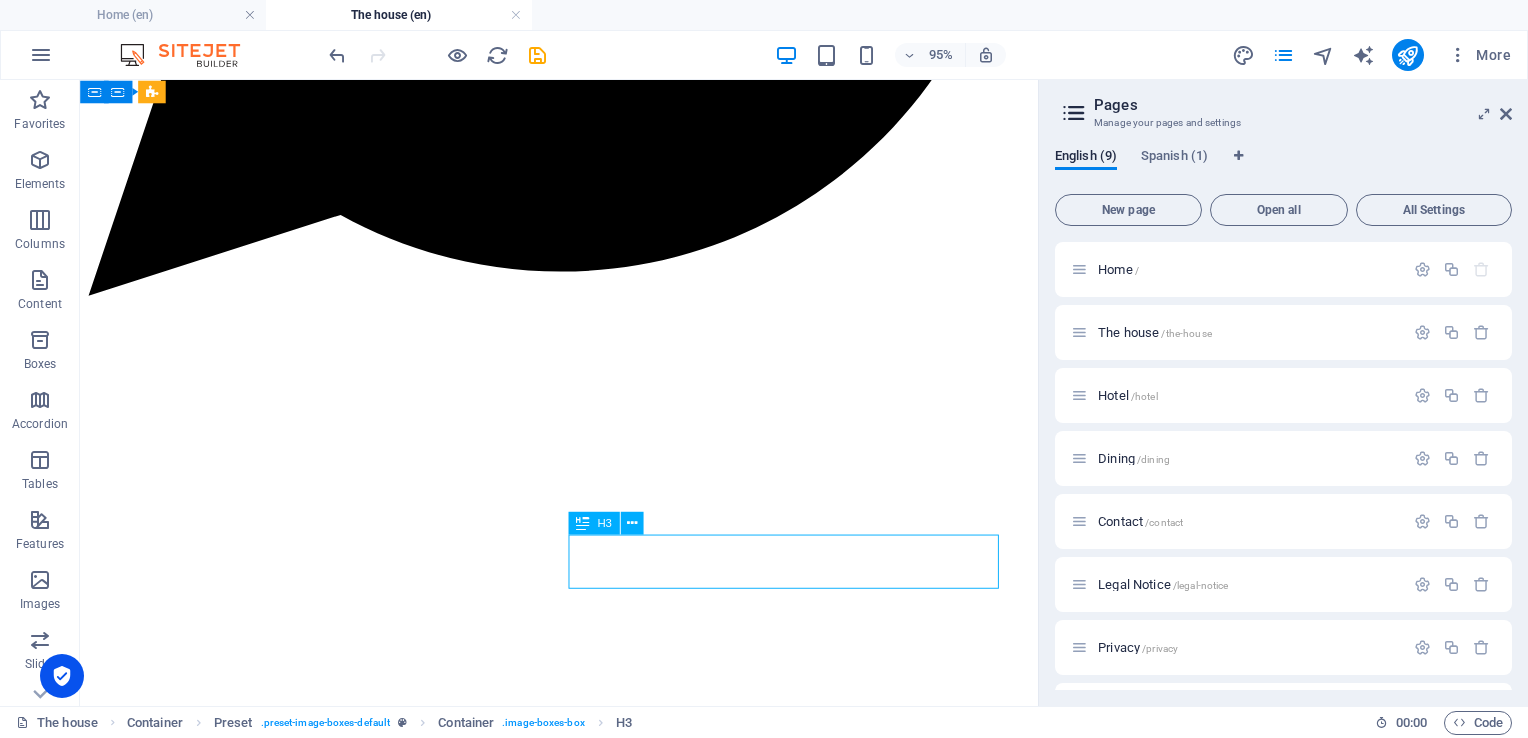 click on "Living room" at bounding box center (584, 4107) 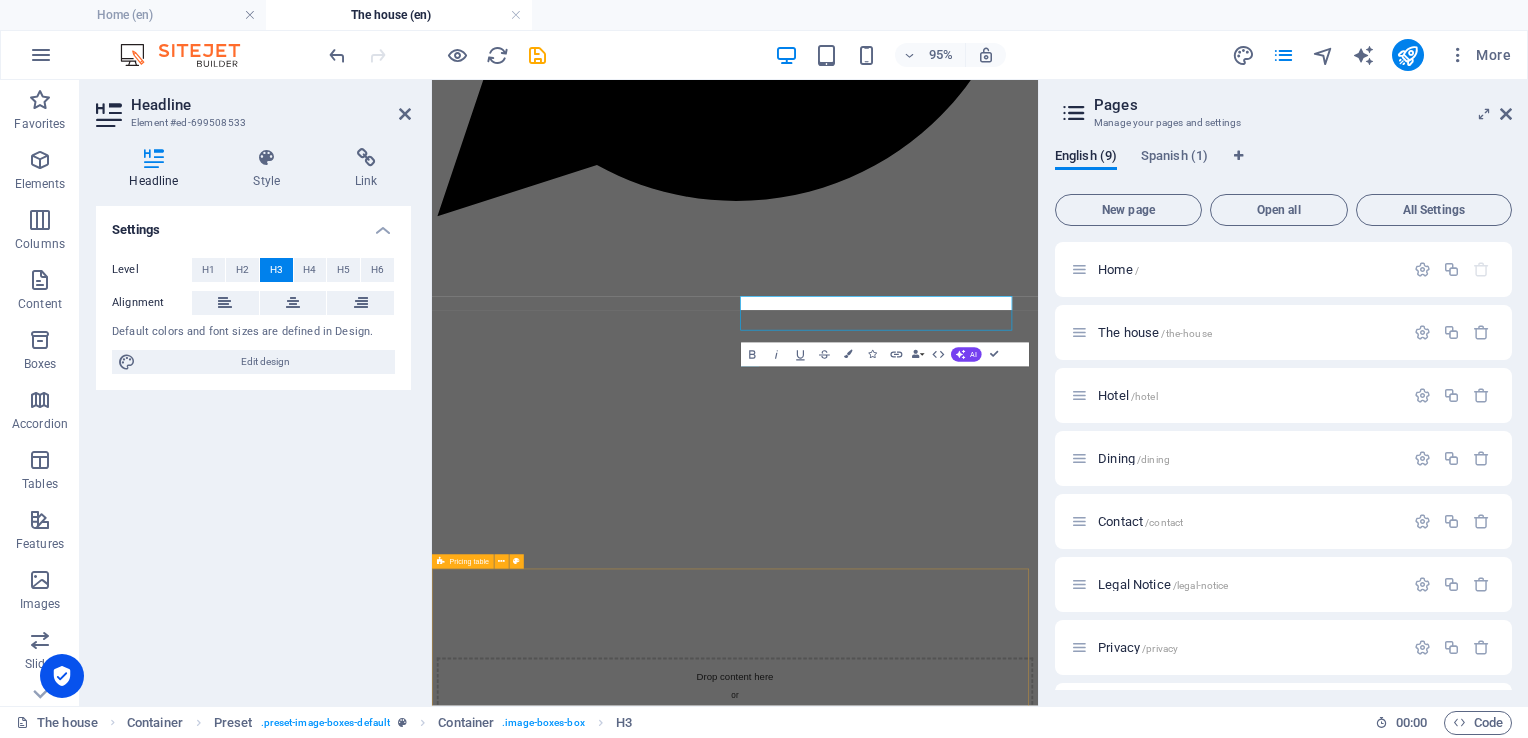 scroll, scrollTop: 1004, scrollLeft: 0, axis: vertical 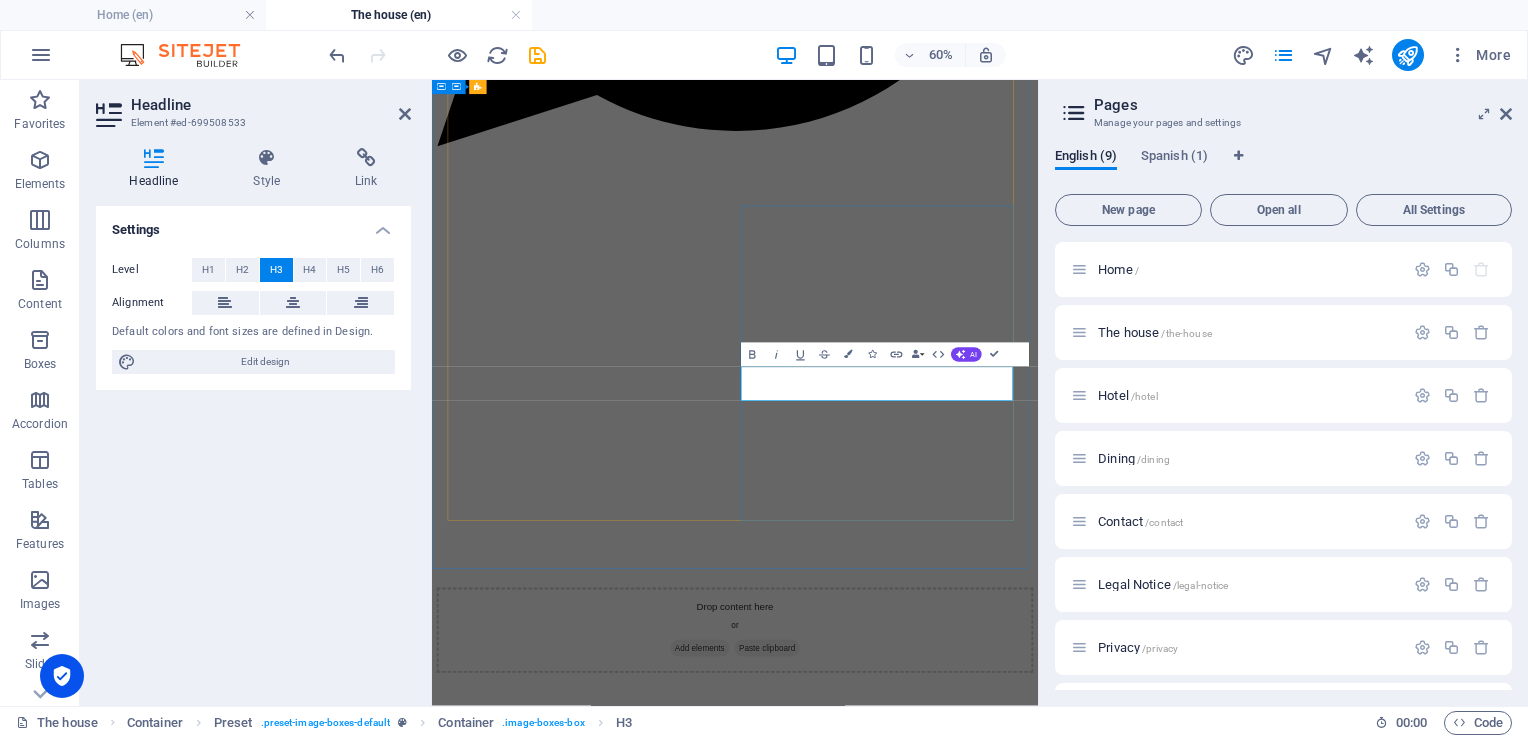 click on "Living room" at bounding box center [937, 4314] 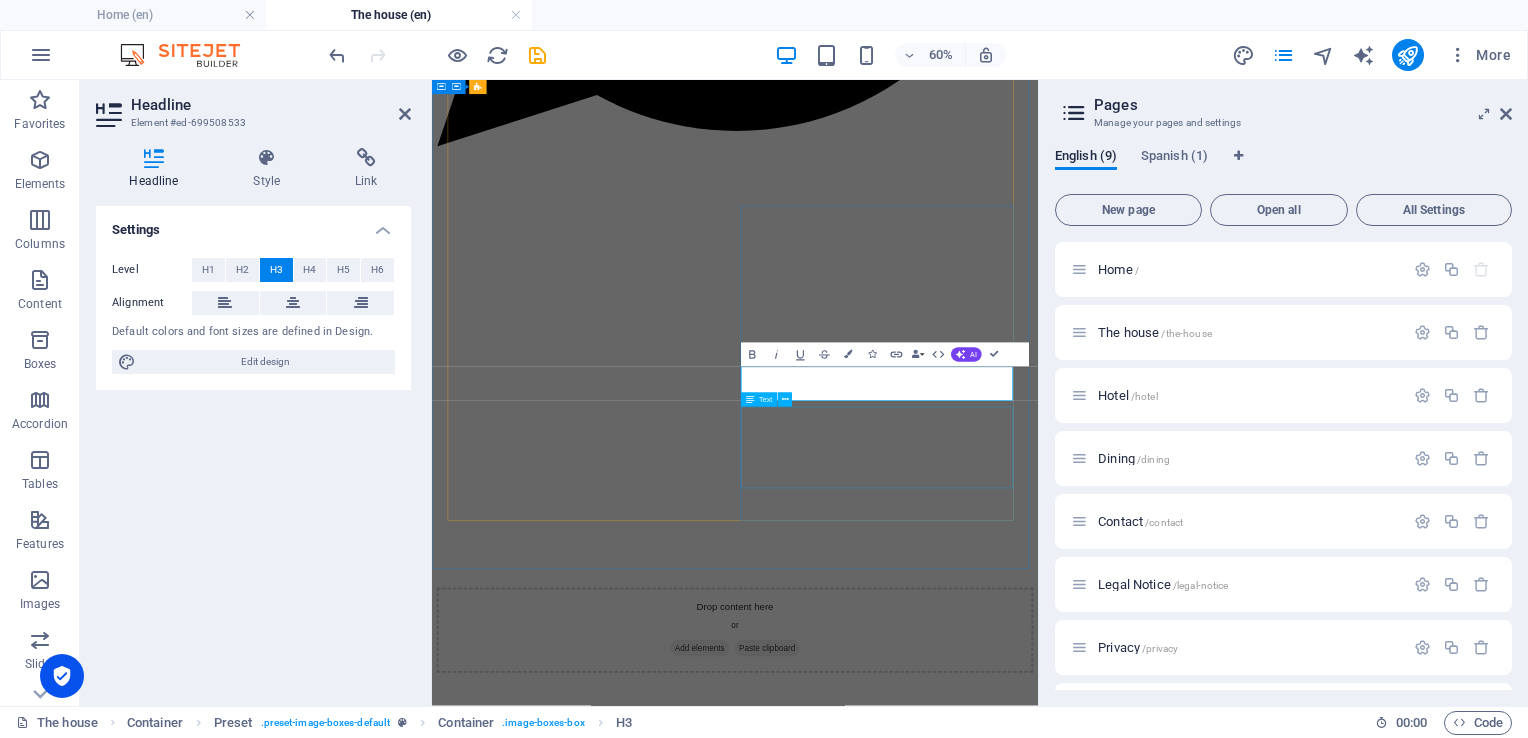 click on "6 Guests   3 Bathroom   Breakfast Lorem ipsum dolor sit amet, consetetur sadipscing elitr, sed diam nonumy eirmod tempor invidunt ut labore et dolore magna aliquyam erat, sed diam voluptua." at bounding box center [937, 4421] 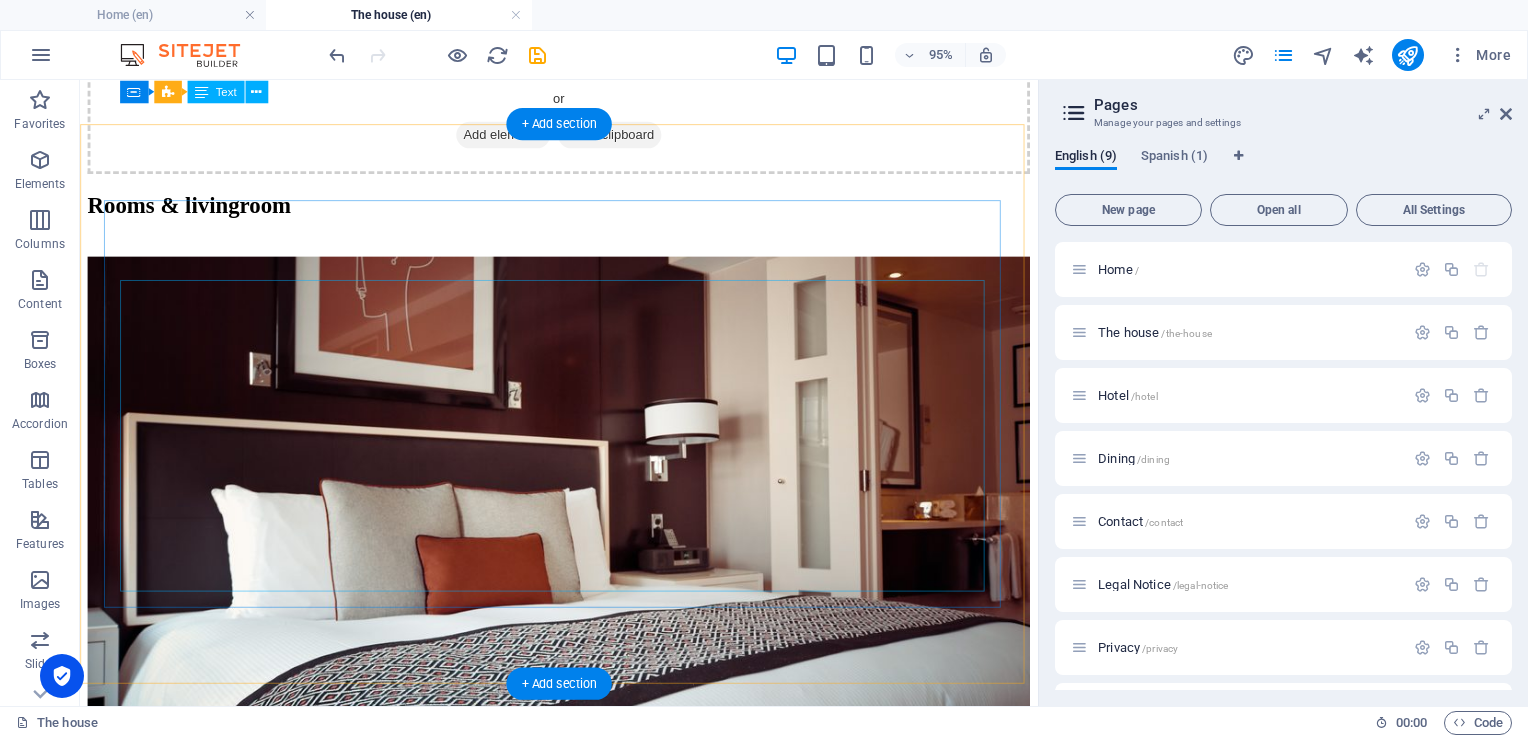 scroll, scrollTop: 1640, scrollLeft: 0, axis: vertical 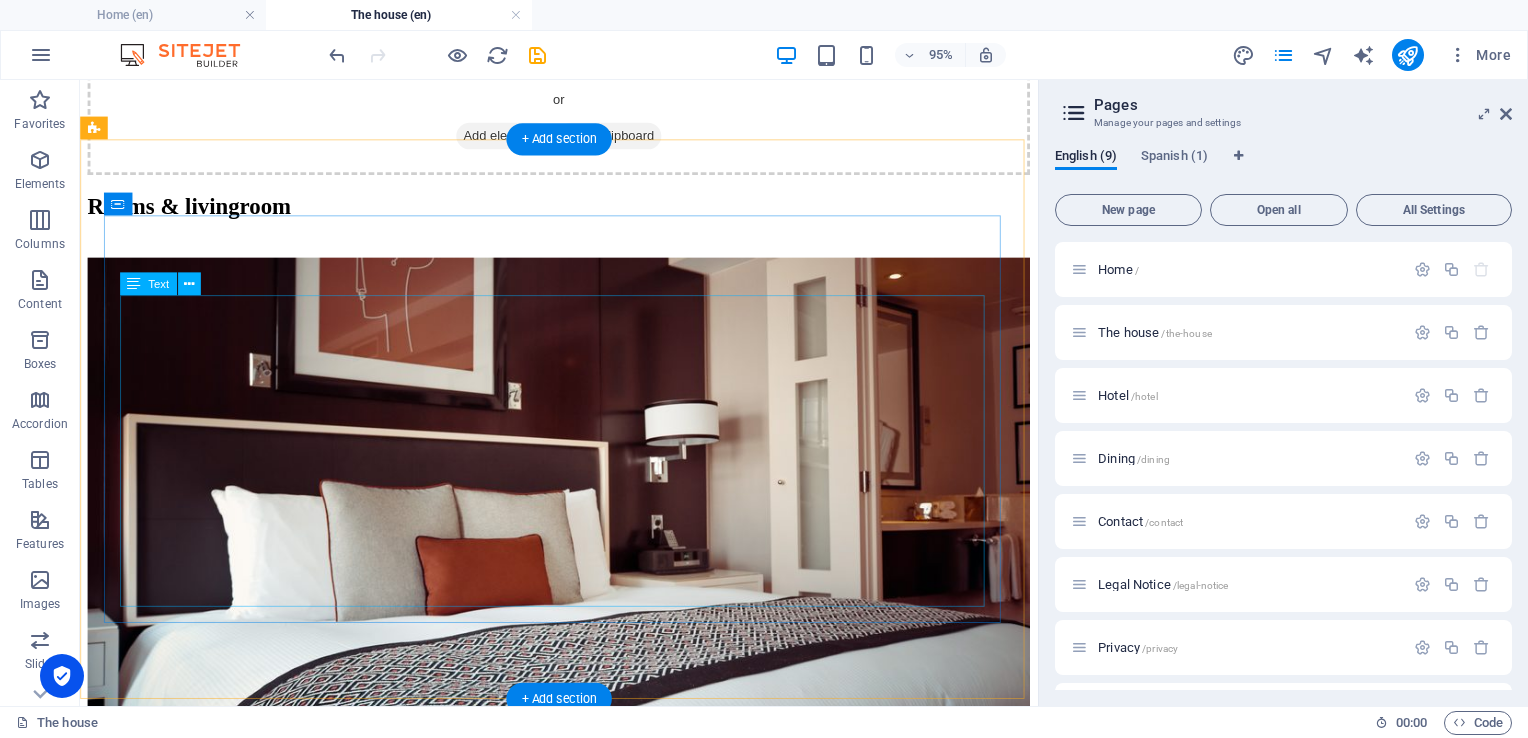 click on "Rent for a weekend Friday from 15.00 to sunday at 14.00. Including cleaning CRC  230.000 Rent for a full week From sunday 16.00 to saturday 13.00.  CRC  1.6000.000 DISCOUNT We give discount for renting consecutive weeks. Contact us for more information CRC - LOCAL GUIDE We will give you a good offer. CRC -" at bounding box center (584, 3719) 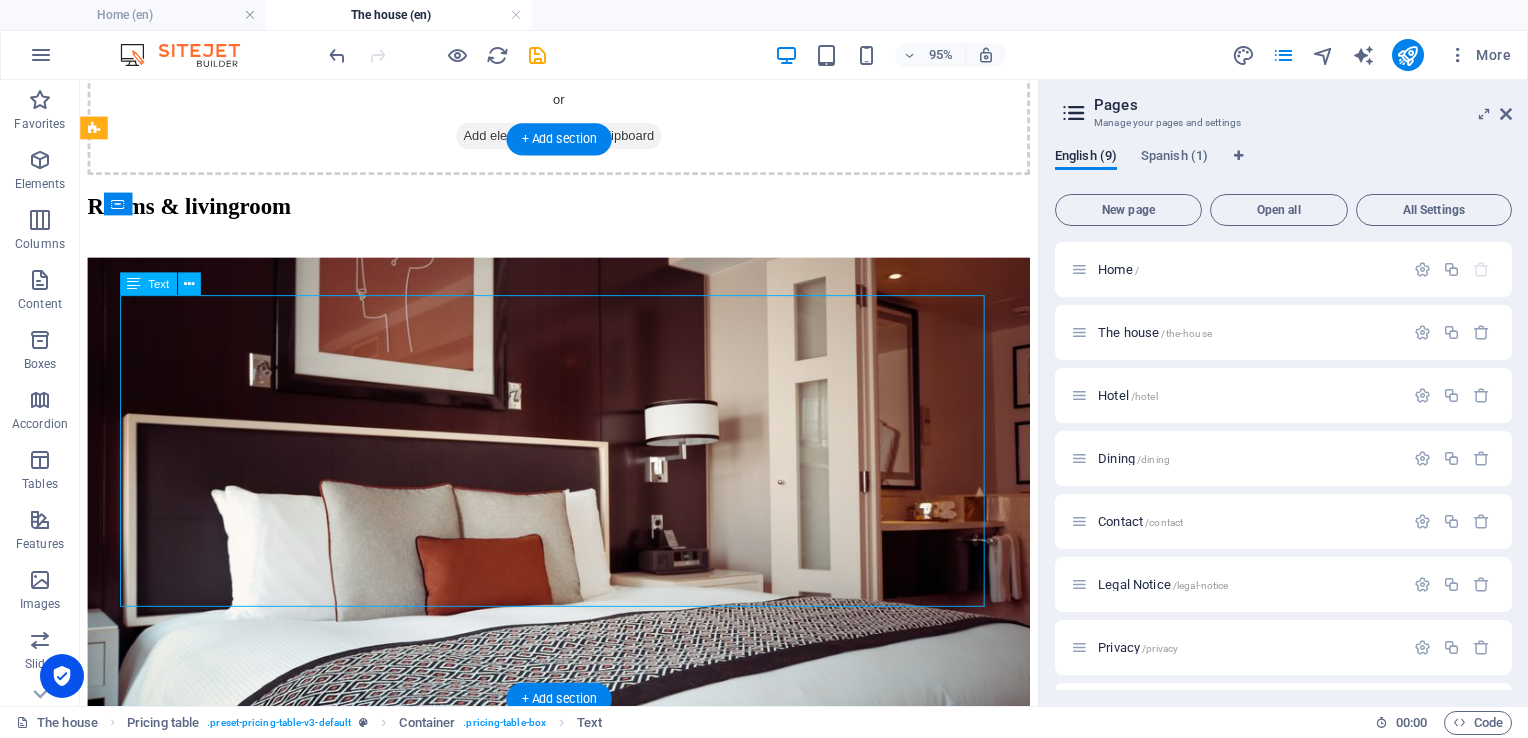 click on "Rent for a weekend Friday from 15.00 to sunday at 14.00. Including cleaning CRC  230.000 Rent for a full week From sunday 16.00 to saturday 13.00.  CRC  1.6000.000 DISCOUNT We give discount for renting consecutive weeks. Contact us for more information CRC - LOCAL GUIDE We will give you a good offer. CRC -" at bounding box center [584, 3719] 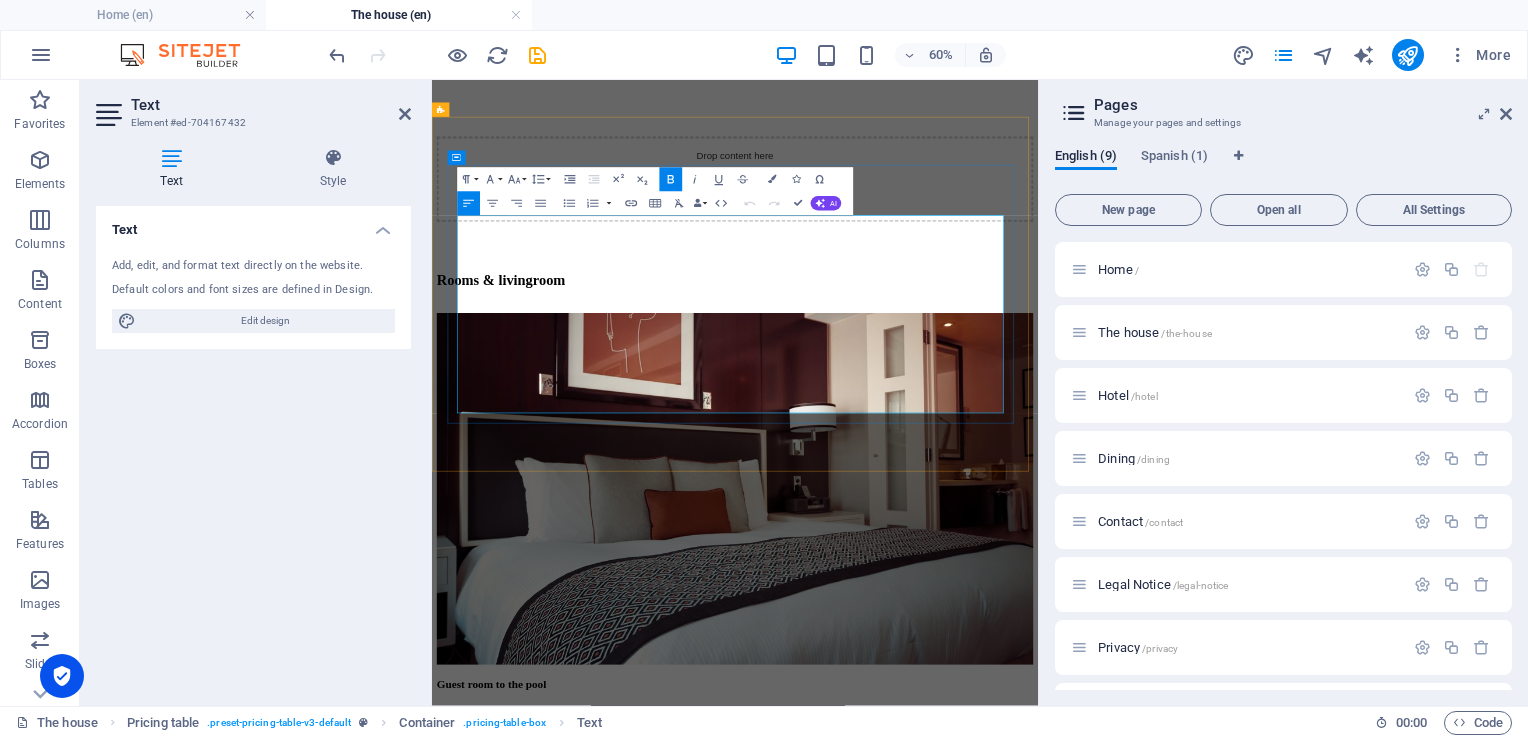 click on "CRC  230.000" at bounding box center (1342, 3856) 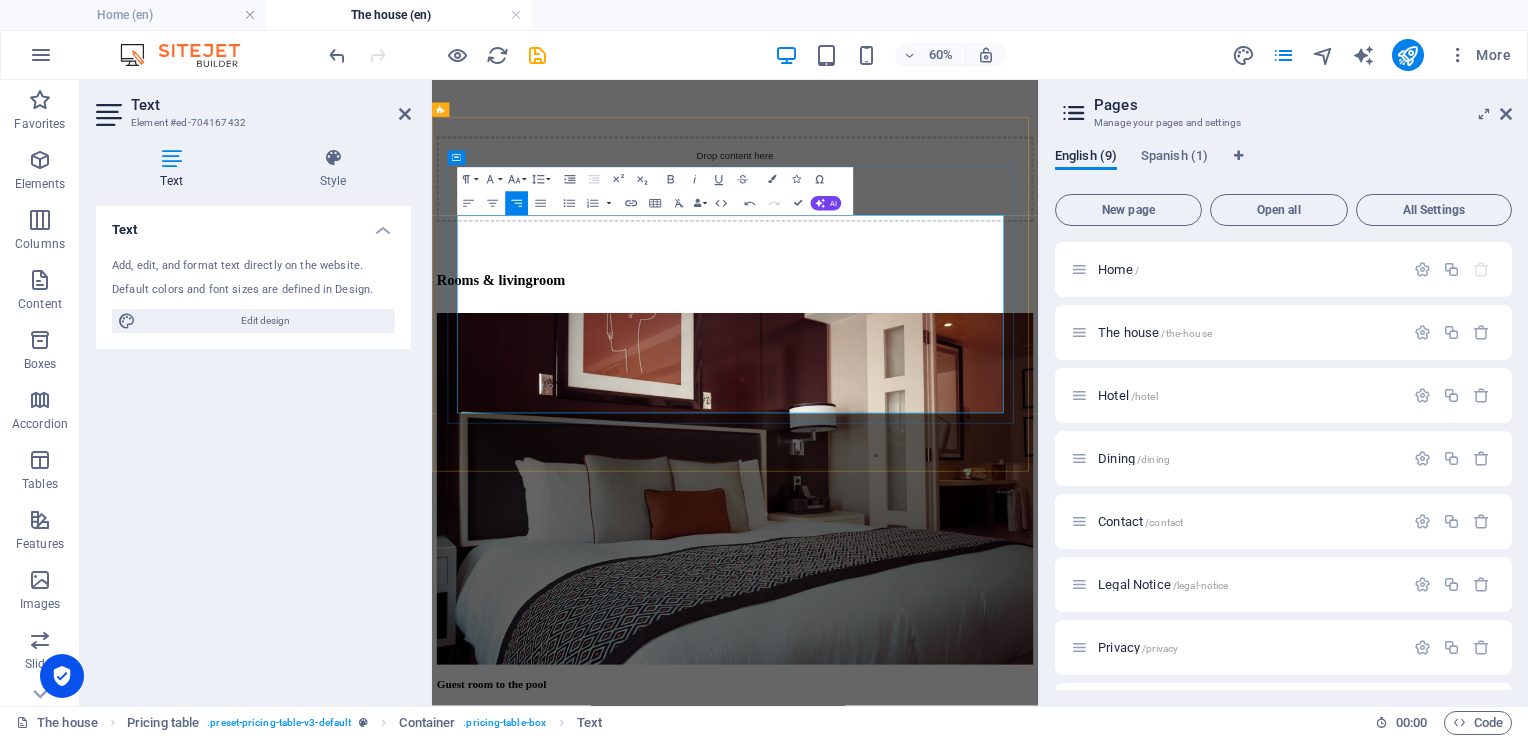 click on "CRC  1.6000.000" at bounding box center [1342, 3898] 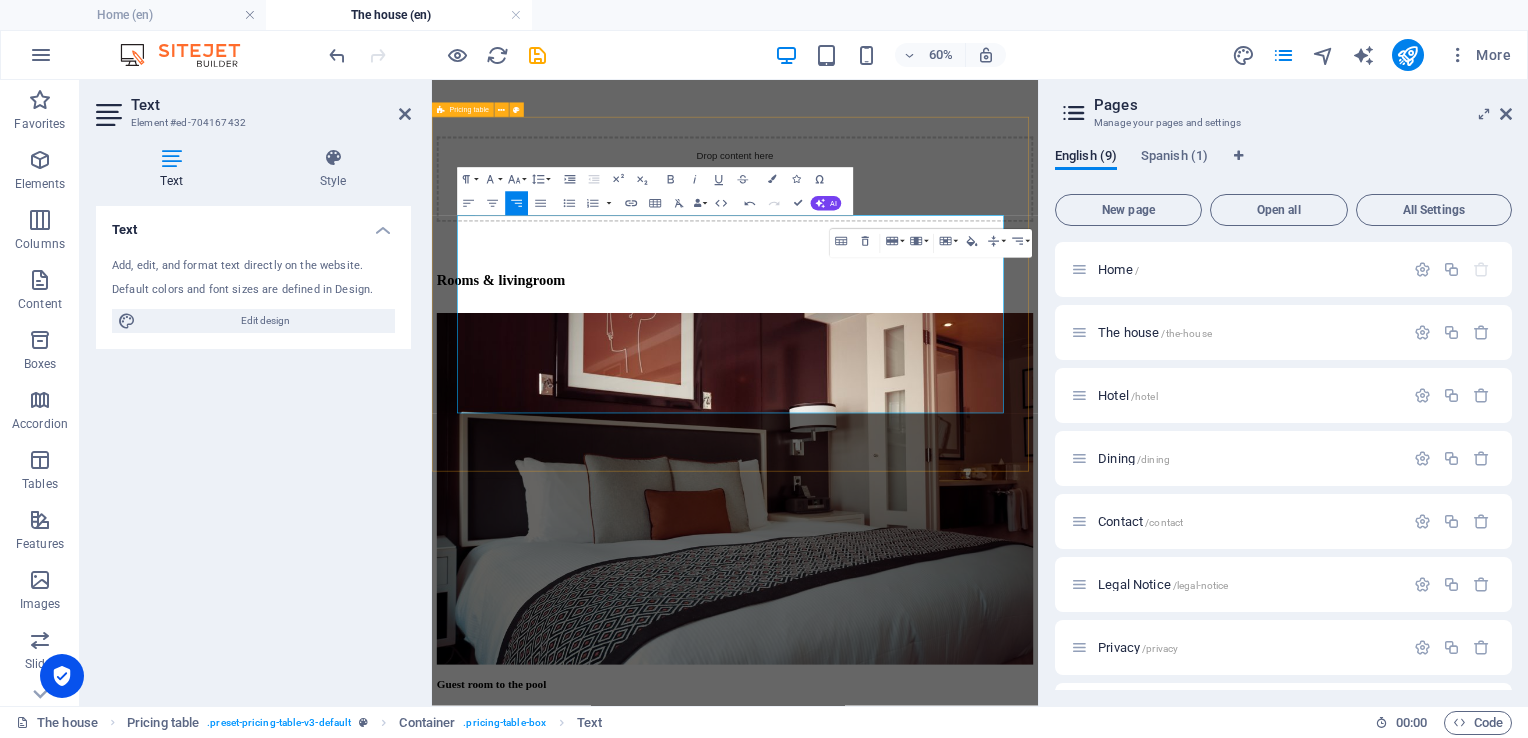 click on "Pricing Rent for a weekend Friday from 15.00 to sunday at 14.00. Including cleaning CRC   Rent for a full week From sunday 16.00 to saturday 13.00.  CRC  DISCOUNT We give discount for renting consecutive weeks. Contact us for more information CRC - LOCAL GUIDE We will give you a good offer. CRC -" at bounding box center [937, 3897] 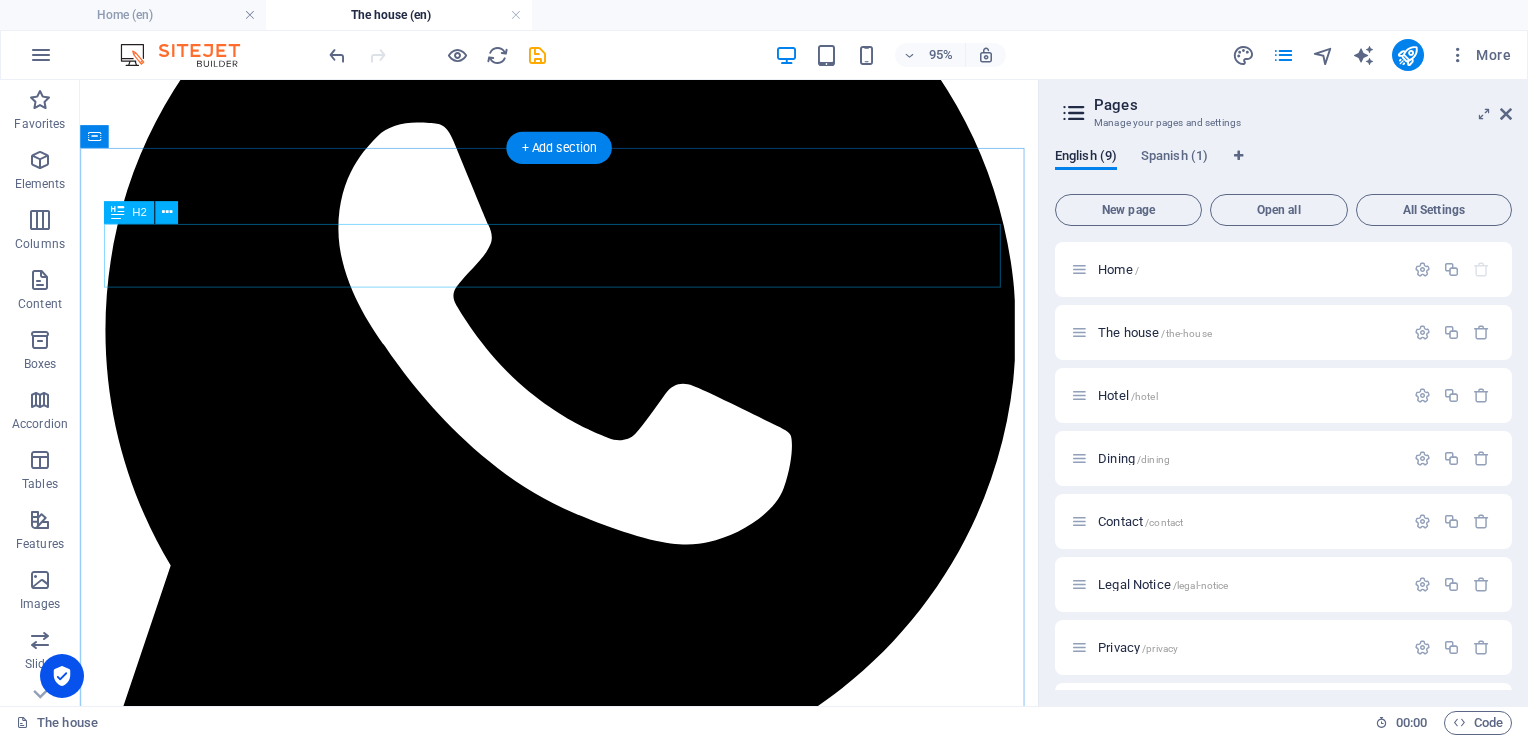 scroll, scrollTop: 0, scrollLeft: 0, axis: both 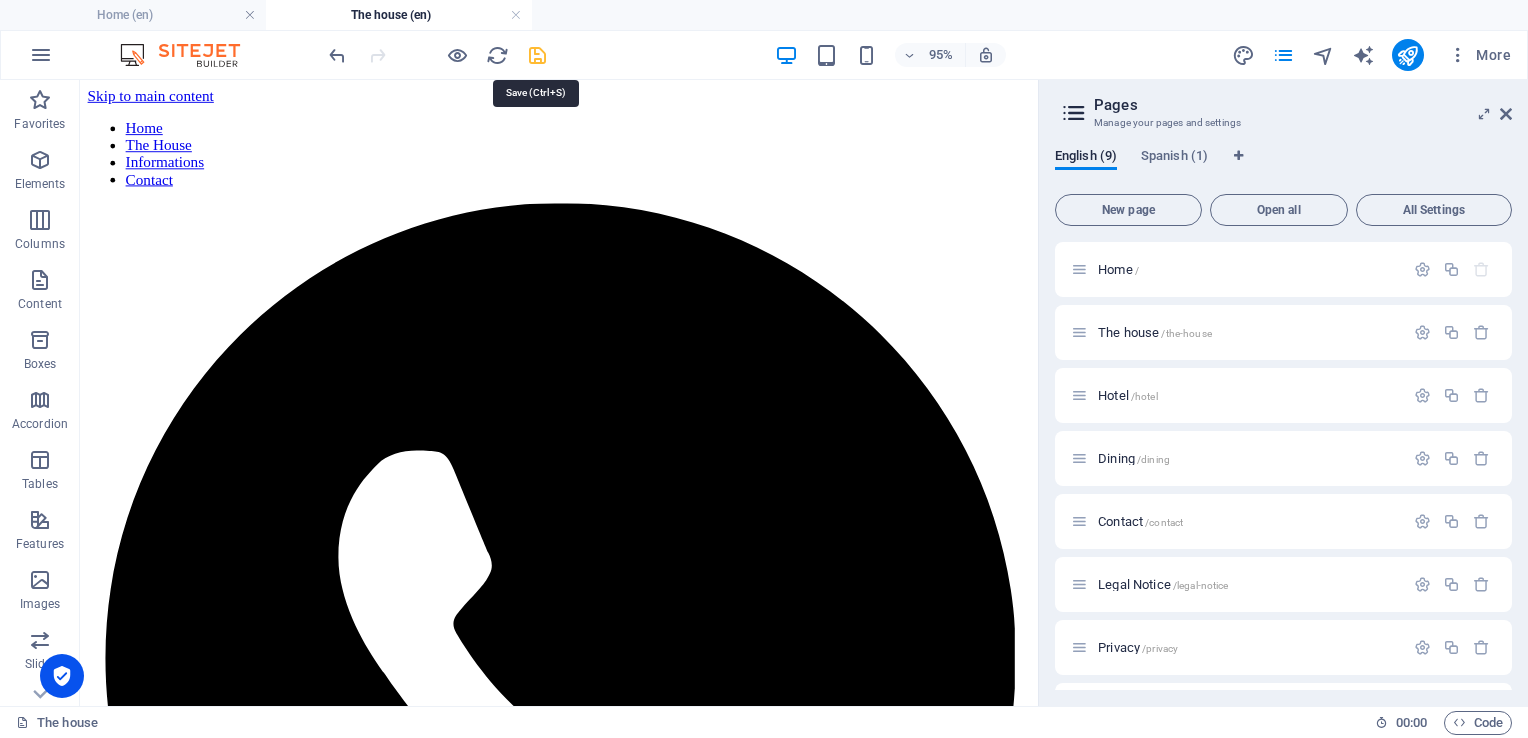 click at bounding box center [537, 55] 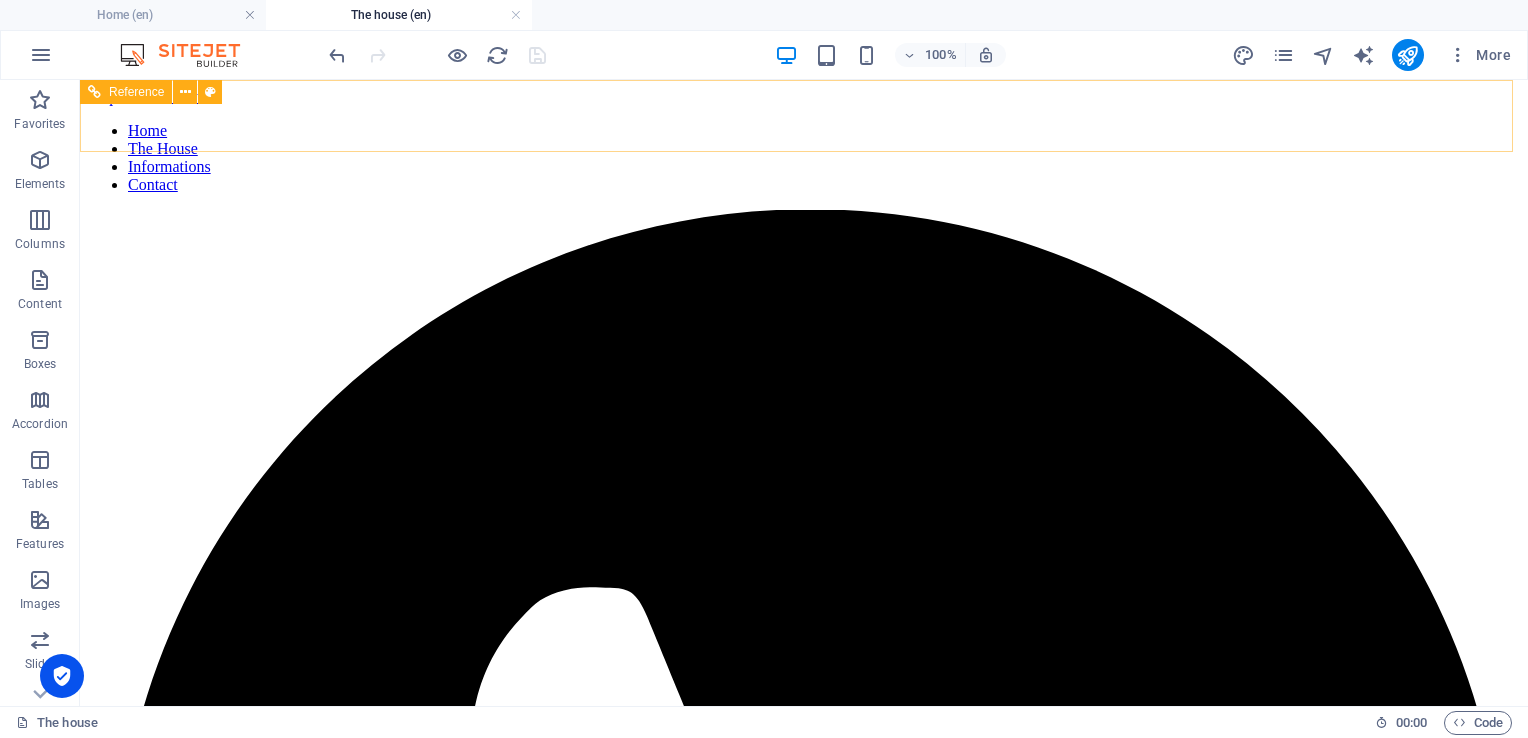 click on "Home The House Informations Contact" at bounding box center [804, 158] 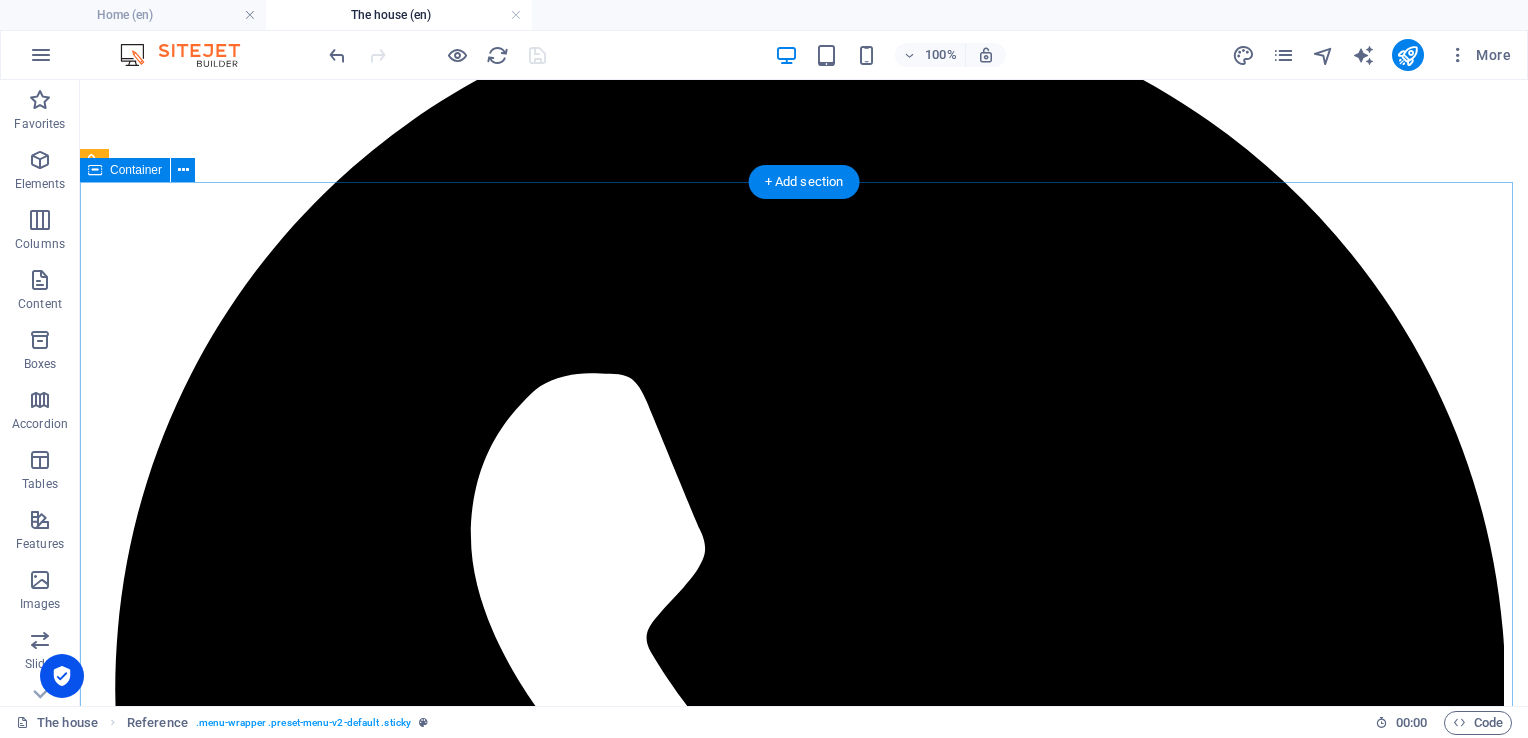 scroll, scrollTop: 191, scrollLeft: 0, axis: vertical 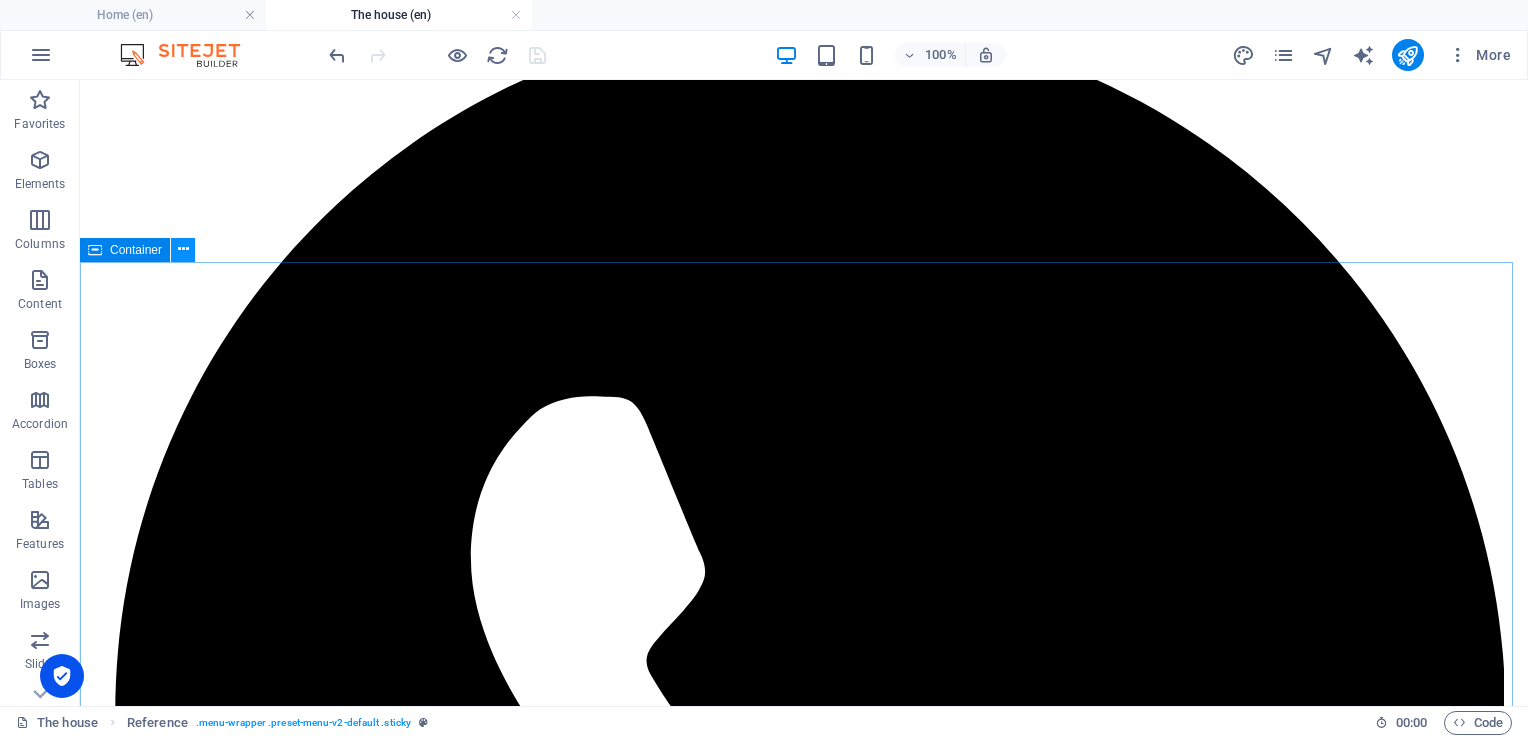 click at bounding box center [183, 249] 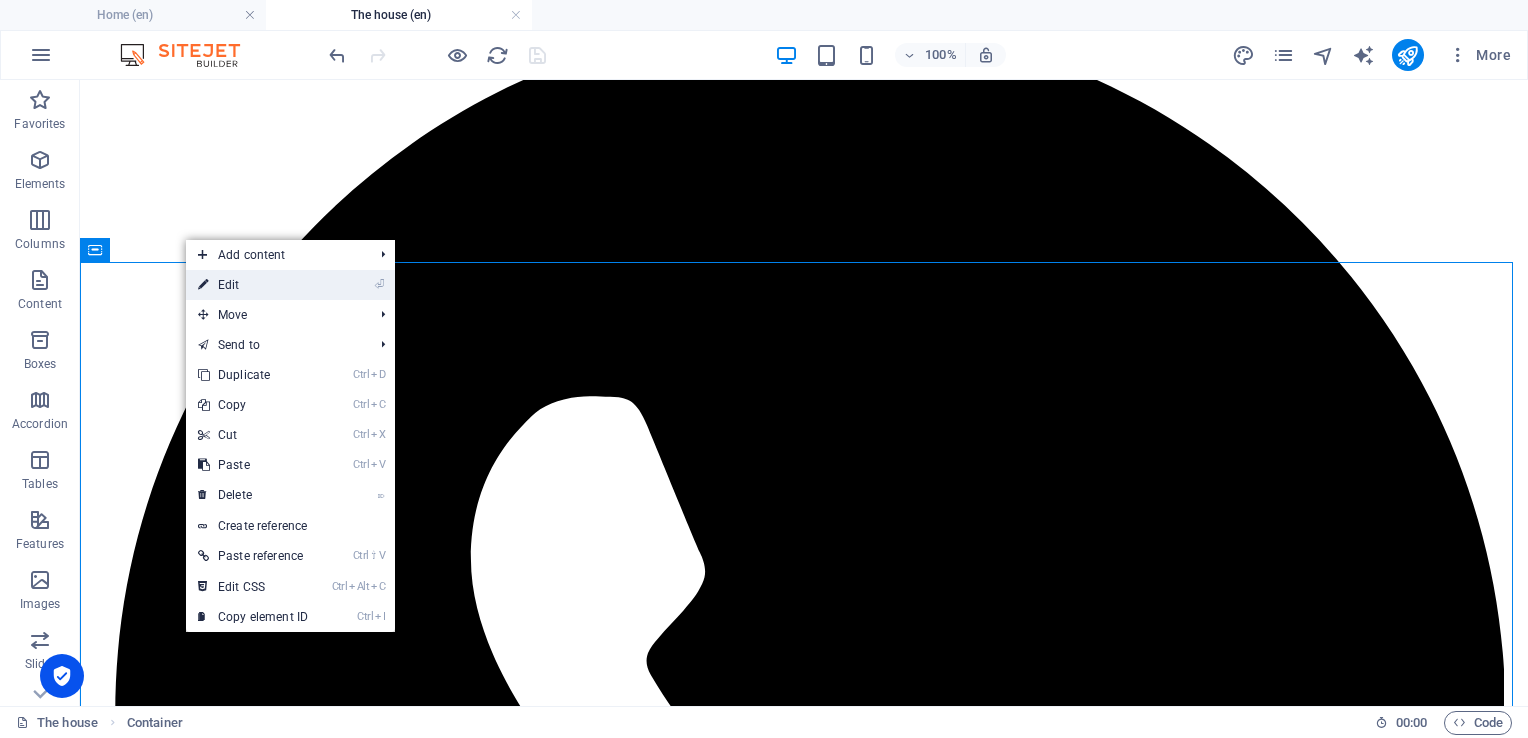 click on "⏎  Edit" at bounding box center (253, 285) 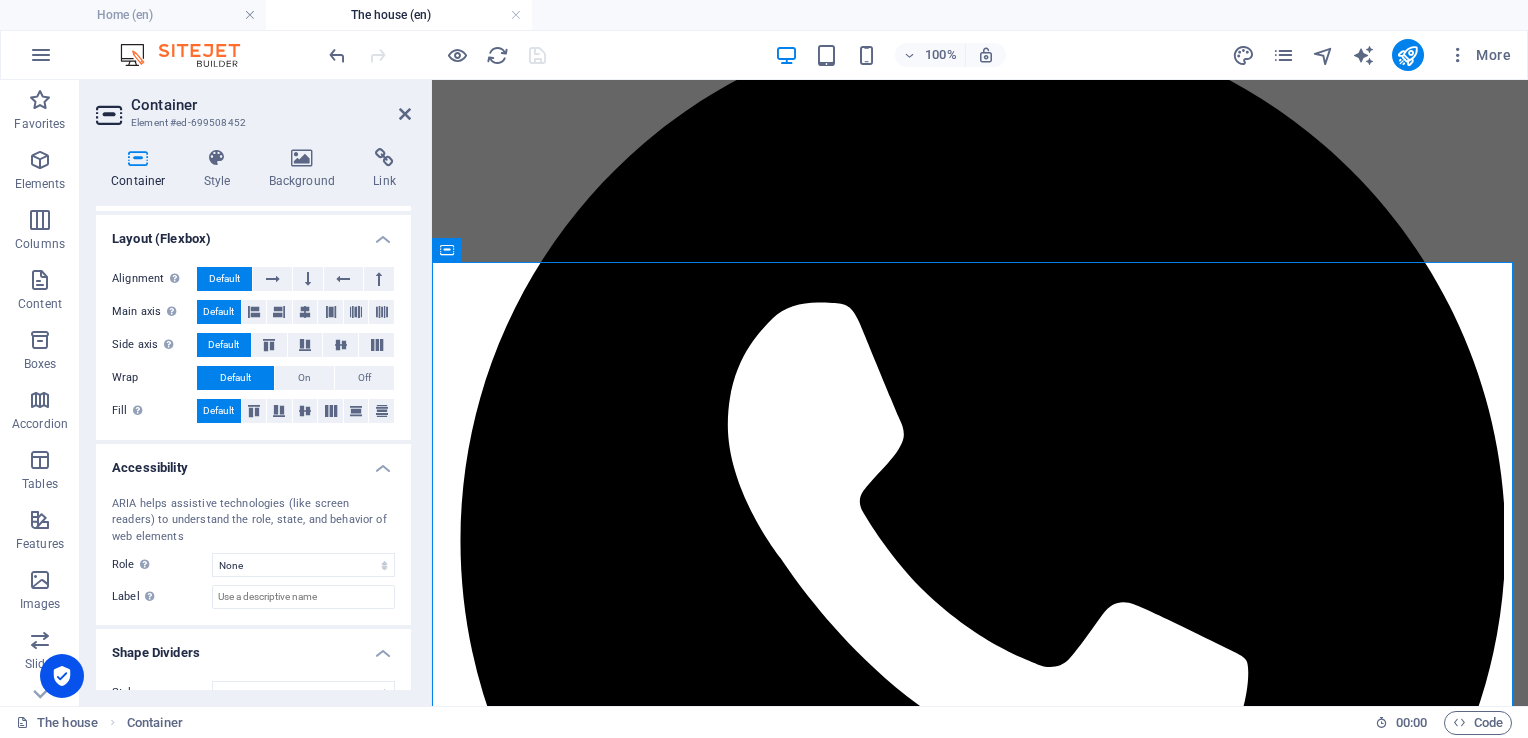 scroll, scrollTop: 289, scrollLeft: 0, axis: vertical 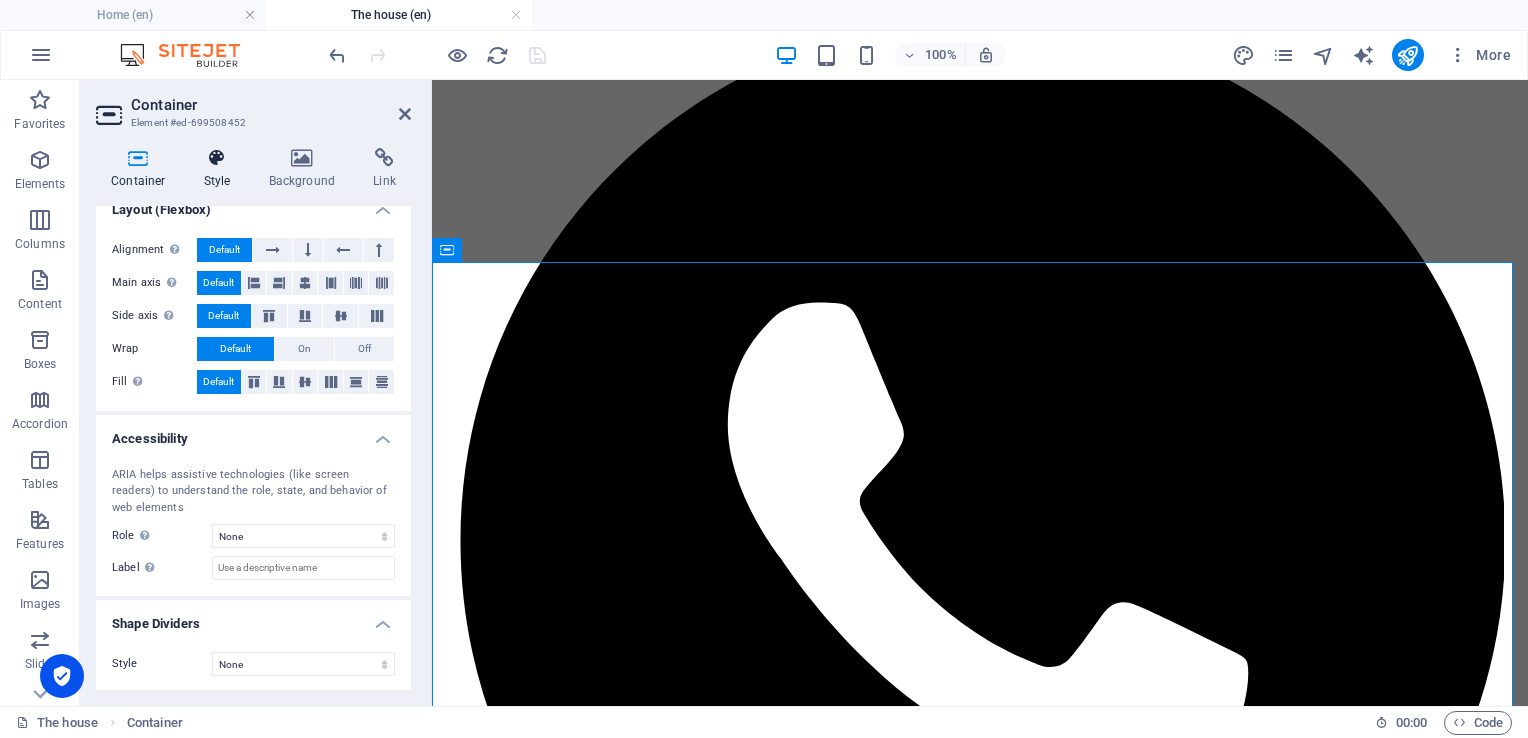 click on "Style" at bounding box center [221, 169] 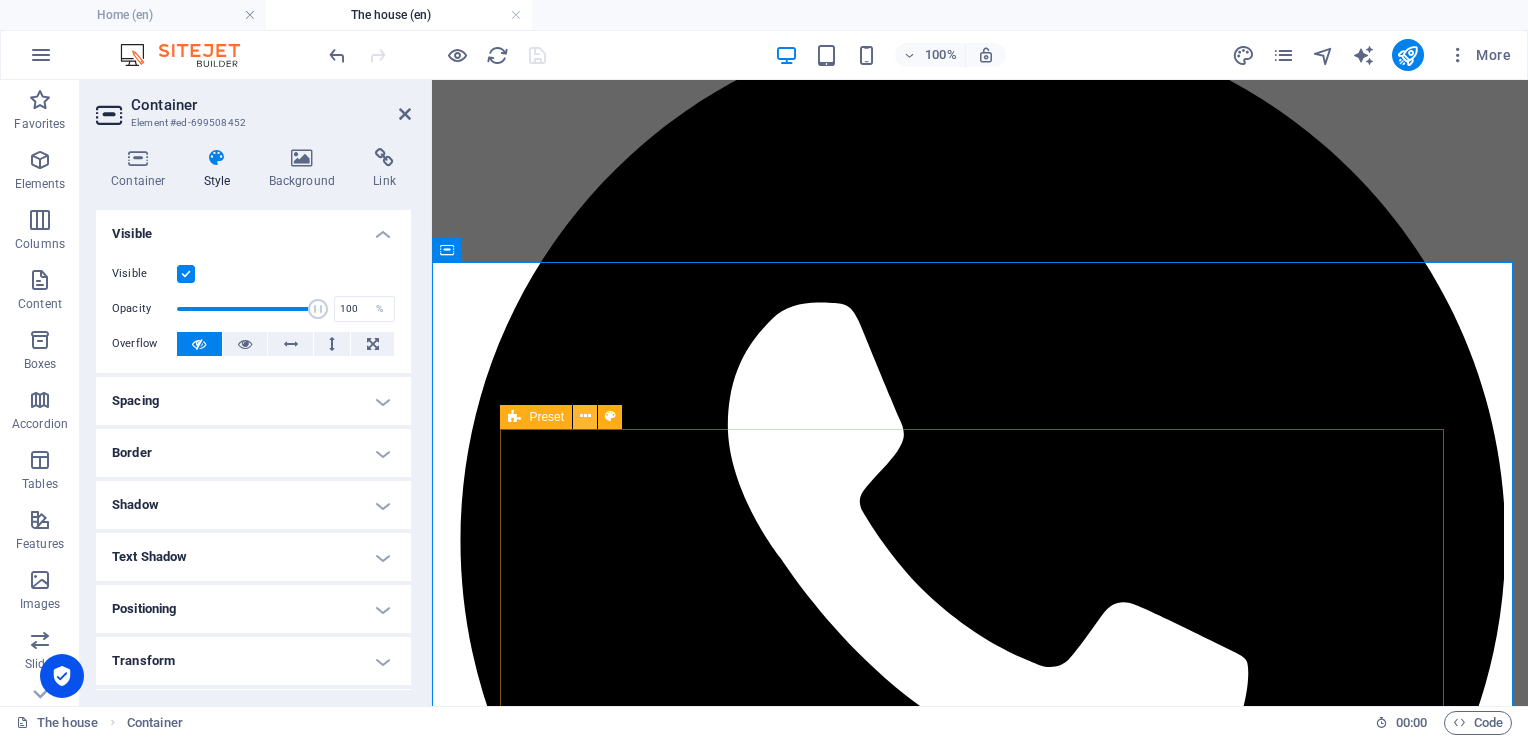 click at bounding box center (585, 417) 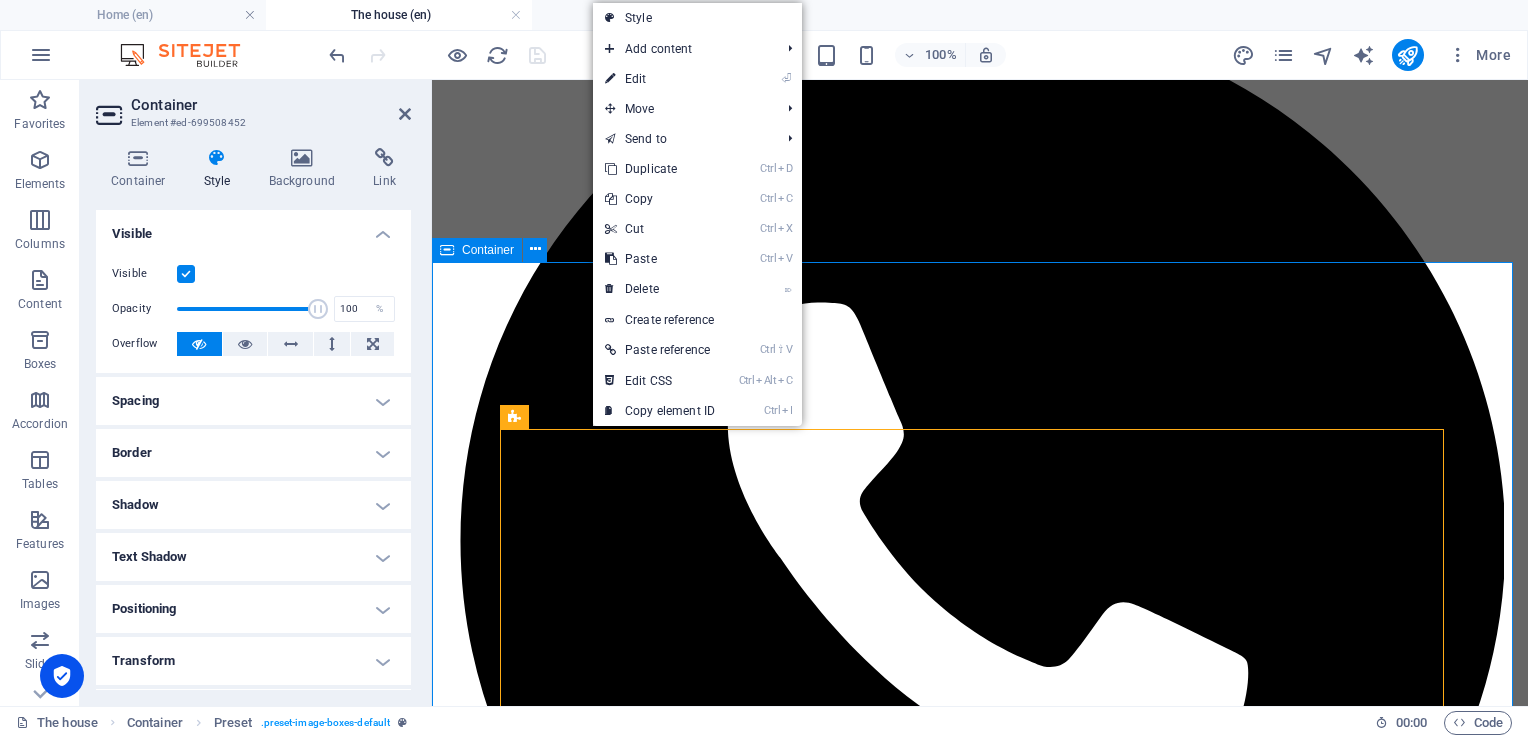 click on "Rooms & livingroom Guest room to the pool  Queensize bed   1 shared bathroom  Lorem ipsum dolor sit amet, consetetur sadipscing elitr, sed diam nonumy eirmod tempor invidunt ut labore et dolore magna aliquyam erat, sed diam voluptua. Guest room to garden  Queensize bed   1 shared bathroom  Lorem ipsum dolor sit amet, consetetur sadipscing elitr, sed diam nonumy eirmod tempor invidunt ut labore et dolore magna aliquyam erat, sed diam voluptua. Main guestroom  Queensize bed   1 Bathroom     Own door to terrass Lorem ipsum dolor sit amet, consetetur sadipscing elitr, sed diam nonumy eirmod tempor invidunt ut labore et dolore magna aliquyam erat, sed diam voluptua. Living room and kitchen  6 Guests   3 Bathroom   Breakfast Lorem ipsum dolor sit amet, consetetur sadipscing elitr, sed diam nonumy eirmod tempor invidunt ut labore et dolore magna aliquyam erat, sed diam voluptua." at bounding box center (980, 3468) 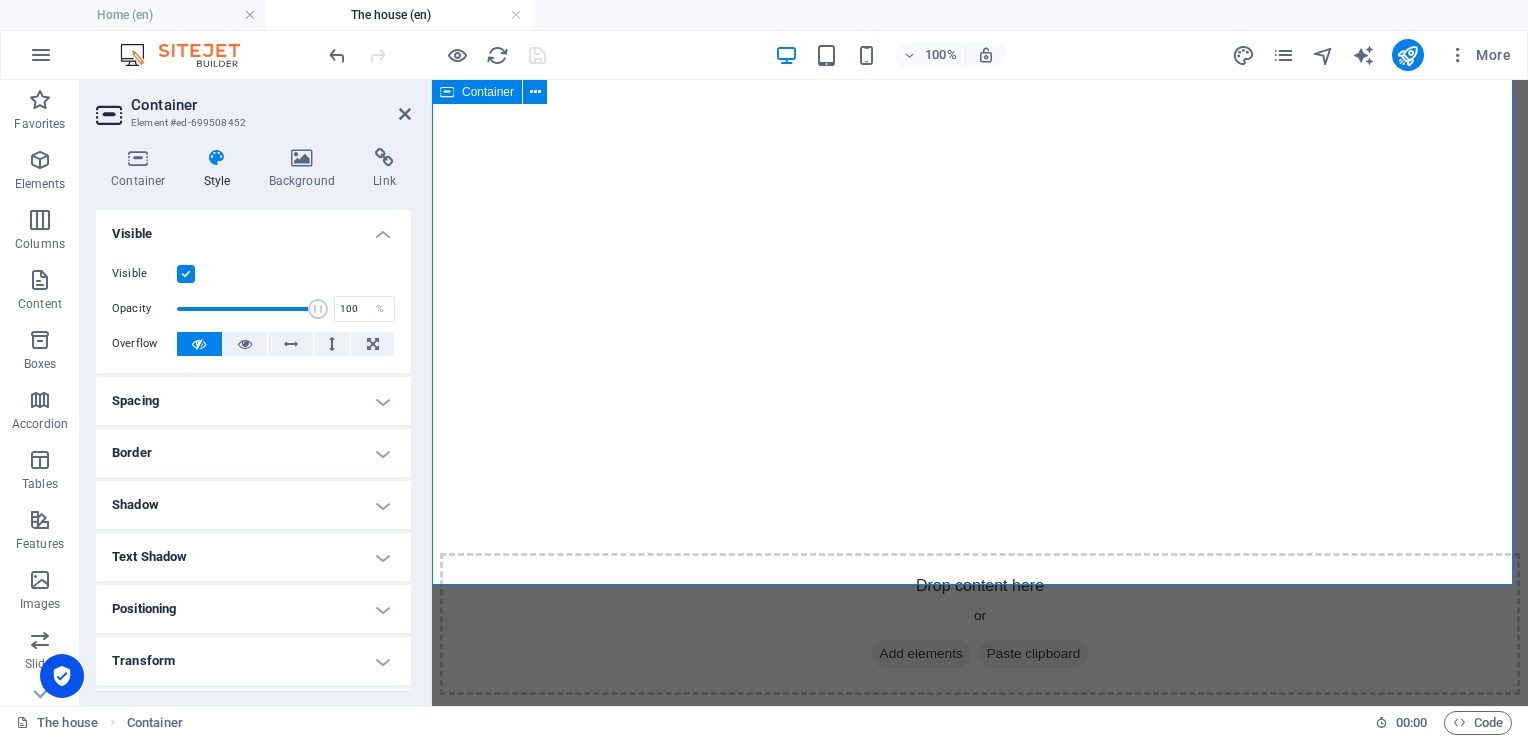 scroll, scrollTop: 1192, scrollLeft: 0, axis: vertical 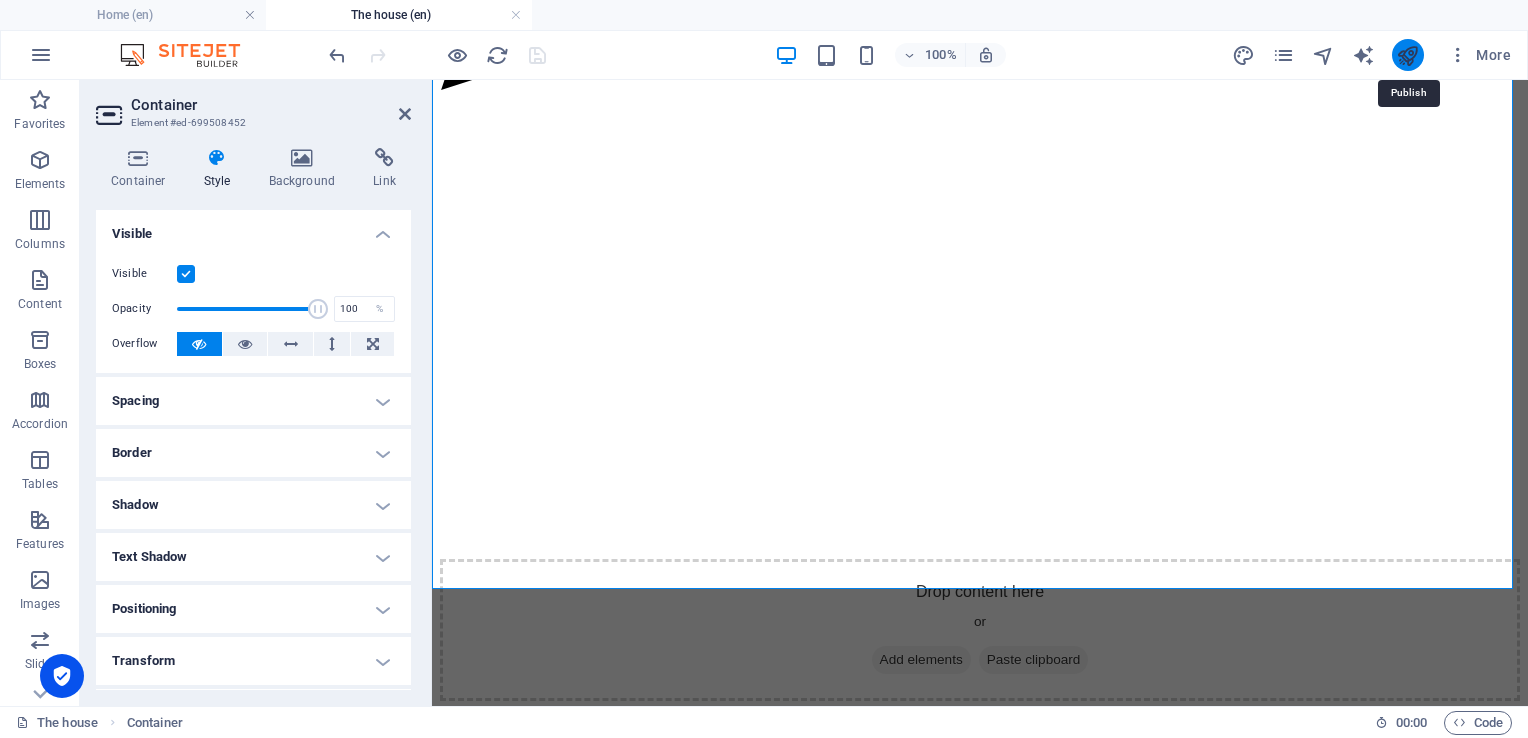 click at bounding box center [1407, 55] 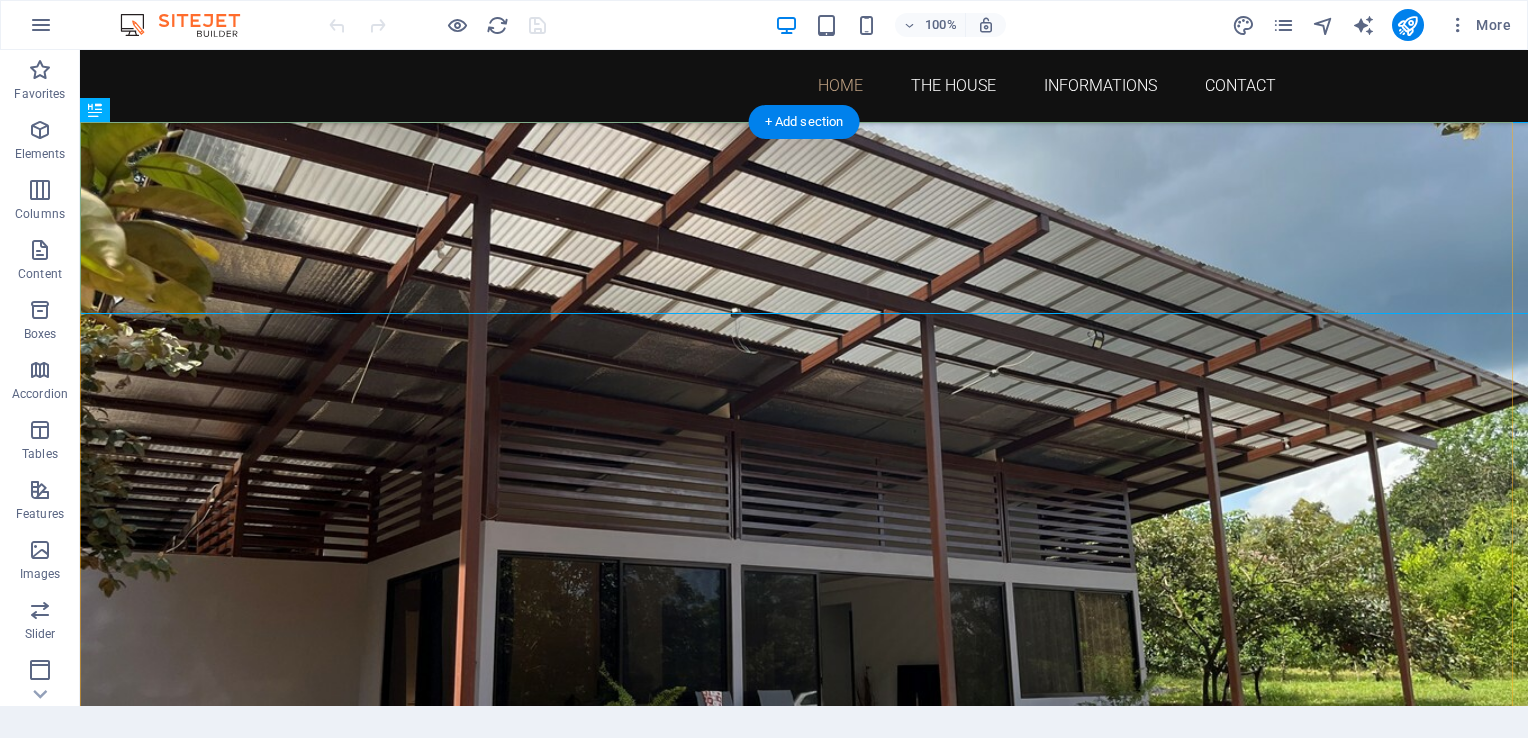 scroll, scrollTop: 0, scrollLeft: 0, axis: both 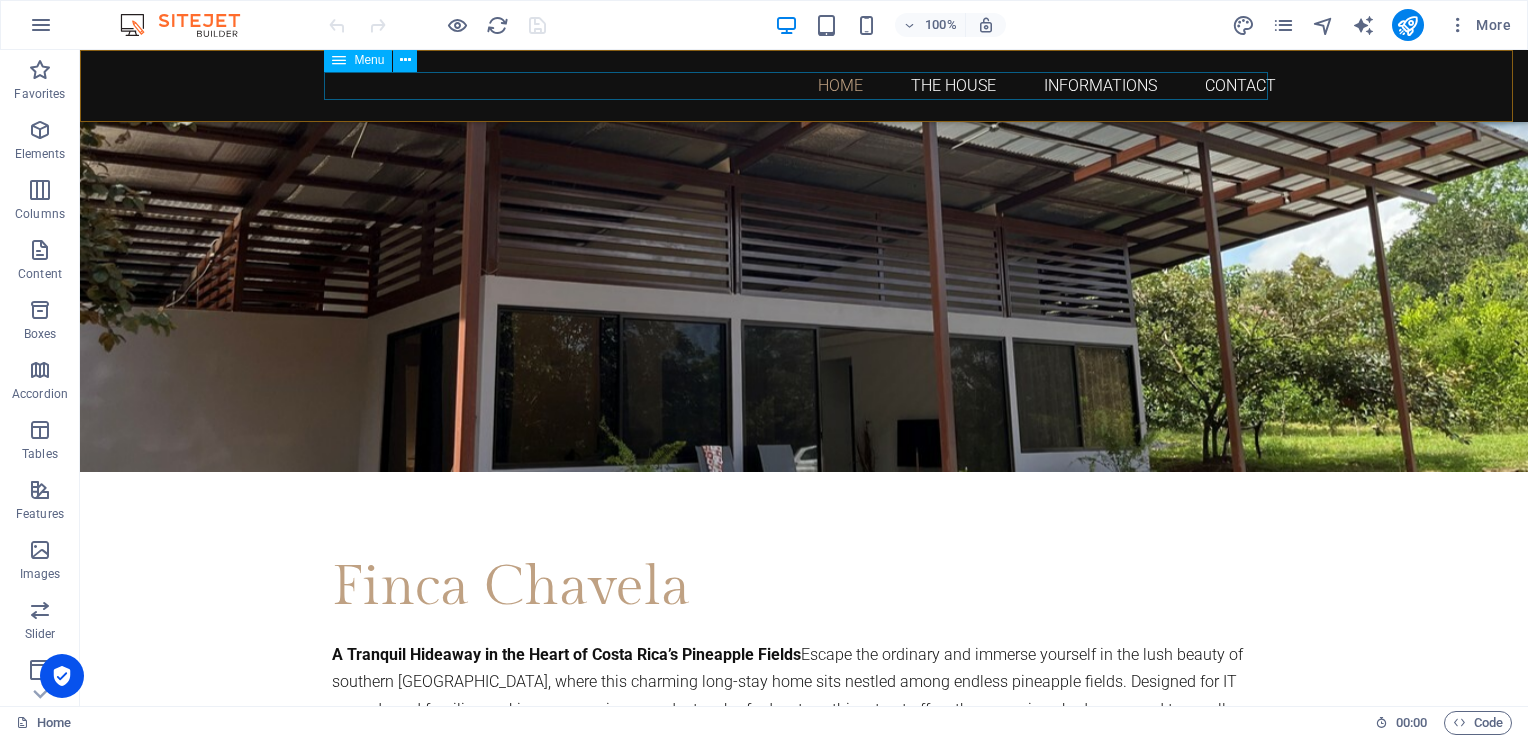 click on "Home The House Informations Contact" at bounding box center [804, 85] 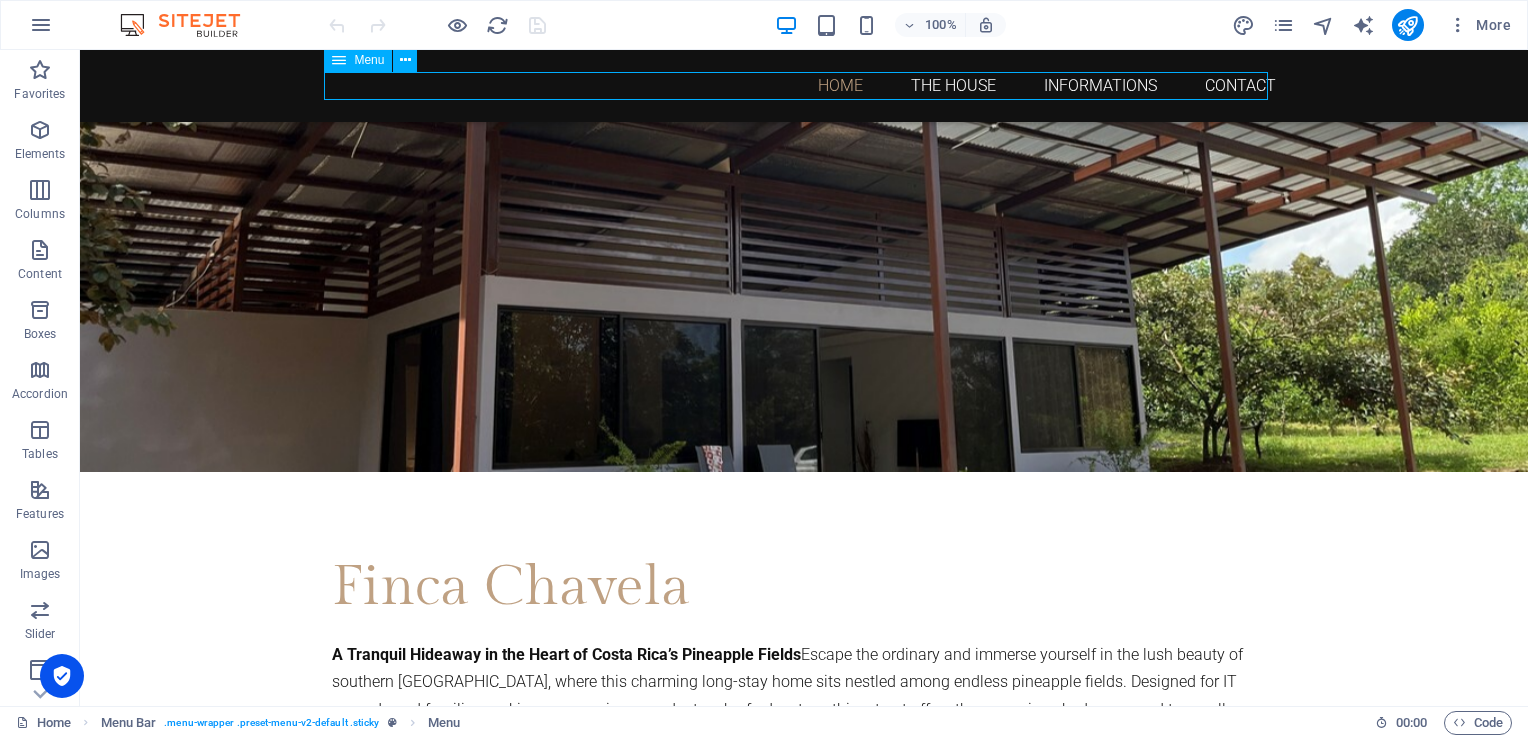 click on "Home The House Informations Contact" at bounding box center [804, 85] 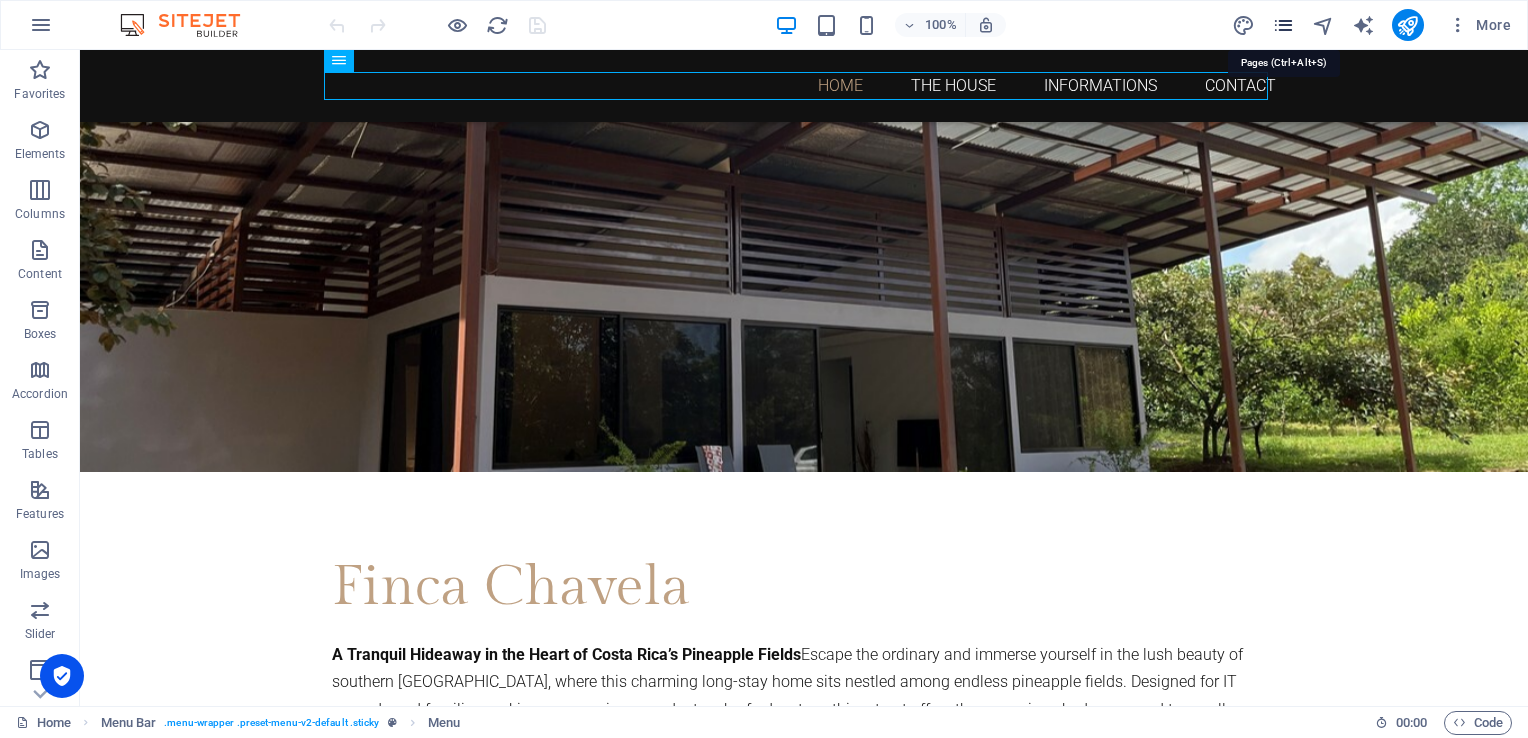 click at bounding box center (1283, 25) 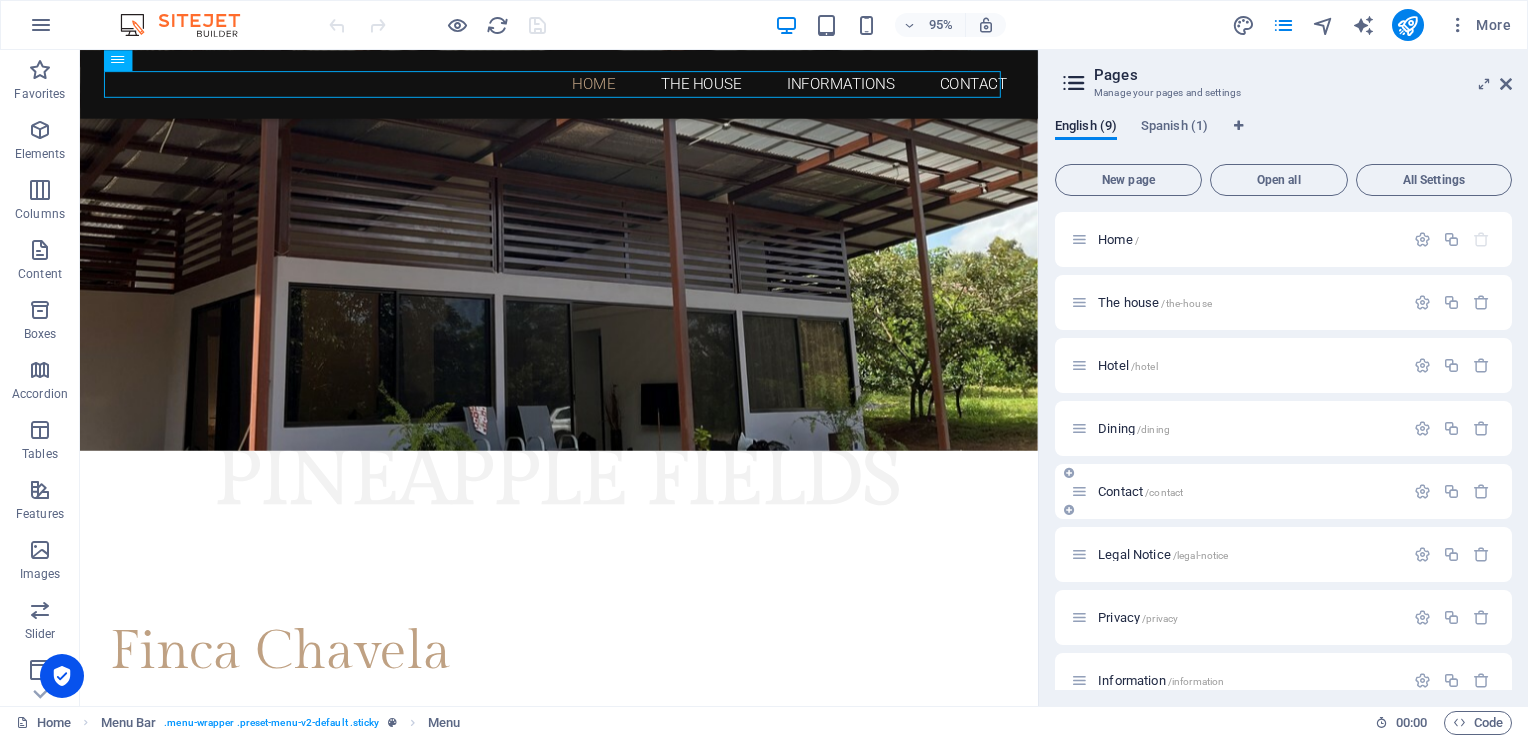 click on "Contact /contact" at bounding box center [1140, 491] 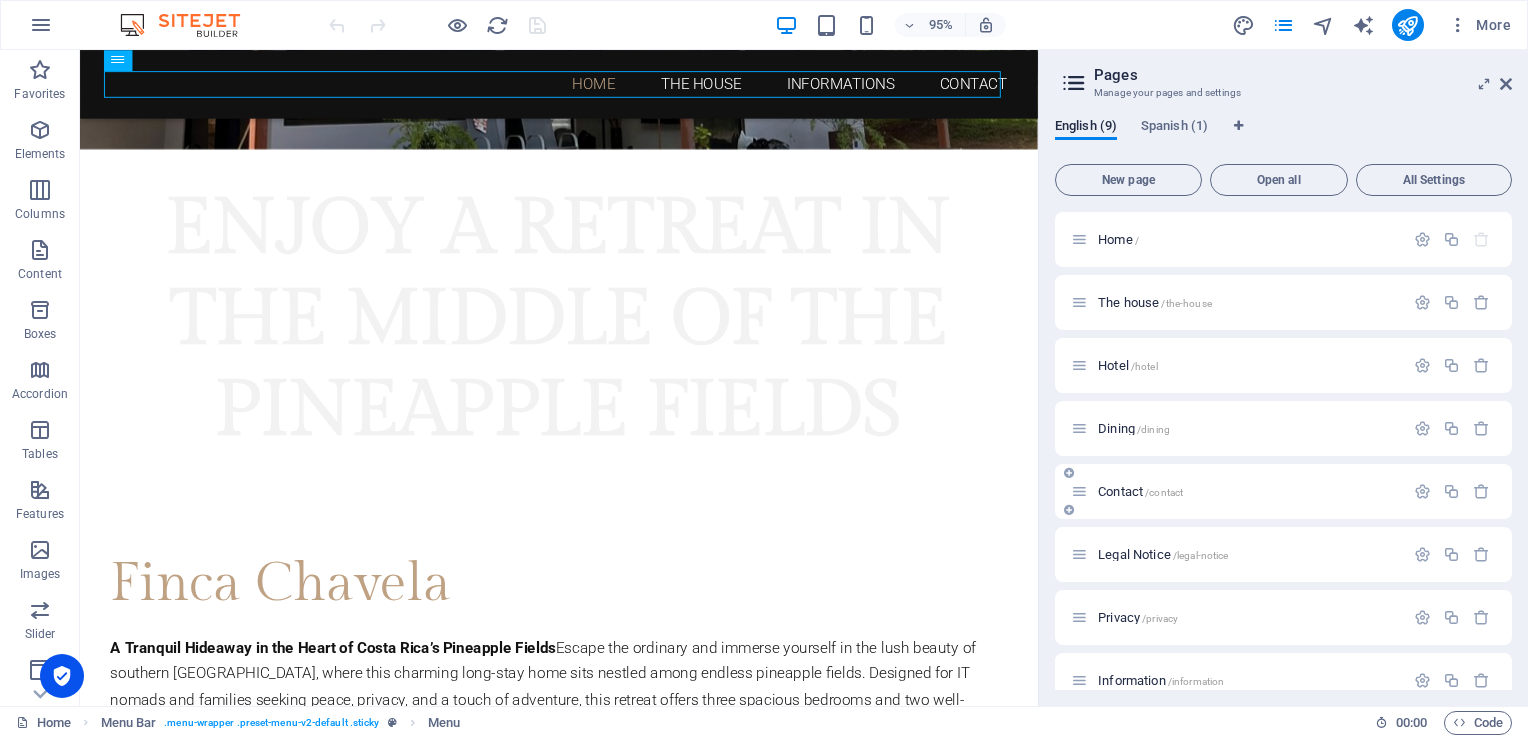 scroll, scrollTop: 0, scrollLeft: 0, axis: both 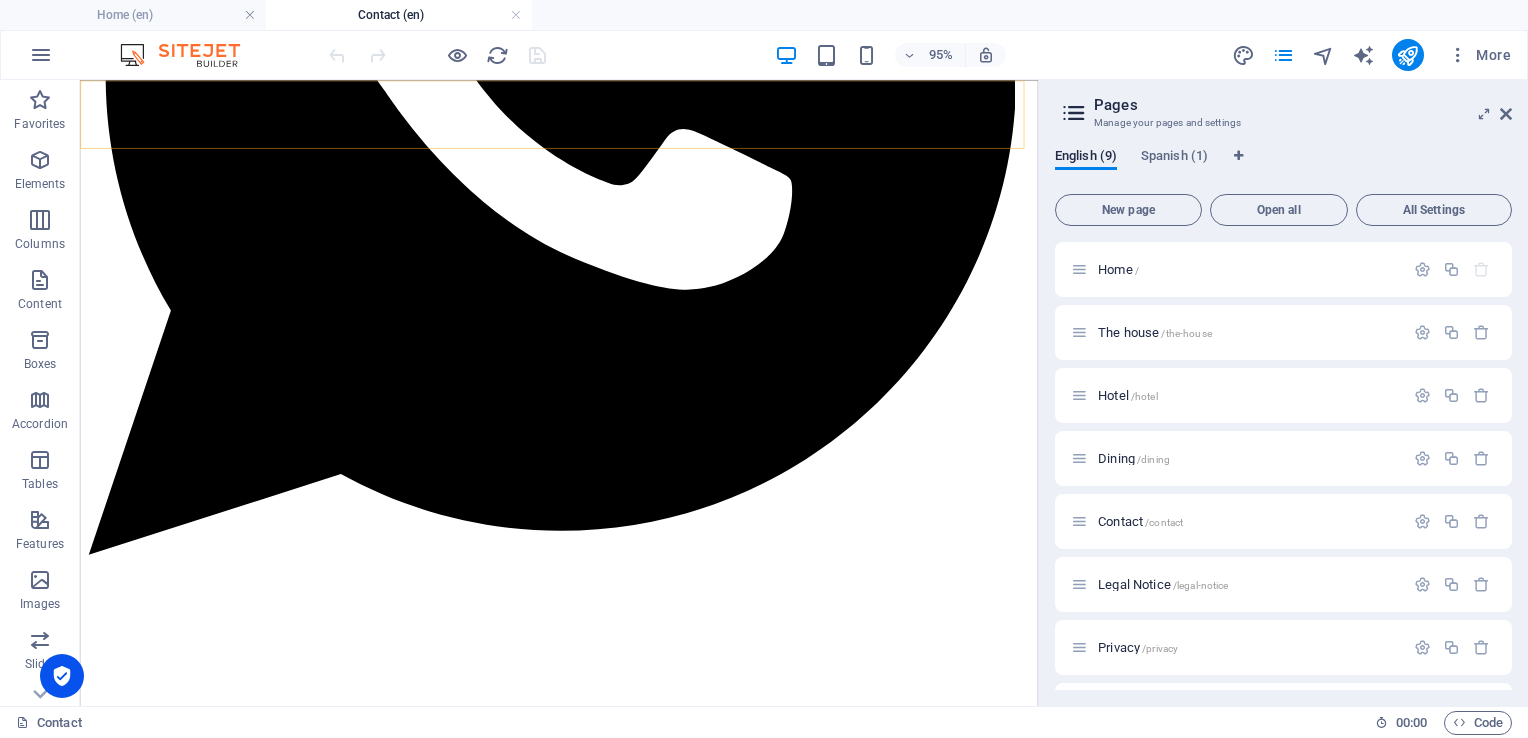 click on "Home The House Informations Contact" at bounding box center [584, -456] 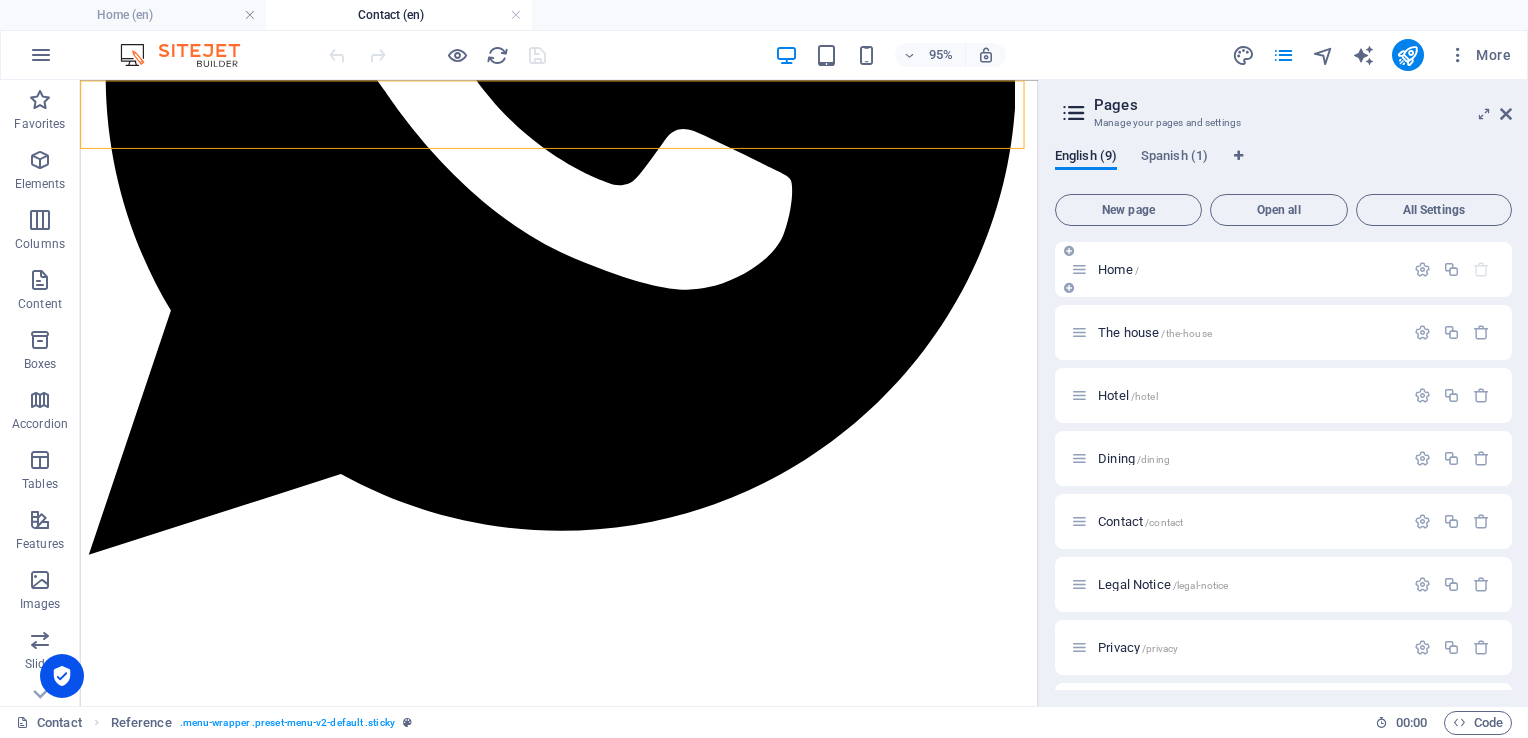 click on "Home /" at bounding box center (1118, 269) 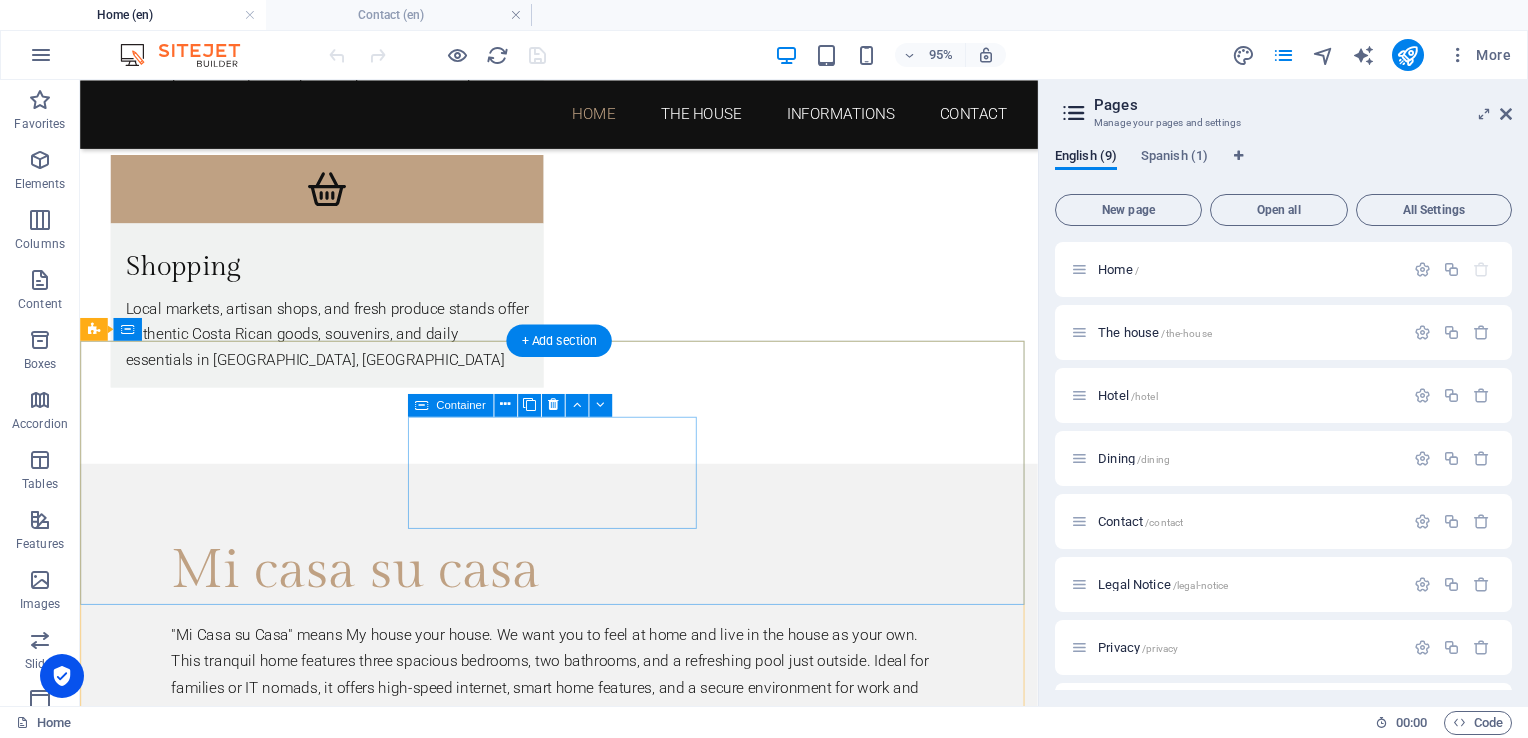 scroll, scrollTop: 5360, scrollLeft: 0, axis: vertical 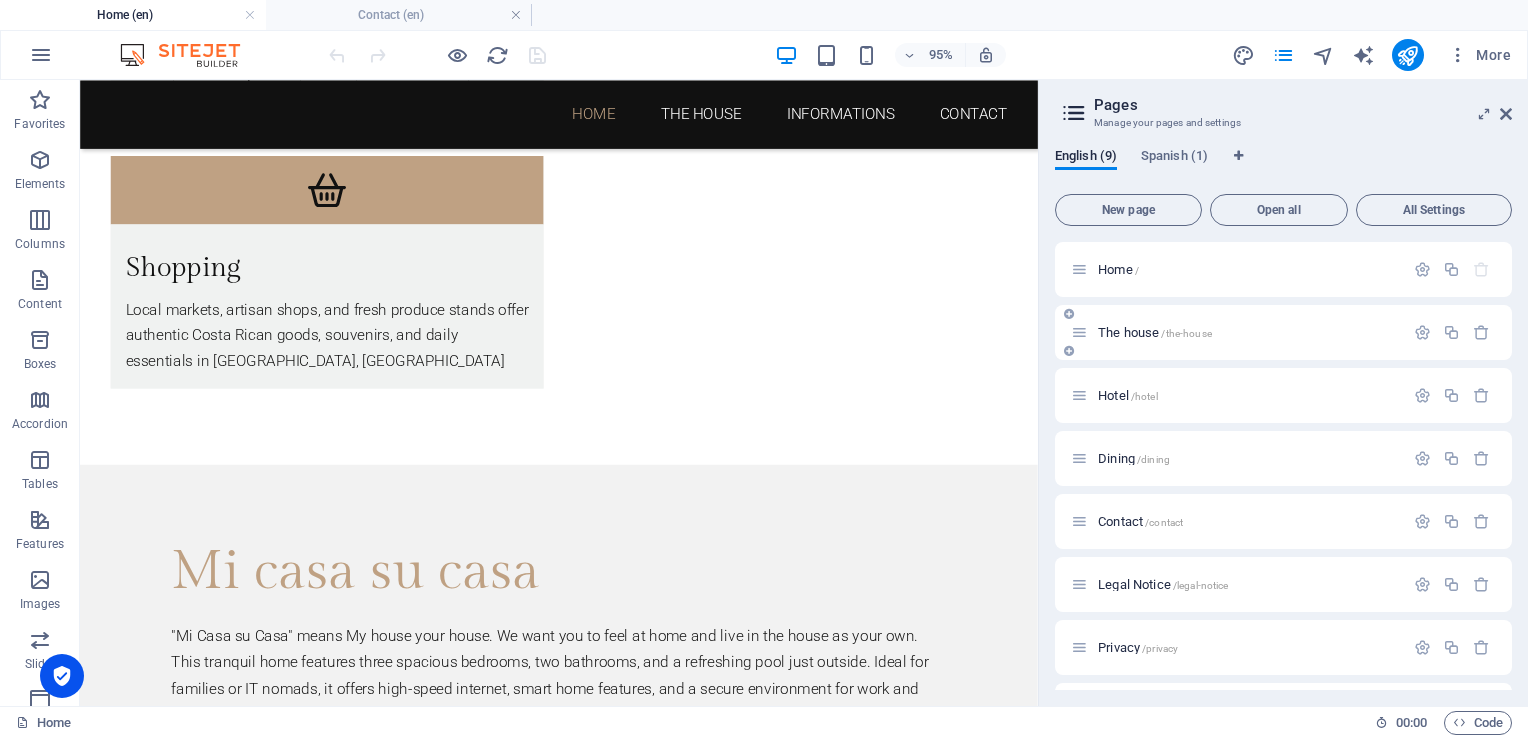 click on "The house /the-house" at bounding box center [1155, 332] 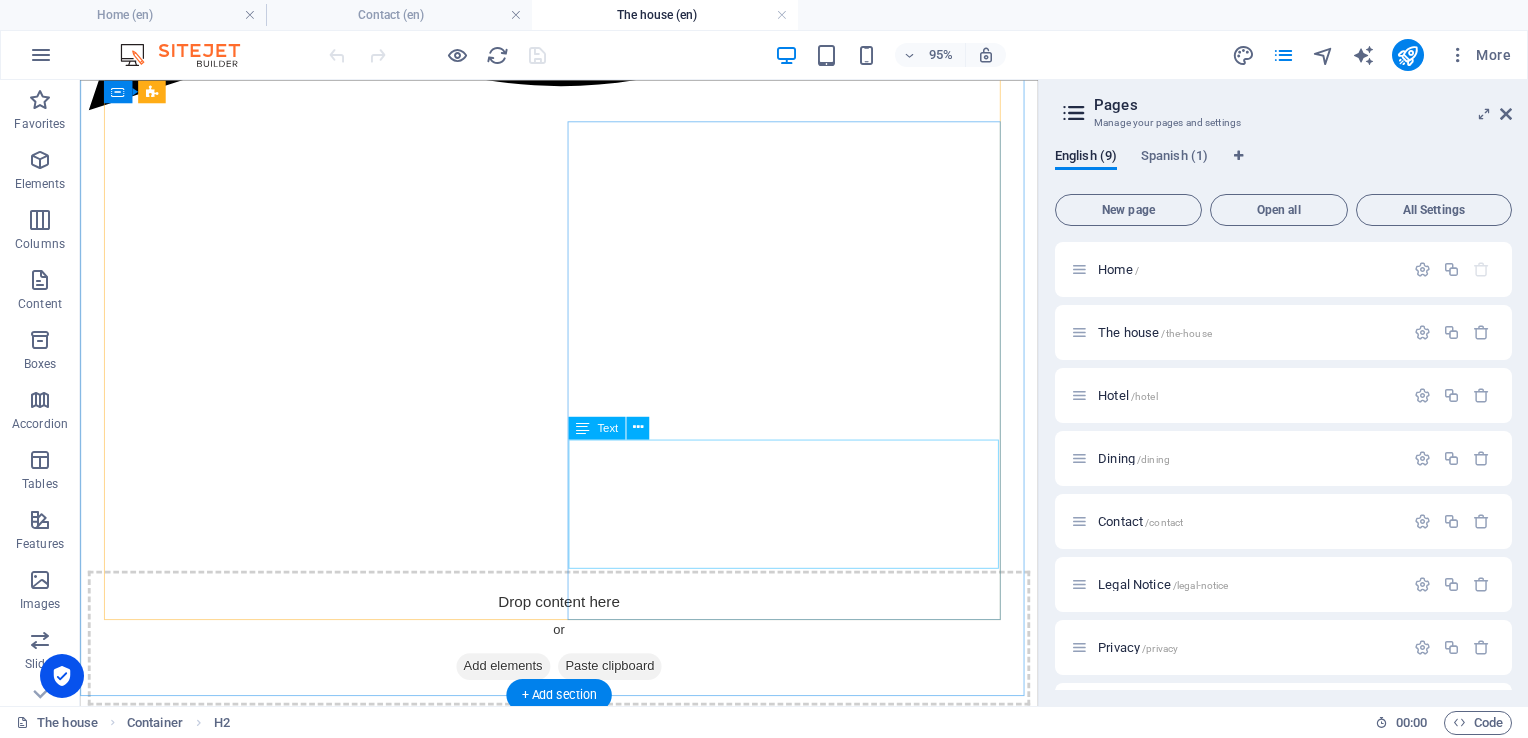scroll, scrollTop: 1672, scrollLeft: 0, axis: vertical 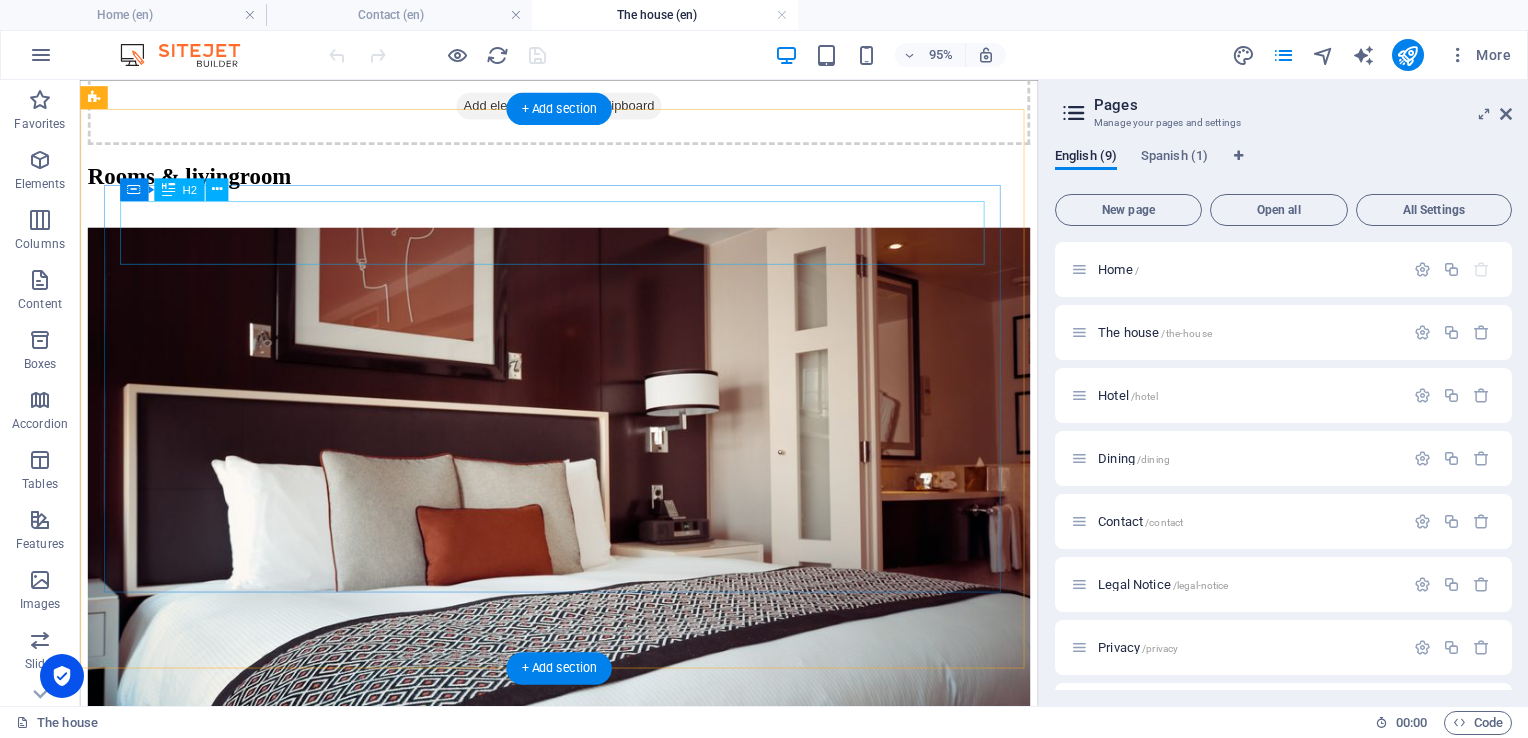 click on "Pricing" at bounding box center (584, 3561) 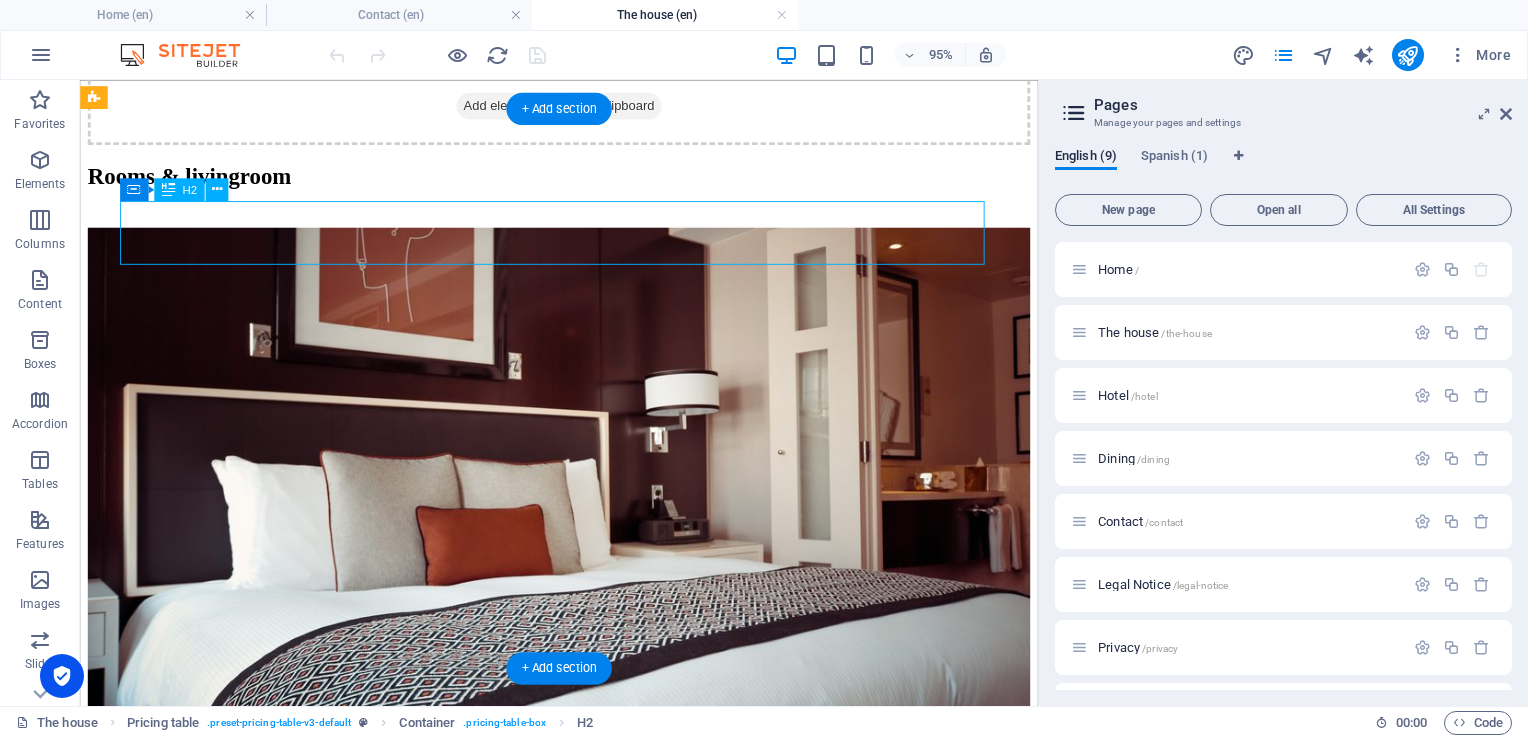 click on "Pricing" at bounding box center (584, 3561) 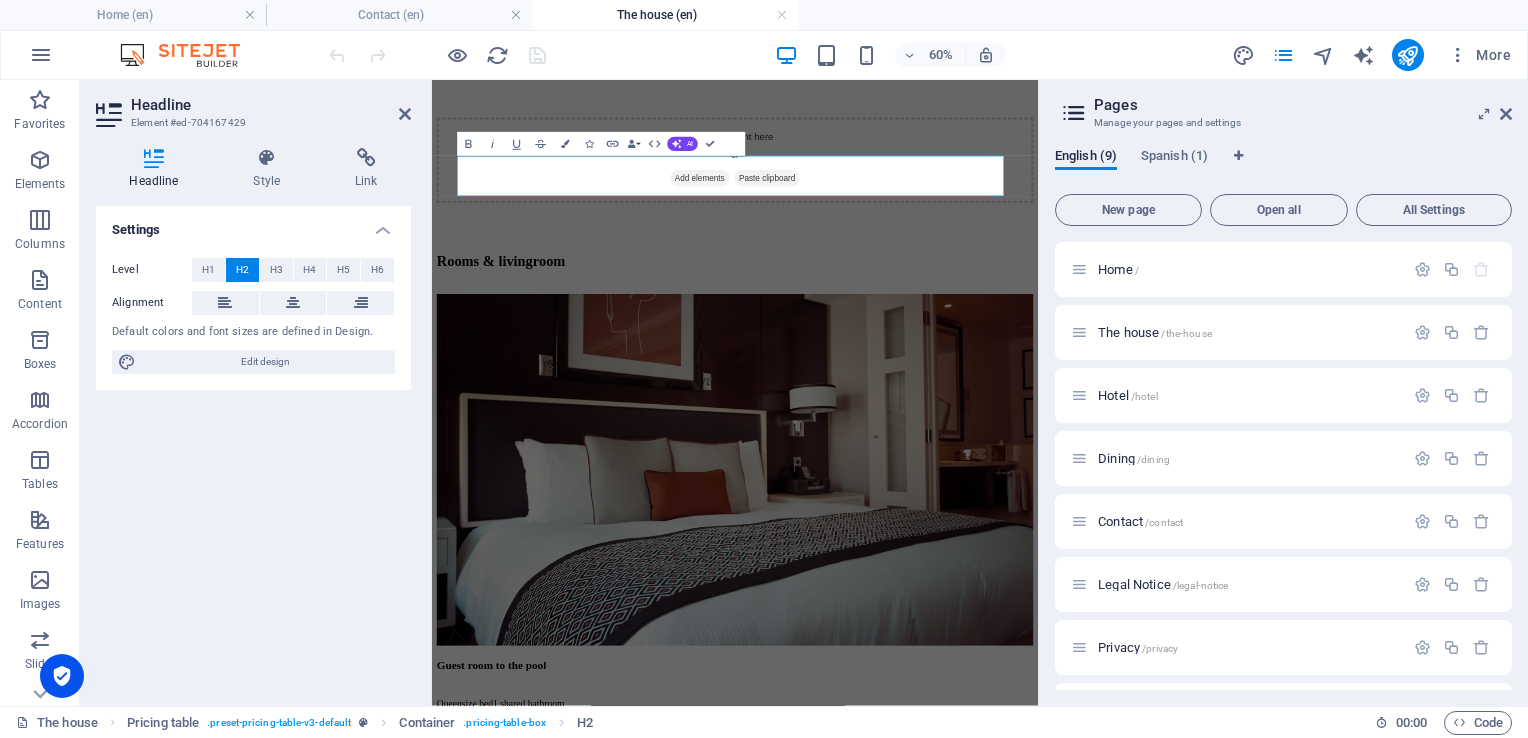type 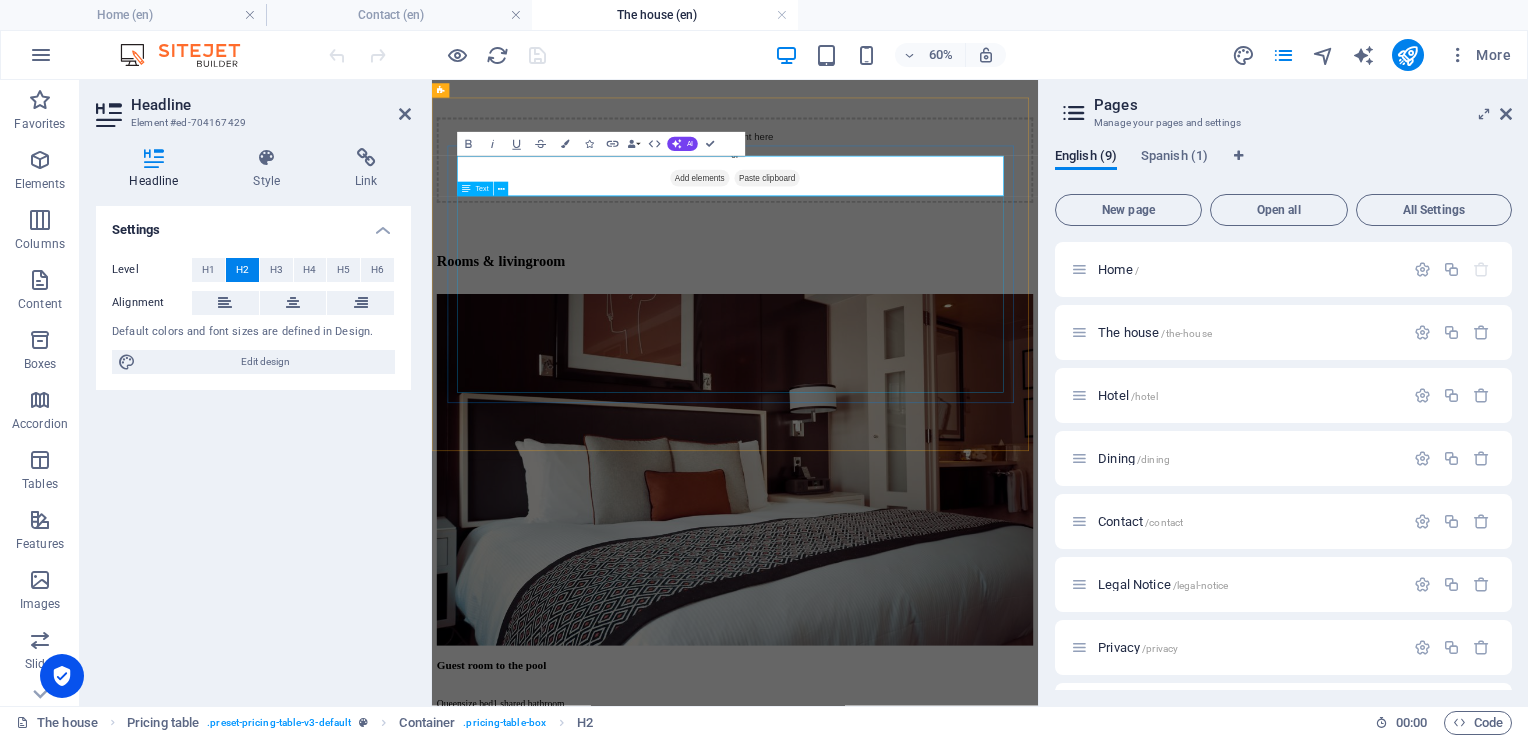 click on "Rent for a weekend [DATE] from 15.00 to [DATE] at 14.00. Including cleaning CRC   Rent for a full week From [DATE] 16.00 to [DATE] 13.00.  CRC  DISCOUNT We give discount for renting consecutive weeks. Contact us for more information CRC - LOCAL GUIDE We will give you a good offer. CRC -" at bounding box center [937, 3894] 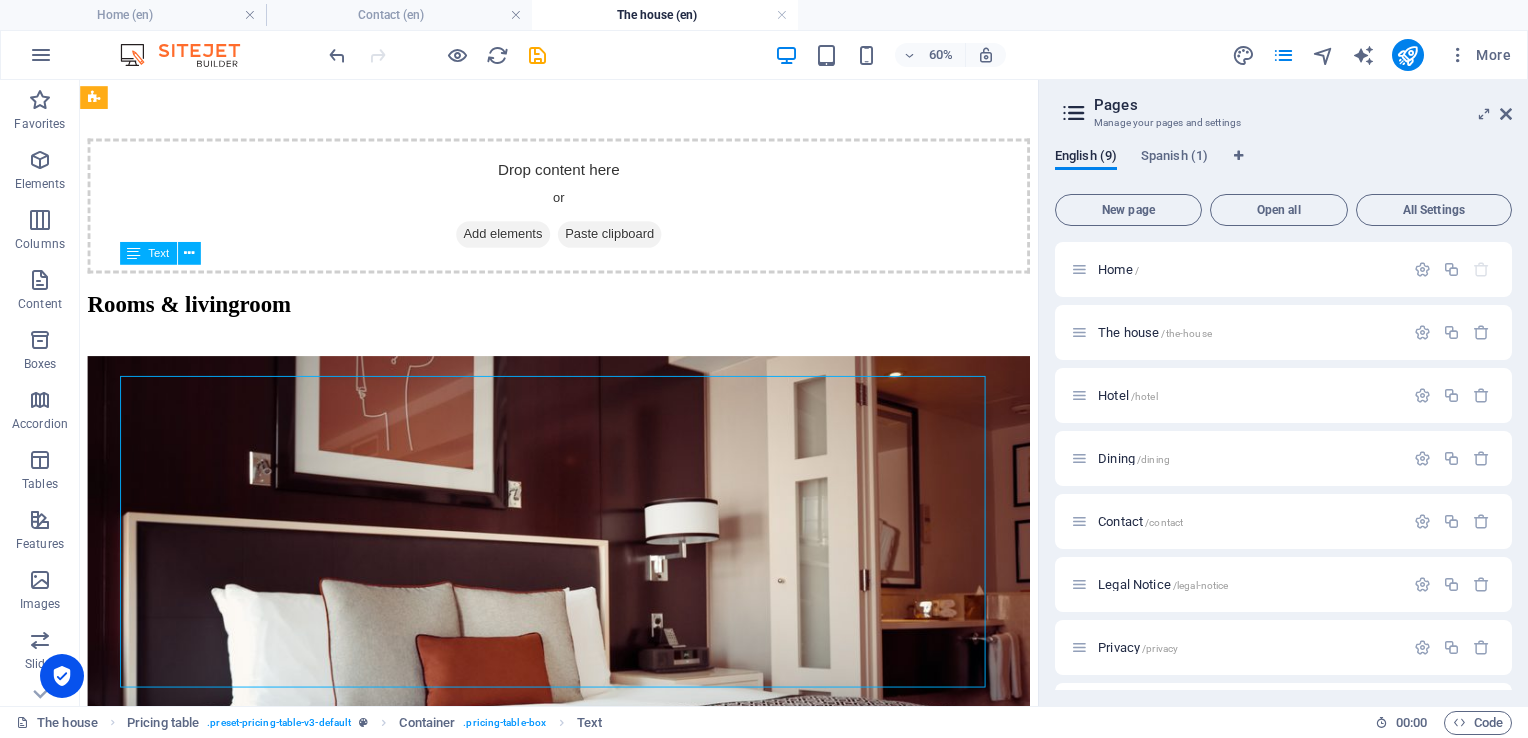 scroll, scrollTop: 1672, scrollLeft: 0, axis: vertical 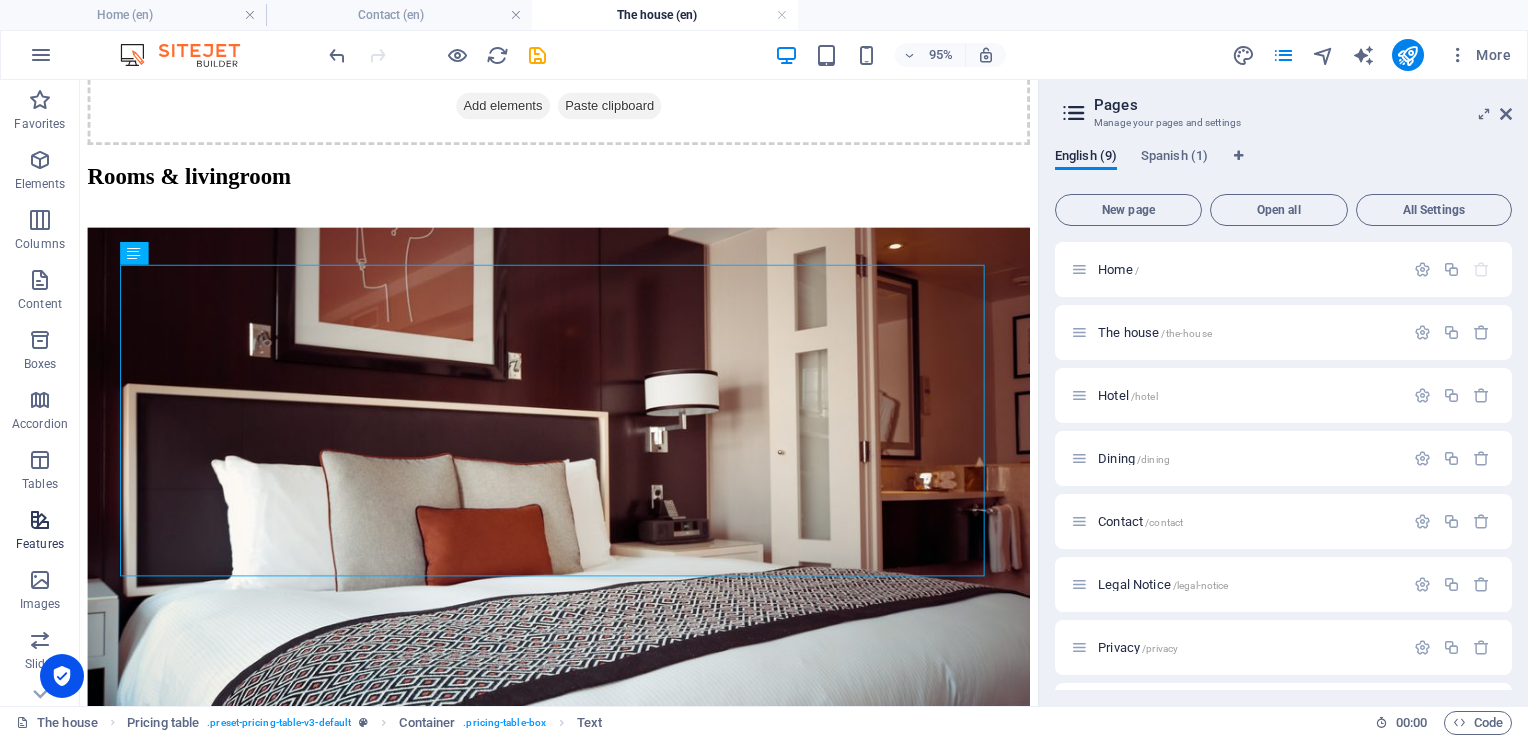 click at bounding box center [40, 520] 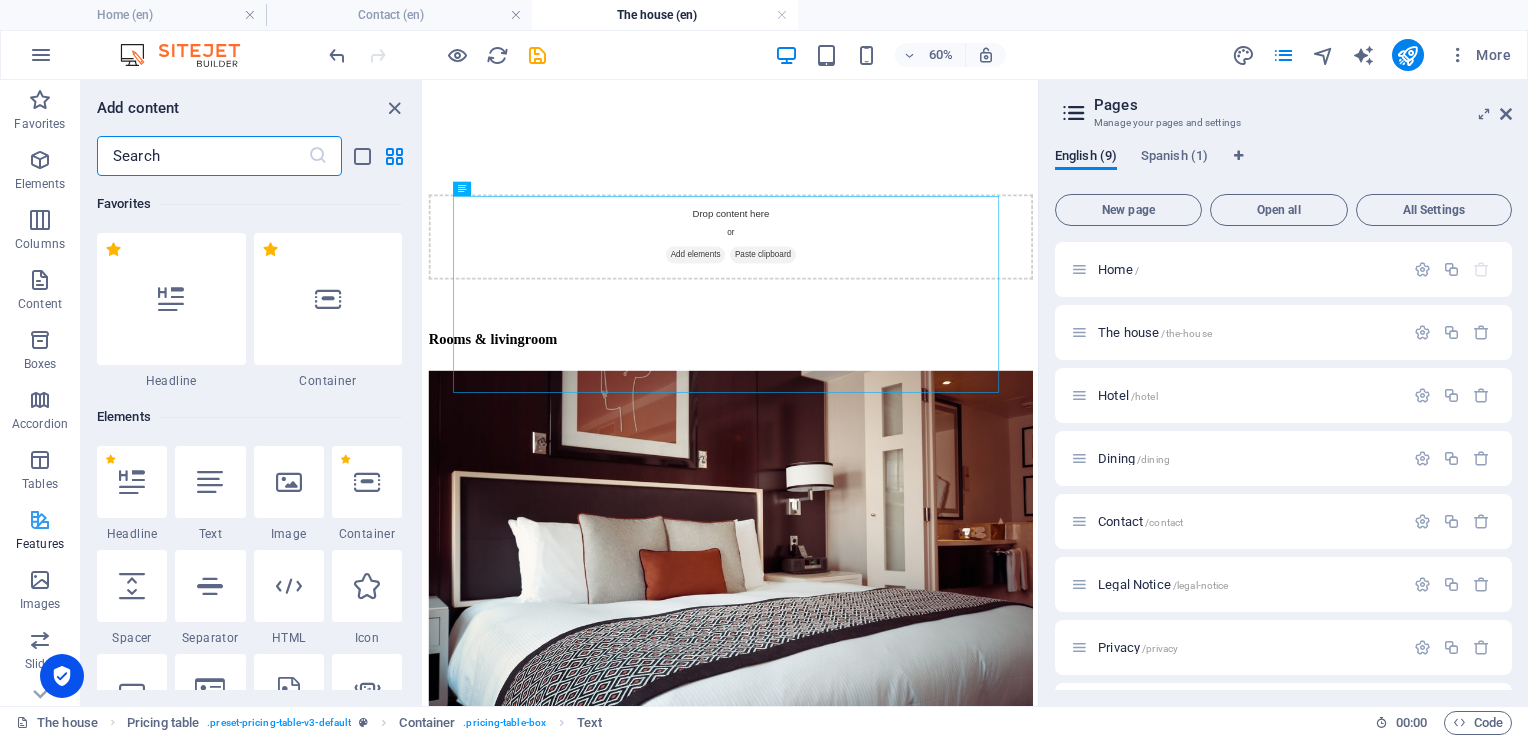 scroll, scrollTop: 1788, scrollLeft: 0, axis: vertical 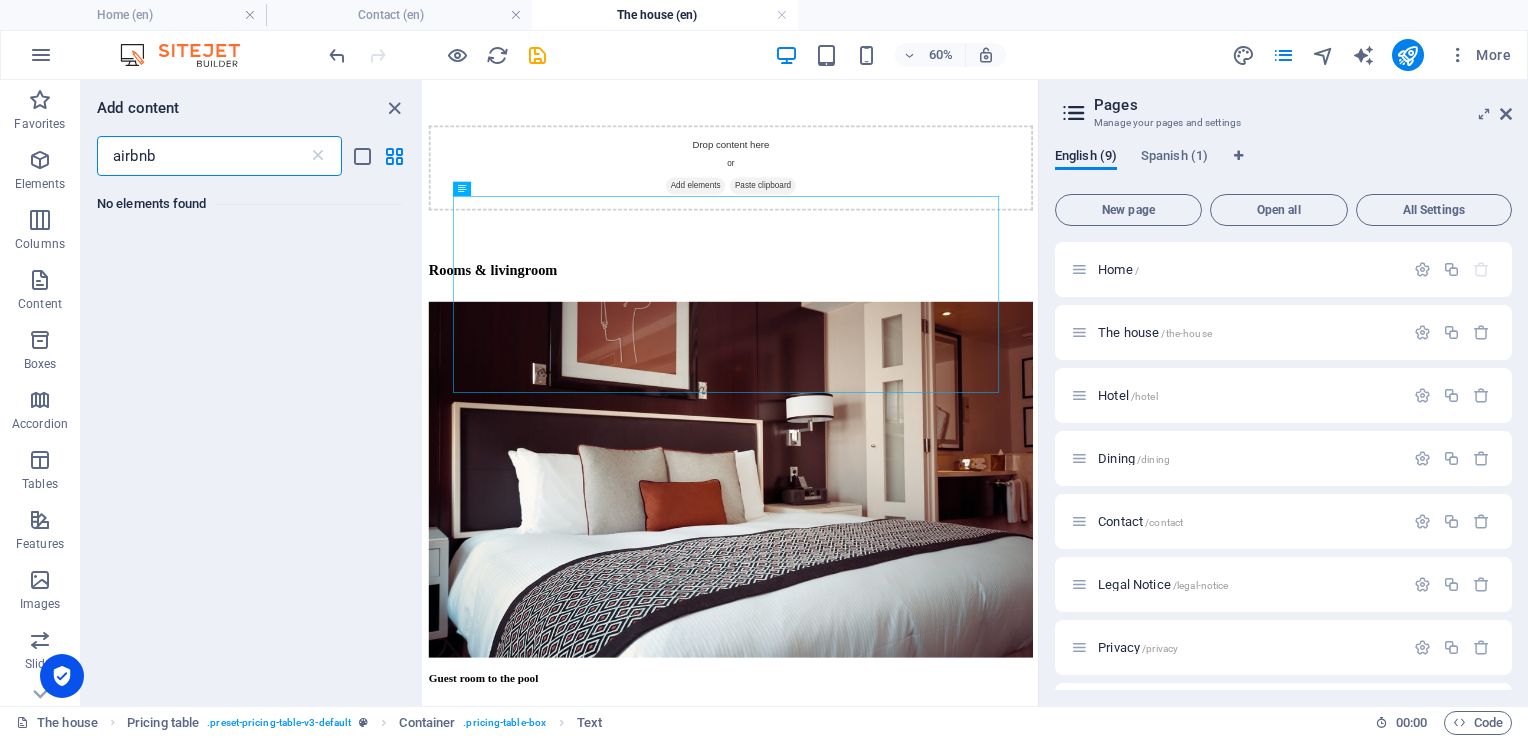 type on "airbnb" 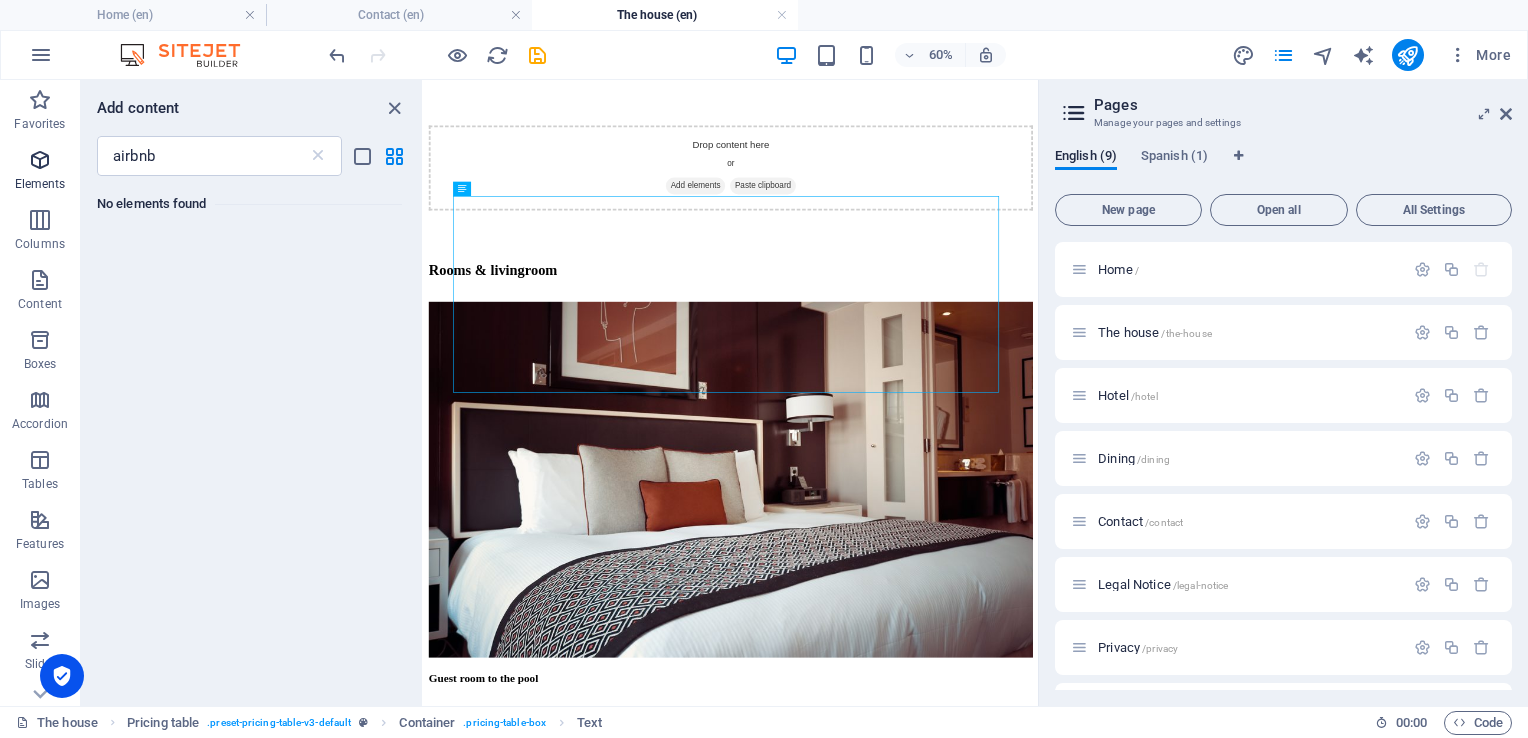 click at bounding box center [40, 160] 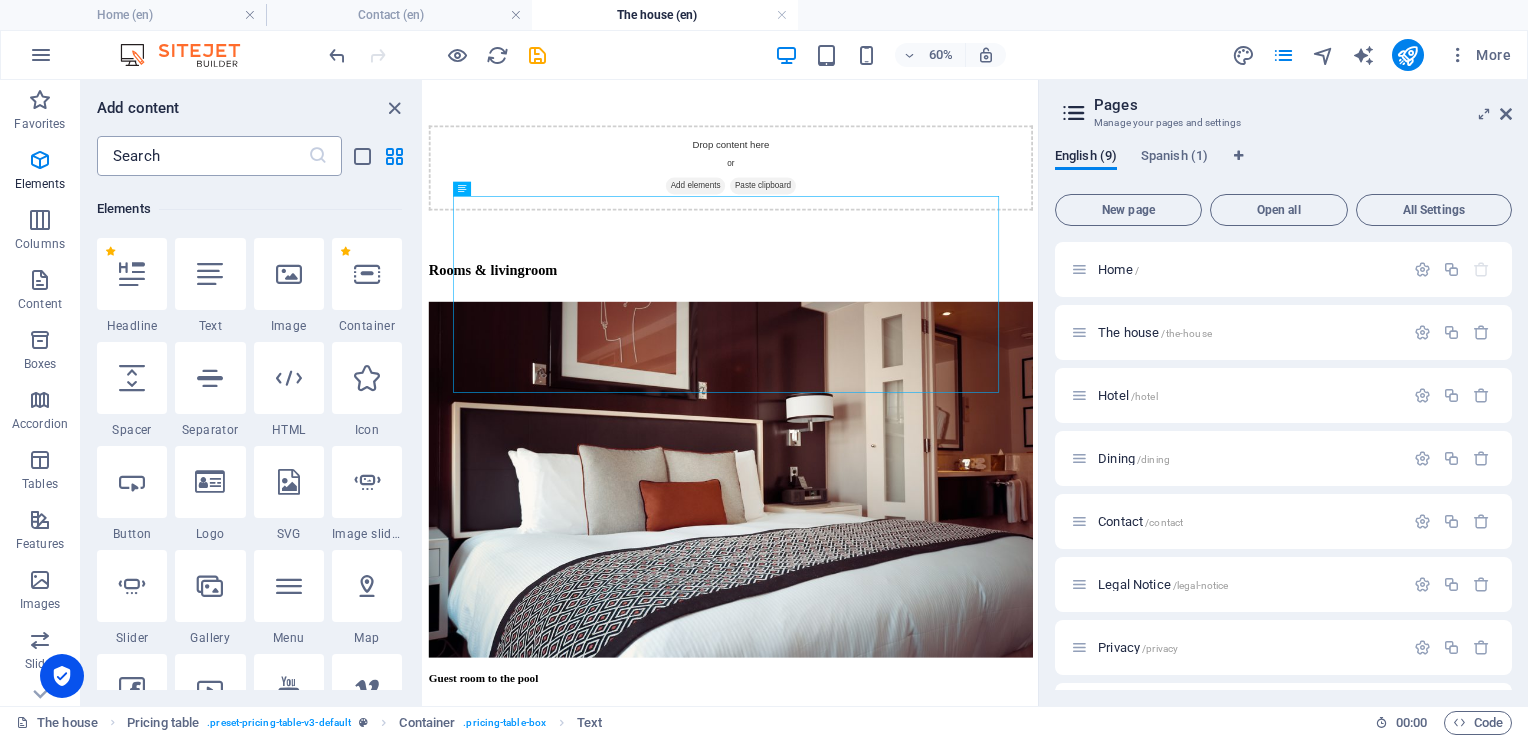 scroll, scrollTop: 212, scrollLeft: 0, axis: vertical 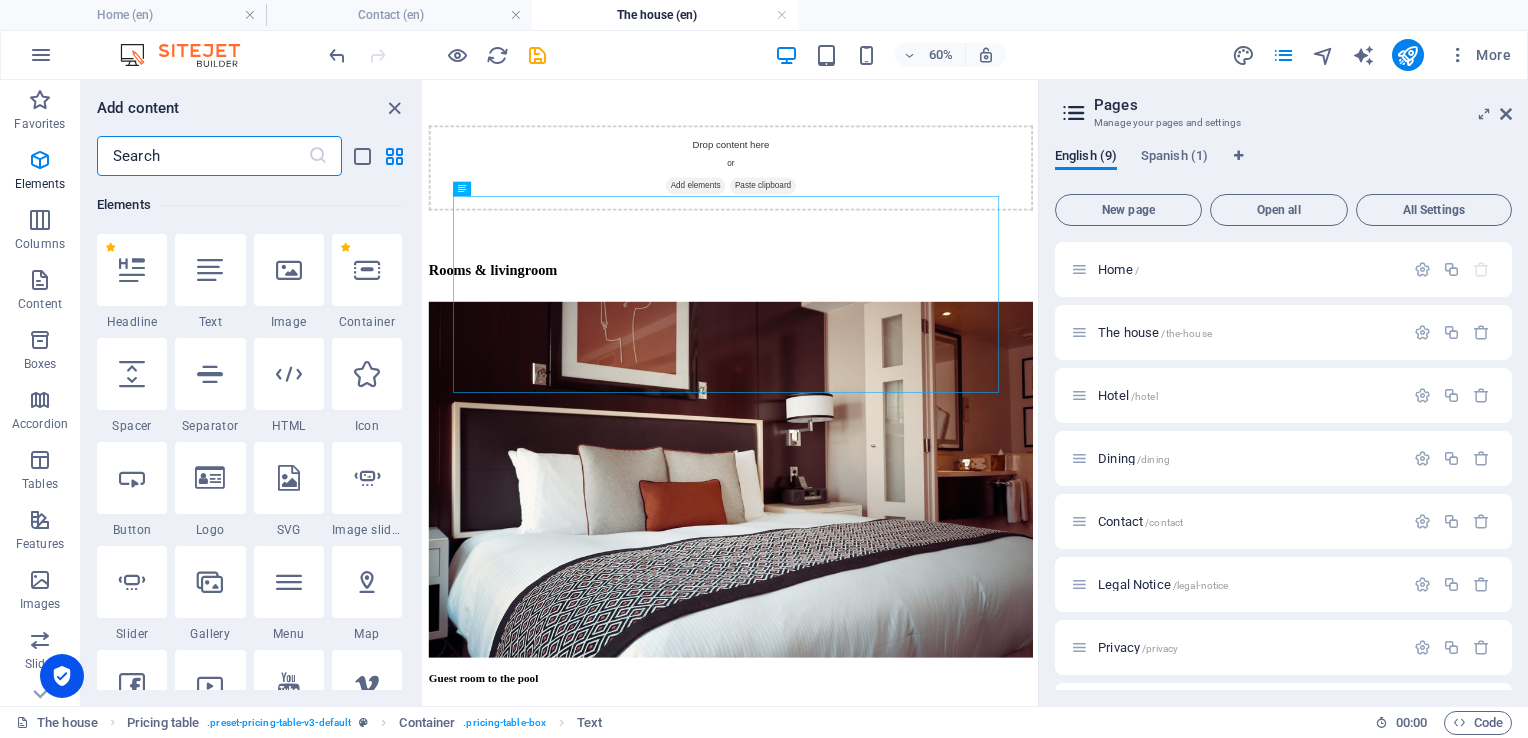 click at bounding box center (202, 156) 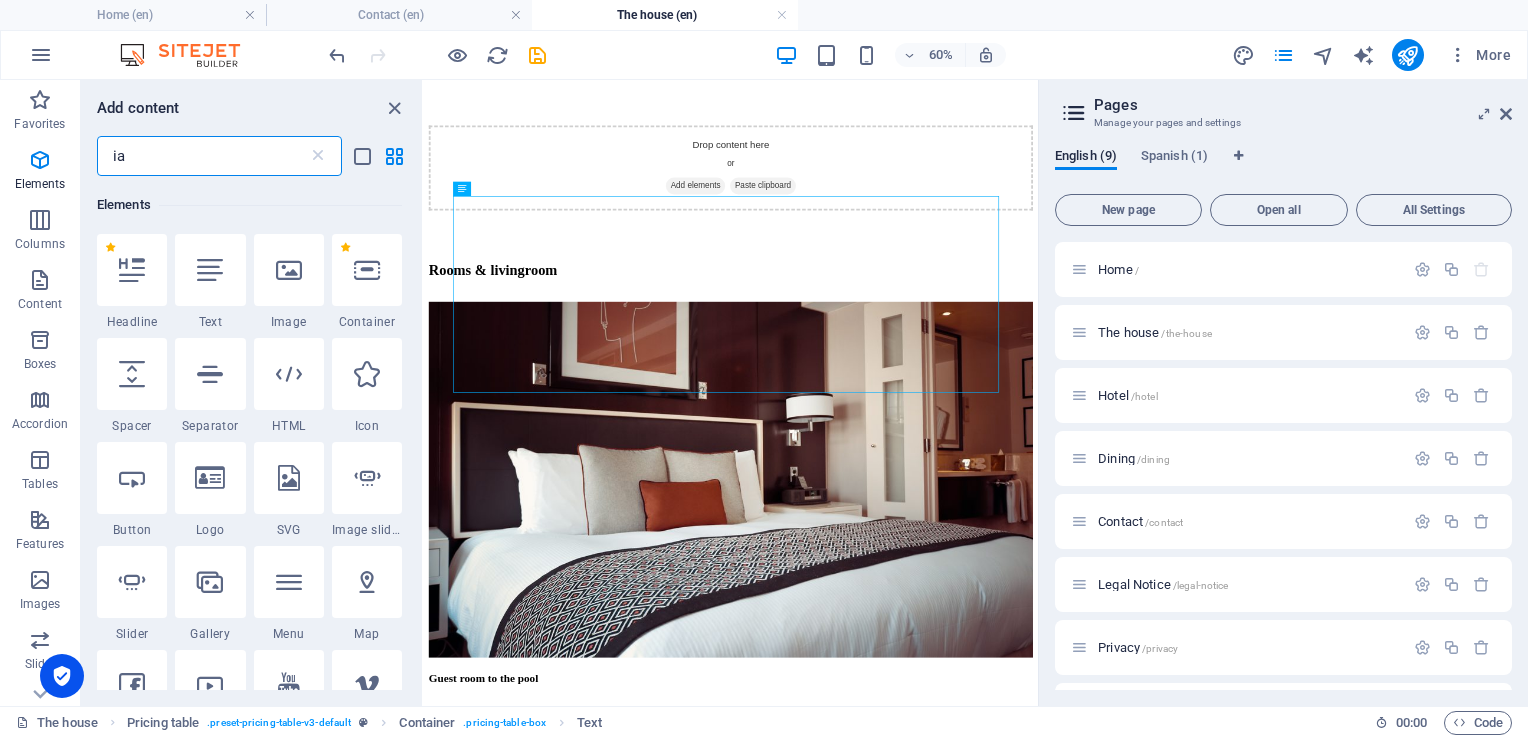 scroll, scrollTop: 0, scrollLeft: 0, axis: both 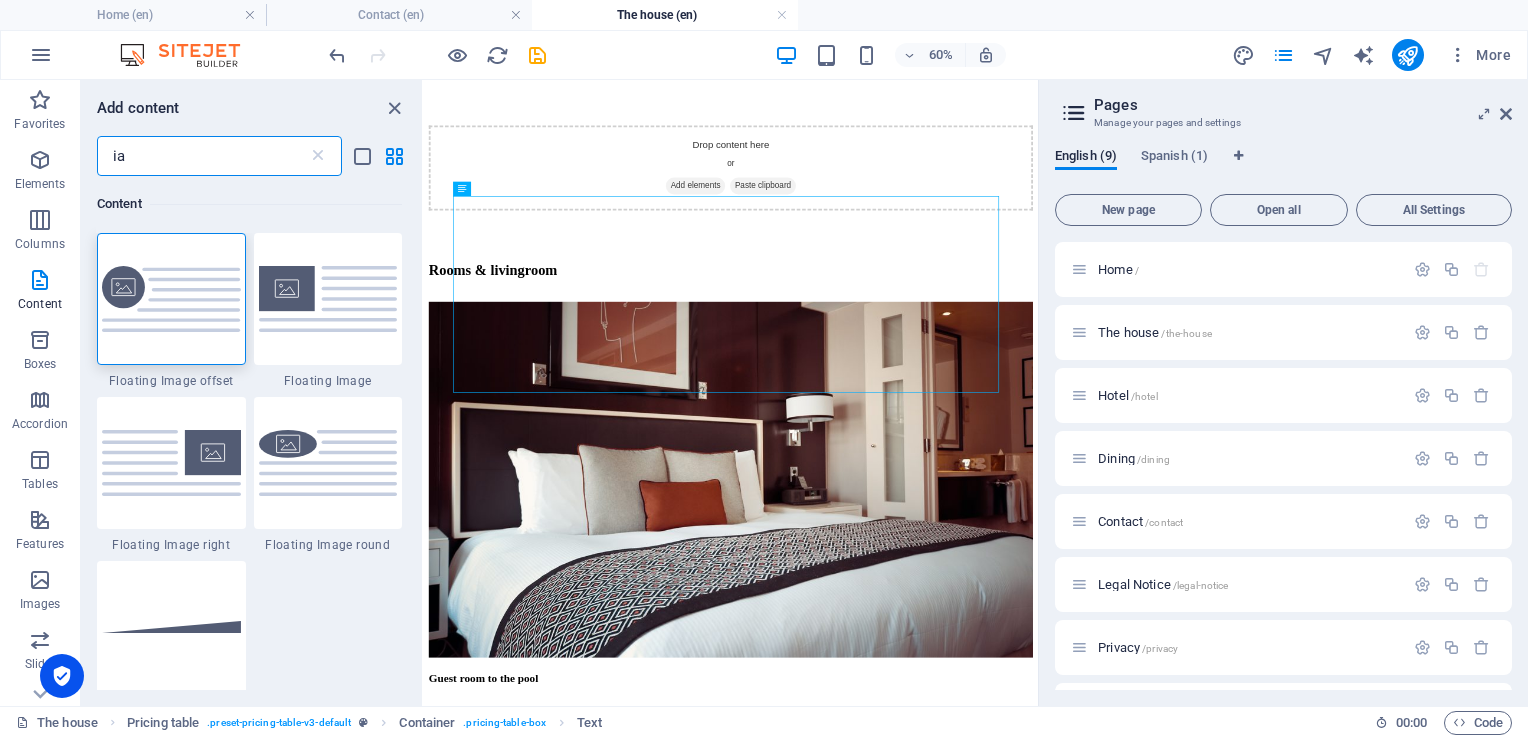 type on "i" 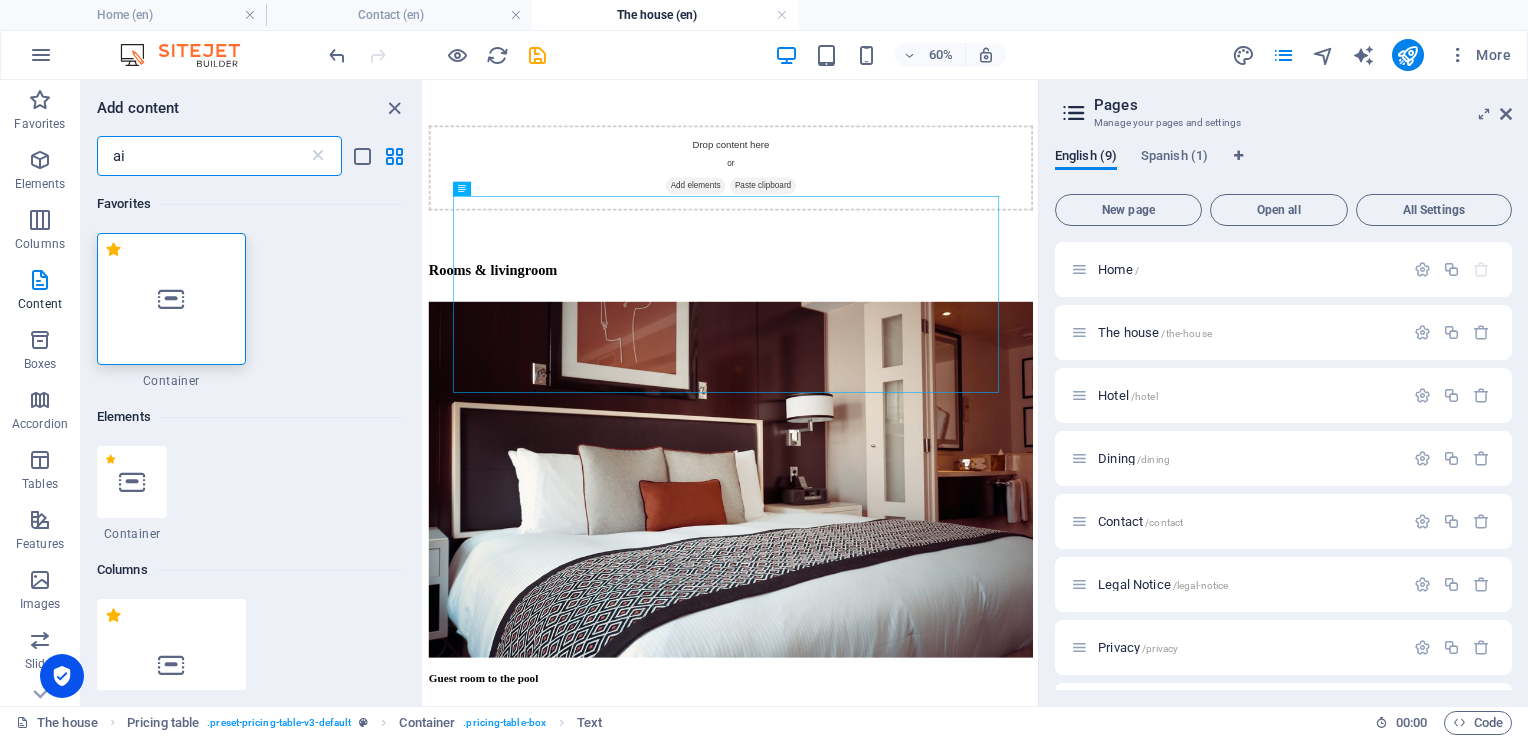 type on "a" 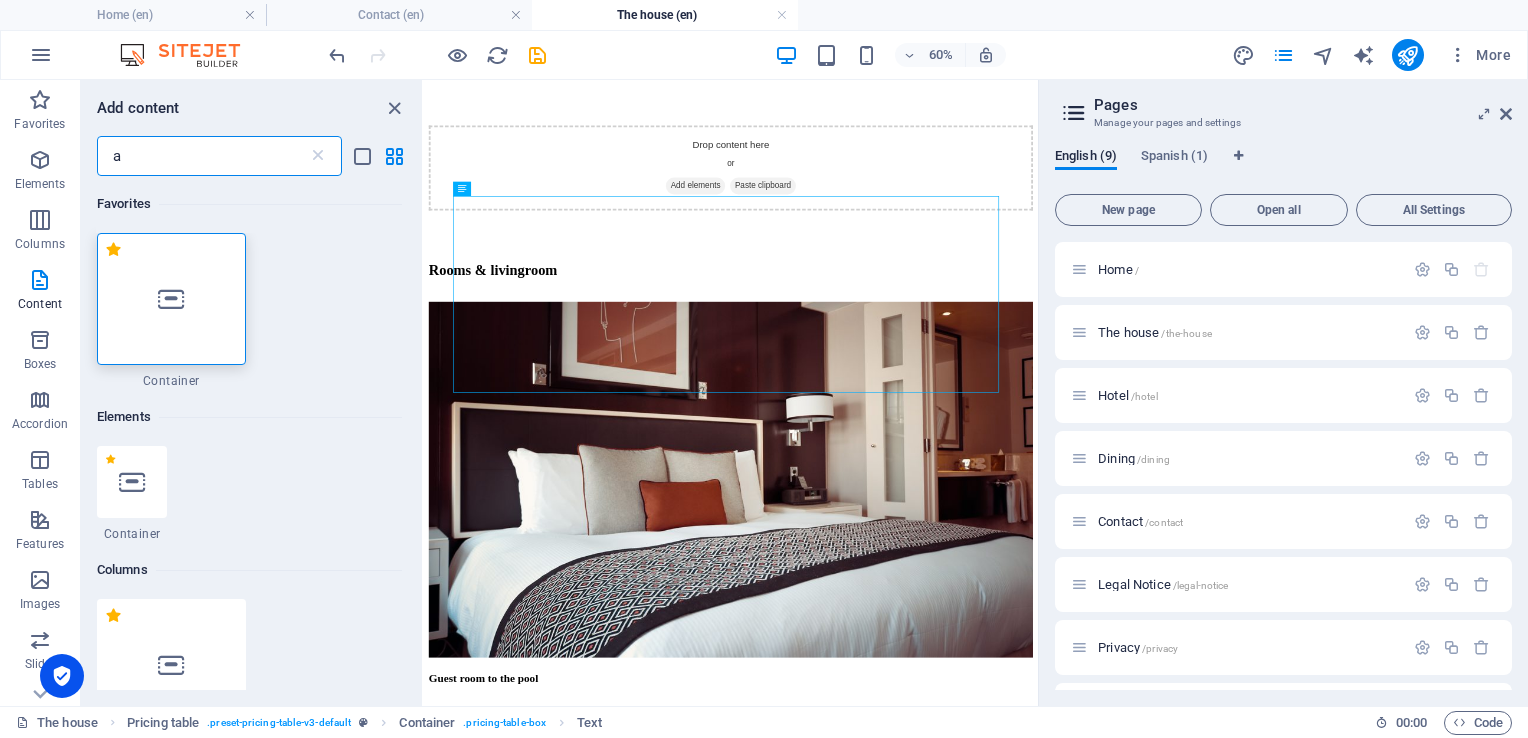 type 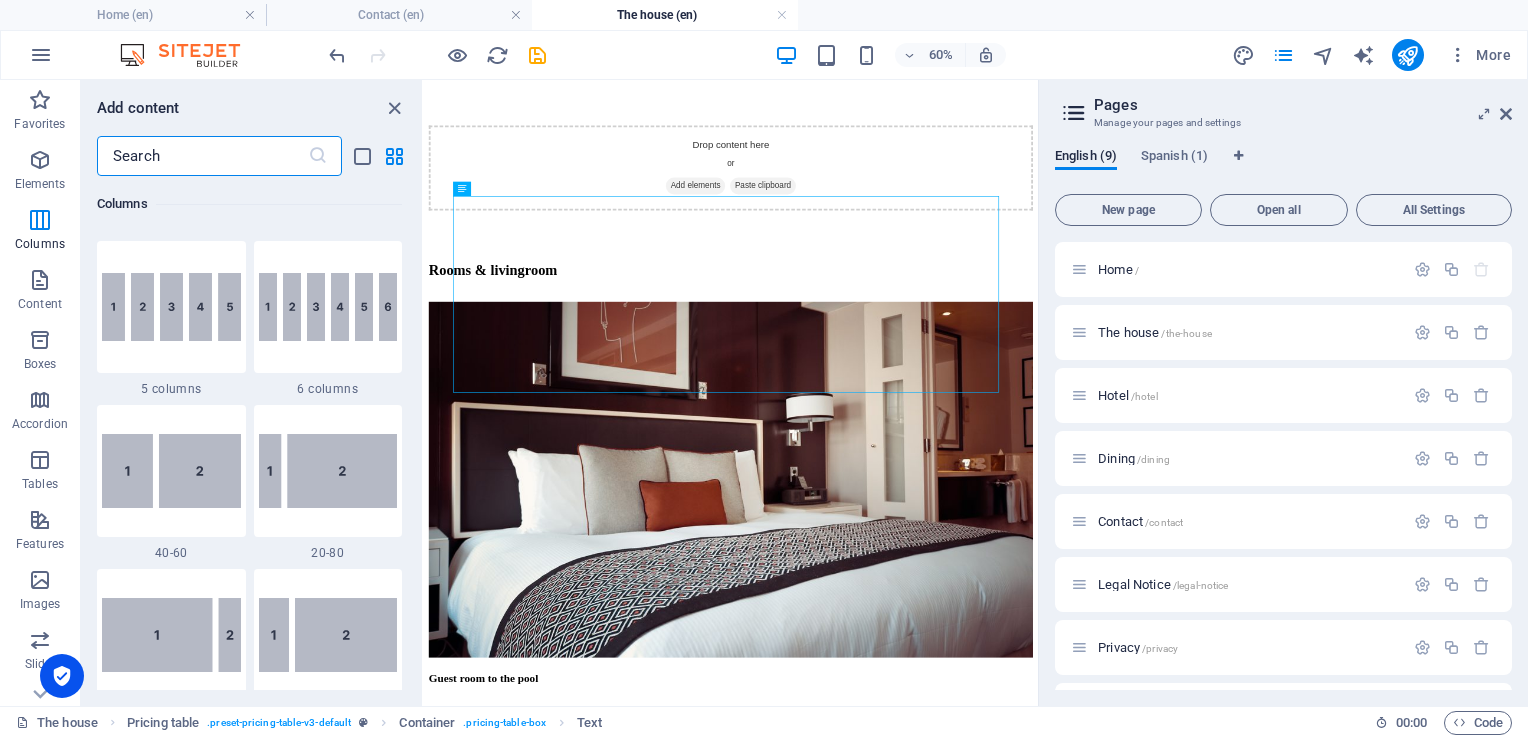 scroll, scrollTop: 1327, scrollLeft: 0, axis: vertical 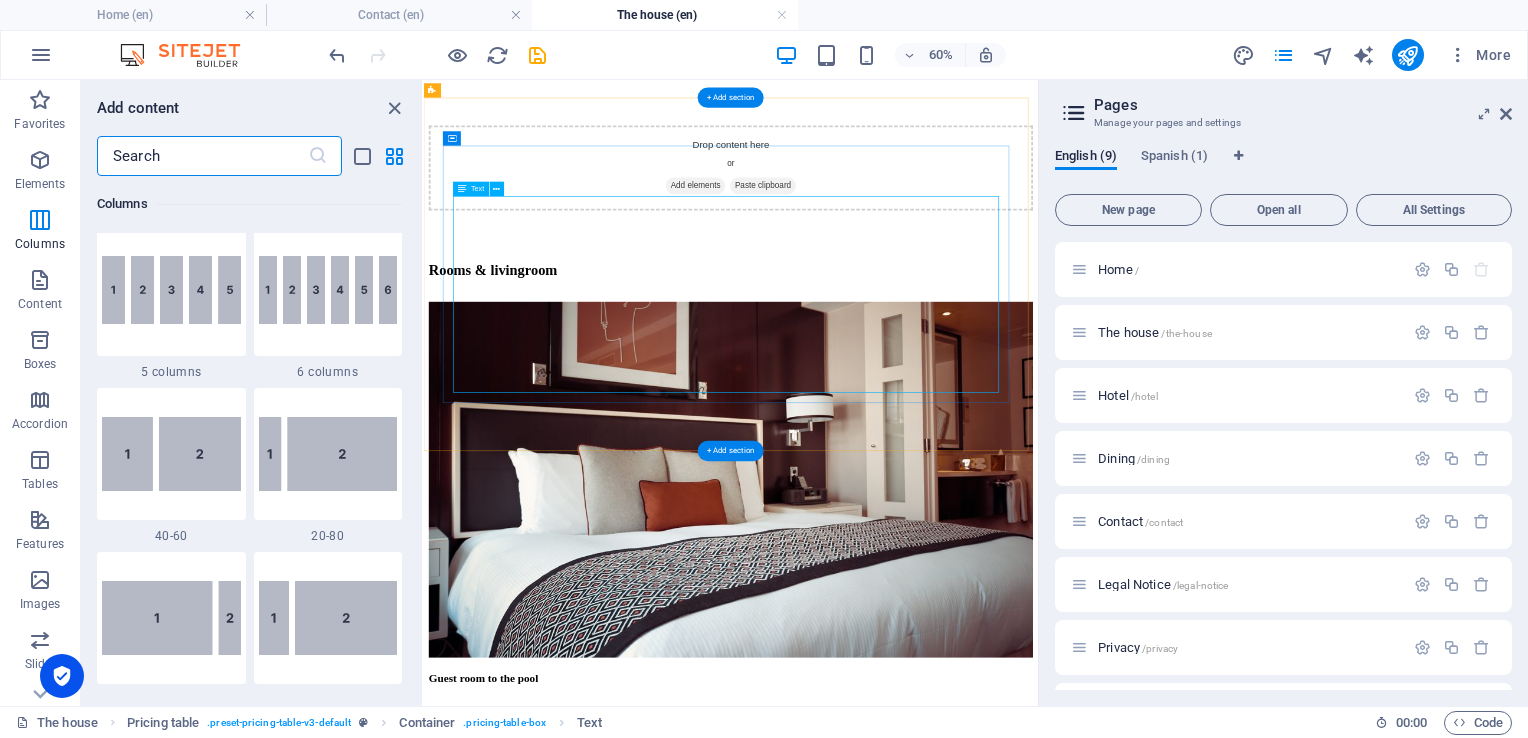 click on "Rent for a weekend [DATE] from 15.00 to [DATE] at 14.00. Including cleaning CRC   Rent for a full week From [DATE] 16.00 to [DATE] 13.00.  CRC  DISCOUNT We give discount for renting consecutive weeks. Contact us for more information CRC - LOCAL GUIDE We will give you a good offer. CRC -" at bounding box center (935, 3938) 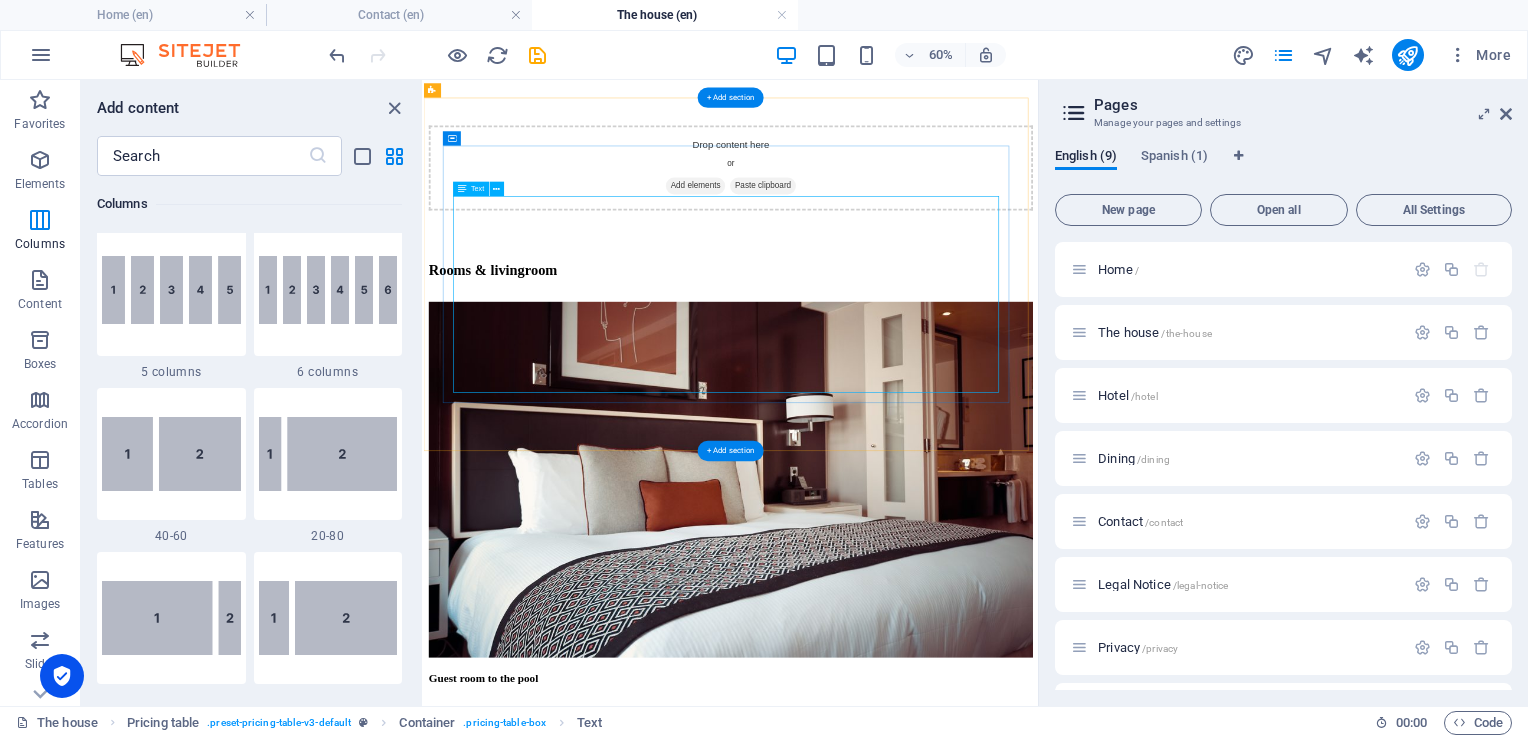 click on "Rent for a weekend [DATE] from 15.00 to [DATE] at 14.00. Including cleaning CRC   Rent for a full week From [DATE] 16.00 to [DATE] 13.00.  CRC  DISCOUNT We give discount for renting consecutive weeks. Contact us for more information CRC - LOCAL GUIDE We will give you a good offer. CRC -" at bounding box center [935, 3938] 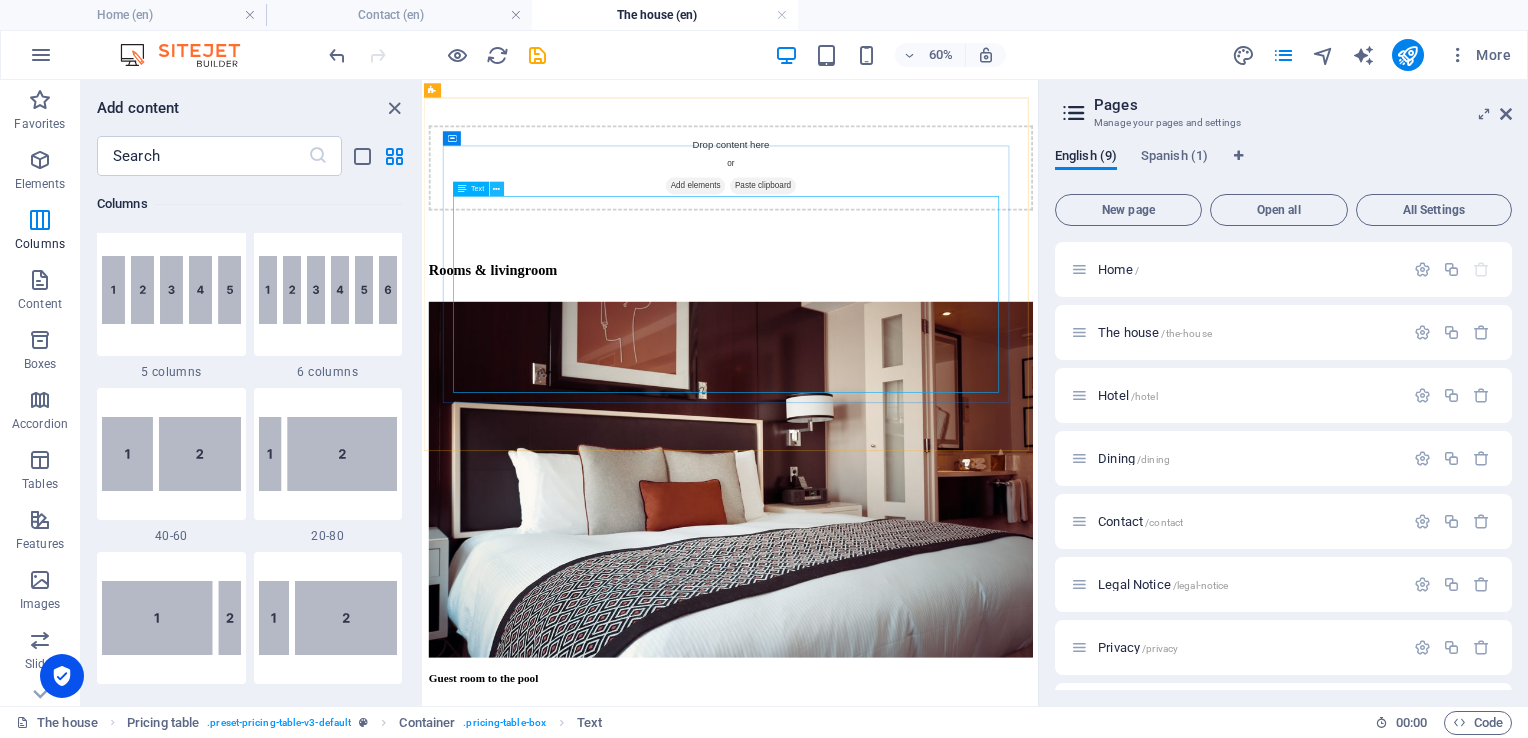 click at bounding box center [497, 189] 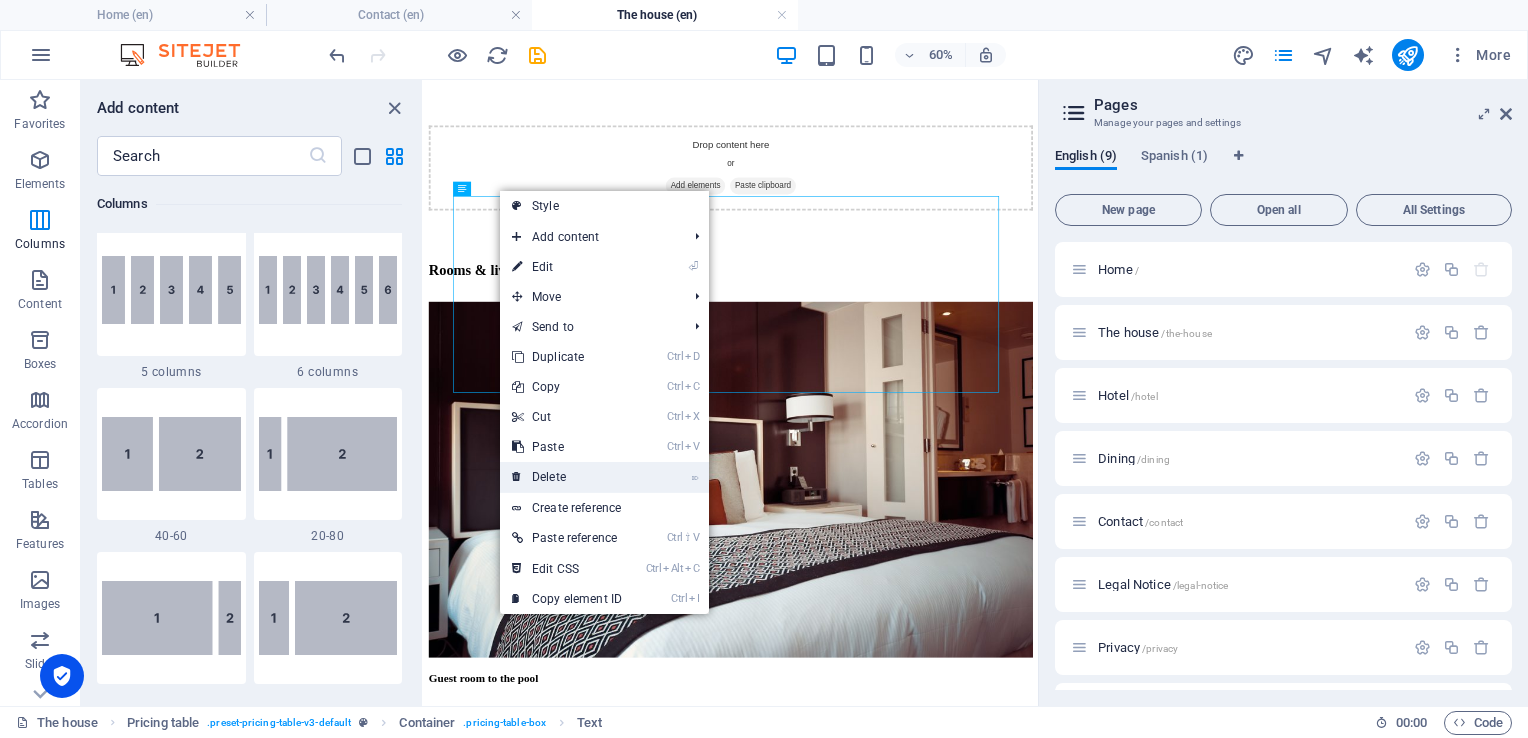 click on "⌦  Delete" at bounding box center (567, 477) 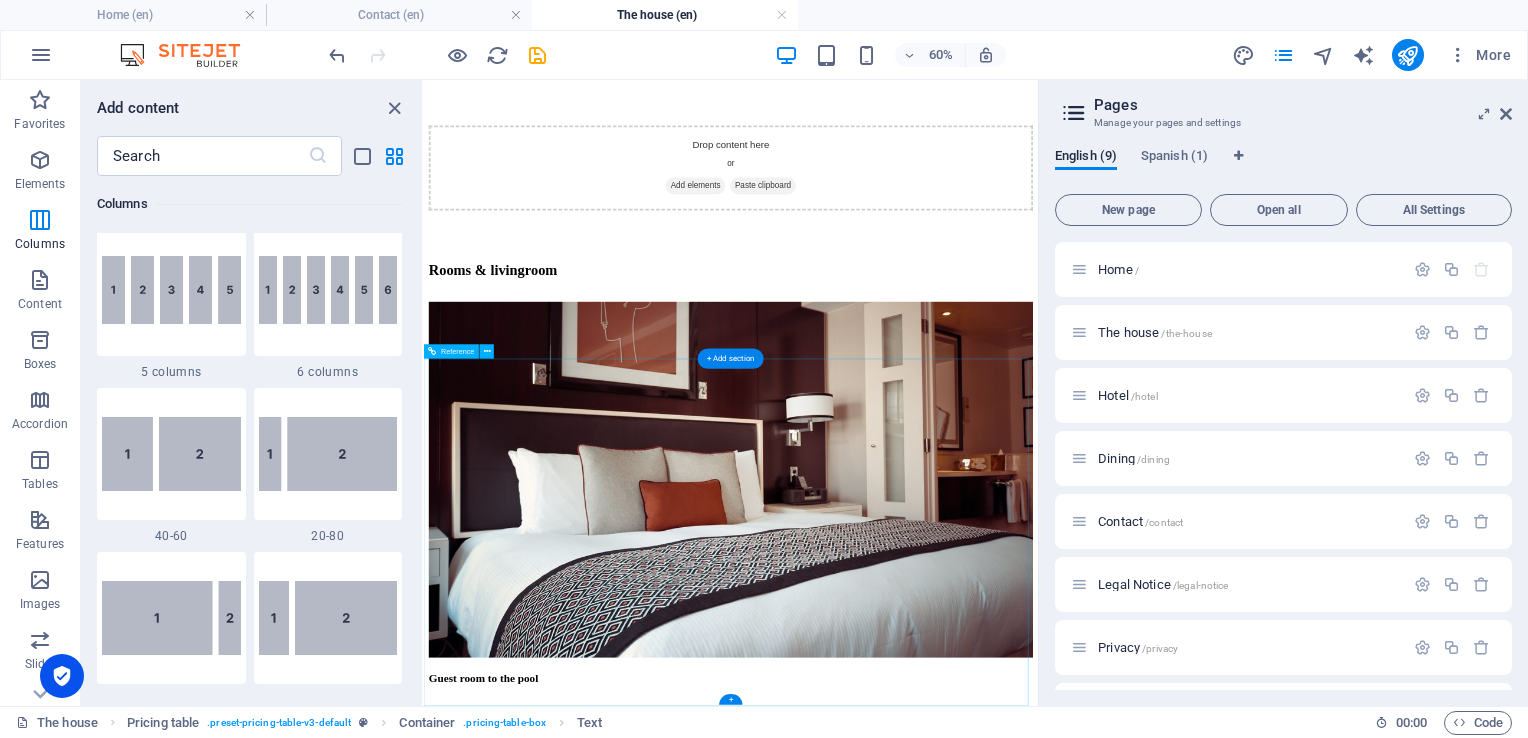 scroll, scrollTop: 1614, scrollLeft: 0, axis: vertical 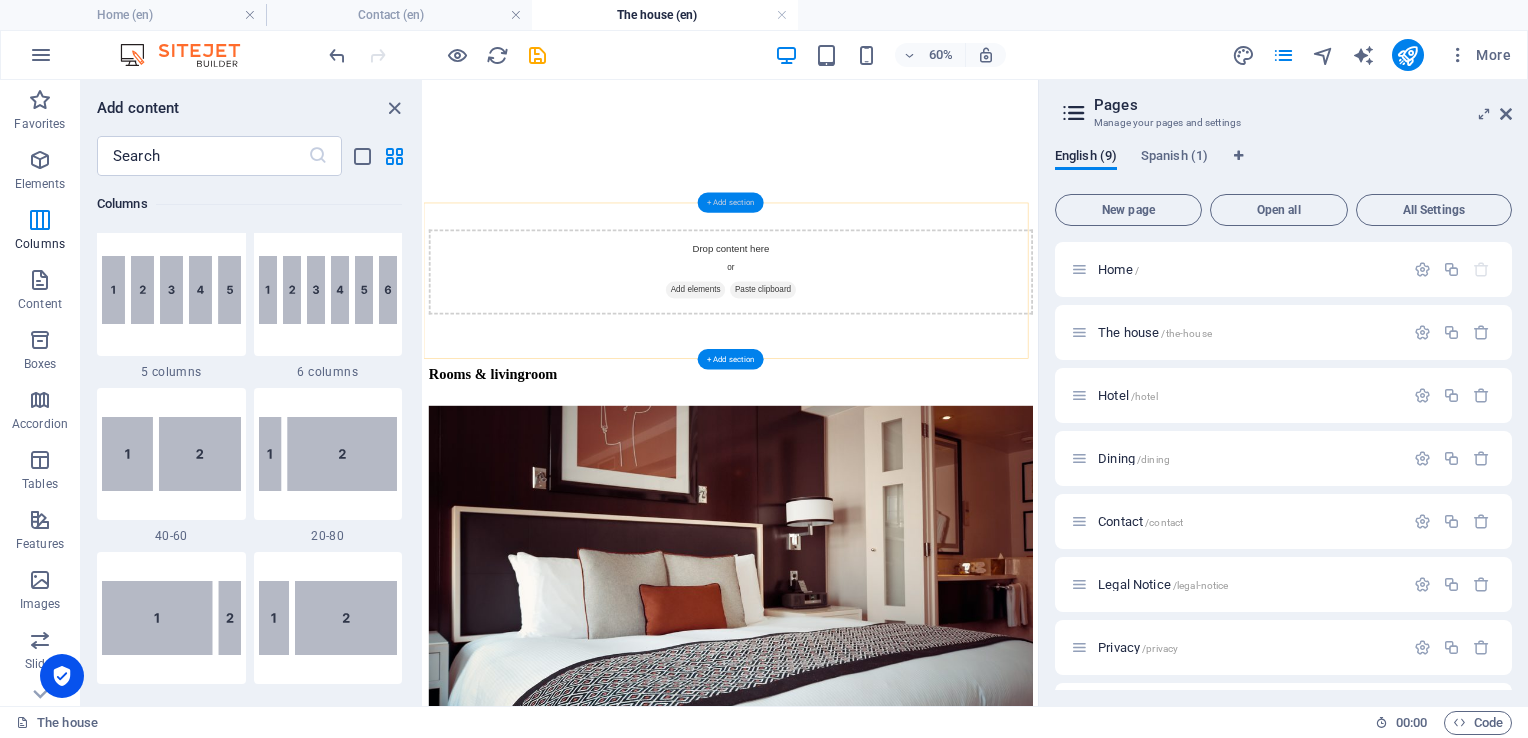 click on "+ Add section" at bounding box center [731, 203] 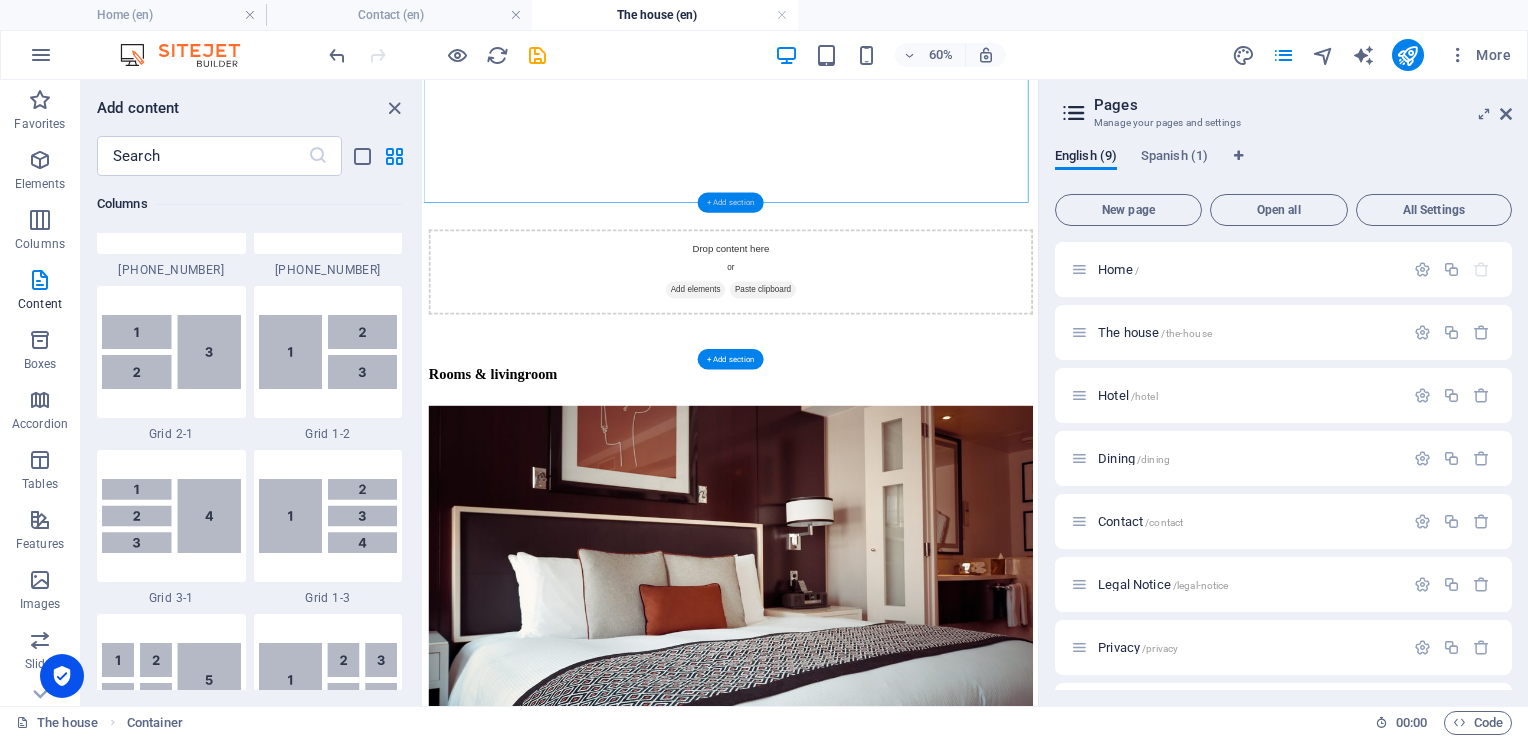 scroll, scrollTop: 3499, scrollLeft: 0, axis: vertical 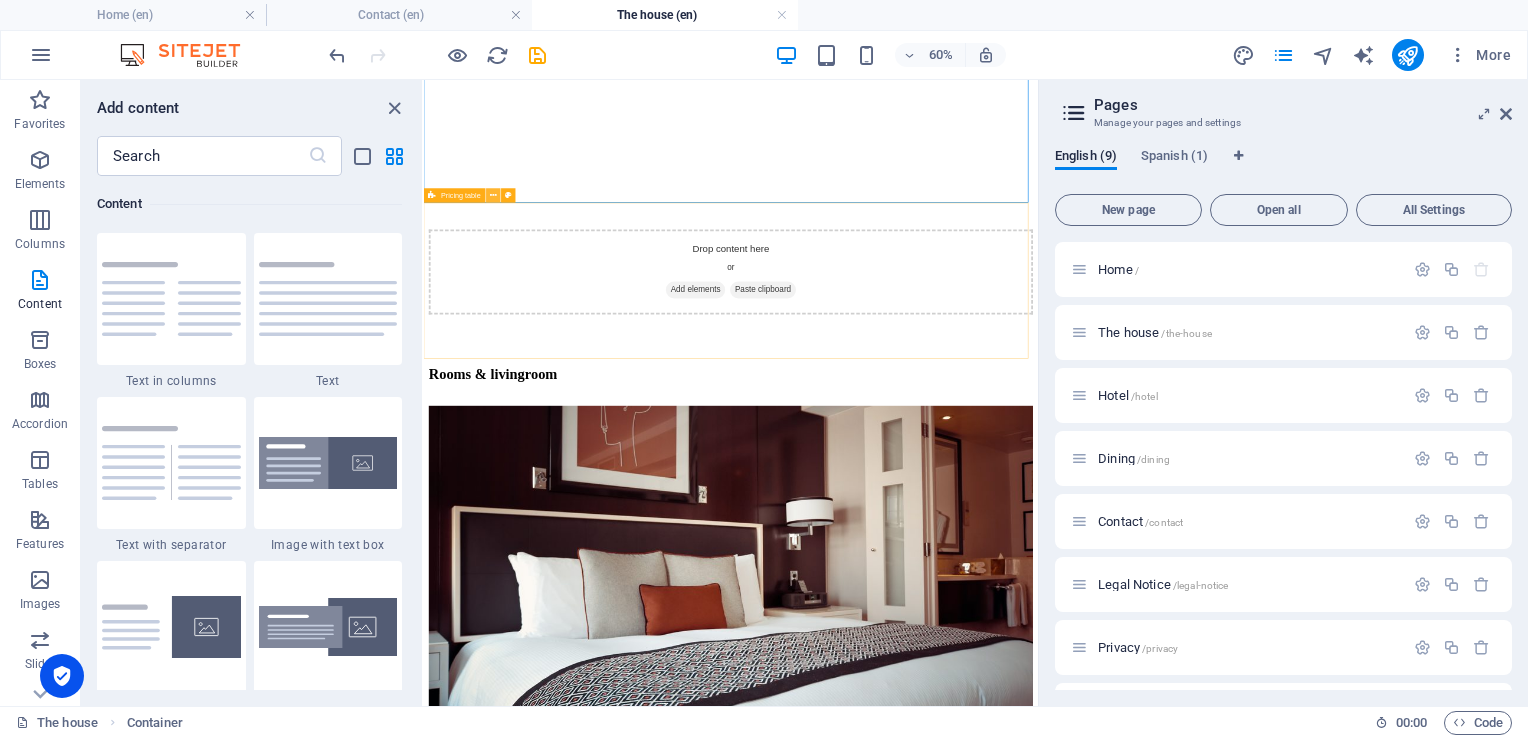 click at bounding box center (493, 195) 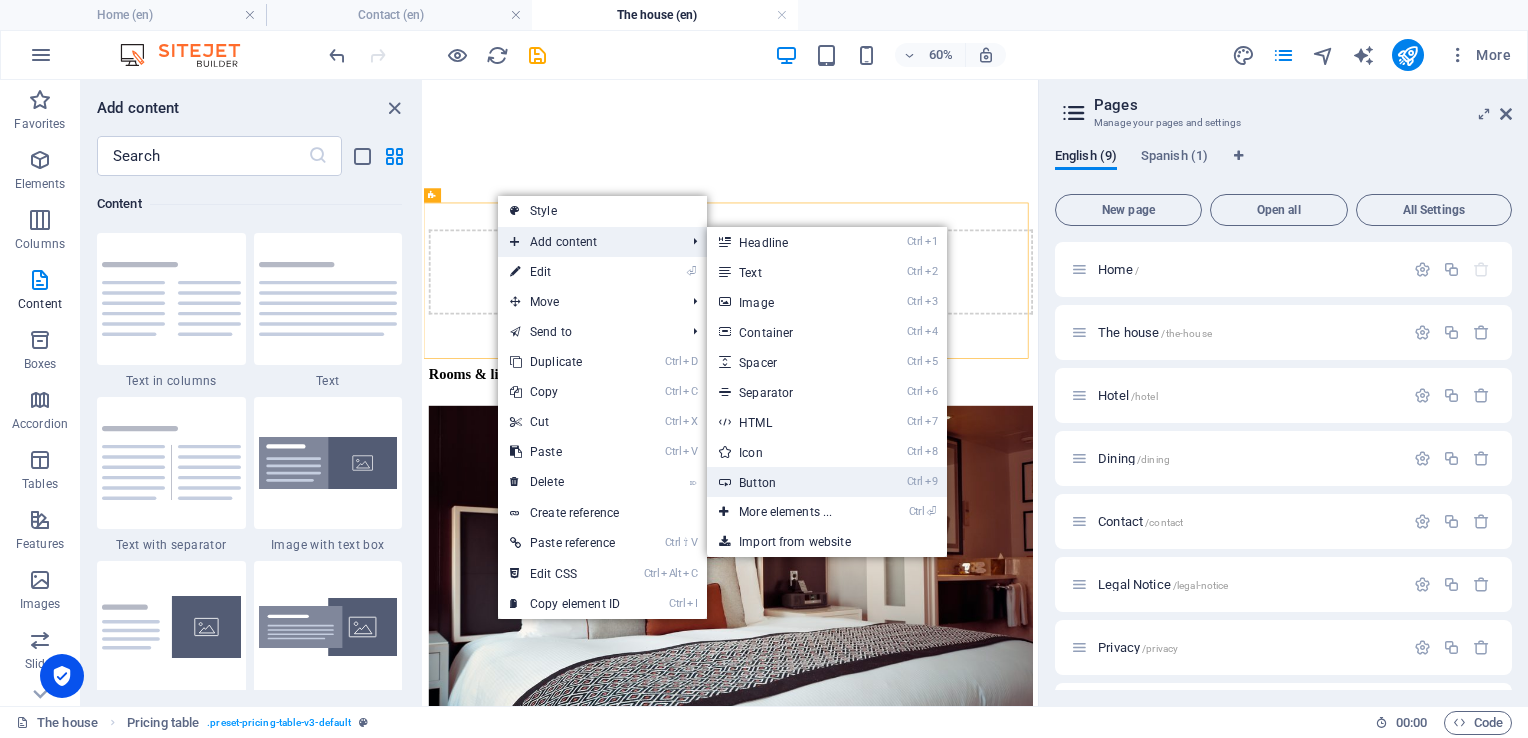 click on "Ctrl 9  Button" at bounding box center (789, 482) 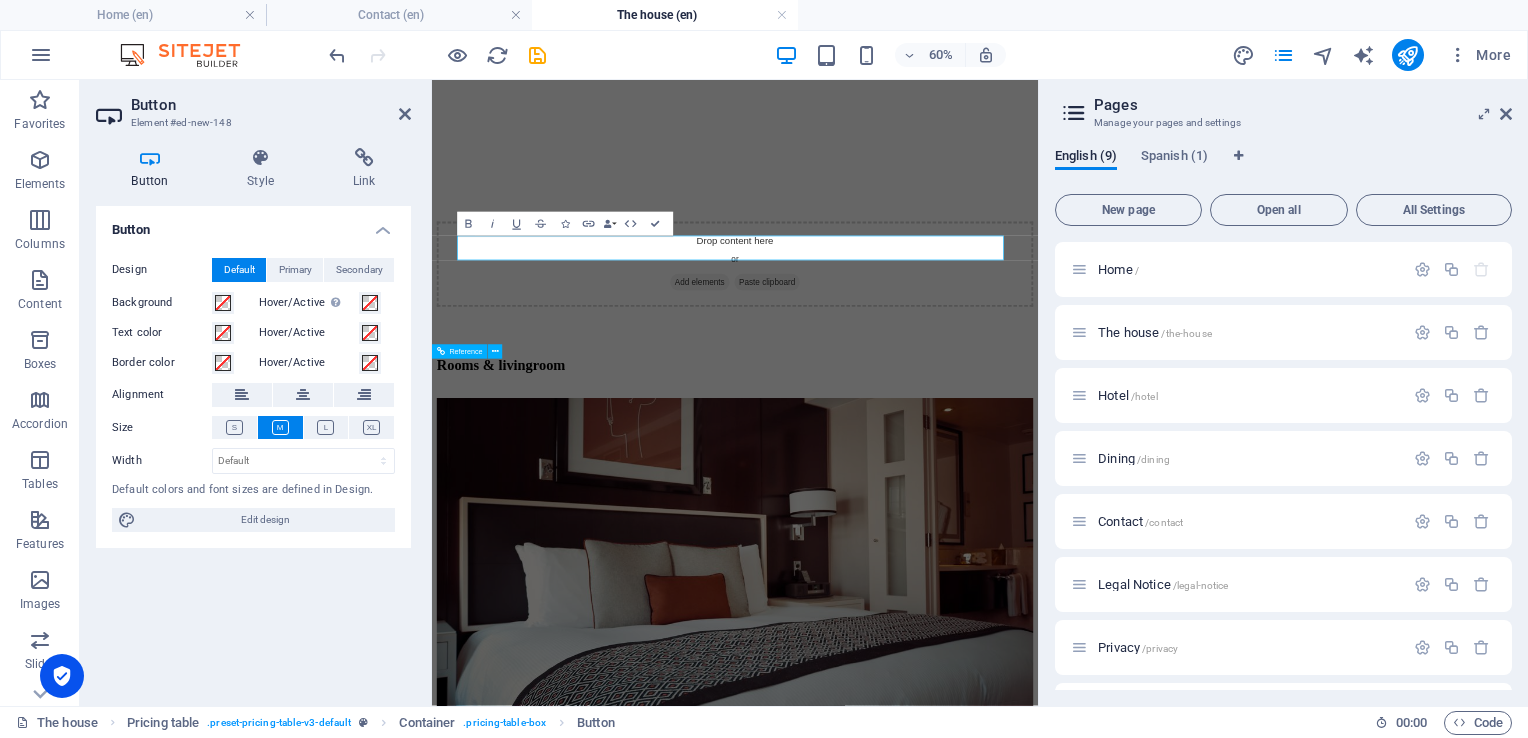 scroll, scrollTop: 1656, scrollLeft: 0, axis: vertical 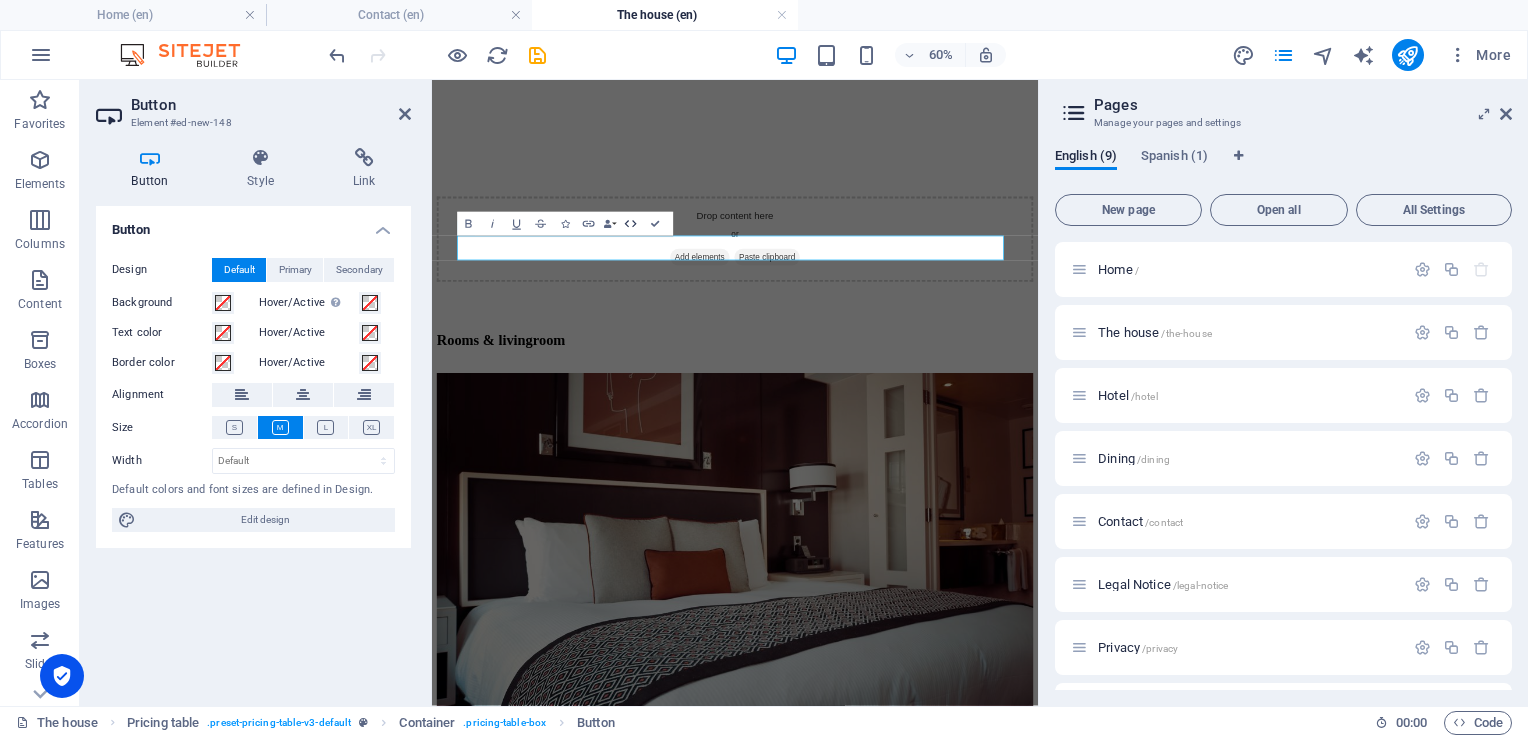 click 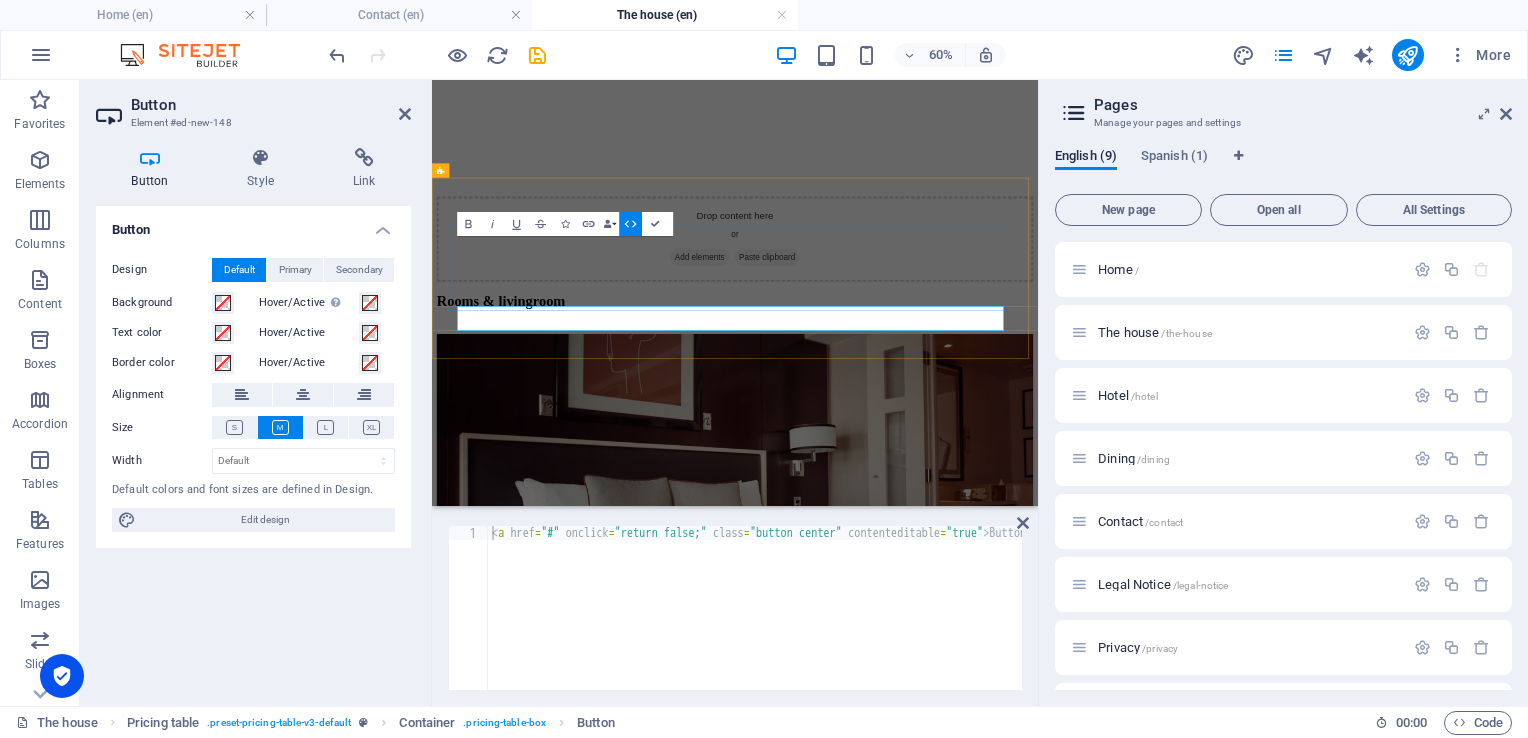 scroll, scrollTop: 1539, scrollLeft: 0, axis: vertical 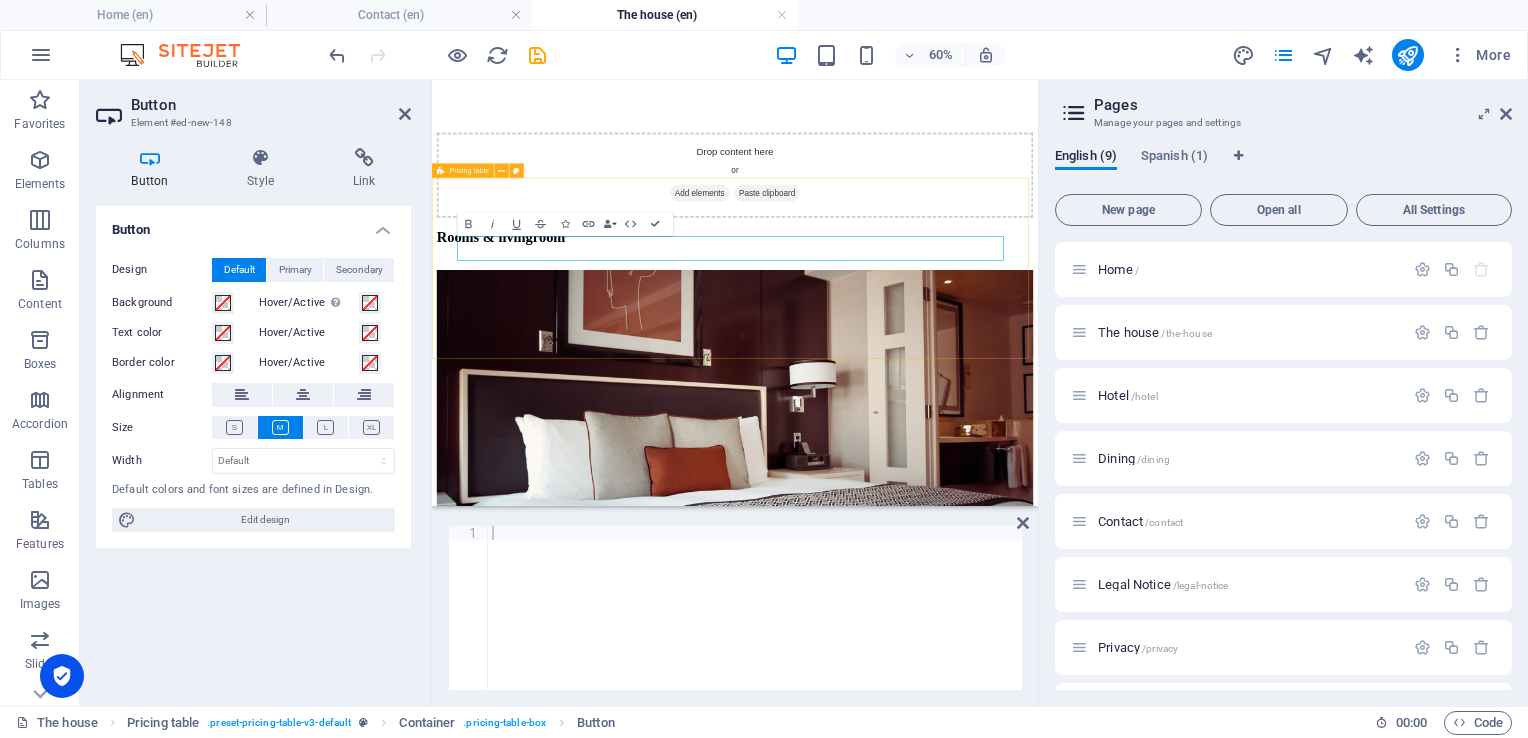 click on "​ Booking" at bounding box center (937, 3736) 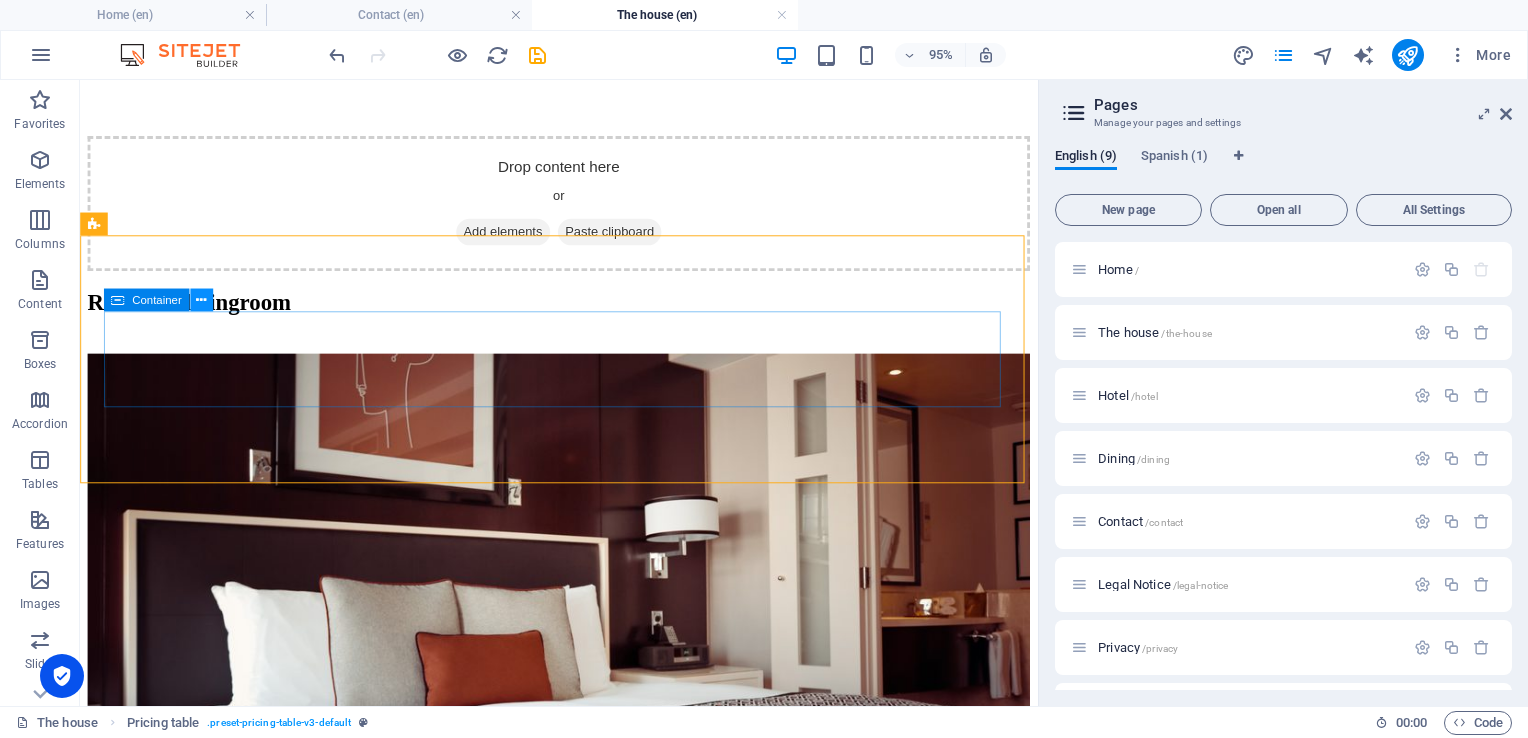 click at bounding box center (201, 299) 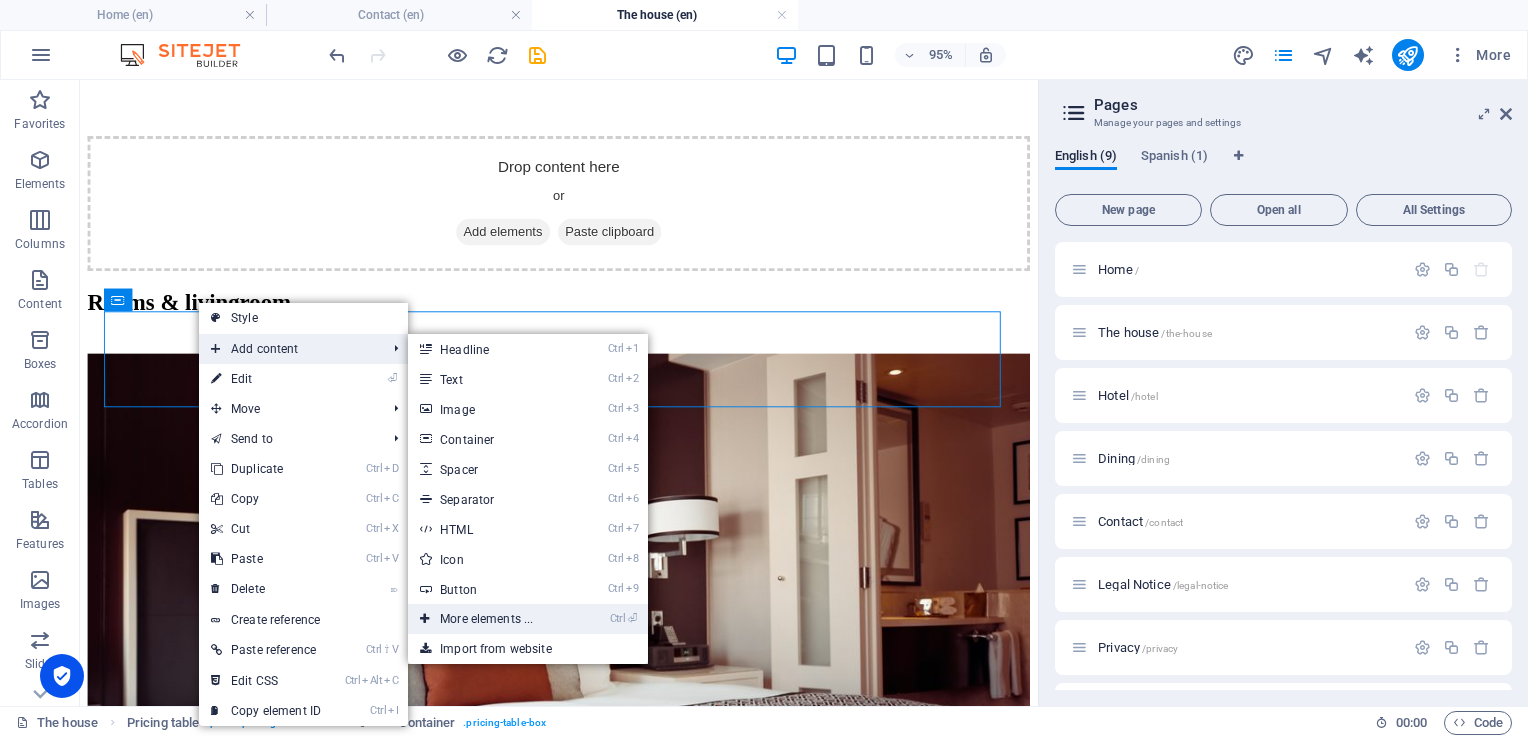 click on "Ctrl ⏎  More elements ..." at bounding box center (490, 619) 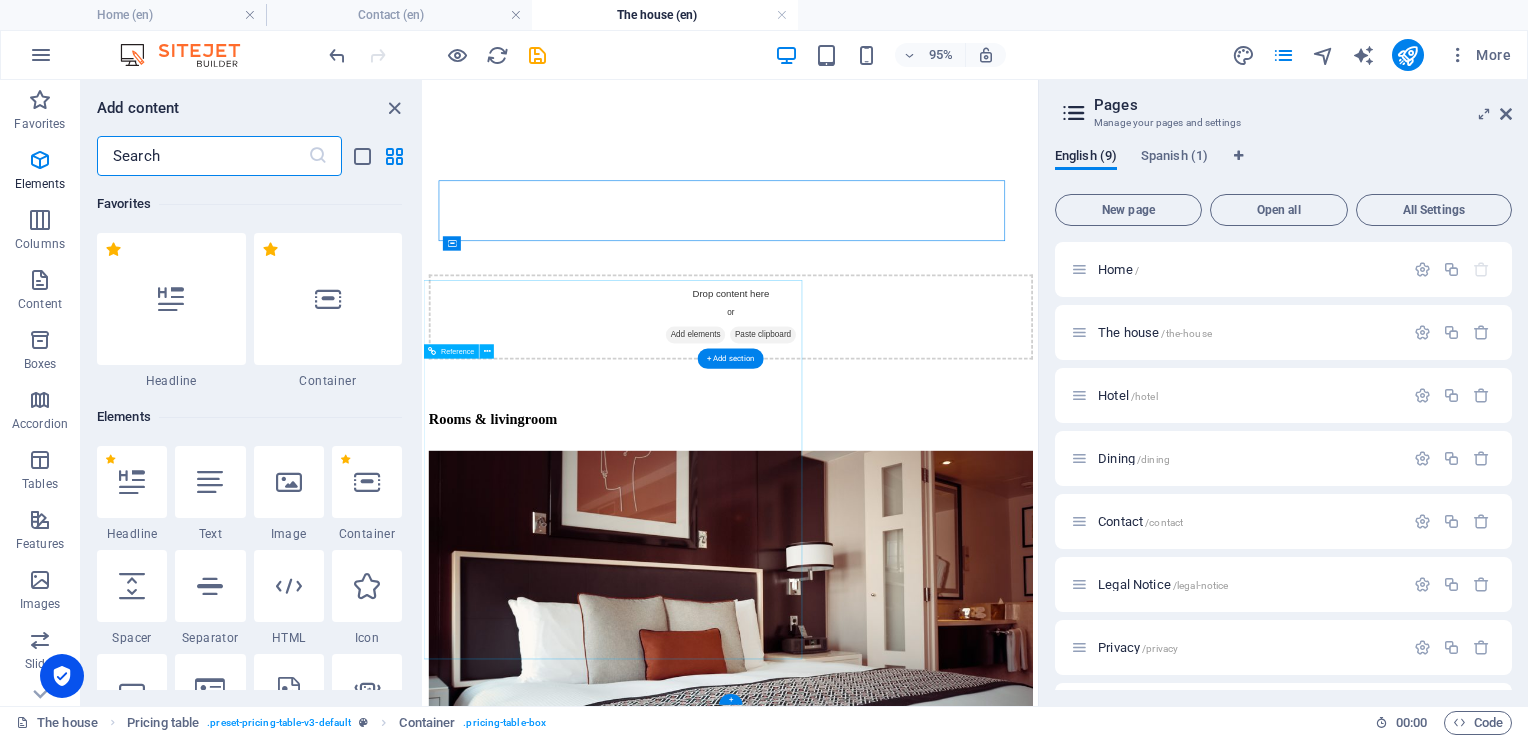 scroll, scrollTop: 1614, scrollLeft: 0, axis: vertical 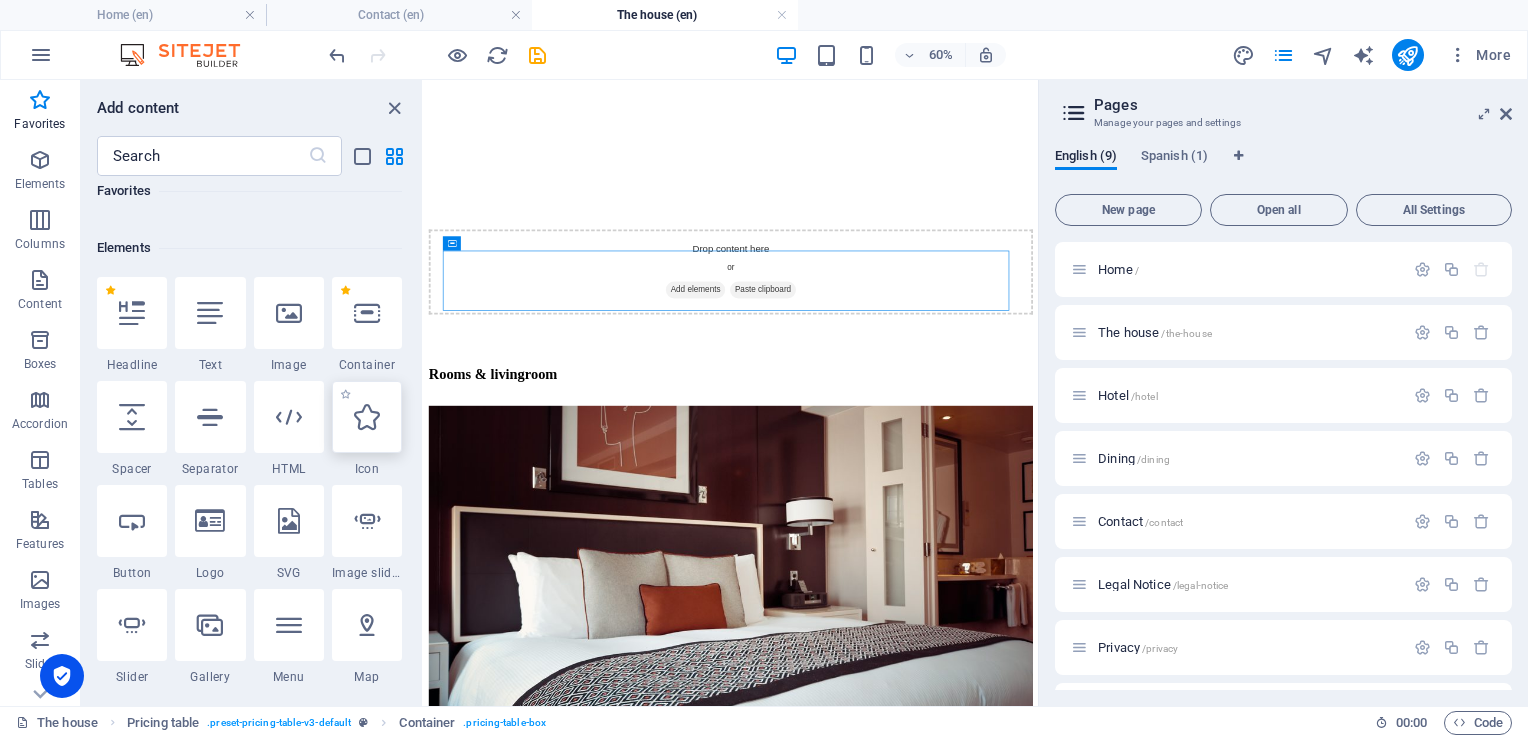 click at bounding box center [367, 417] 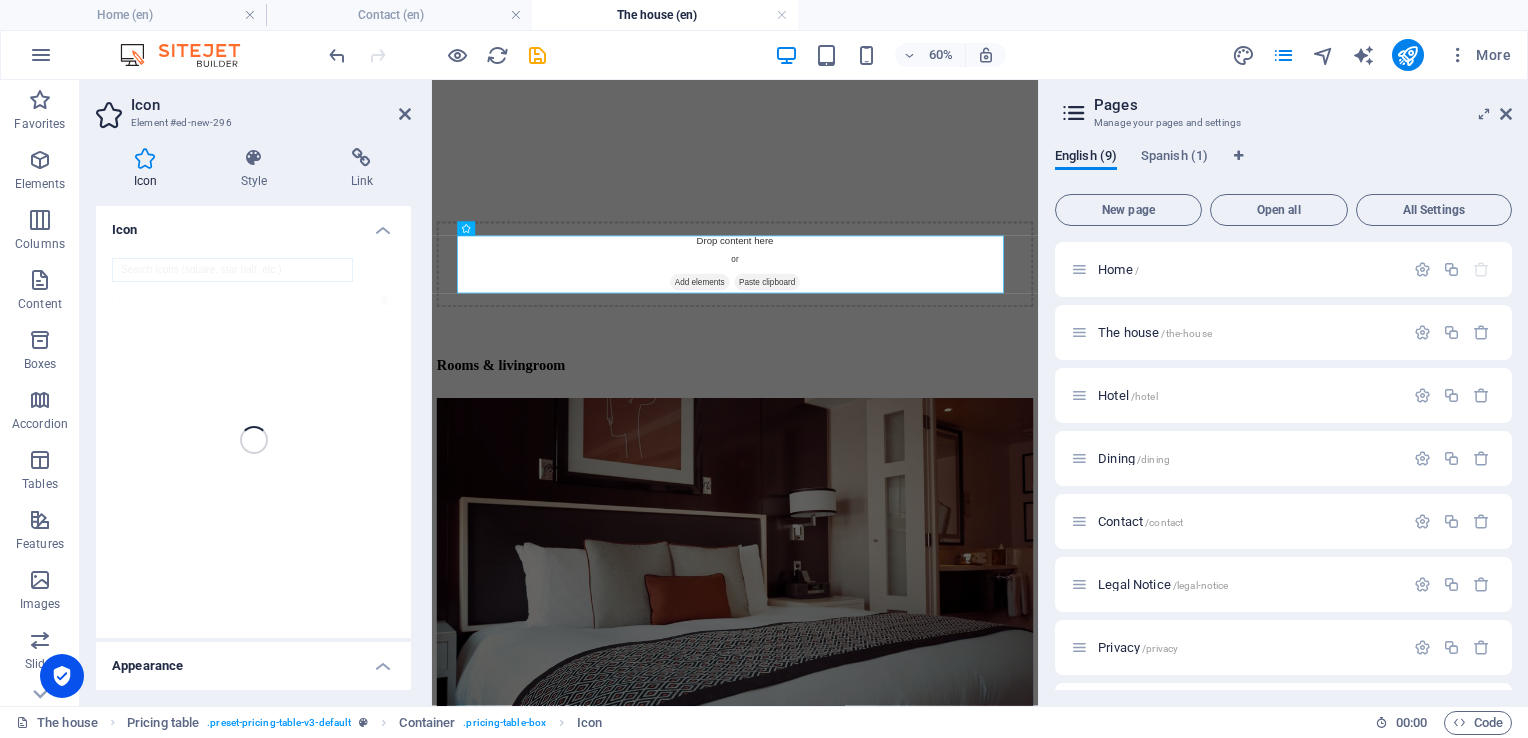 scroll, scrollTop: 1656, scrollLeft: 0, axis: vertical 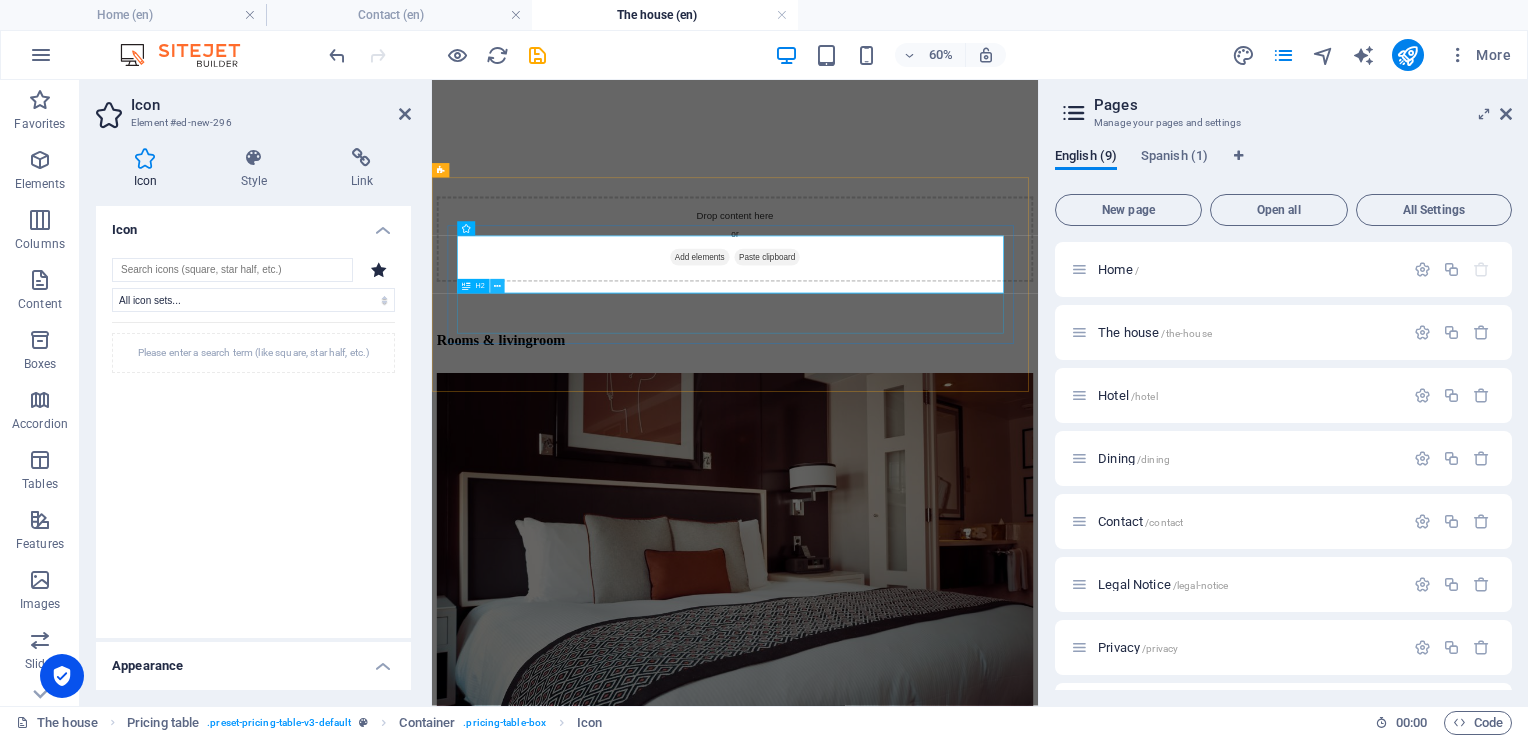 click at bounding box center [497, 286] 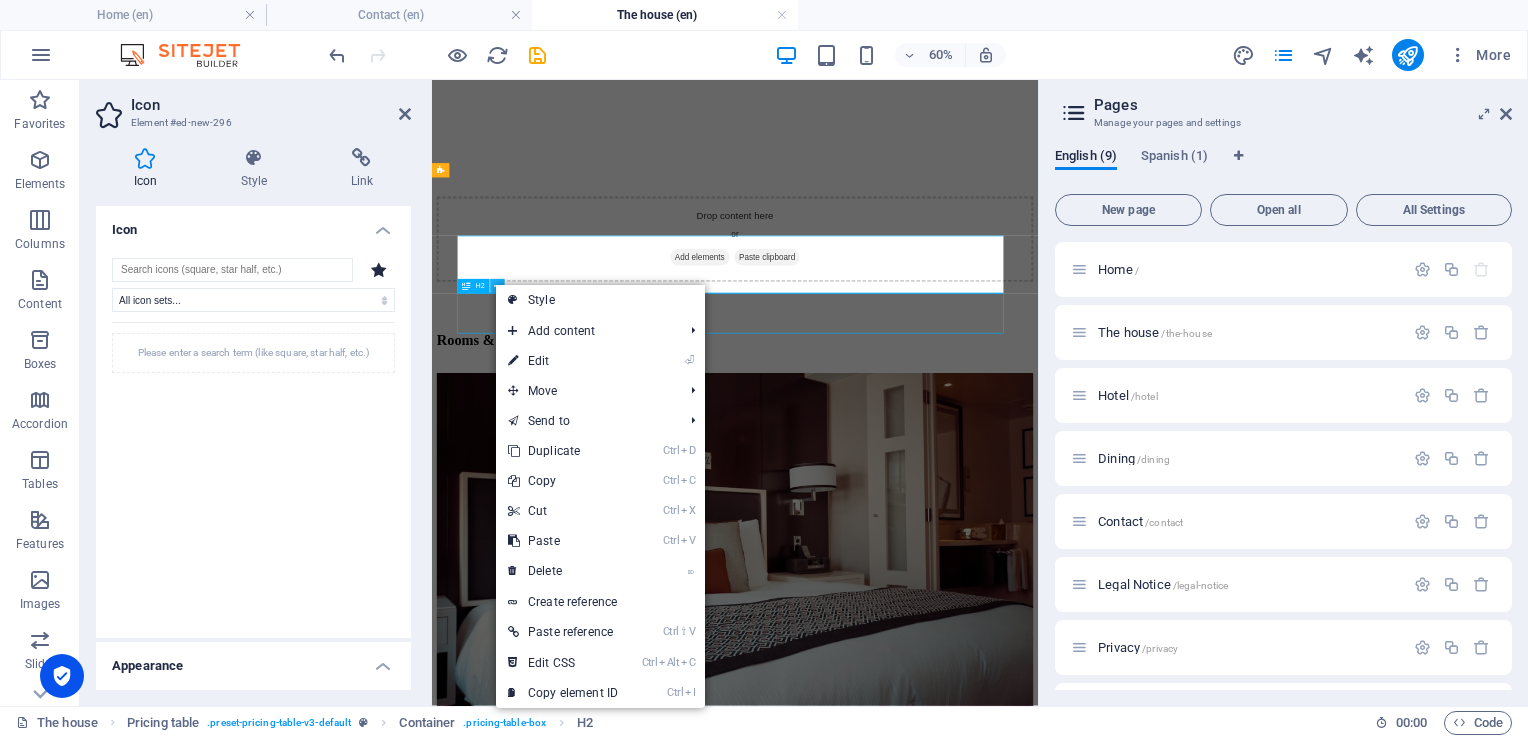 scroll, scrollTop: 1539, scrollLeft: 0, axis: vertical 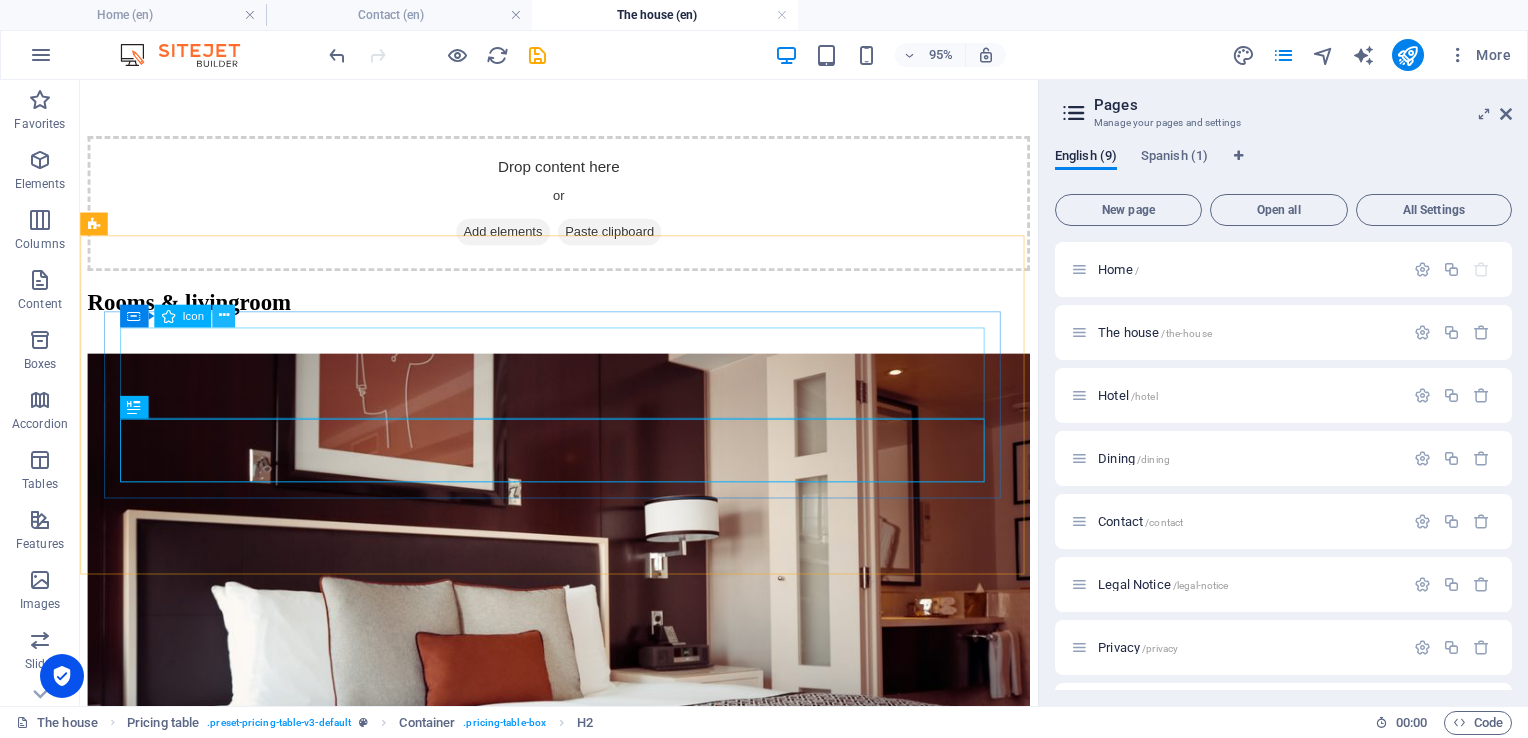 click at bounding box center [223, 315] 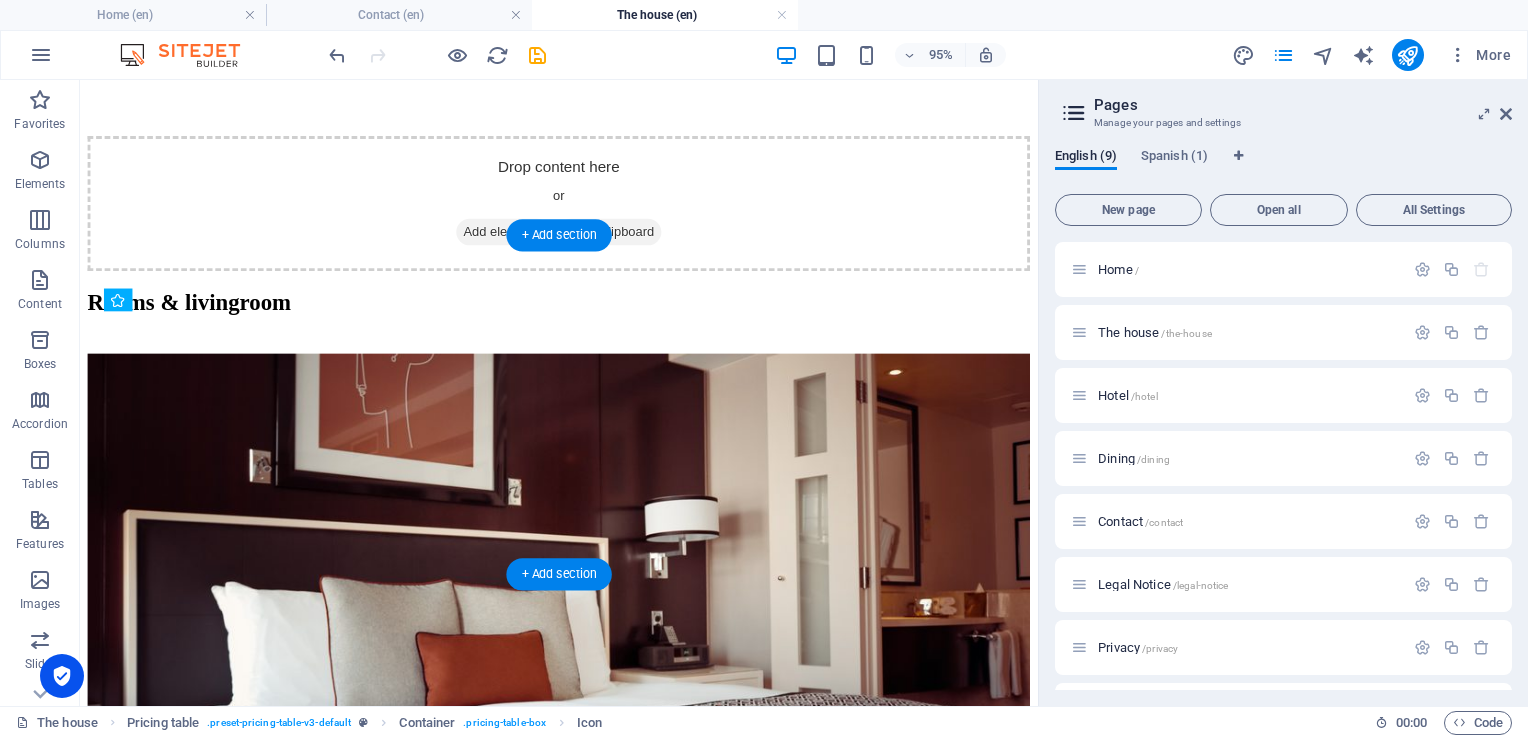 drag, startPoint x: 248, startPoint y: 399, endPoint x: 168, endPoint y: 471, distance: 107.62899 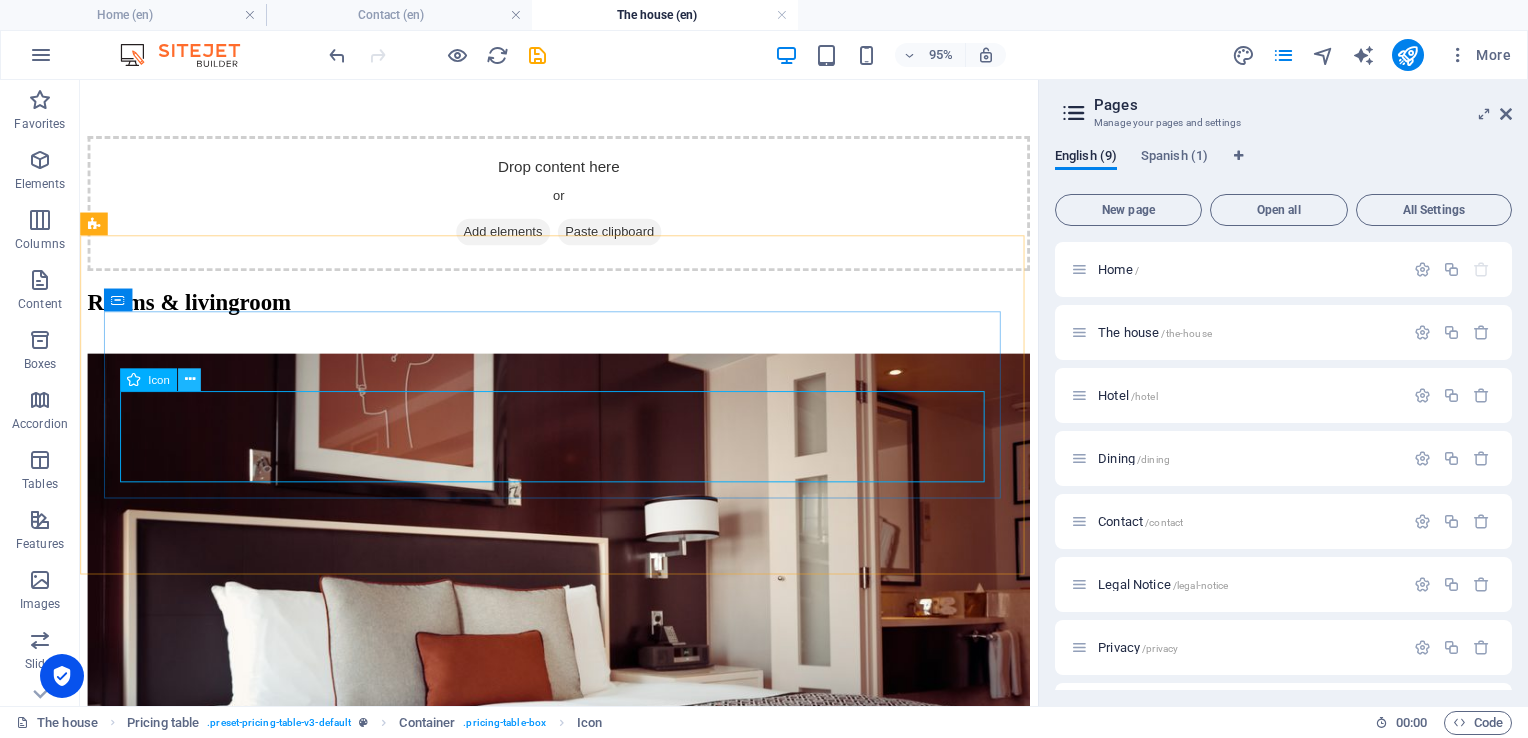 click at bounding box center [189, 379] 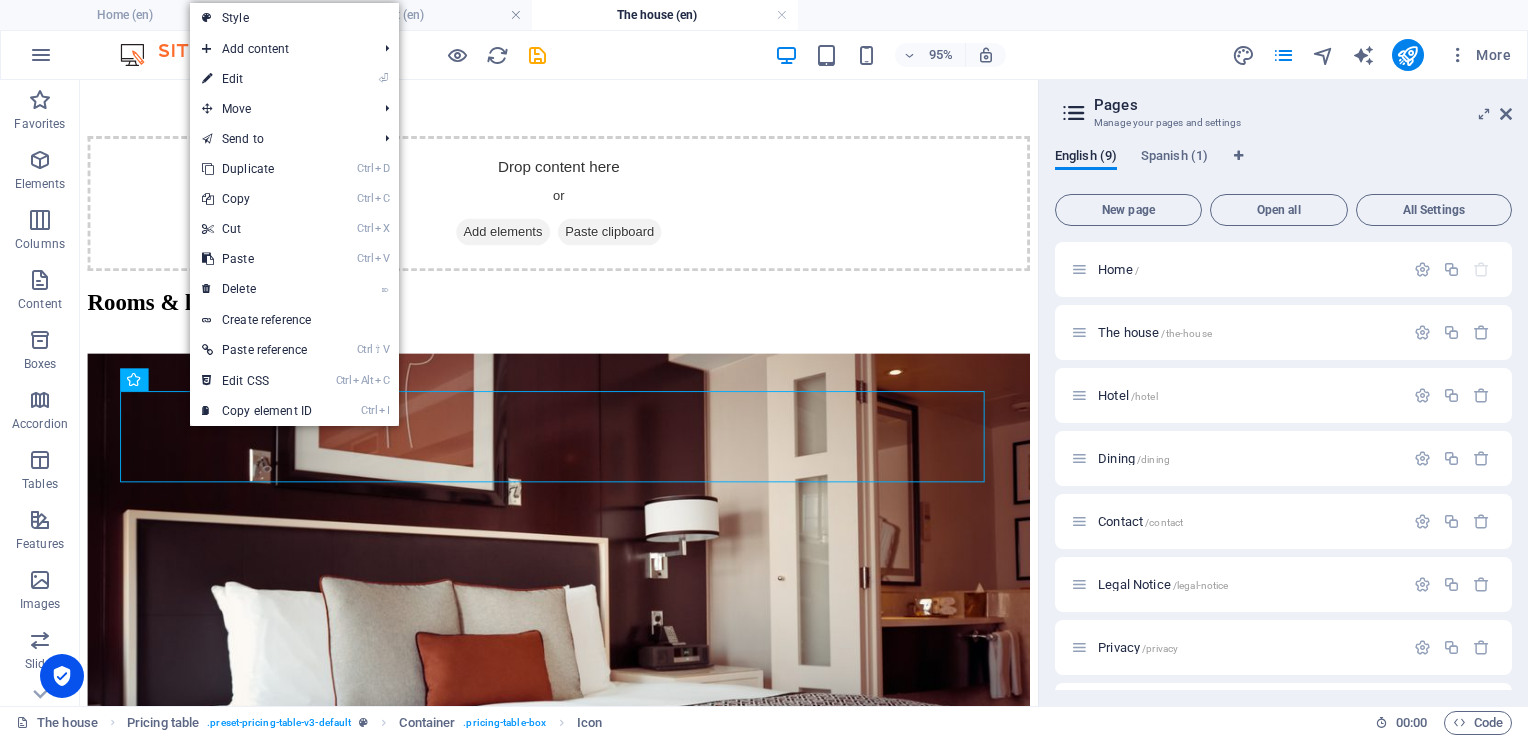 click on "⏎  Edit" at bounding box center [257, 79] 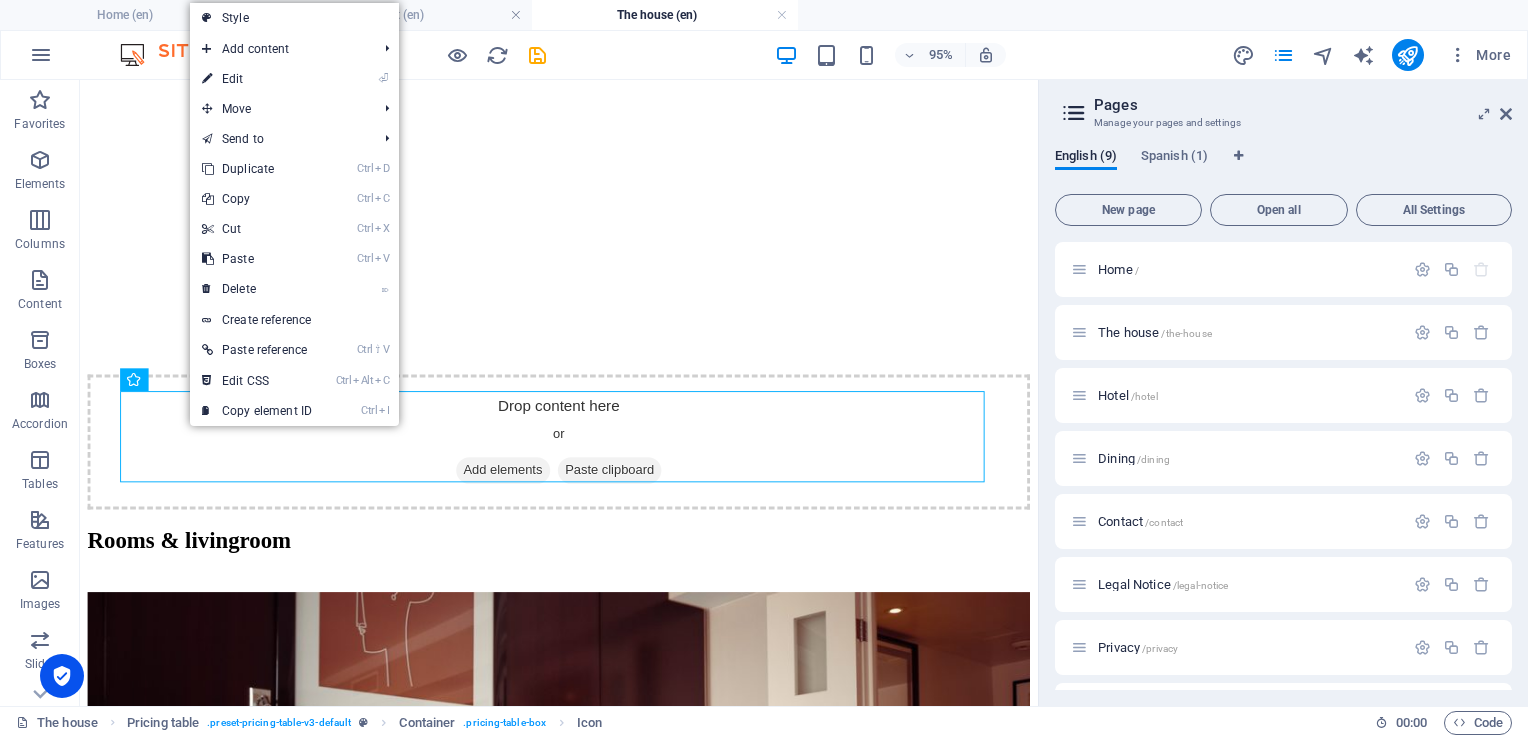 scroll, scrollTop: 1656, scrollLeft: 0, axis: vertical 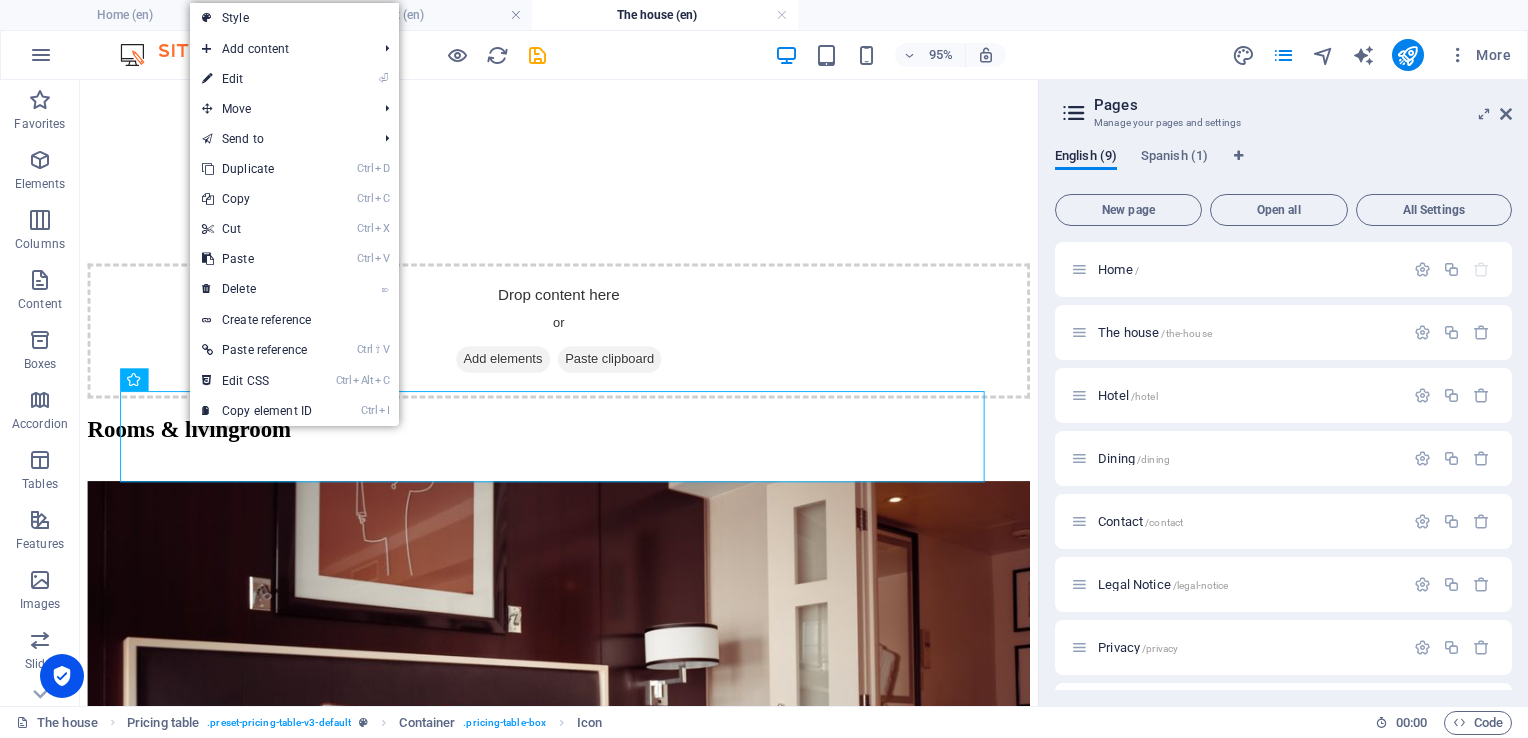 select on "xMidYMid" 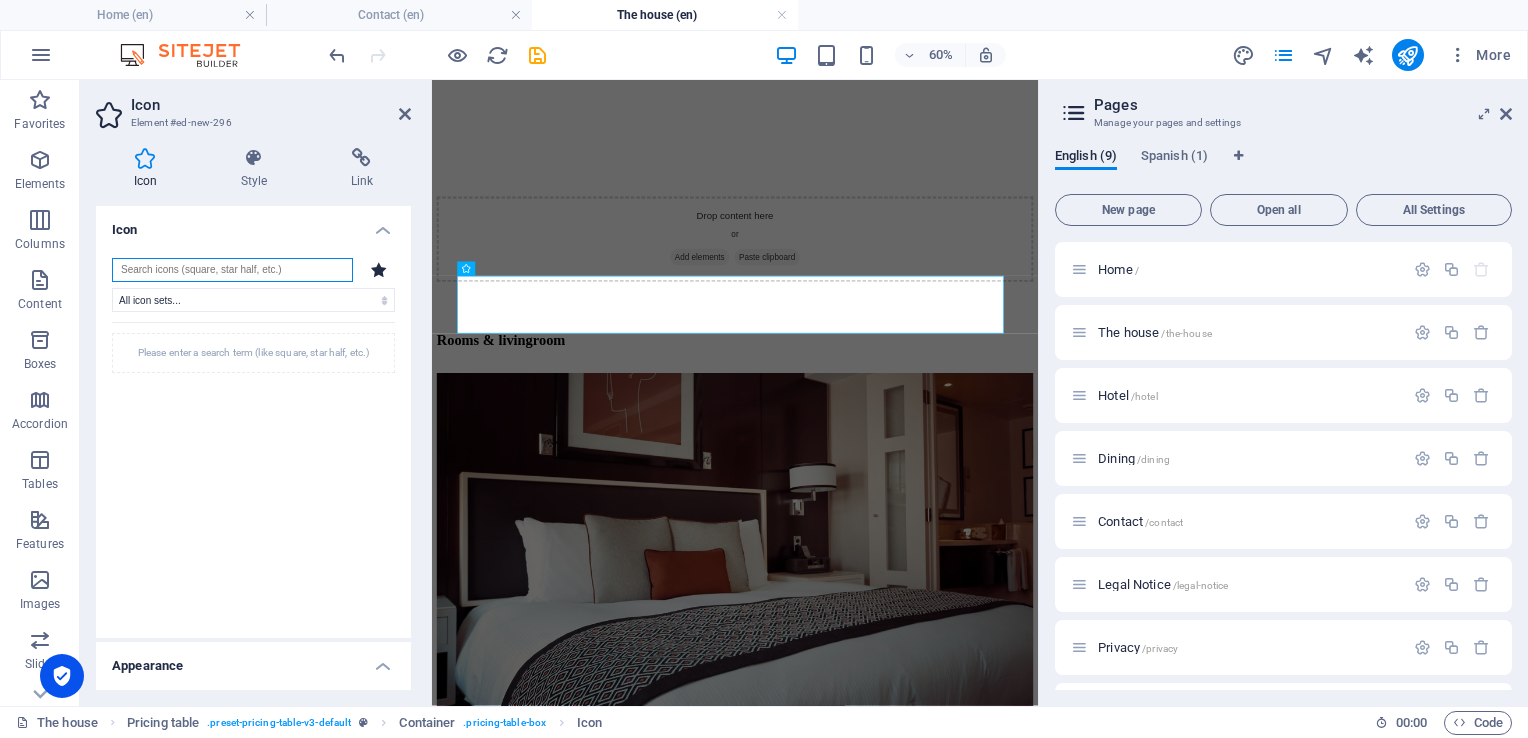 click at bounding box center [232, 270] 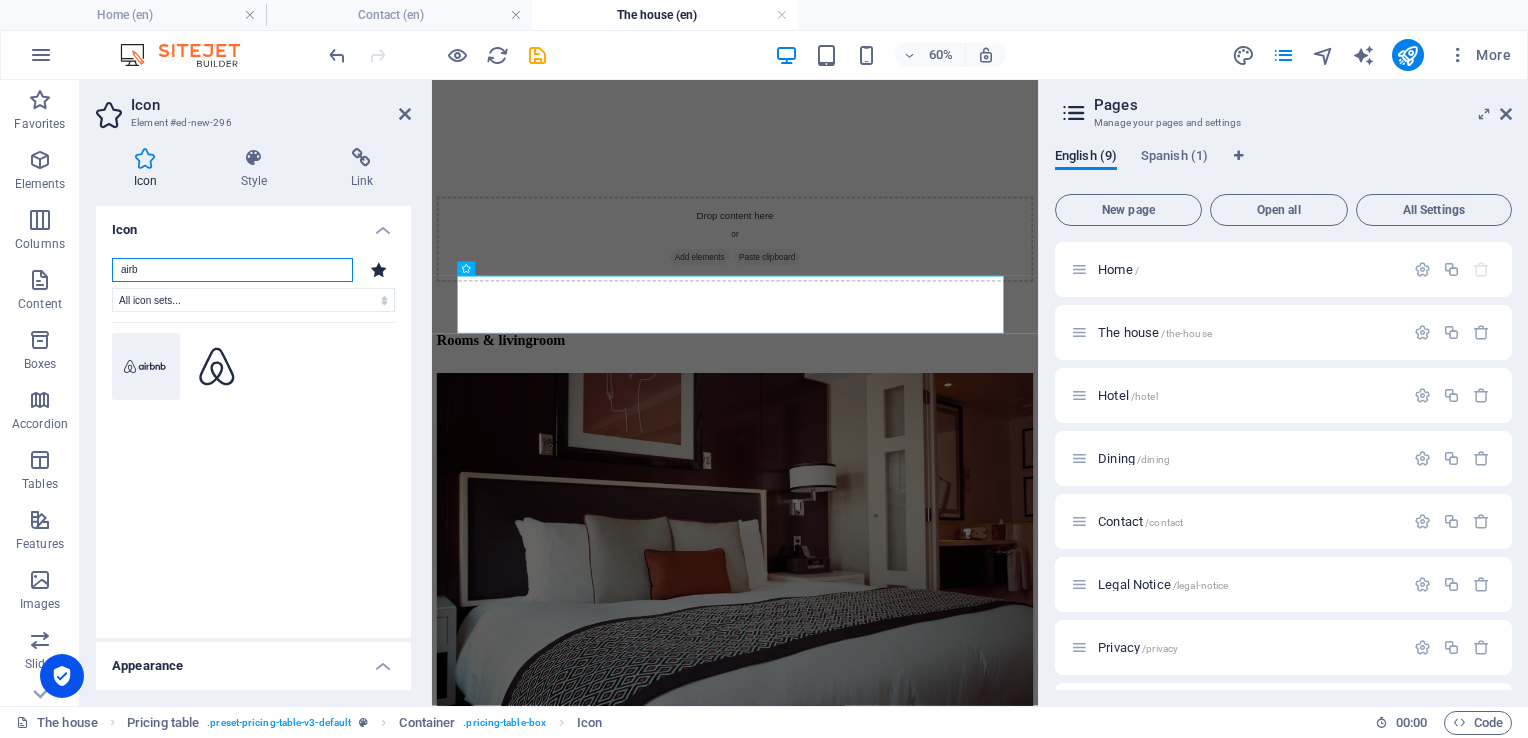 type on "airb" 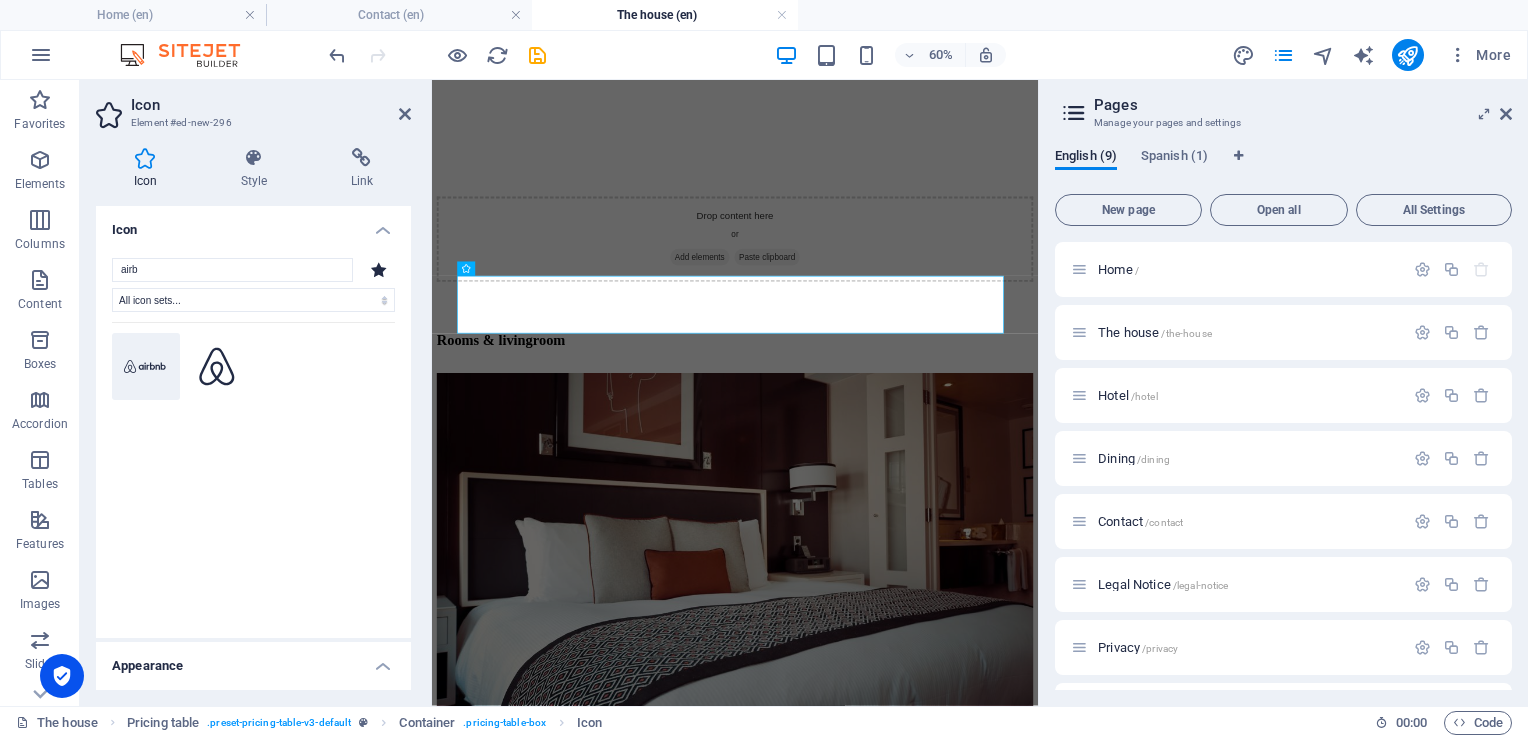 click 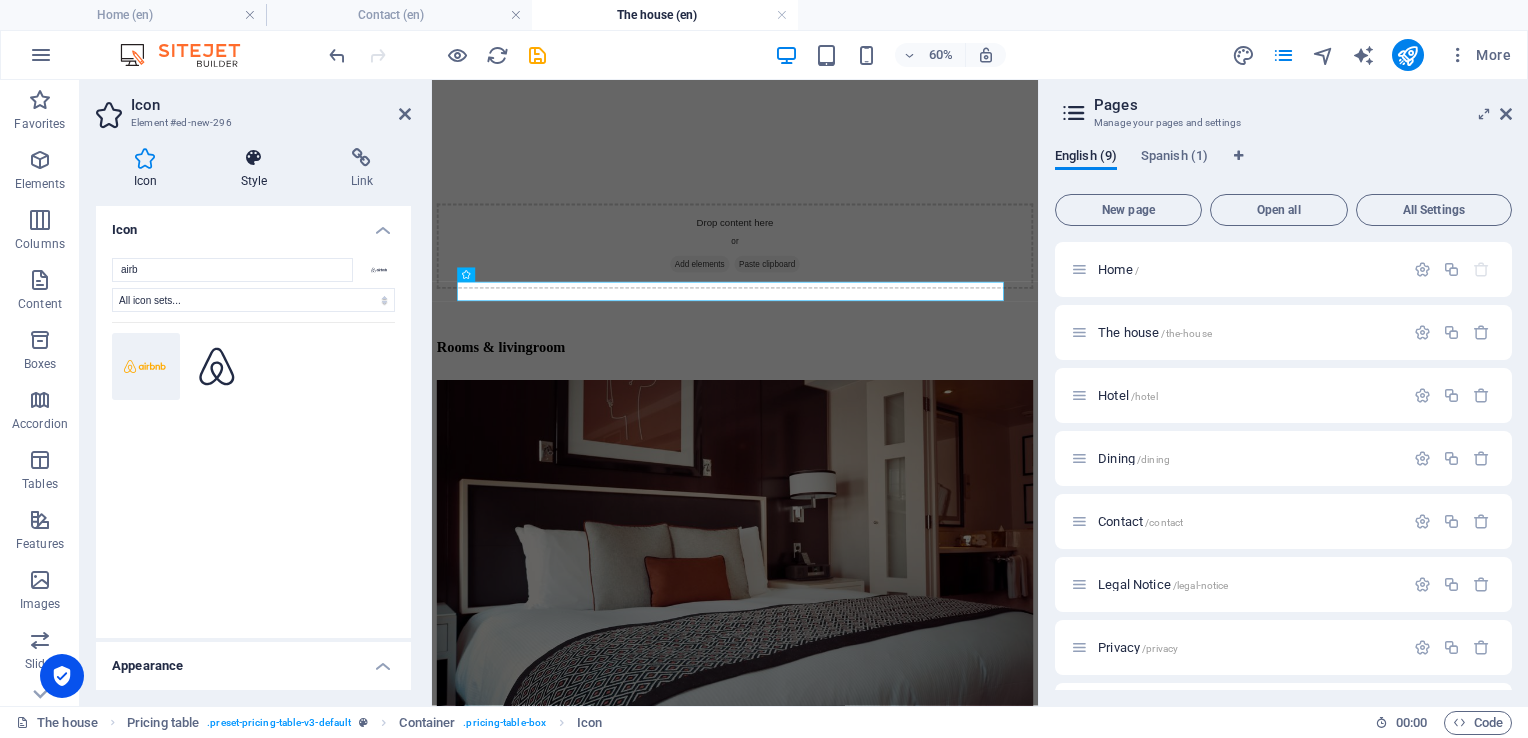 click at bounding box center [254, 158] 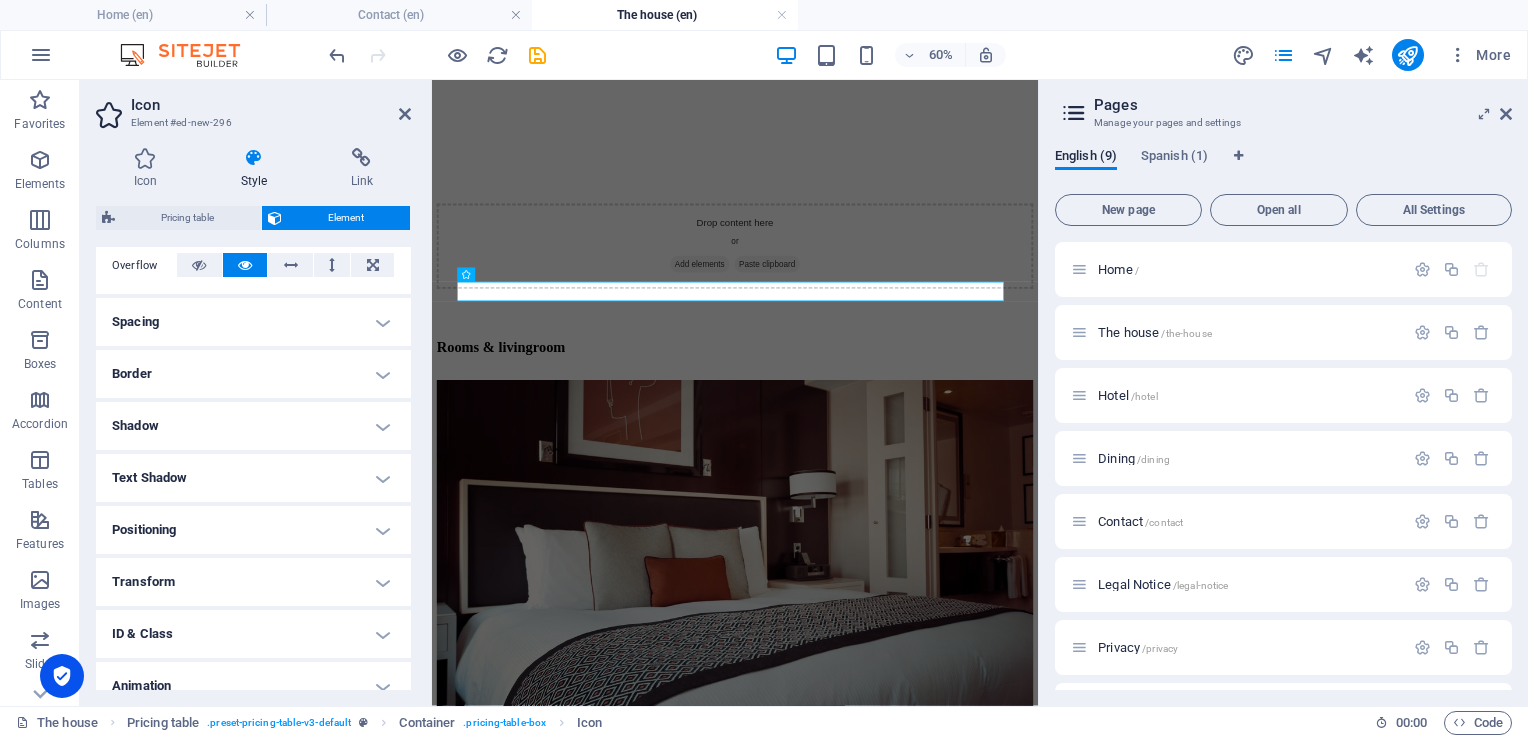 scroll, scrollTop: 324, scrollLeft: 0, axis: vertical 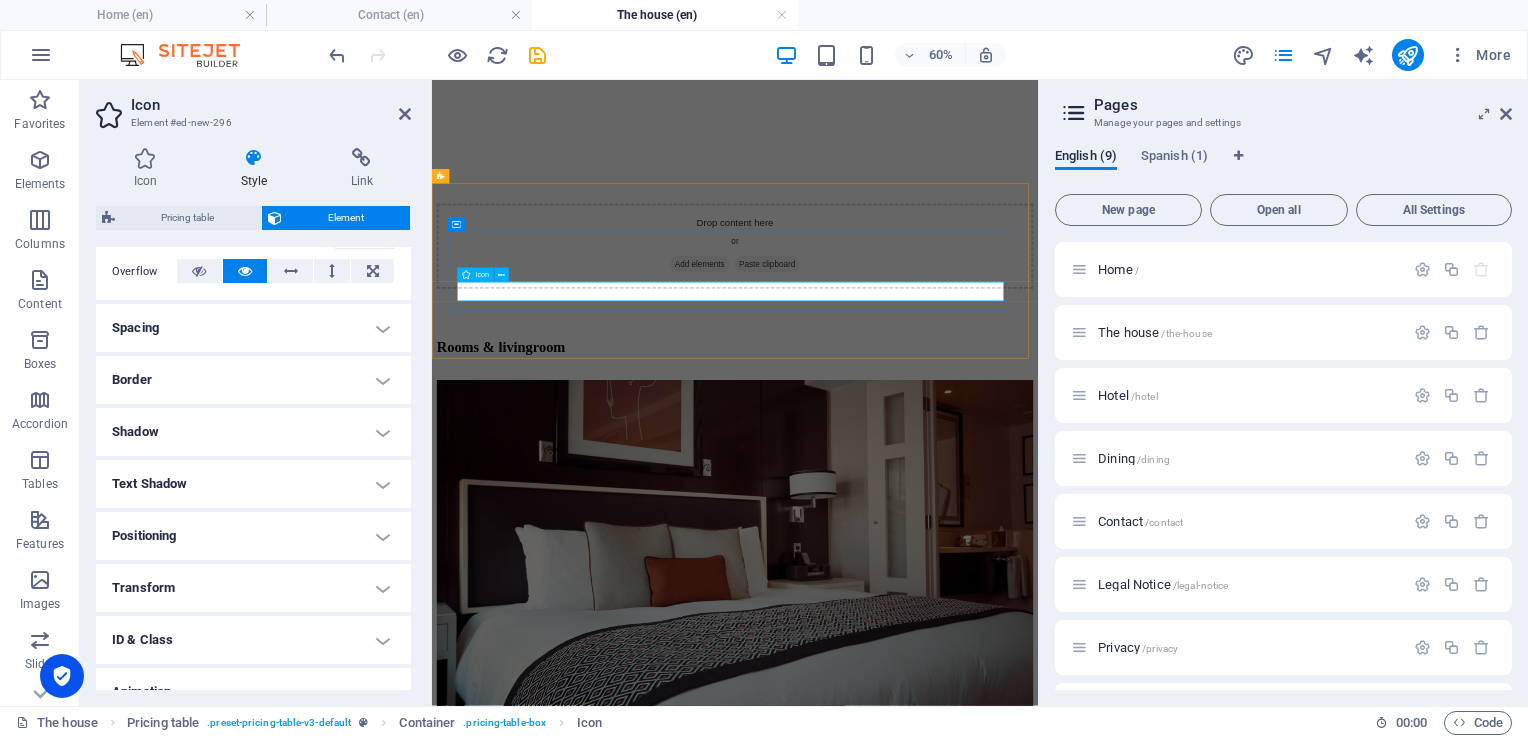 click at bounding box center (937, 3962) 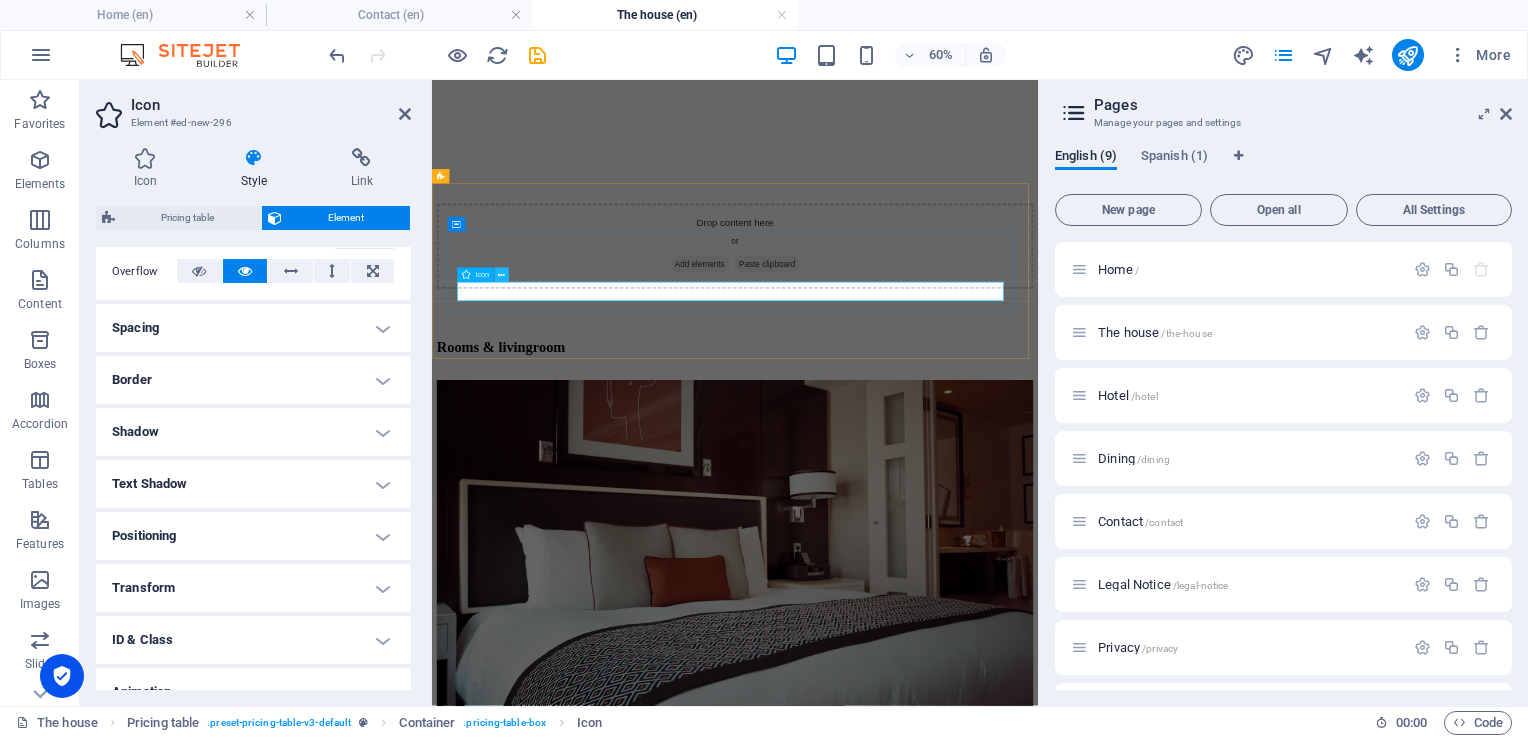 click at bounding box center [501, 275] 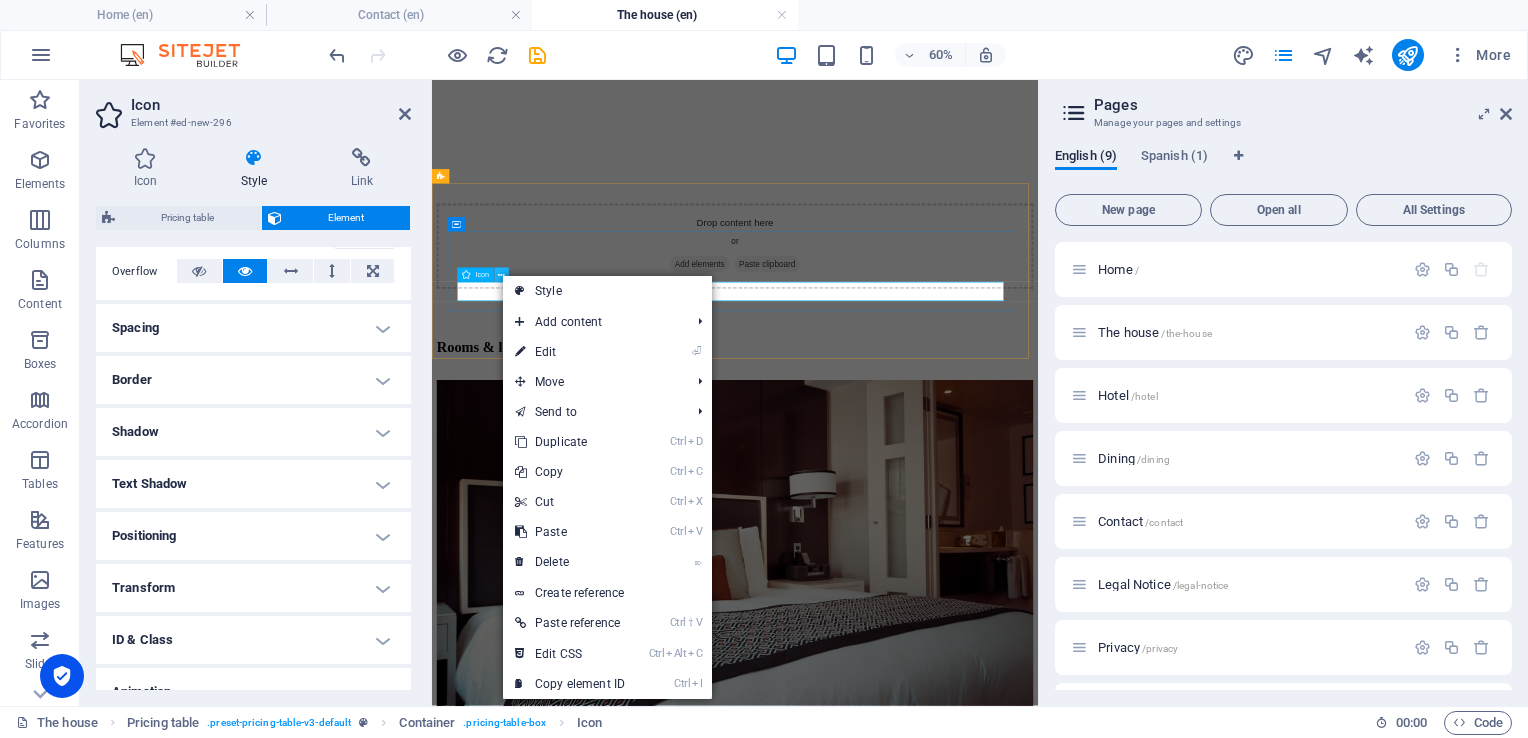 click at bounding box center (501, 275) 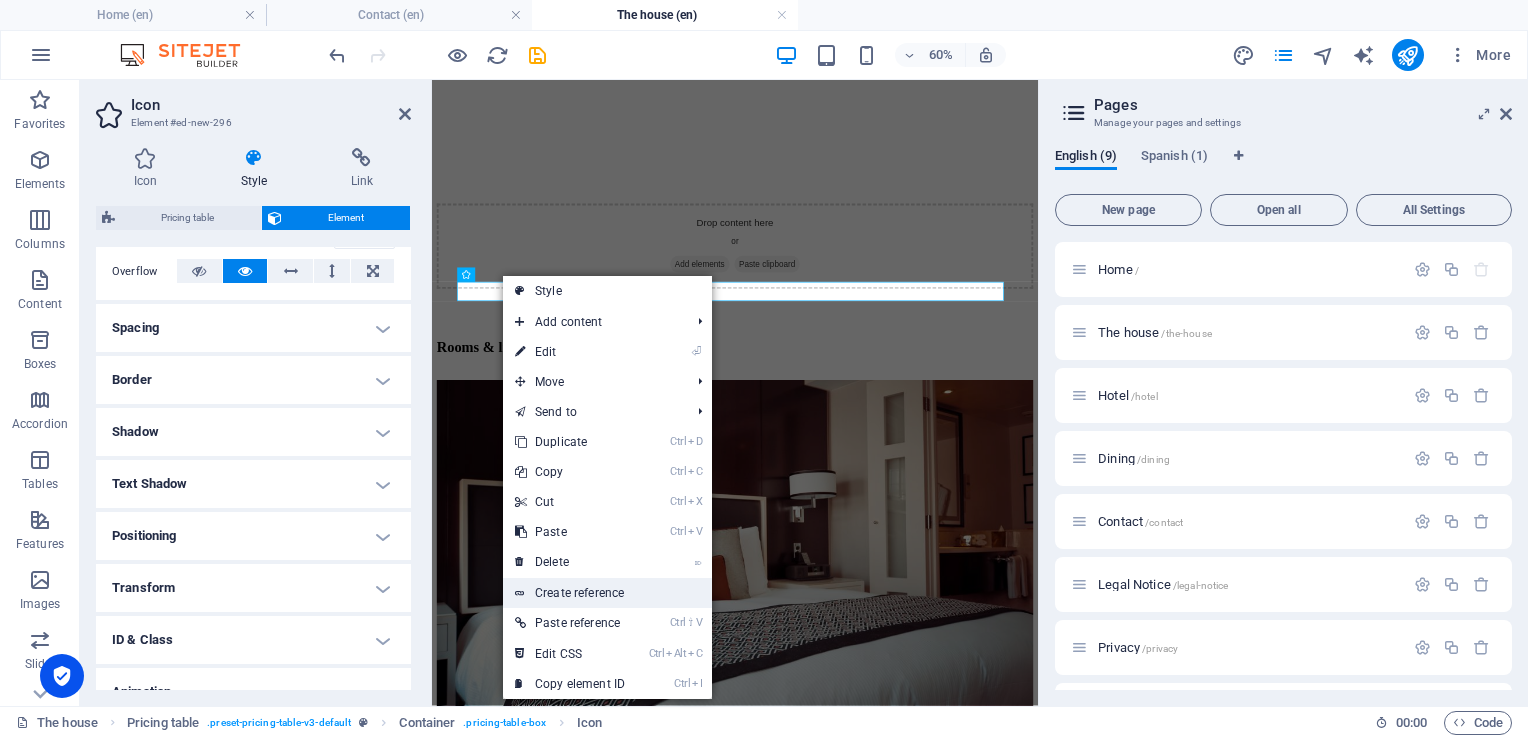 click on "Create reference" at bounding box center (607, 593) 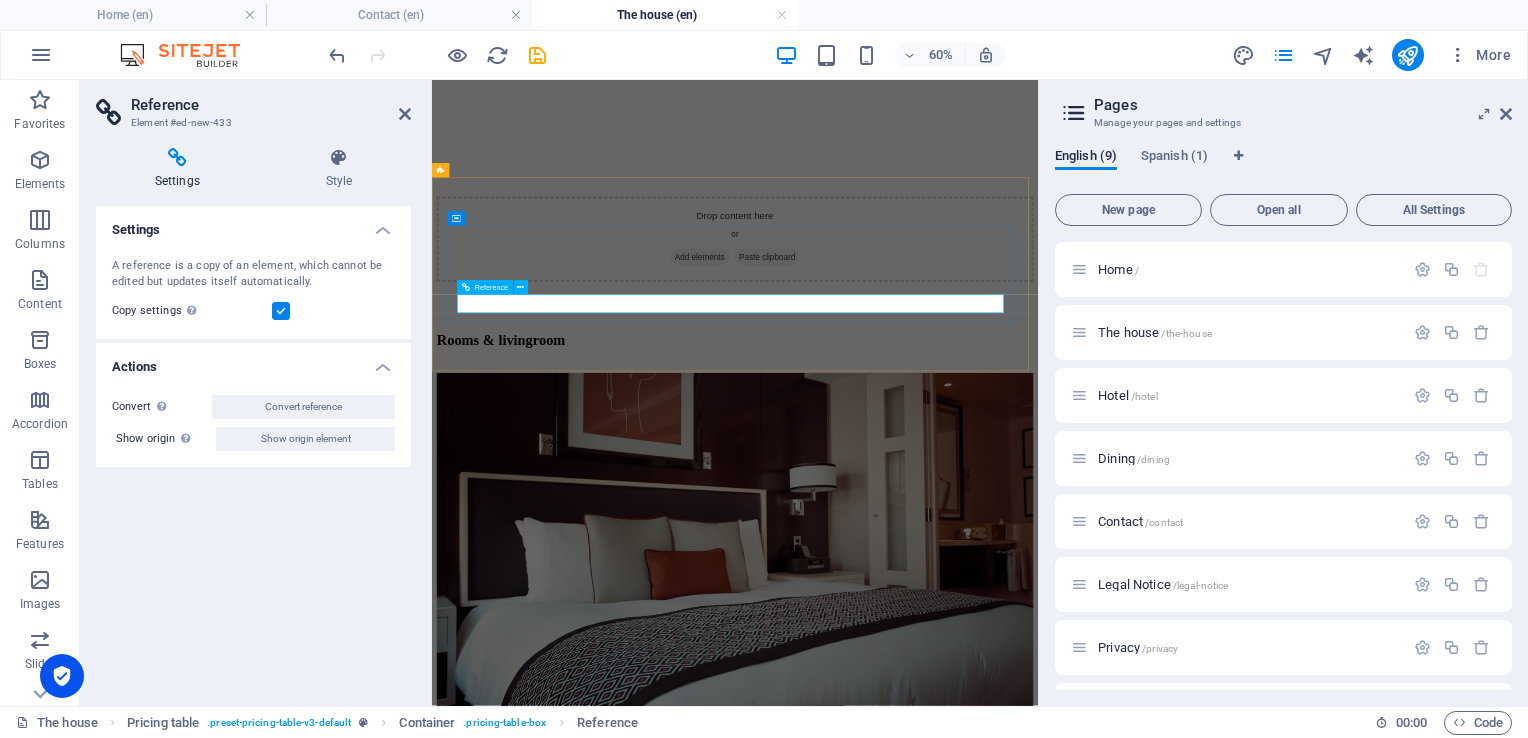 click at bounding box center [937, 3986] 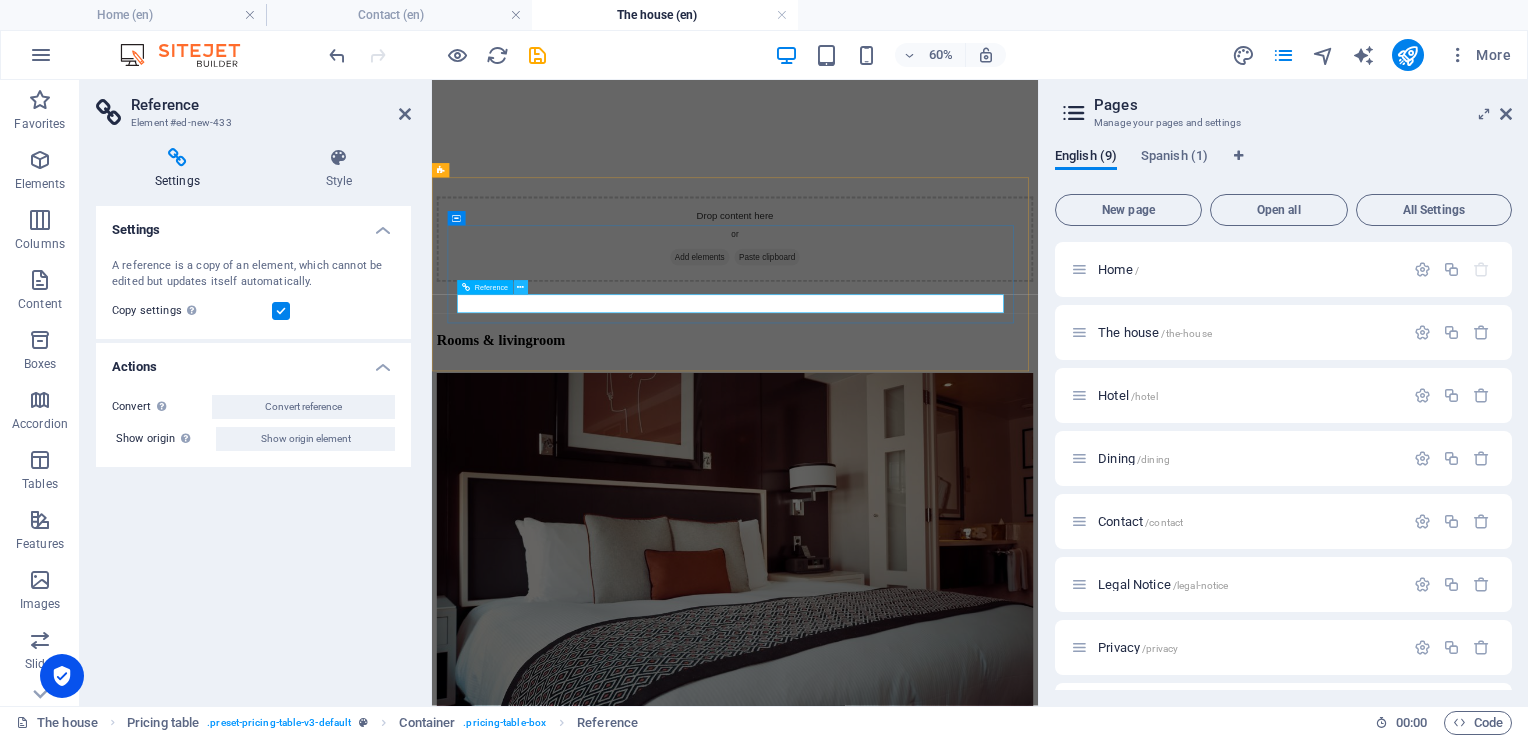 click at bounding box center [520, 288] 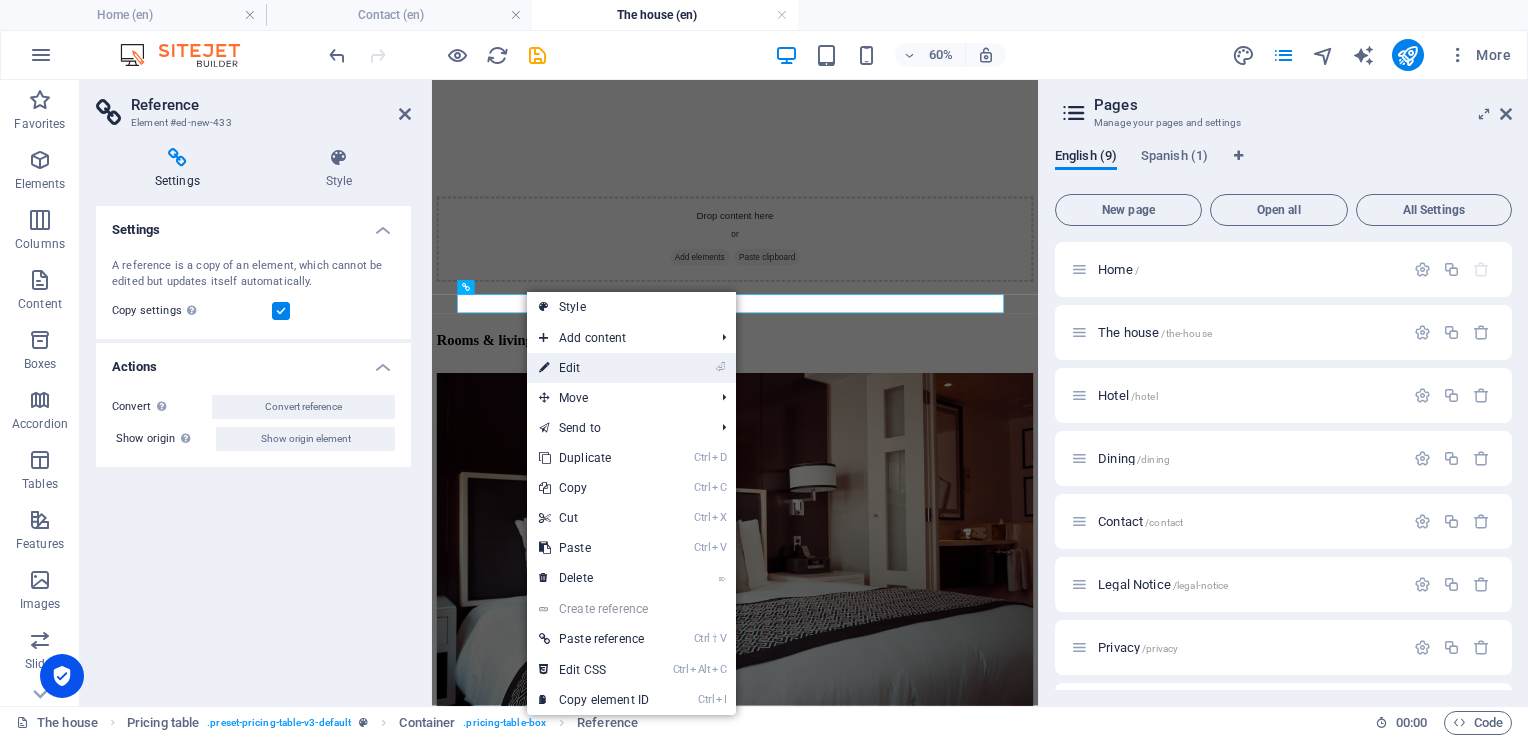 click on "⏎  Edit" at bounding box center [631, 368] 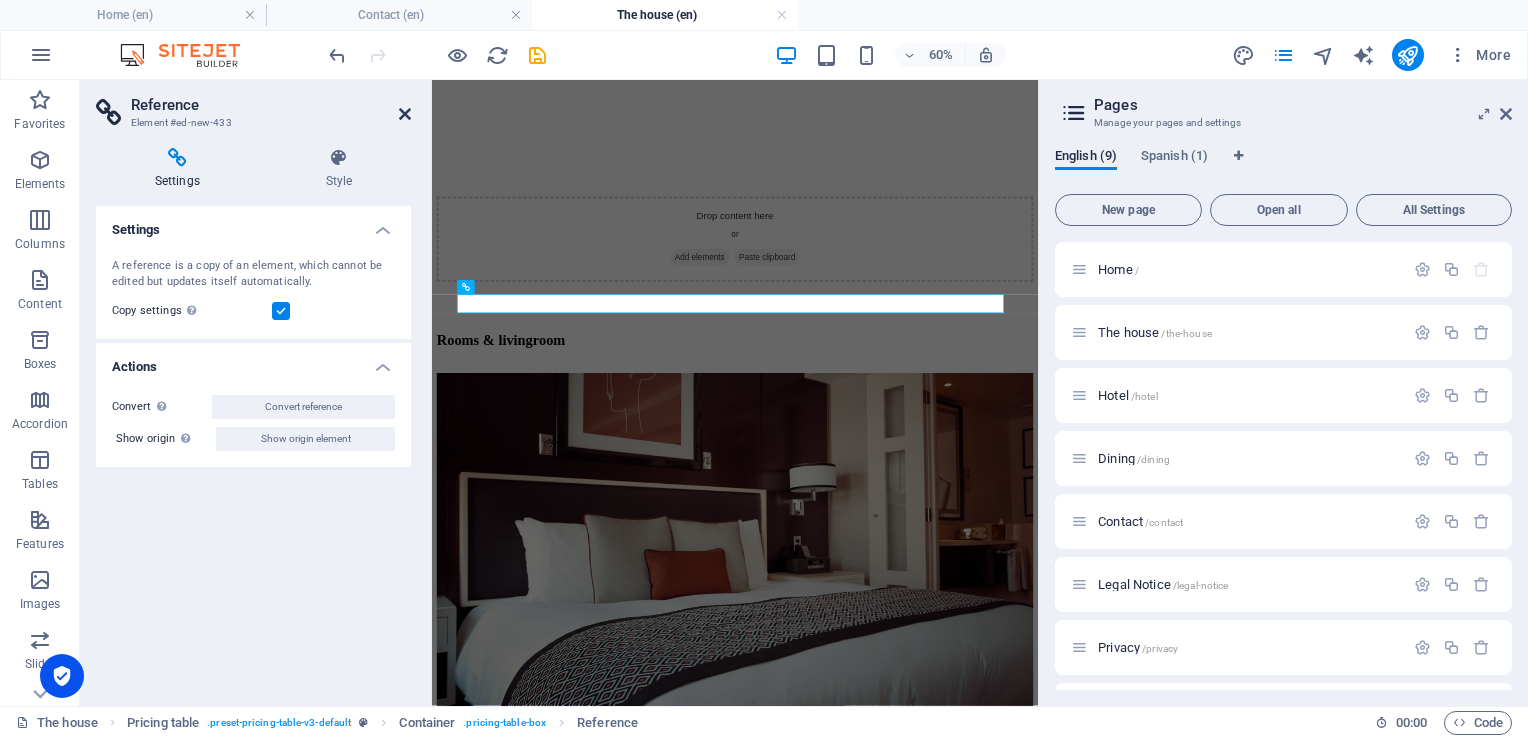 click at bounding box center [405, 114] 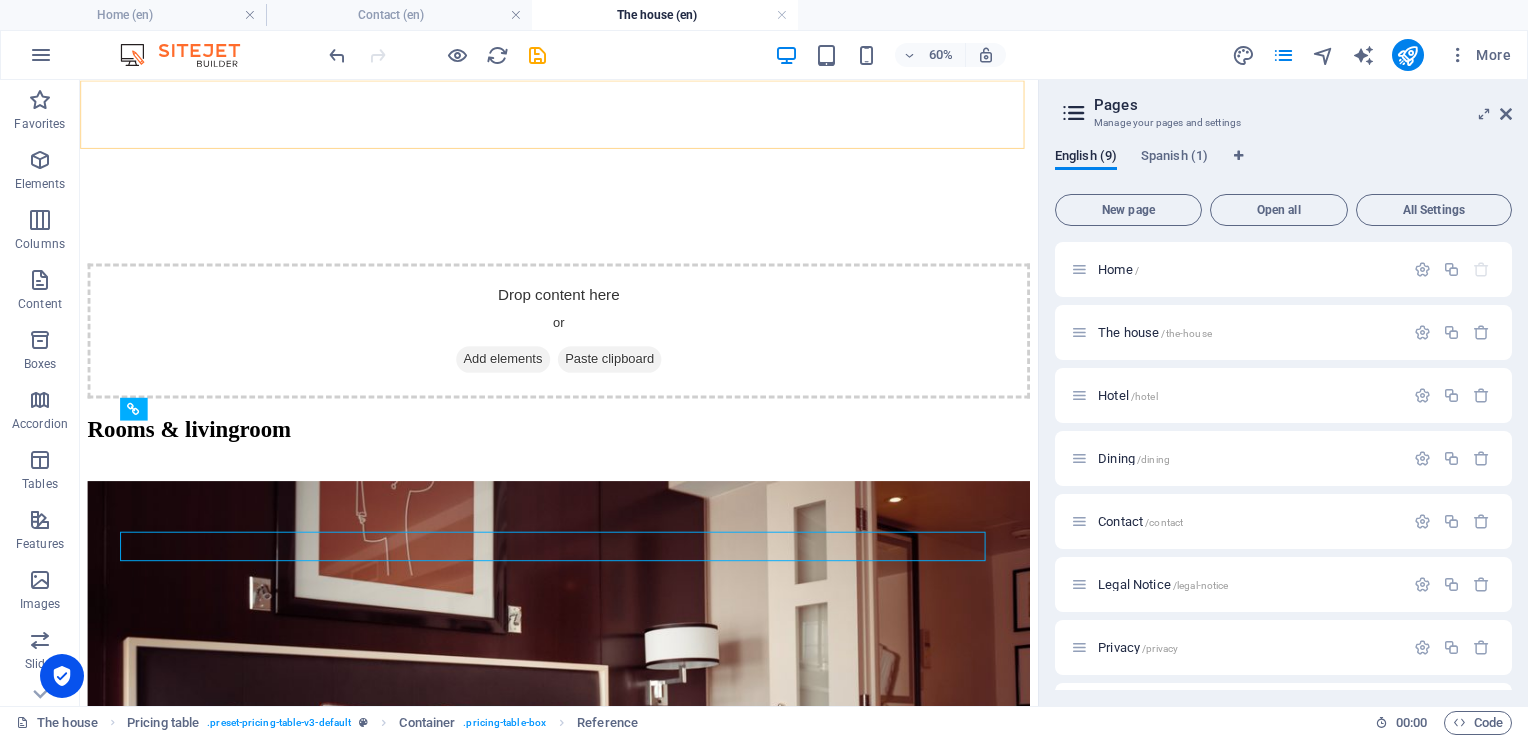 scroll, scrollTop: 1539, scrollLeft: 0, axis: vertical 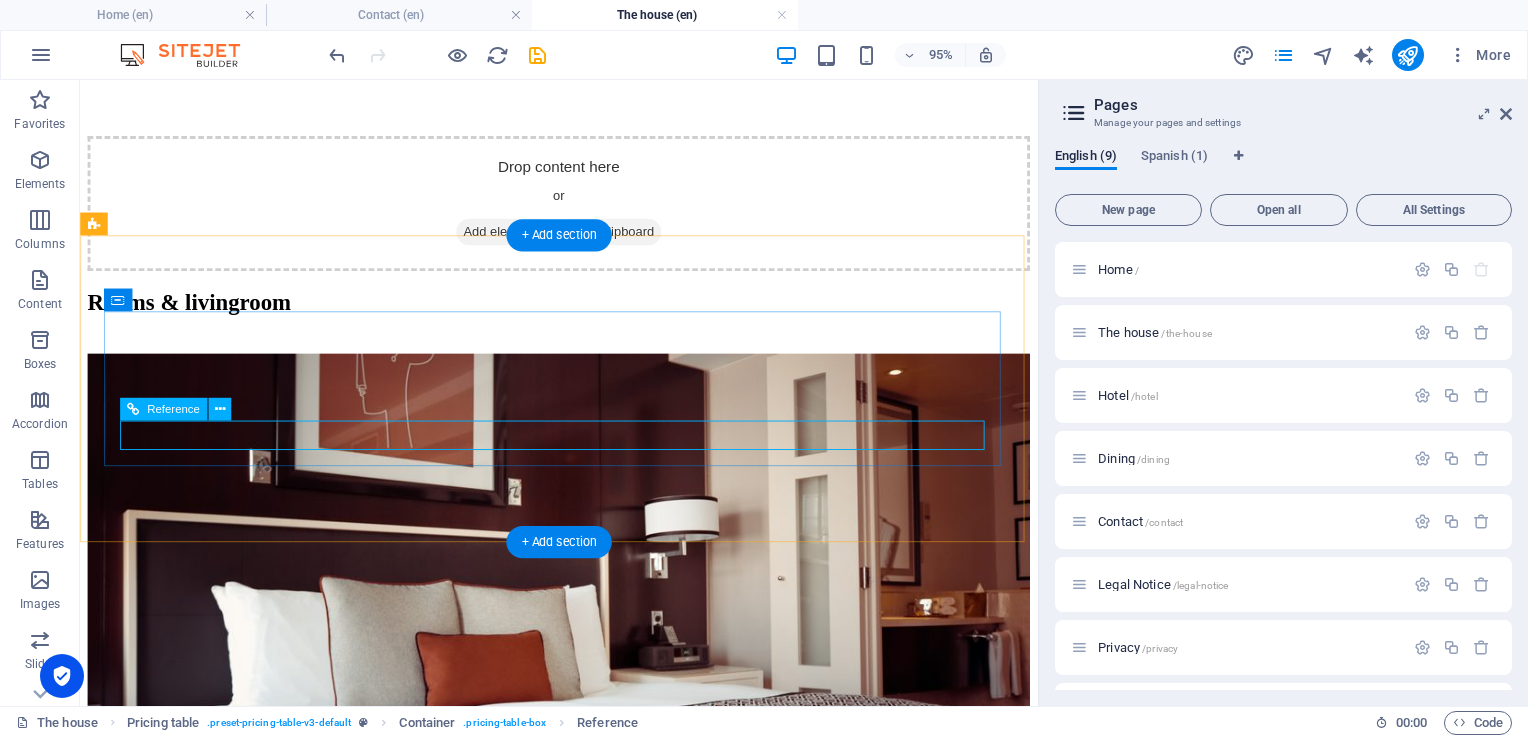 click at bounding box center (584, 3780) 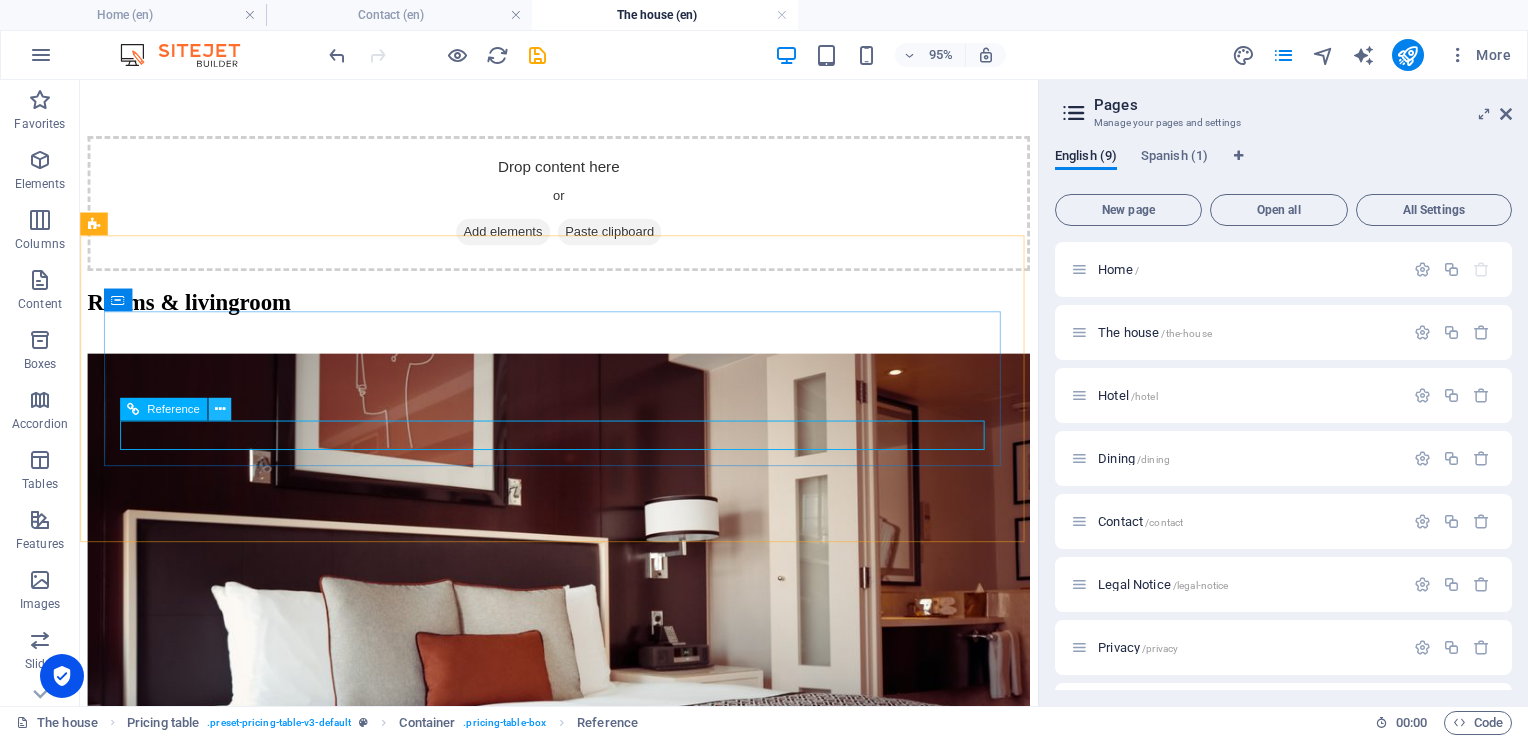 click at bounding box center (219, 409) 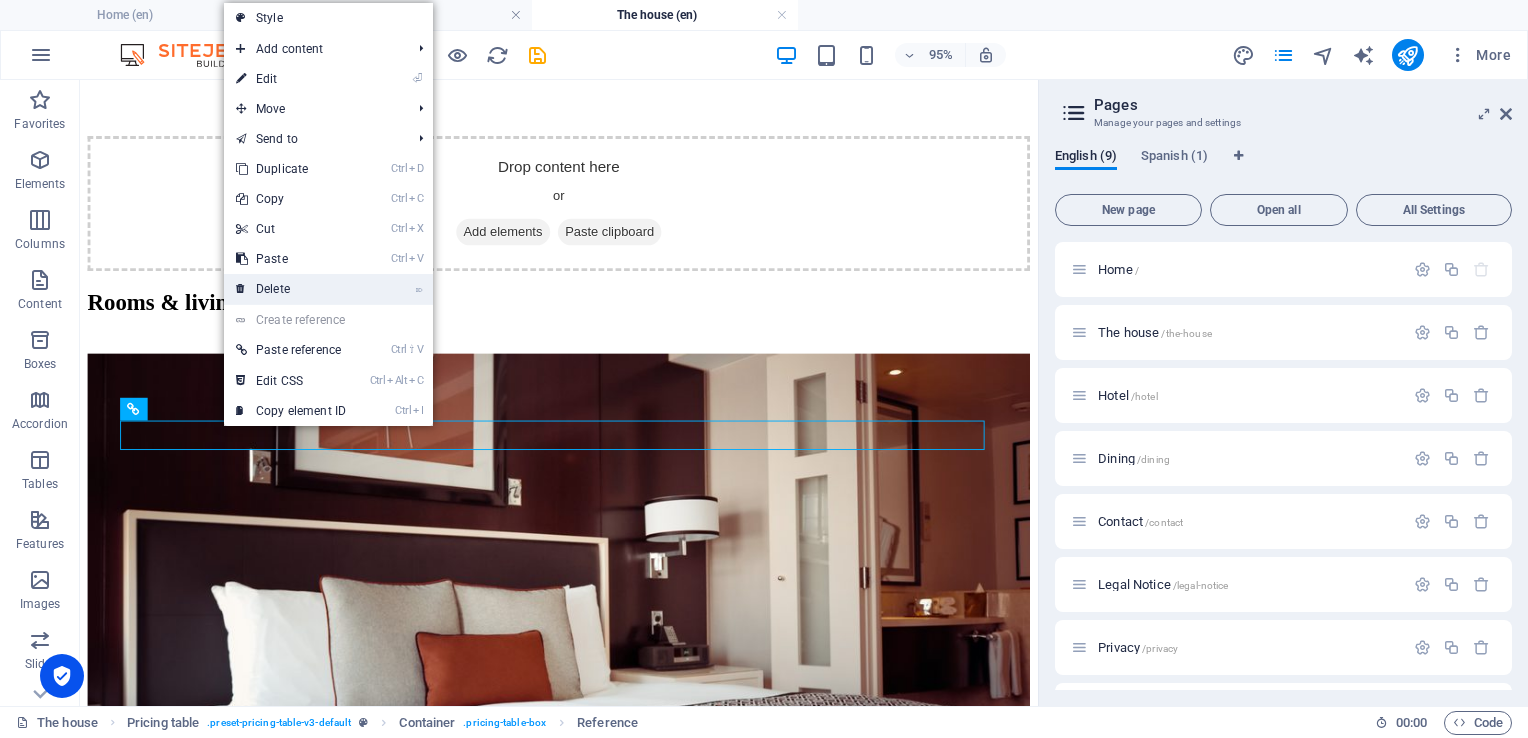 click on "⌦  Delete" at bounding box center [291, 289] 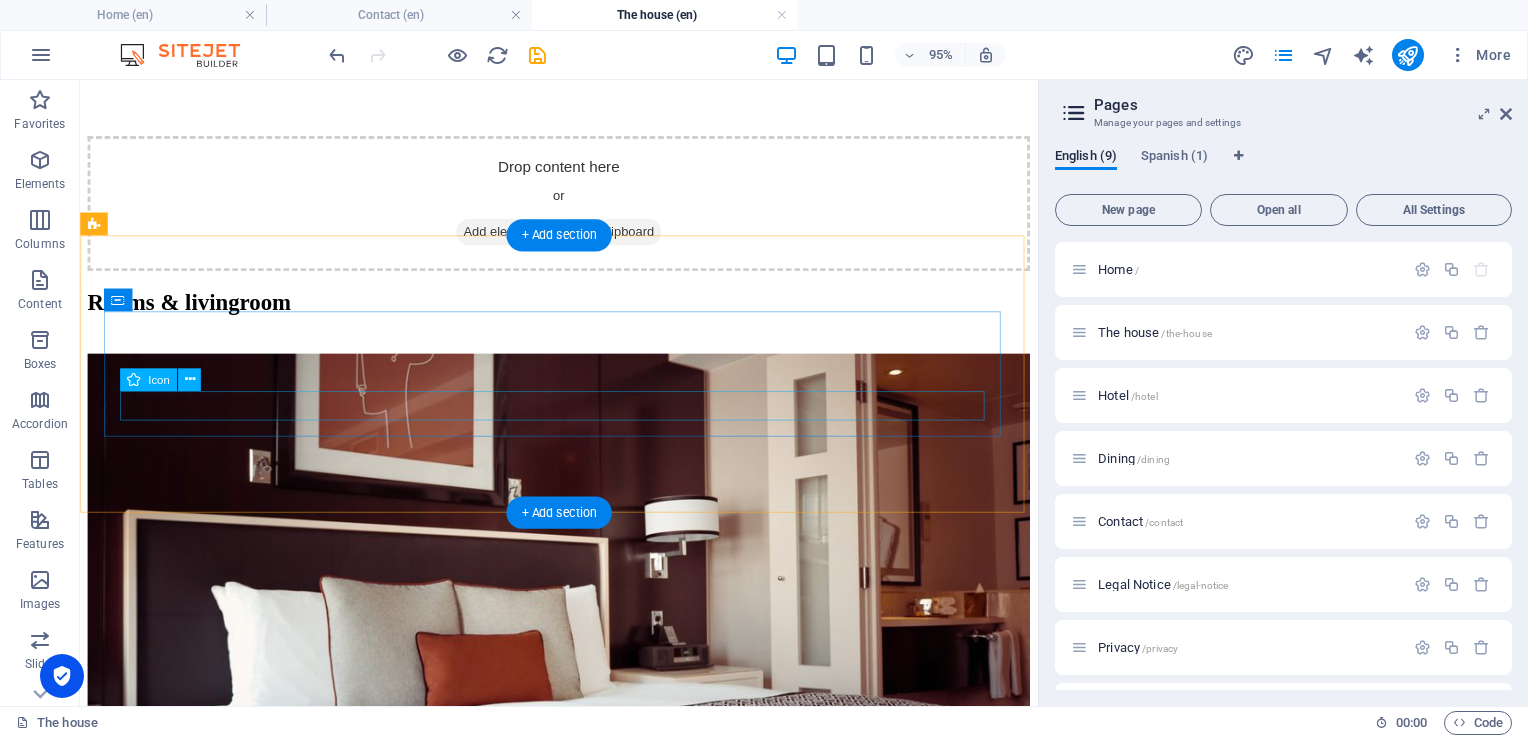 click at bounding box center (584, 3745) 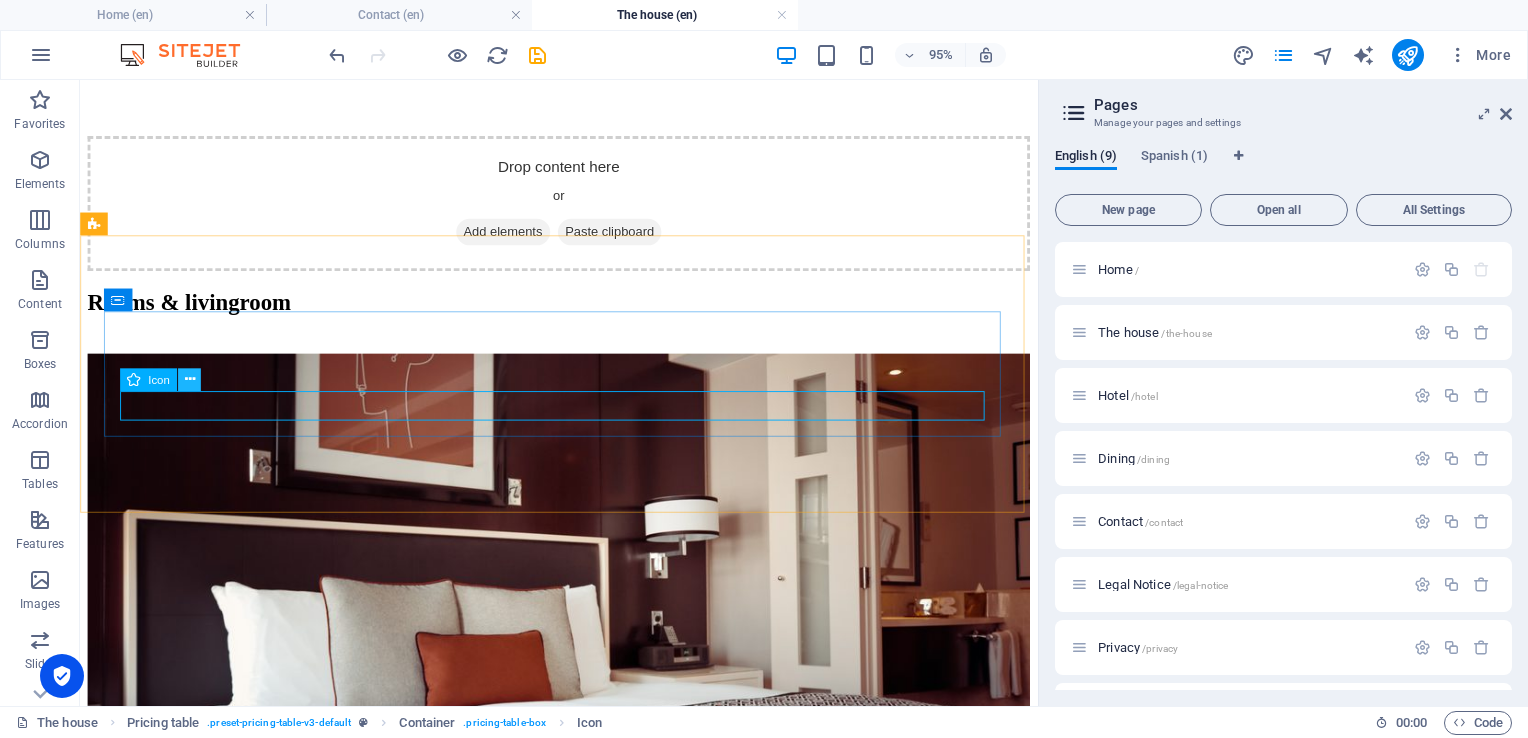 click at bounding box center (189, 379) 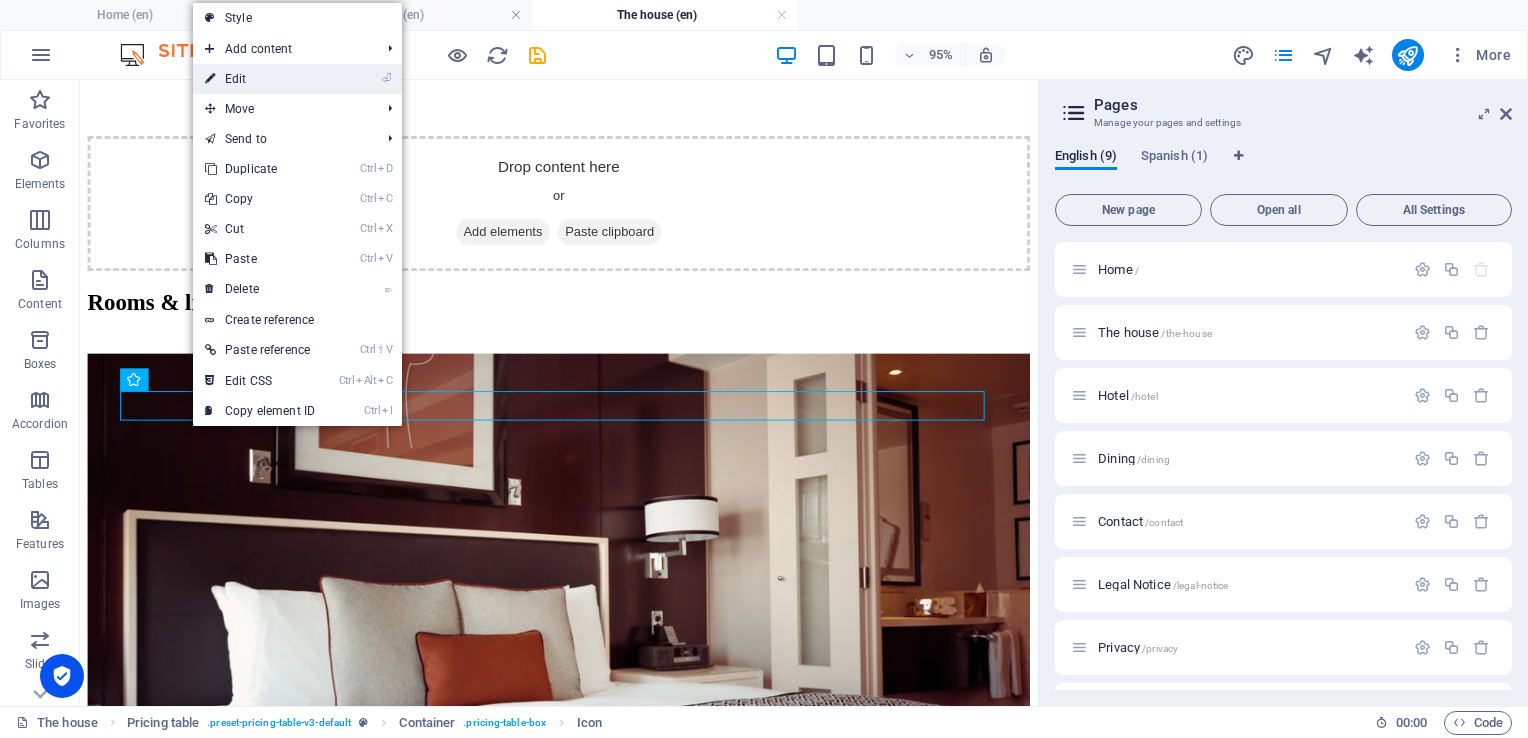 click on "⏎  Edit" at bounding box center [260, 79] 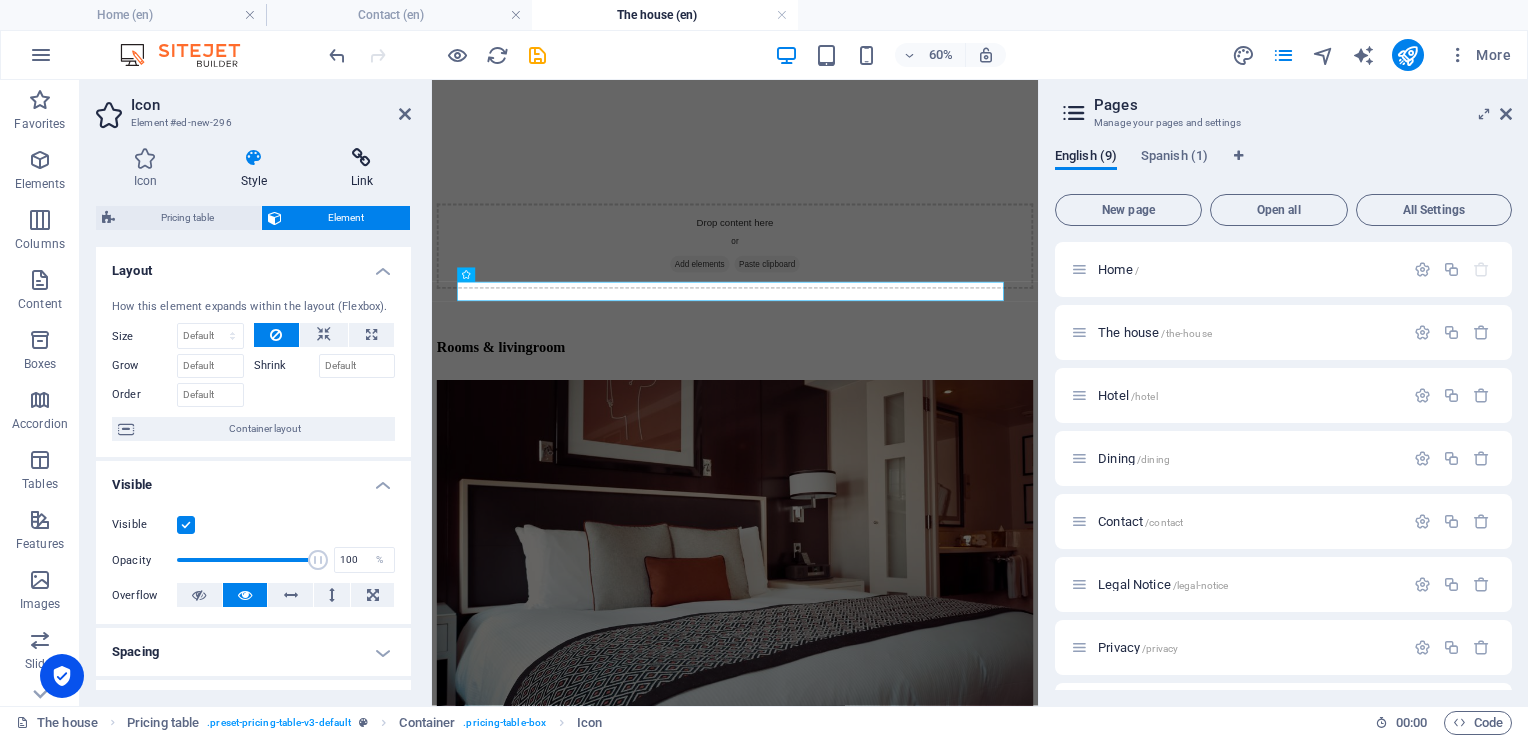 click at bounding box center [362, 158] 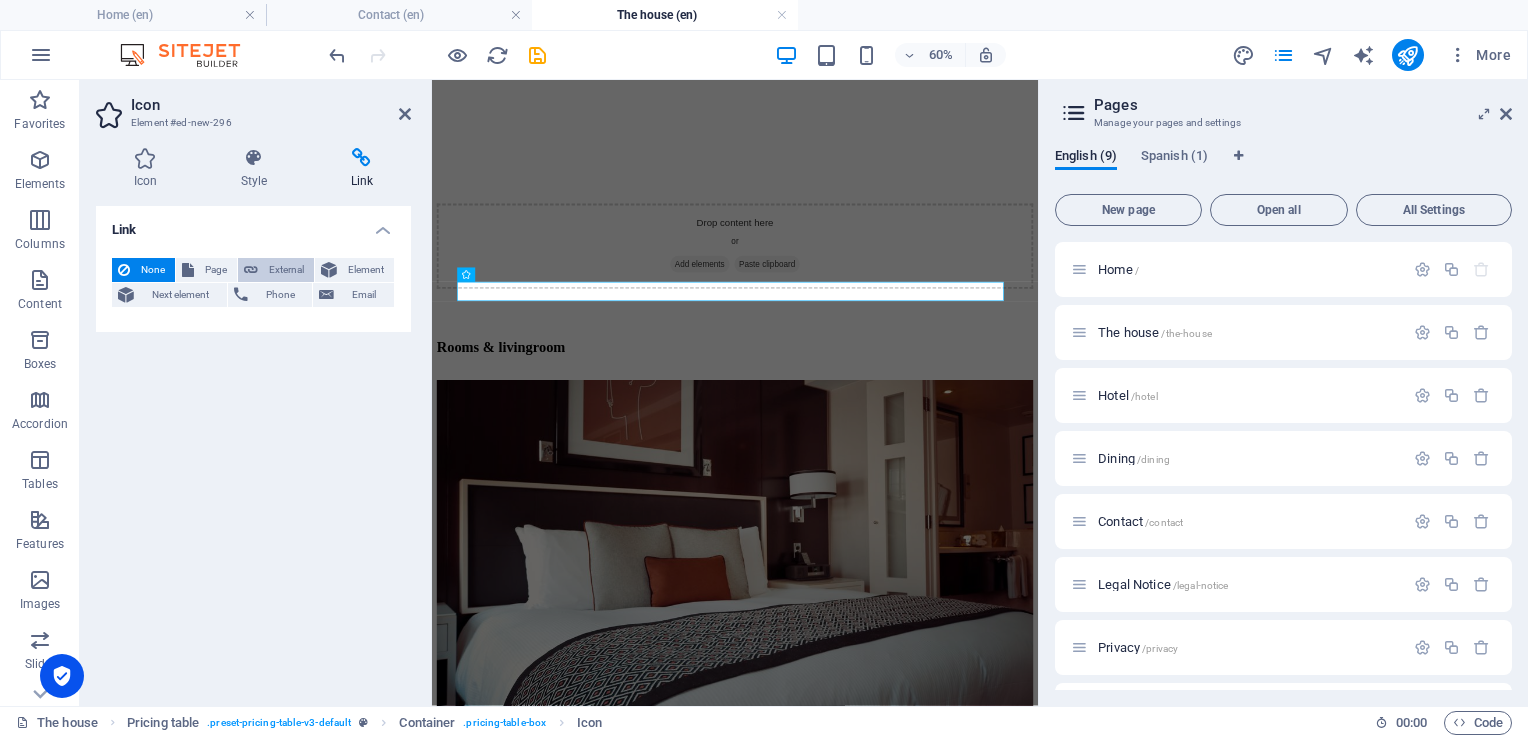 click on "External" at bounding box center [286, 270] 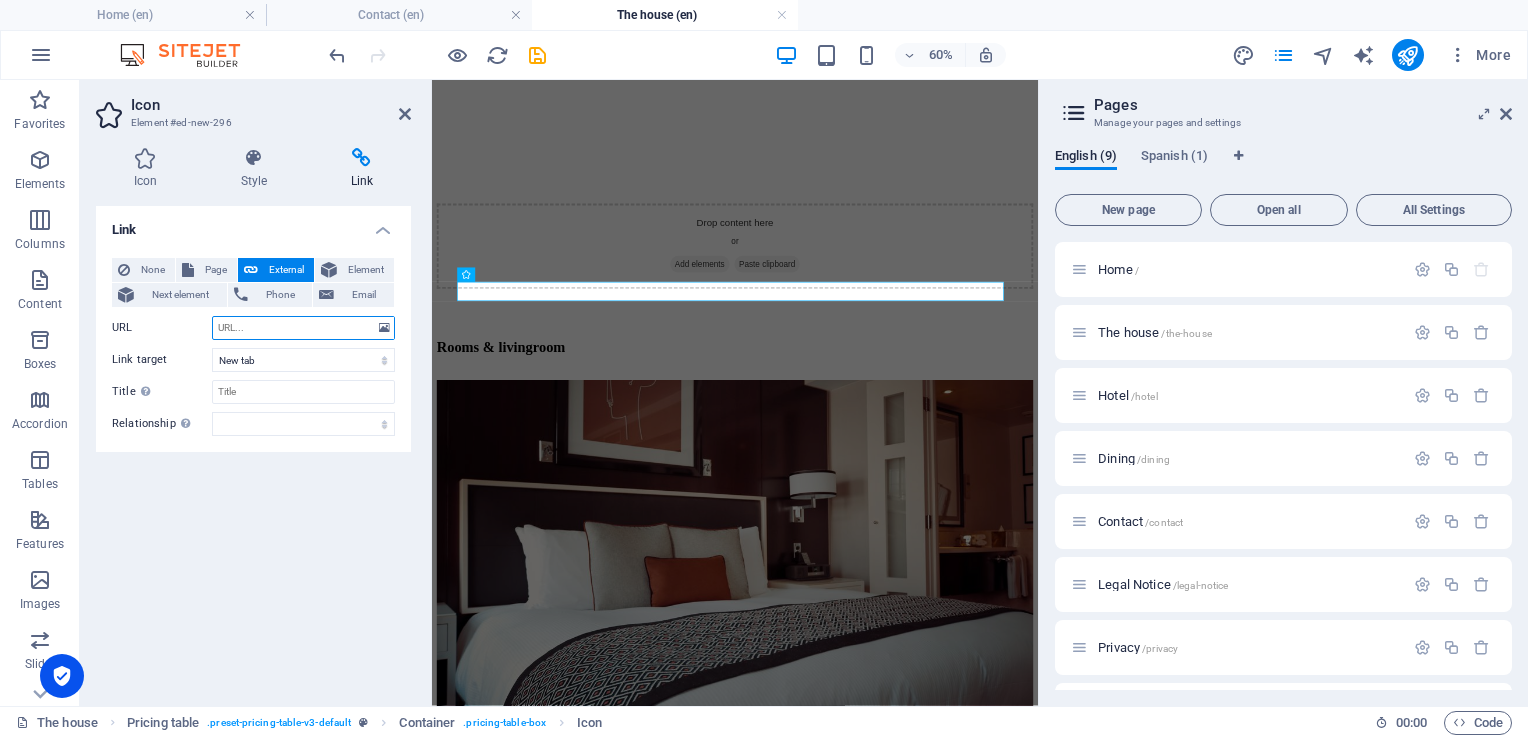 paste on "[URL][DOMAIN_NAME]" 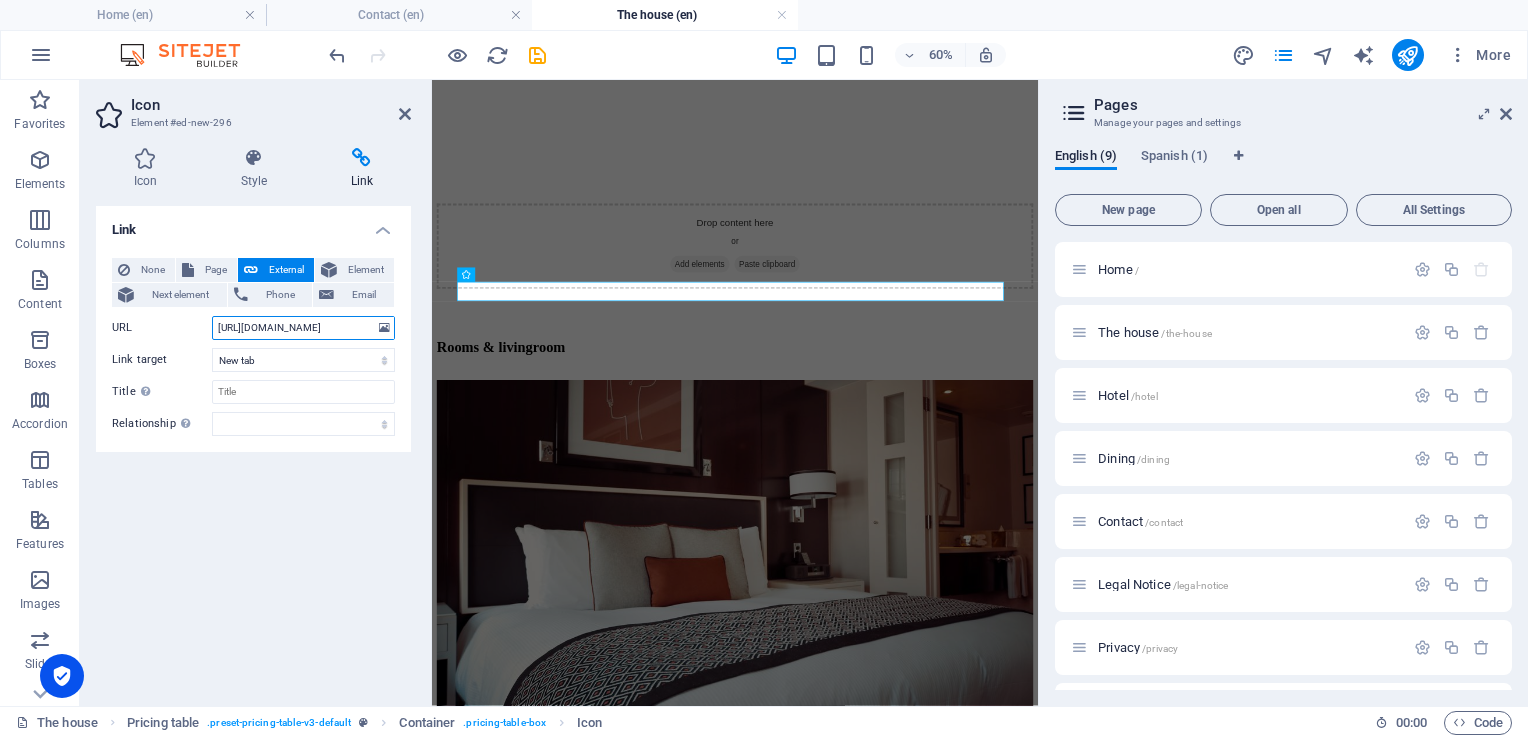 scroll, scrollTop: 0, scrollLeft: 488, axis: horizontal 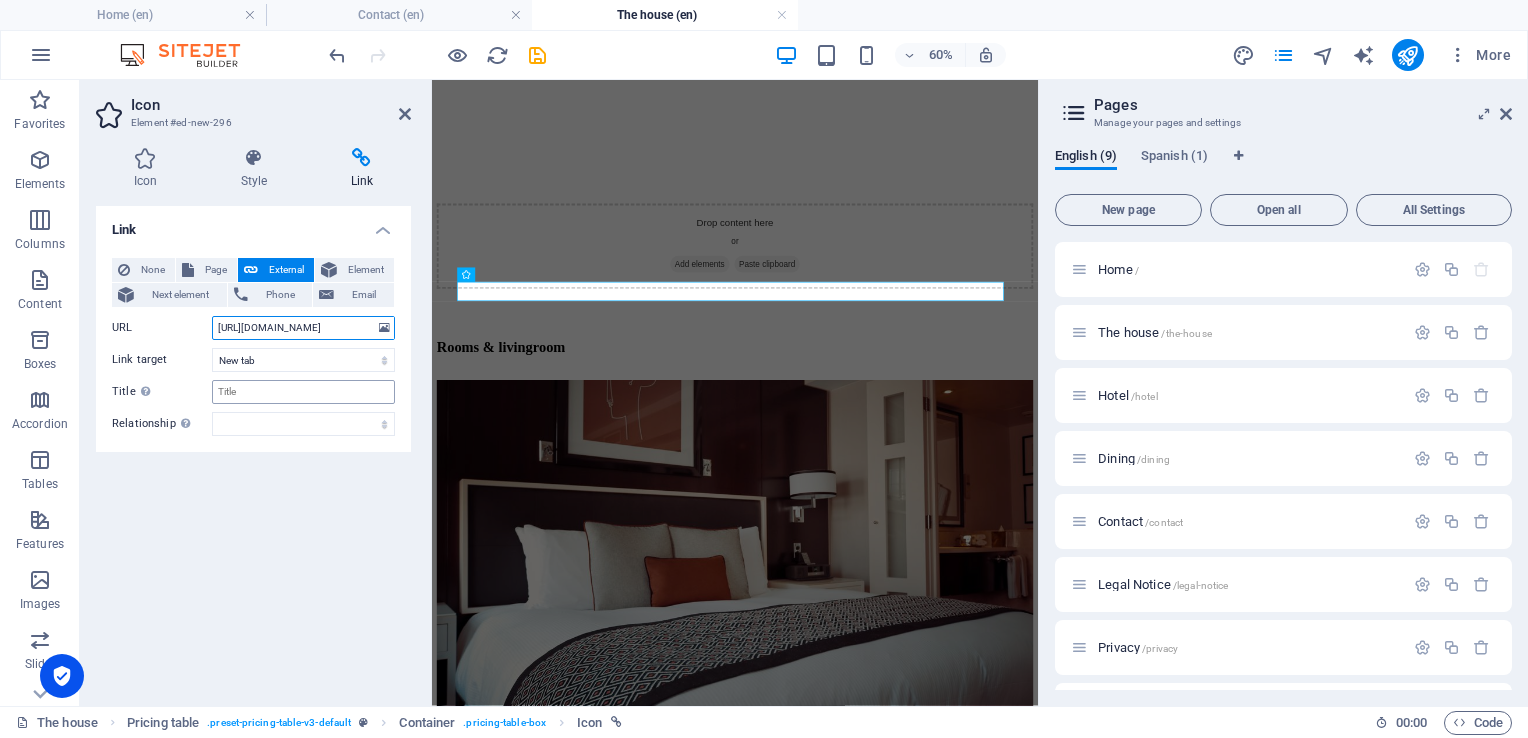 type on "[URL][DOMAIN_NAME]" 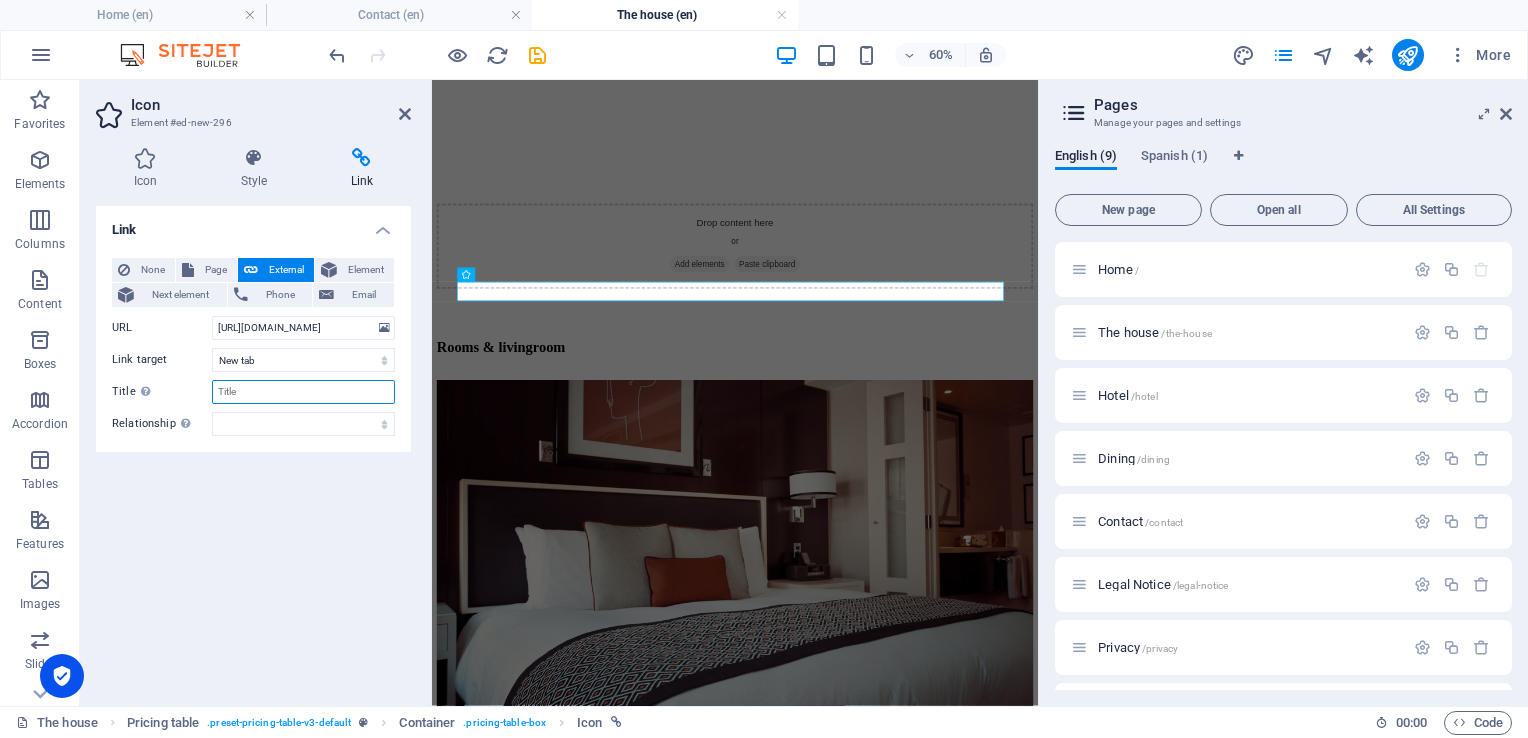 scroll, scrollTop: 0, scrollLeft: 0, axis: both 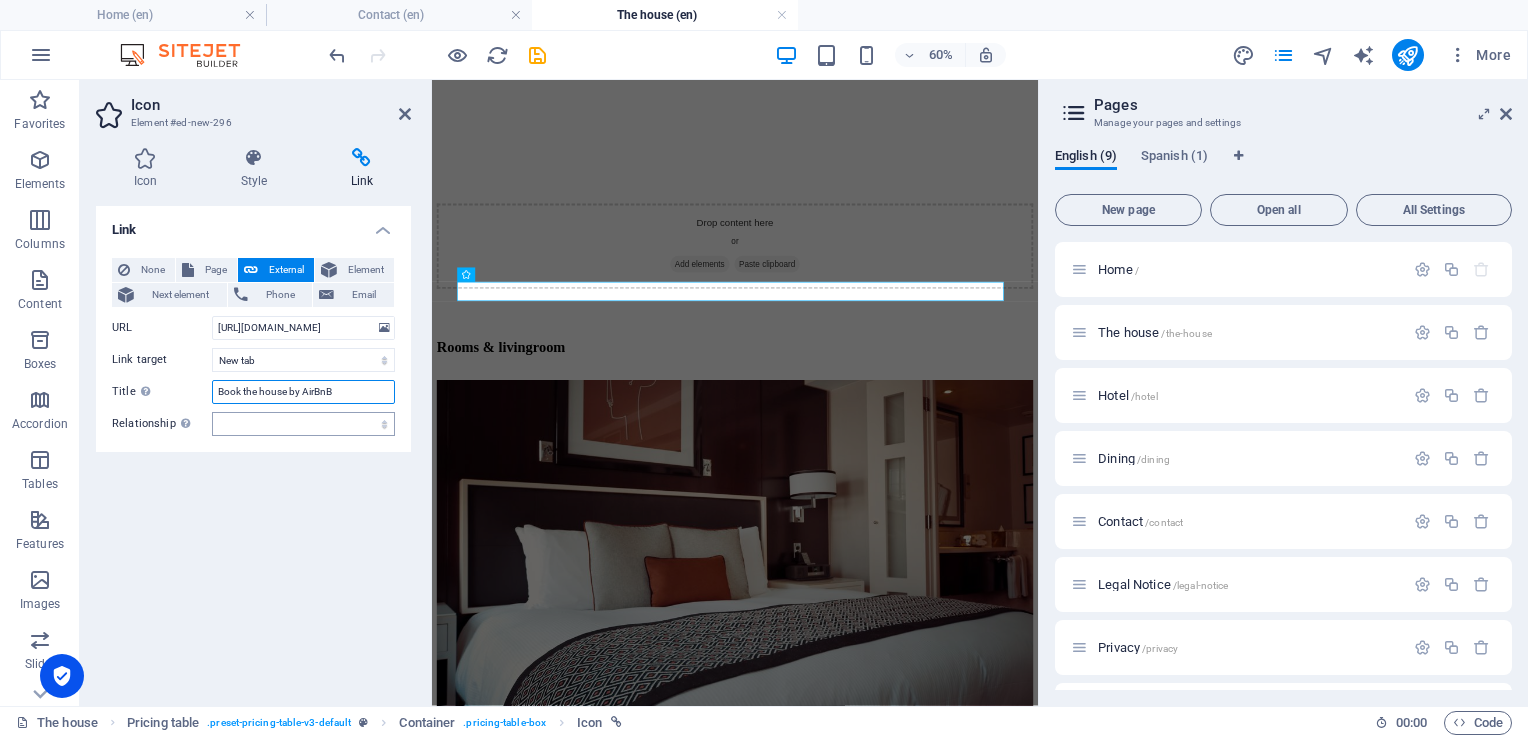 type on "Book the house by AirBnB" 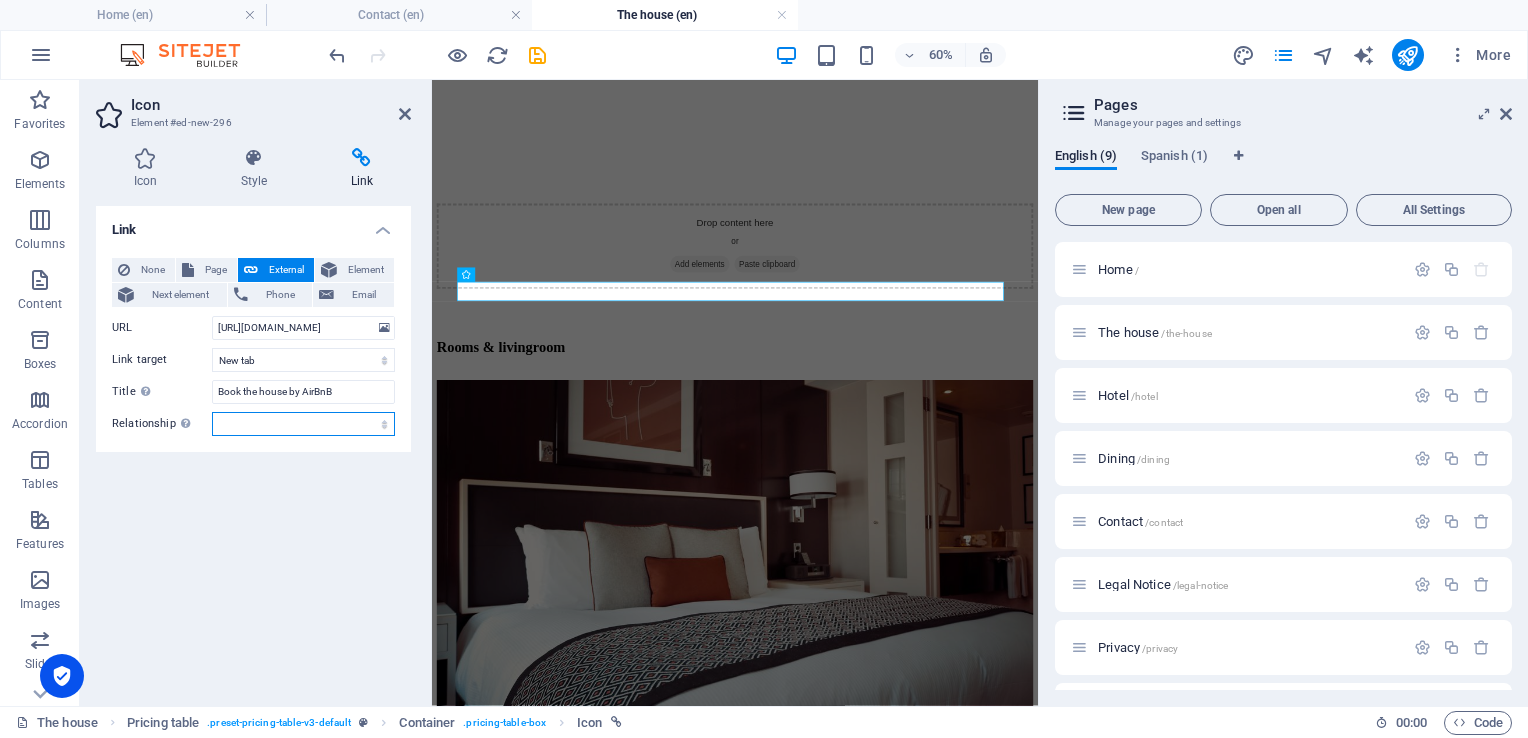 click on "alternate author bookmark external help license next nofollow noreferrer noopener prev search tag" at bounding box center [303, 424] 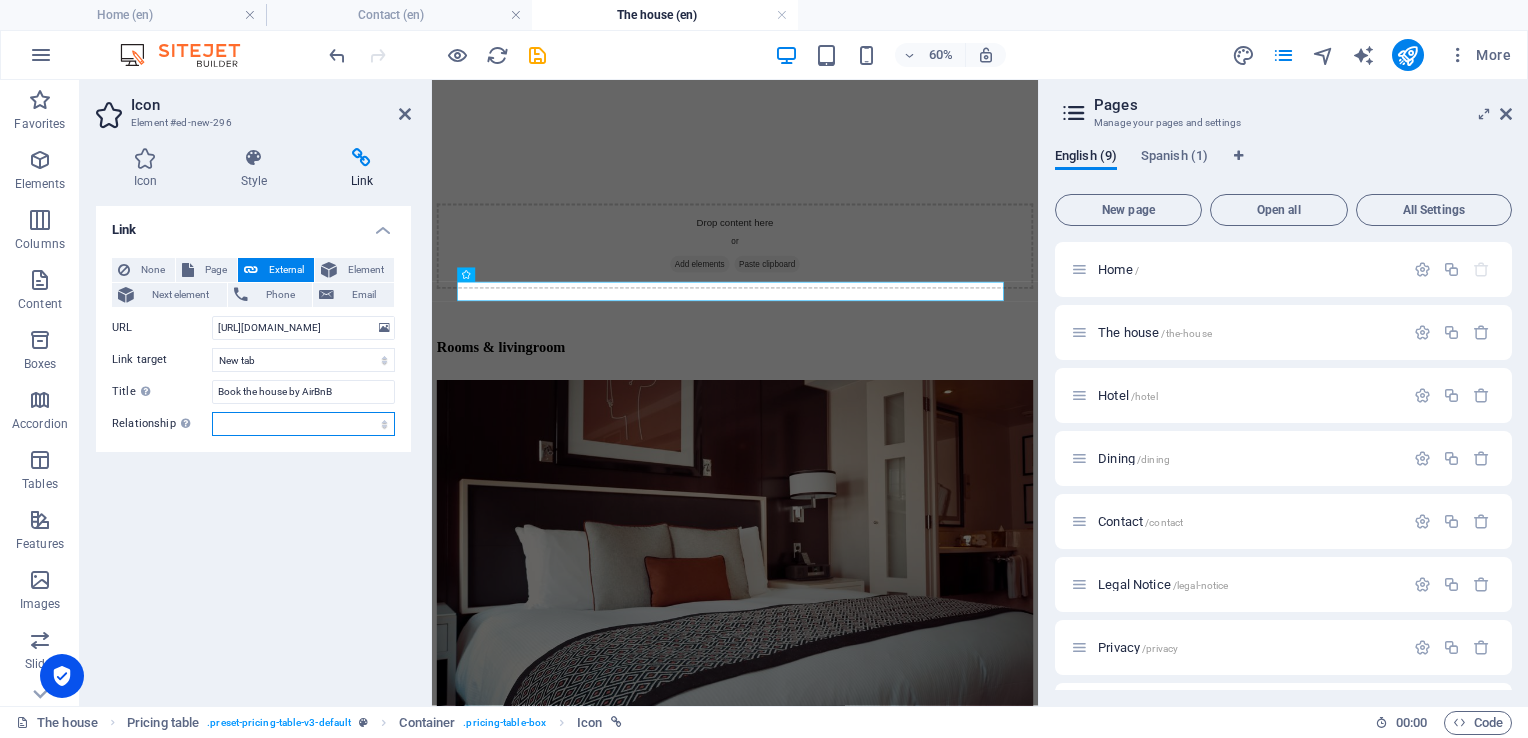 select on "external" 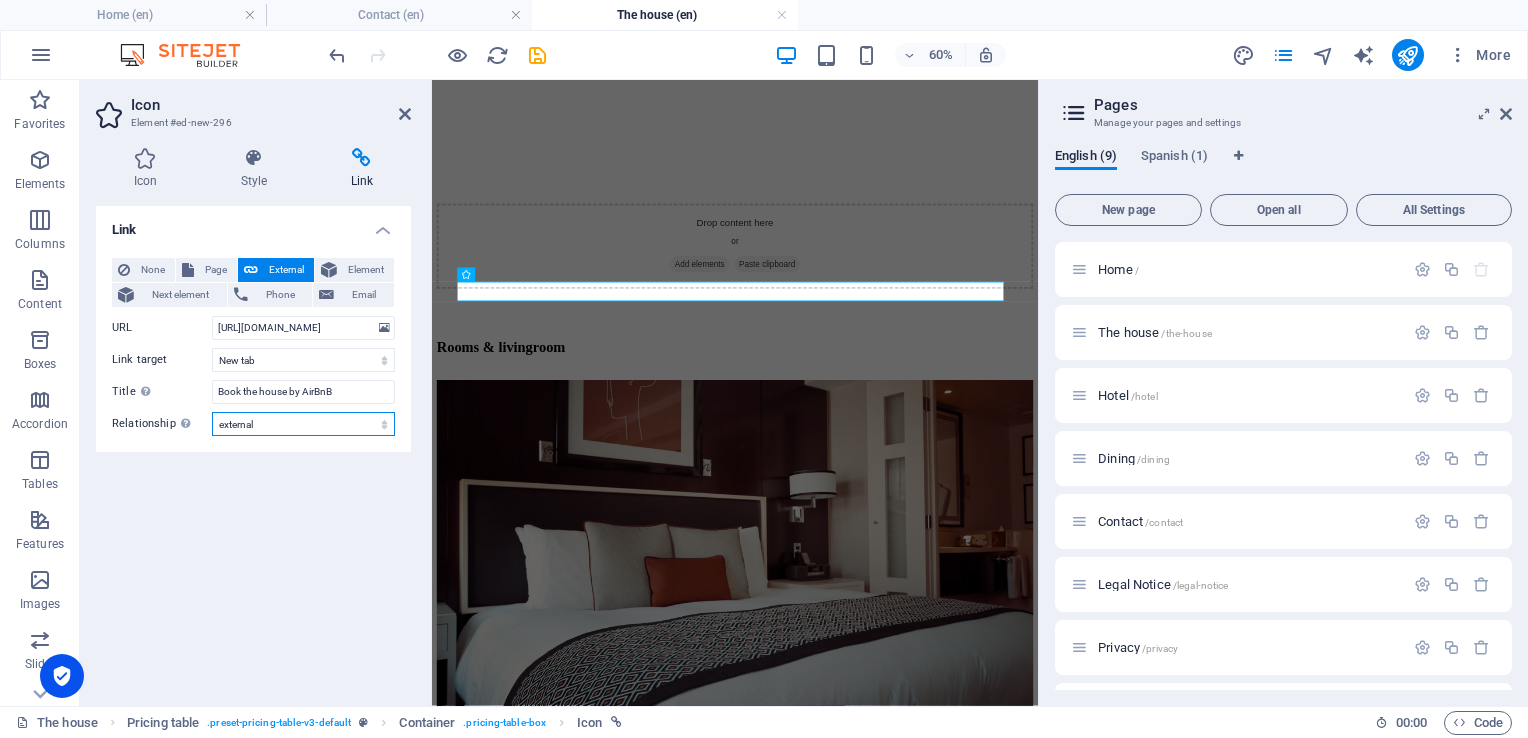 click on "alternate author bookmark external help license next nofollow noreferrer noopener prev search tag" at bounding box center [303, 424] 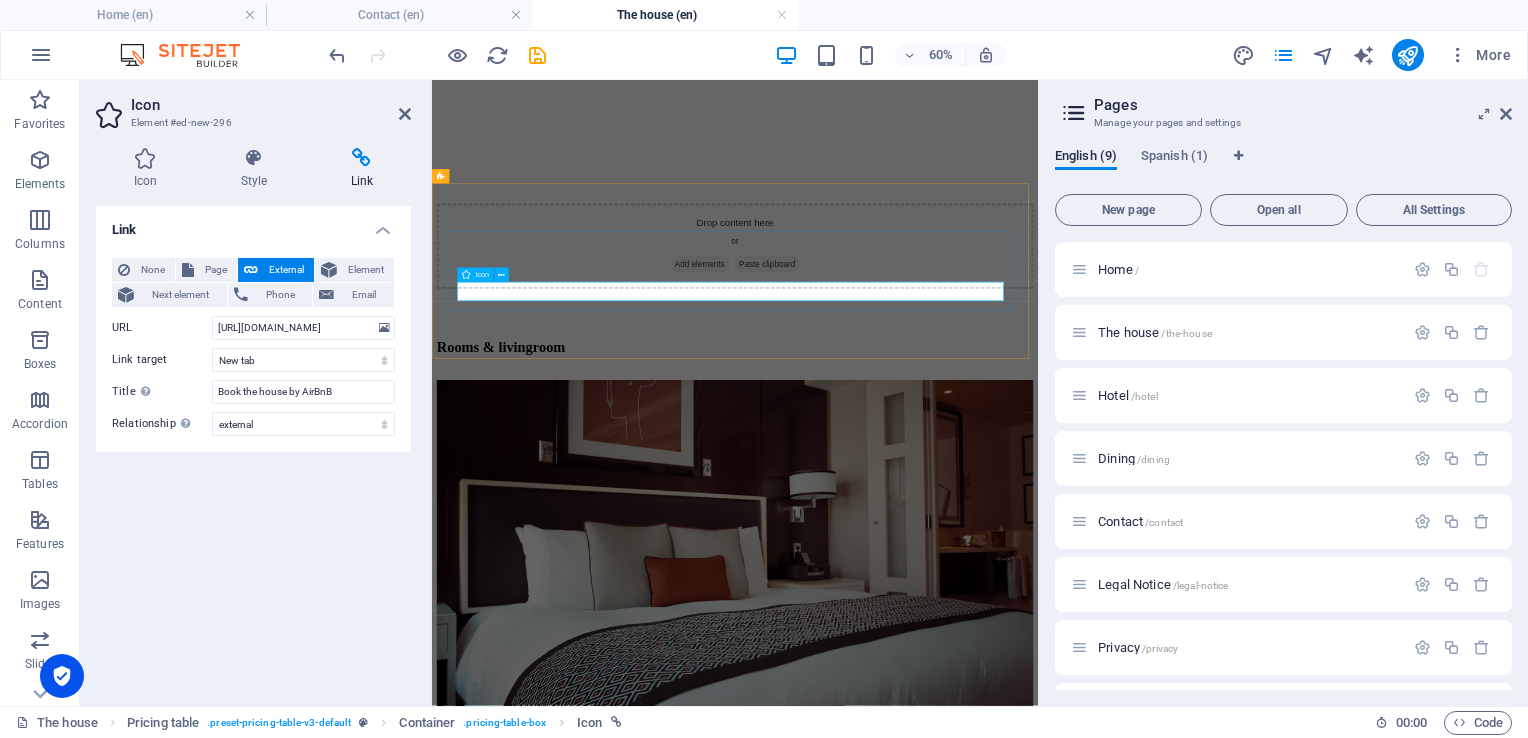 click at bounding box center [937, 3962] 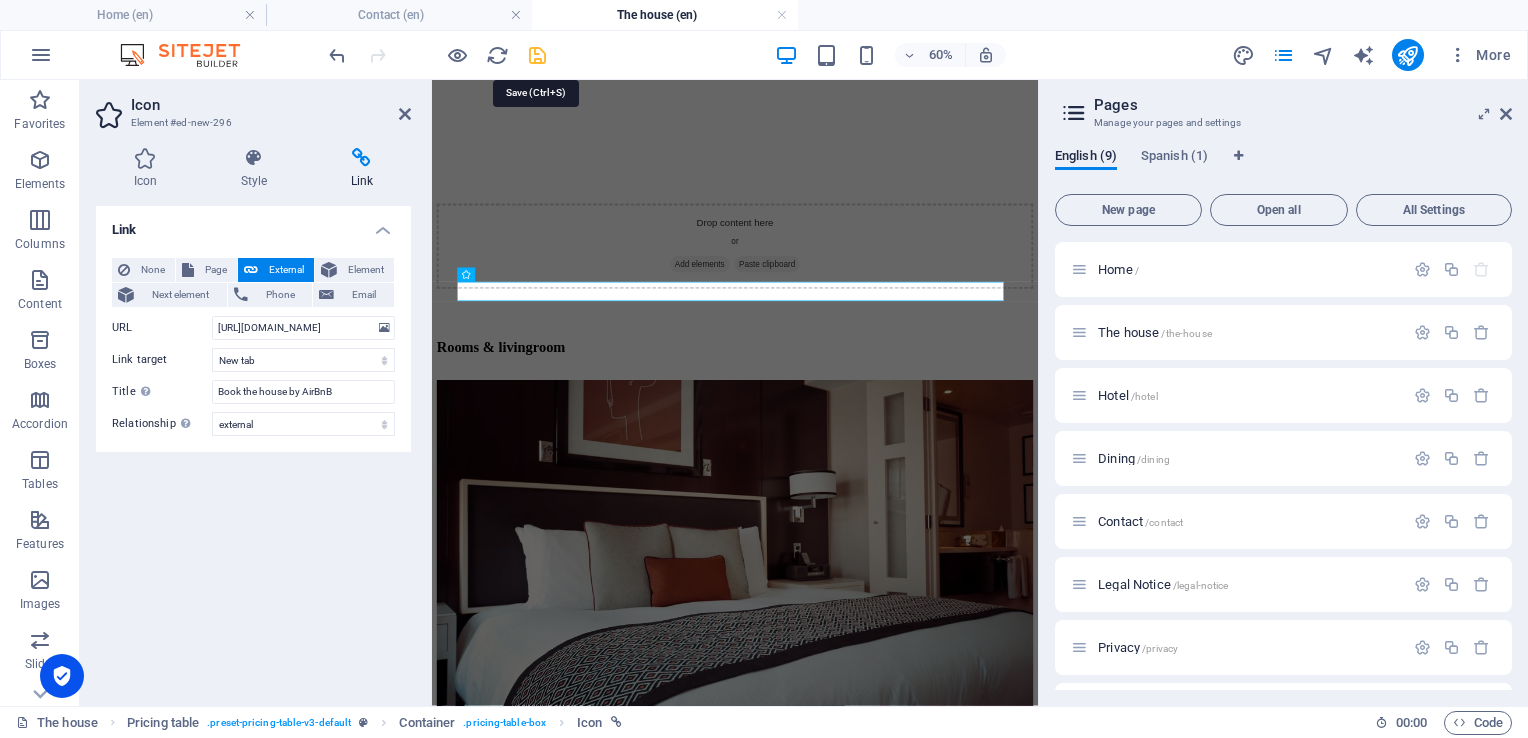 click at bounding box center [537, 55] 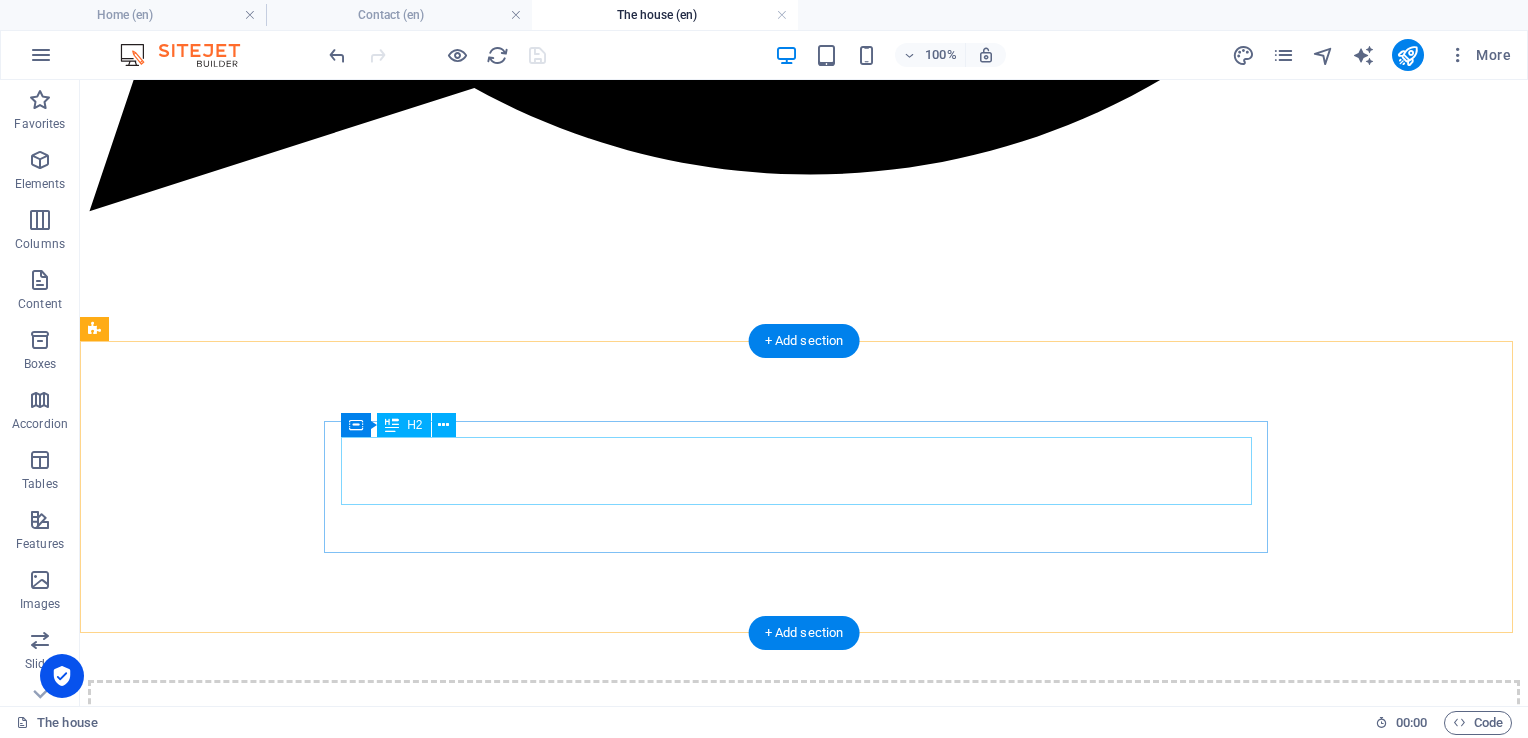 scroll, scrollTop: 1423, scrollLeft: 0, axis: vertical 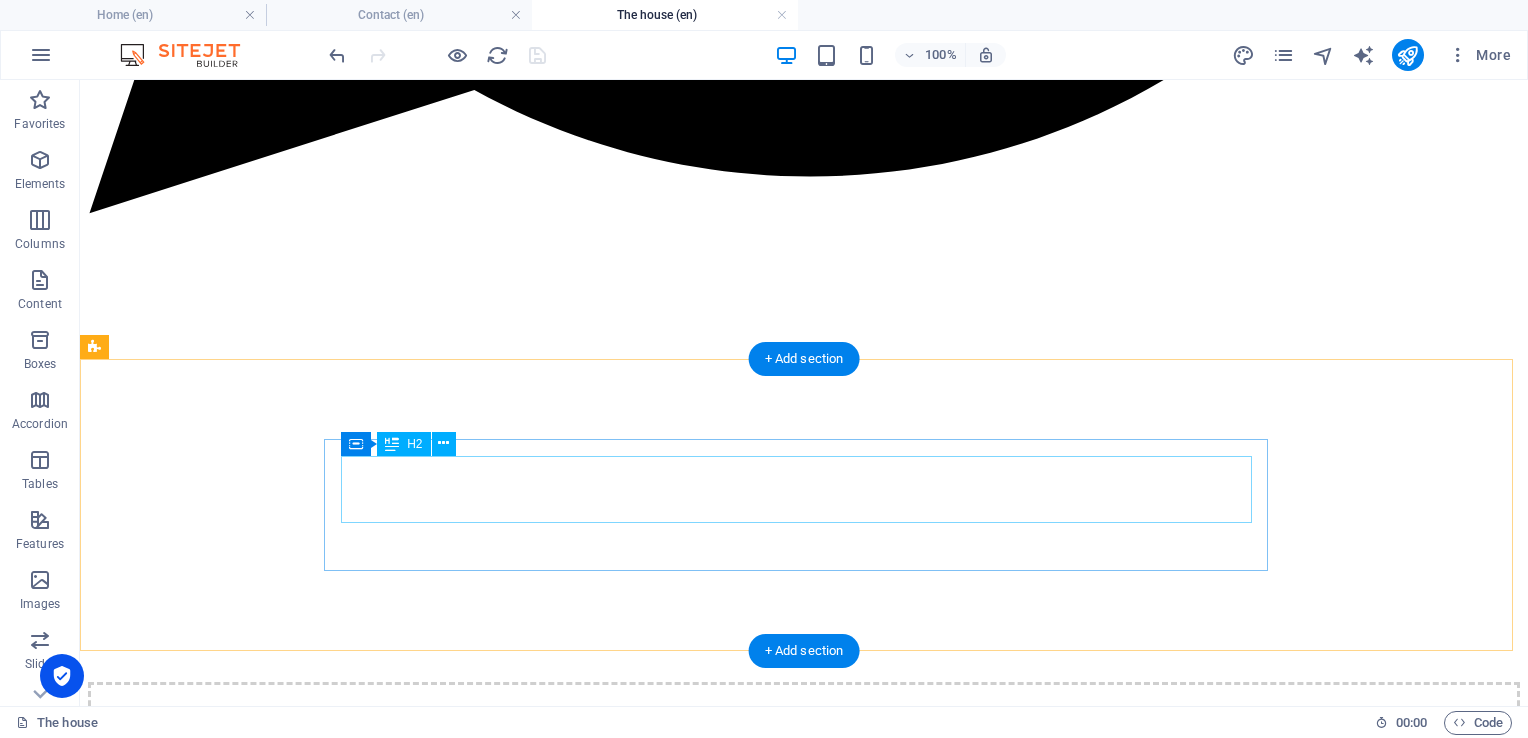 click on "Booking" at bounding box center [804, 5201] 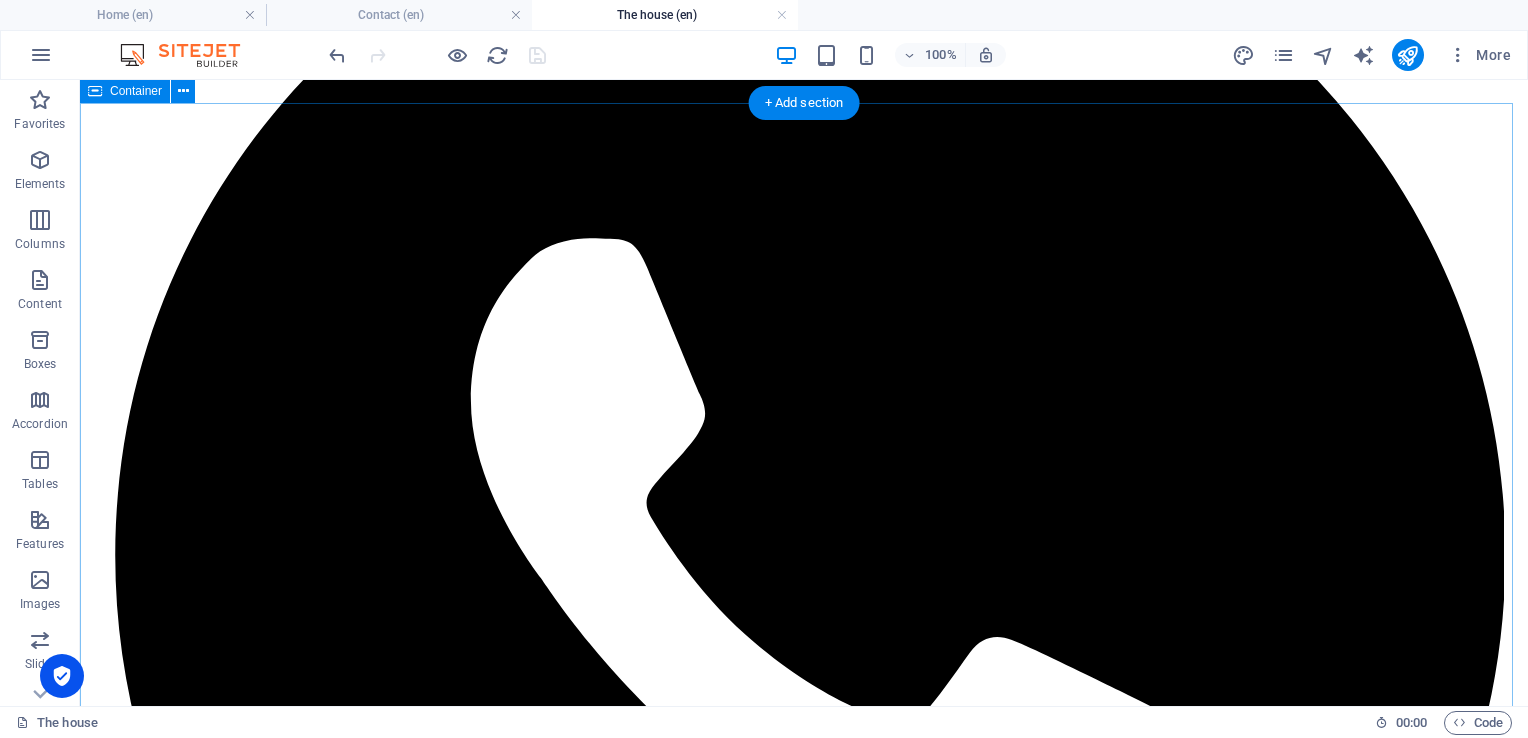scroll, scrollTop: 348, scrollLeft: 0, axis: vertical 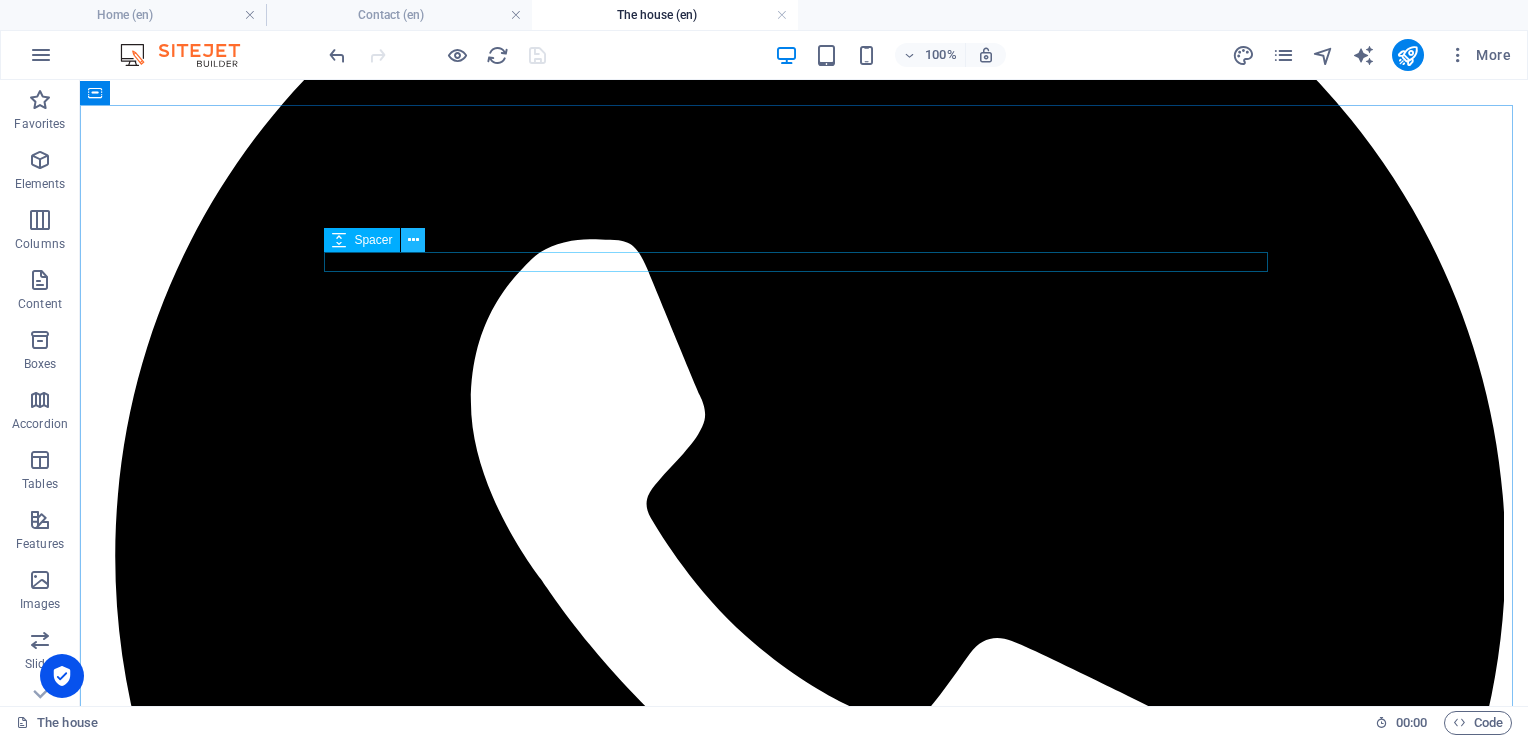click at bounding box center [413, 240] 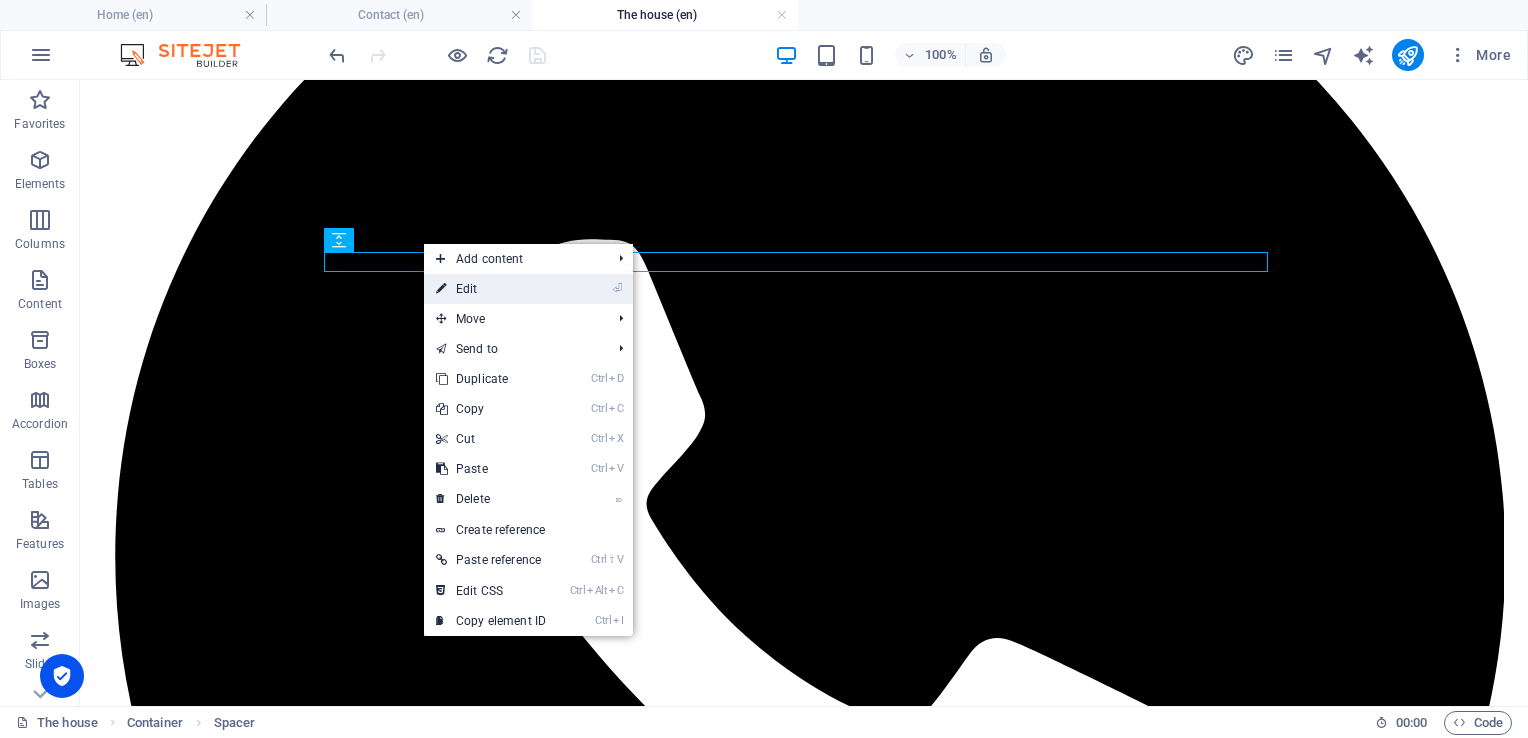 click on "⏎  Edit" at bounding box center (491, 289) 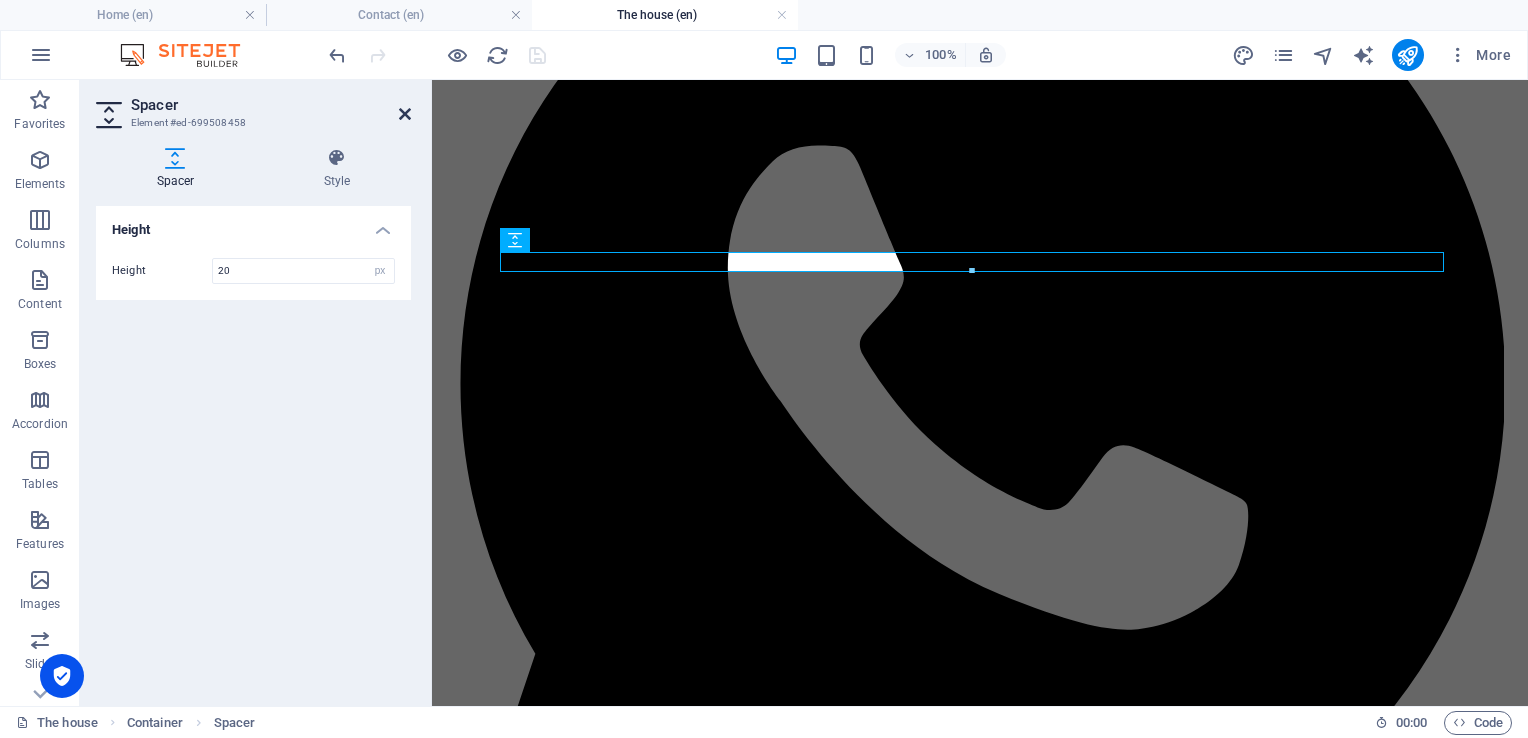 click at bounding box center (405, 114) 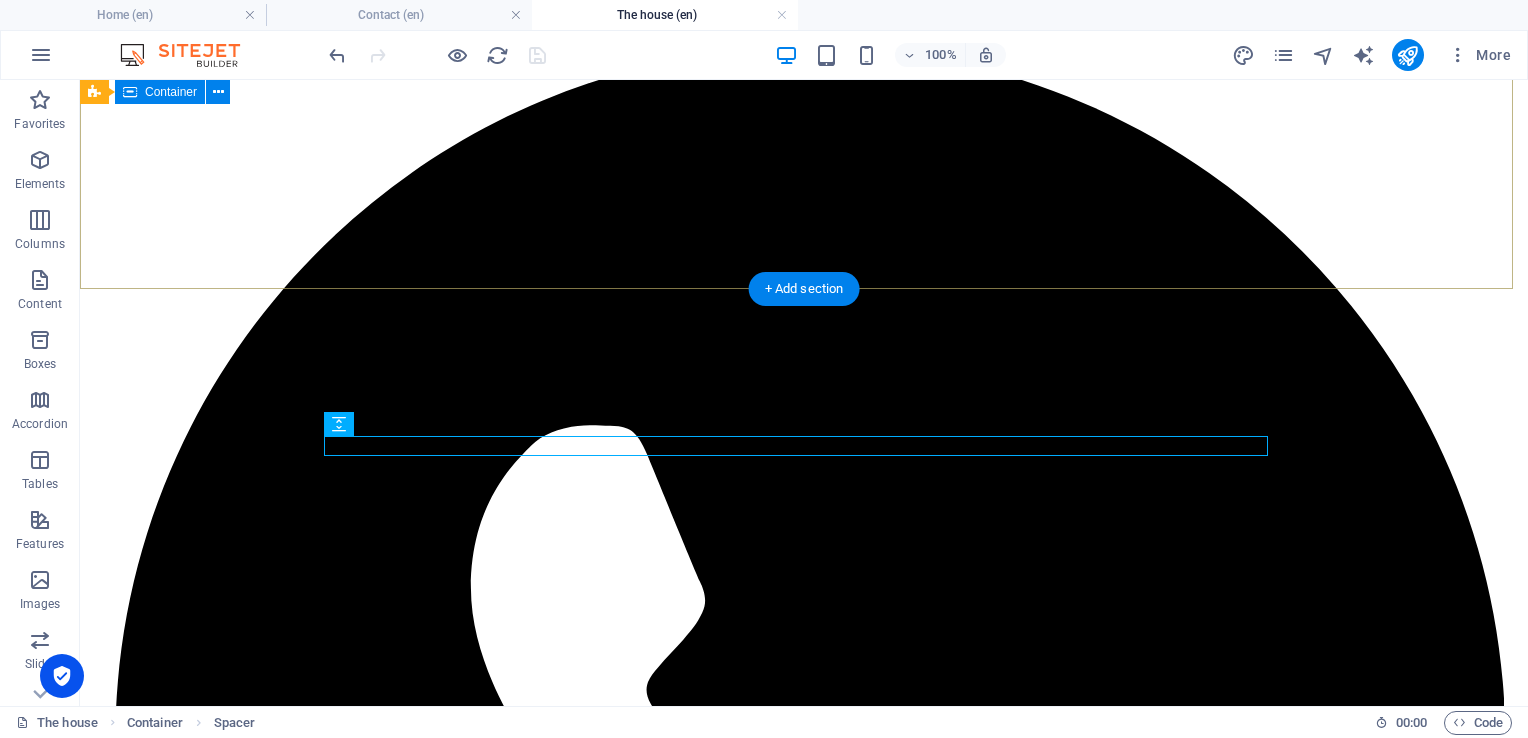 scroll, scrollTop: 161, scrollLeft: 0, axis: vertical 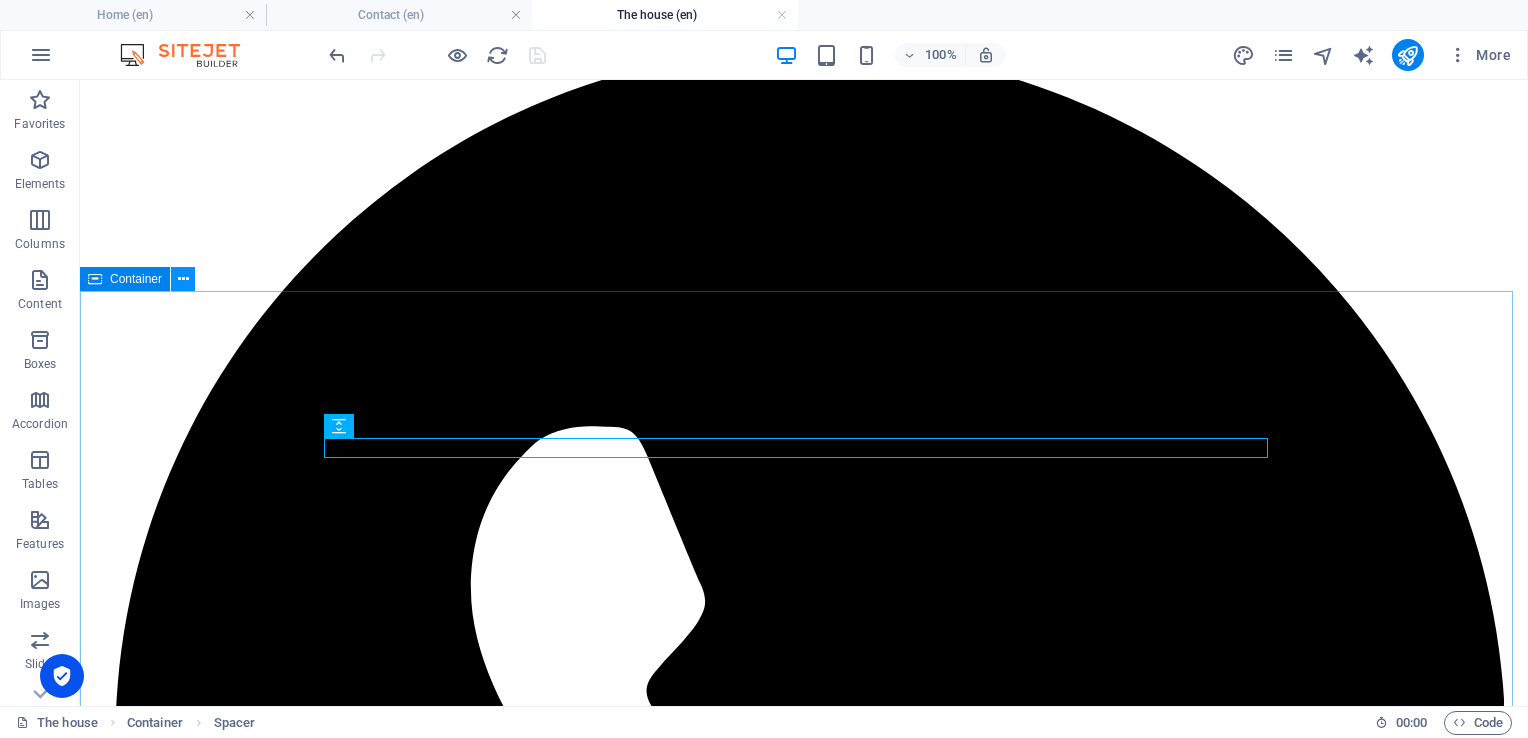 click at bounding box center [183, 279] 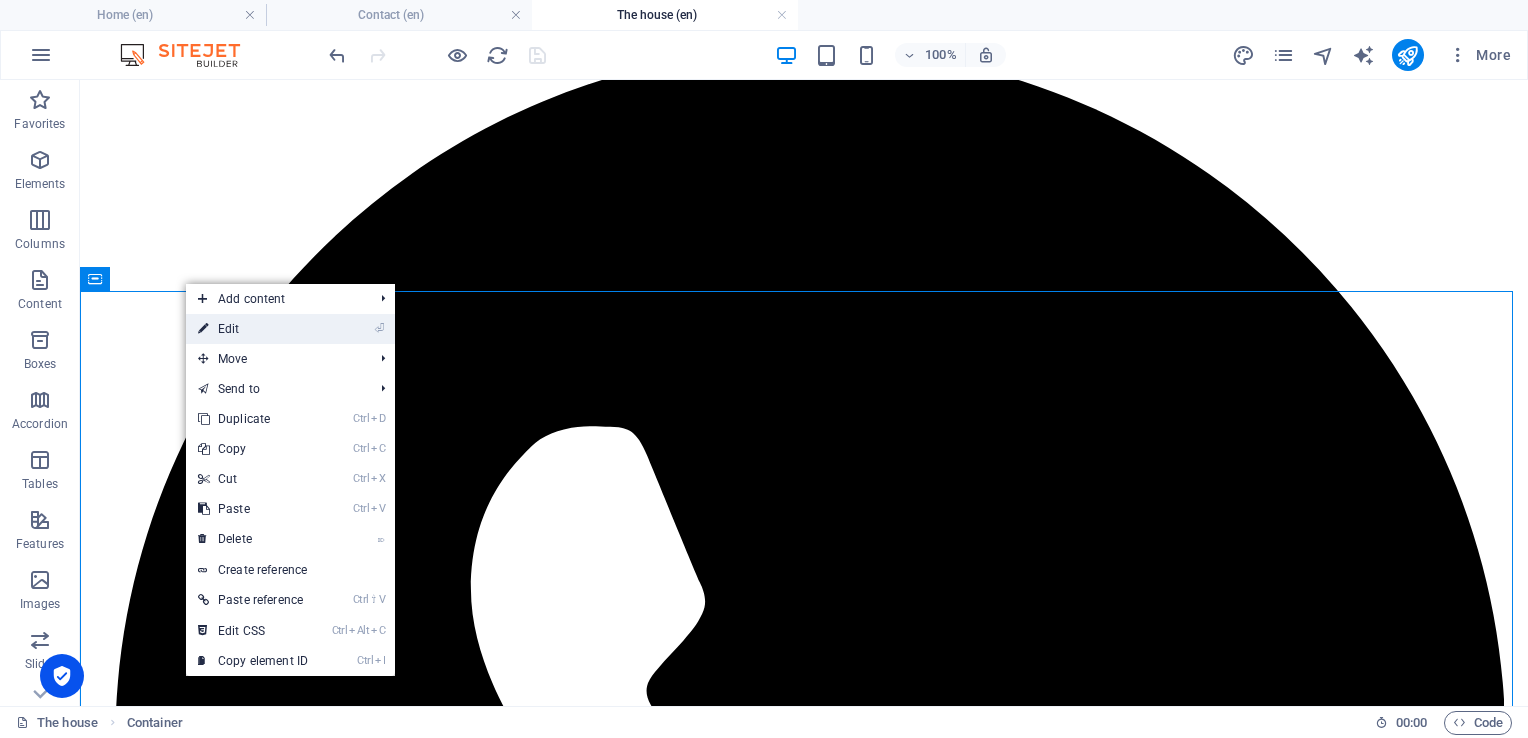 click on "⏎  Edit" at bounding box center (253, 329) 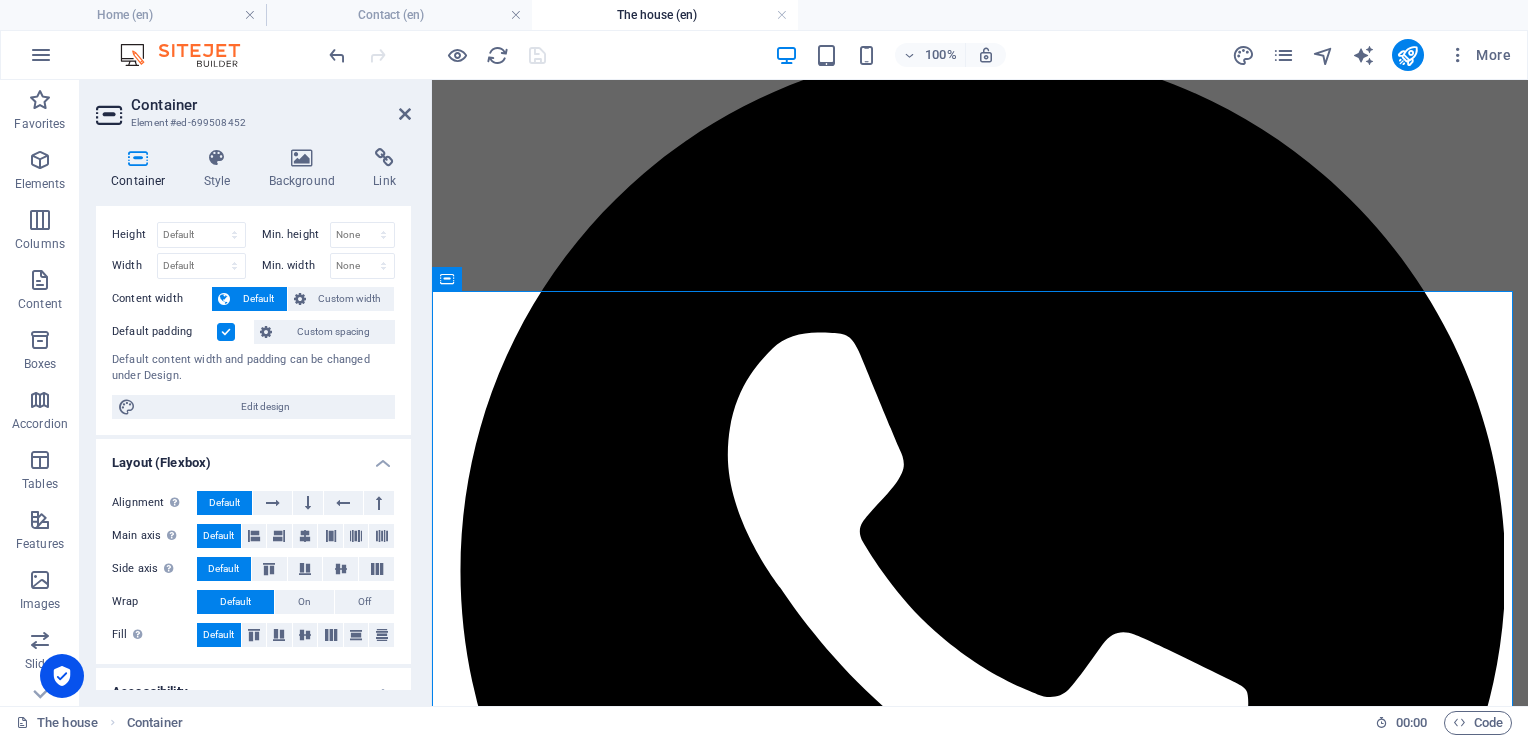 scroll, scrollTop: 0, scrollLeft: 0, axis: both 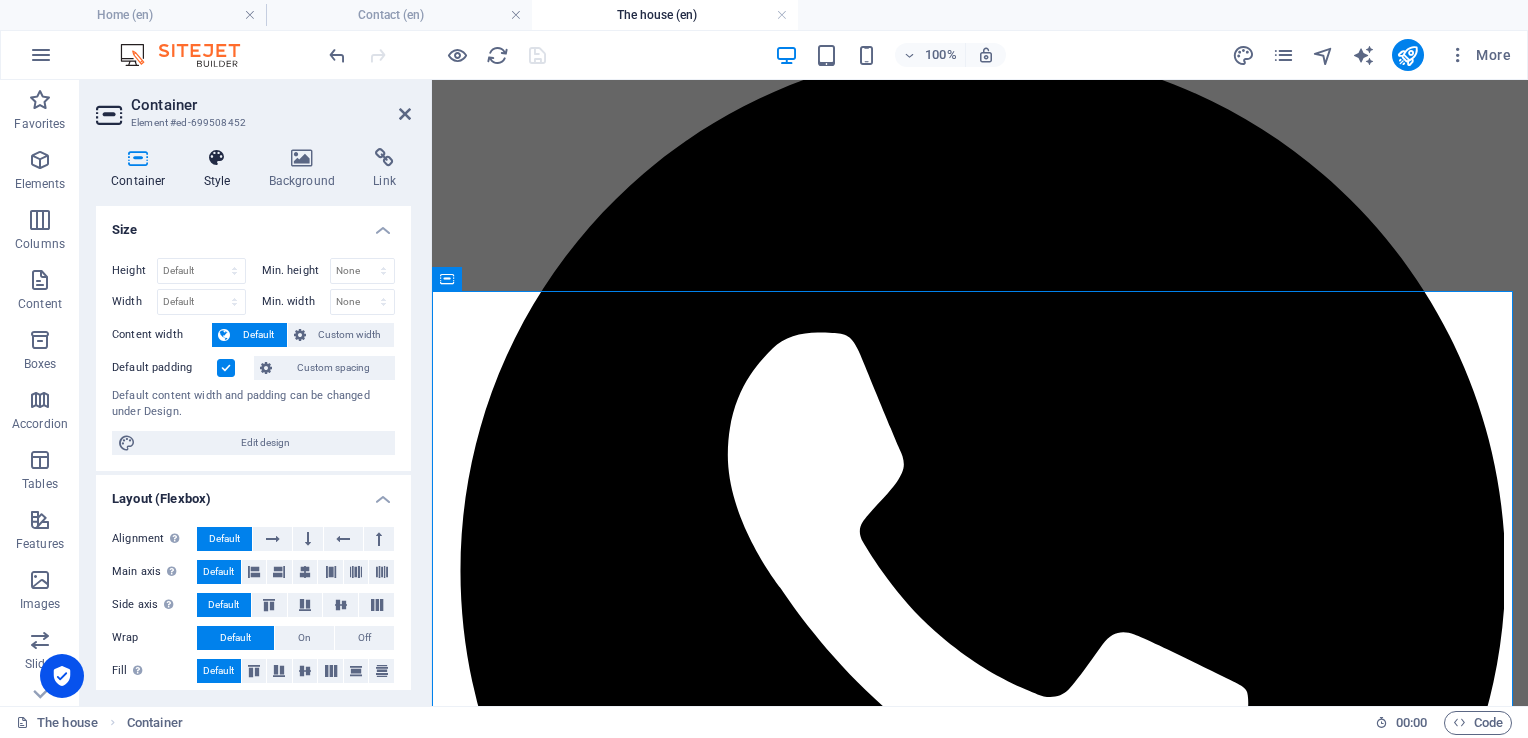 click at bounding box center [217, 158] 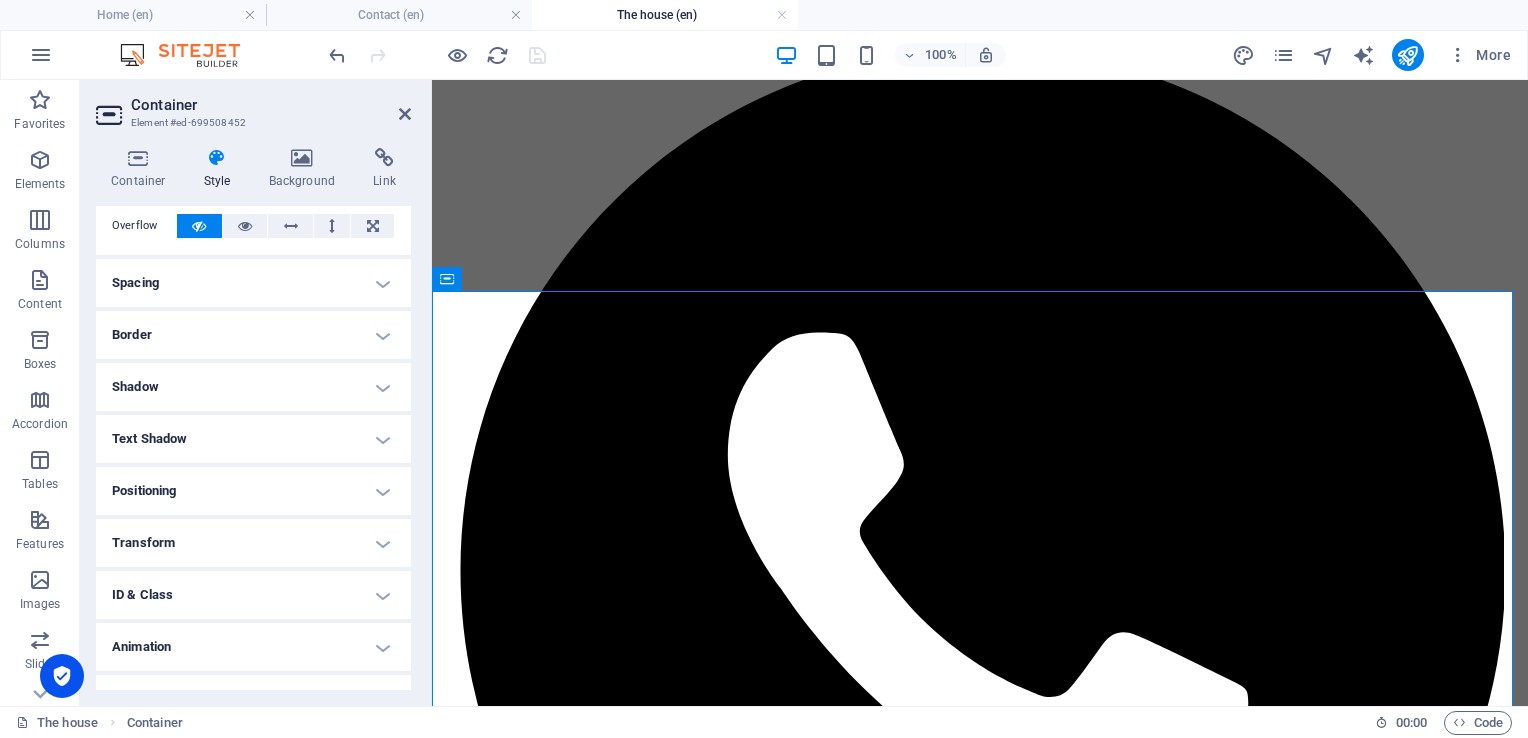 scroll, scrollTop: 150, scrollLeft: 0, axis: vertical 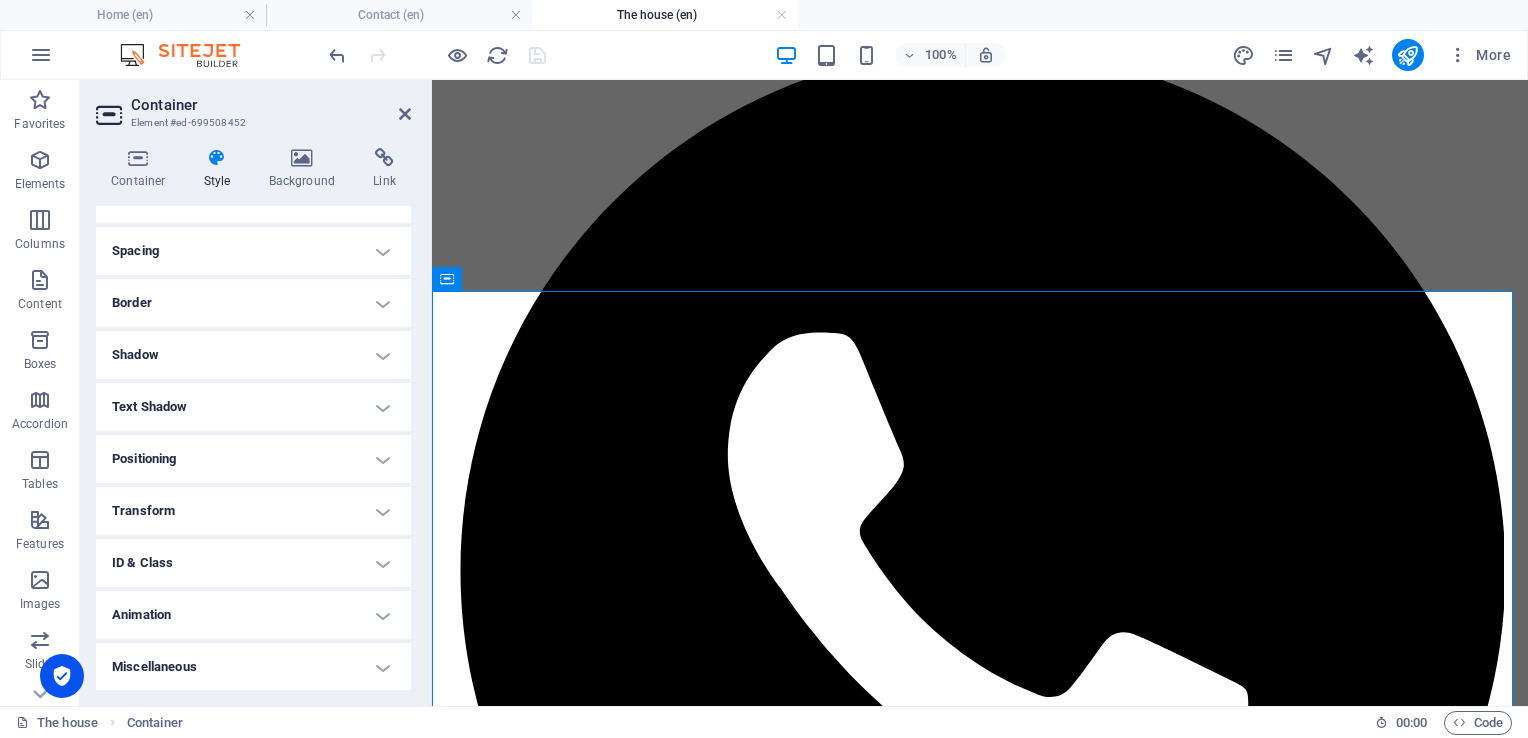 click on "ID & Class" at bounding box center [253, 563] 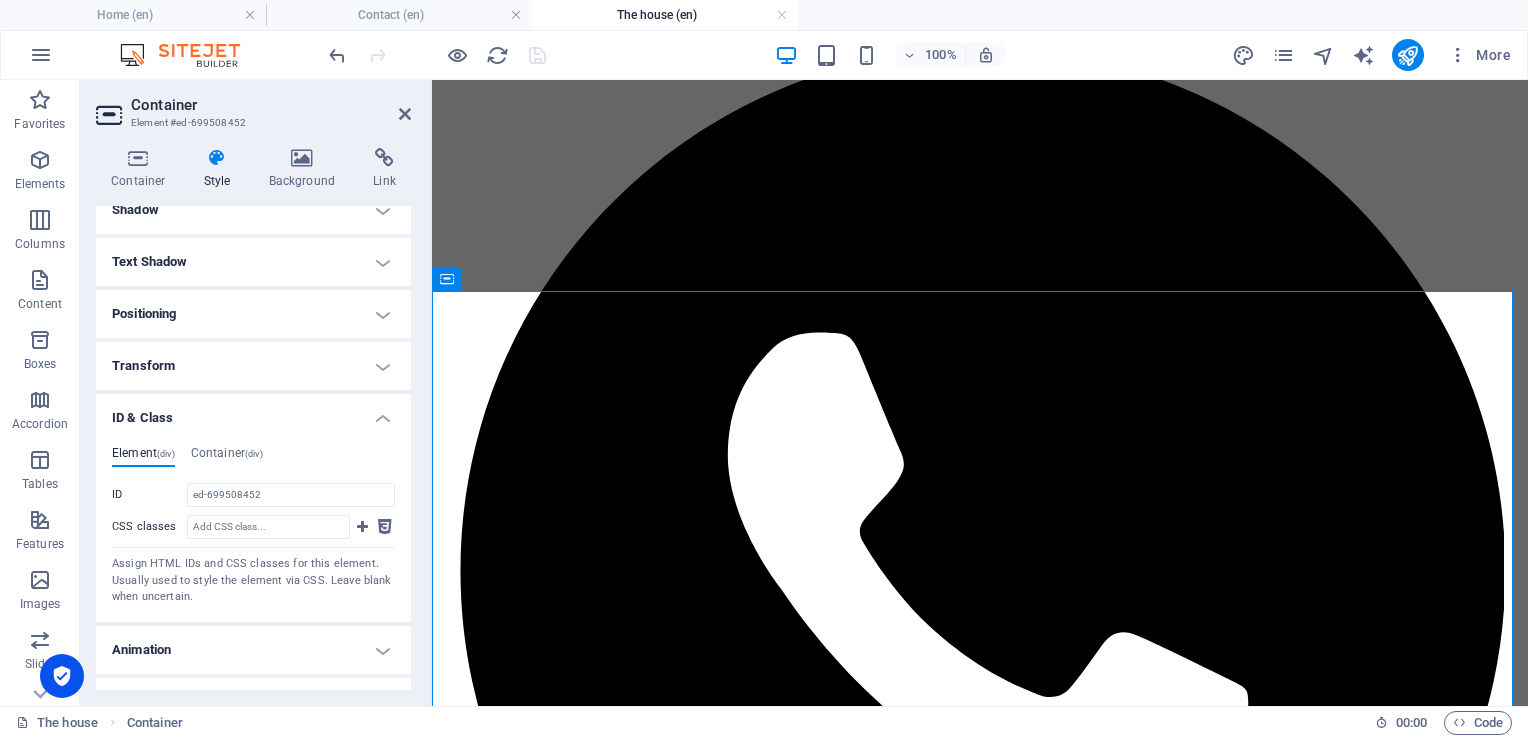 scroll, scrollTop: 329, scrollLeft: 0, axis: vertical 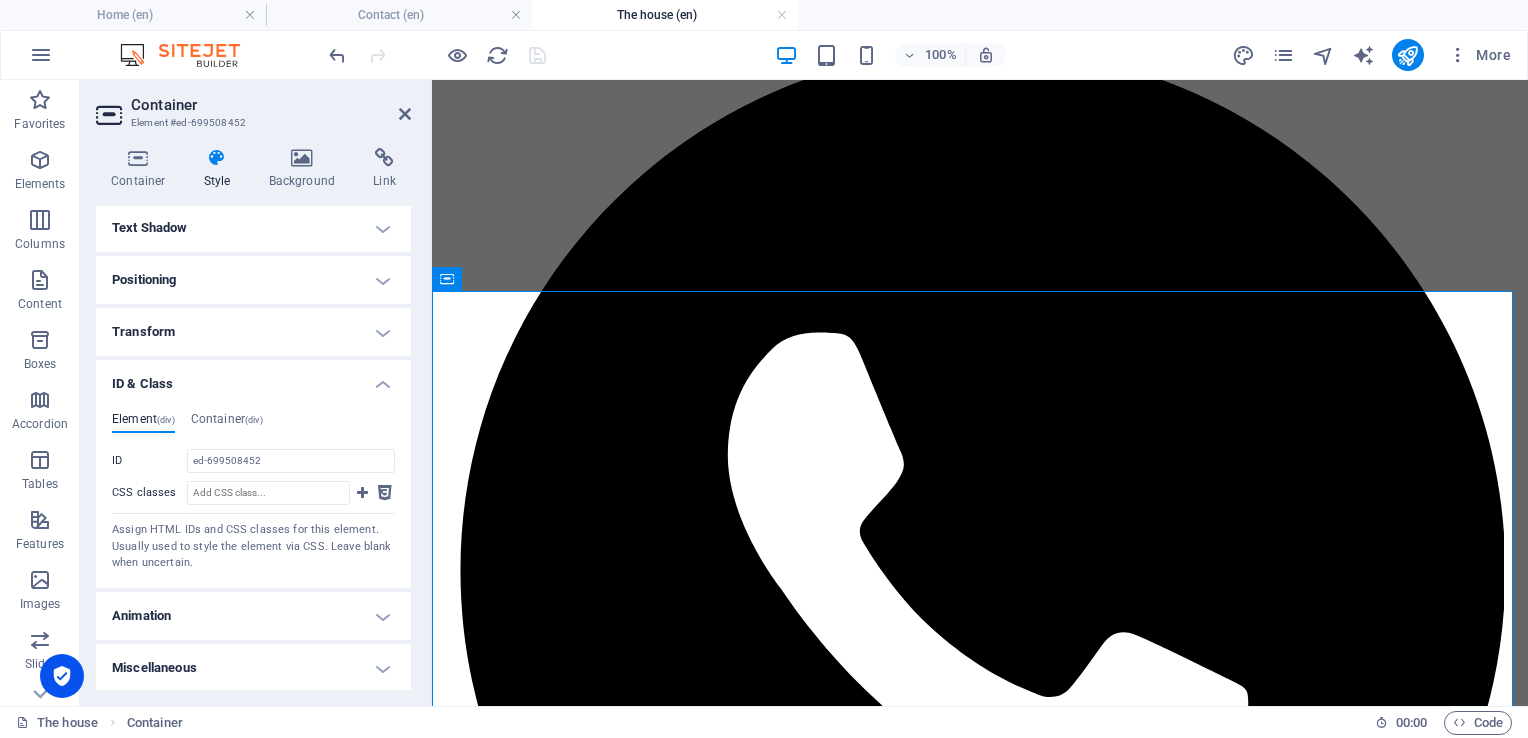 click on "Animation" at bounding box center [253, 616] 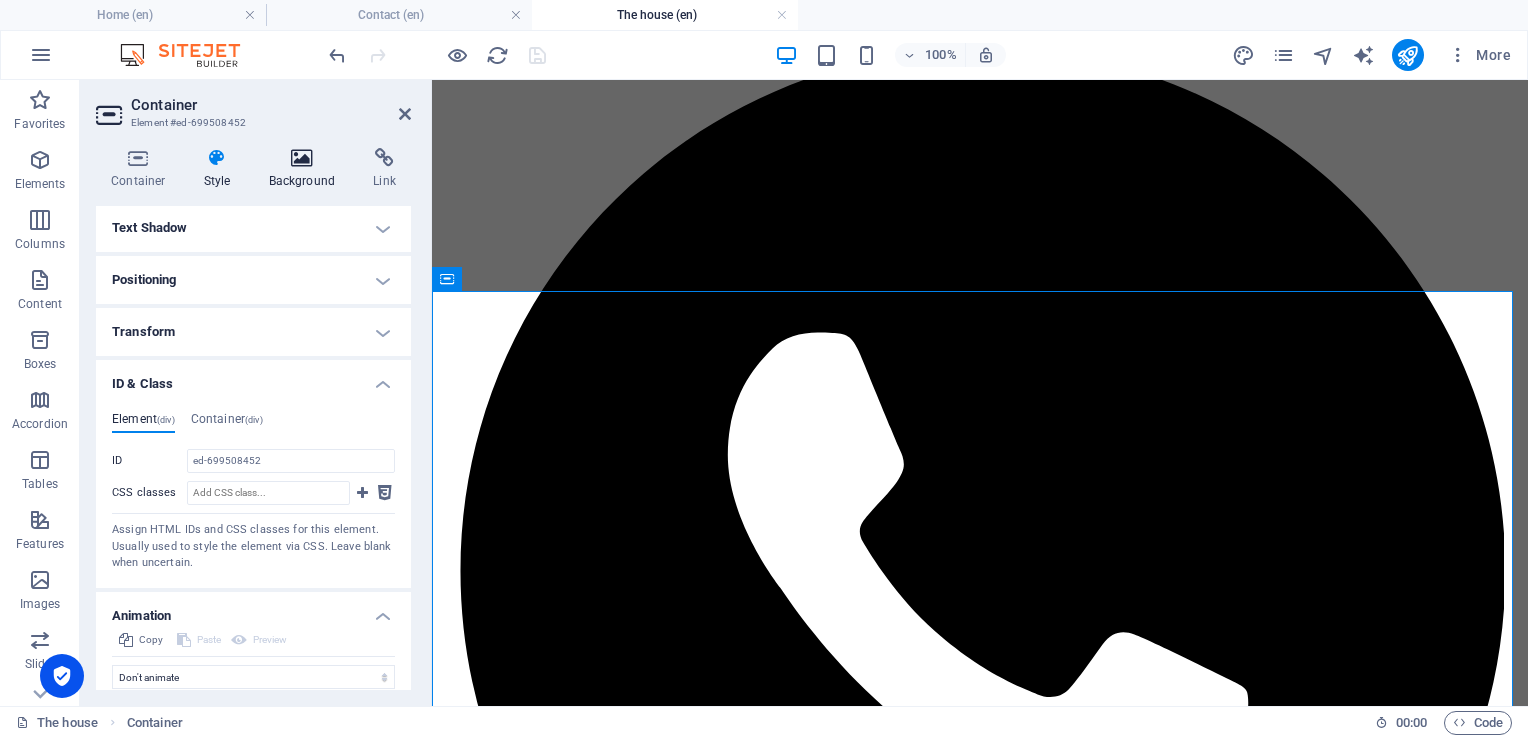click on "Background" at bounding box center [306, 169] 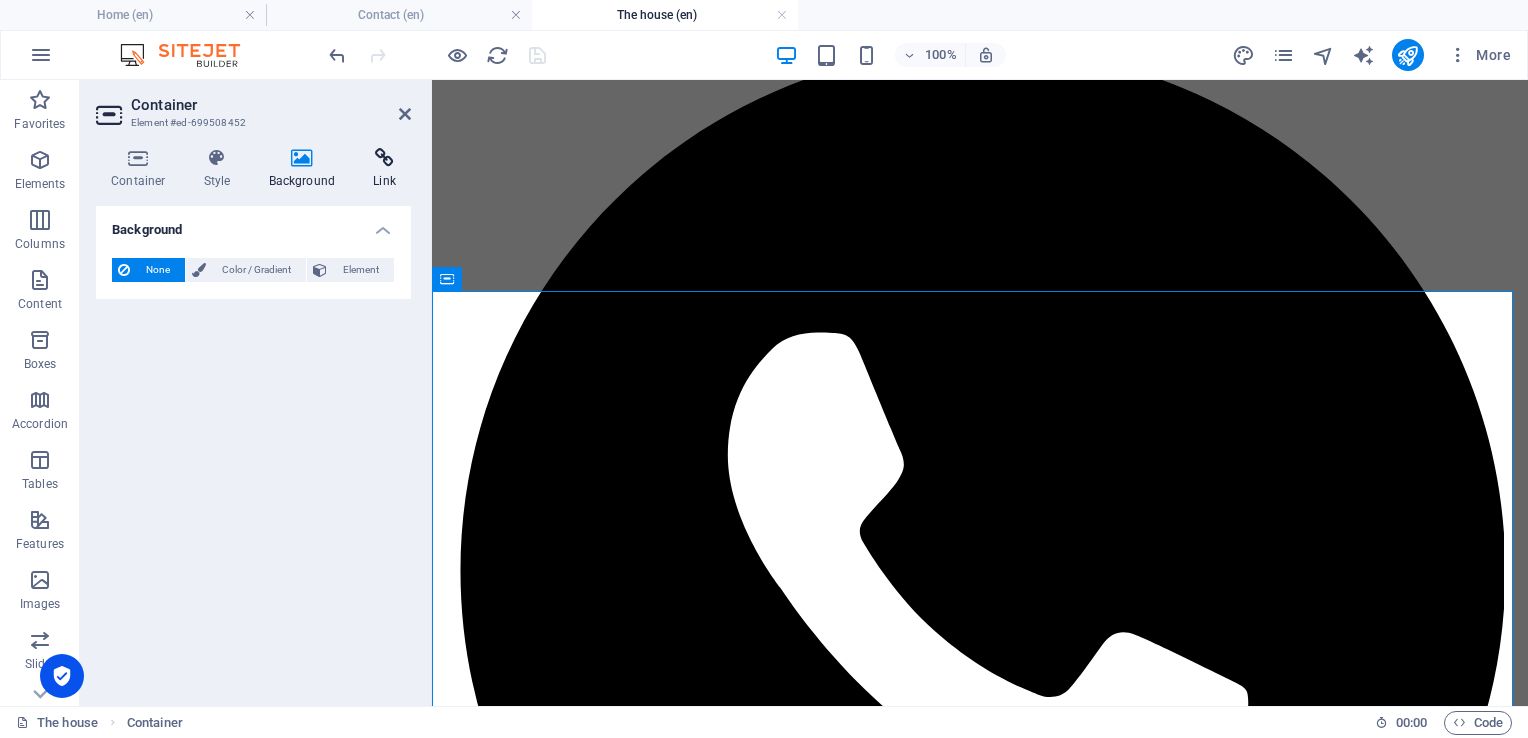 click at bounding box center [384, 158] 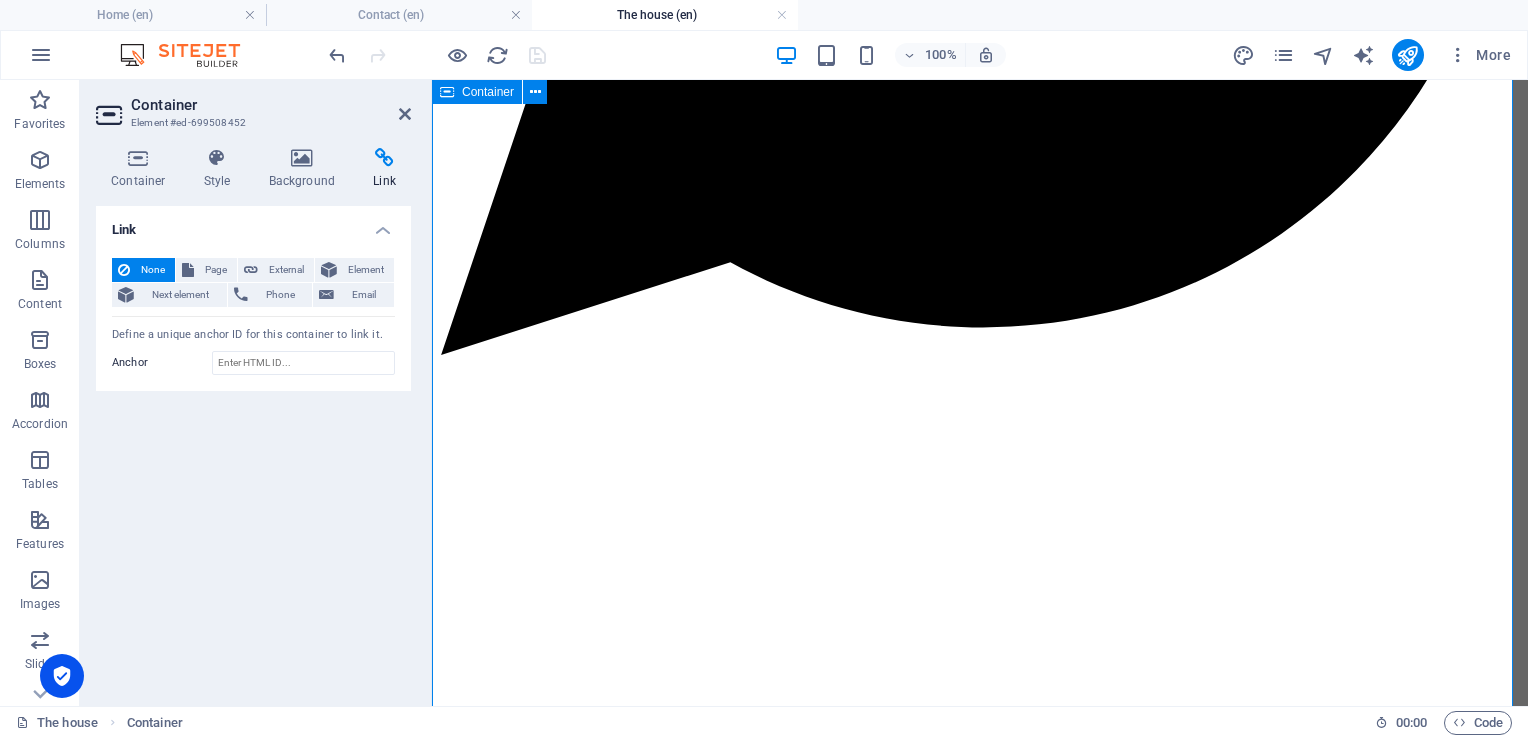 scroll, scrollTop: 926, scrollLeft: 0, axis: vertical 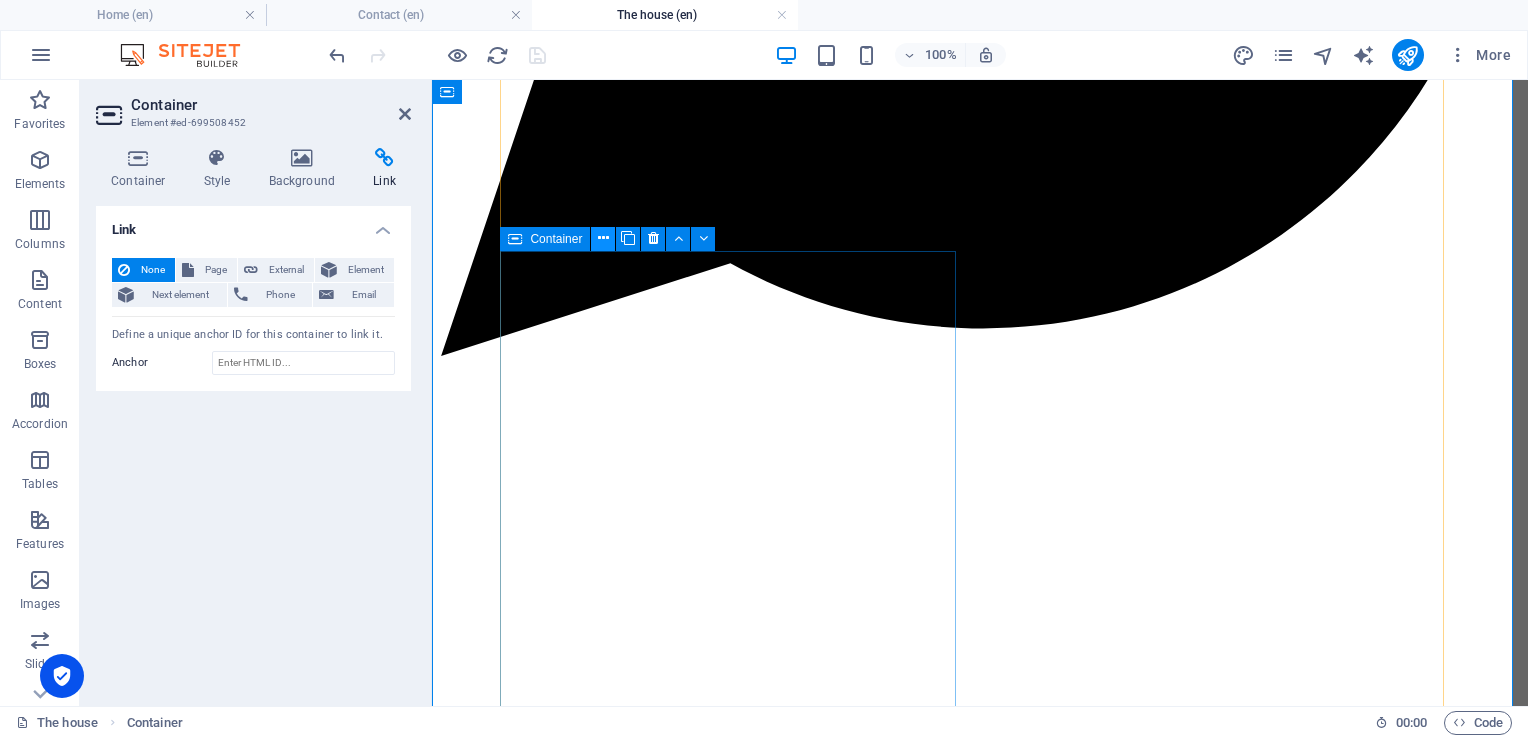 click at bounding box center [603, 238] 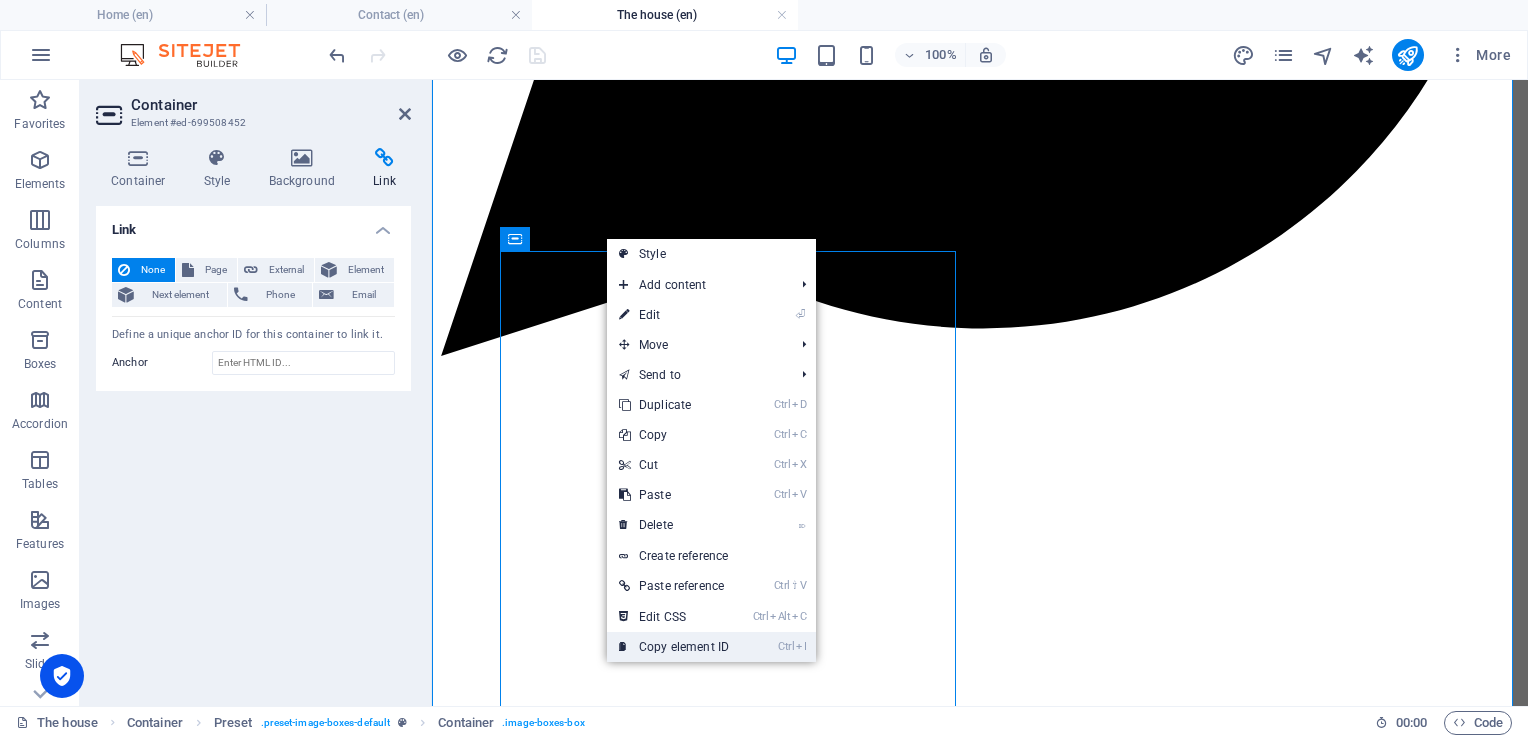 click on "Ctrl I  Copy element ID" at bounding box center [674, 647] 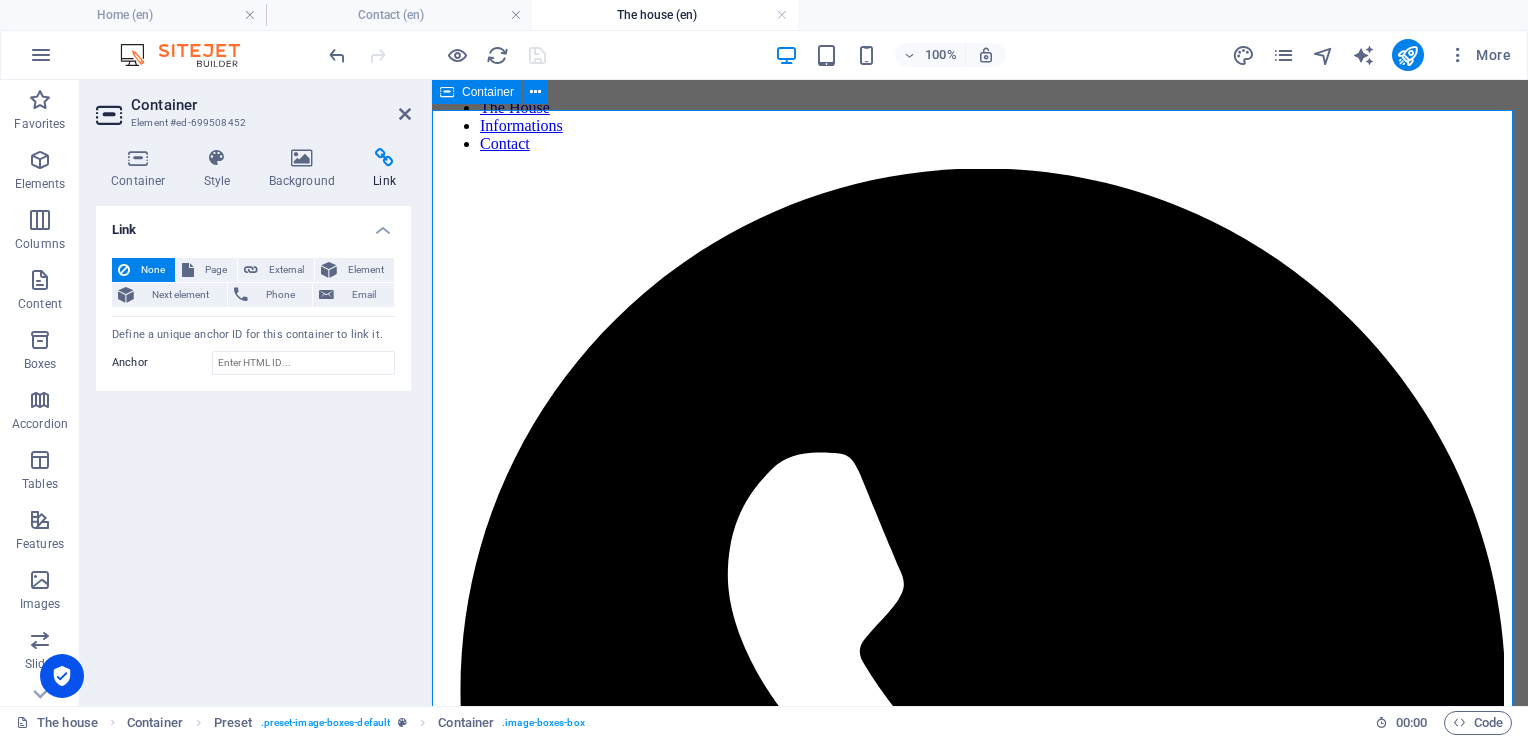 scroll, scrollTop: 0, scrollLeft: 0, axis: both 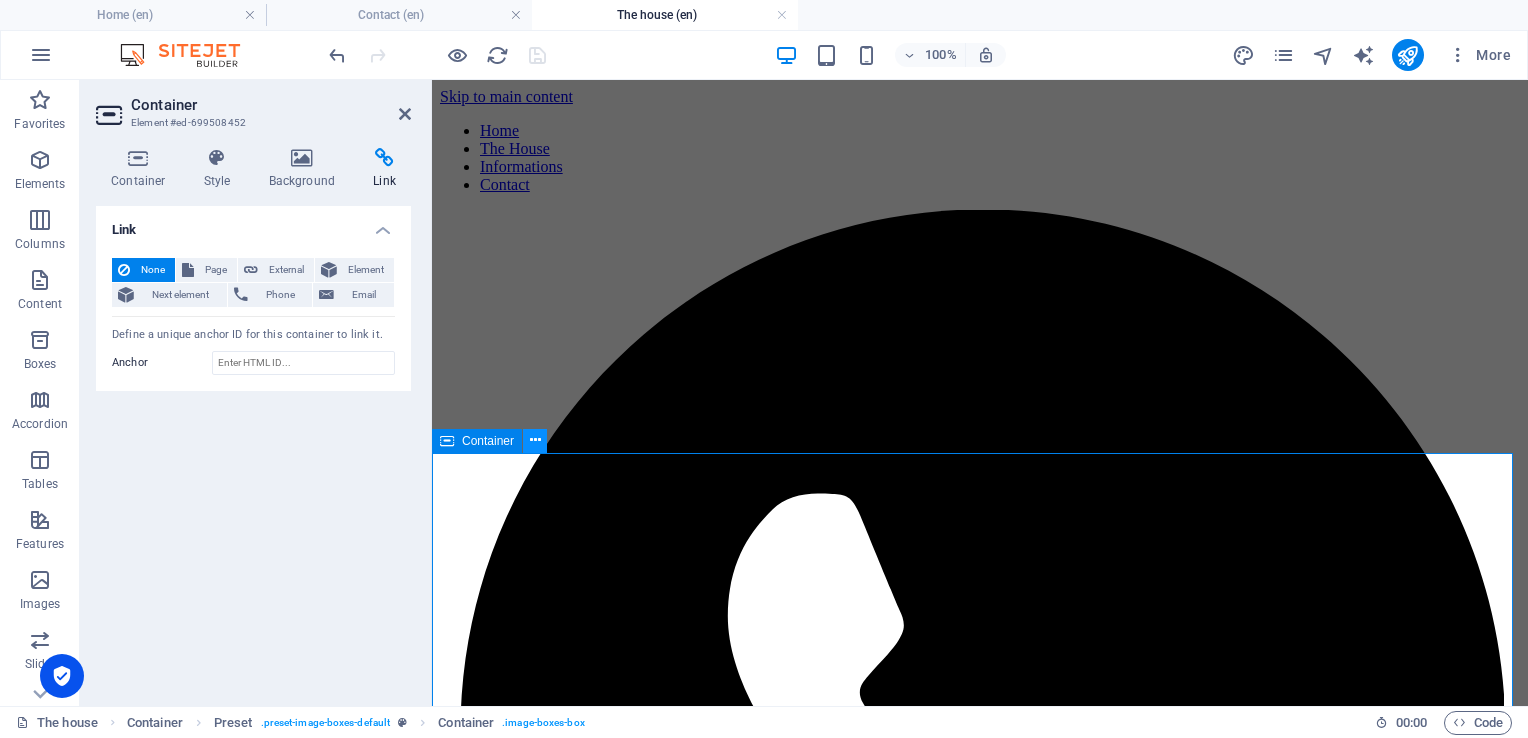 click at bounding box center (535, 440) 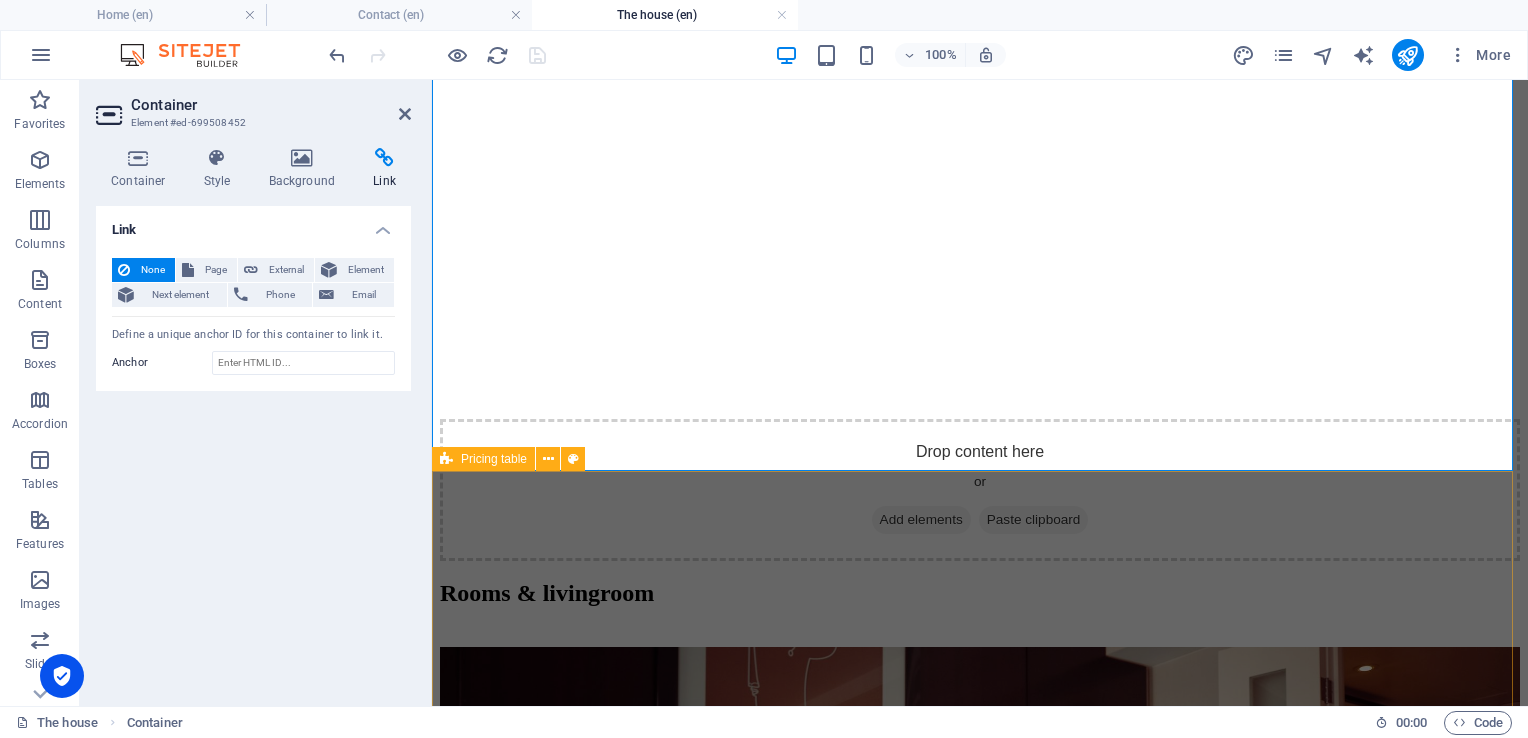 scroll, scrollTop: 1348, scrollLeft: 0, axis: vertical 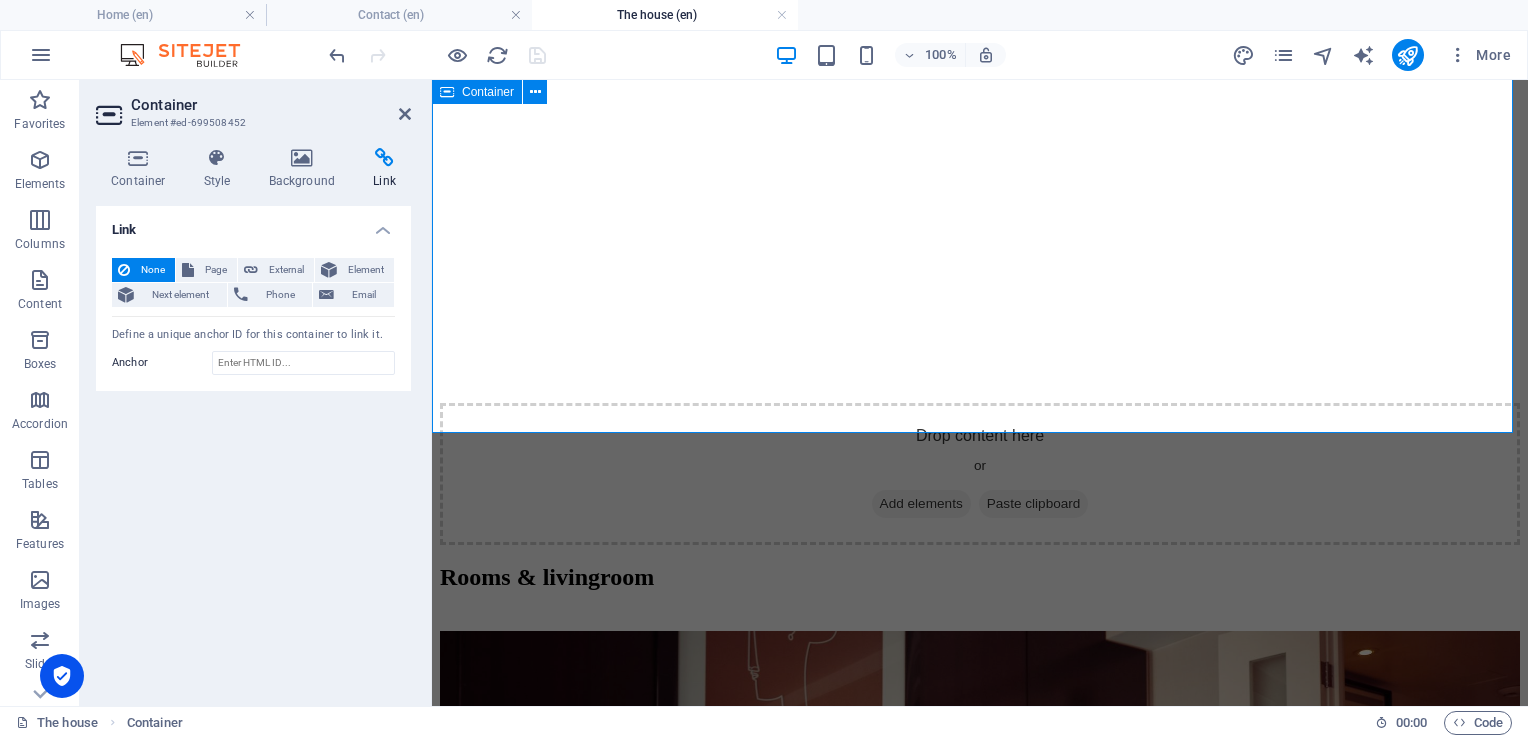click on "Rooms & livingroom Guest room to the pool  Queensize bed   1 shared bathroom  Lorem ipsum dolor sit amet, consetetur sadipscing elitr, sed diam nonumy eirmod tempor invidunt ut labore et dolore magna aliquyam erat, sed diam voluptua. Guest room to garden  Queensize bed   1 shared bathroom  Lorem ipsum dolor sit amet, consetetur sadipscing elitr, sed diam nonumy eirmod tempor invidunt ut labore et dolore magna aliquyam erat, sed diam voluptua. Main guestroom  Queensize bed   1 Bathroom     Own door to terrass Lorem ipsum dolor sit amet, consetetur sadipscing elitr, sed diam nonumy eirmod tempor invidunt ut labore et dolore magna aliquyam erat, sed diam voluptua. Living room and kitchen  6 Guests   3 Bathroom   Breakfast Lorem ipsum dolor sit amet, consetetur sadipscing elitr, sed diam nonumy eirmod tempor invidunt ut labore et dolore magna aliquyam erat, sed diam voluptua." at bounding box center (980, 2311) 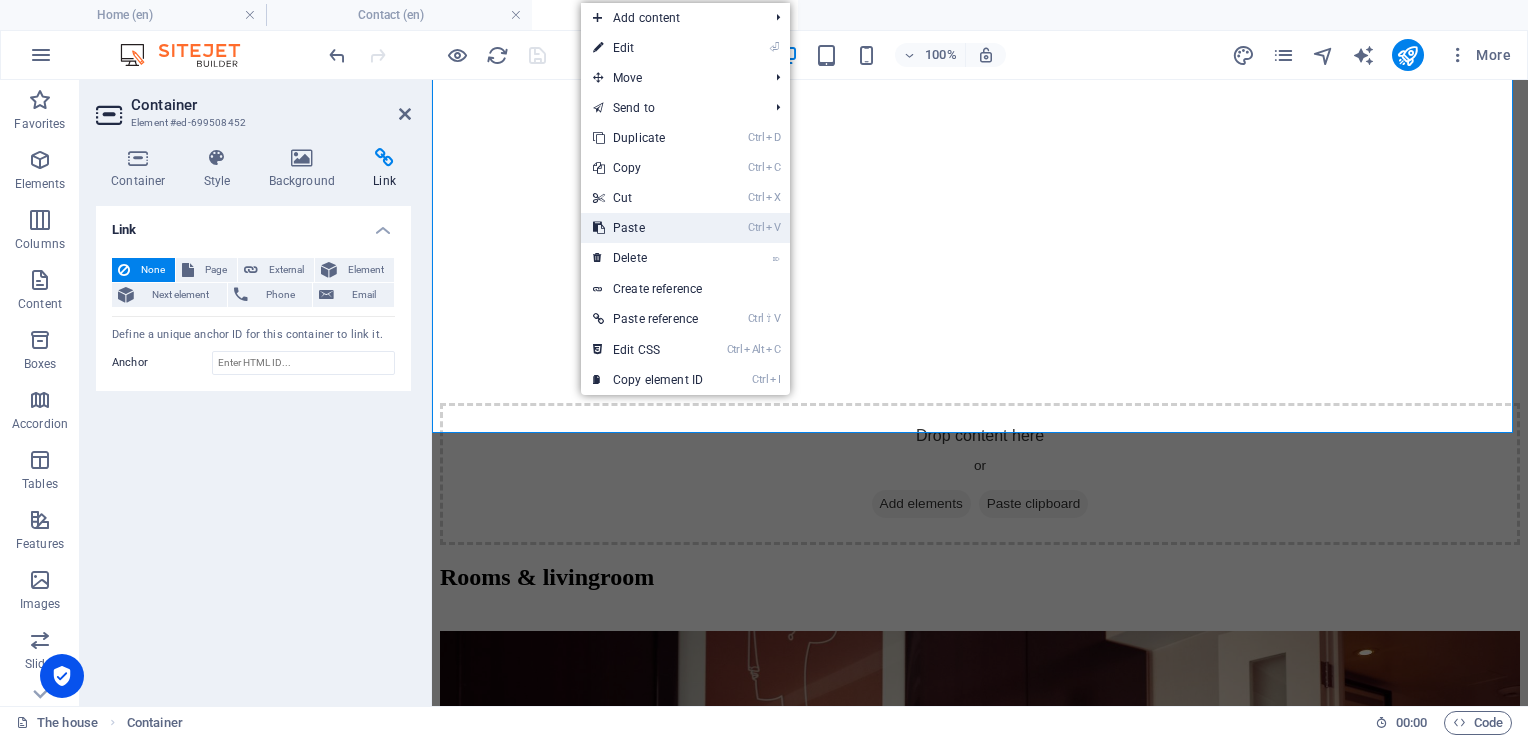 click on "Ctrl V  Paste" at bounding box center [648, 228] 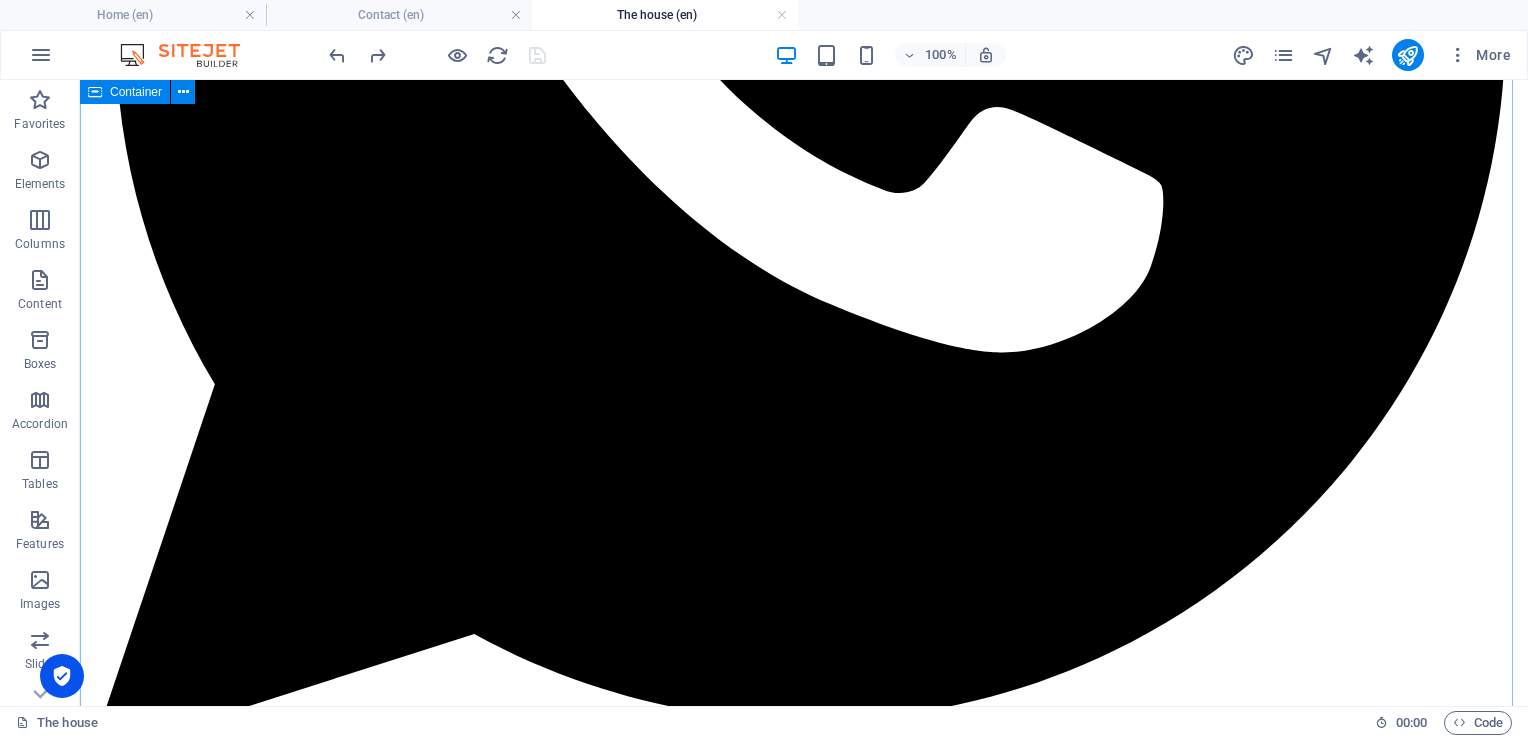 scroll, scrollTop: 856, scrollLeft: 0, axis: vertical 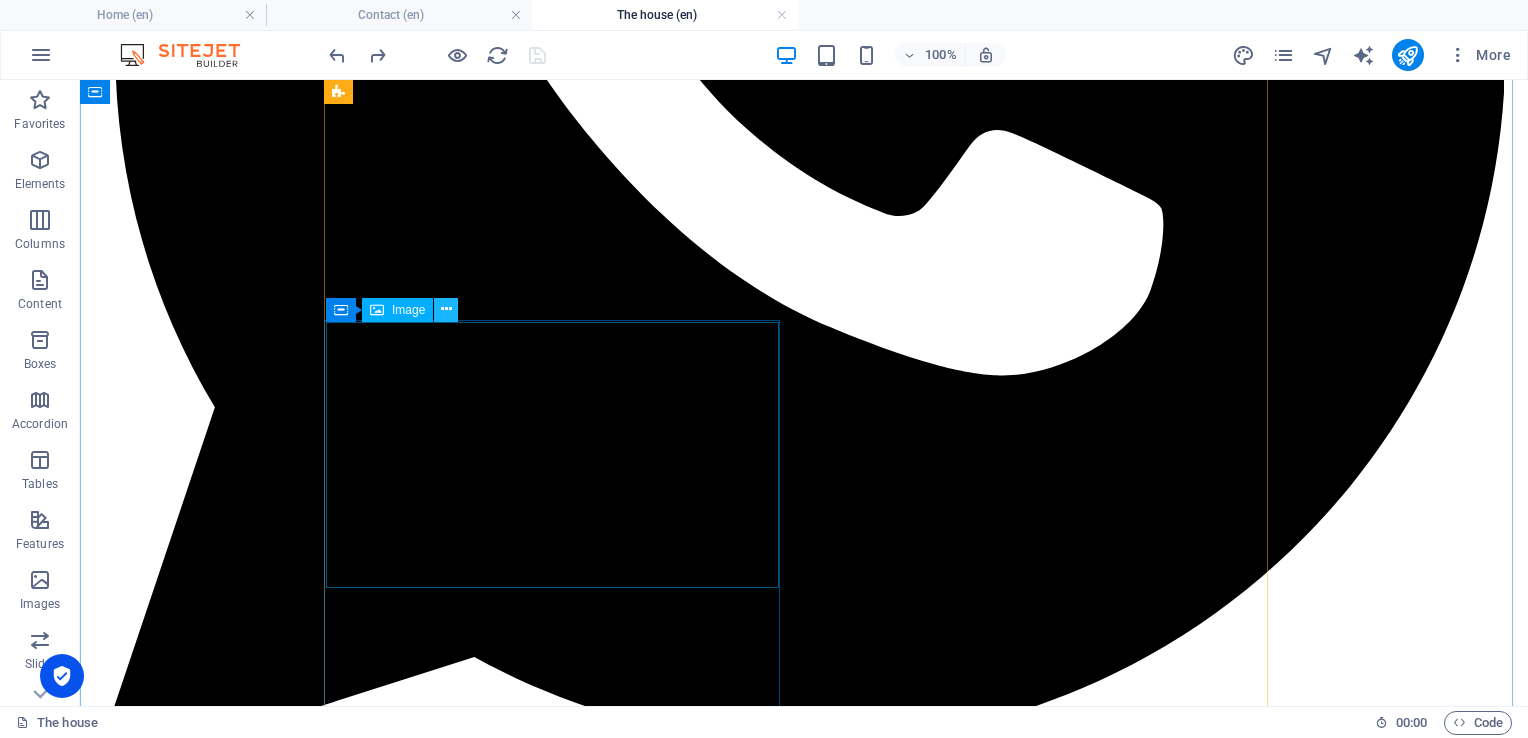 click at bounding box center (446, 309) 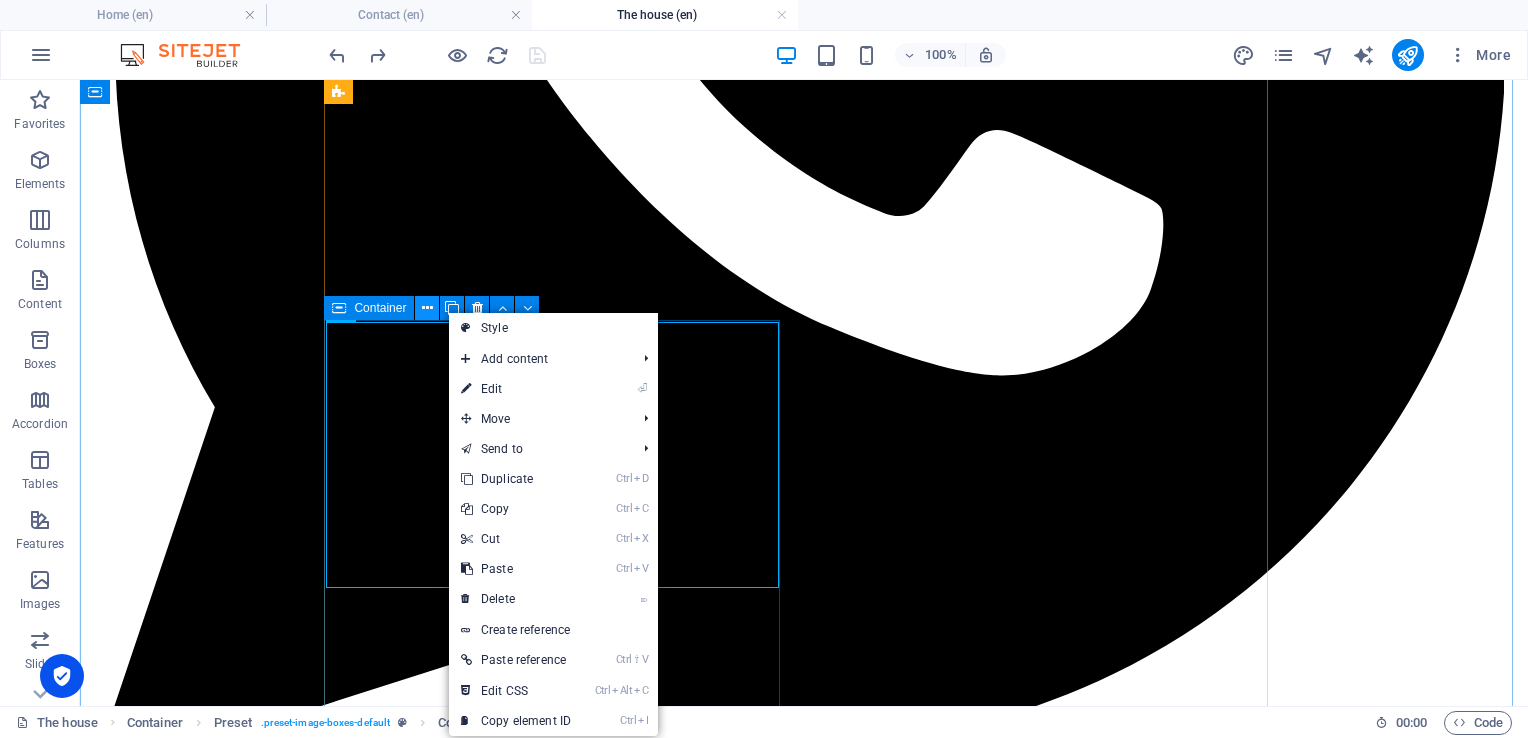click at bounding box center [427, 308] 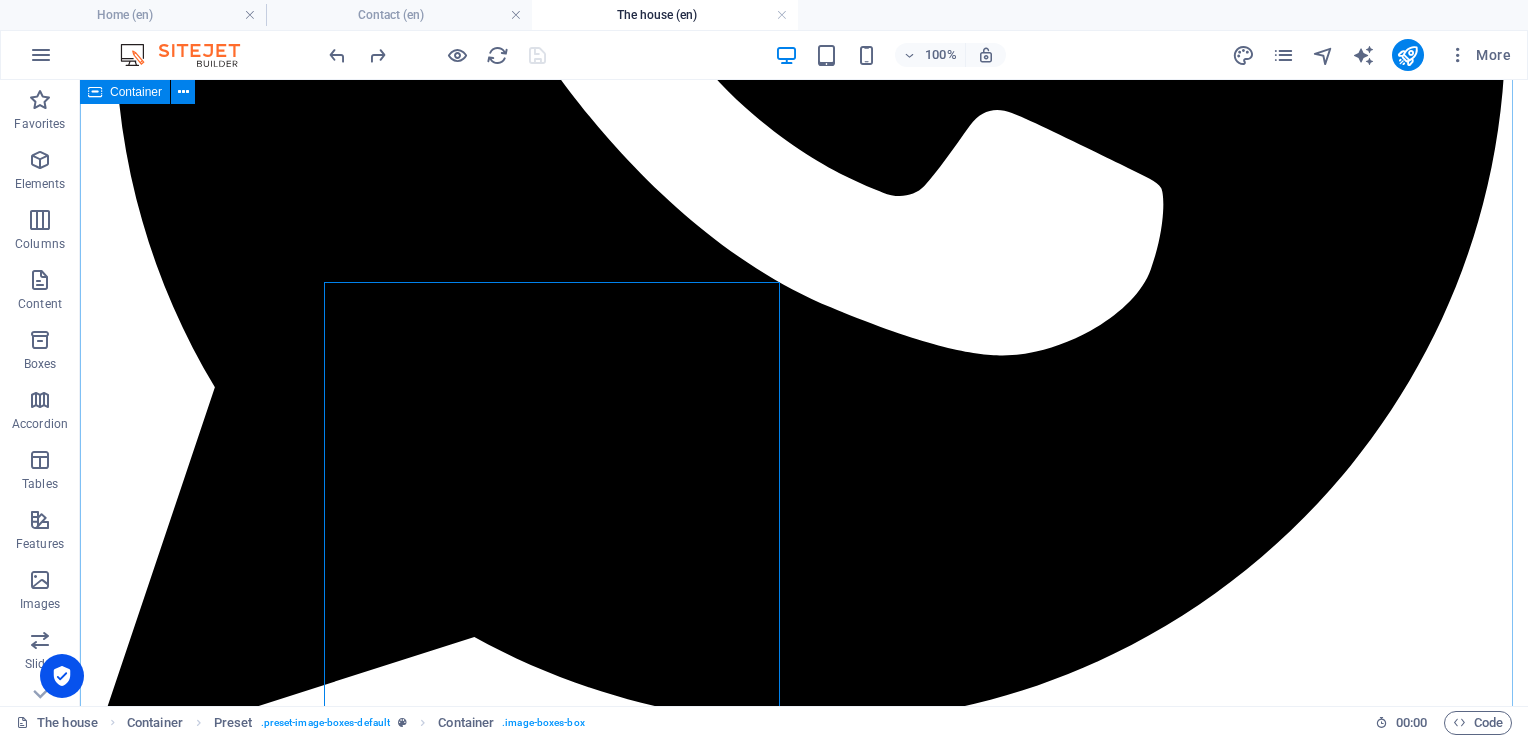 scroll, scrollTop: 876, scrollLeft: 0, axis: vertical 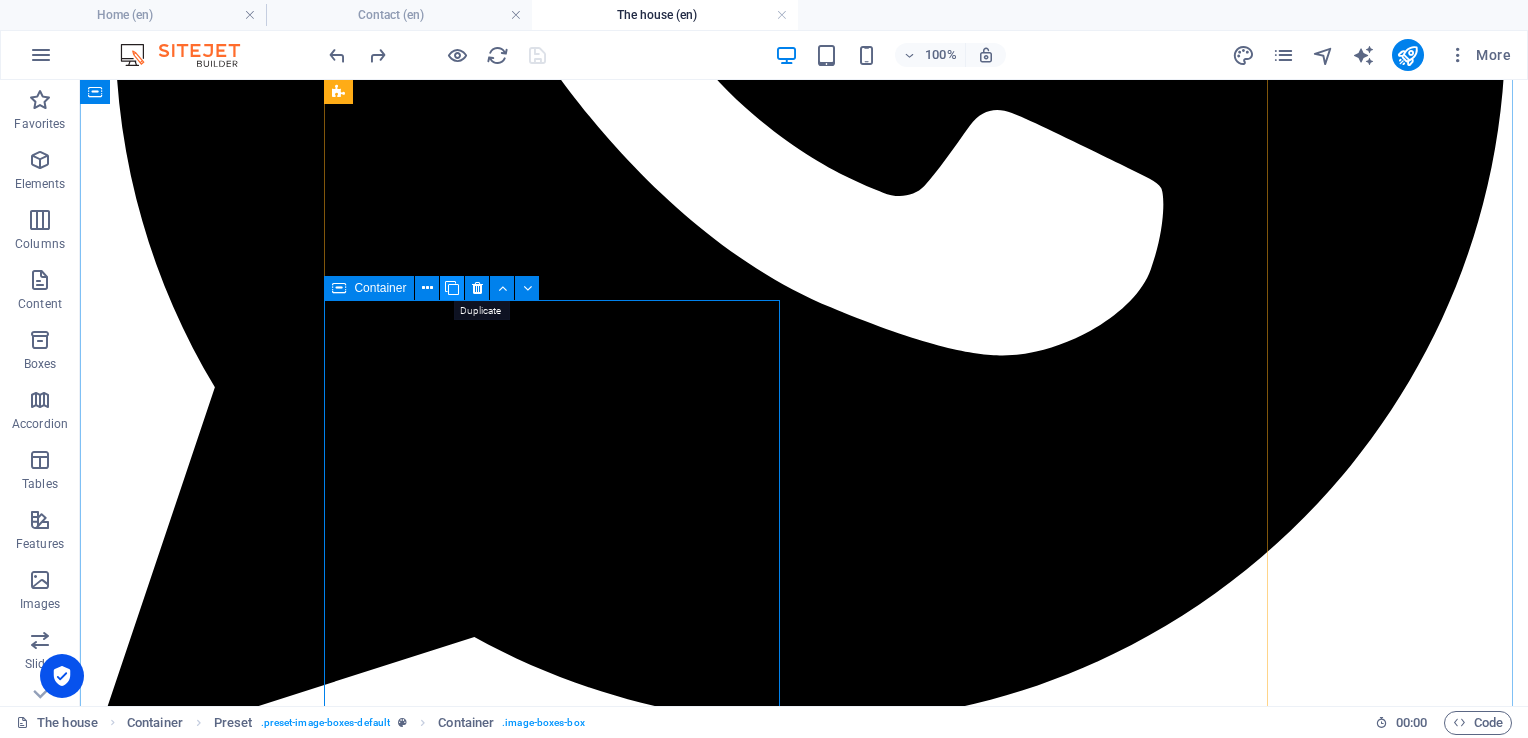 click at bounding box center (452, 288) 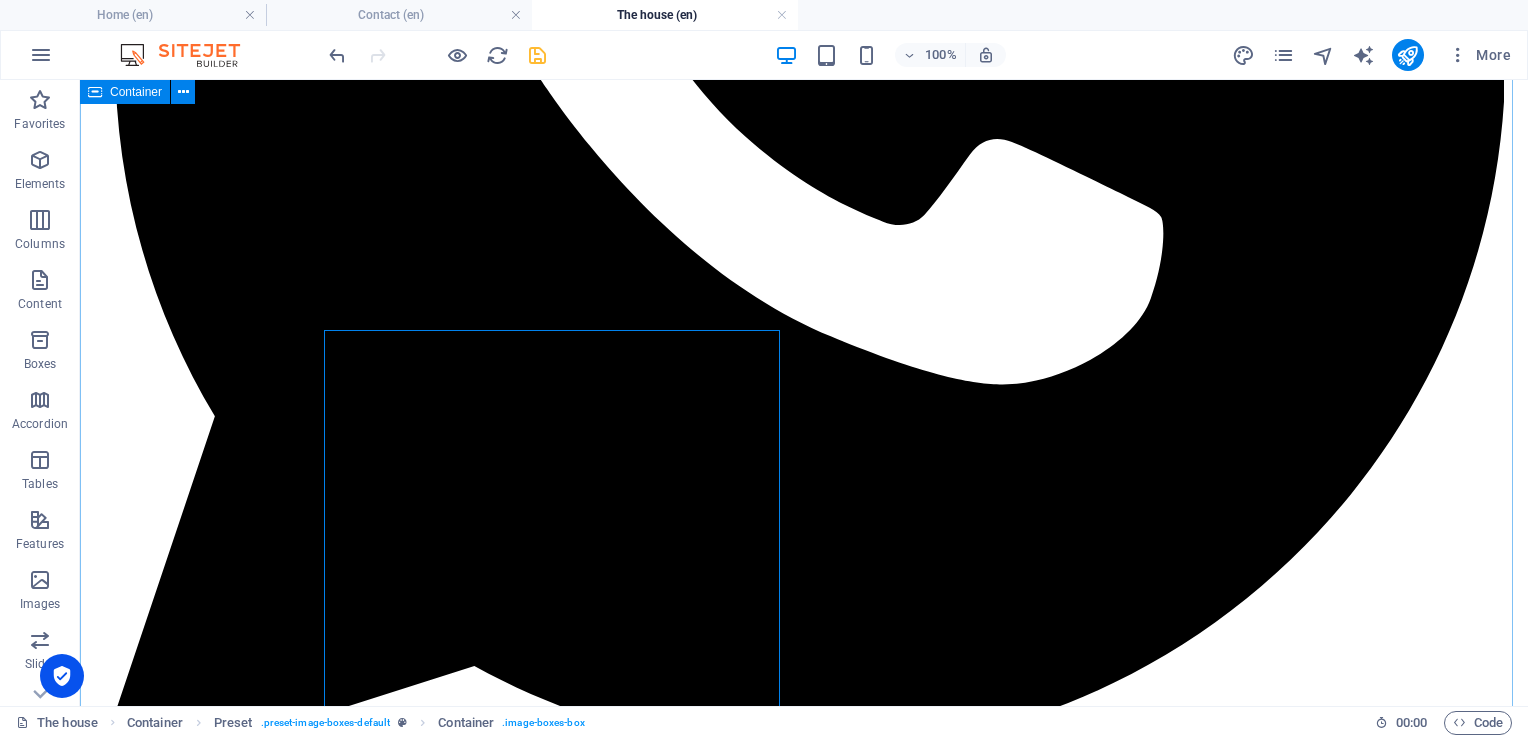 scroll, scrollTop: 798, scrollLeft: 0, axis: vertical 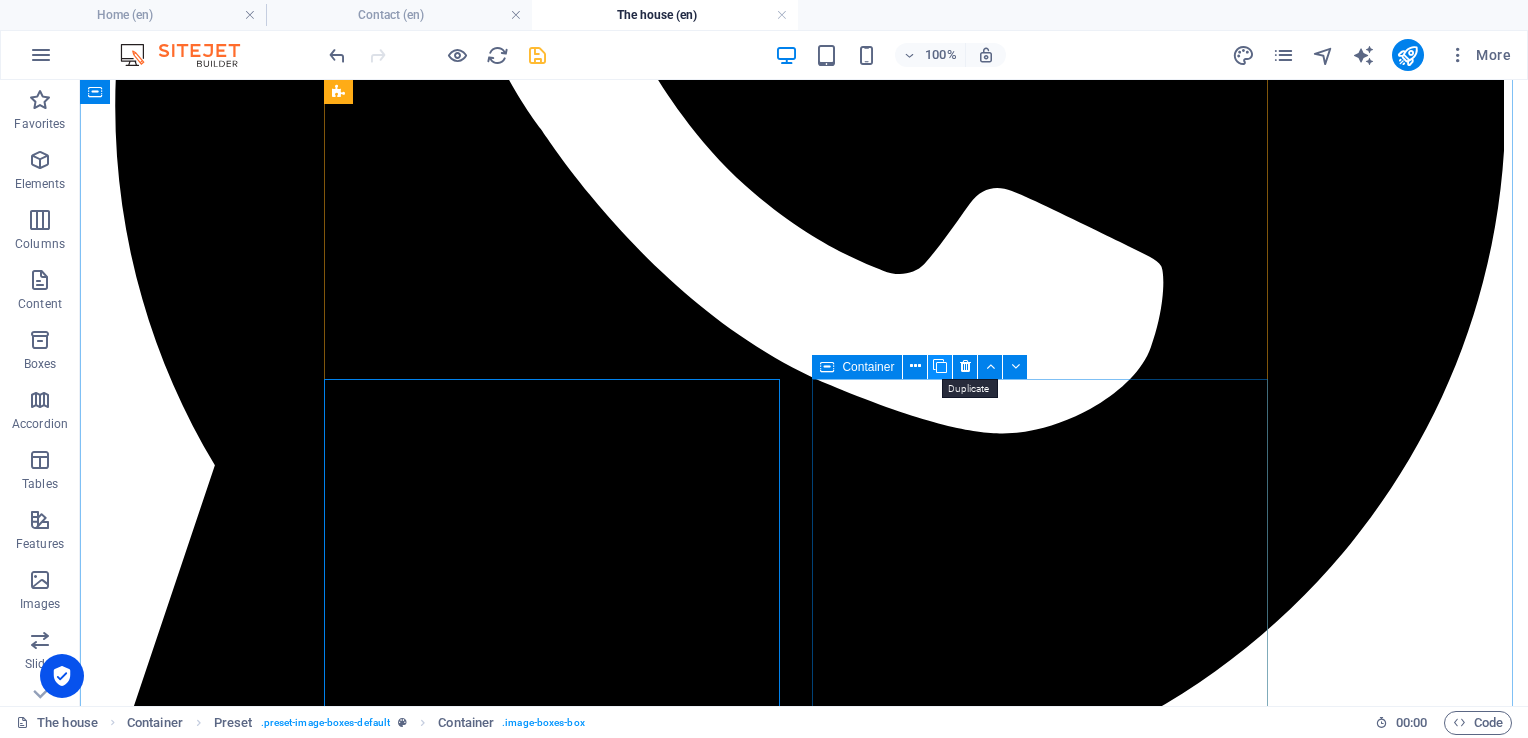 click at bounding box center [940, 366] 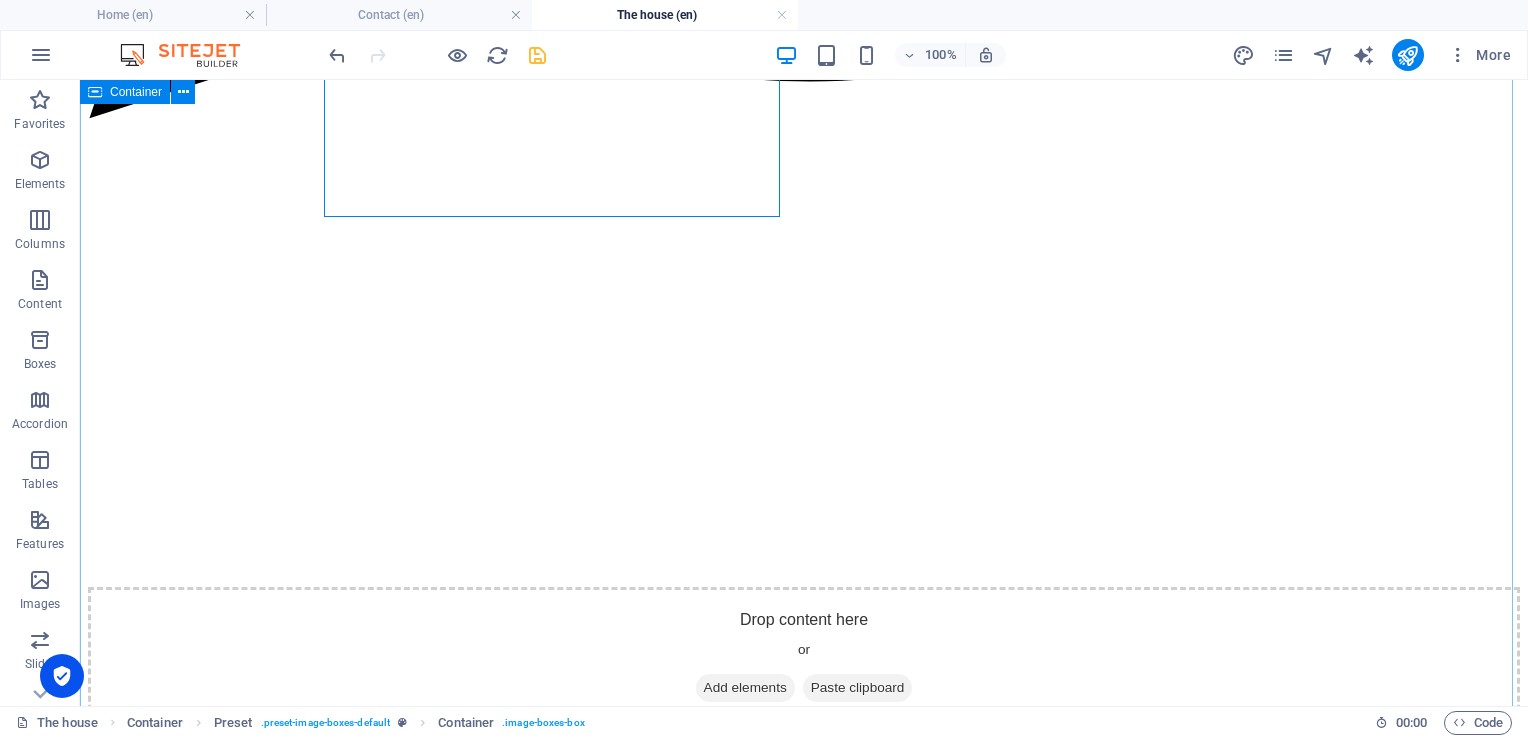 scroll, scrollTop: 1520, scrollLeft: 0, axis: vertical 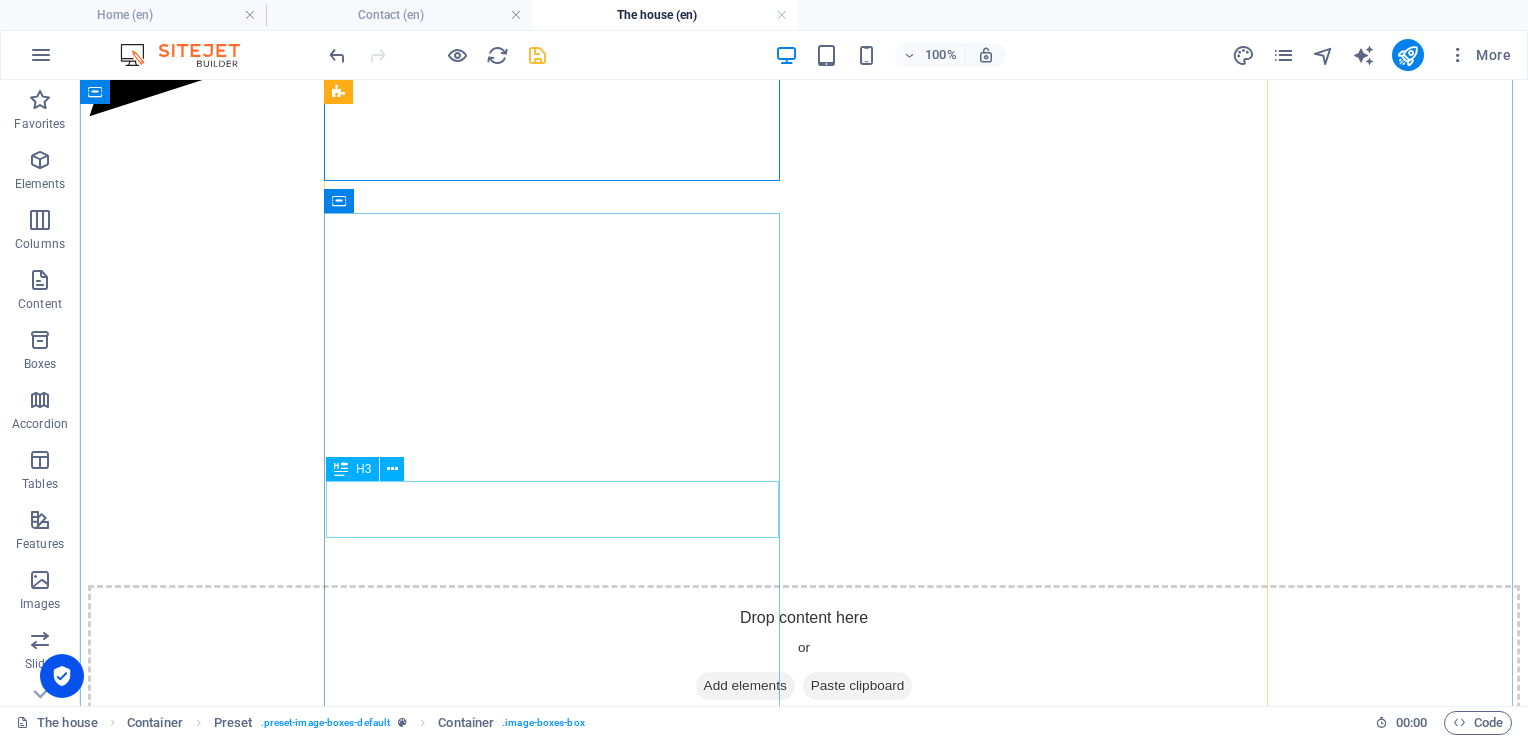 click on "Main guestroom" at bounding box center (804, 5948) 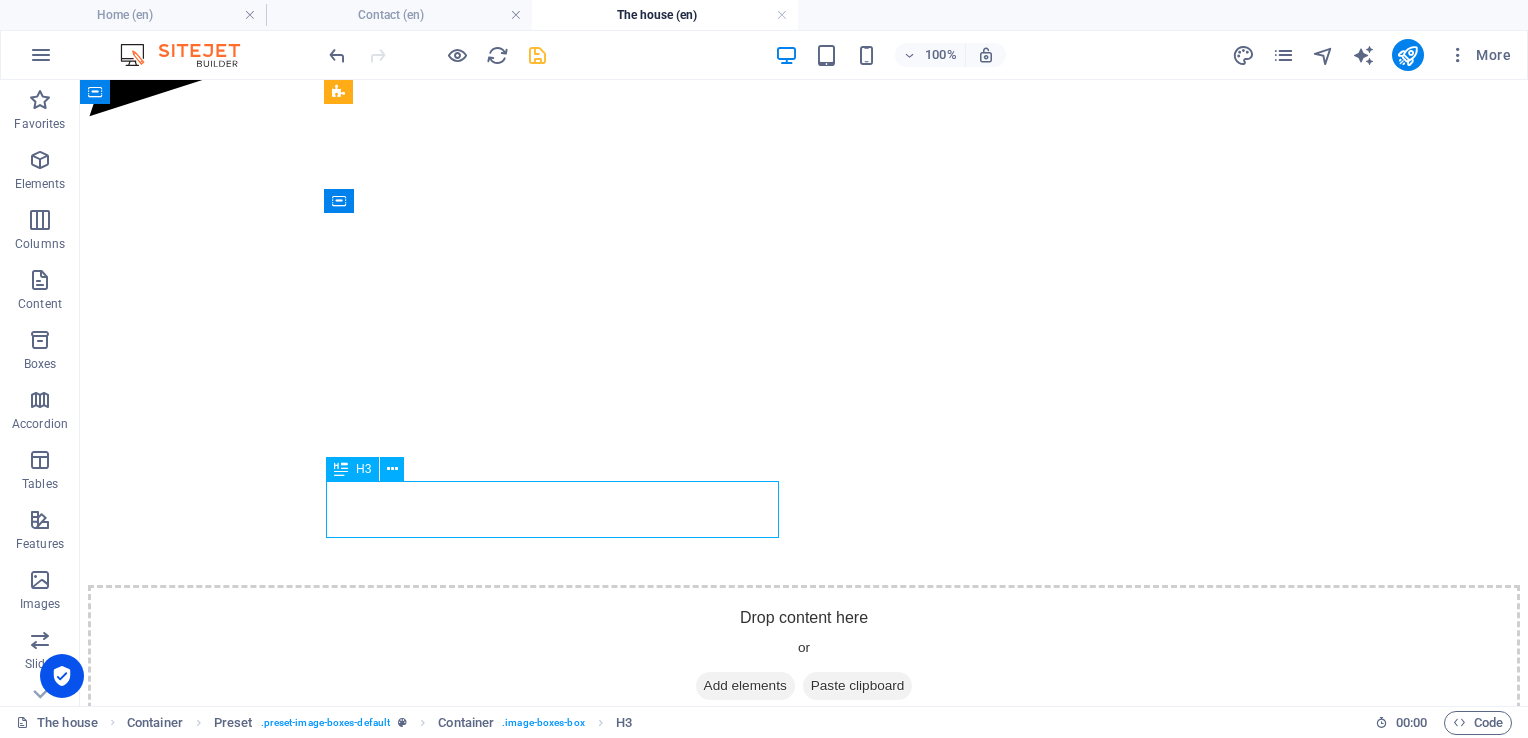 click on "Main guestroom" at bounding box center [804, 5948] 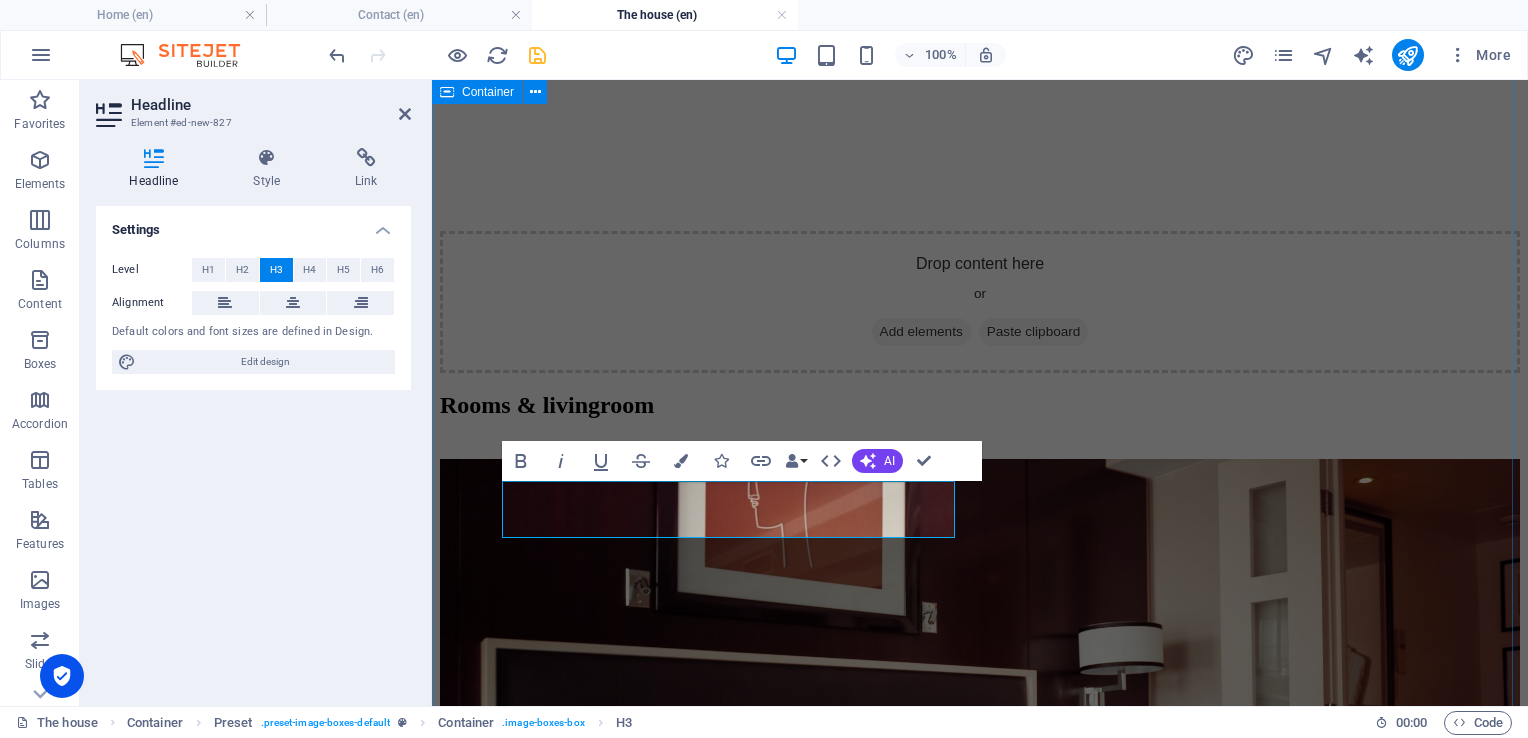 type 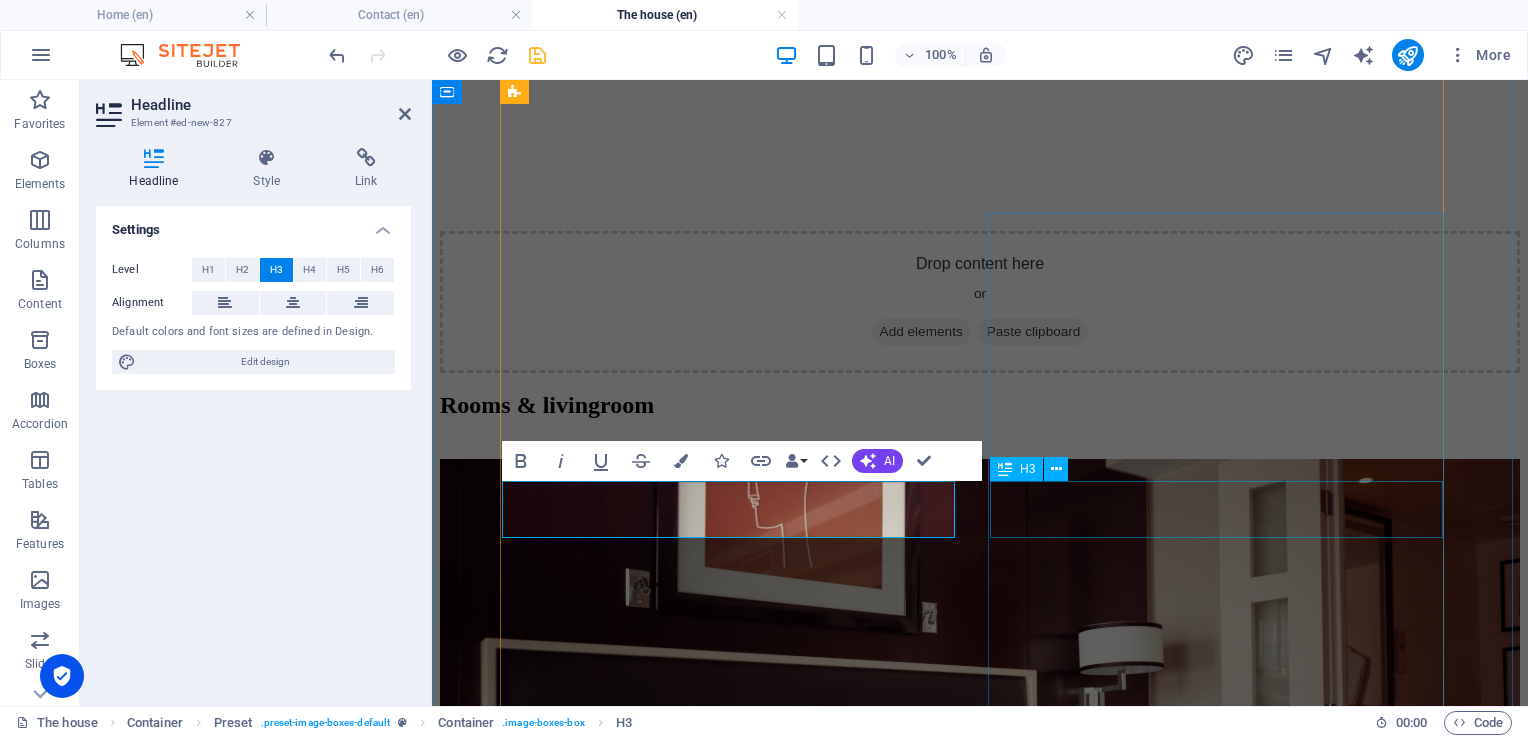 click on "Living room and kitchen" at bounding box center (980, 5414) 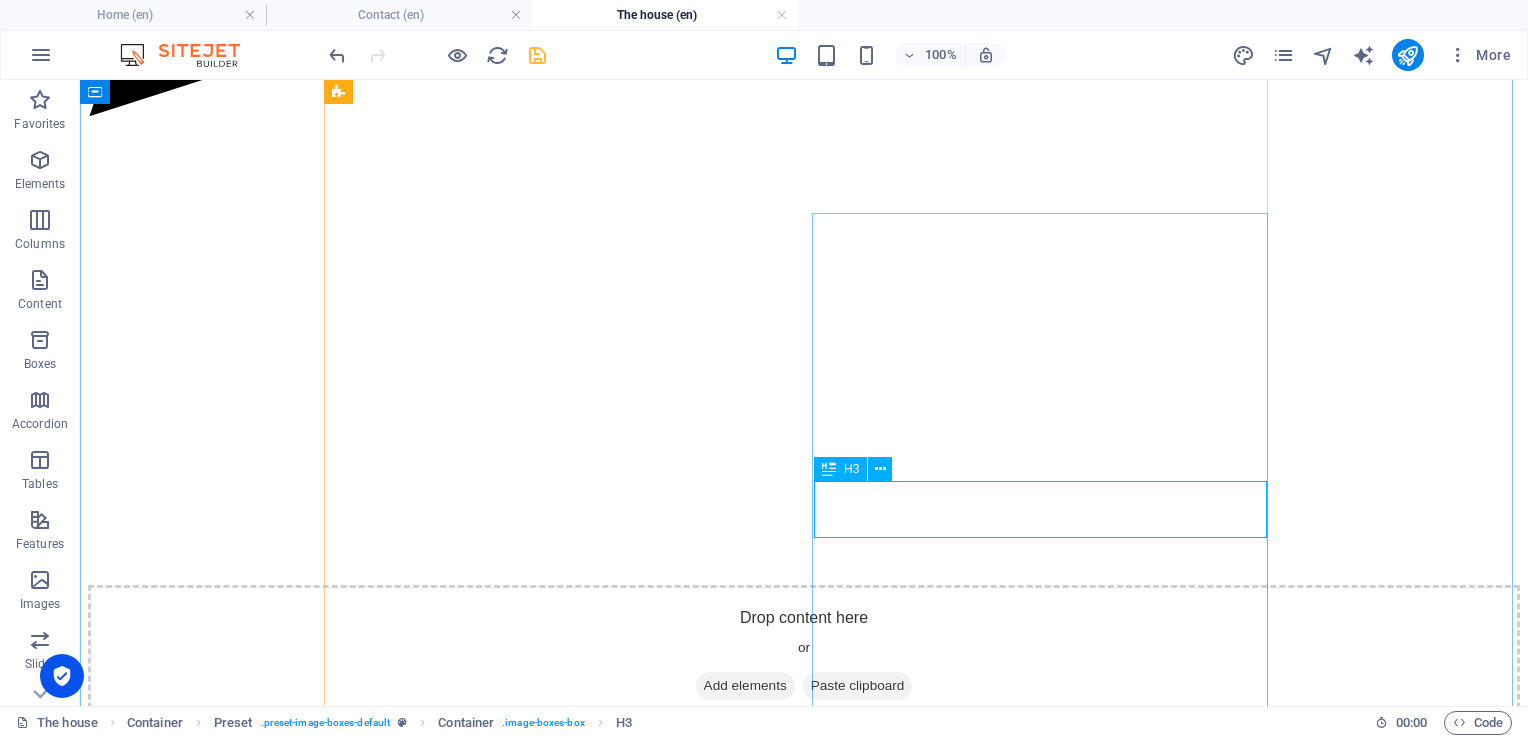 click on "Living room and kitchen" at bounding box center [804, 7012] 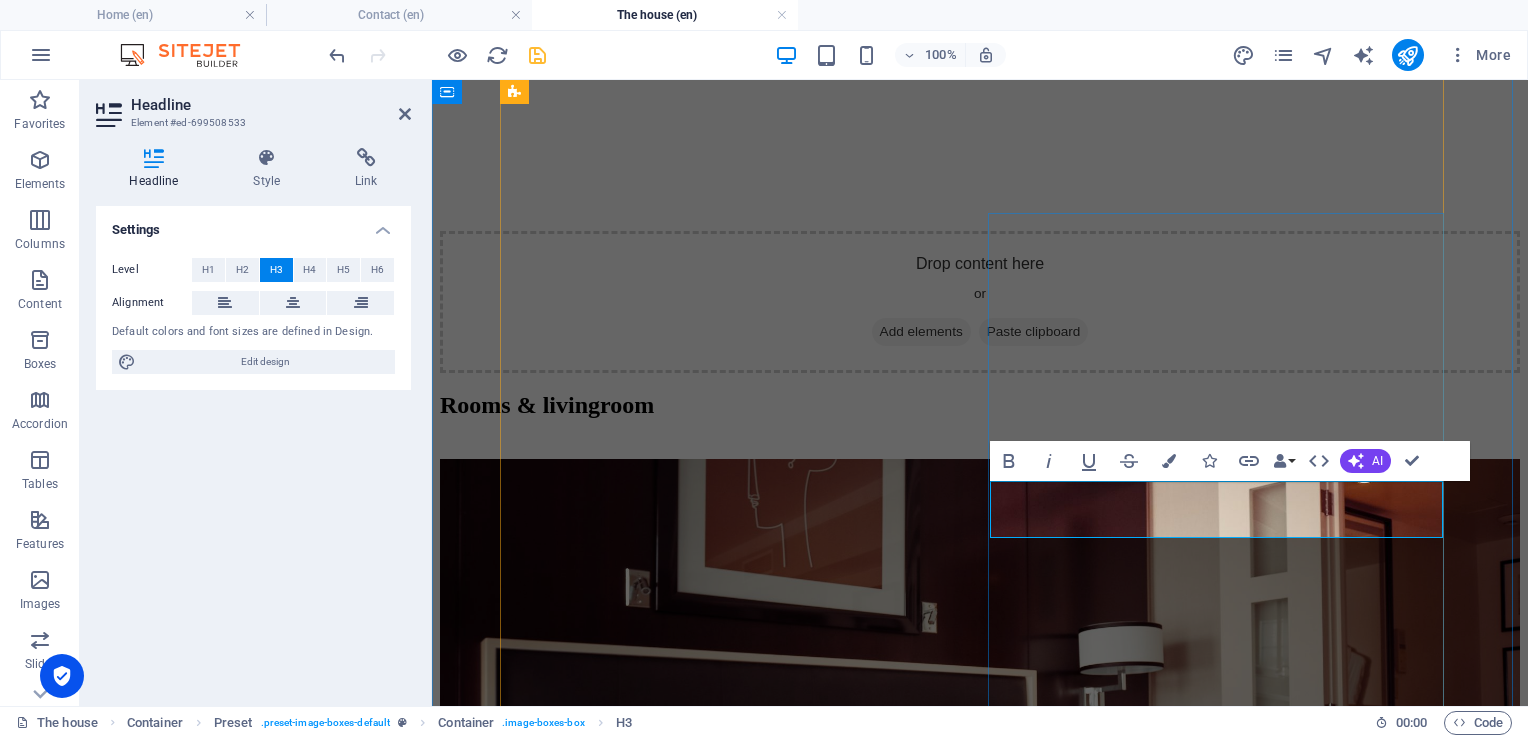type 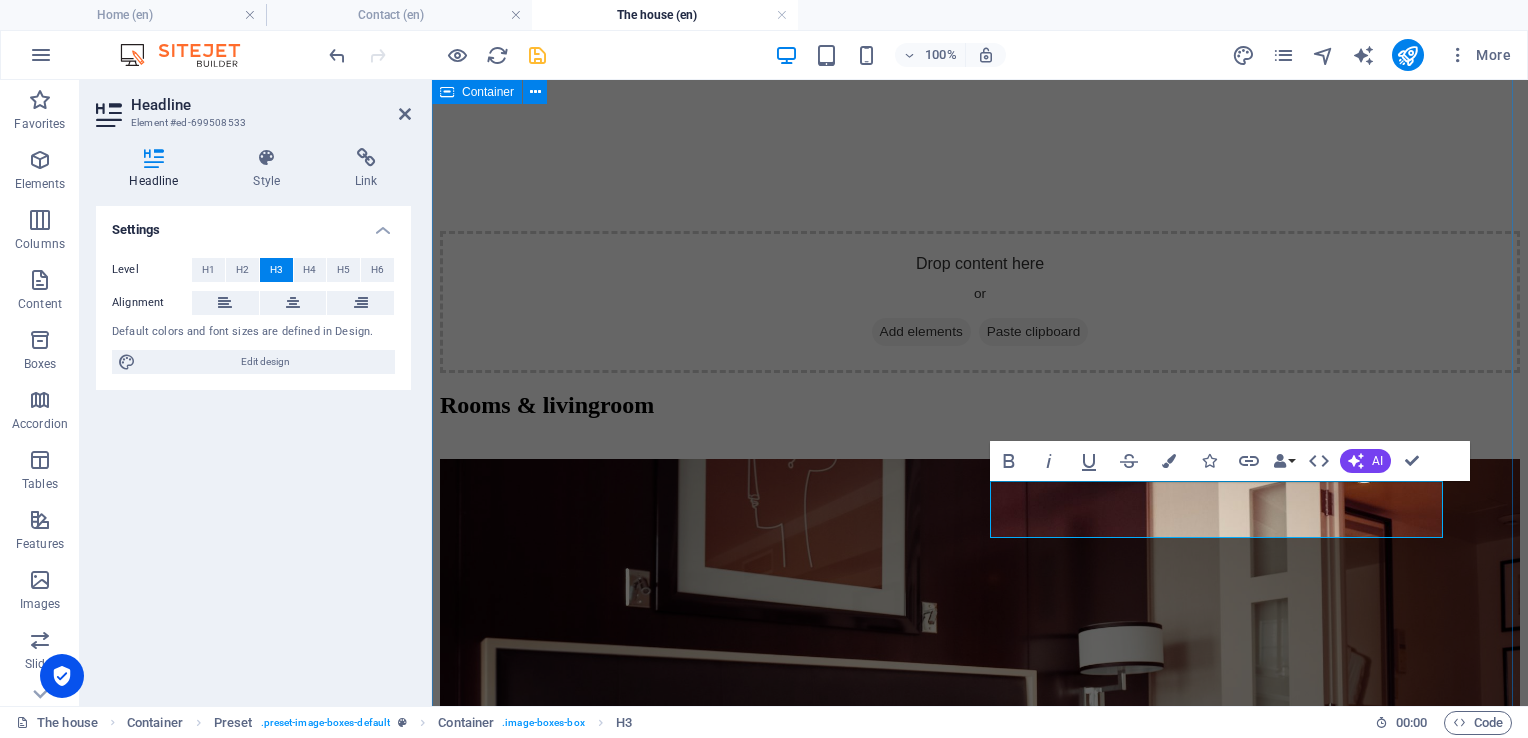 click on "Rooms & livingroom Guest room to the pool  Queensize bed   1 shared bathroom  Lorem ipsum dolor sit amet, consetetur sadipscing elitr, sed diam nonumy eirmod tempor invidunt ut labore et dolore magna aliquyam erat, sed diam voluptua. Guest room to garden  Queensize bed   1 shared bathroom  Lorem ipsum dolor sit amet, consetetur sadipscing elitr, sed diam nonumy eirmod tempor invidunt ut labore et dolore magna aliquyam erat, sed diam voluptua. Main guestroom  Queensize bed   1 Bathroom     Own door to terrass Lorem ipsum dolor sit amet, consetetur sadipscing elitr, sed diam nonumy eirmod tempor invidunt ut labore et dolore magna aliquyam erat, sed diam voluptua. Main guestroom  Queensize bed   1 Bathroom     Own door to terrass Lorem ipsum dolor sit amet, consetetur sadipscing elitr, sed diam nonumy eirmod tempor invidunt ut labore et dolore magna aliquyam erat, sed diam voluptua. Guest bathroom  Queensize bed   1 Bathroom     Own door to terrass Master bathroom  6 Guests   3 Bathroom   Breakfast" at bounding box center [980, 2996] 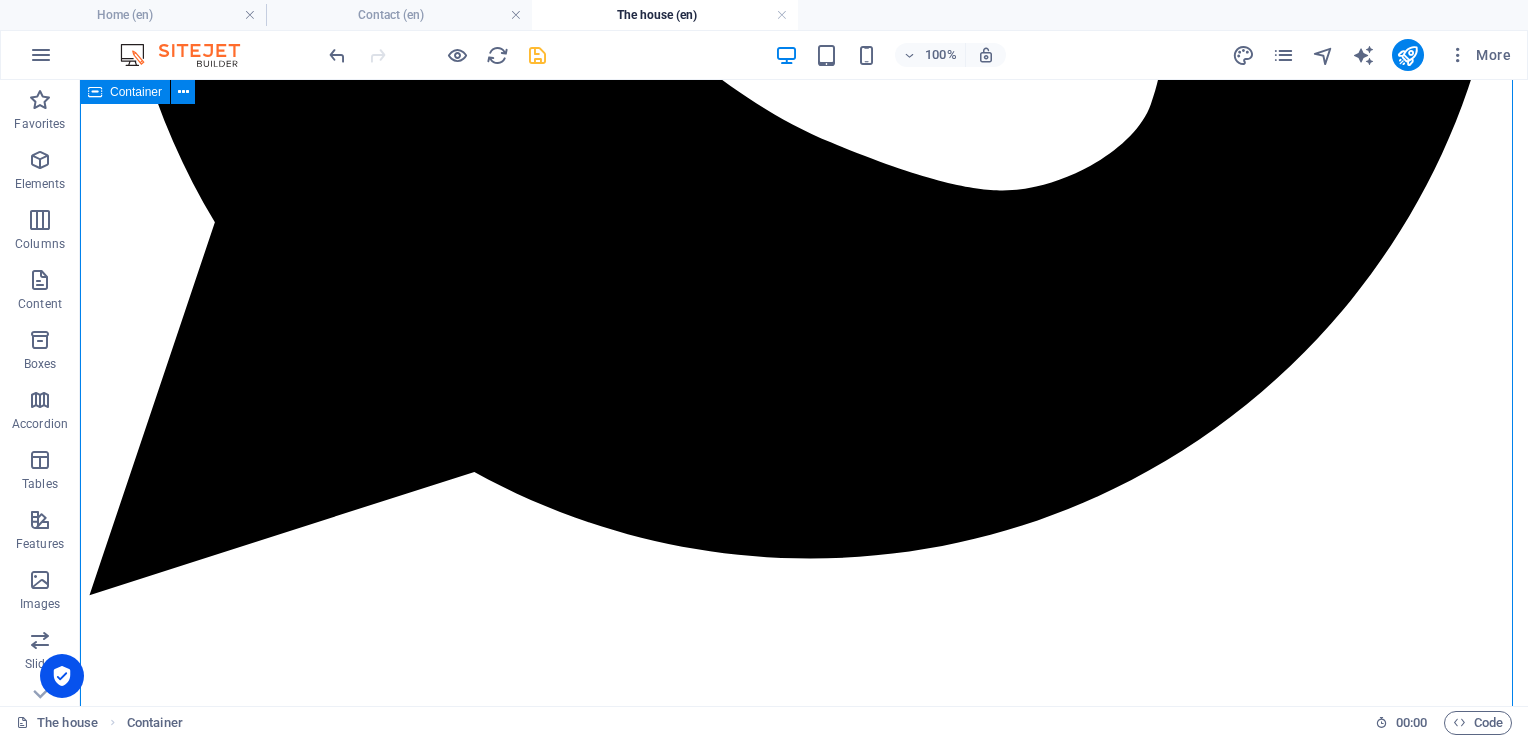 scroll, scrollTop: 1042, scrollLeft: 0, axis: vertical 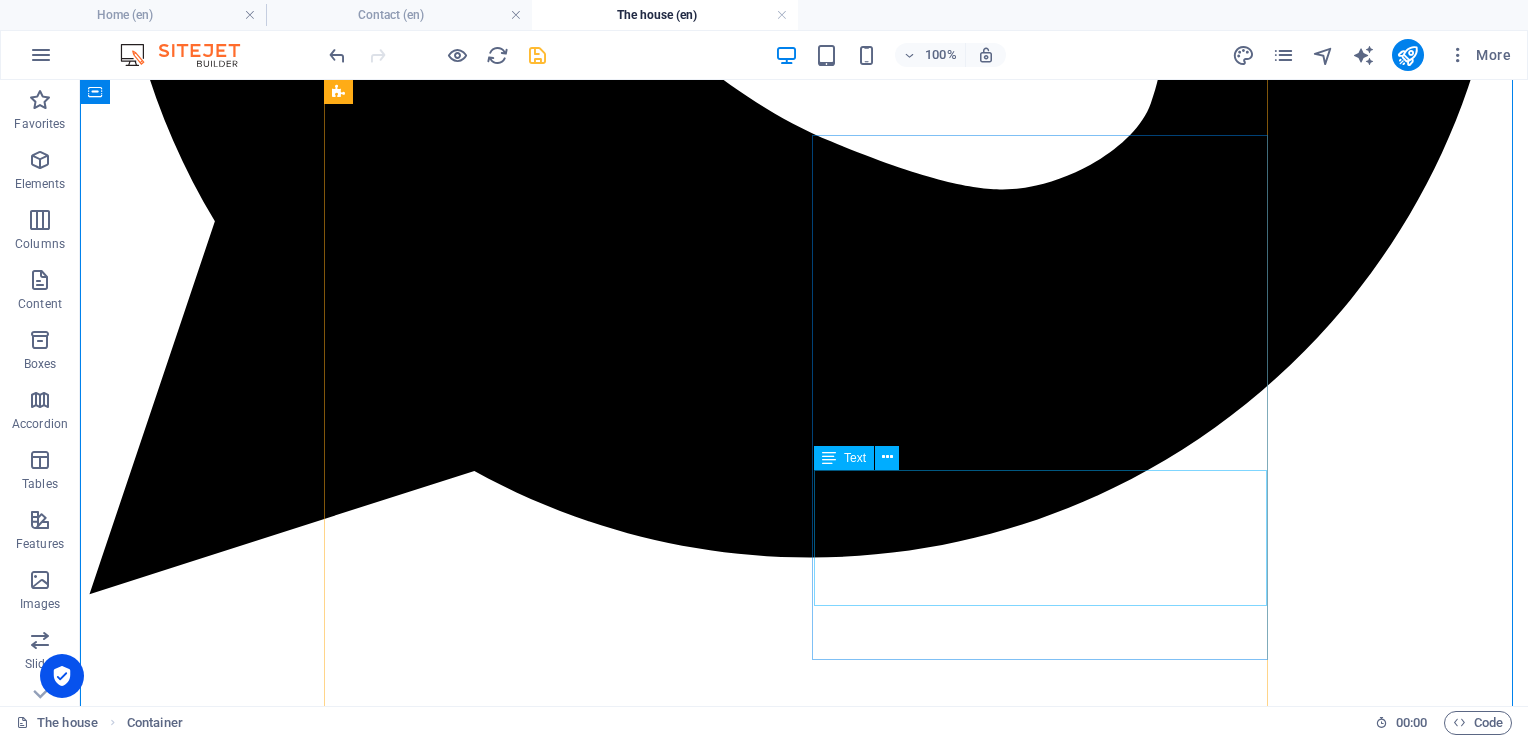 click on "Queensize bed   1 Bathroom     Own door to terrass Lorem ipsum dolor sit amet, consetetur sadipscing elitr, sed diam nonumy eirmod tempor invidunt ut labore et dolore magna aliquyam erat, sed diam voluptua." at bounding box center [804, 5460] 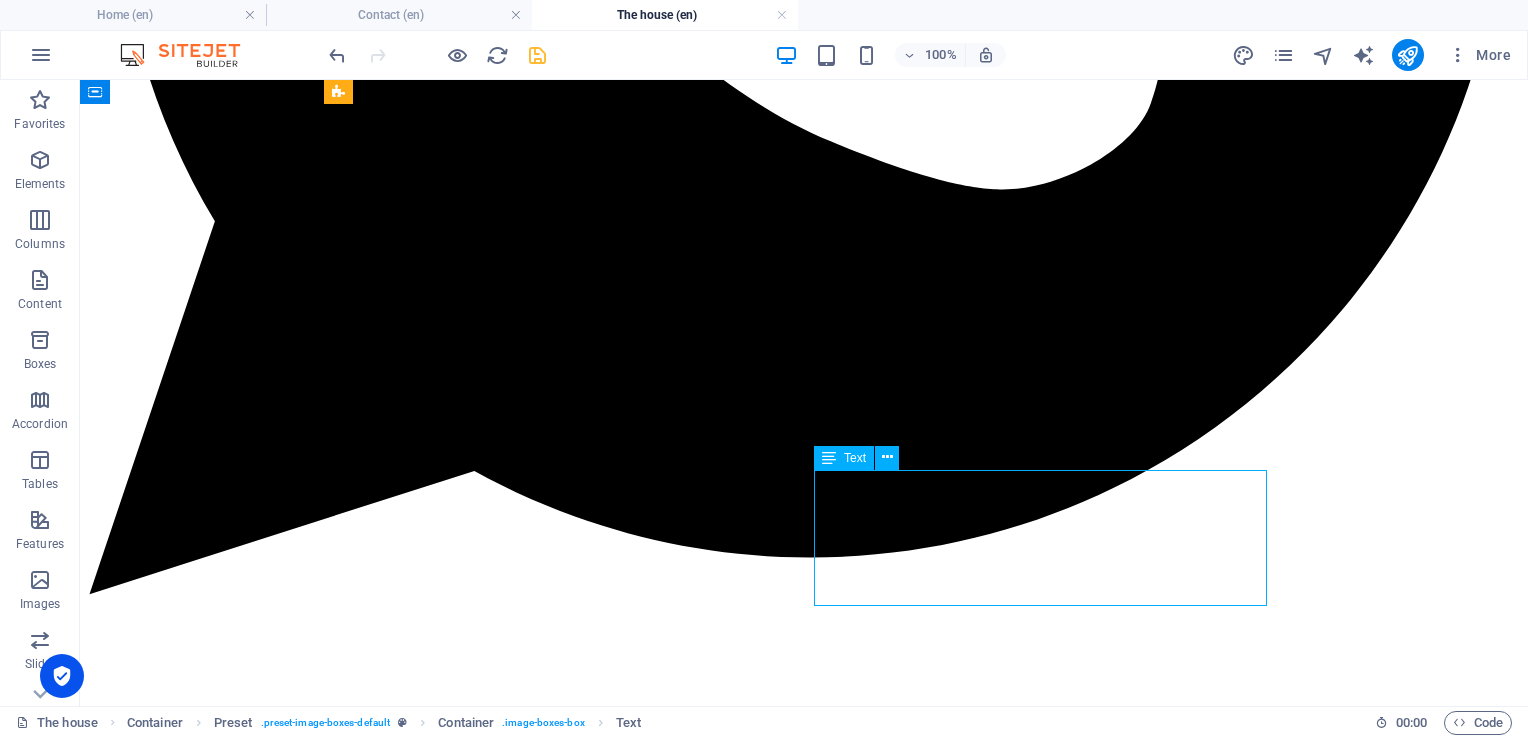 click on "Queensize bed   1 Bathroom     Own door to terrass Lorem ipsum dolor sit amet, consetetur sadipscing elitr, sed diam nonumy eirmod tempor invidunt ut labore et dolore magna aliquyam erat, sed diam voluptua." at bounding box center (804, 5460) 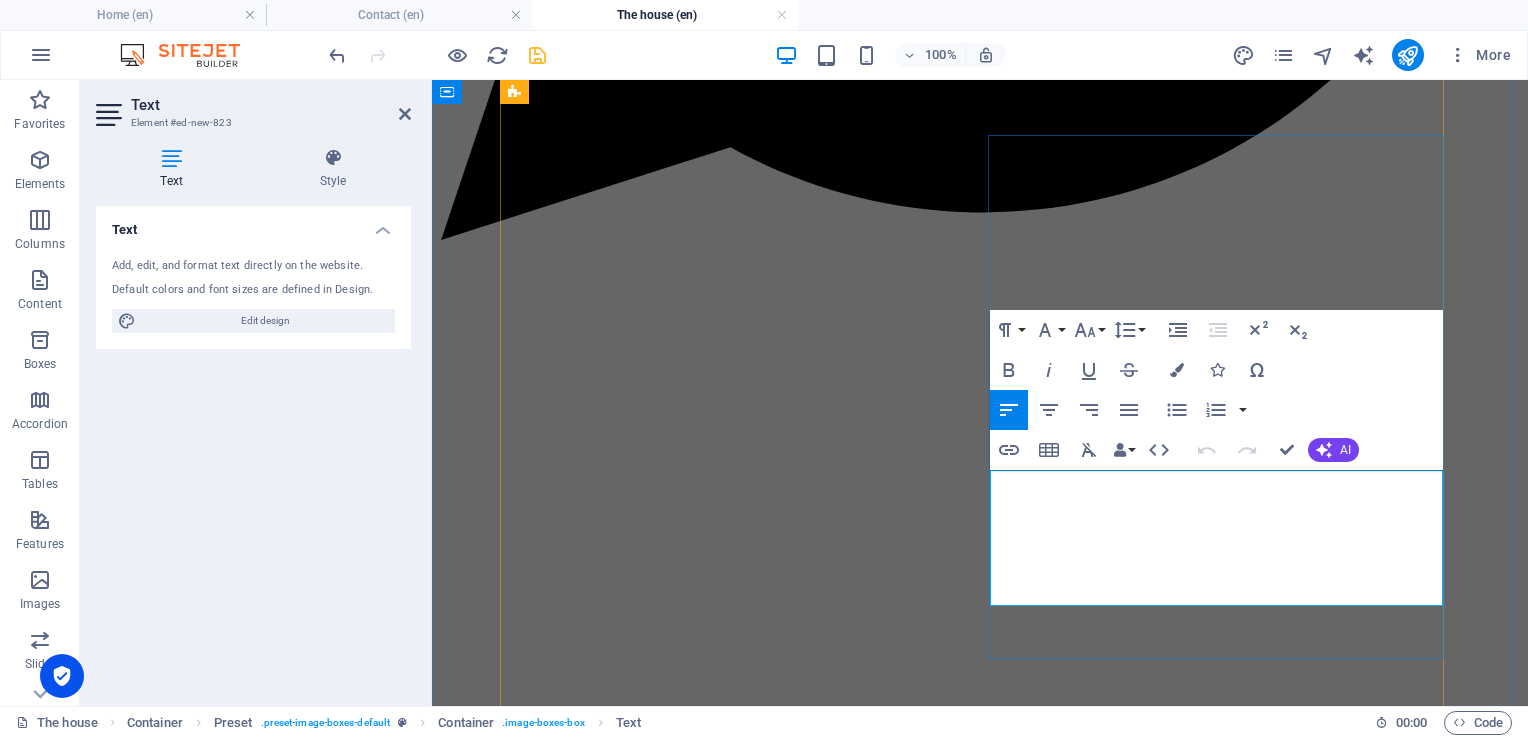 click on "Queensize bed   1 Bathroom     Own door to terrass" at bounding box center [980, 4243] 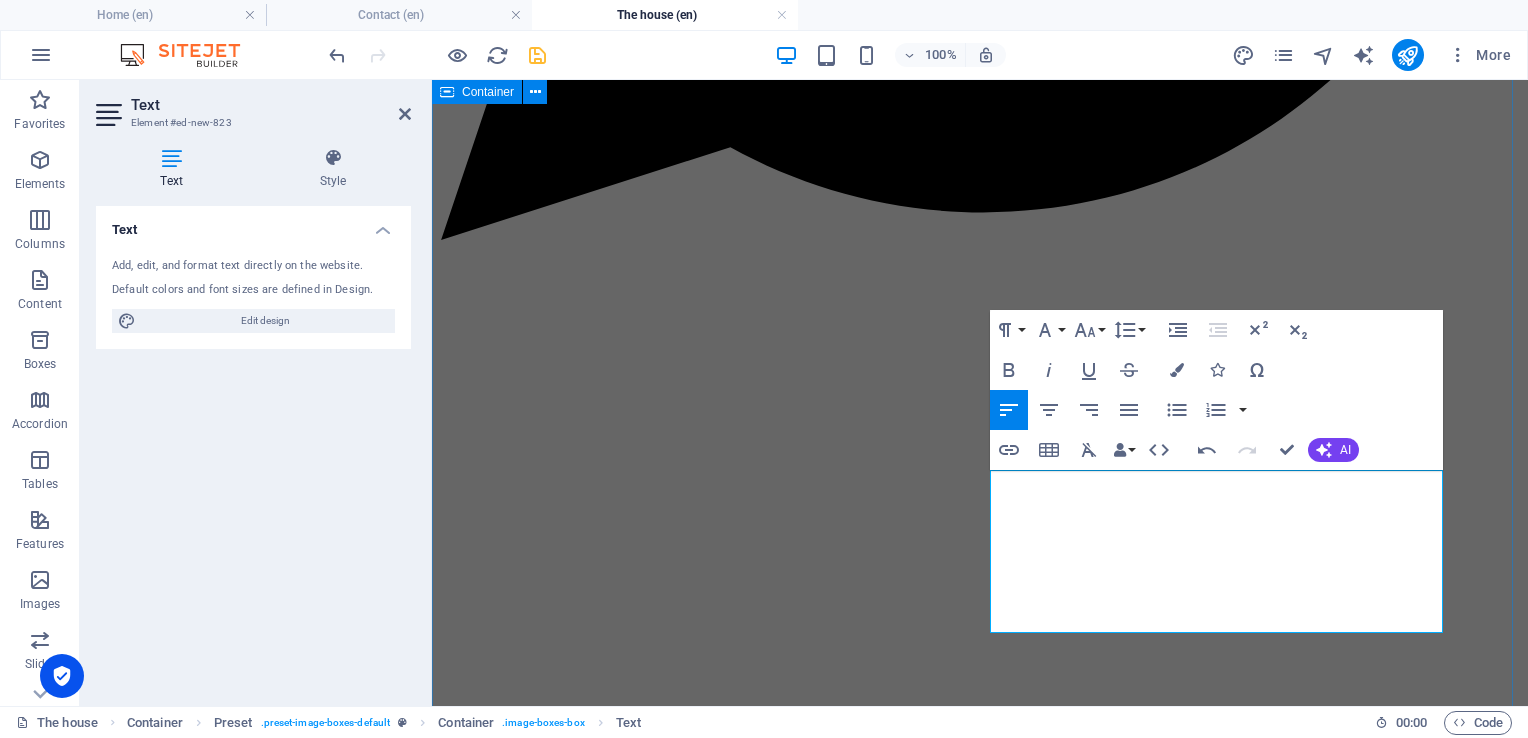 click on "Rooms & livingroom Guest room to the pool  Queensize bed   1 shared bathroom  Lorem ipsum dolor sit amet, consetetur sadipscing elitr, sed diam nonumy eirmod tempor invidunt ut labore et dolore magna aliquyam erat, sed diam voluptua. Guest room to garden  Queensize bed   1 shared bathroom  Lorem ipsum dolor sit amet, consetetur sadipscing elitr, sed diam nonumy eirmod tempor invidunt ut labore et dolore magna aliquyam erat, sed diam voluptua. Main guestroom  Queensize bed   1 Bathroom     Own door to terrass Lorem ipsum dolor sit amet, consetetur sadipscing elitr, sed diam nonumy eirmod tempor invidunt ut labore et dolore magna aliquyam erat, sed diam voluptua. Main guestroom  Queensize bed   1 Private bathroom     Own door to terrass Lorem ipsum dolor sit amet, consetetur sadipscing elitr, sed diam nonumy eirmod tempor invidunt ut labore et dolore magna aliquyam erat, sed diam voluptua. Guest bathroom  Queensize bed   1 Bathroom     Own door to terrass Master bathroom  6 Guests   3 Bathroom   Breakfast" at bounding box center (980, 3474) 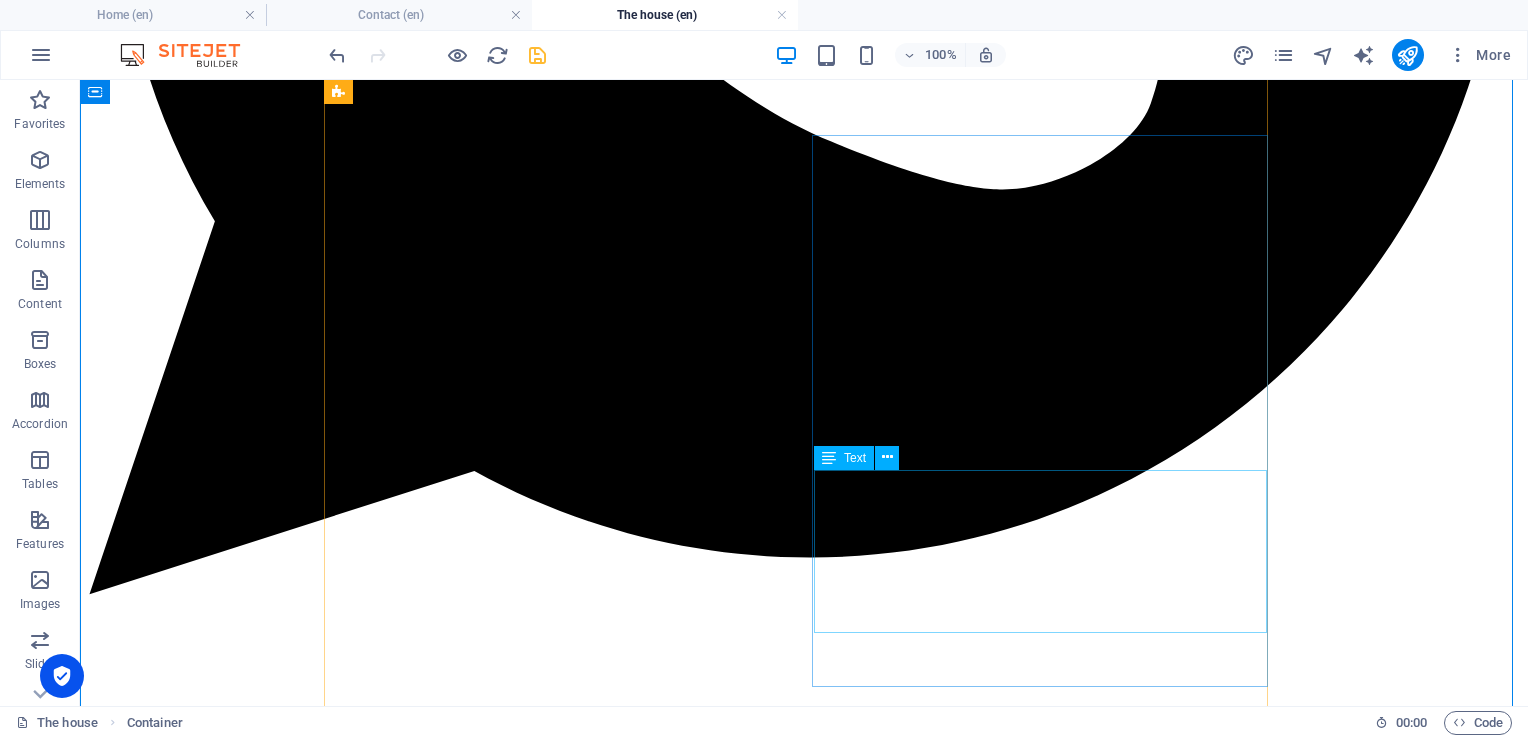 click on "Queensize bed   1 Private bathroom     Own door to terrass Lorem ipsum dolor sit amet, consetetur sadipscing elitr, sed diam nonumy eirmod tempor invidunt ut labore et dolore magna aliquyam erat, sed diam voluptua." at bounding box center [804, 5460] 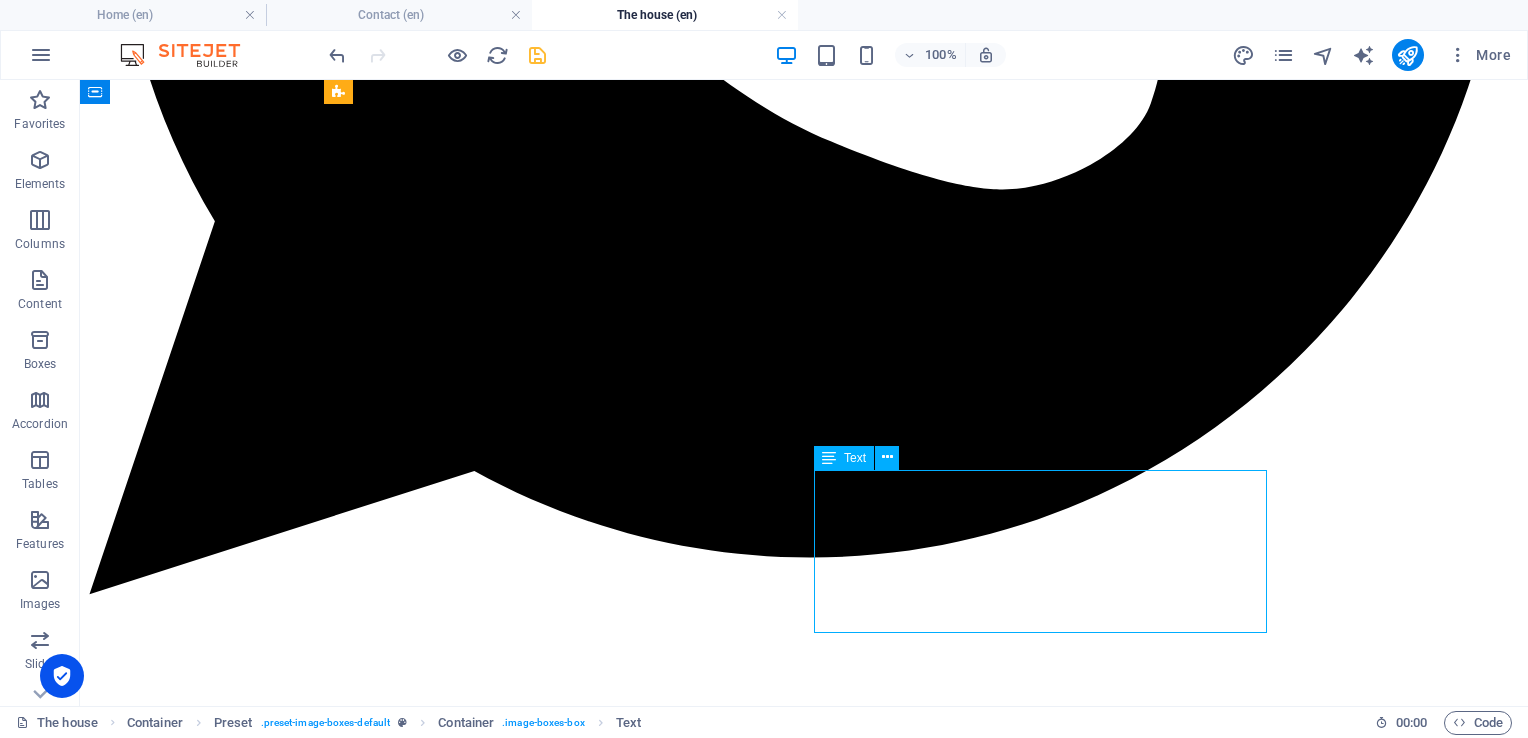 click on "Queensize bed   1 Private bathroom     Own door to terrass Lorem ipsum dolor sit amet, consetetur sadipscing elitr, sed diam nonumy eirmod tempor invidunt ut labore et dolore magna aliquyam erat, sed diam voluptua." at bounding box center (804, 5460) 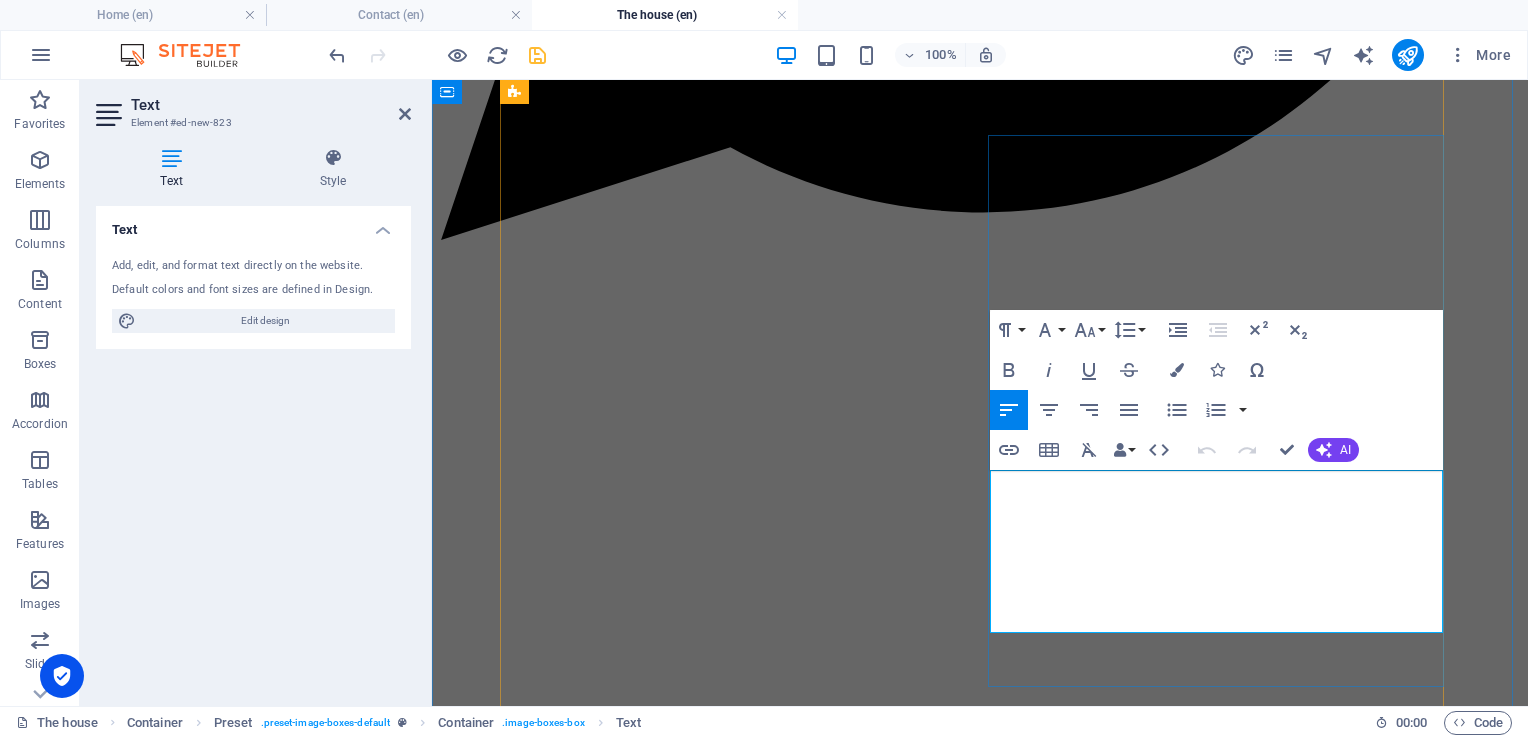 click on "Queensize bed   1 Private bathroom     Own door to terrass" at bounding box center (980, 4243) 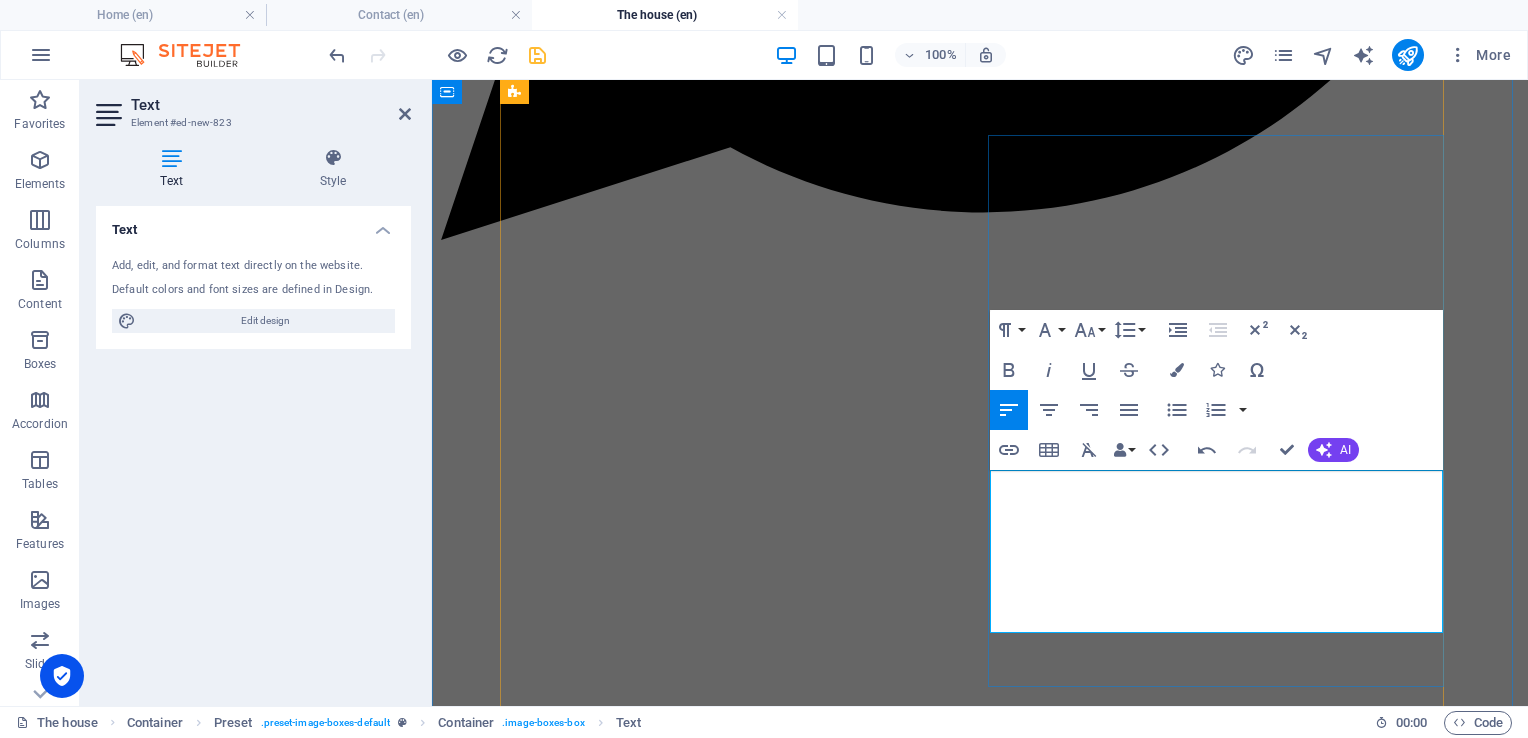 click on "Own door to terrass" at bounding box center [709, 4242] 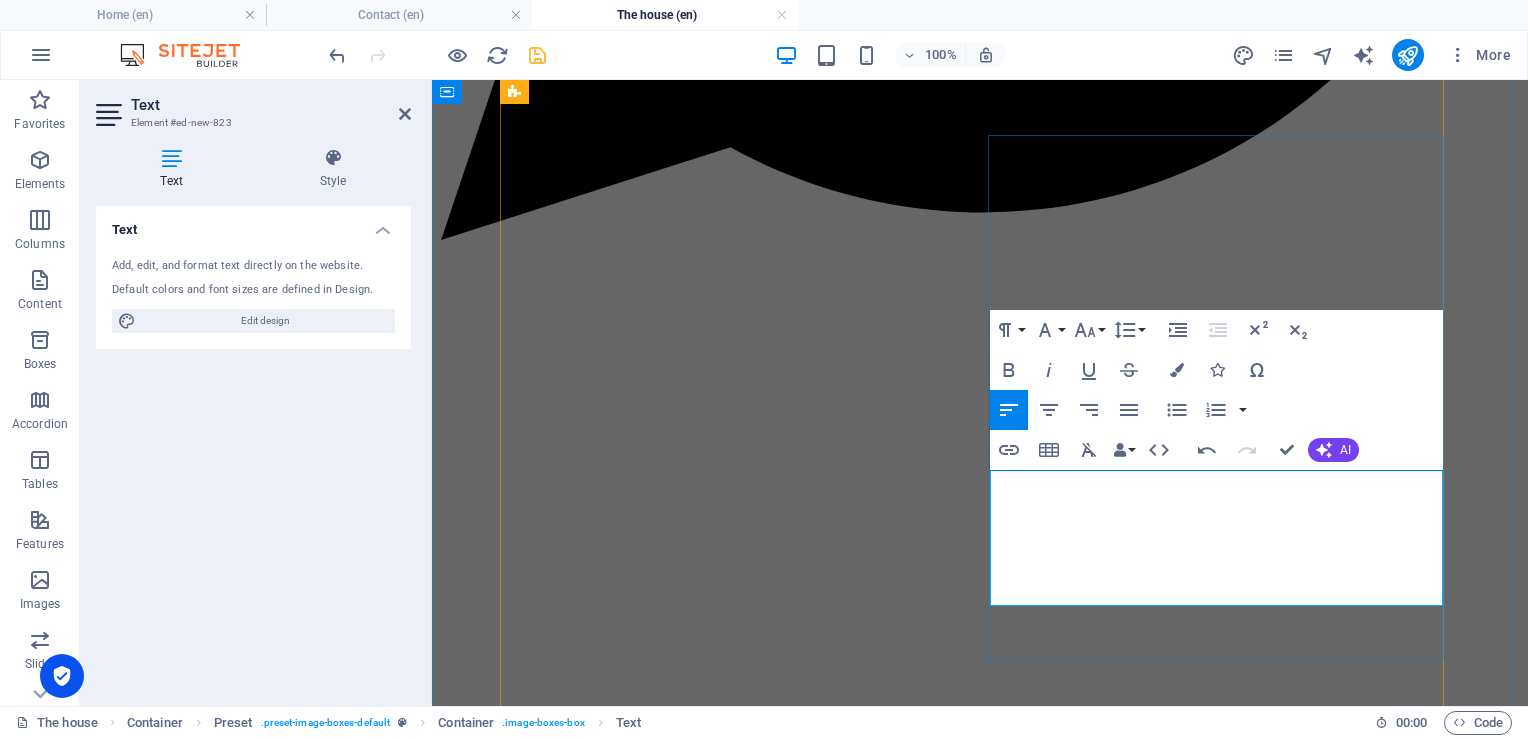 type 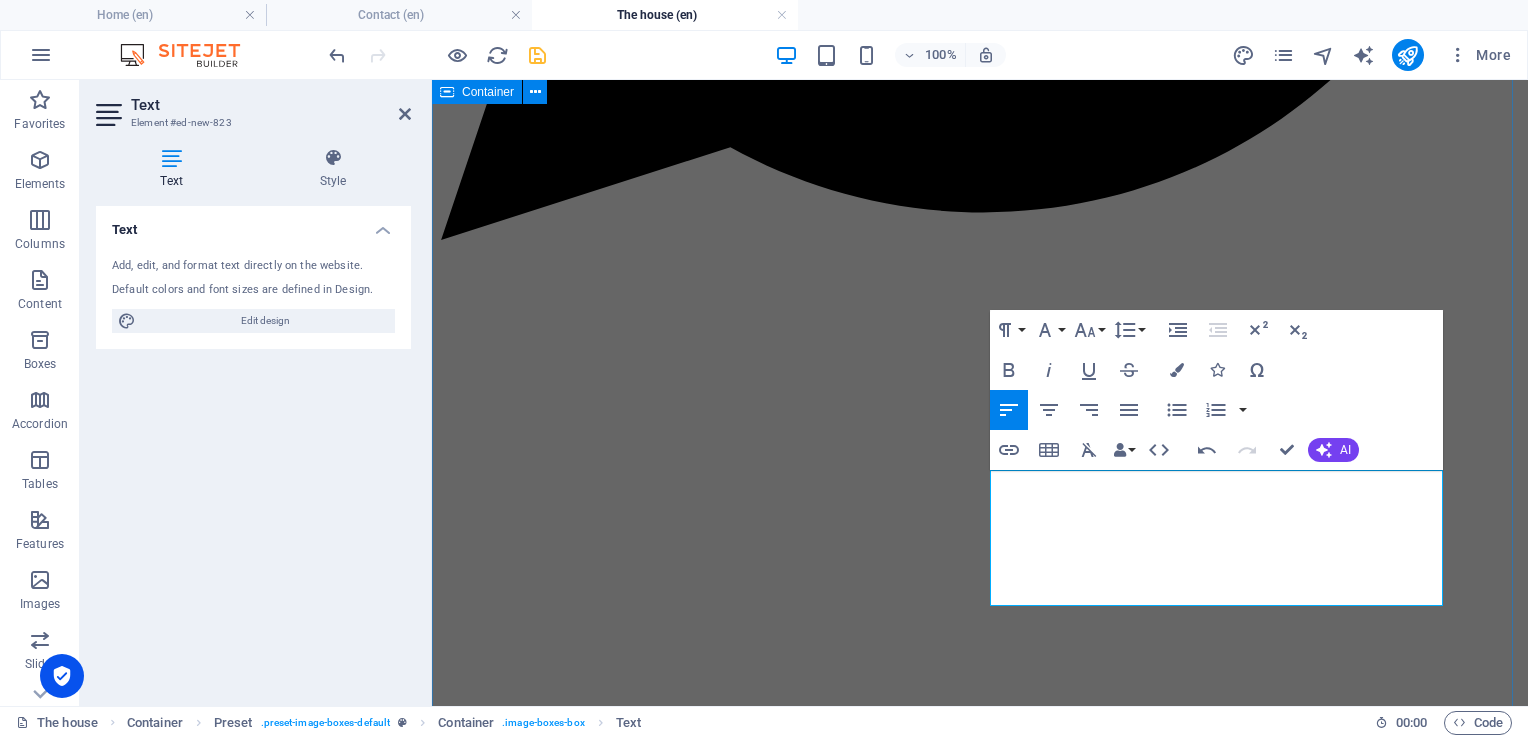 click on "Rooms & livingroom Guest room to the pool  Queensize bed   1 shared bathroom  Lorem ipsum dolor sit amet, consetetur sadipscing elitr, sed diam nonumy eirmod tempor invidunt ut labore et dolore magna aliquyam erat, sed diam voluptua. Guest room to garden  Queensize bed   1 shared bathroom  Lorem ipsum dolor sit amet, consetetur sadipscing elitr, sed diam nonumy eirmod tempor invidunt ut labore et dolore magna aliquyam erat, sed diam voluptua. Main guestroom  Queensize bed   1 Bathroom     Own door to terrass Lorem ipsum dolor sit amet, consetetur sadipscing elitr, sed diam nonumy eirmod tempor invidunt ut labore et dolore magna aliquyam erat, sed diam voluptua. Main guestroom  Queensize bed   Private bathroom     Door to terrass Lorem ipsum dolor sit amet, consetetur sadipscing elitr, sed diam nonumy eirmod tempor invidunt ut labore et dolore magna aliquyam erat, sed diam voluptua. Guest bathroom  Queensize bed   1 Bathroom     Own door to terrass Master bathroom  6 Guests   3 Bathroom   Breakfast" at bounding box center [980, 3474] 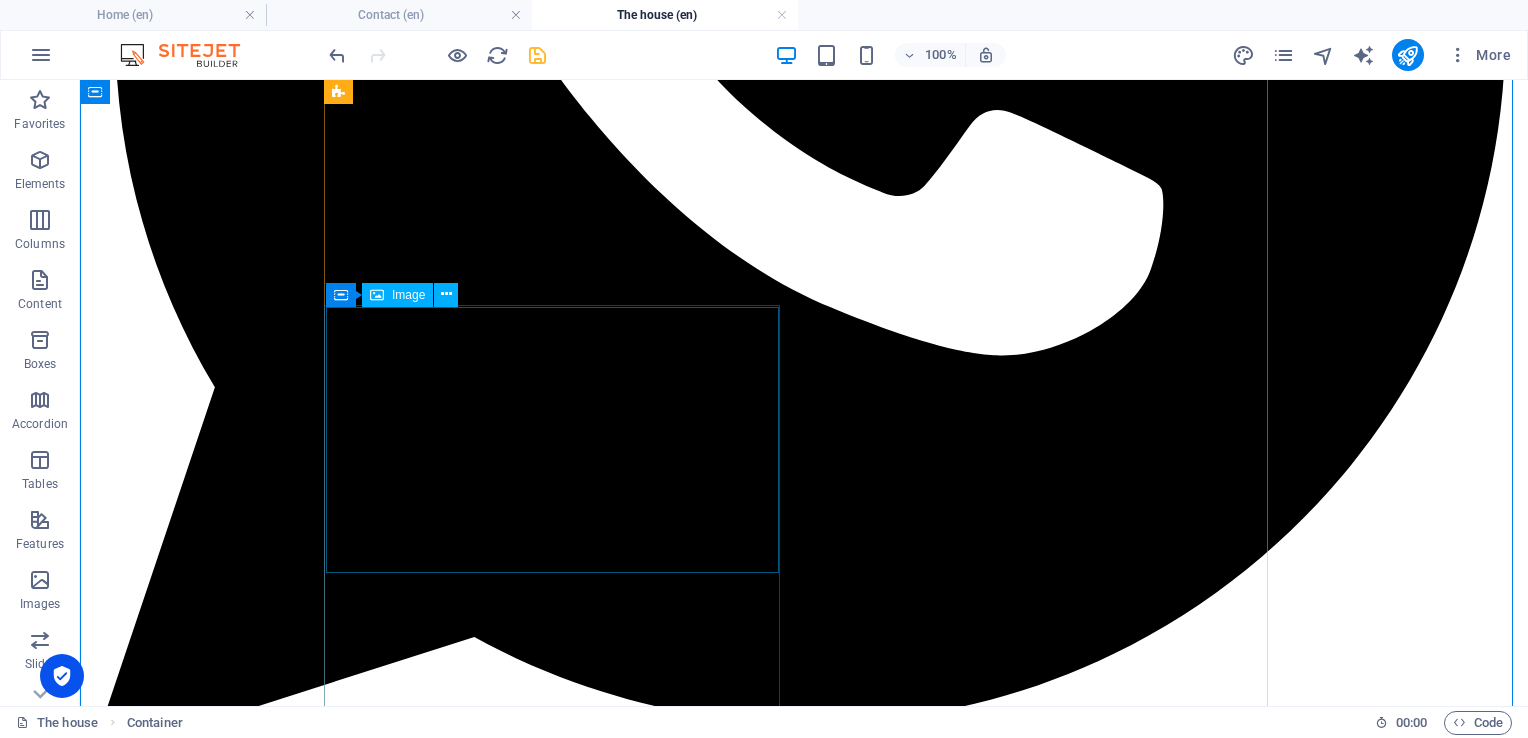 scroll, scrollTop: 877, scrollLeft: 0, axis: vertical 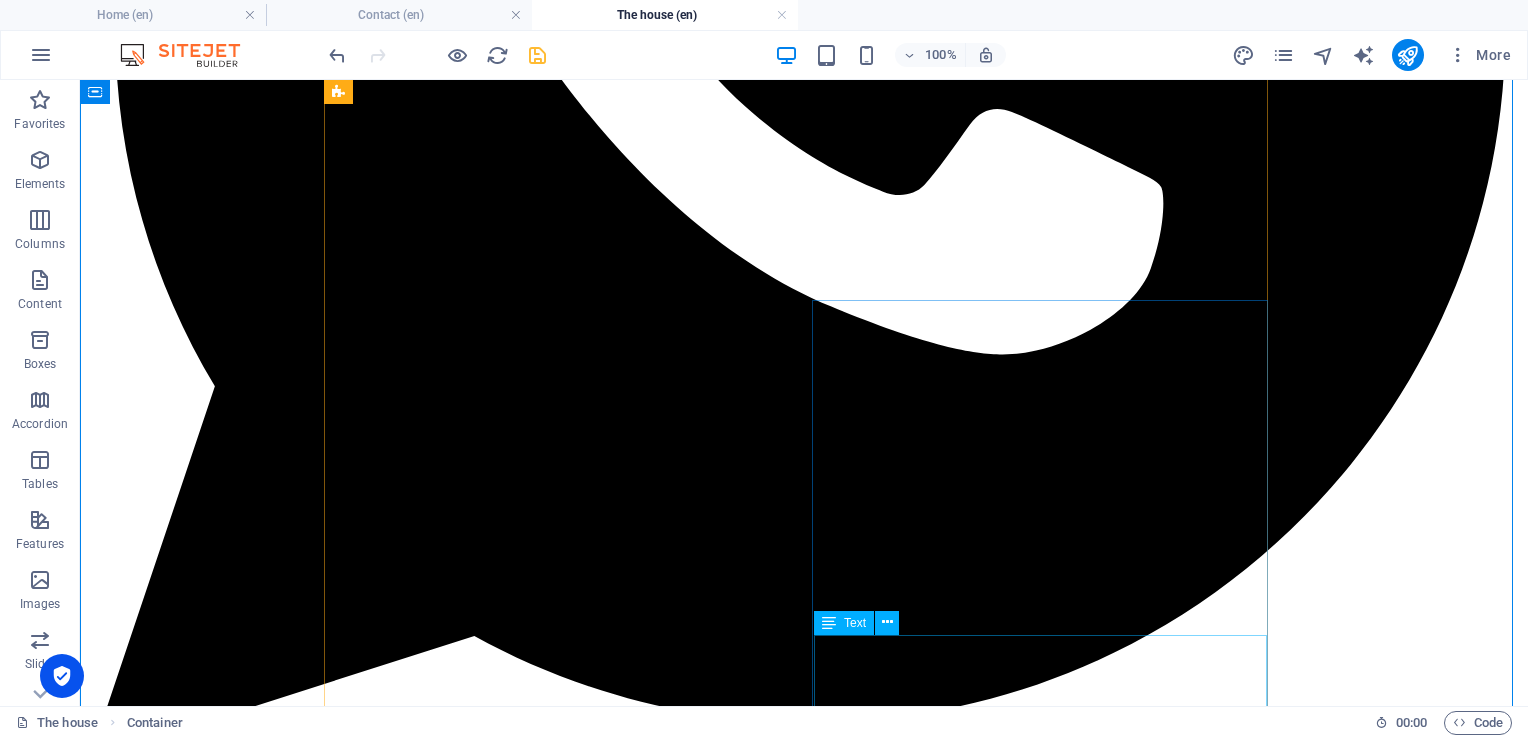 click on "Queensize bed   Private bathroom     Door to terrass Lorem ipsum dolor sit amet, consetetur sadipscing elitr, sed diam nonumy eirmod tempor invidunt ut labore et dolore magna aliquyam erat, sed diam voluptua." at bounding box center (804, 5625) 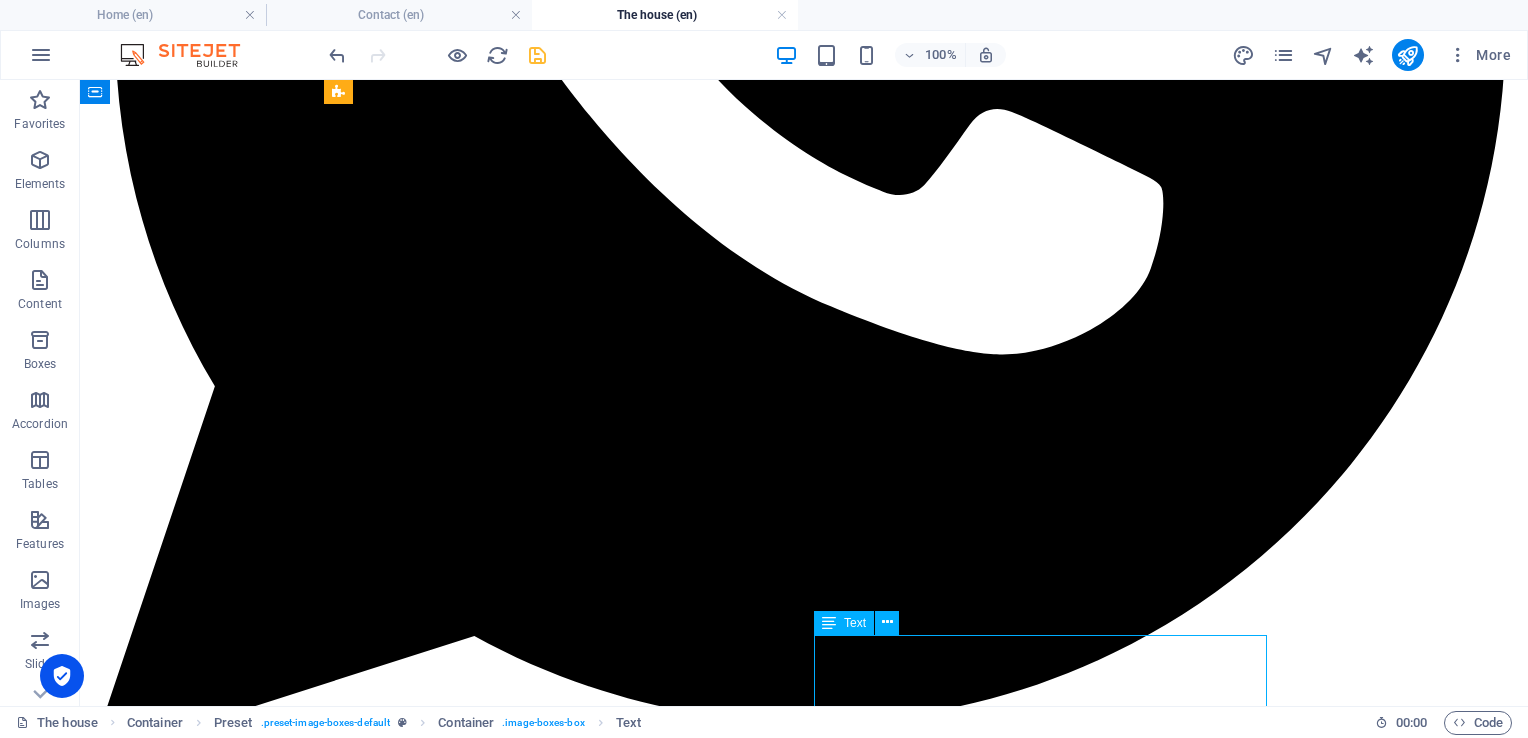 click on "Queensize bed   Private bathroom     Door to terrass Lorem ipsum dolor sit amet, consetetur sadipscing elitr, sed diam nonumy eirmod tempor invidunt ut labore et dolore magna aliquyam erat, sed diam voluptua." at bounding box center [804, 5625] 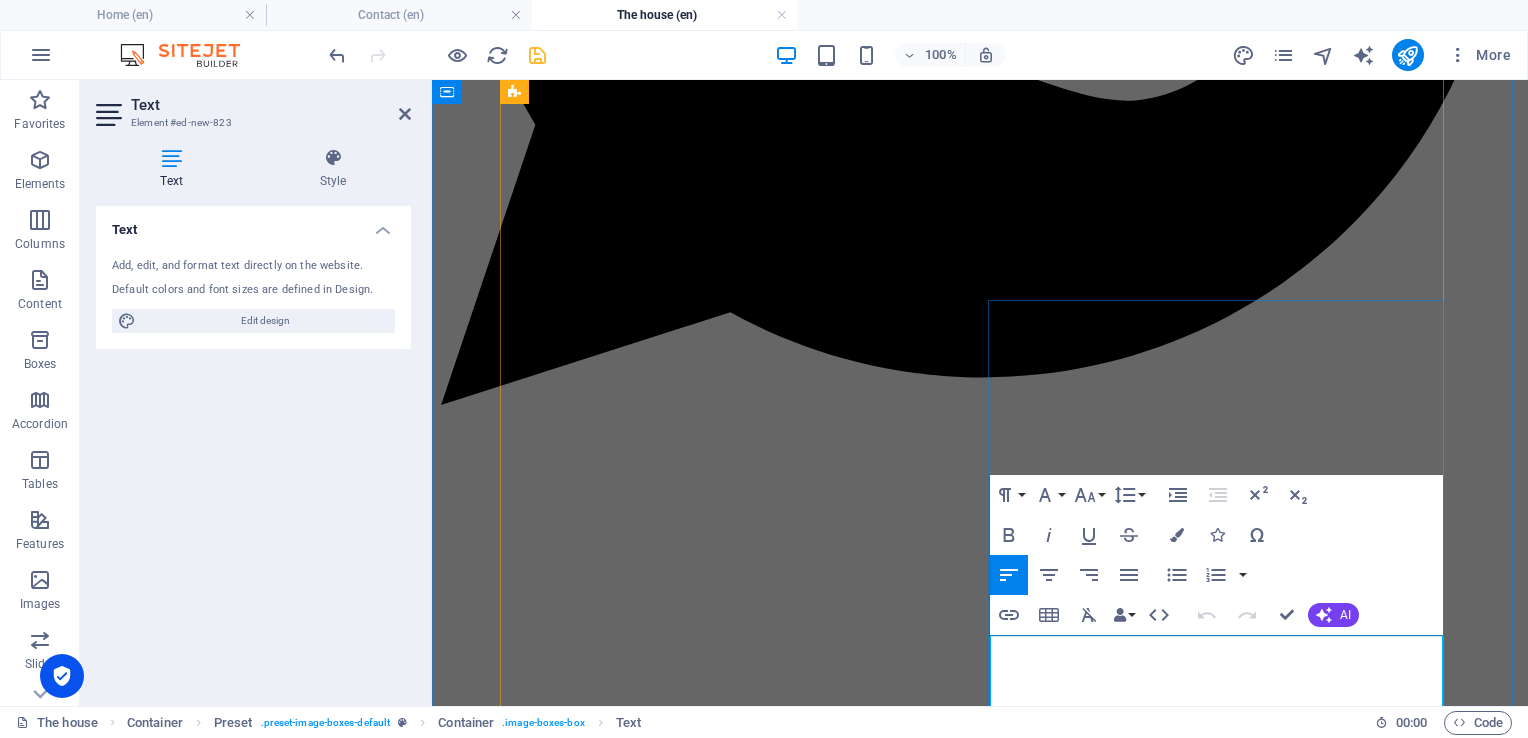 click at bounding box center [648, 4407] 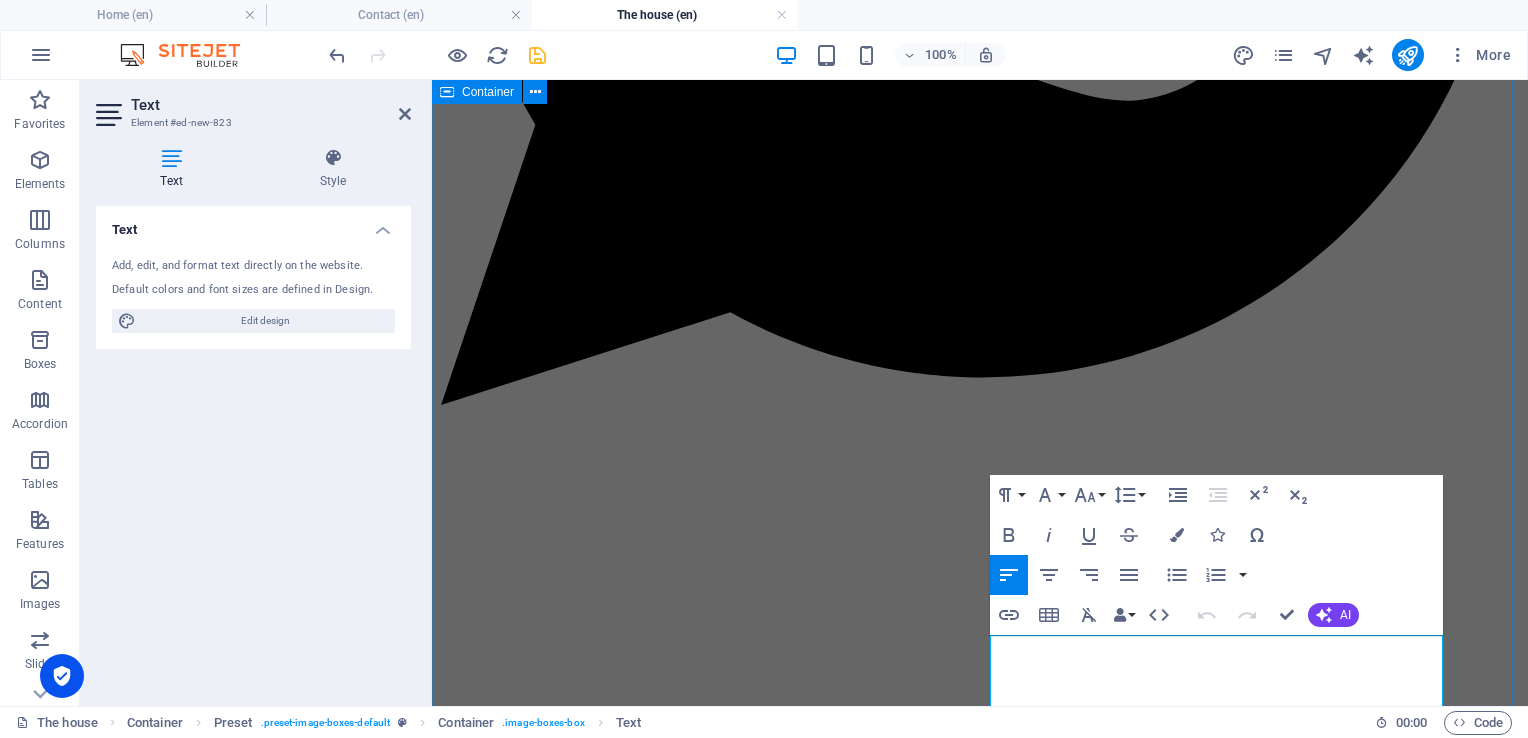 click on "Rooms & livingroom Guest room to the pool  Queensize bed   1 shared bathroom  Lorem ipsum dolor sit amet, consetetur sadipscing elitr, sed diam nonumy eirmod tempor invidunt ut labore et dolore magna aliquyam erat, sed diam voluptua. Guest room to garden  Queensize bed   1 shared bathroom  Lorem ipsum dolor sit amet, consetetur sadipscing elitr, sed diam nonumy eirmod tempor invidunt ut labore et dolore magna aliquyam erat, sed diam voluptua. Main guestroom  Queensize bed   1 Bathroom     Own door to terrass Lorem ipsum dolor sit amet, consetetur sadipscing elitr, sed diam nonumy eirmod tempor invidunt ut labore et dolore magna aliquyam erat, sed diam voluptua. Main guestroom  Queensize bed   Private bathroom     Door to terrass Lorem ipsum dolor sit amet, consetetur sadipscing elitr, sed diam nonumy eirmod tempor invidunt ut labore et dolore magna aliquyam erat, sed diam voluptua. Guest bathroom  Queensize bed   1 Bathroom     Own door to terrass Master bathroom  6 Guests   3 Bathroom   Breakfast" at bounding box center [980, 3639] 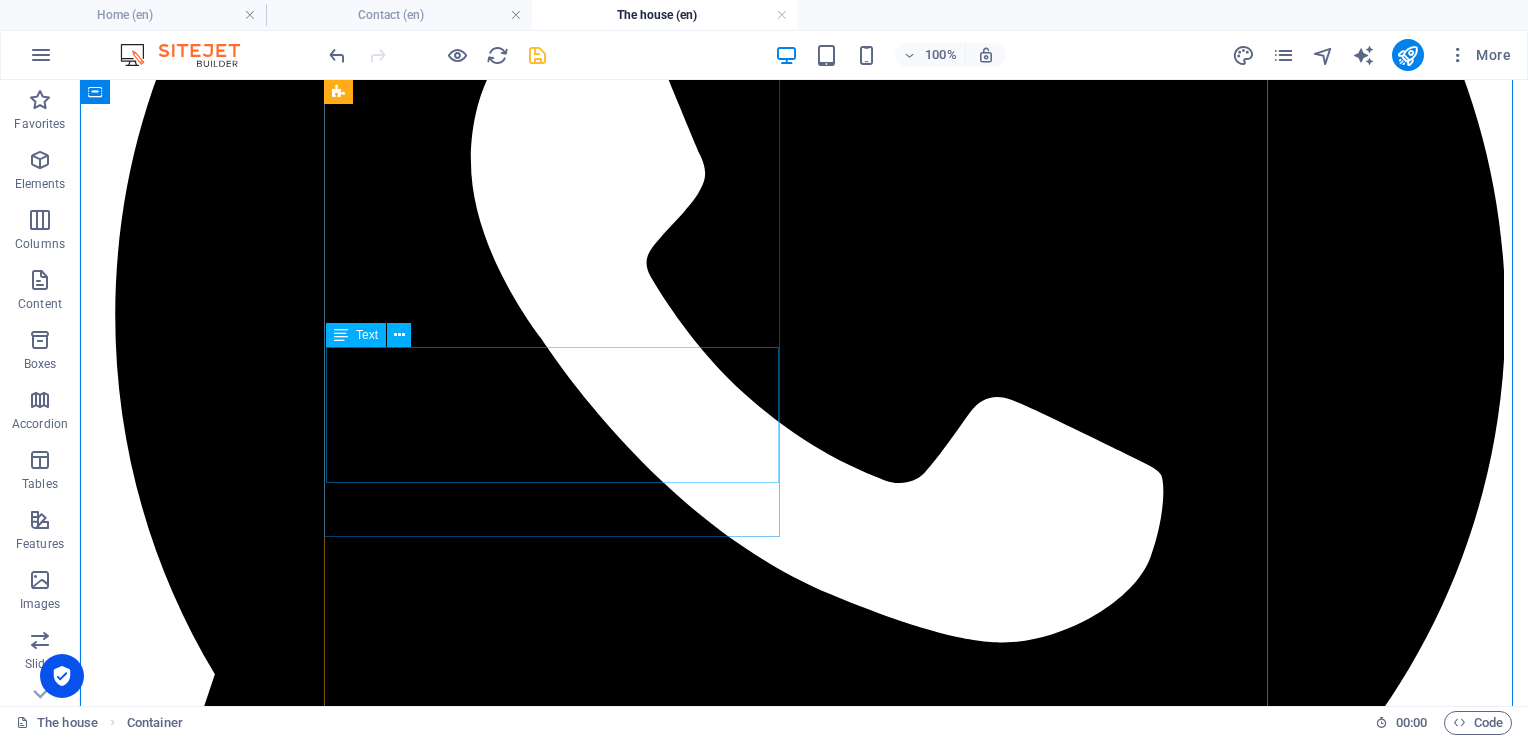 scroll, scrollTop: 588, scrollLeft: 0, axis: vertical 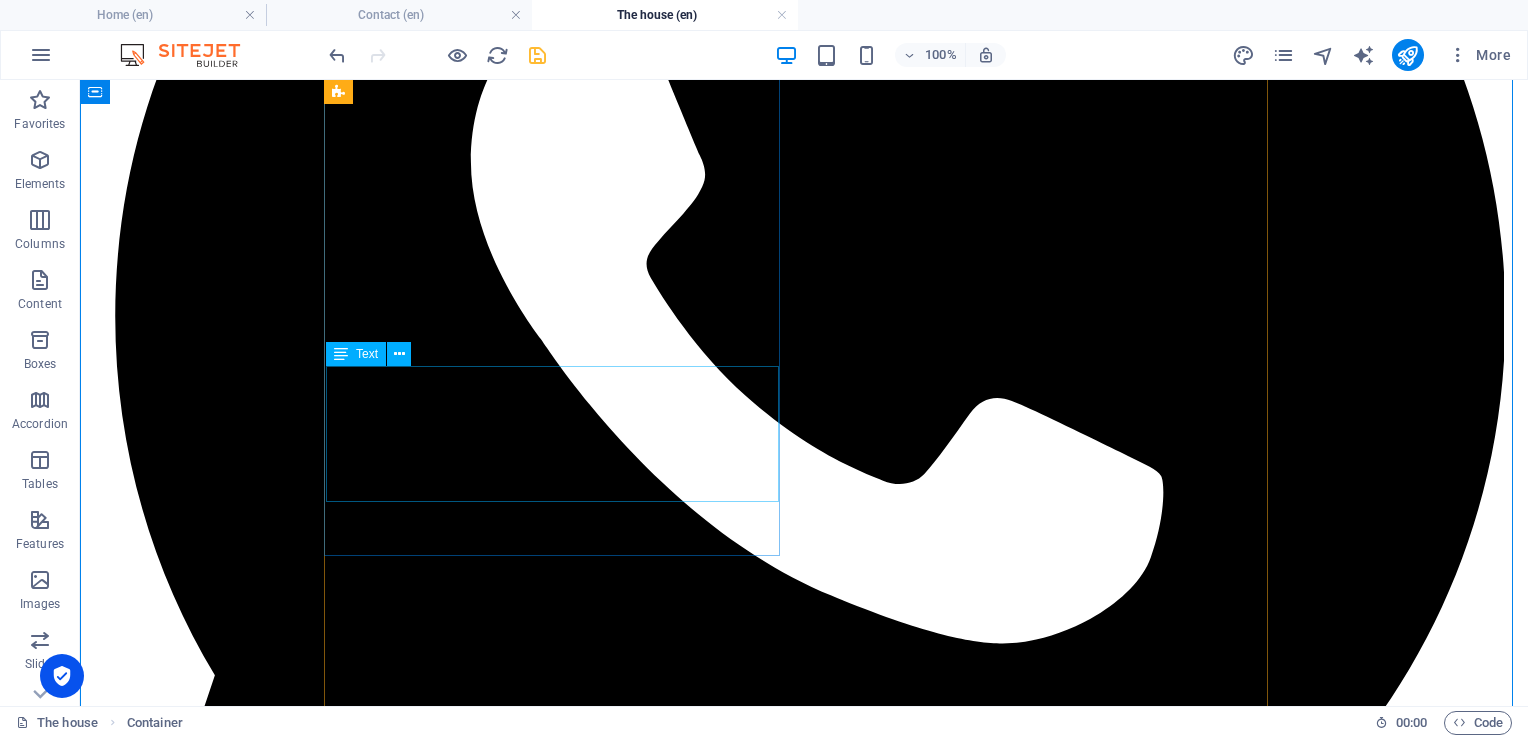 click on "Queensize bed   1 shared bathroom  Lorem ipsum dolor sit amet, consetetur sadipscing elitr, sed diam nonumy eirmod tempor invidunt ut labore et dolore magna aliquyam erat, sed diam voluptua." at bounding box center (804, 2722) 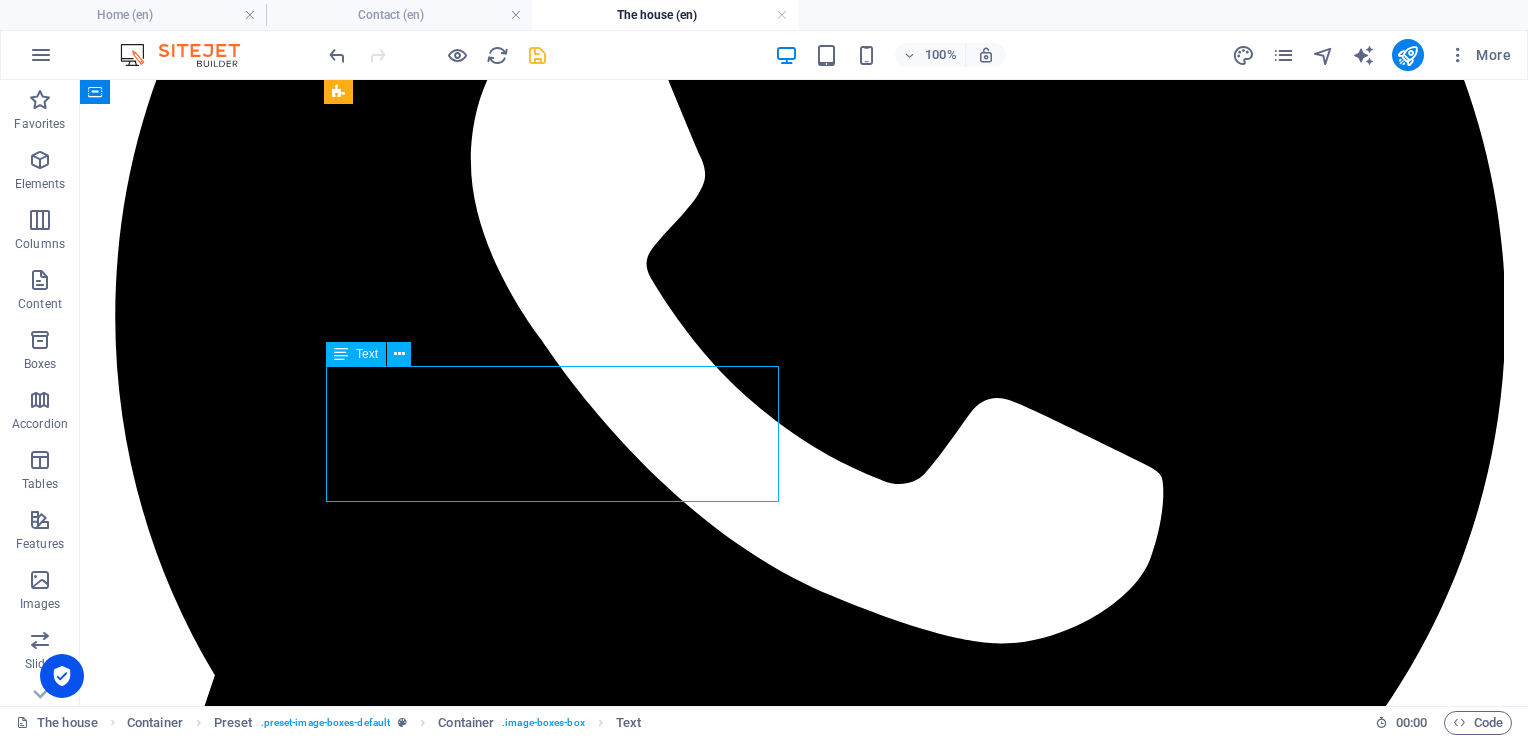 click on "Queensize bed   1 shared bathroom  Lorem ipsum dolor sit amet, consetetur sadipscing elitr, sed diam nonumy eirmod tempor invidunt ut labore et dolore magna aliquyam erat, sed diam voluptua." at bounding box center (804, 2722) 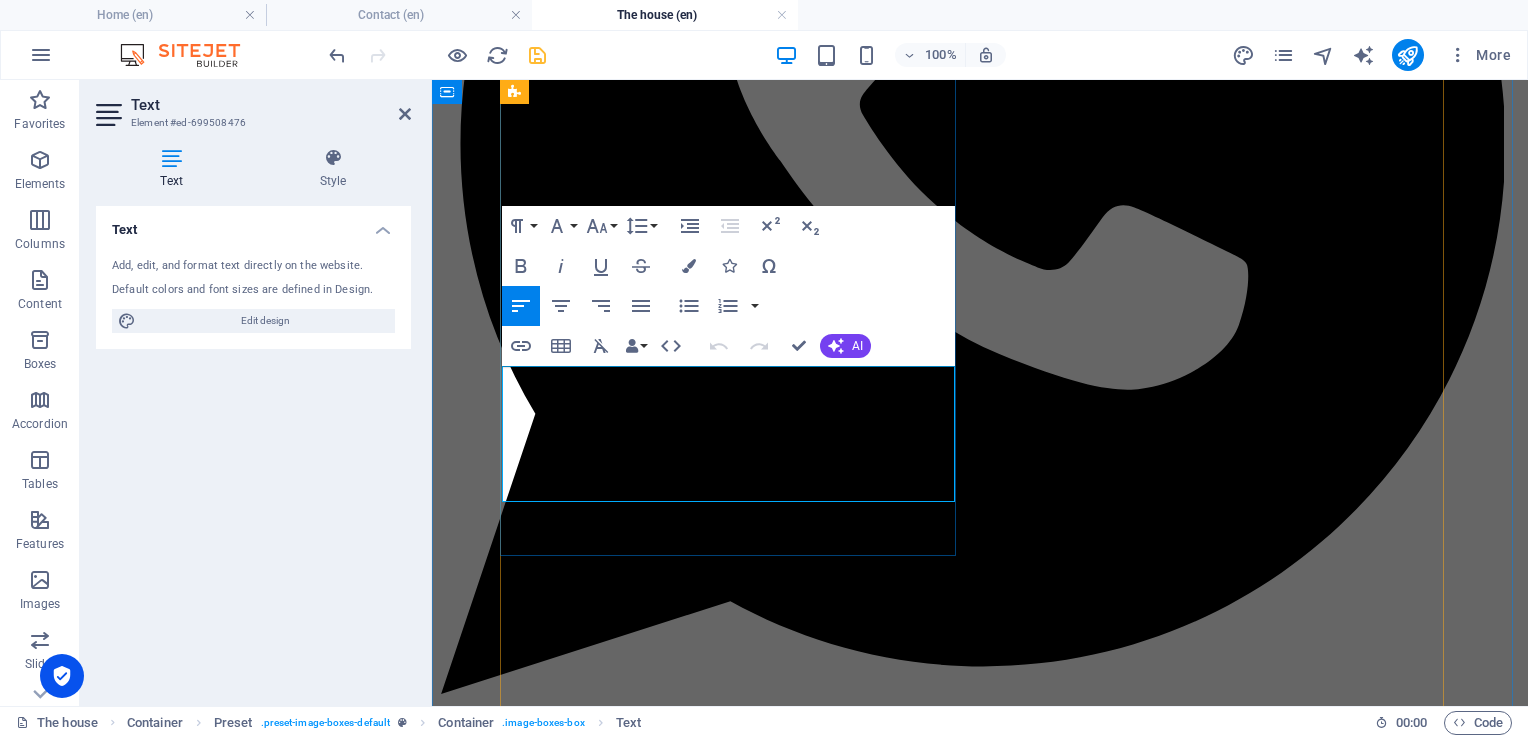 click on "Queensize bed   1 shared bathroom" at bounding box center (980, 2126) 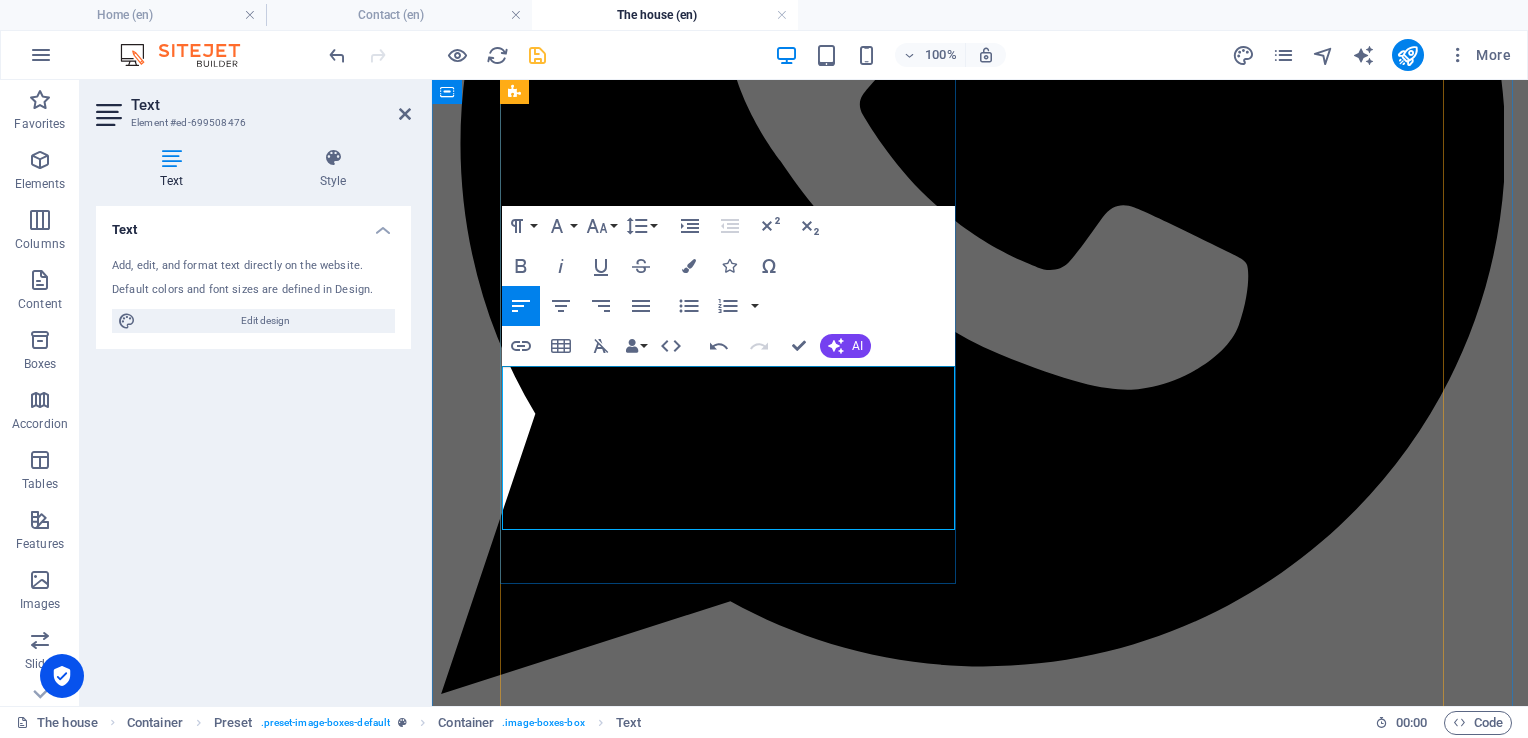 click on "Queensize bed   1 shared bathroom     Door to terrass" at bounding box center (980, 2126) 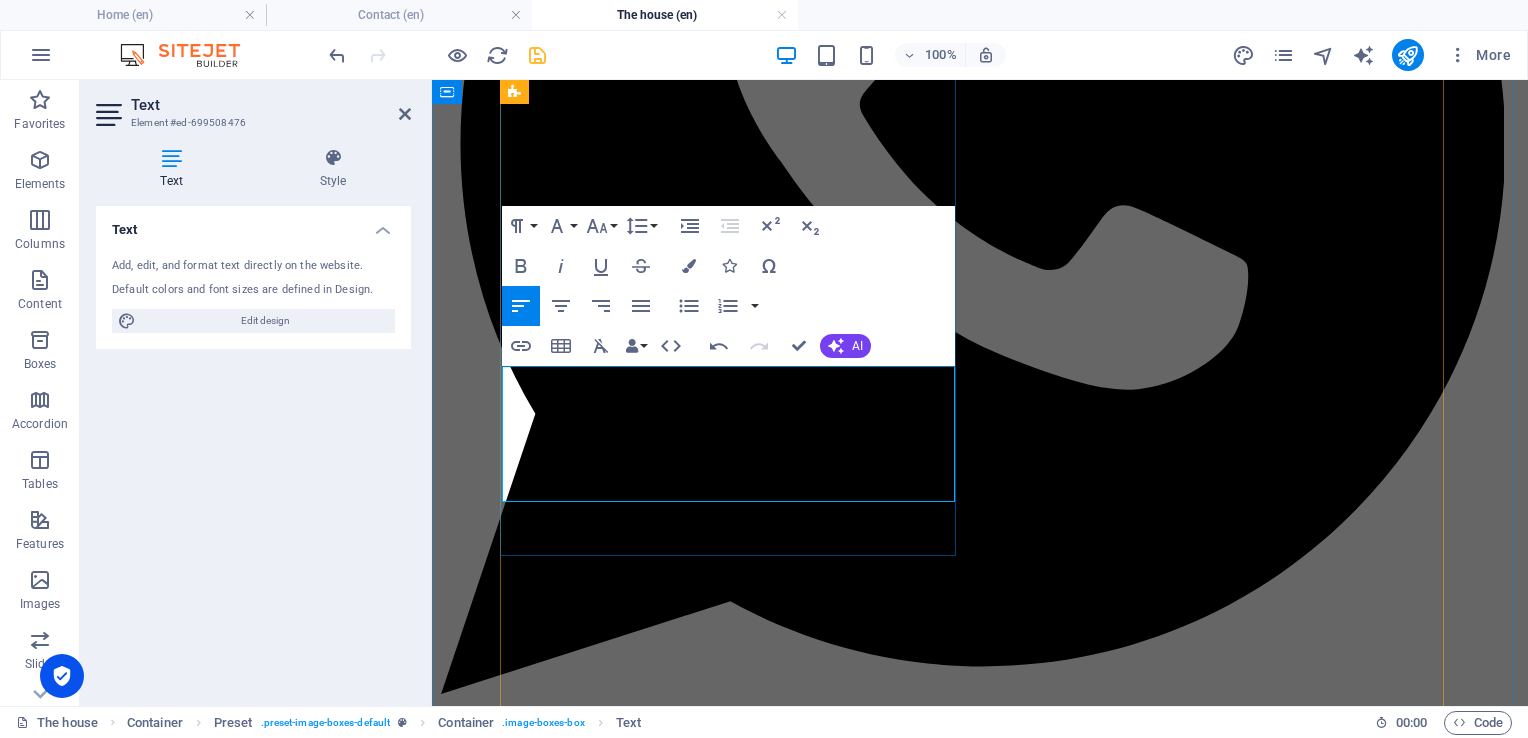 type 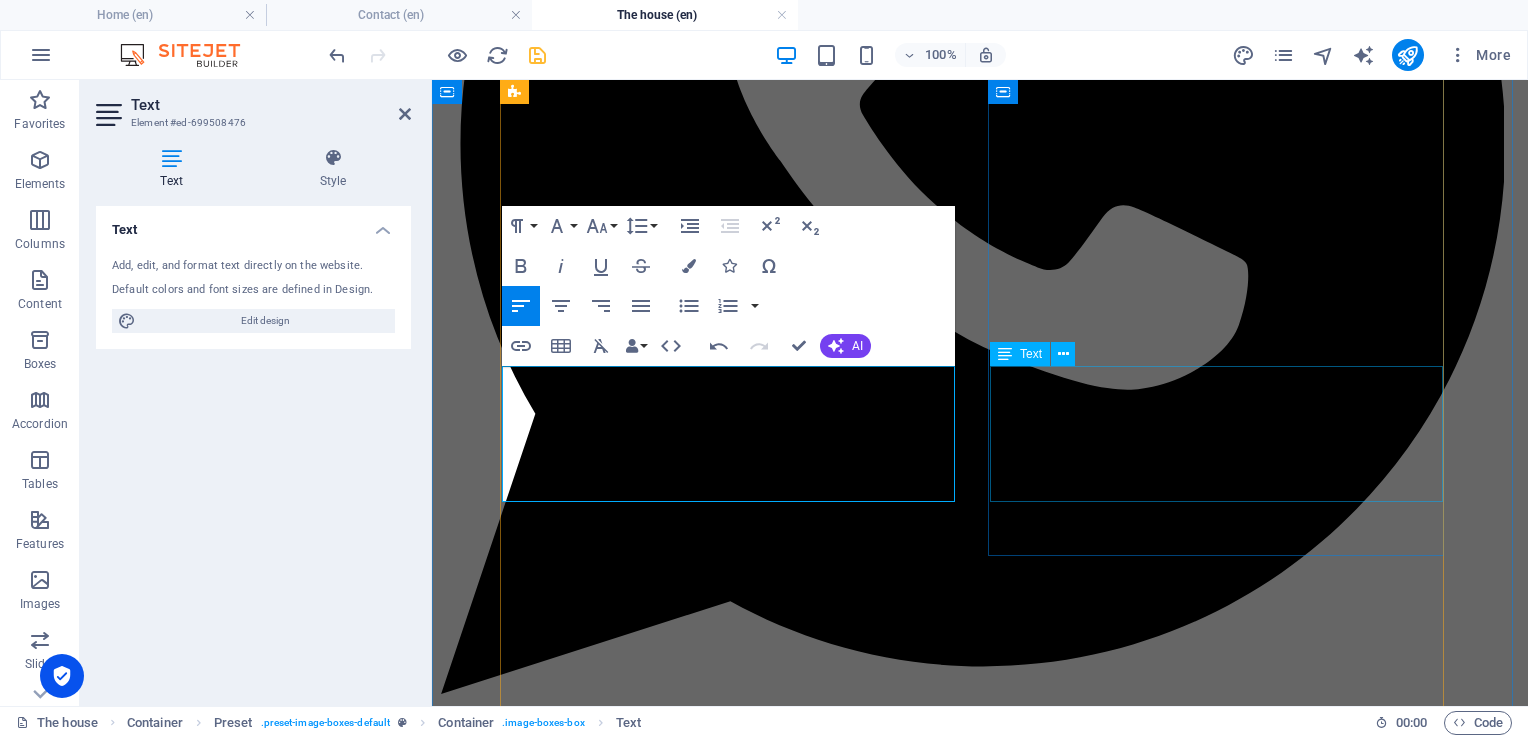 click on "Queensize bed   1 shared bathroom  Lorem ipsum dolor sit amet, consetetur sadipscing elitr, sed diam nonumy eirmod tempor invidunt ut labore et dolore magna aliquyam erat, sed diam voluptua." at bounding box center (980, 3017) 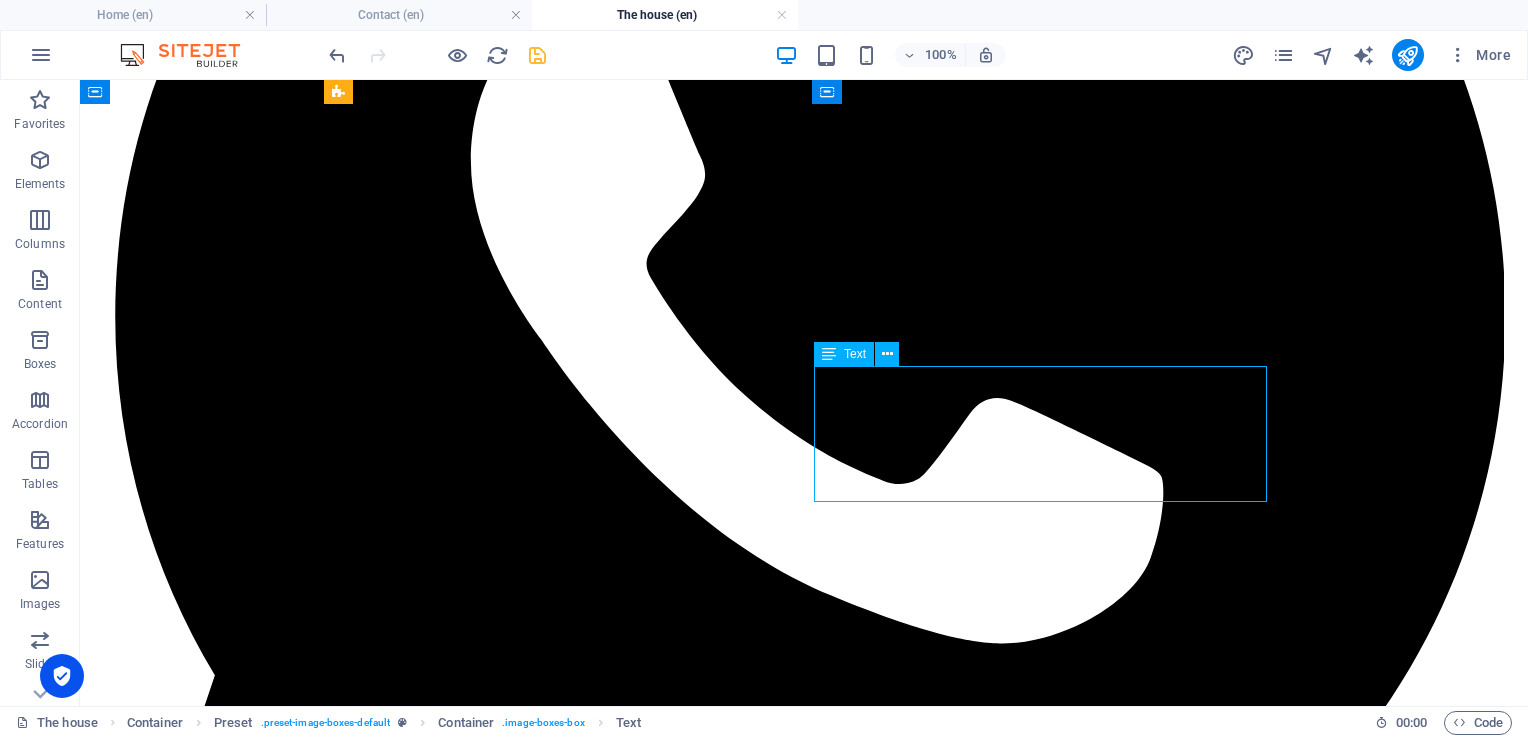 click on "Queensize bed   1 shared bathroom  Lorem ipsum dolor sit amet, consetetur sadipscing elitr, sed diam nonumy eirmod tempor invidunt ut labore et dolore magna aliquyam erat, sed diam voluptua." at bounding box center [804, 3786] 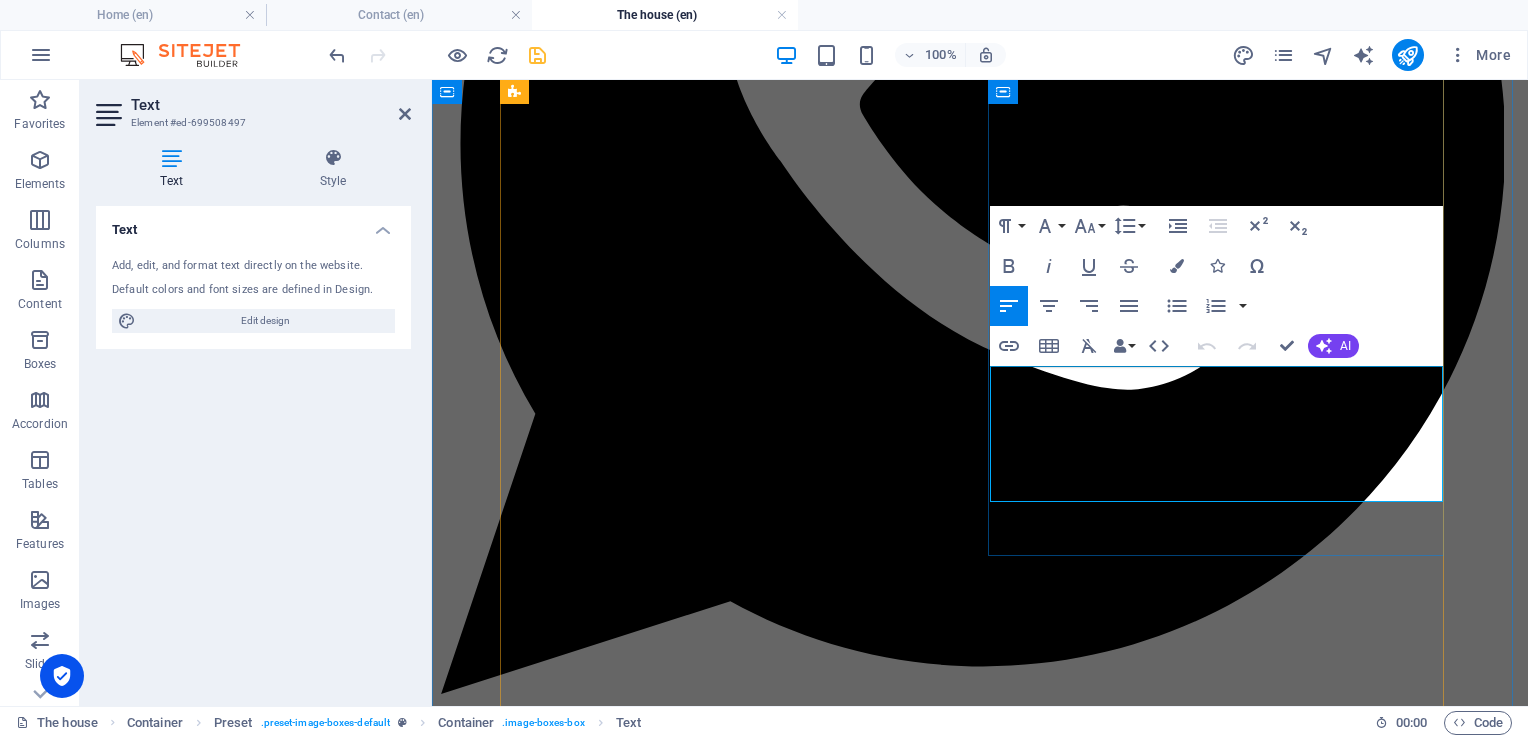 click on "Queensize bed   1 shared bathroom" at bounding box center [980, 2983] 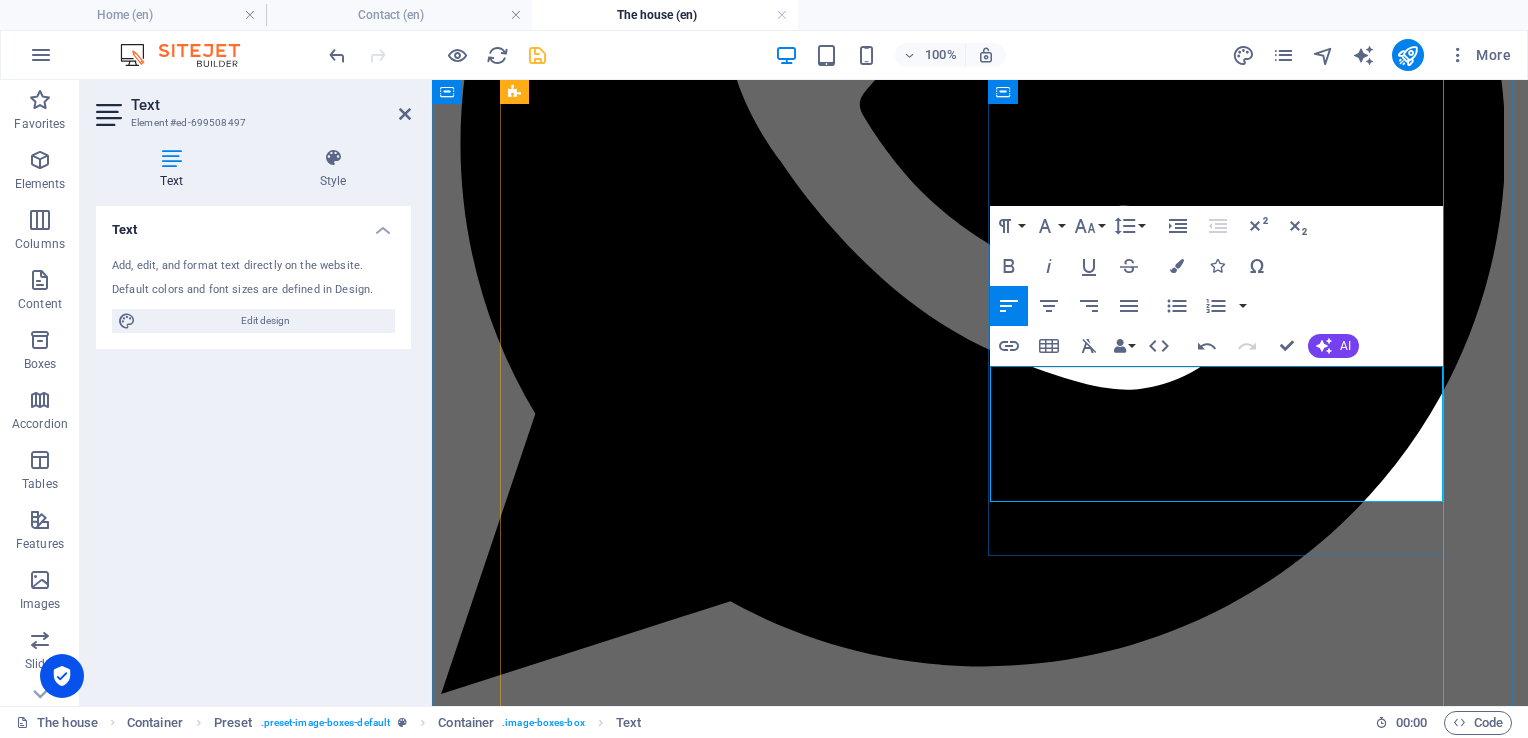 type 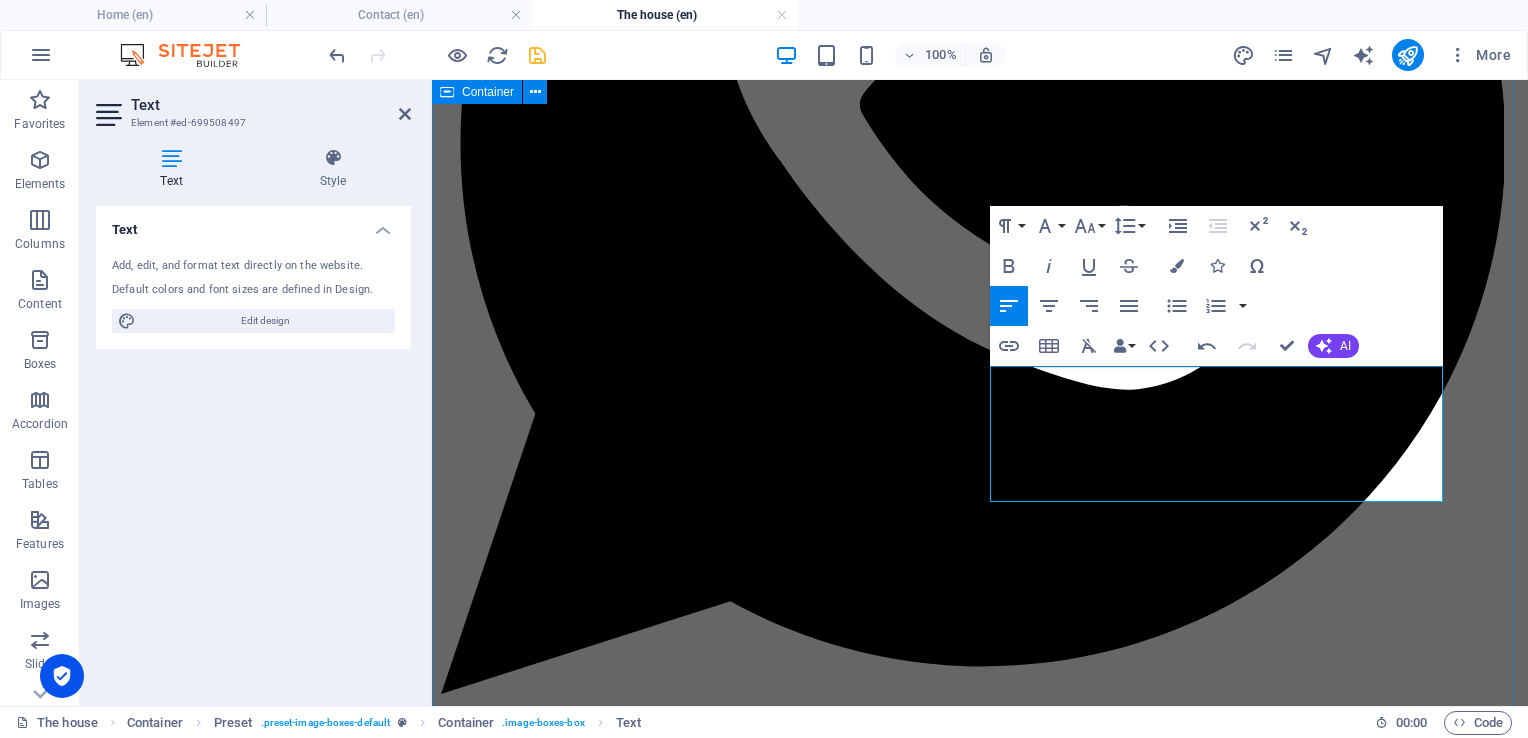 click on "Rooms & livingroom Guest room to the pool  Queensize bed   Shared bathroom     Door to terrass Lorem ipsum dolor sit amet, consetetur sadipscing elitr, sed diam nonumy eirmod tempor invidunt ut labore et dolore magna aliquyam erat, sed diam voluptua. Guest room to garden  Queensize bed   Shared bathroom     Door to terrass Lorem ipsum dolor sit amet, consetetur sadipscing elitr, sed diam nonumy eirmod tempor invidunt ut labore et dolore magna aliquyam erat, sed diam voluptua. Main guestroom  Queensize bed   1 Bathroom     Own door to terrass Lorem ipsum dolor sit amet, consetetur sadipscing elitr, sed diam nonumy eirmod tempor invidunt ut labore et dolore magna aliquyam erat, sed diam voluptua. Main guestroom  Queensize bed   Private bathroom     Door to terrass Lorem ipsum dolor sit amet, consetetur sadipscing elitr, sed diam nonumy eirmod tempor invidunt ut labore et dolore magna aliquyam erat, sed diam voluptua. Guest bathroom  Queensize bed   1 Bathroom     Own door to terrass Master bathroom" at bounding box center (980, 3928) 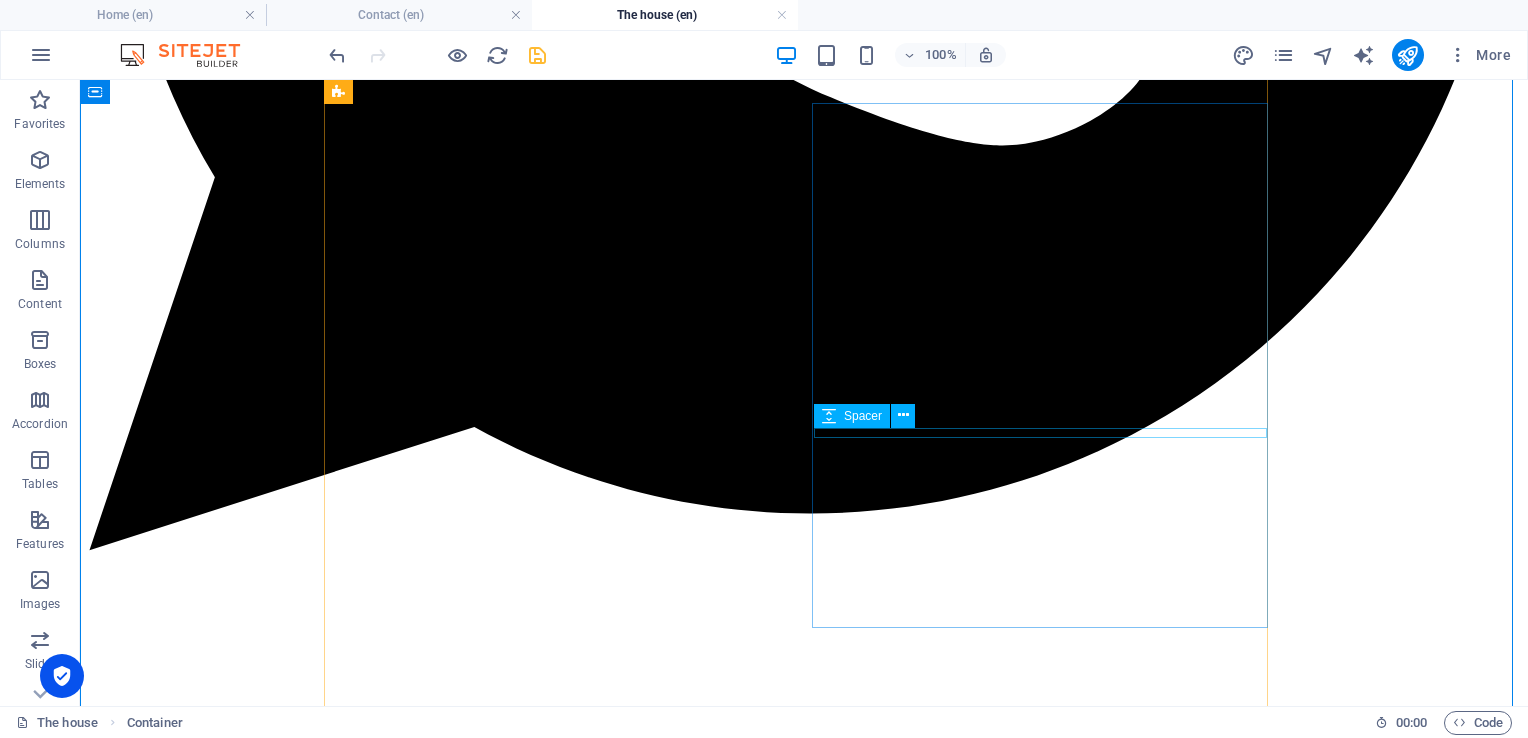 scroll, scrollTop: 1088, scrollLeft: 0, axis: vertical 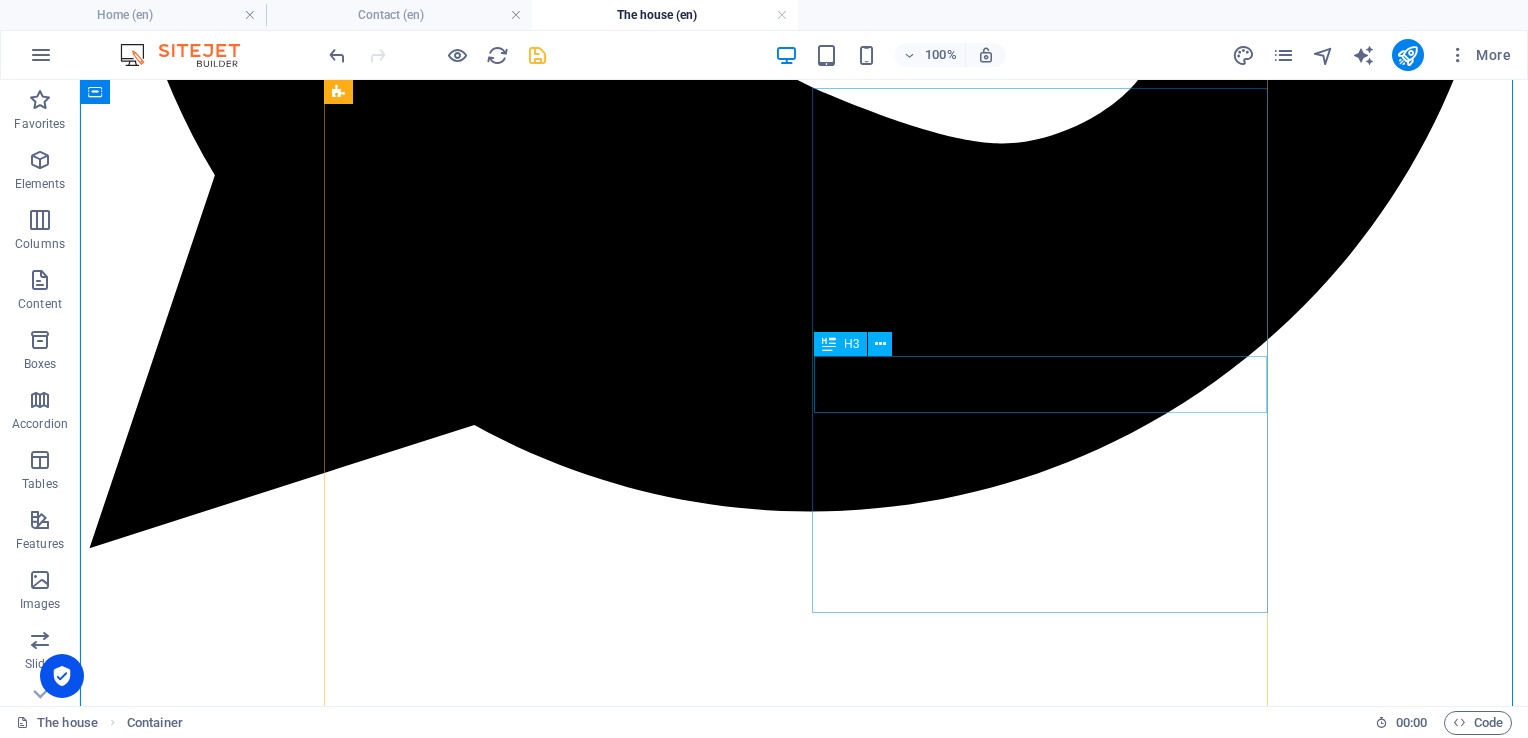 click on "Main guestroom" at bounding box center (804, 5316) 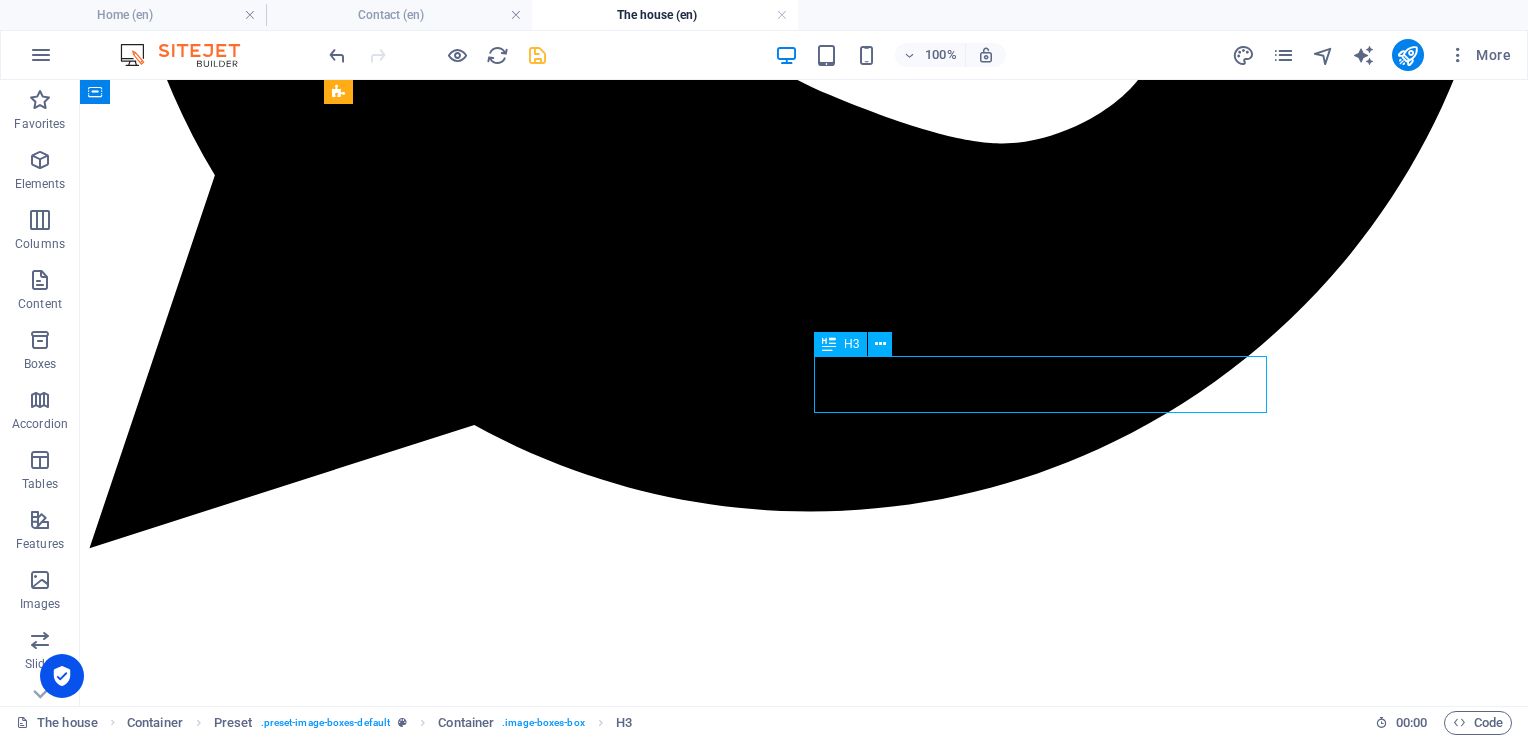 click on "Main guestroom" at bounding box center (804, 5316) 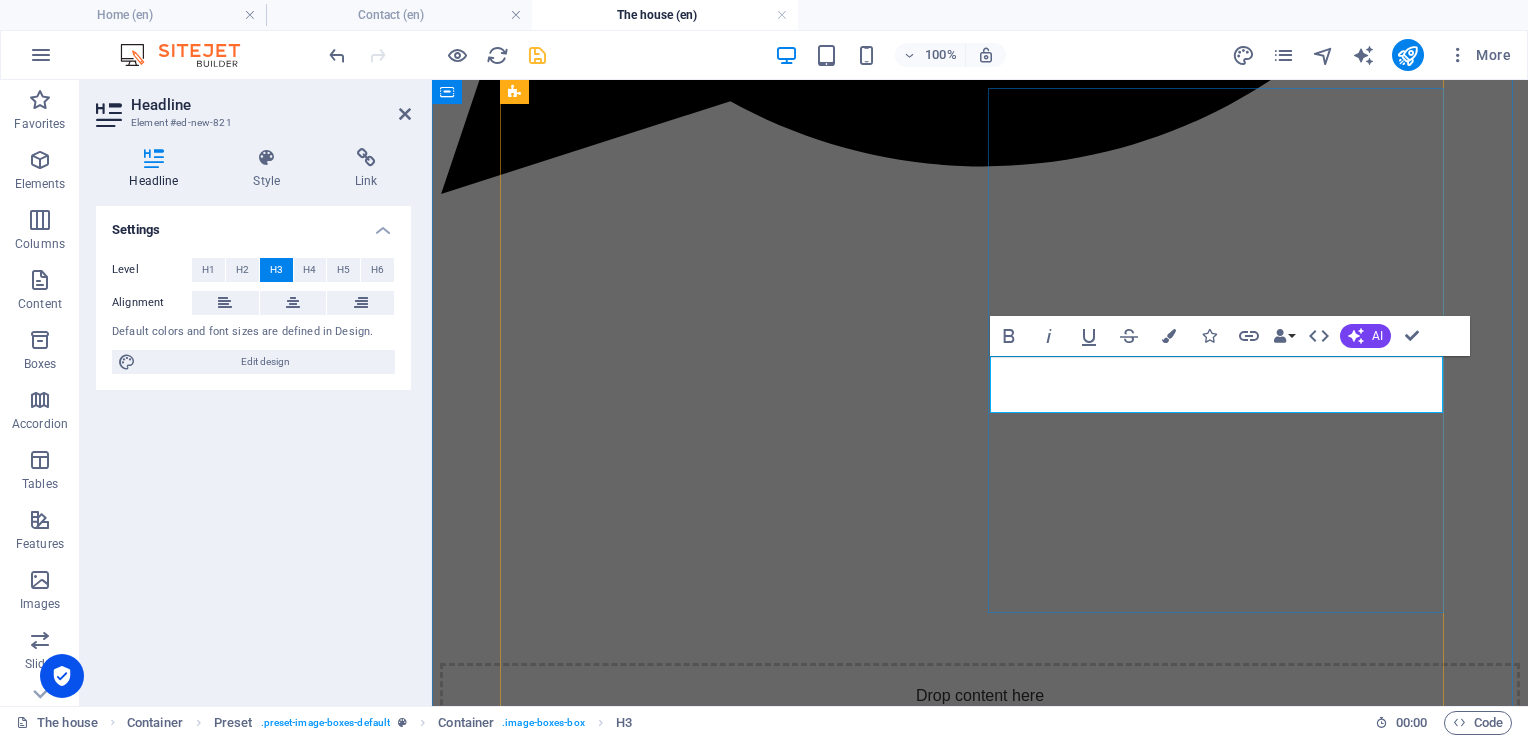 type 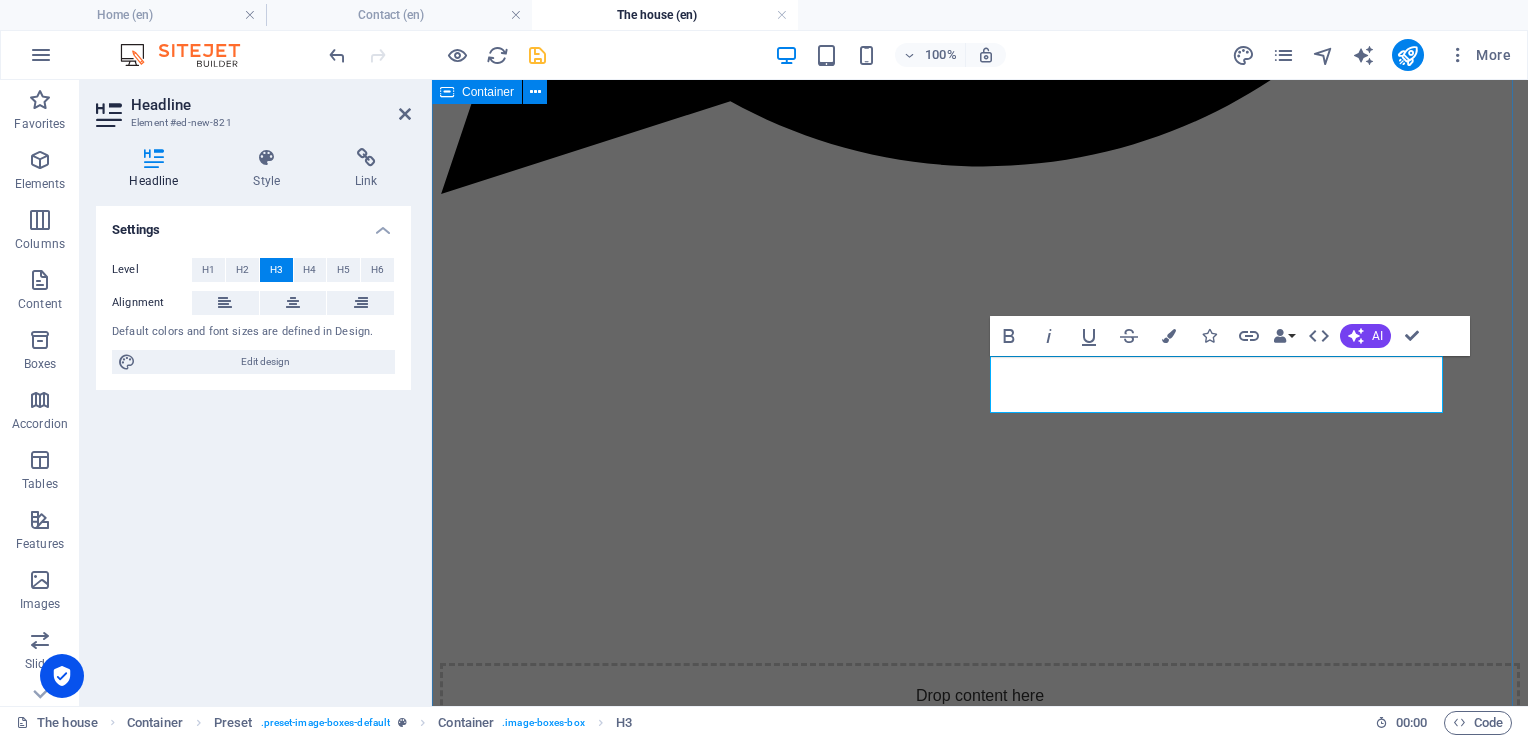 click on "Rooms & livingroom Guest room to the pool  Queensize bed   Shared bathroom     Door to terrass Lorem ipsum dolor sit amet, consetetur sadipscing elitr, sed diam nonumy eirmod tempor invidunt ut labore et dolore magna aliquyam erat, sed diam voluptua. Guest room to garden  Queensize bed   Shared bathroom     Door to terrass Lorem ipsum dolor sit amet, consetetur sadipscing elitr, sed diam nonumy eirmod tempor invidunt ut labore et dolore magna aliquyam erat, sed diam voluptua. Main guestroom  Queensize bed   1 Bathroom     Own door to terrass Lorem ipsum dolor sit amet, consetetur sadipscing elitr, sed diam nonumy eirmod tempor invidunt ut labore et dolore magna aliquyam erat, sed diam voluptua. Livingroom / kitchen  Queensize bed   Private bathroom     Door to terrass Lorem ipsum dolor sit amet, consetetur sadipscing elitr, sed diam nonumy eirmod tempor invidunt ut labore et dolore magna aliquyam erat, sed diam voluptua. Guest bathroom  Queensize bed   1 Bathroom     Own door to terrass  6 Guests" at bounding box center [980, 3428] 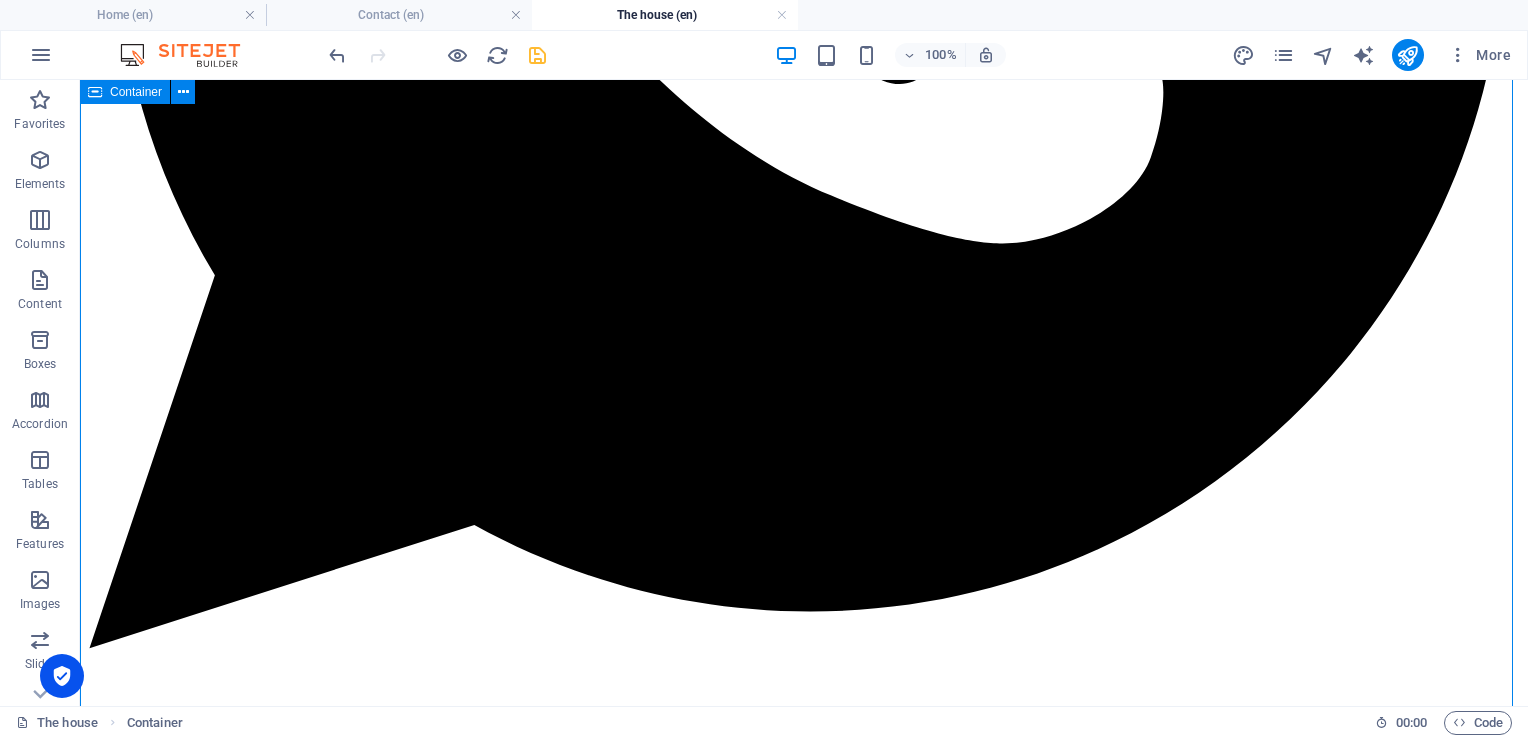 scroll, scrollTop: 985, scrollLeft: 0, axis: vertical 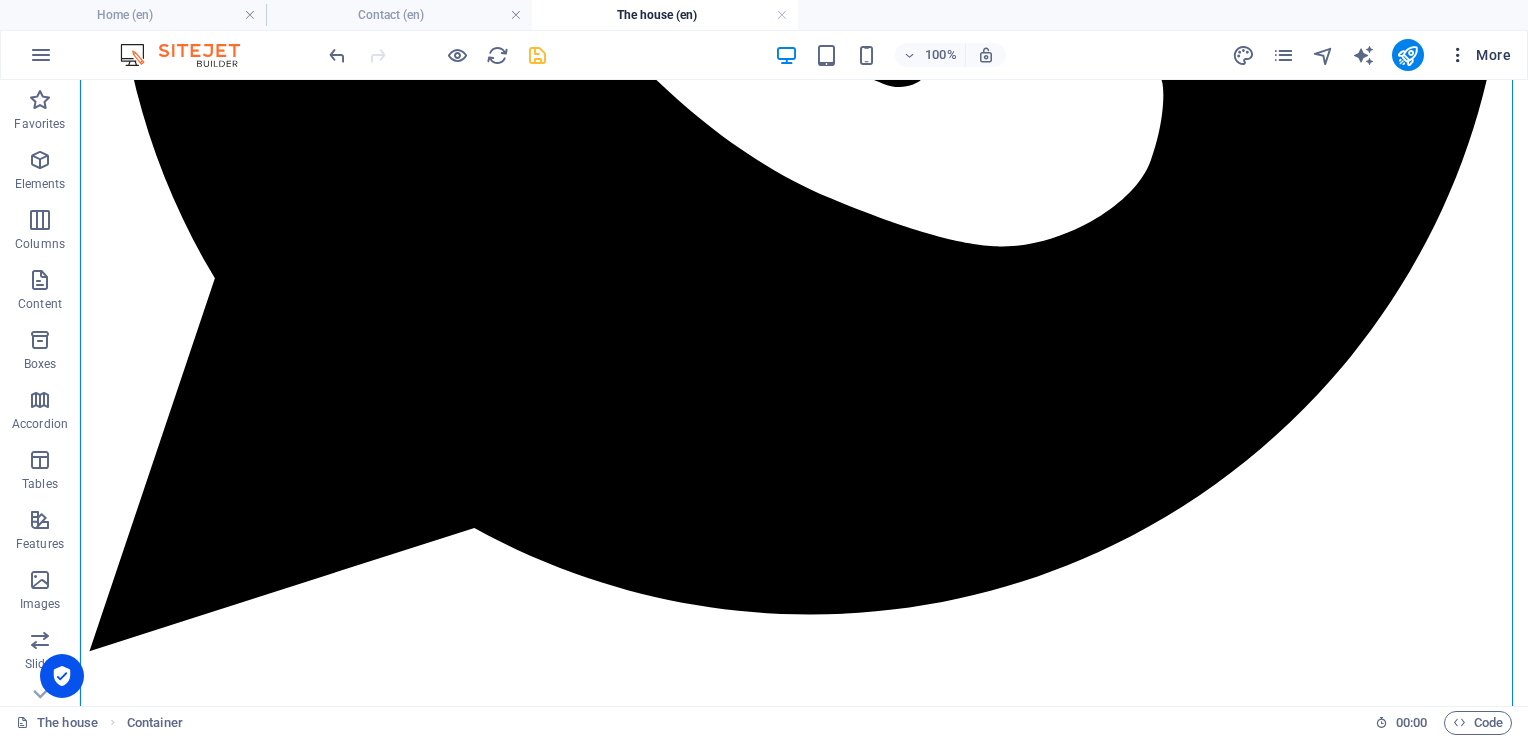 click on "More" at bounding box center (1479, 55) 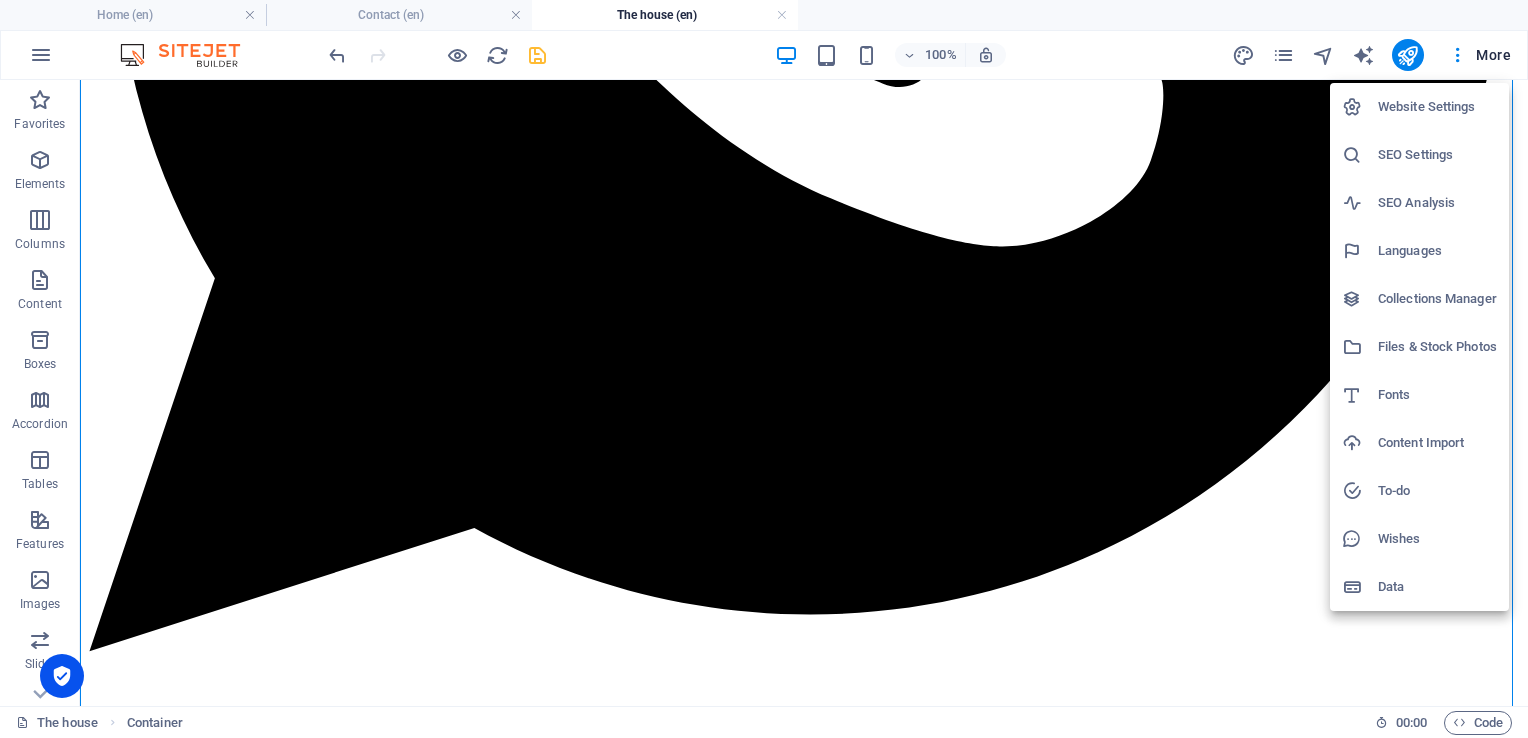 click on "SEO Settings" at bounding box center (1437, 155) 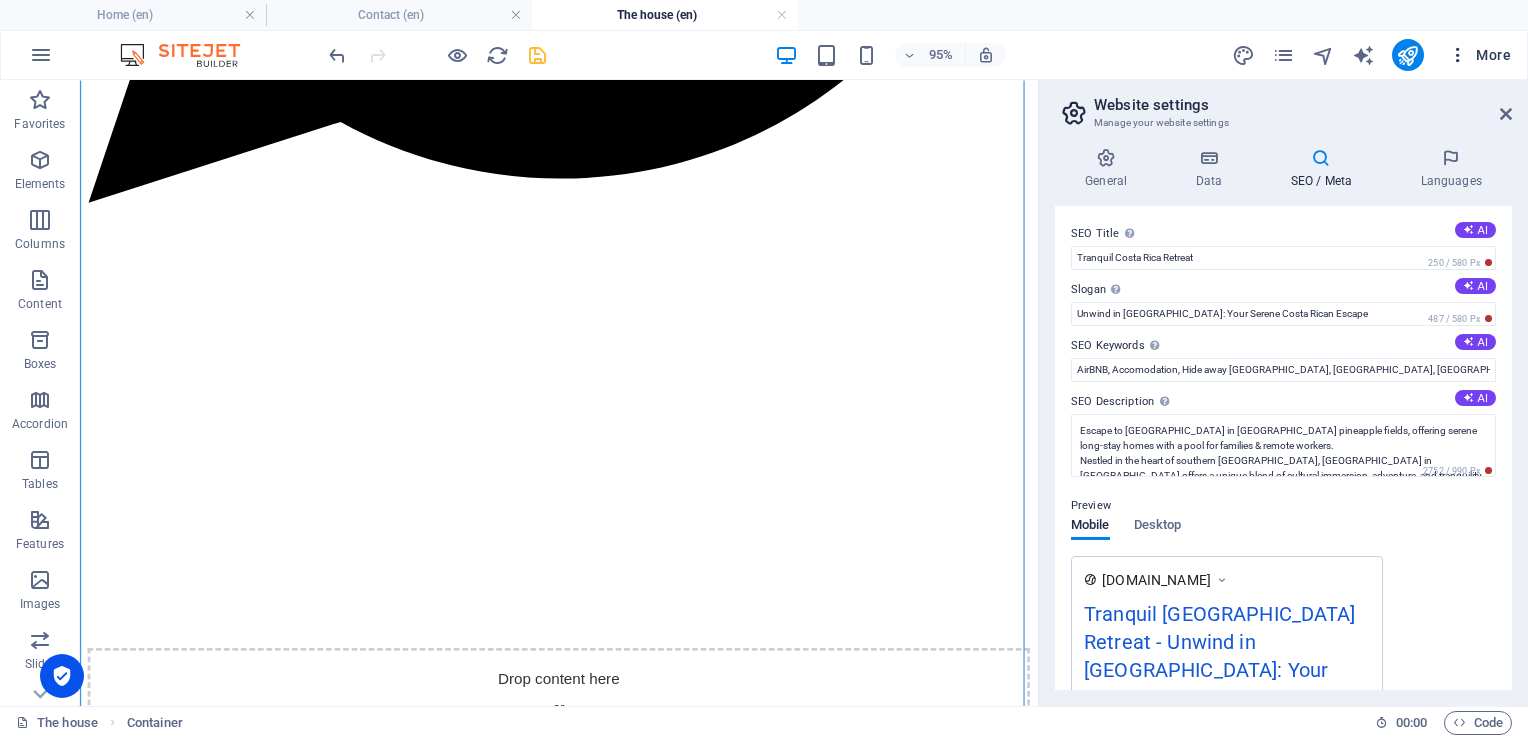 click on "More" at bounding box center [1479, 55] 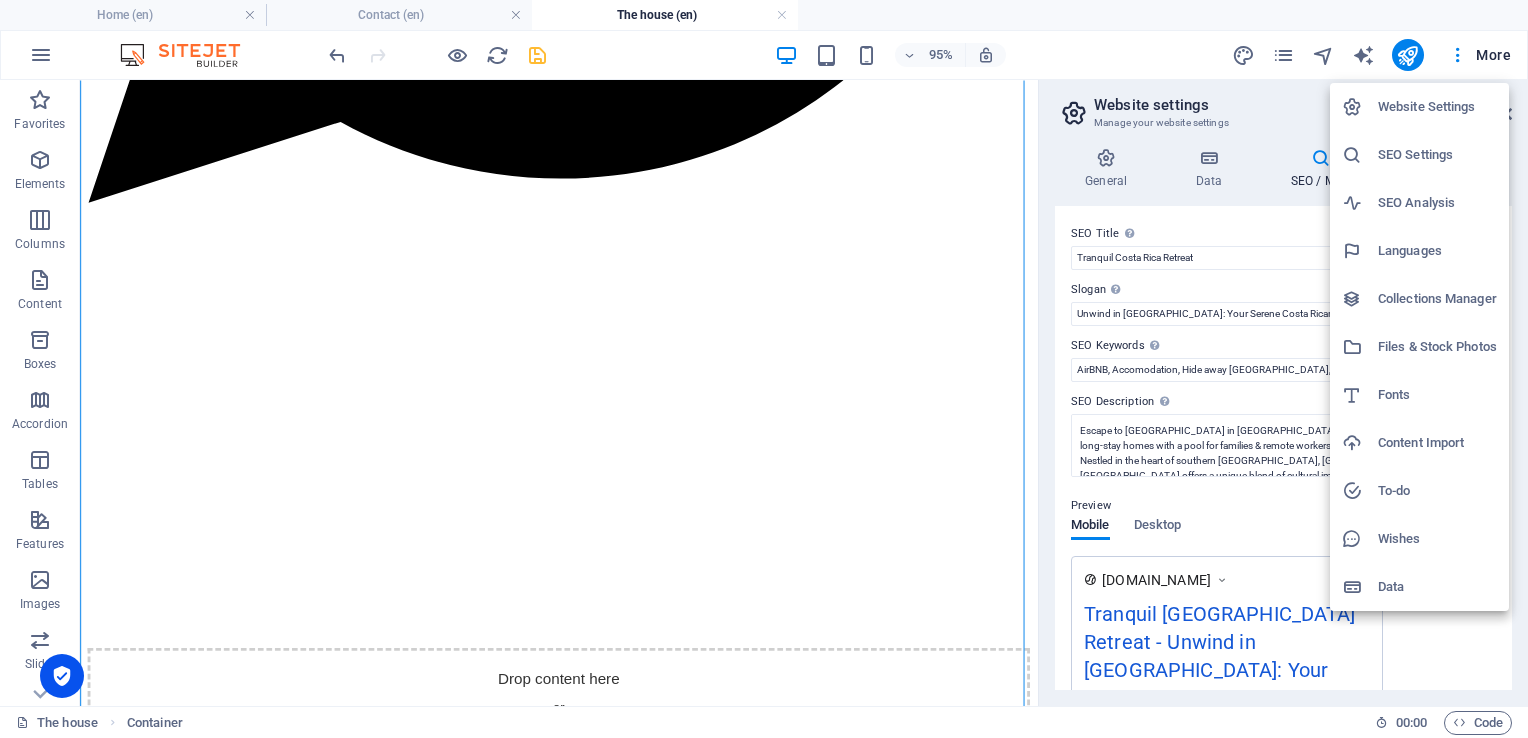 click on "SEO Analysis" at bounding box center (1437, 203) 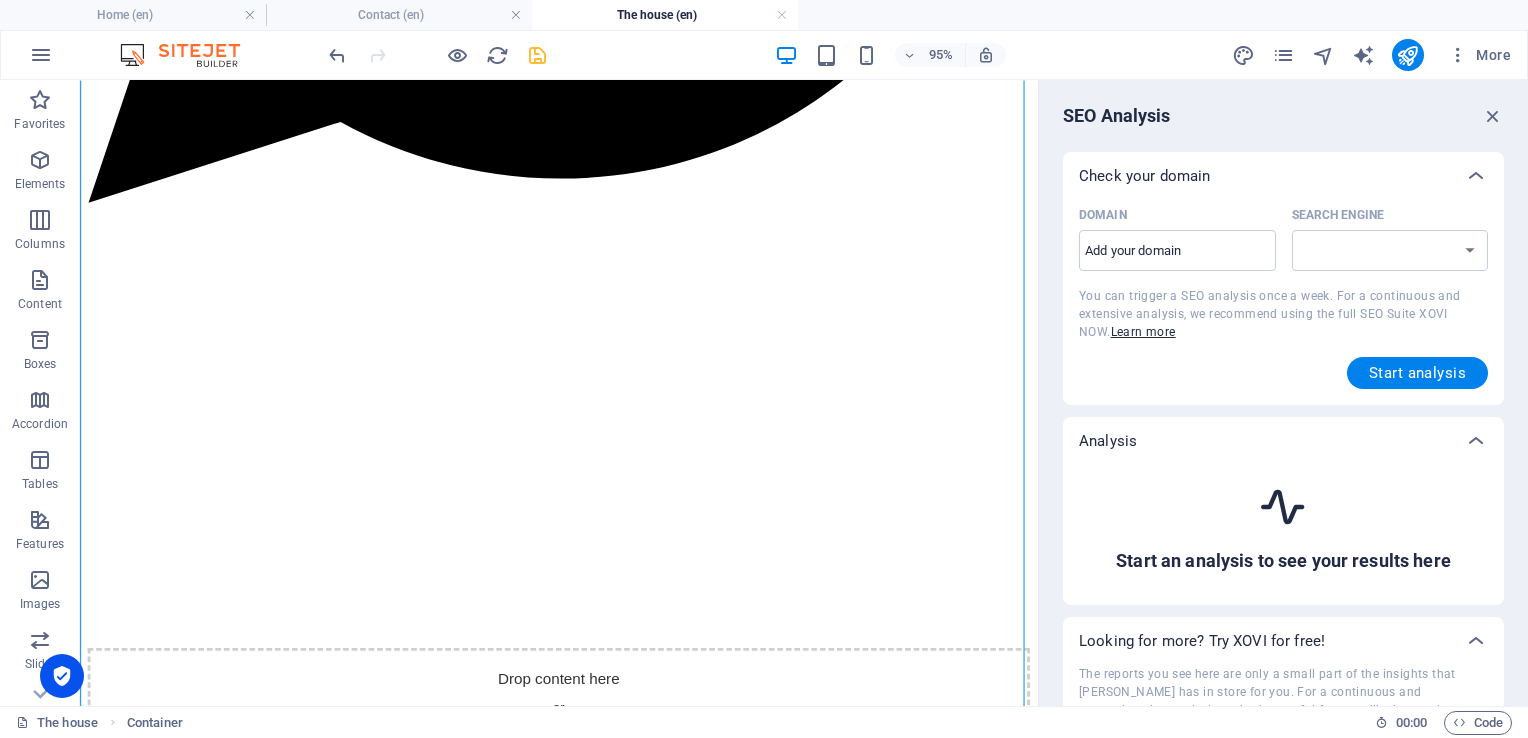 select on "[DOMAIN_NAME]" 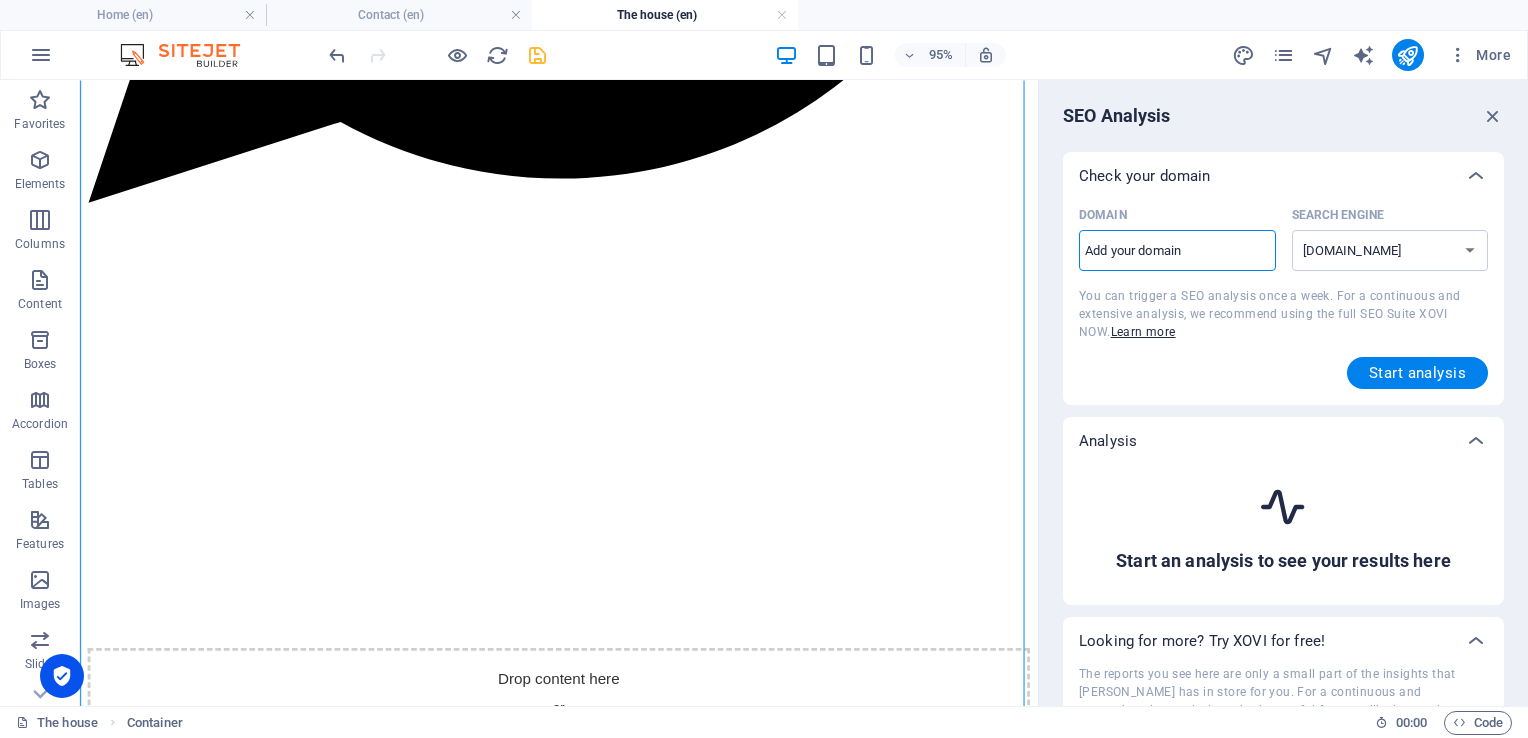 click on "Domain ​" at bounding box center [1177, 251] 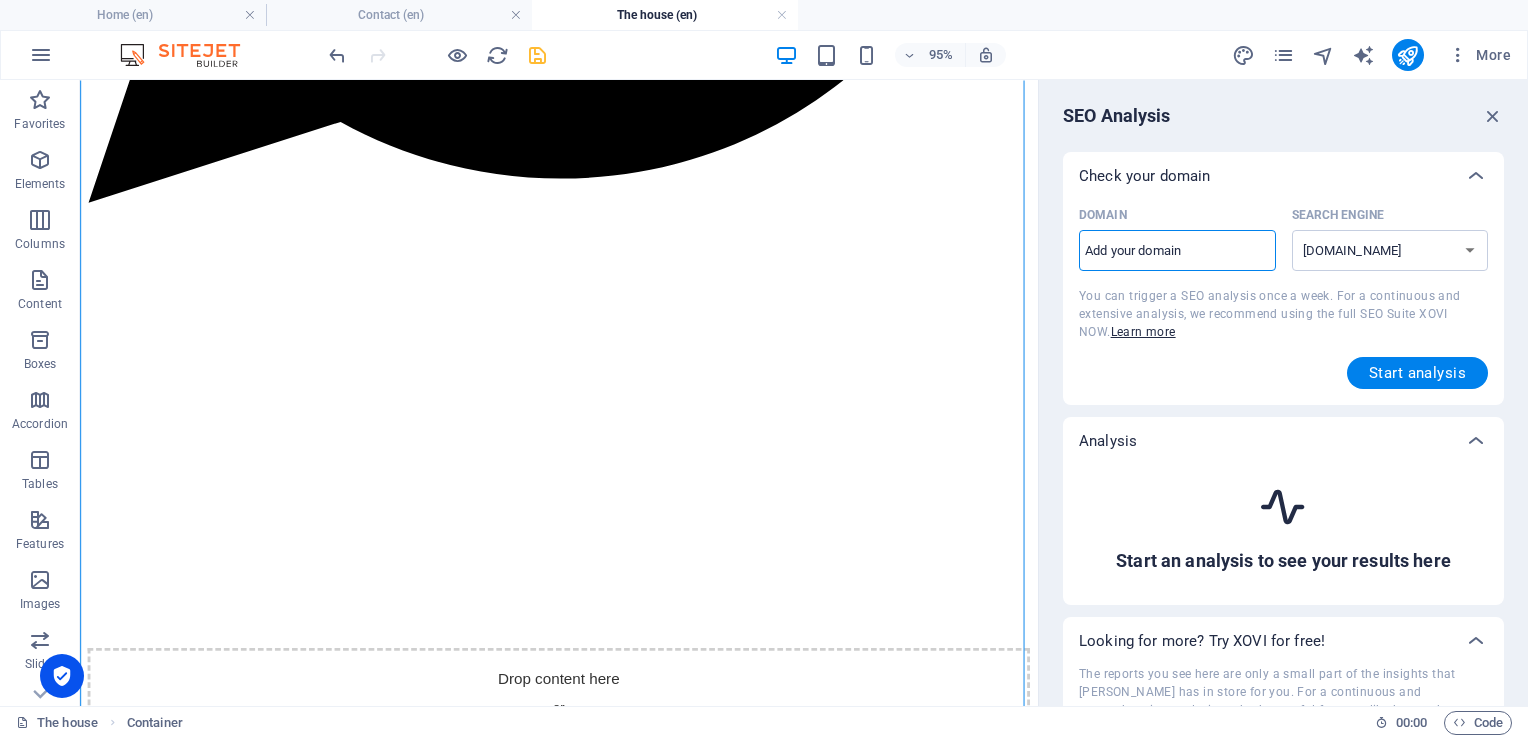 type on "[DOMAIN_NAME]" 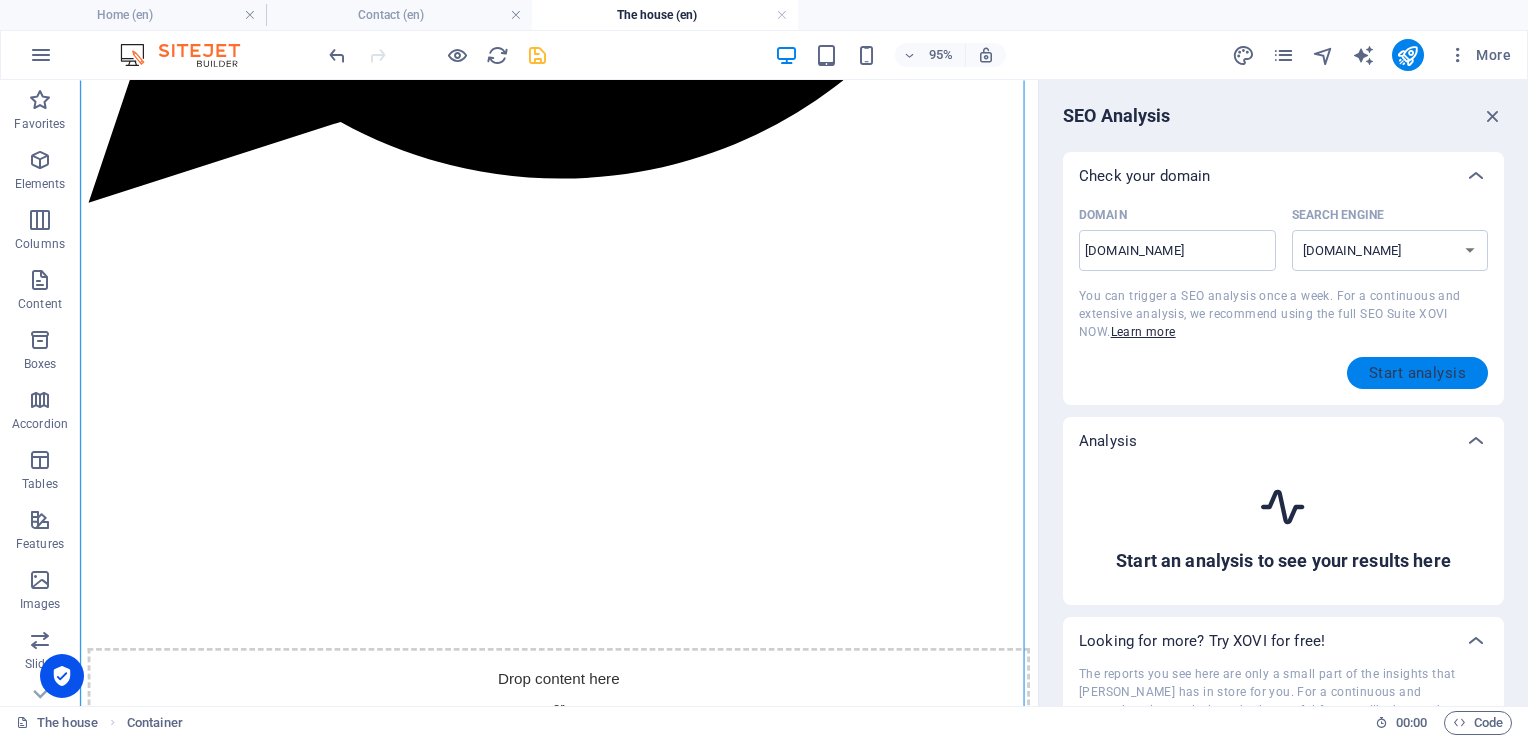 click on "Start analysis" at bounding box center (1417, 373) 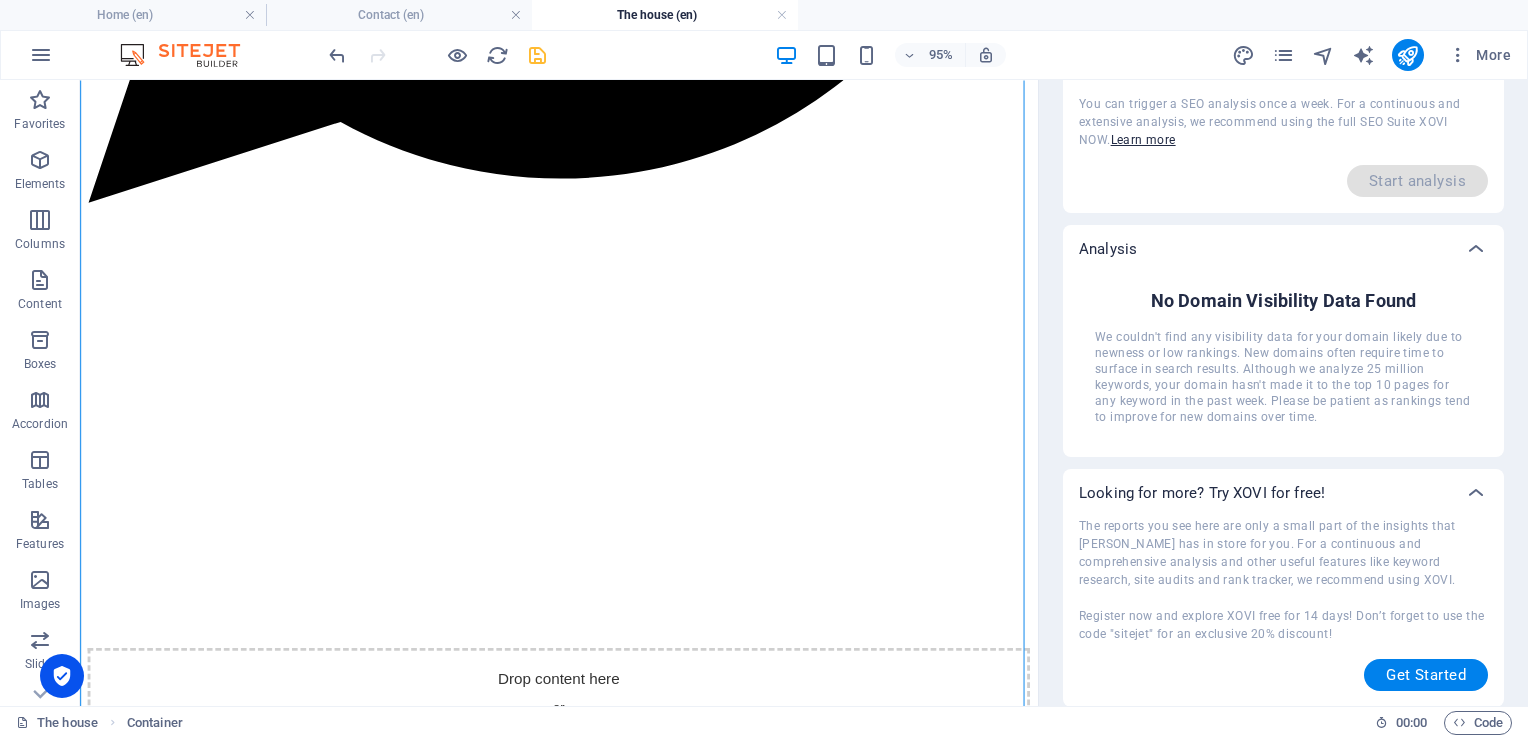 scroll, scrollTop: 0, scrollLeft: 0, axis: both 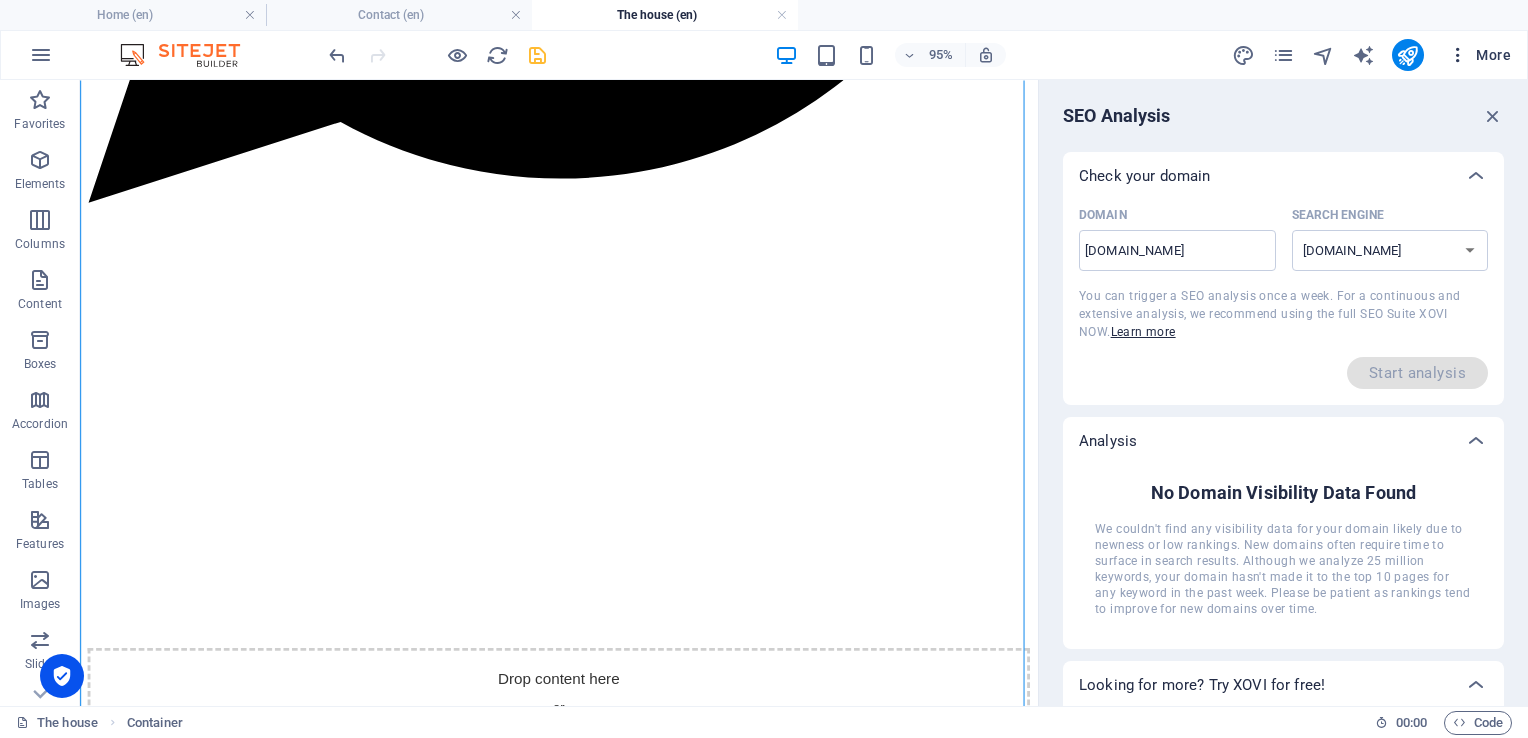 click on "More" at bounding box center (1479, 55) 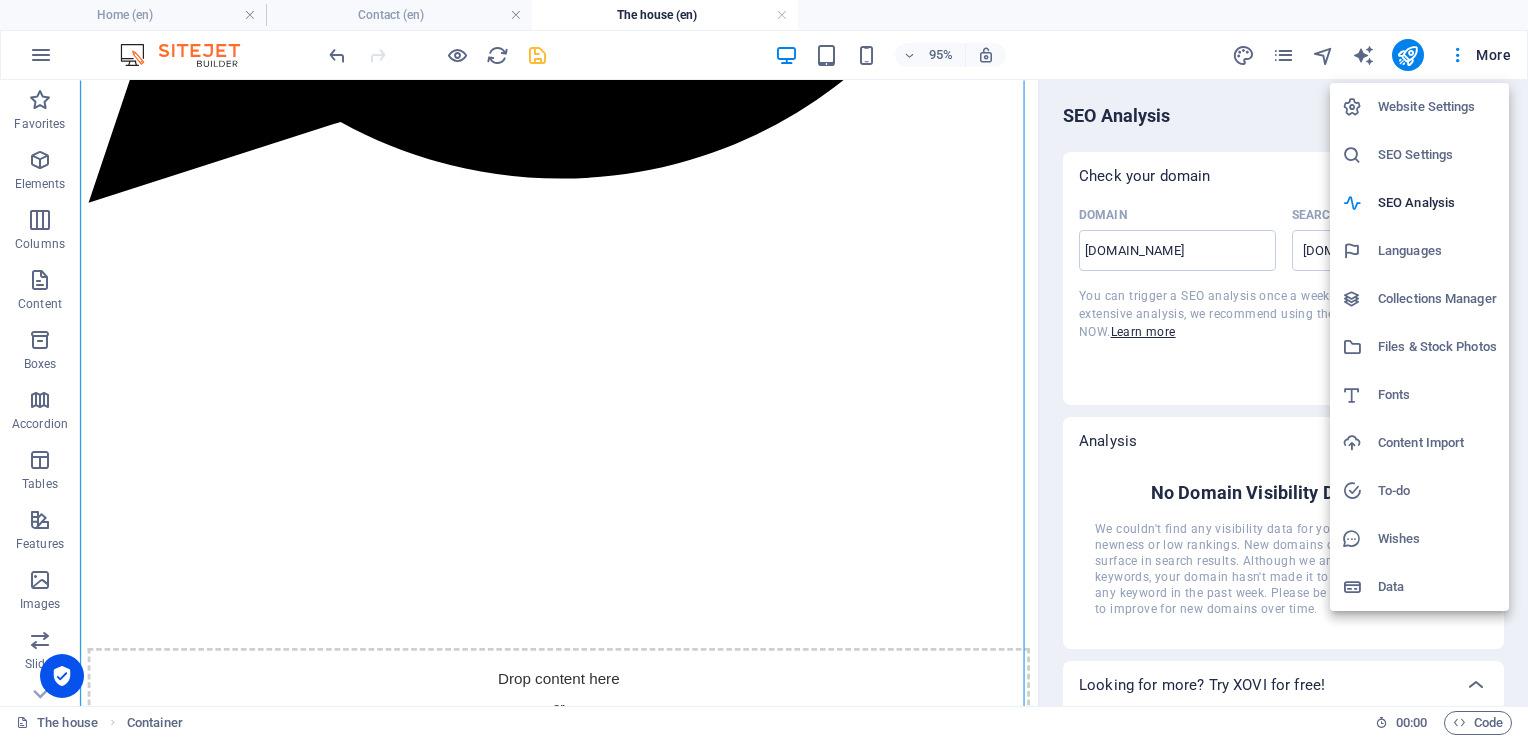 click at bounding box center (764, 369) 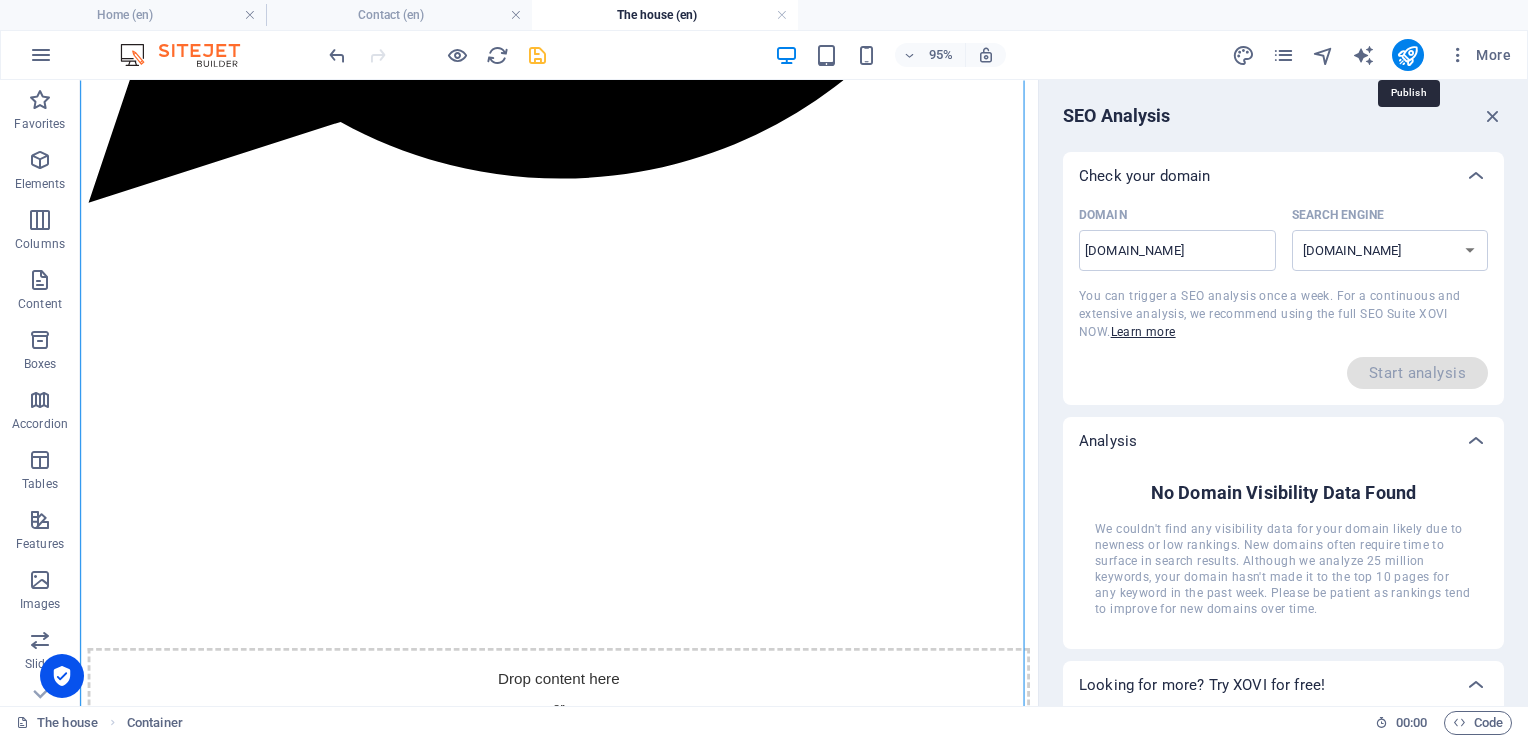 click at bounding box center [1407, 55] 